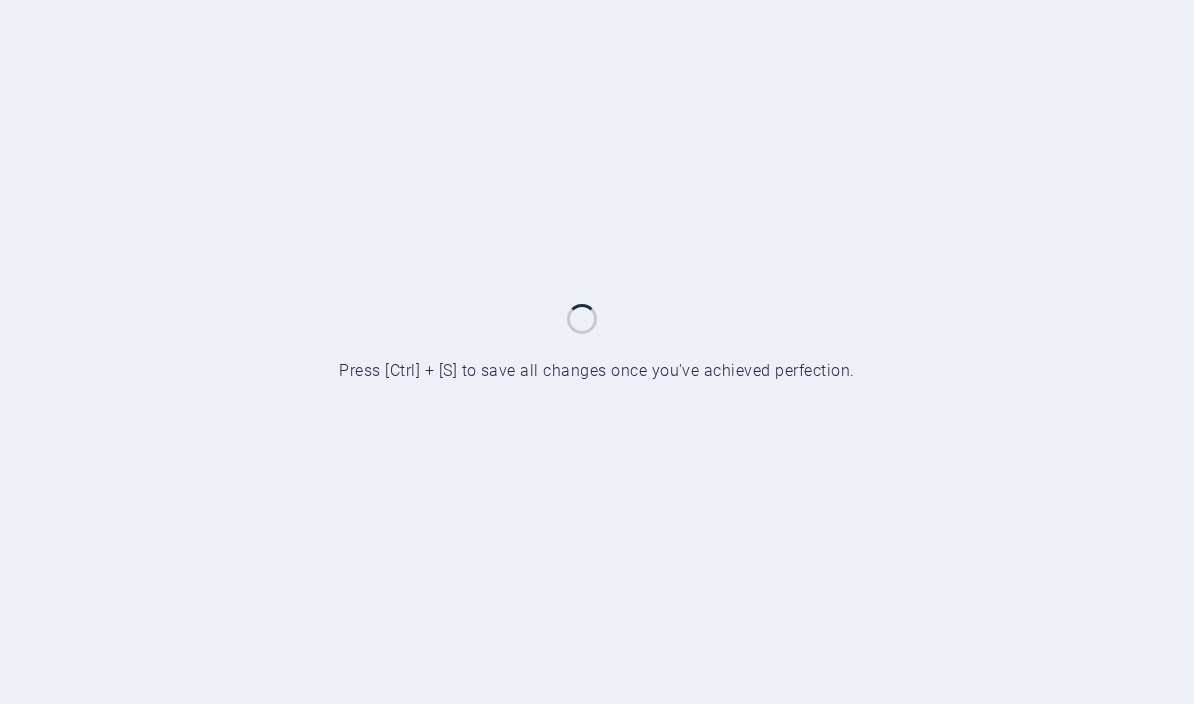scroll, scrollTop: 0, scrollLeft: 0, axis: both 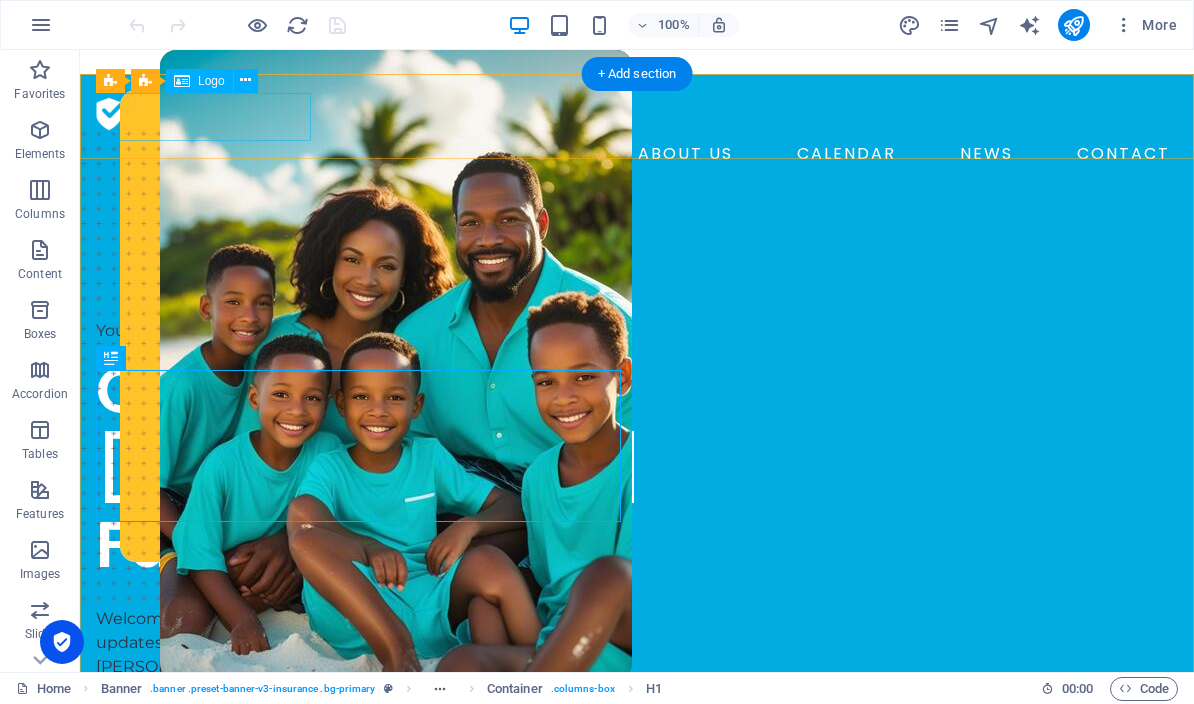 click at bounding box center (637, 114) 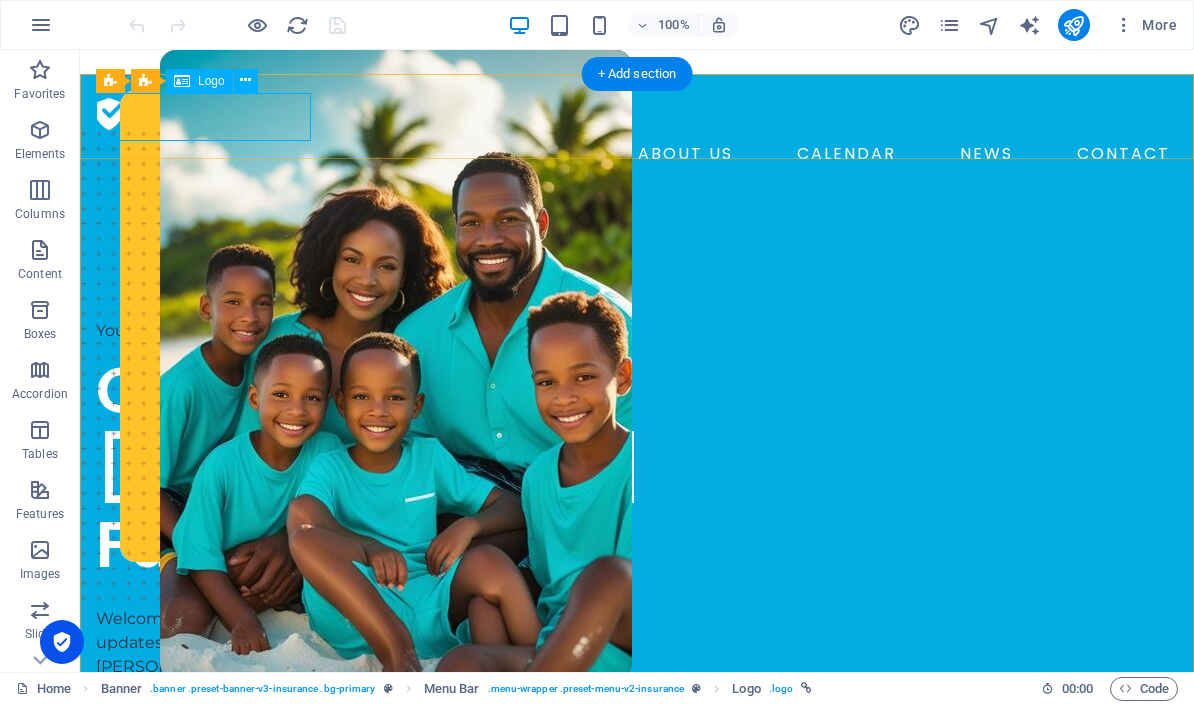 click on "Logo" at bounding box center [211, 81] 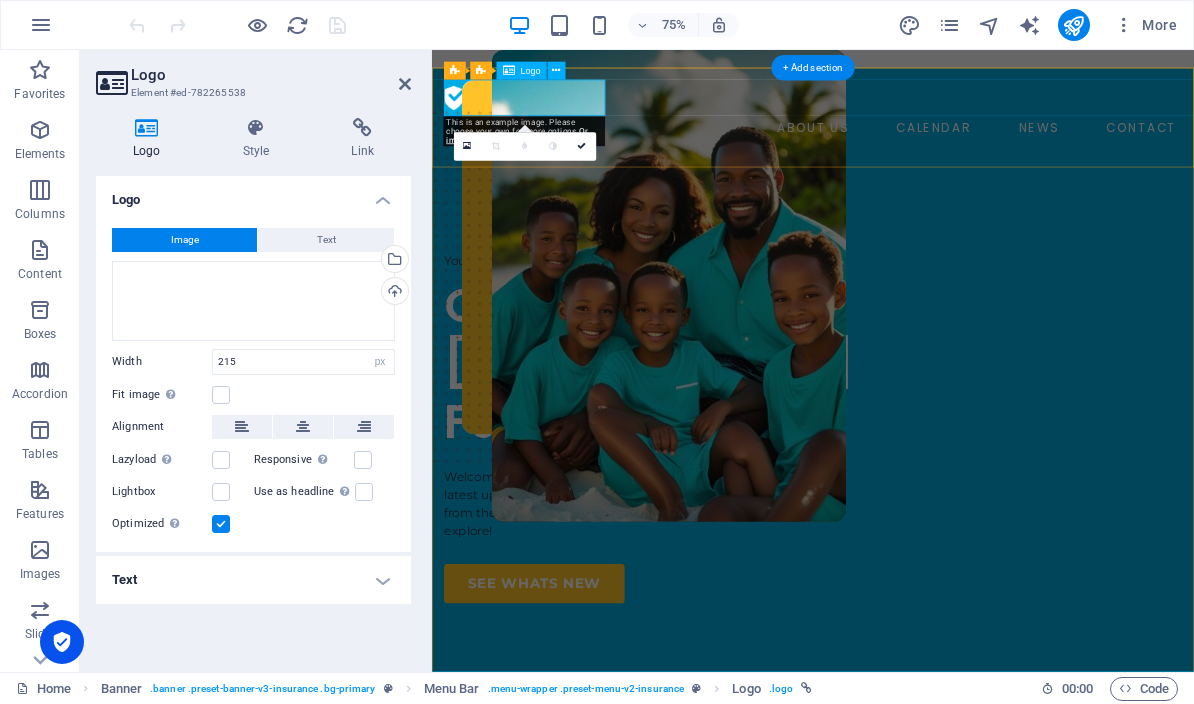 click on "Select files from the file manager, stock photos, or upload file(s)" at bounding box center (393, 261) 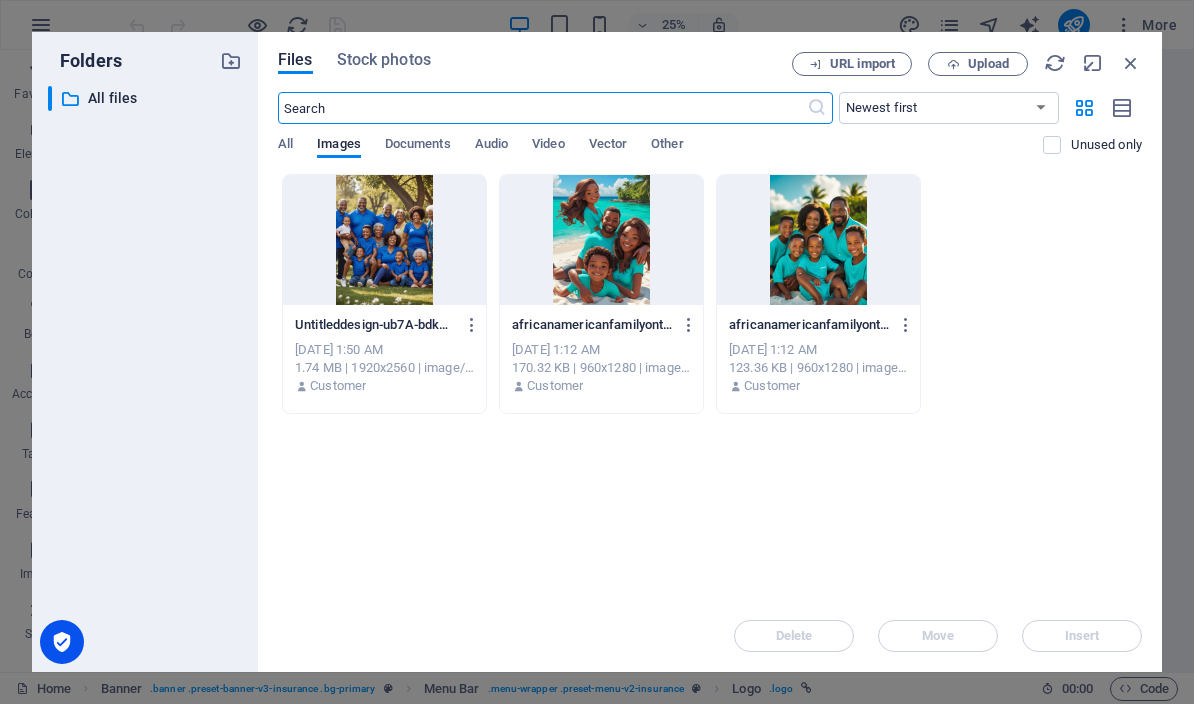 click on "Upload" at bounding box center (988, 64) 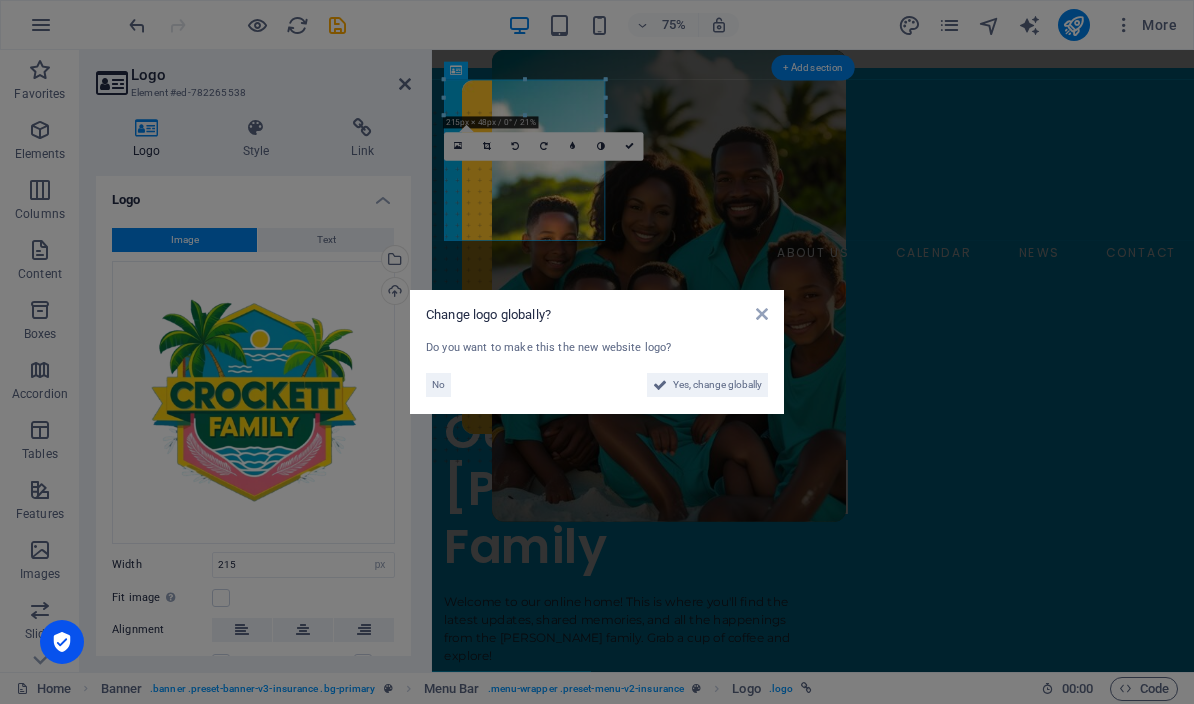click on "Yes, change globally" at bounding box center (717, 385) 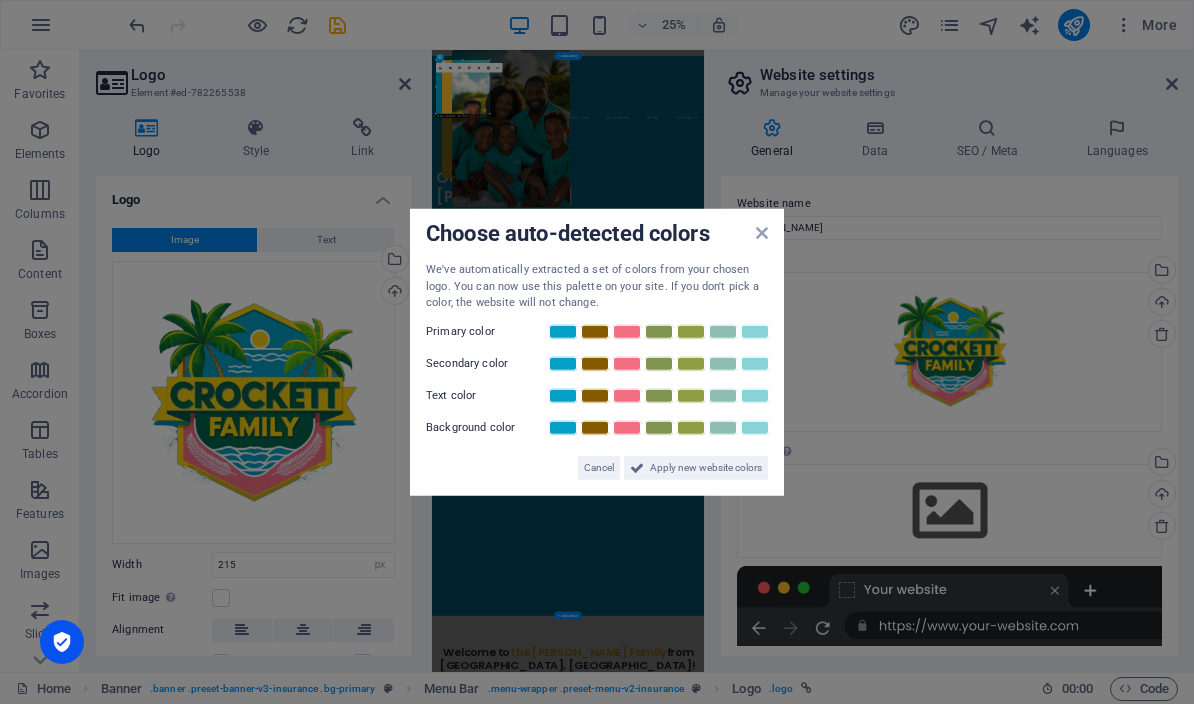 click on "Apply new website colors" at bounding box center [706, 467] 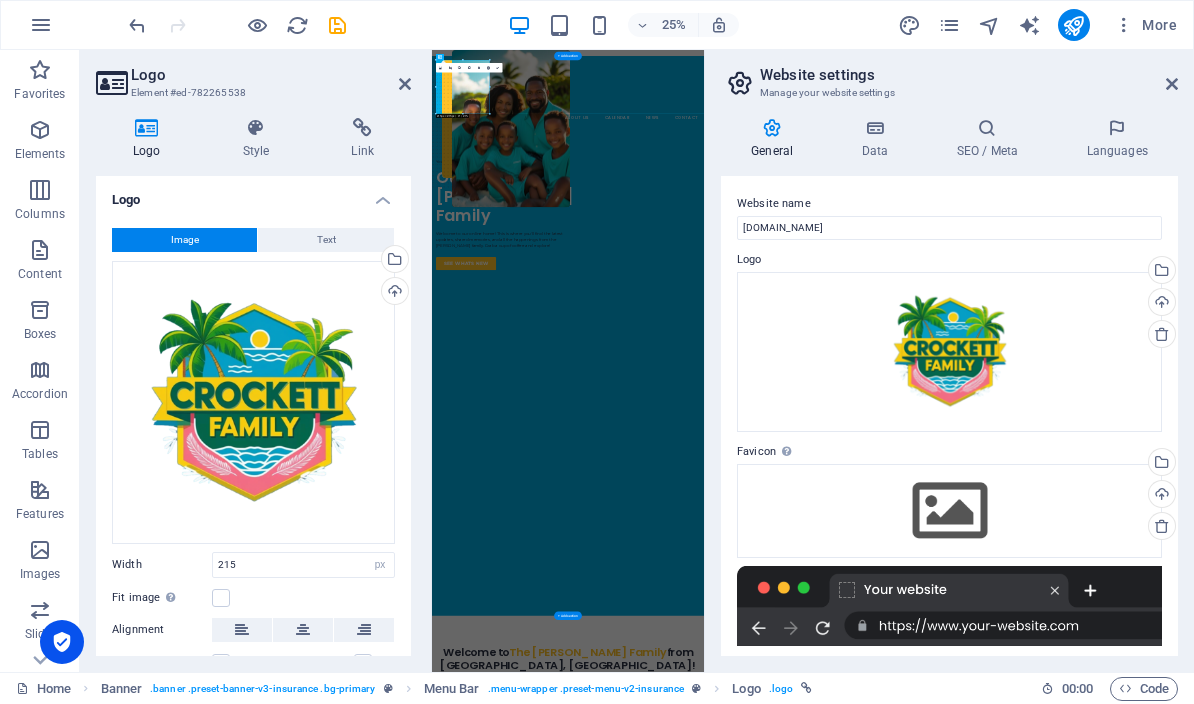 scroll, scrollTop: 0, scrollLeft: 0, axis: both 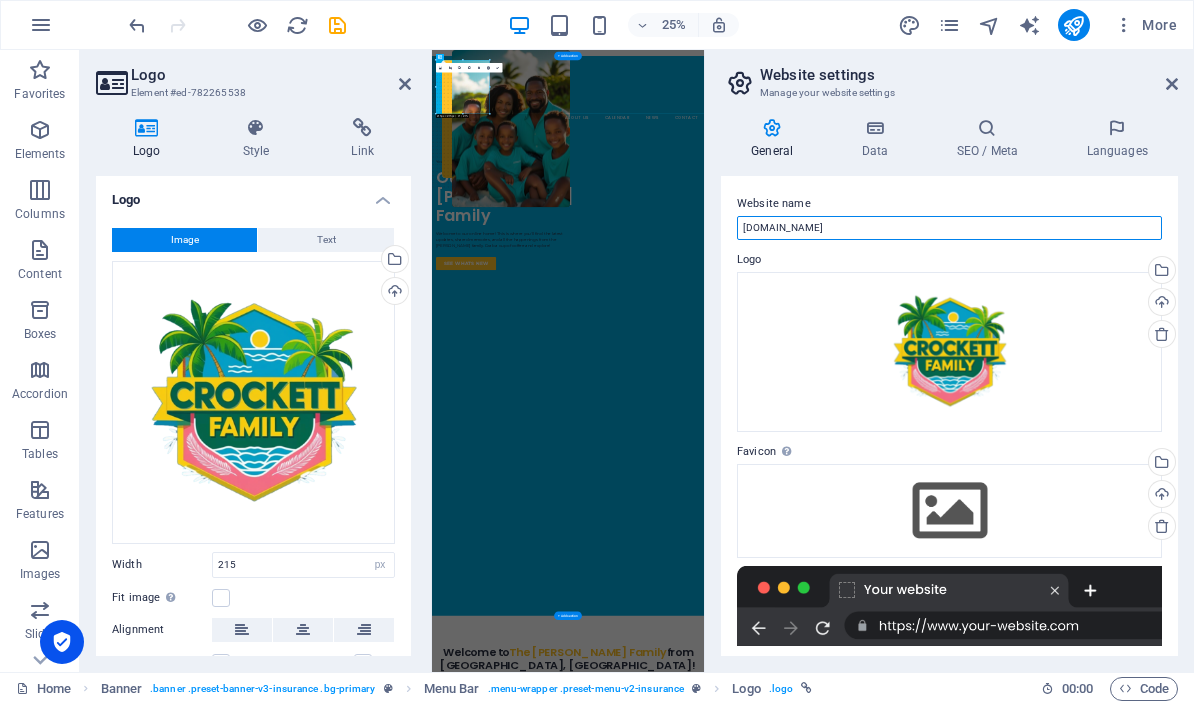 click on "[DOMAIN_NAME]" at bounding box center (949, 228) 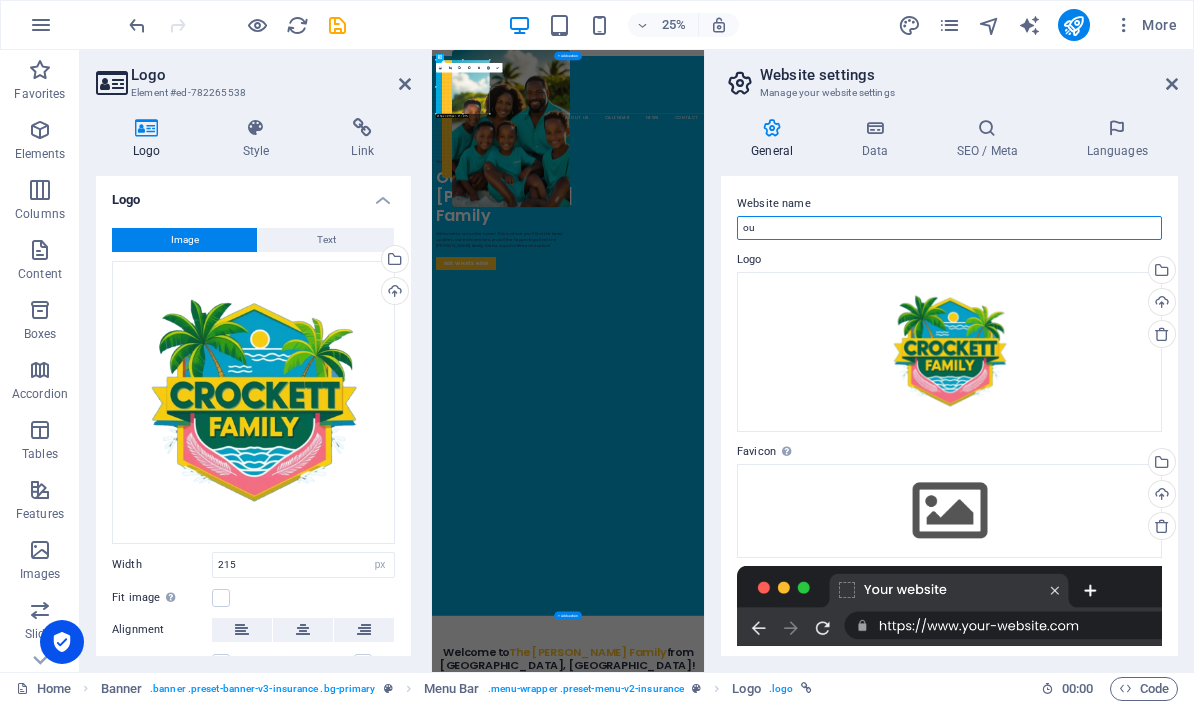 type on "o" 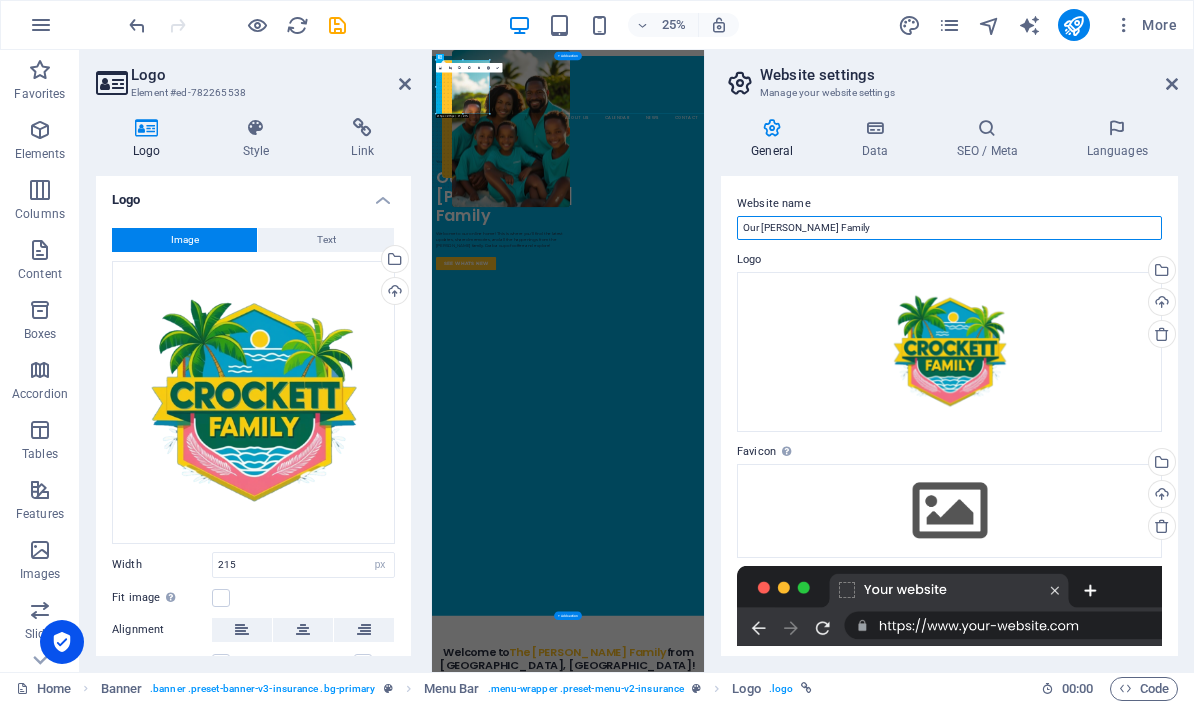 type on "Our [PERSON_NAME] Family" 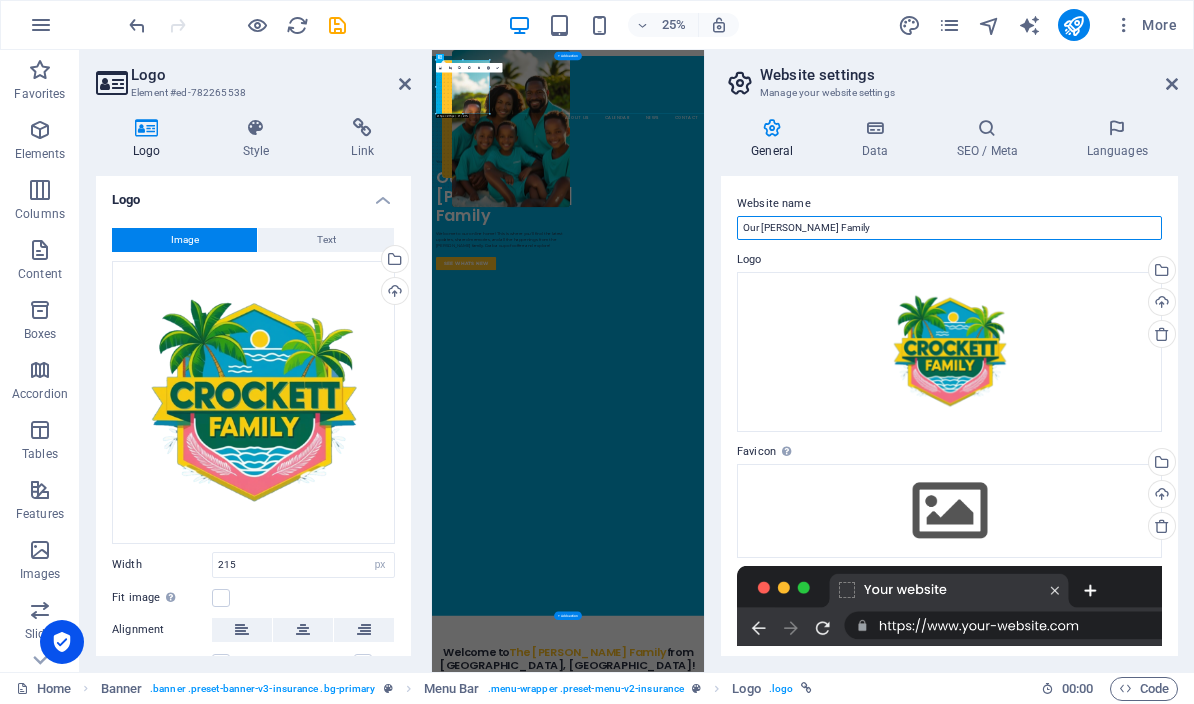 scroll, scrollTop: 0, scrollLeft: 0, axis: both 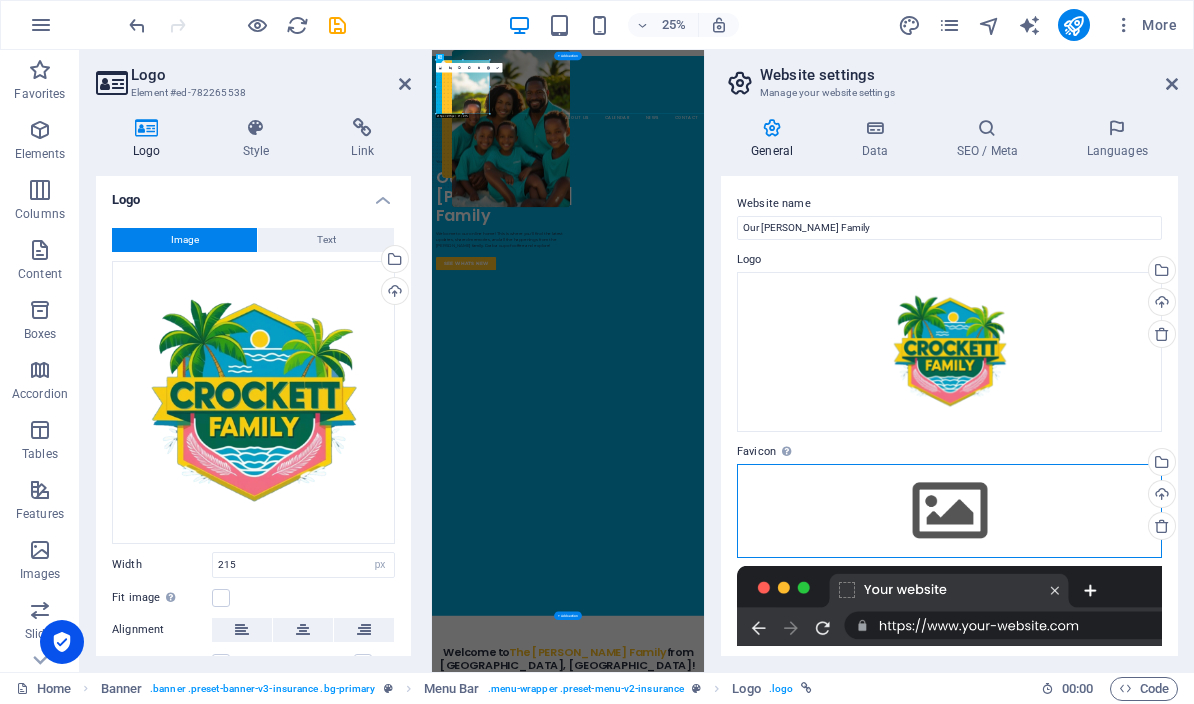 click on "Drag files here, click to choose files or select files from Files or our free stock photos & videos" at bounding box center (949, 511) 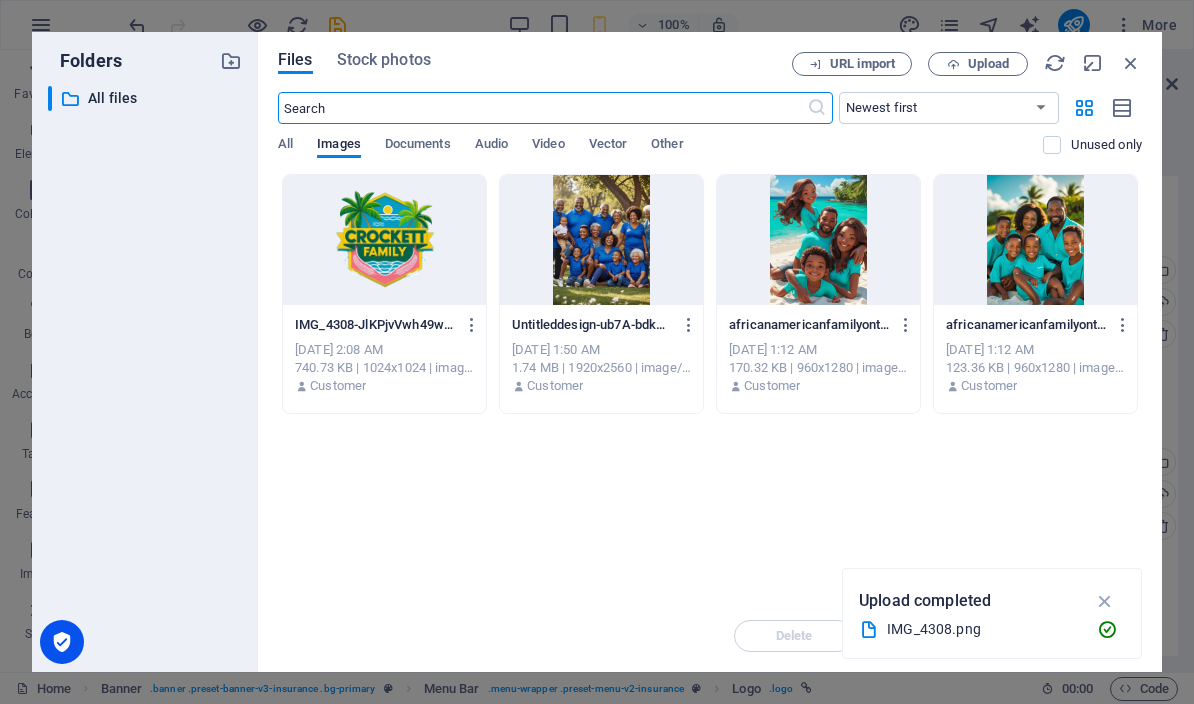 click at bounding box center (384, 240) 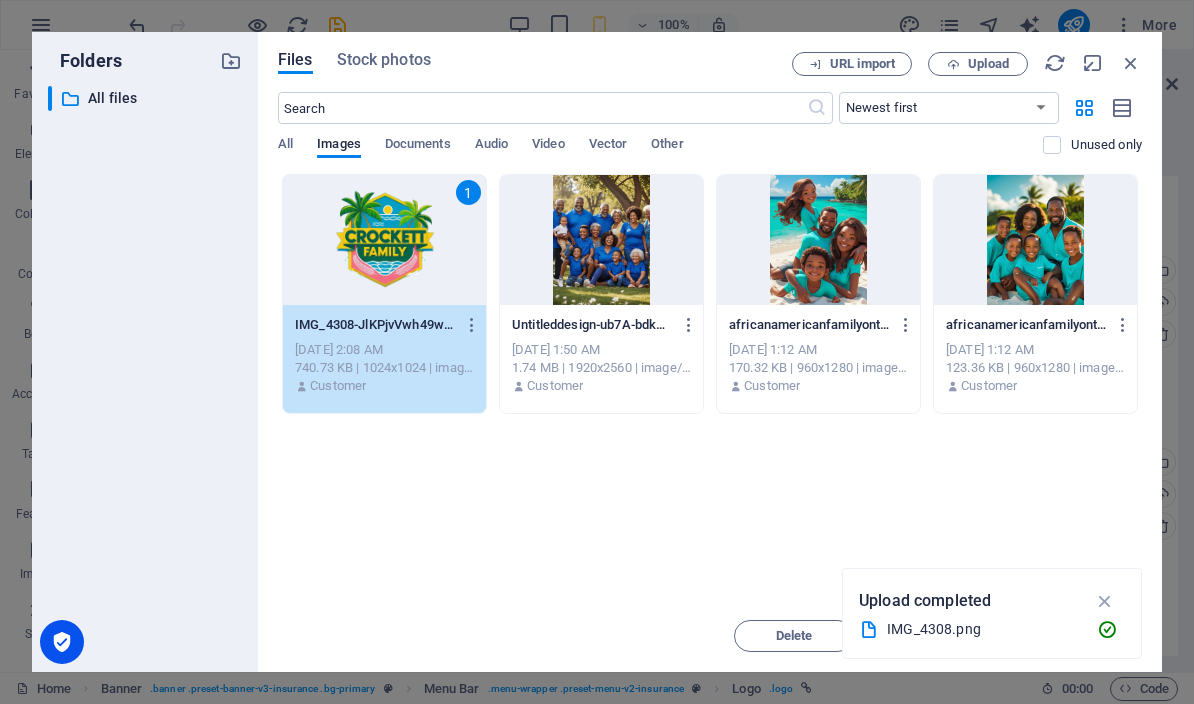 click at bounding box center (1105, 601) 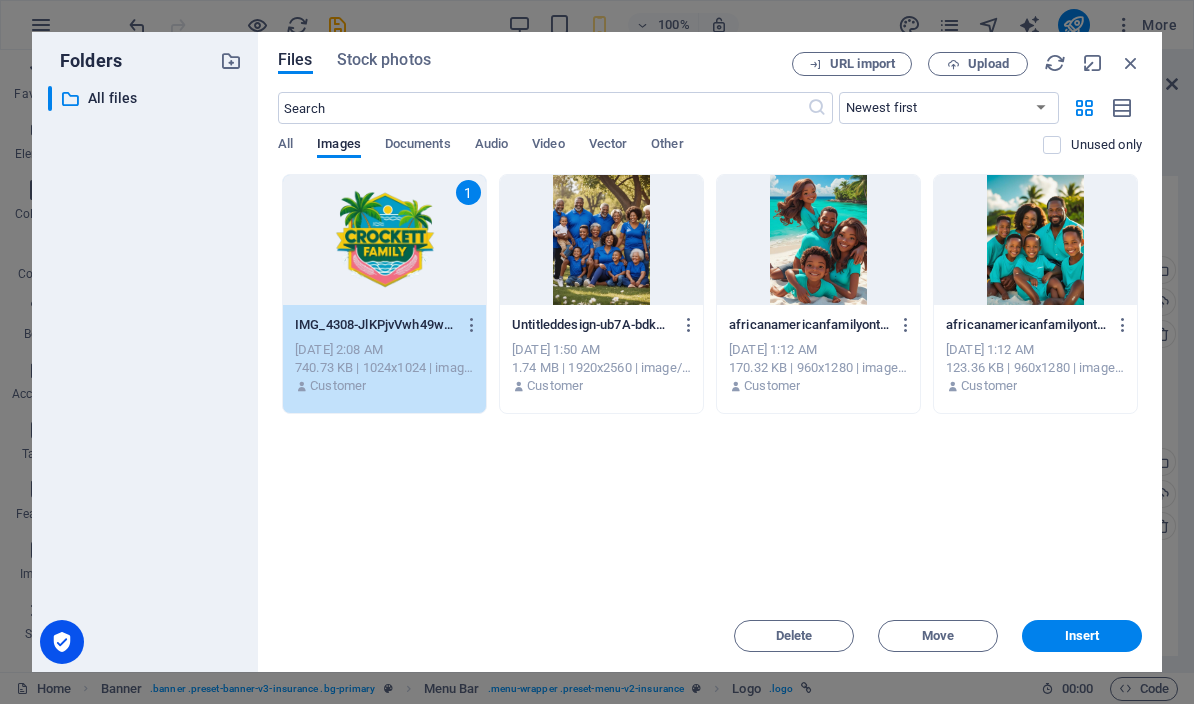 click on "Insert" at bounding box center [1082, 636] 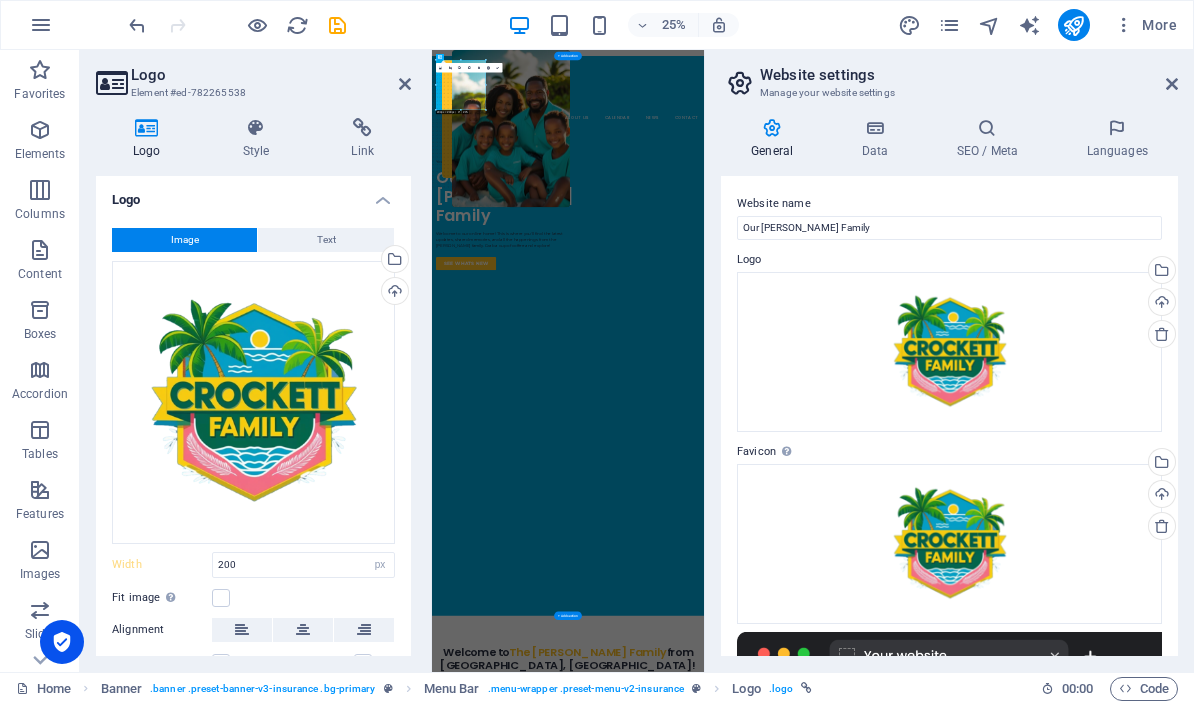 type on "215" 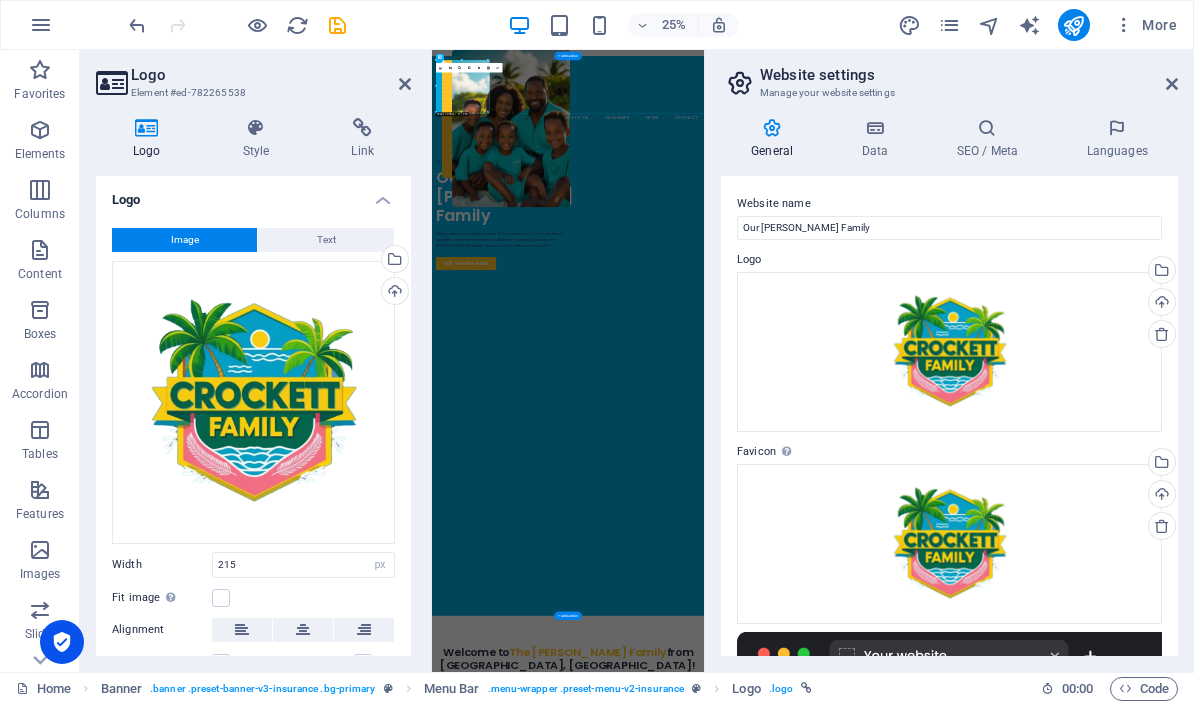 click at bounding box center [1172, 84] 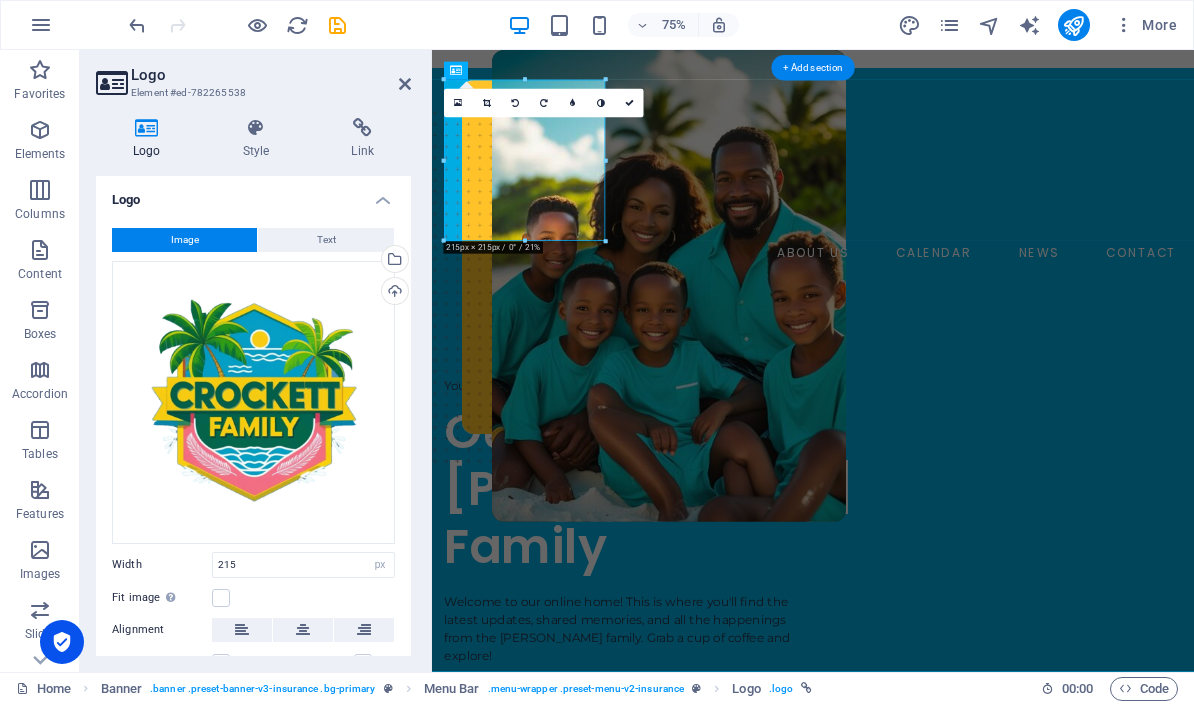 click at bounding box center [629, 103] 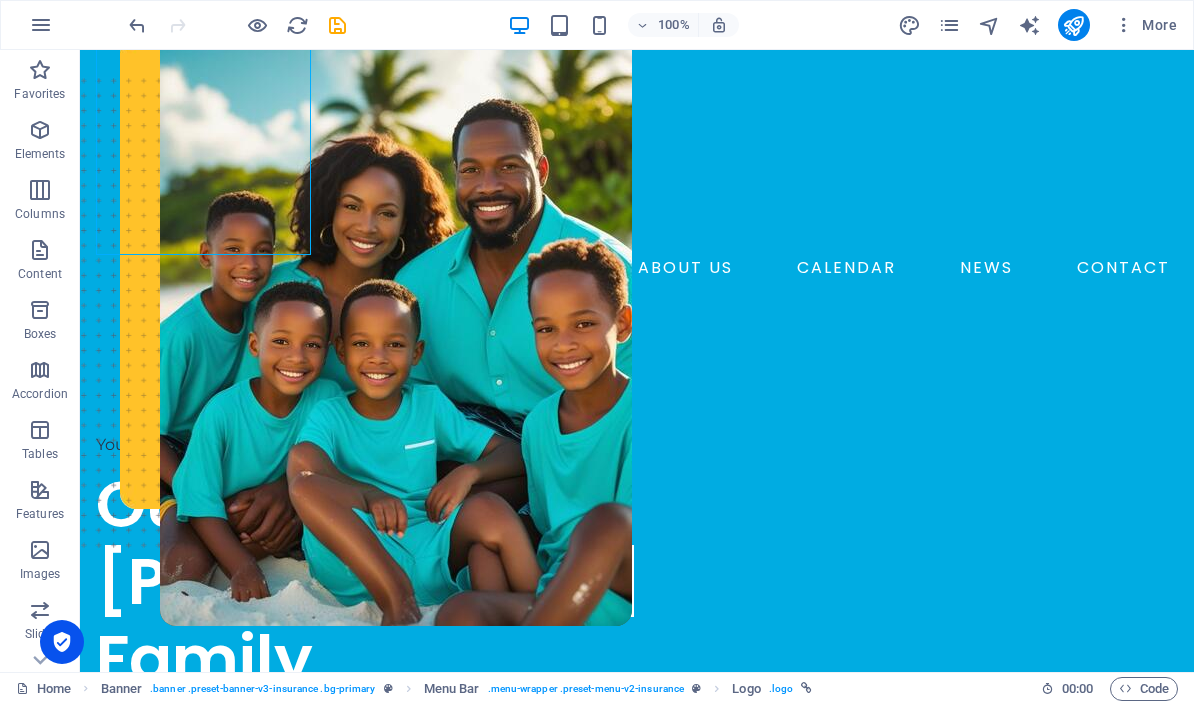 scroll, scrollTop: 68, scrollLeft: 0, axis: vertical 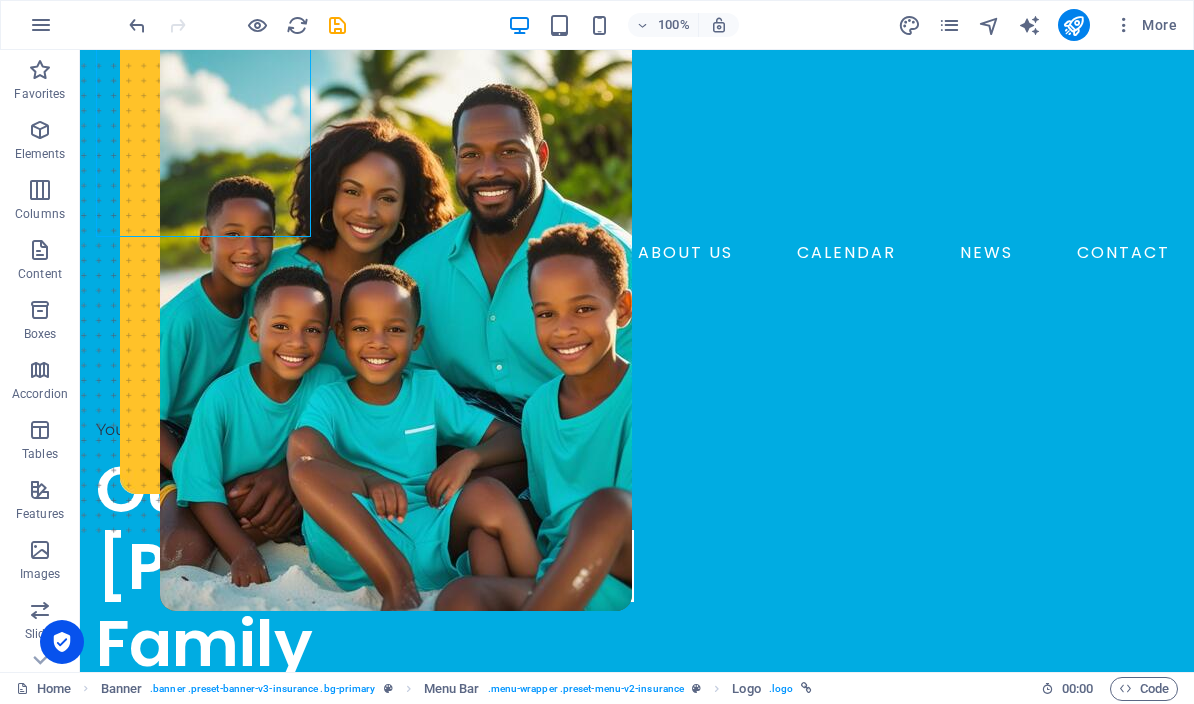 click on "Your Family Hub" at bounding box center (358, 430) 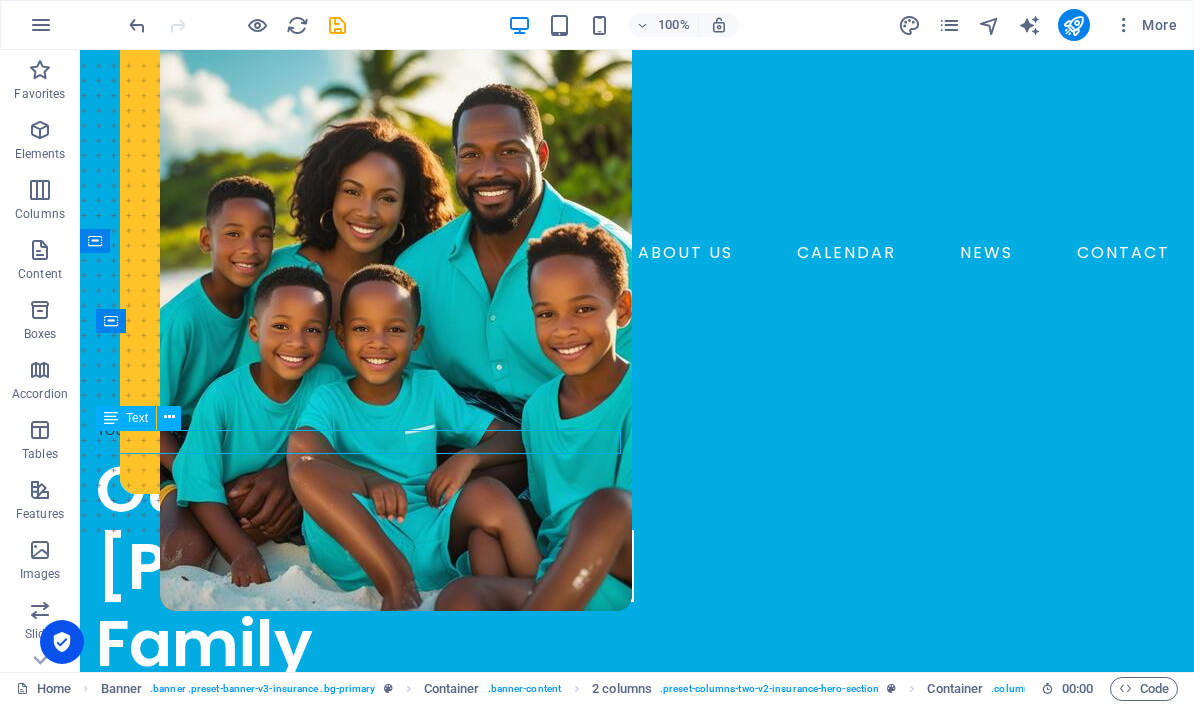 click at bounding box center [358, 447] 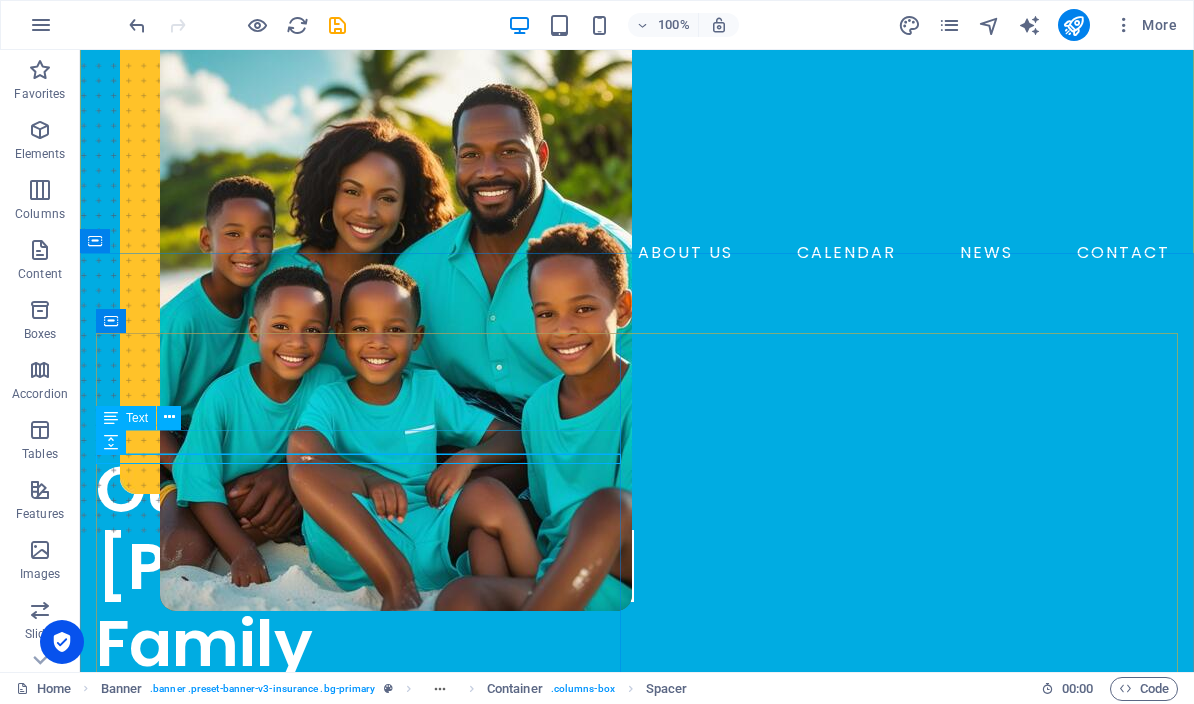 click on "Your Family Hub" at bounding box center [358, 430] 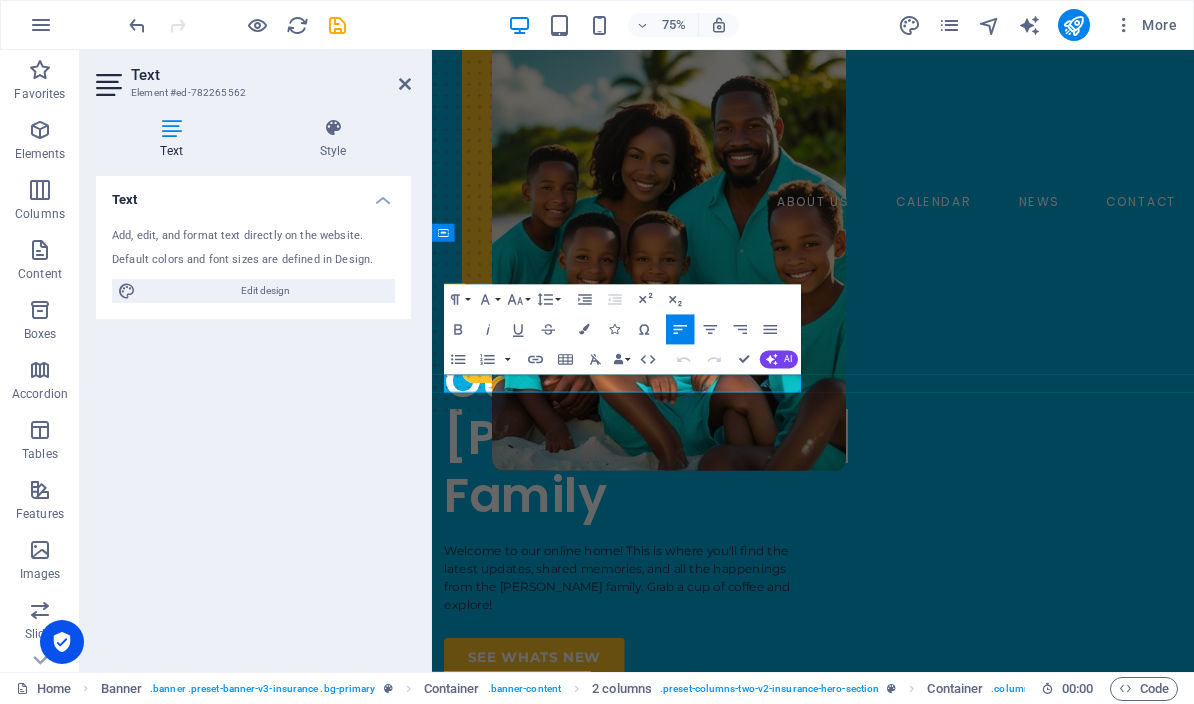 click on "Your Family Hub" at bounding box center (686, 430) 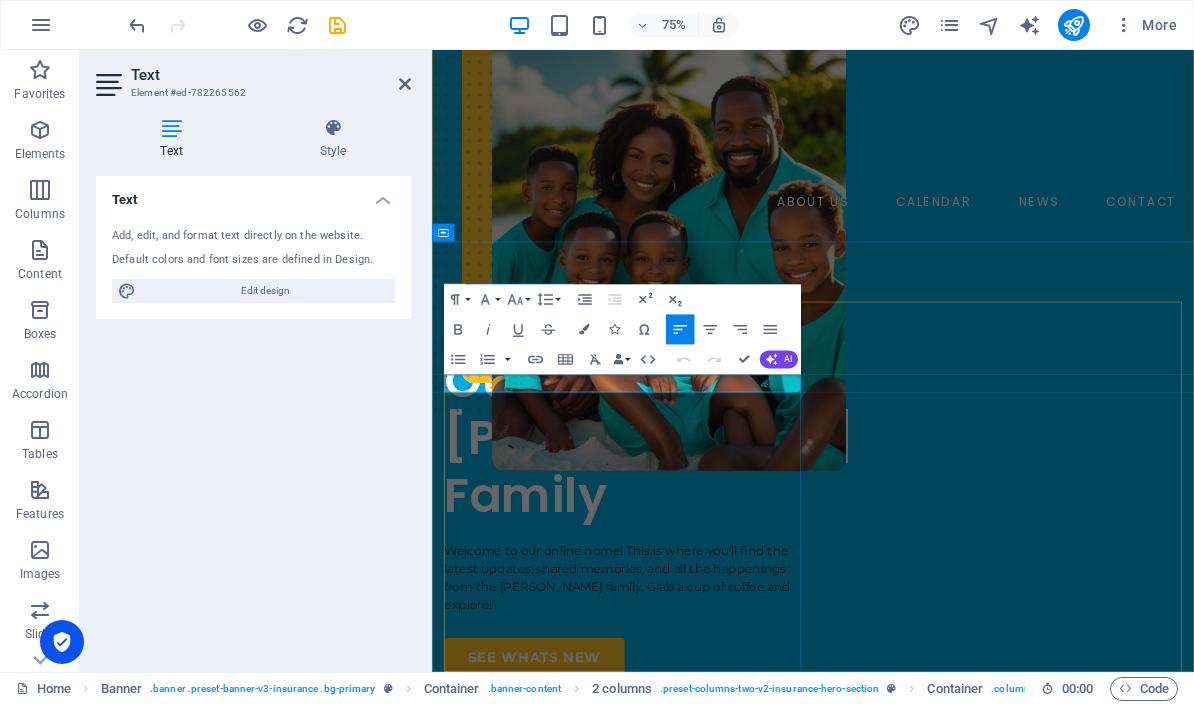 click at bounding box center [900, 436] 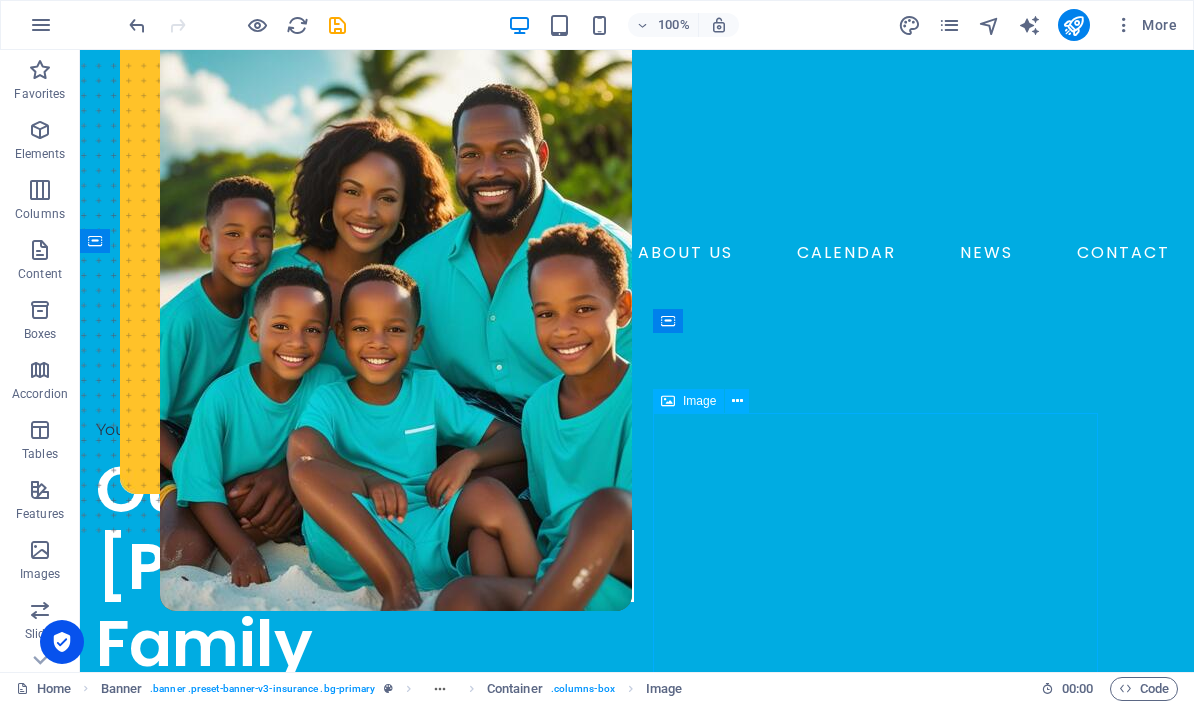 click at bounding box center [337, 25] 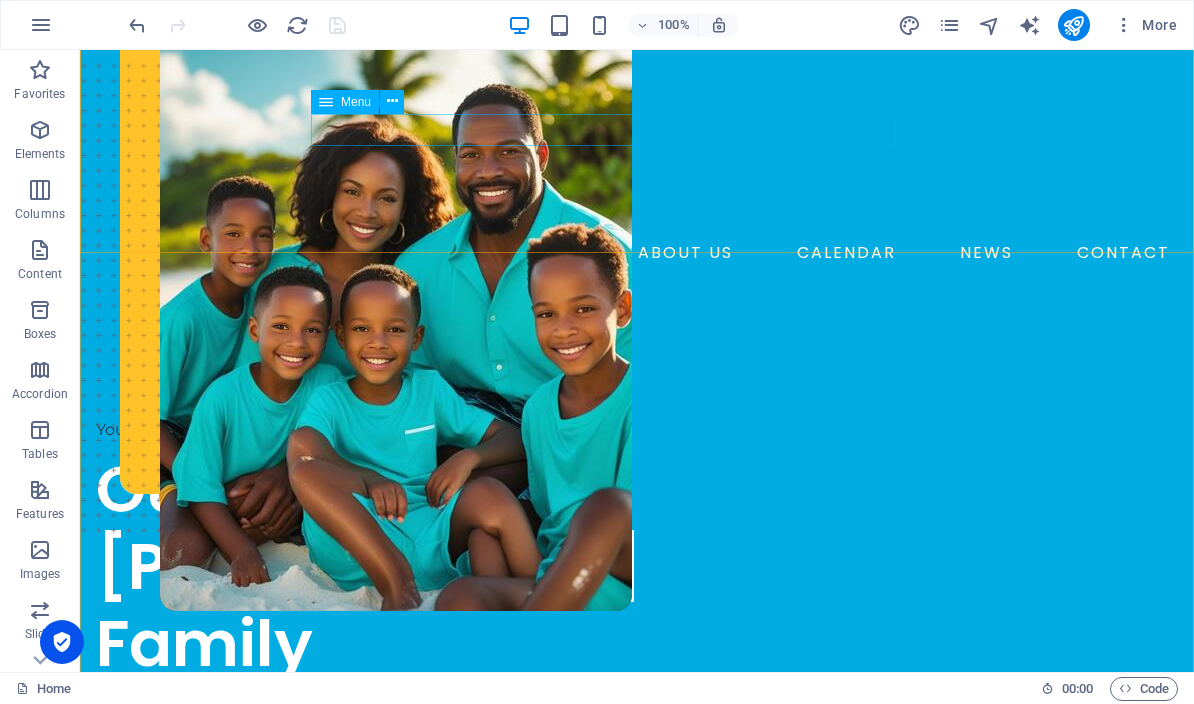 click on "ABOUT US CALENDAR NEWS CONTACT" at bounding box center [637, 253] 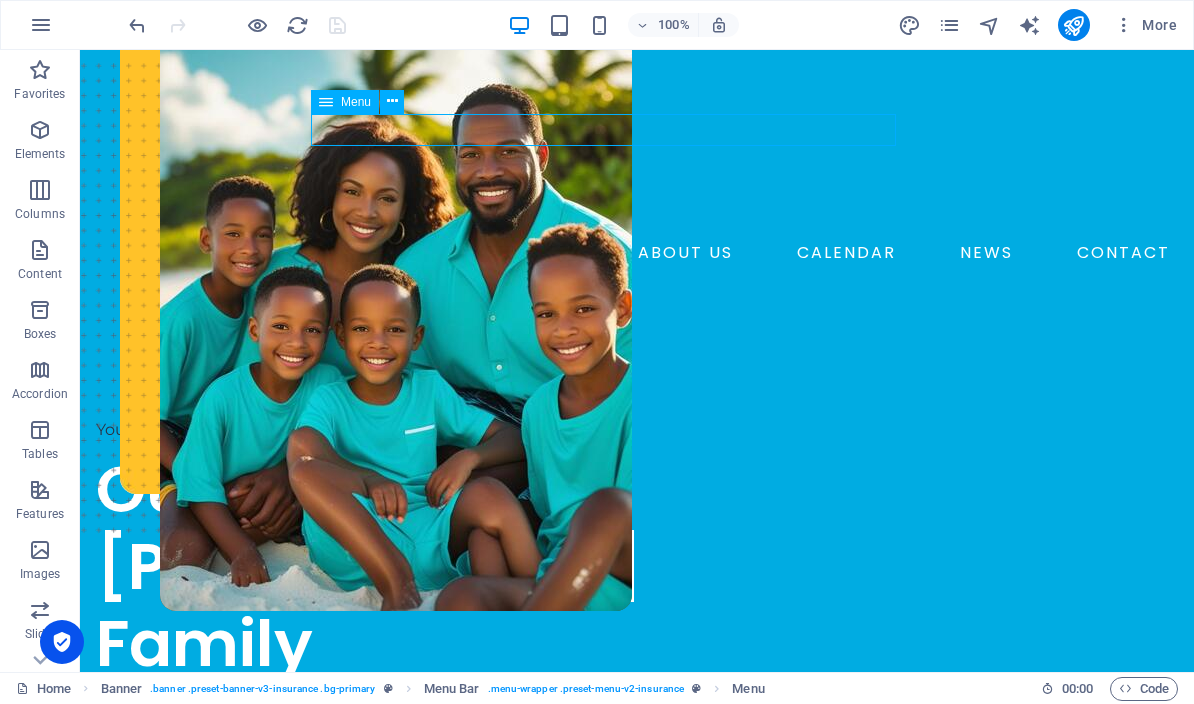 click at bounding box center (949, 25) 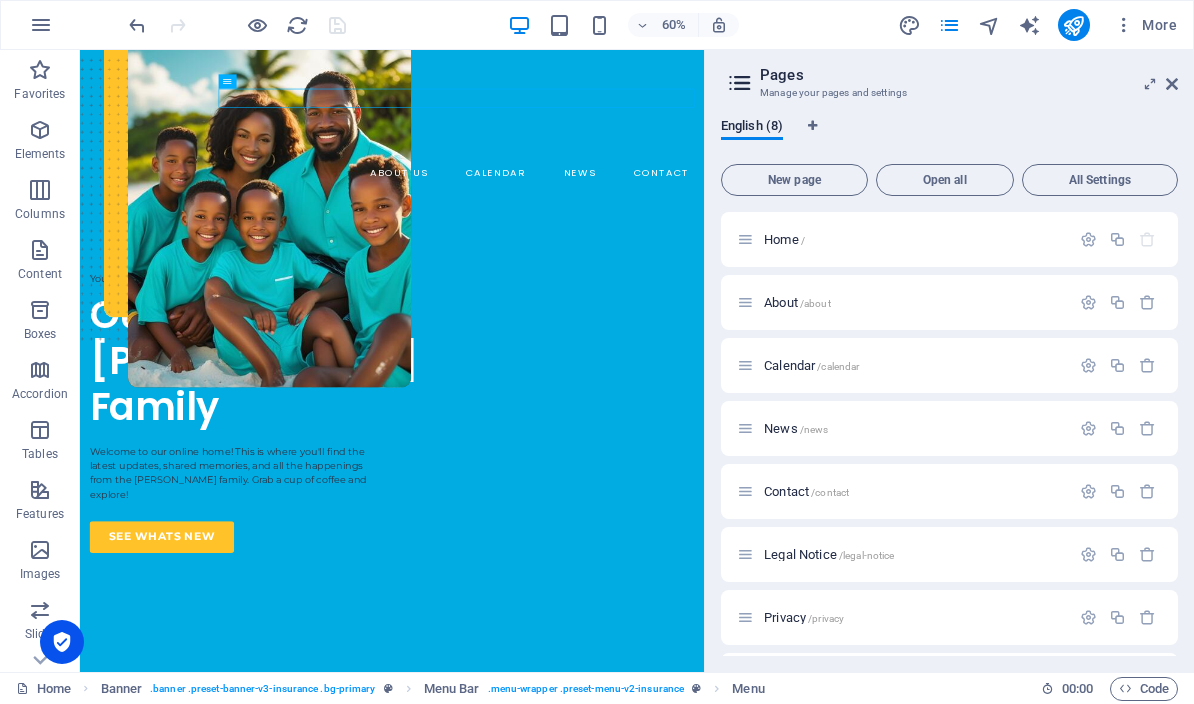 click on "Contact /contact" at bounding box center (914, 491) 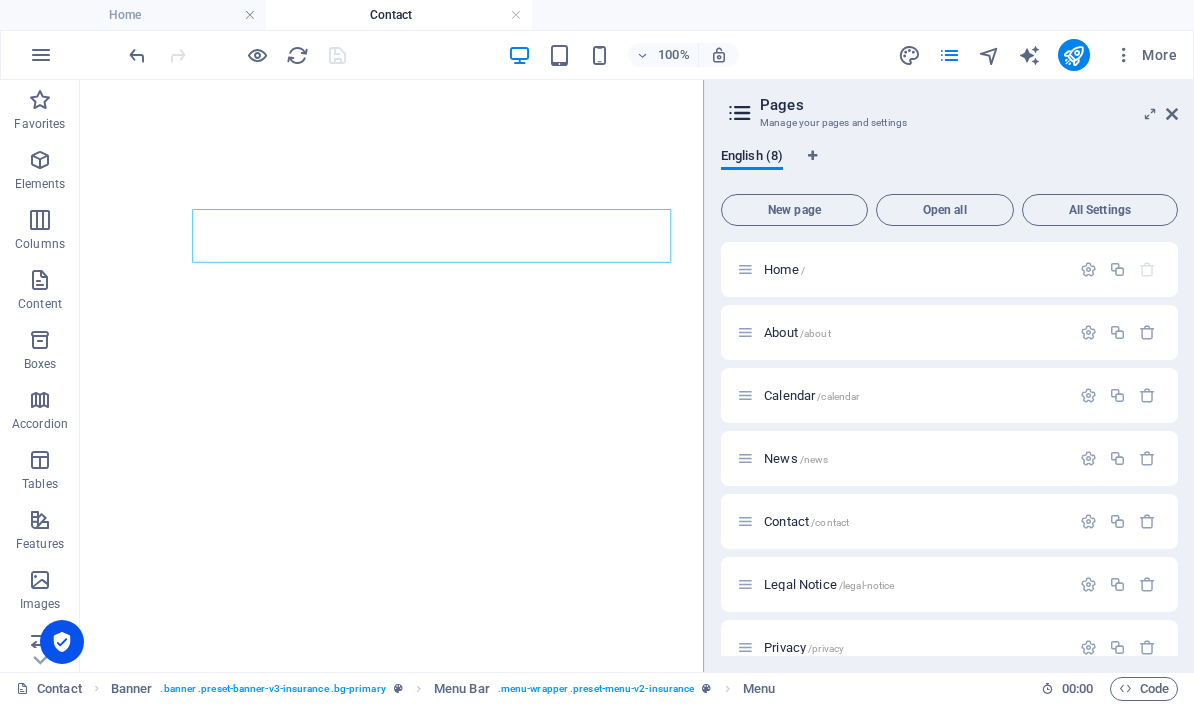 click on "More" at bounding box center (1145, 55) 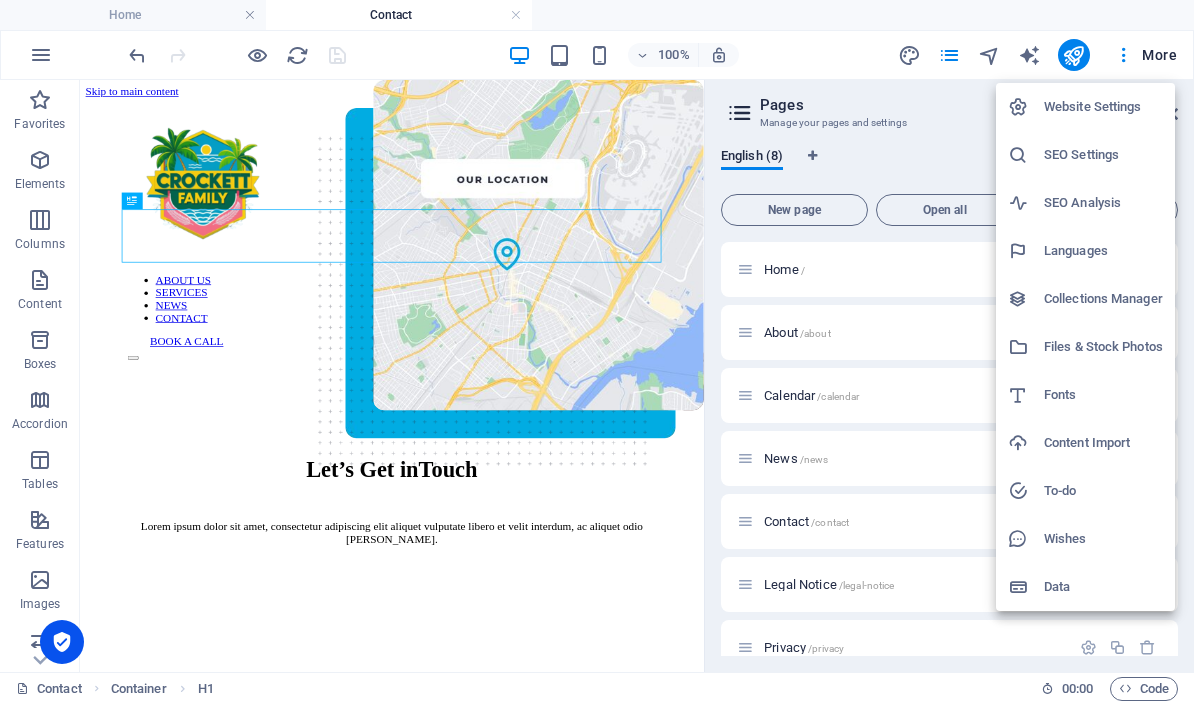 scroll, scrollTop: 0, scrollLeft: 0, axis: both 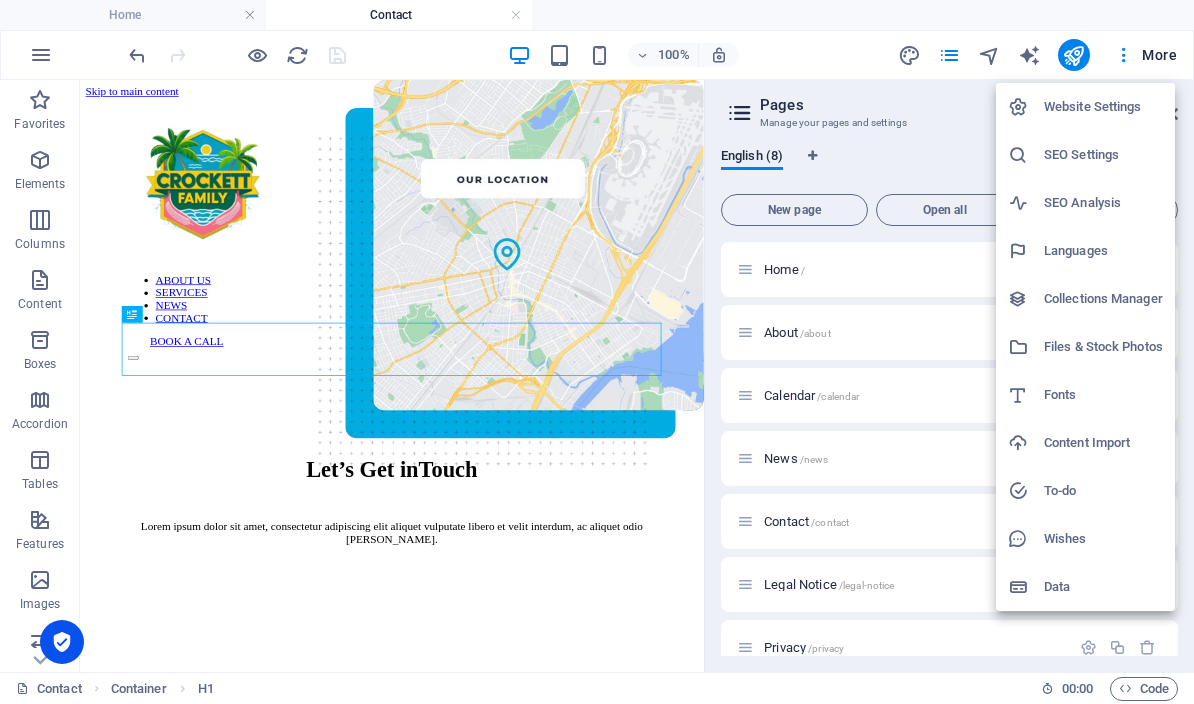 click at bounding box center (597, 352) 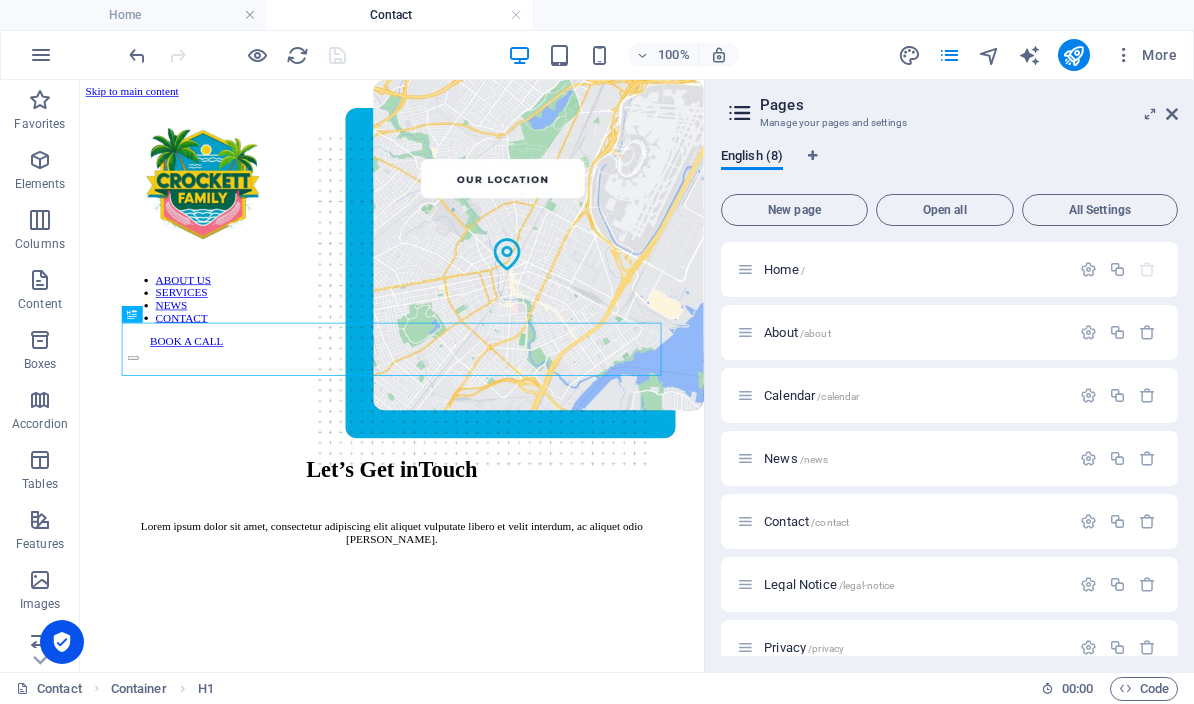 click at bounding box center (1172, 114) 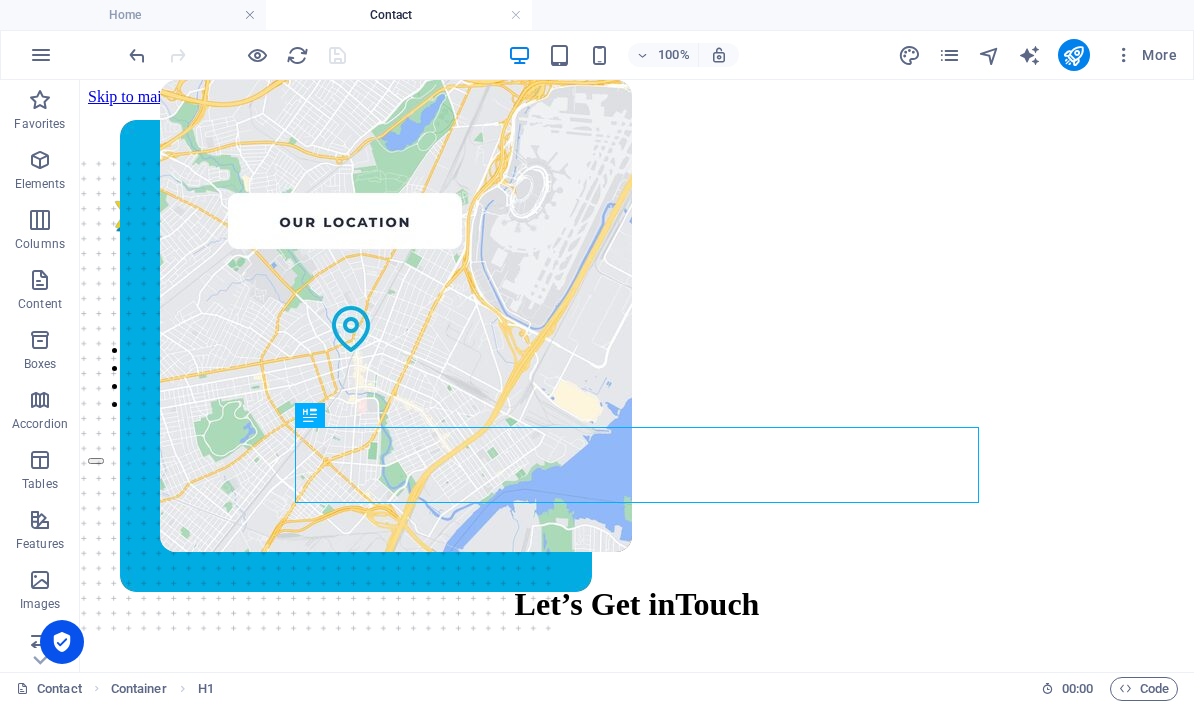 click on "ABOUT US SERVICES NEWS CONTACT" at bounding box center [637, 377] 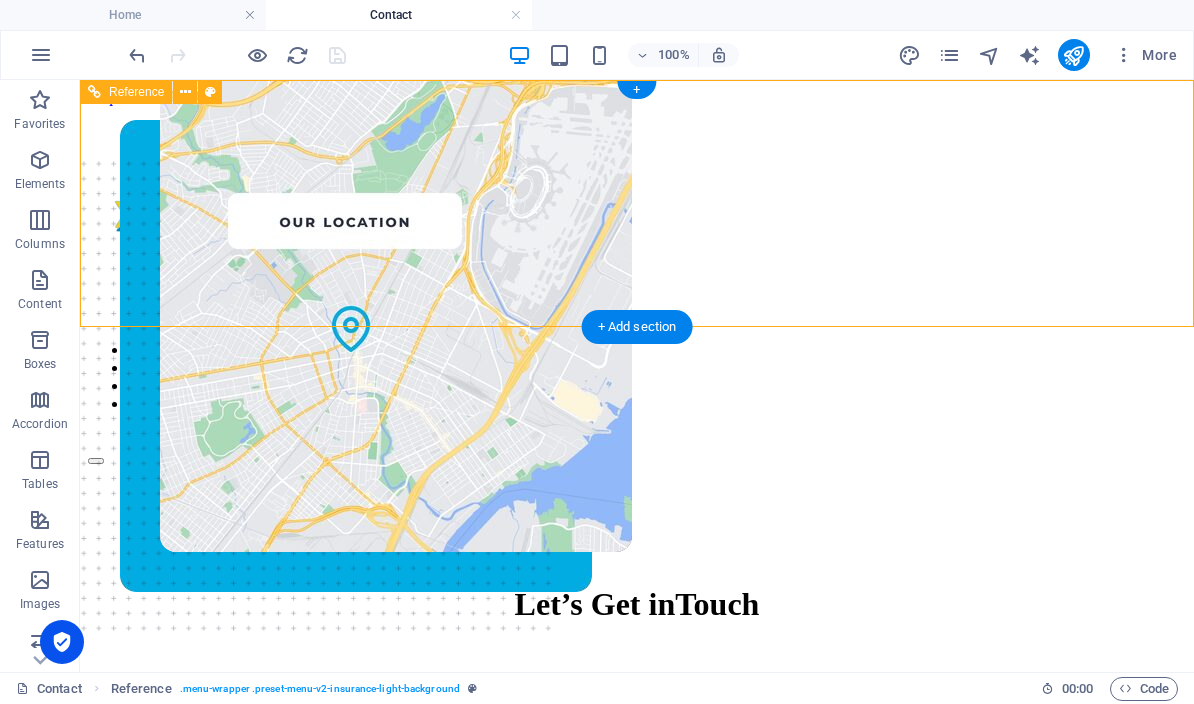click on "ABOUT US SERVICES NEWS CONTACT" at bounding box center (637, 377) 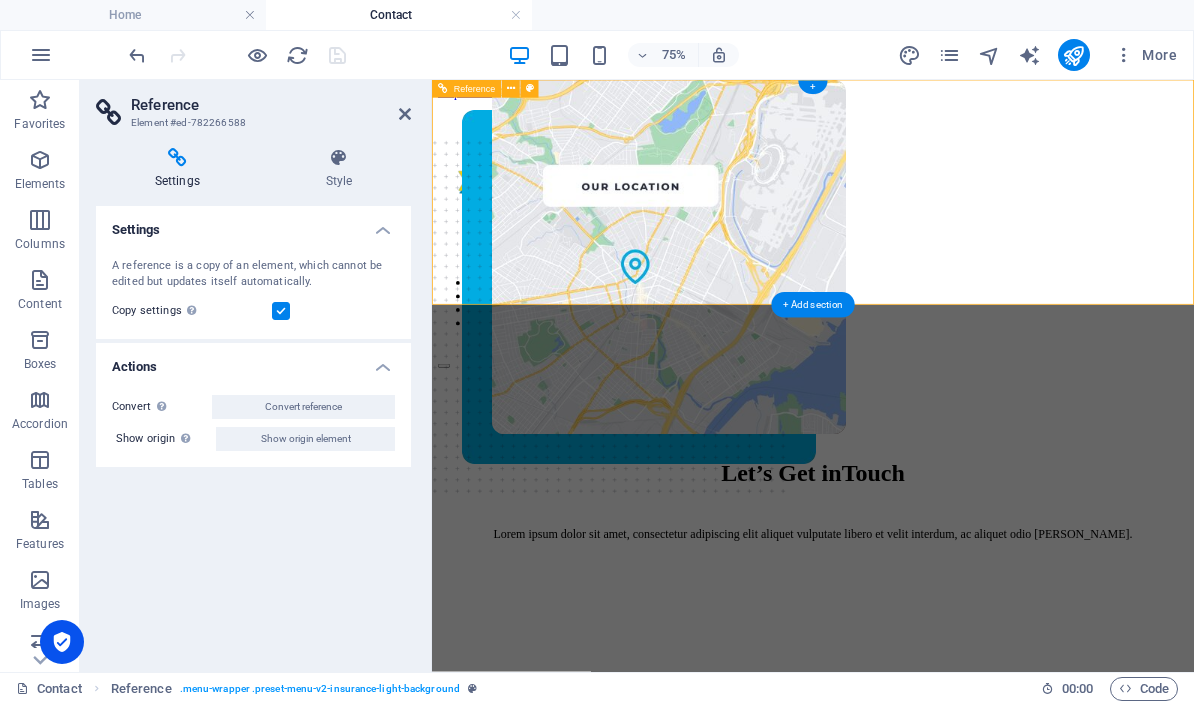 click on "Style" at bounding box center [339, 169] 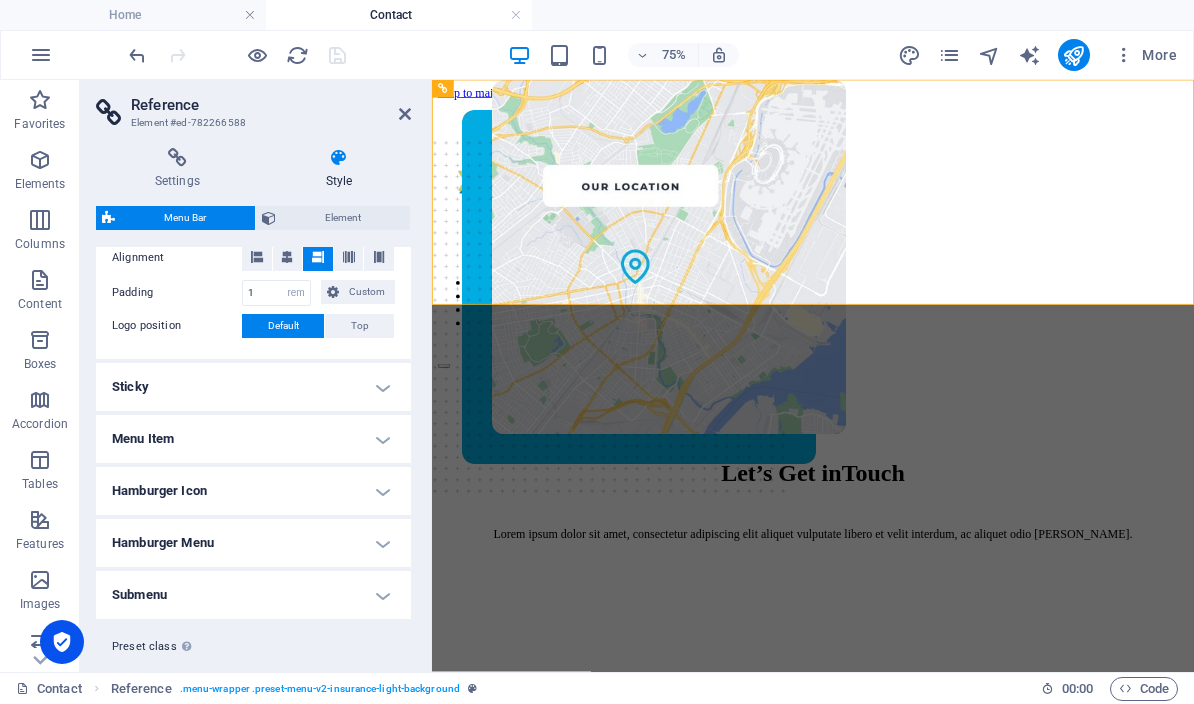 scroll, scrollTop: 435, scrollLeft: 0, axis: vertical 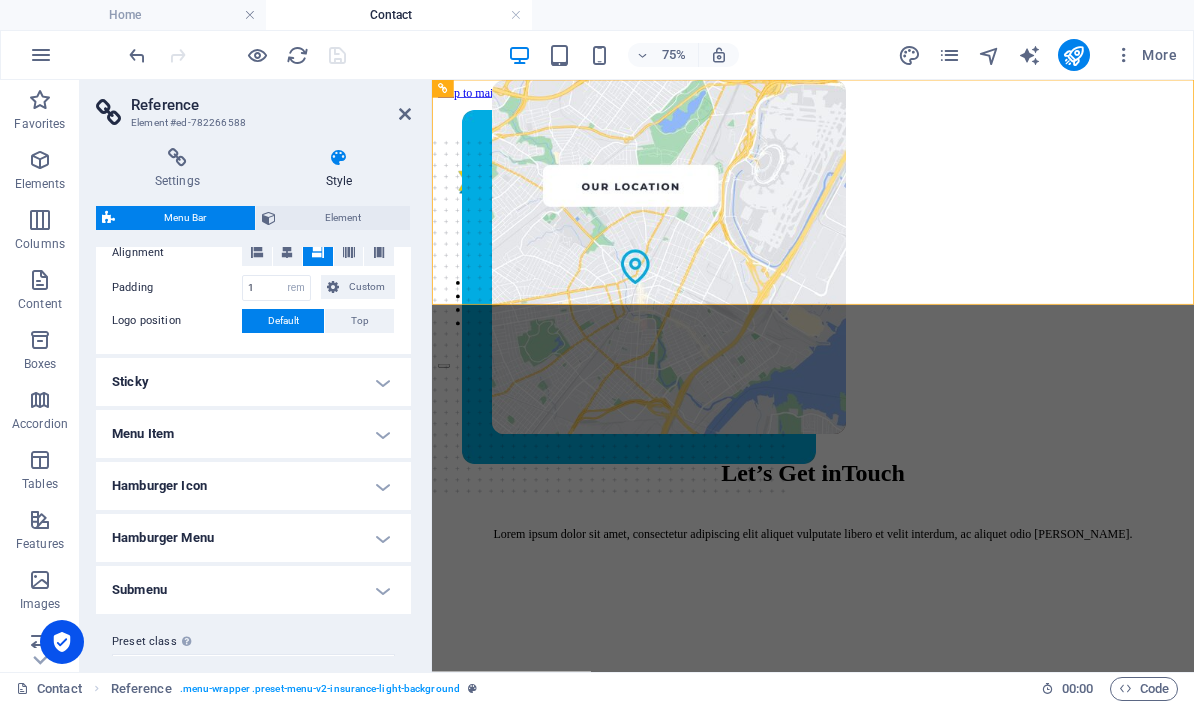 click on "Hamburger Icon" at bounding box center (253, 486) 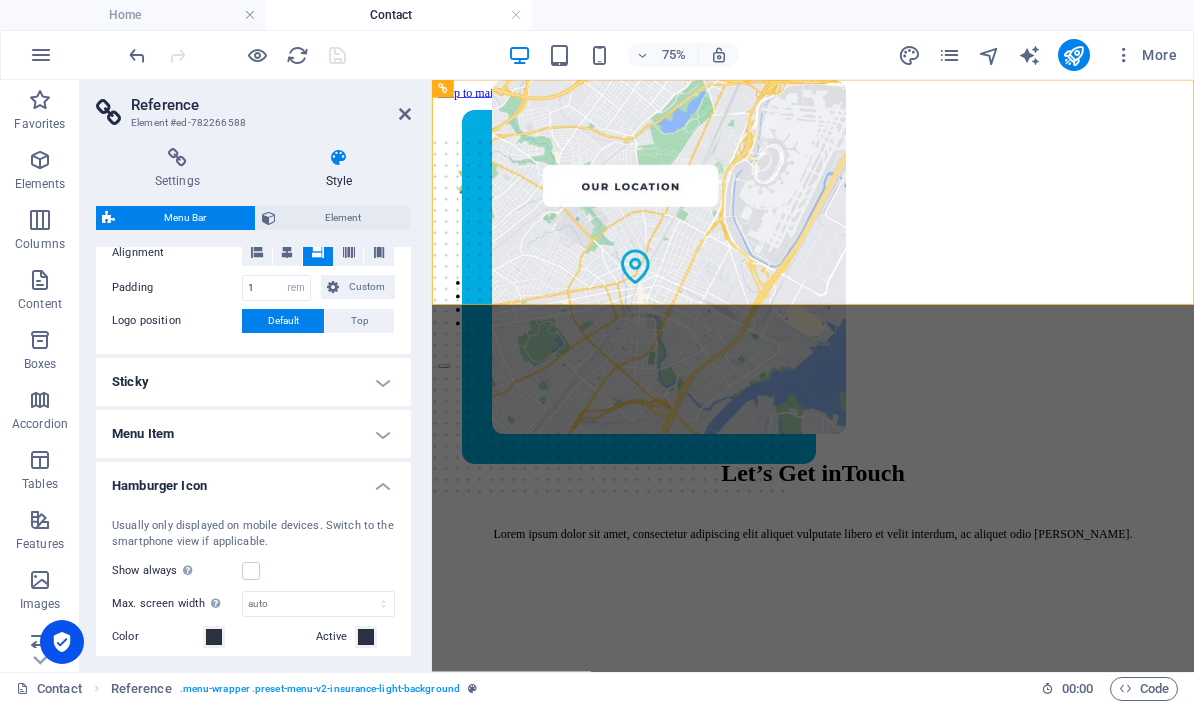 click on "Hamburger Icon" at bounding box center (253, 480) 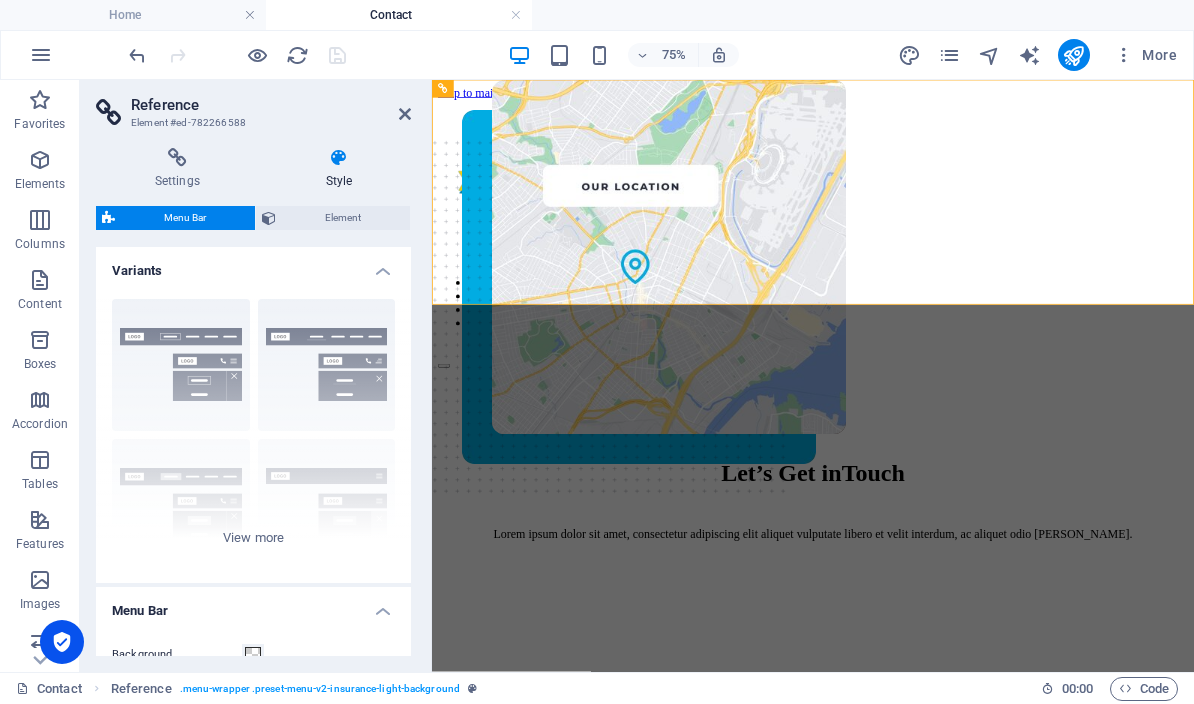 scroll, scrollTop: 0, scrollLeft: 0, axis: both 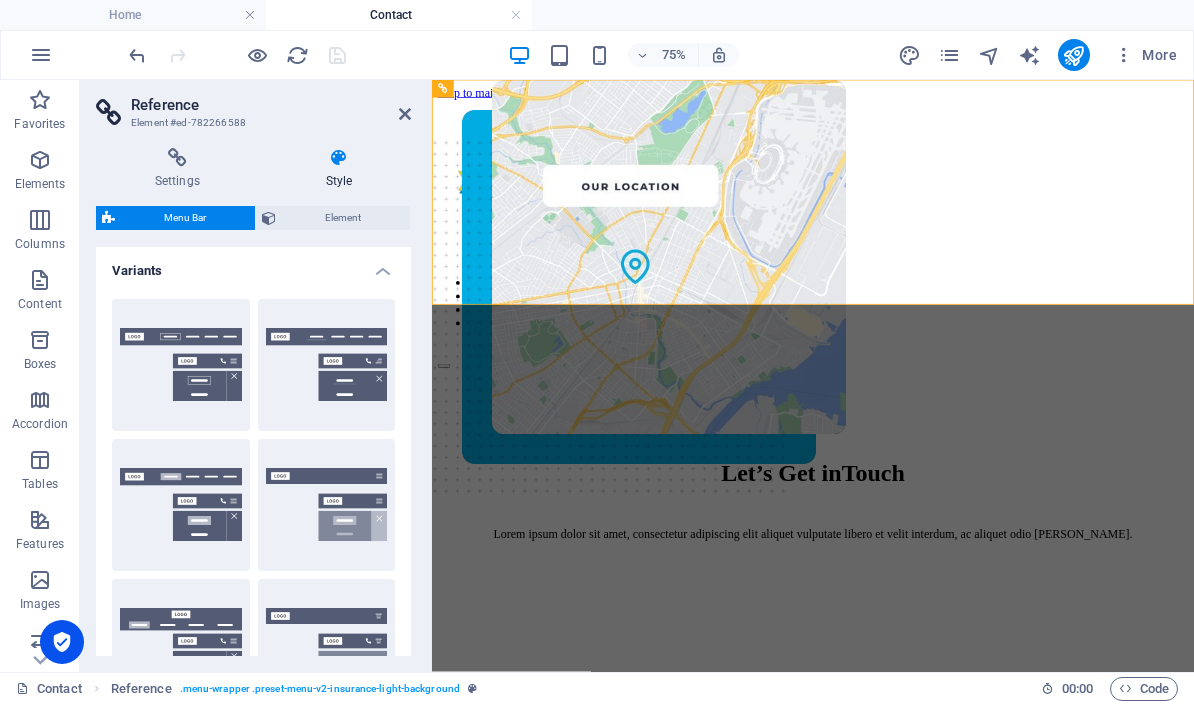click on "Element" at bounding box center (343, 218) 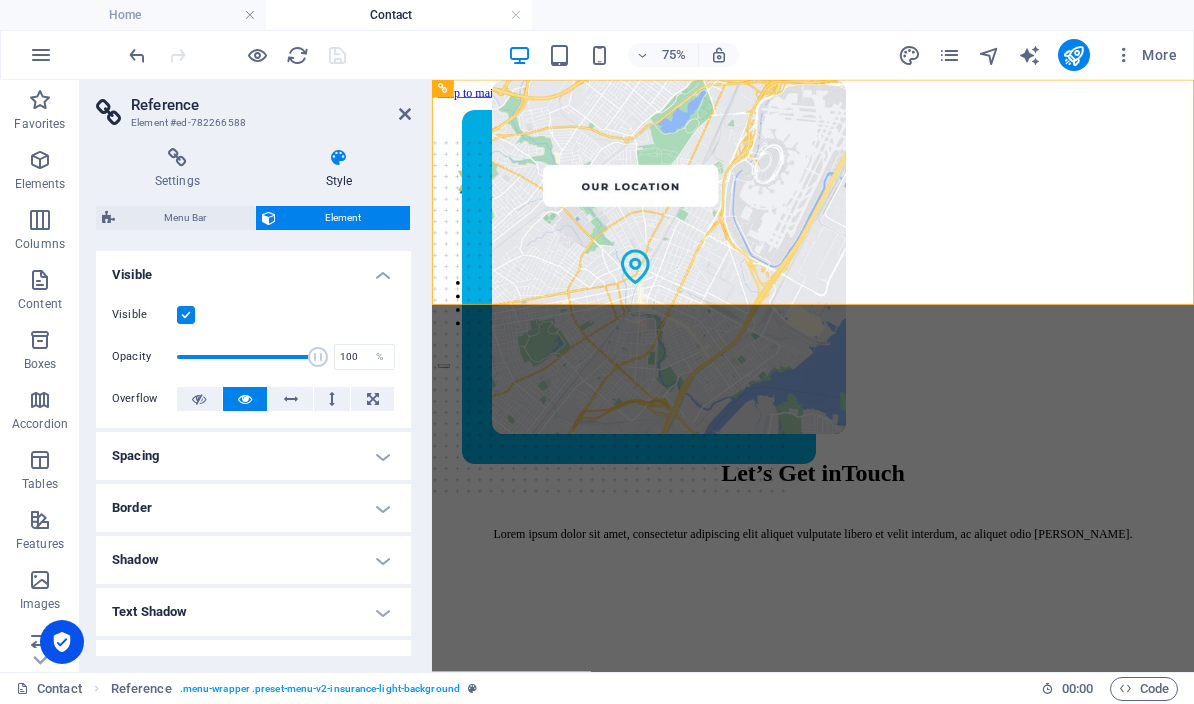 click on "Element" at bounding box center [343, 218] 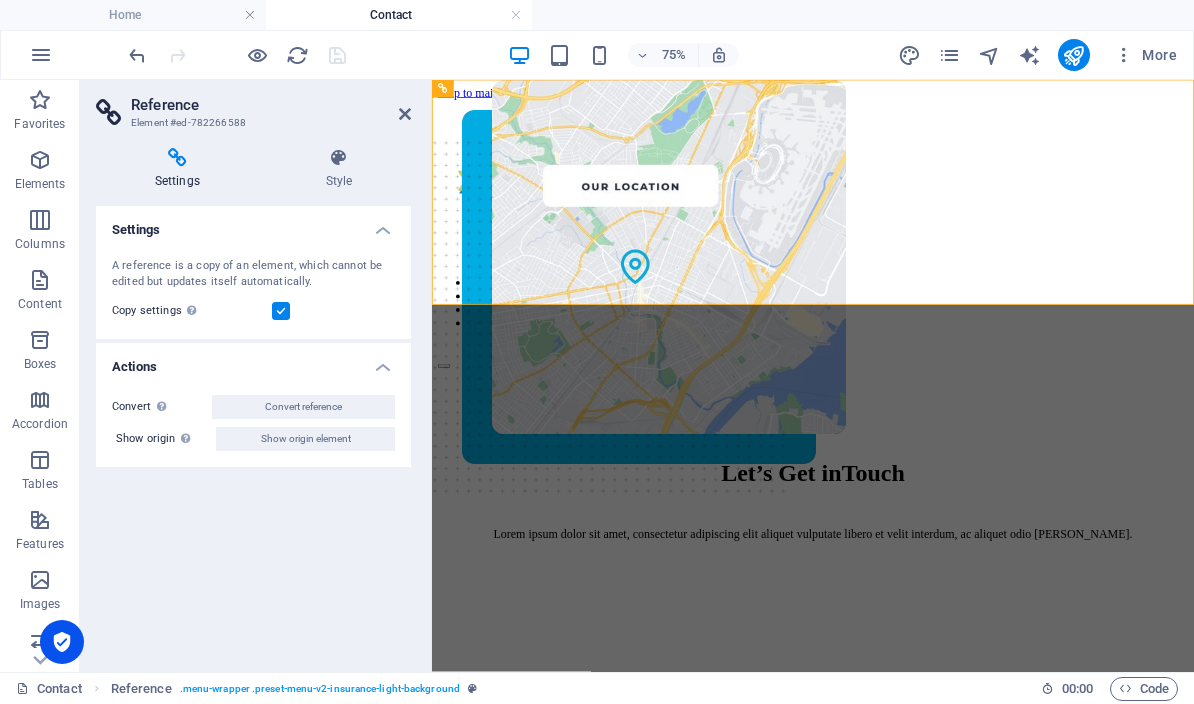 click on "Settings" at bounding box center [253, 224] 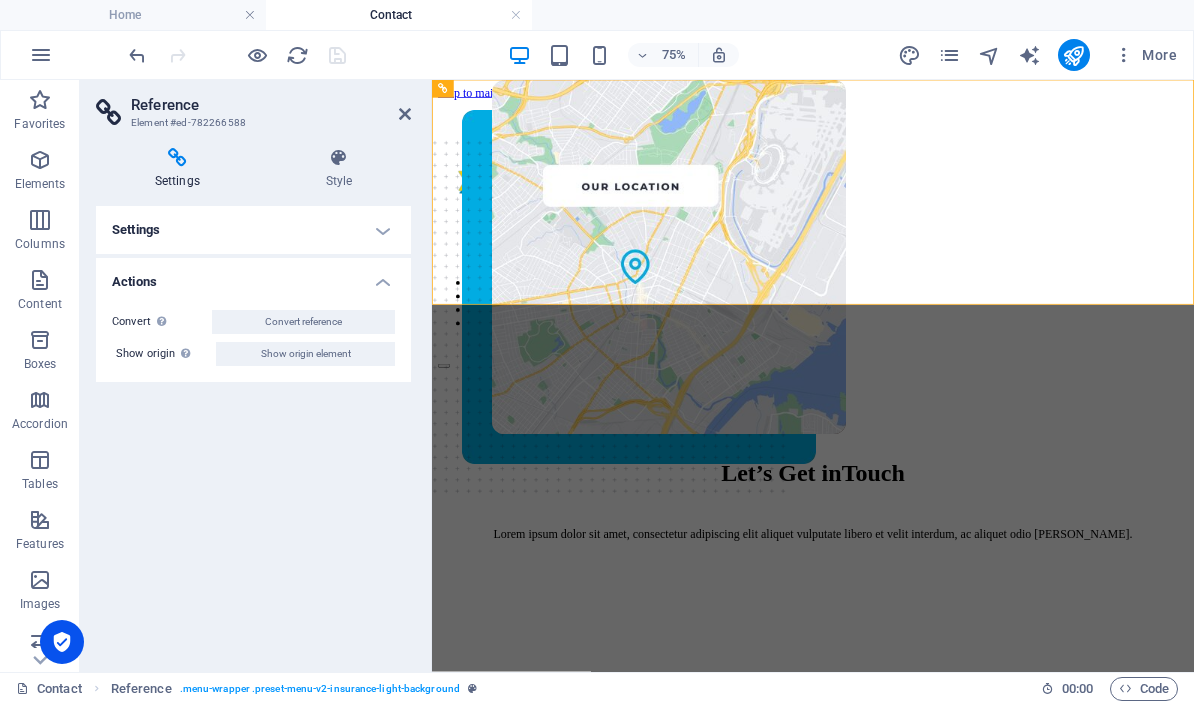 click at bounding box center (405, 114) 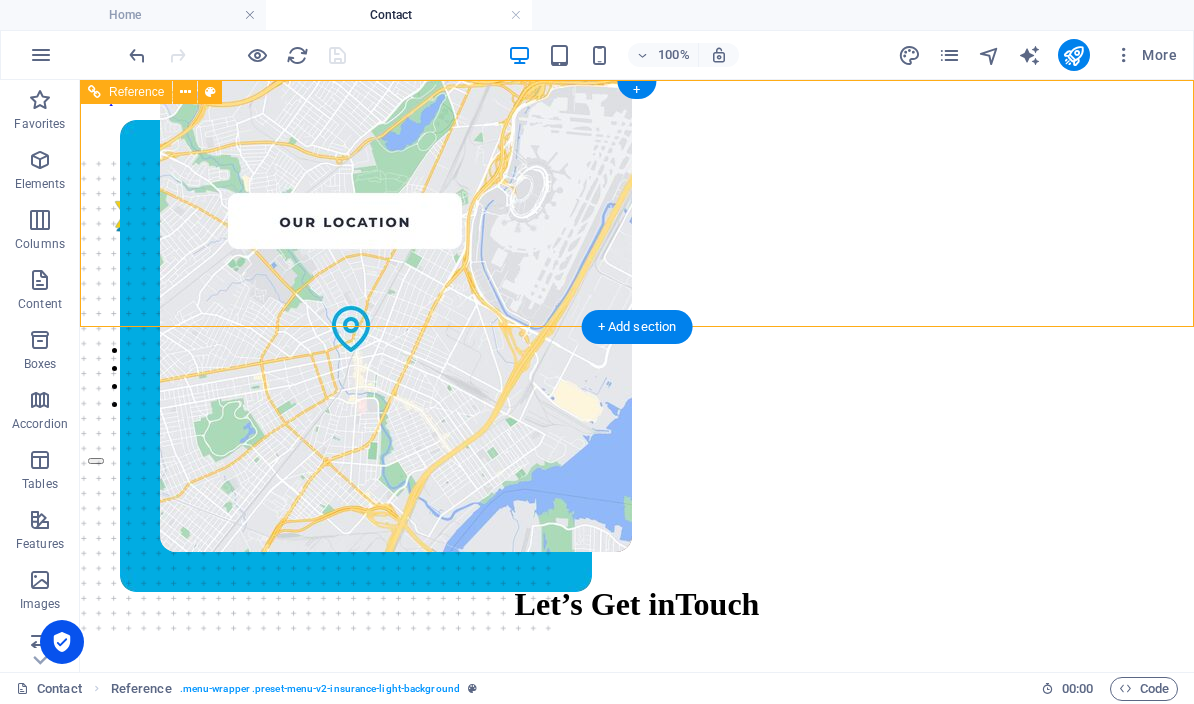 click on "ABOUT US SERVICES NEWS CONTACT BOOK A CALL" at bounding box center [637, 285] 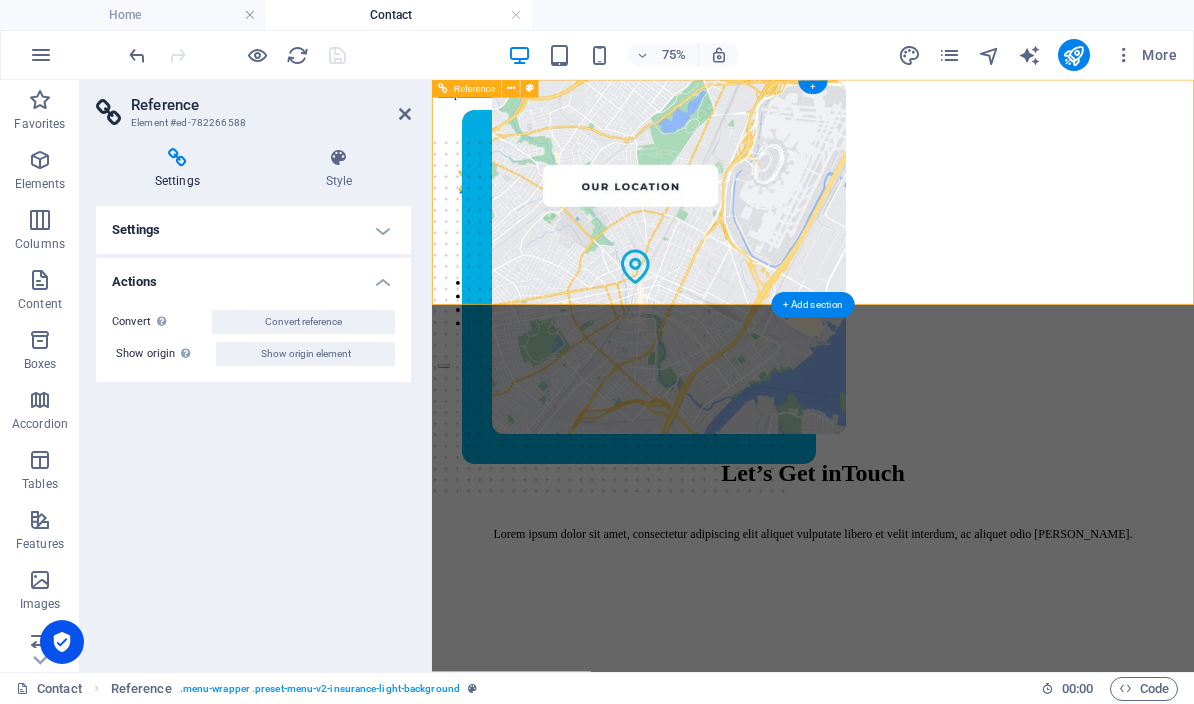 click on "BOOK A CALL" at bounding box center (956, 438) 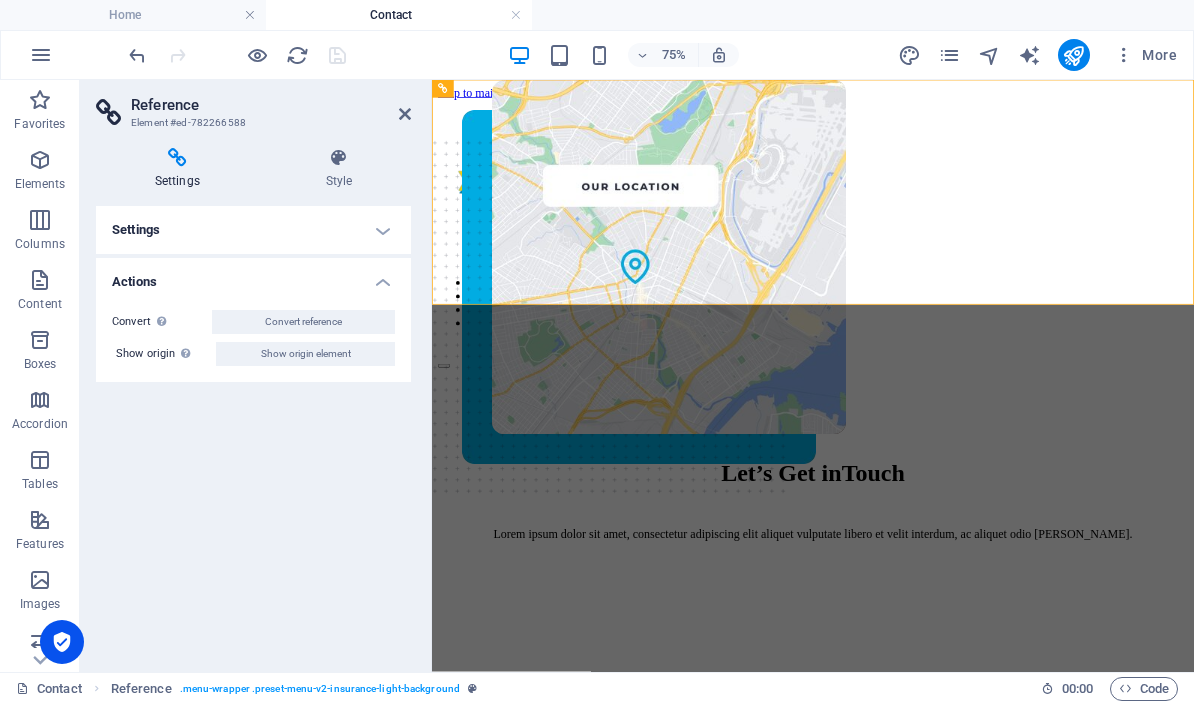 click at bounding box center [405, 114] 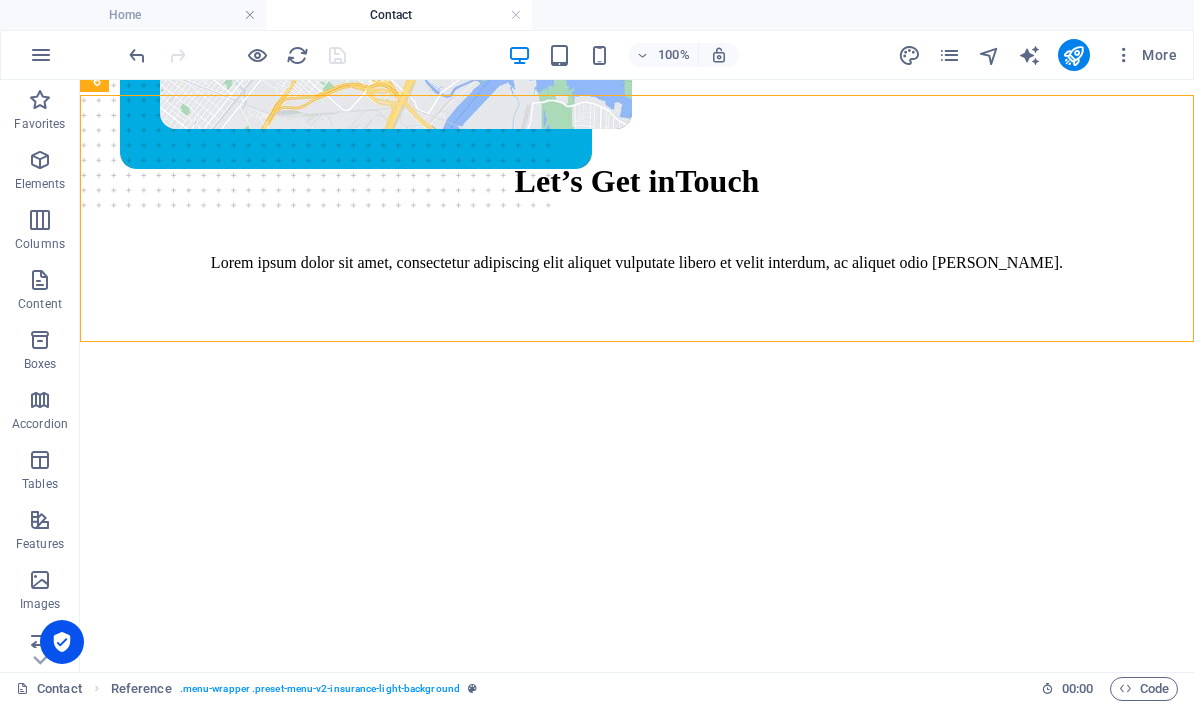 scroll, scrollTop: 406, scrollLeft: 0, axis: vertical 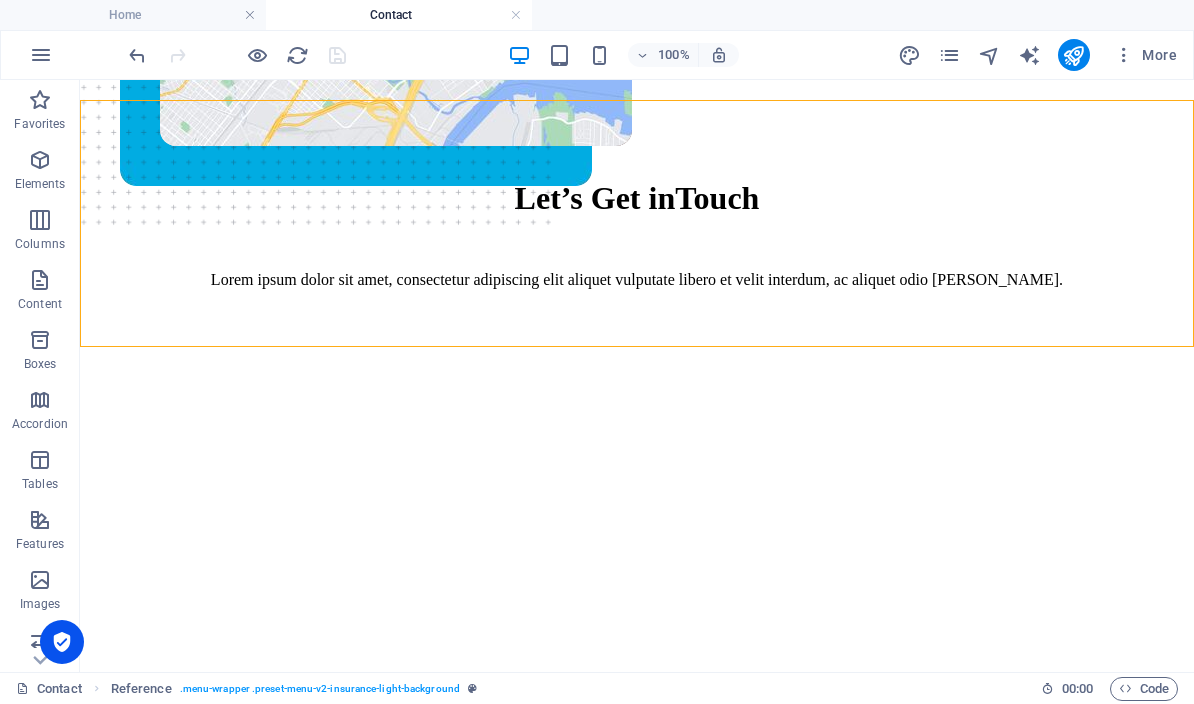 click on "[EMAIL_ADDRESS]" at bounding box center (183, 1300) 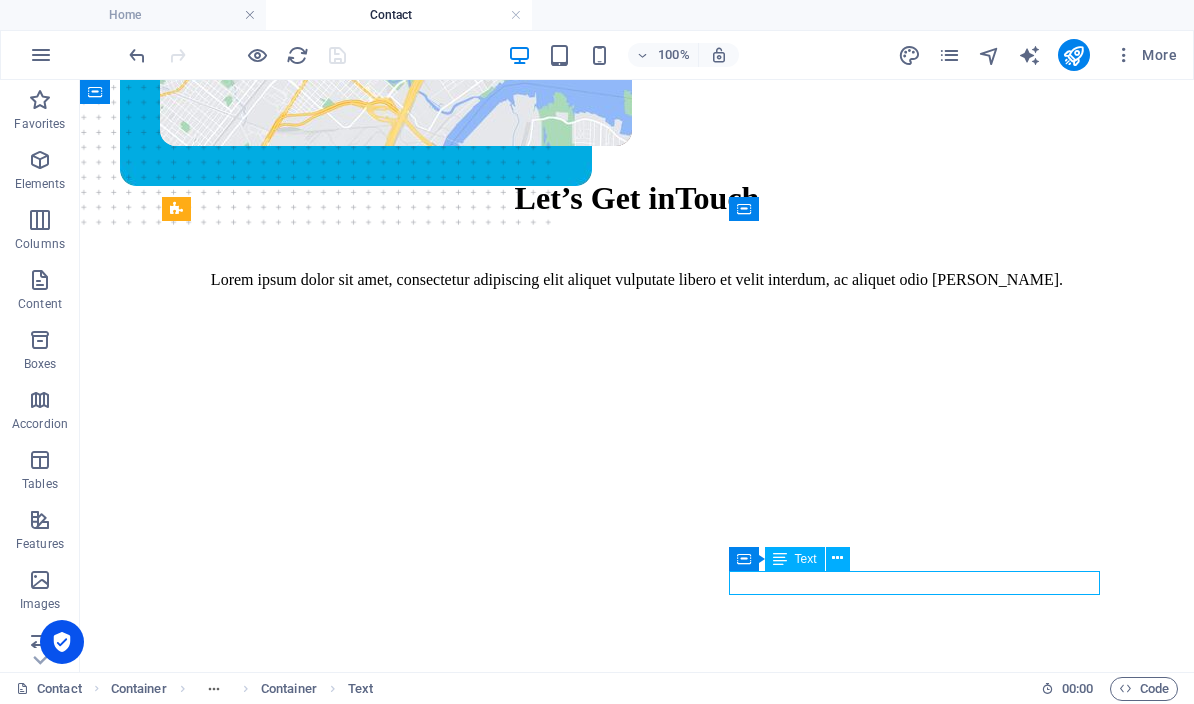 click on "[EMAIL_ADDRESS]" at bounding box center (183, 1300) 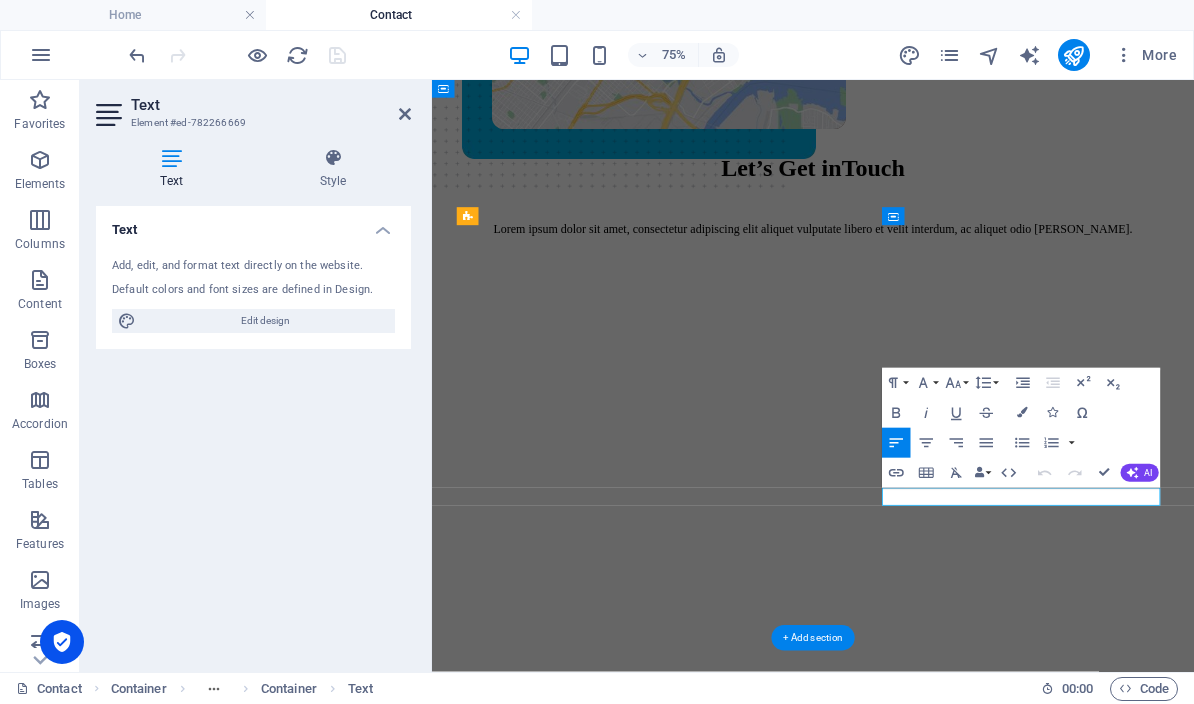 click on "[EMAIL_ADDRESS]" at bounding box center [535, 1300] 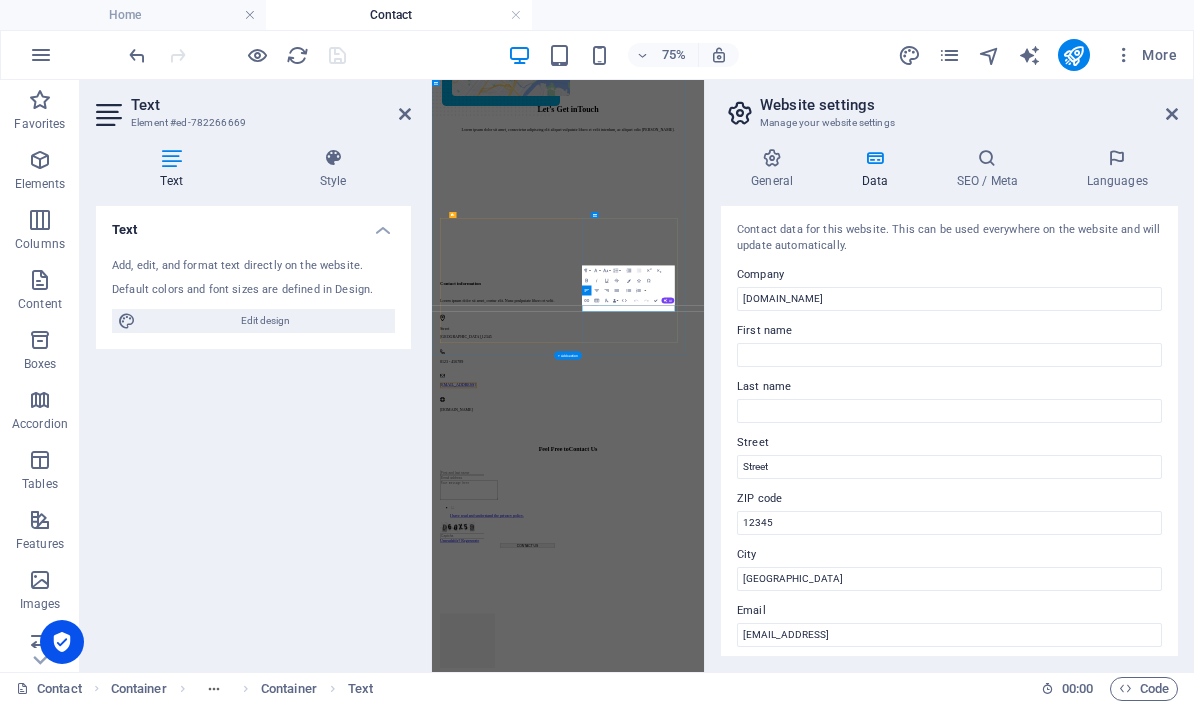 scroll, scrollTop: 0, scrollLeft: 0, axis: both 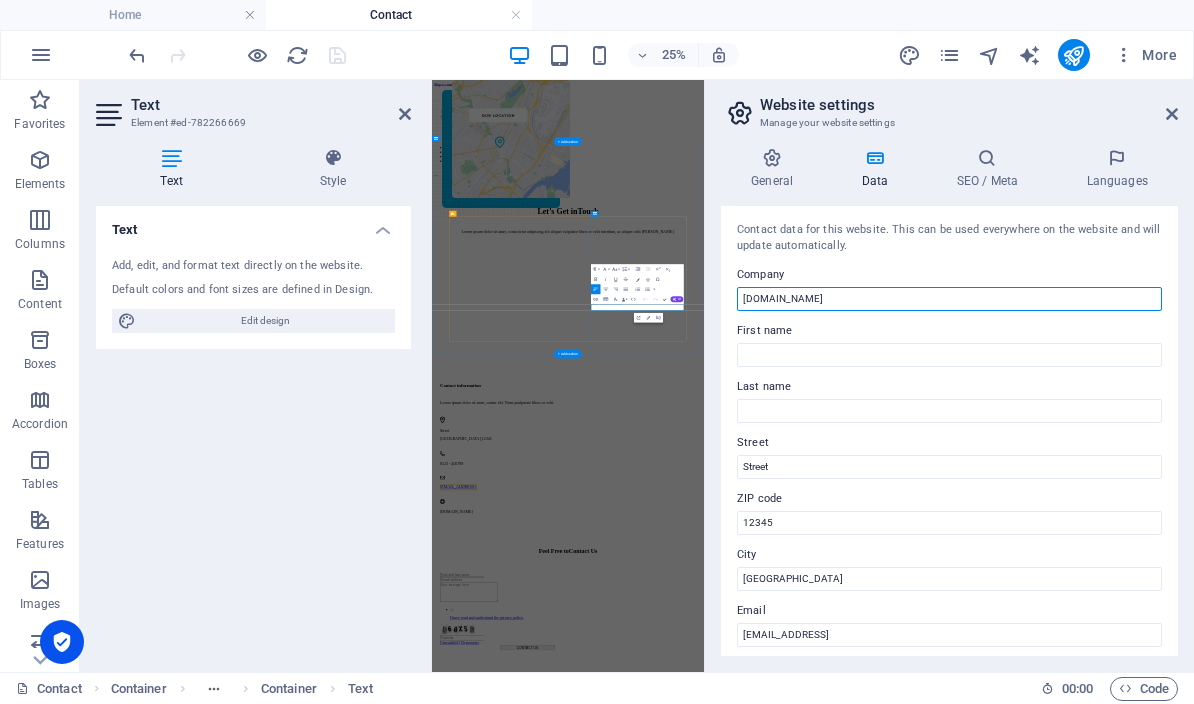 click on "[DOMAIN_NAME]" at bounding box center (949, 299) 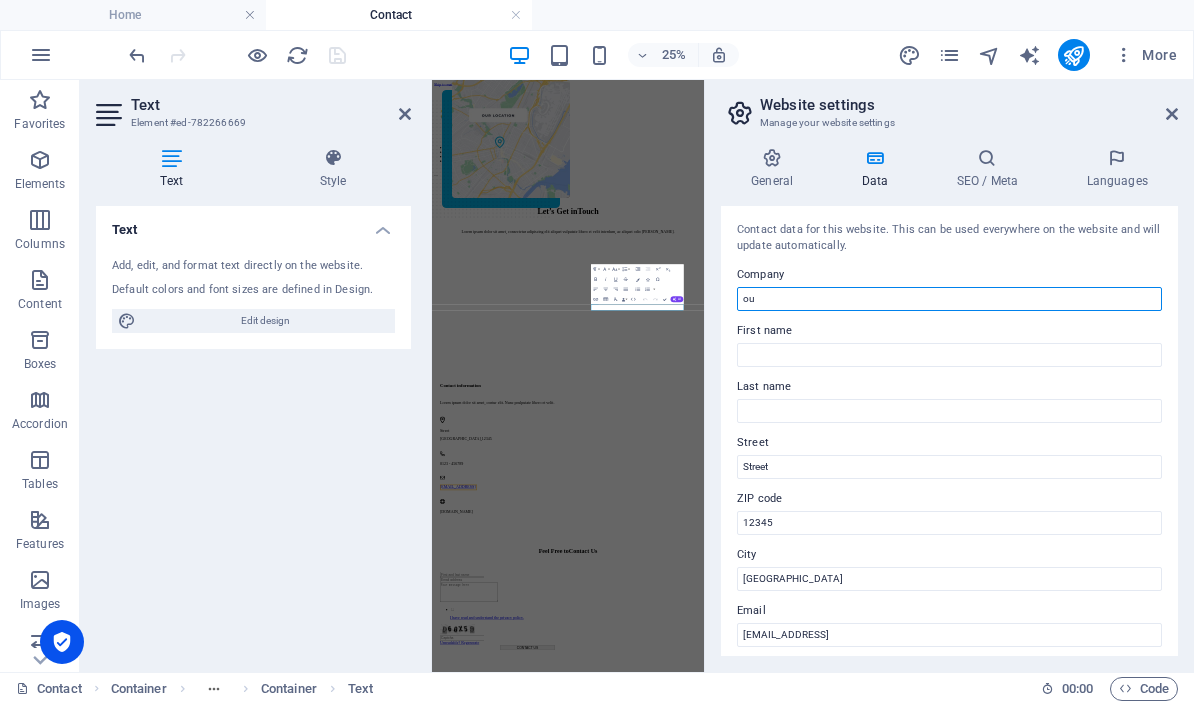 type on "o" 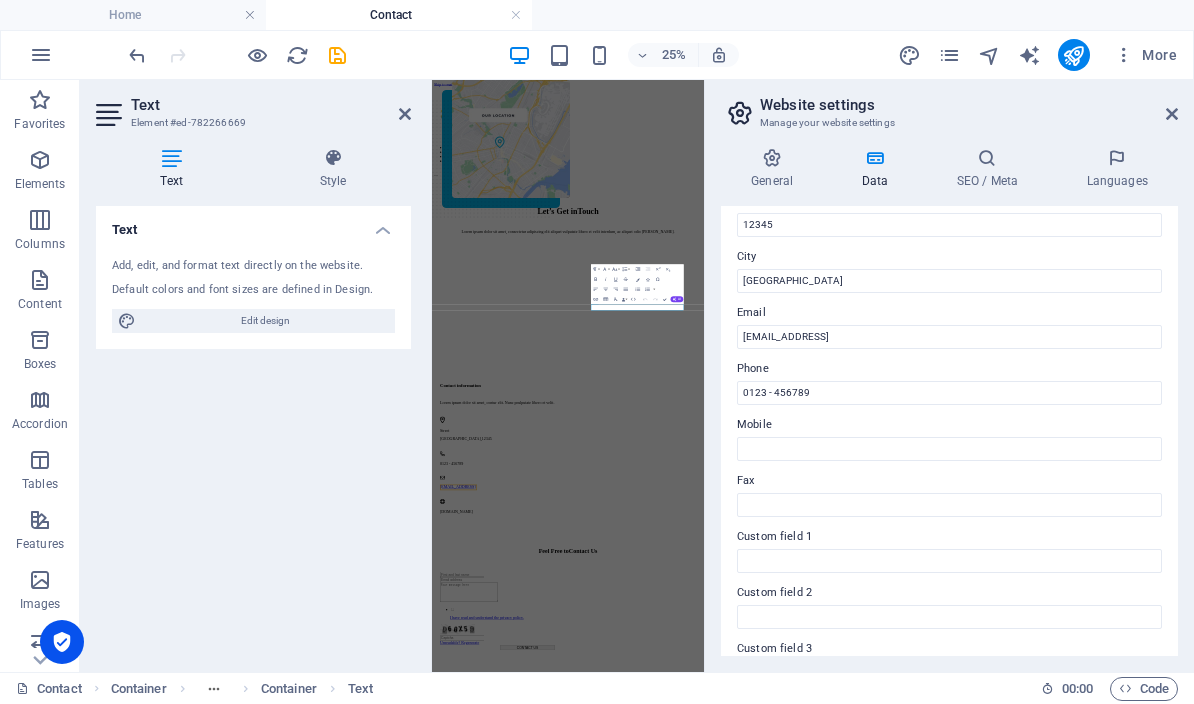 scroll, scrollTop: 303, scrollLeft: 0, axis: vertical 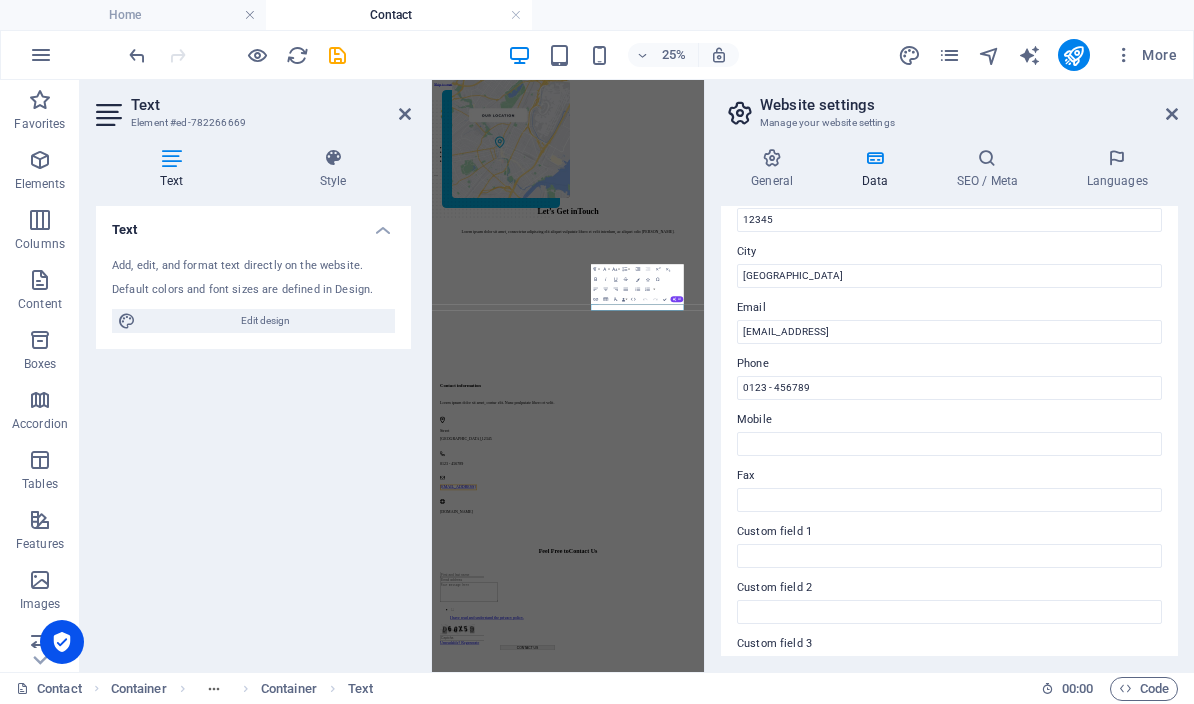 type on "Our [PERSON_NAME] Family" 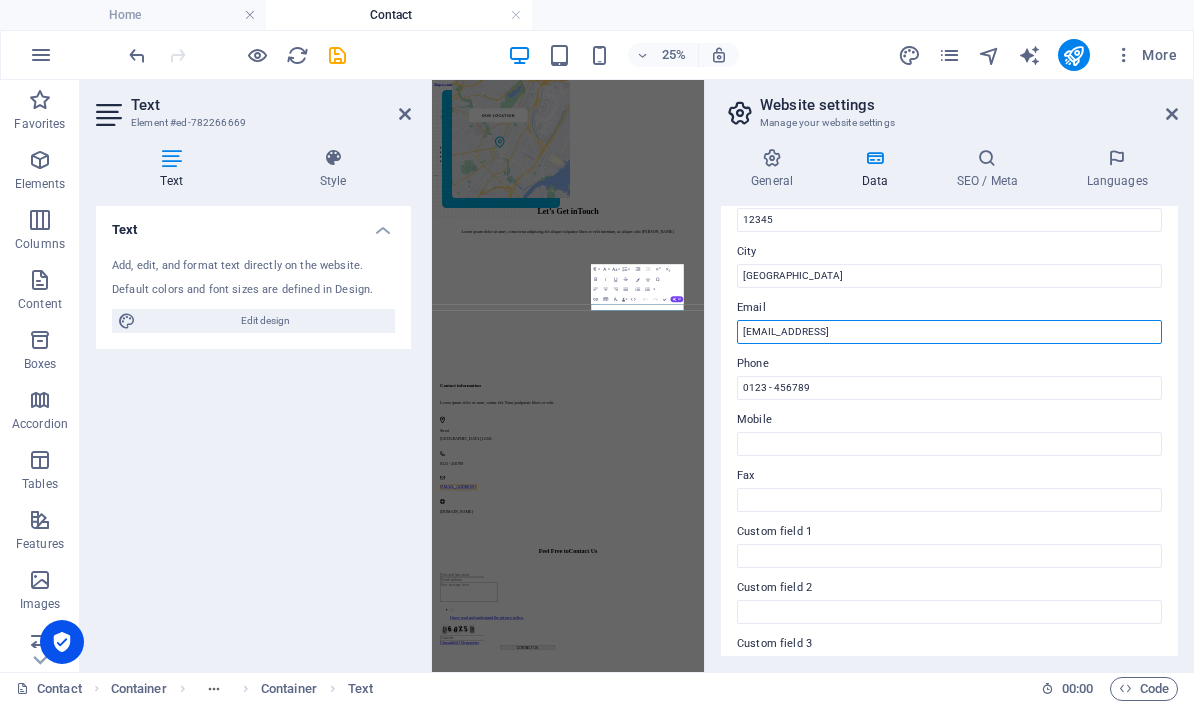 click on "[EMAIL_ADDRESS]" at bounding box center (949, 332) 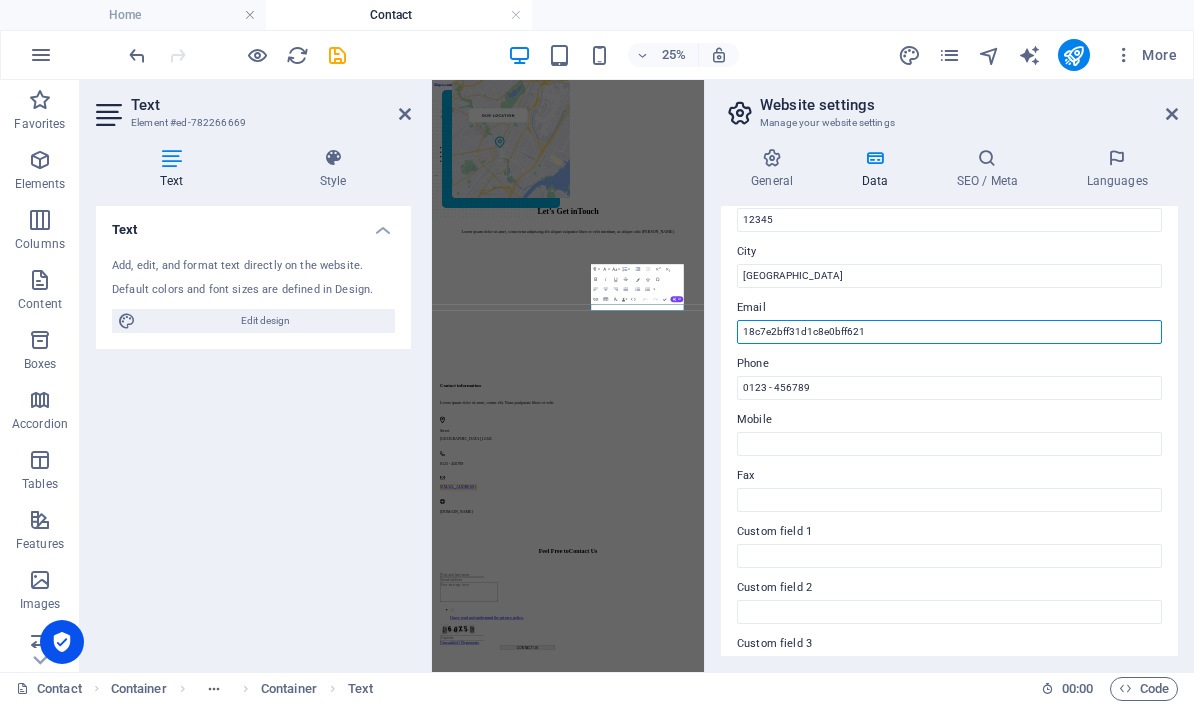 type on "18c7e2bff31d1c8e0bff62" 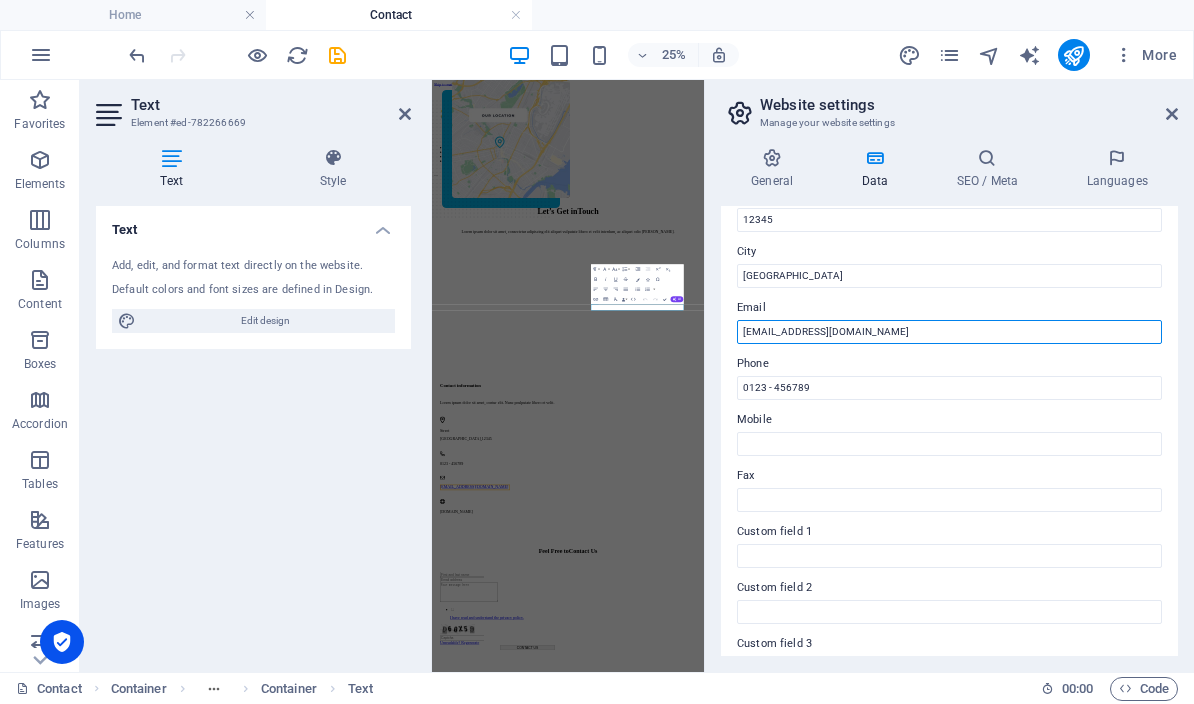 type on "[EMAIL_ADDRESS][DOMAIN_NAME]" 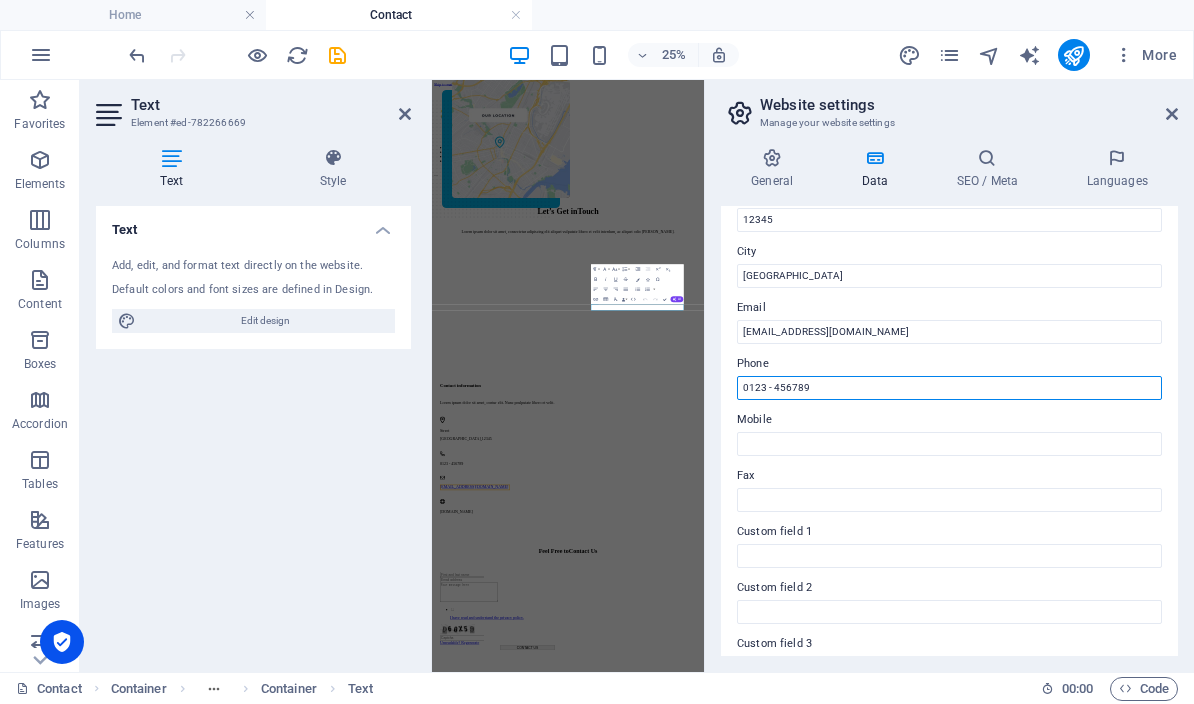 click on "0123 - 456789" at bounding box center (949, 388) 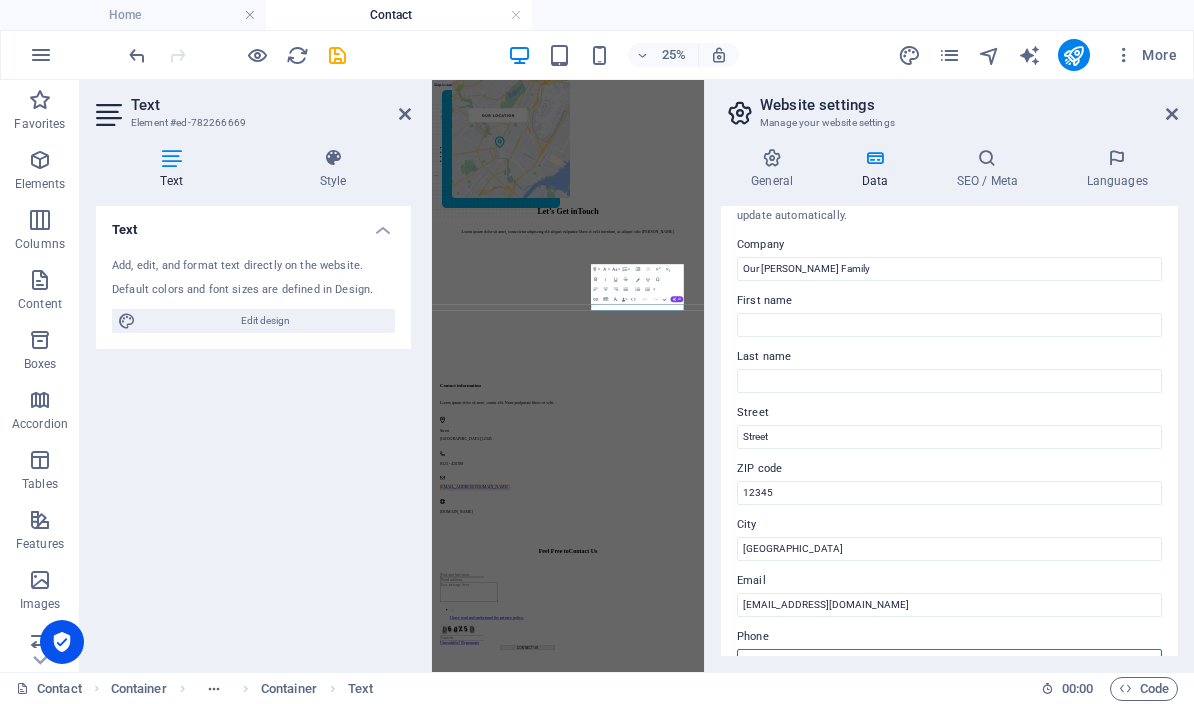 scroll, scrollTop: 57, scrollLeft: 0, axis: vertical 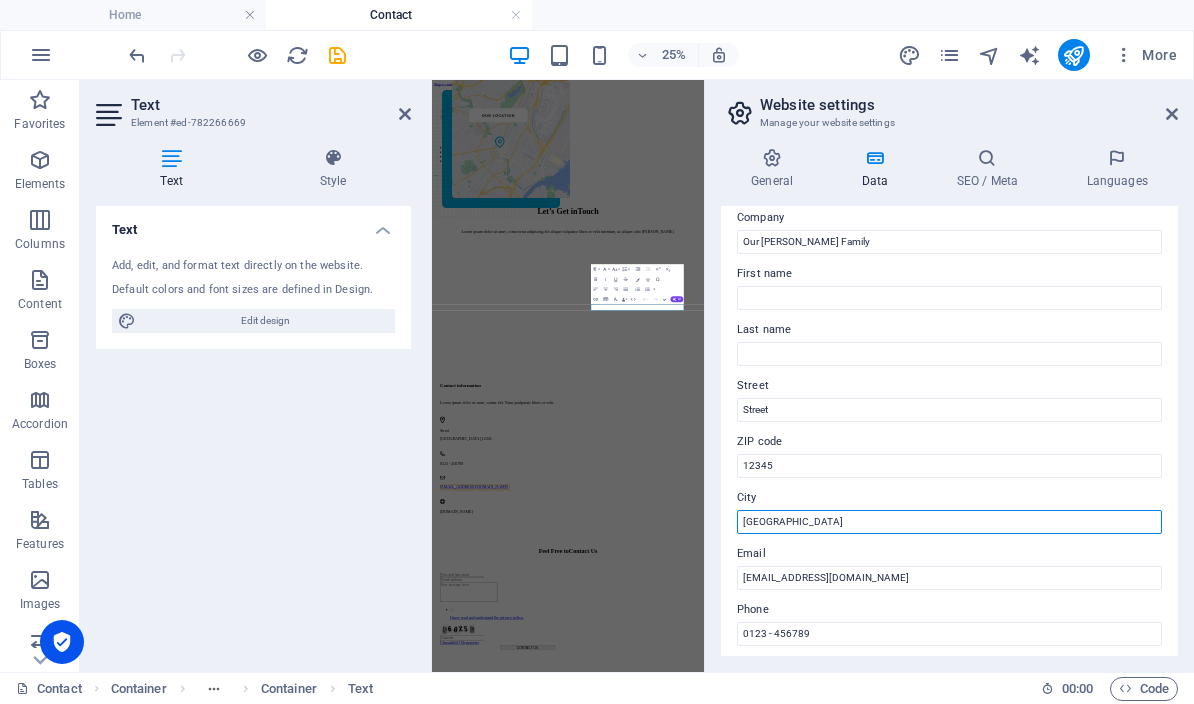 click on "[GEOGRAPHIC_DATA]" at bounding box center (949, 522) 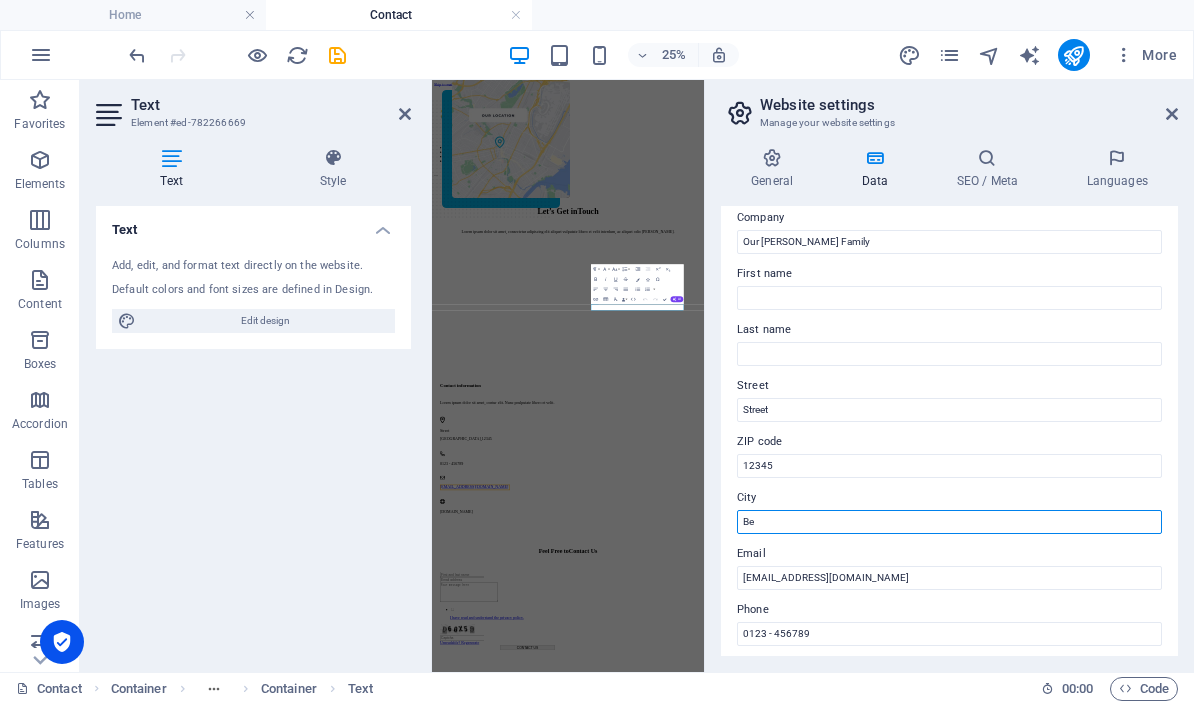 type on "B" 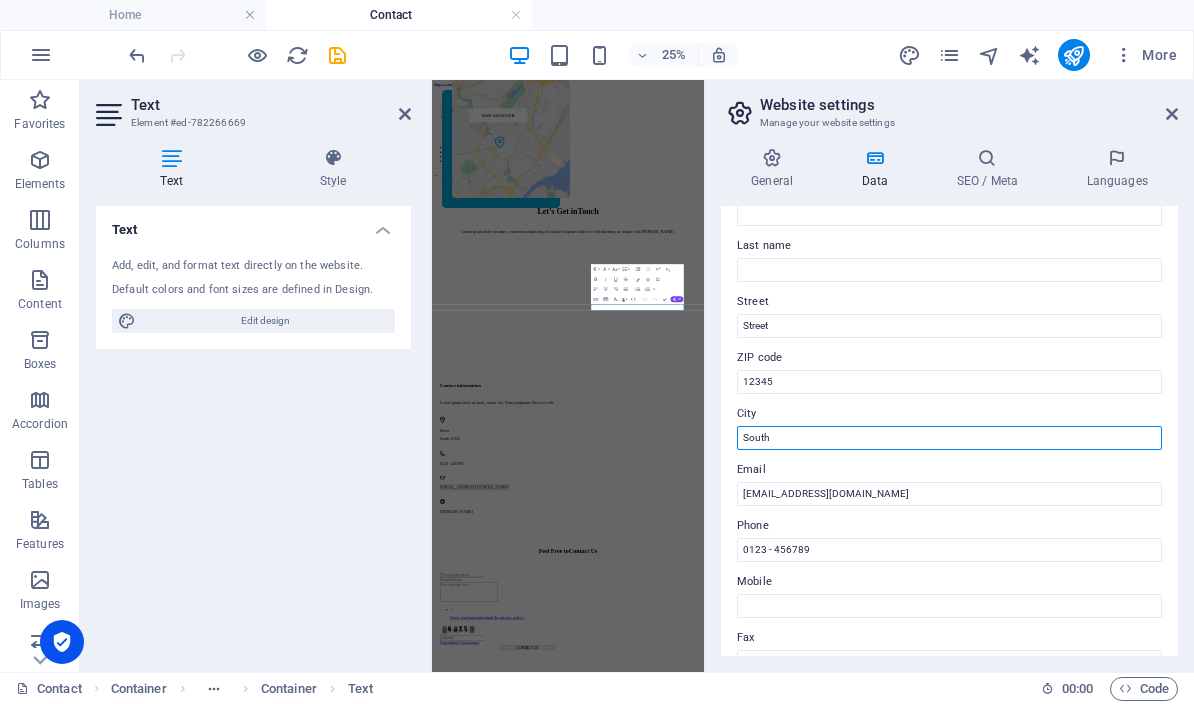 scroll, scrollTop: 143, scrollLeft: 0, axis: vertical 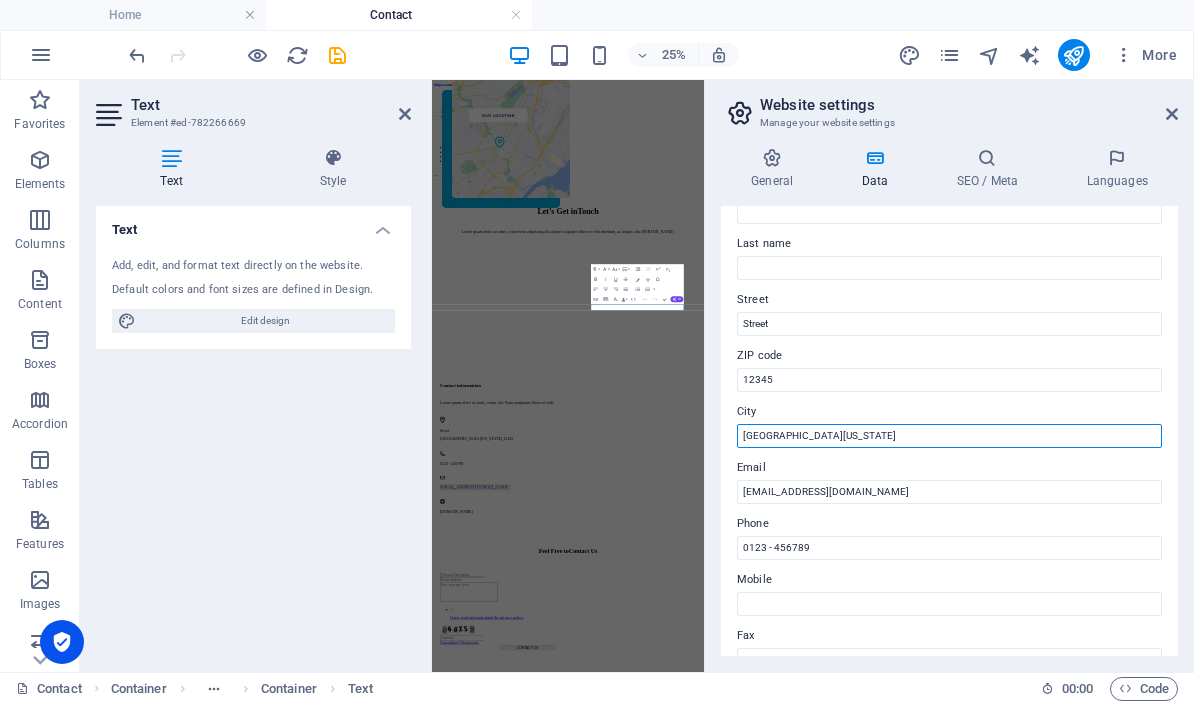 type on "[GEOGRAPHIC_DATA][US_STATE]" 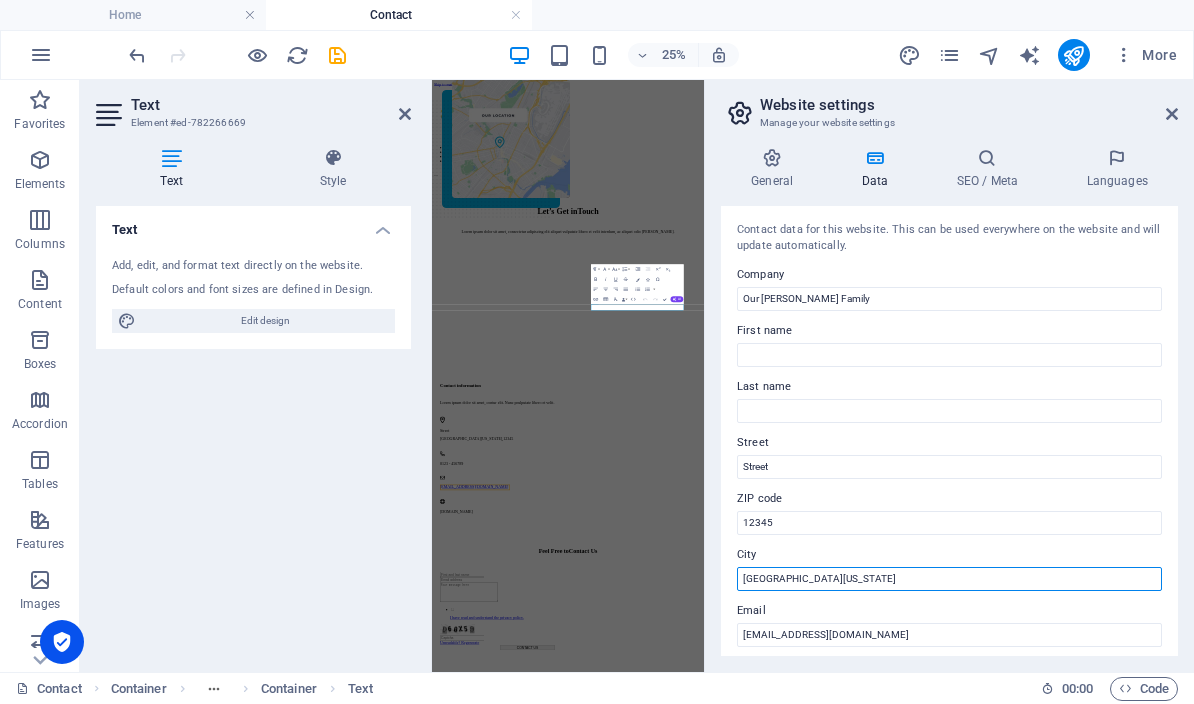 scroll, scrollTop: 0, scrollLeft: 0, axis: both 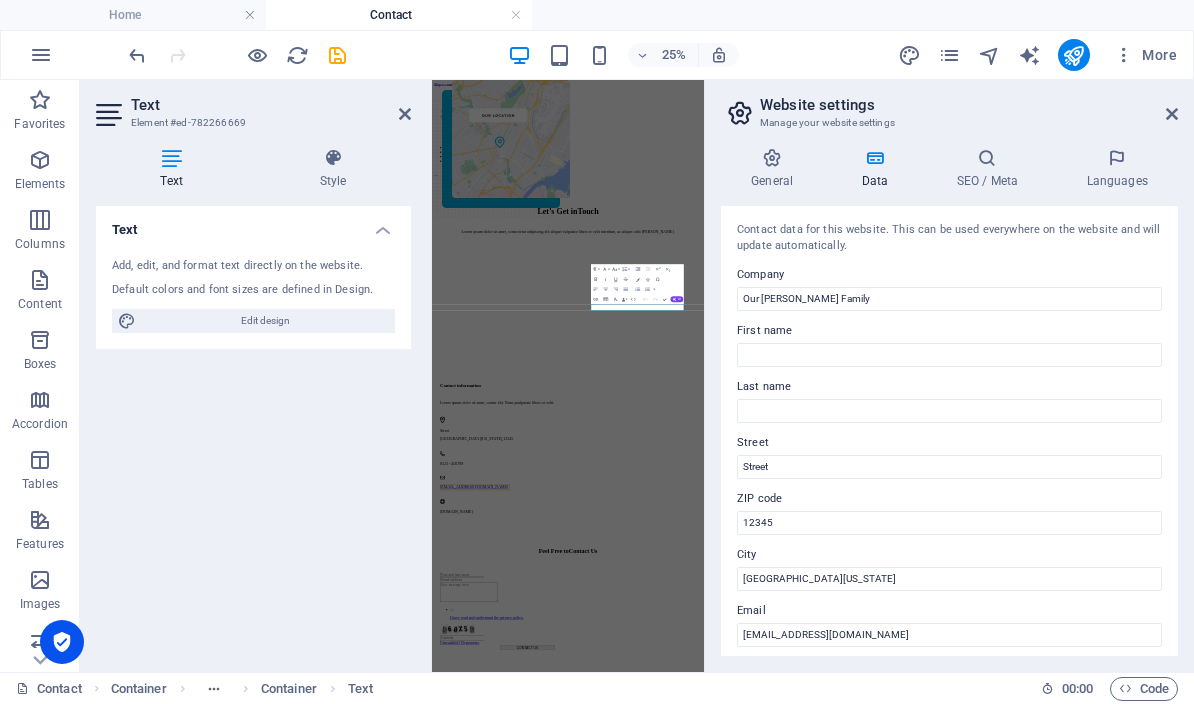 click at bounding box center (772, 158) 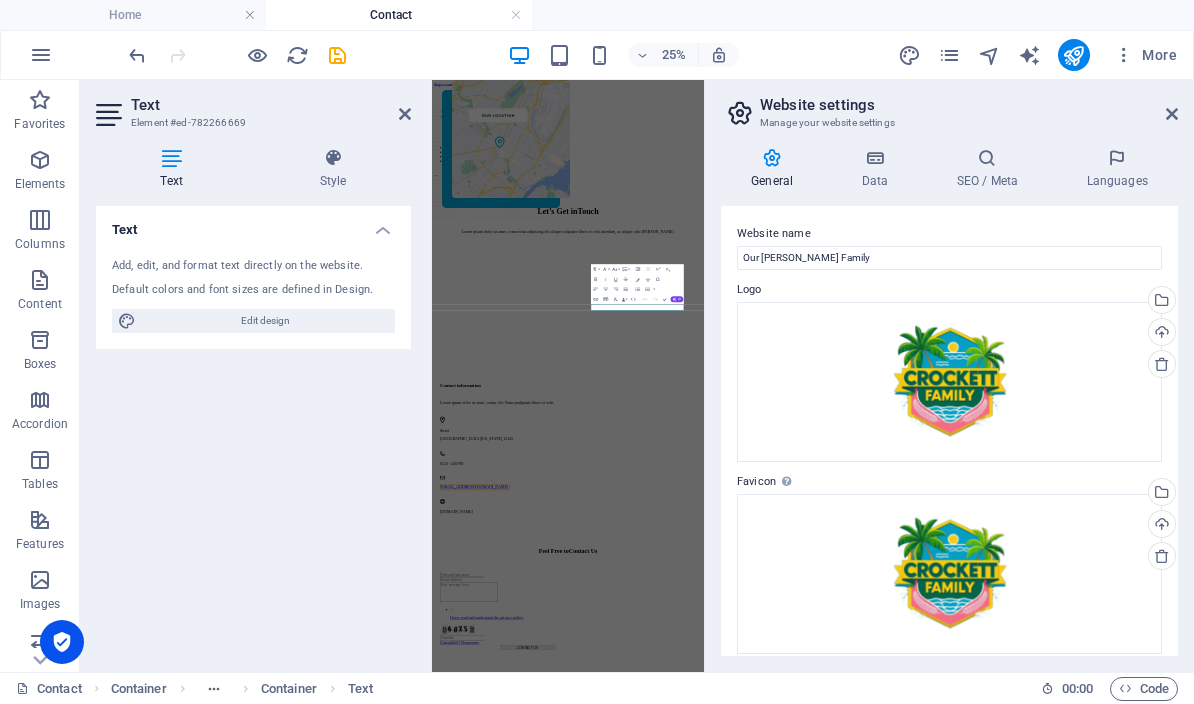 scroll, scrollTop: 0, scrollLeft: 0, axis: both 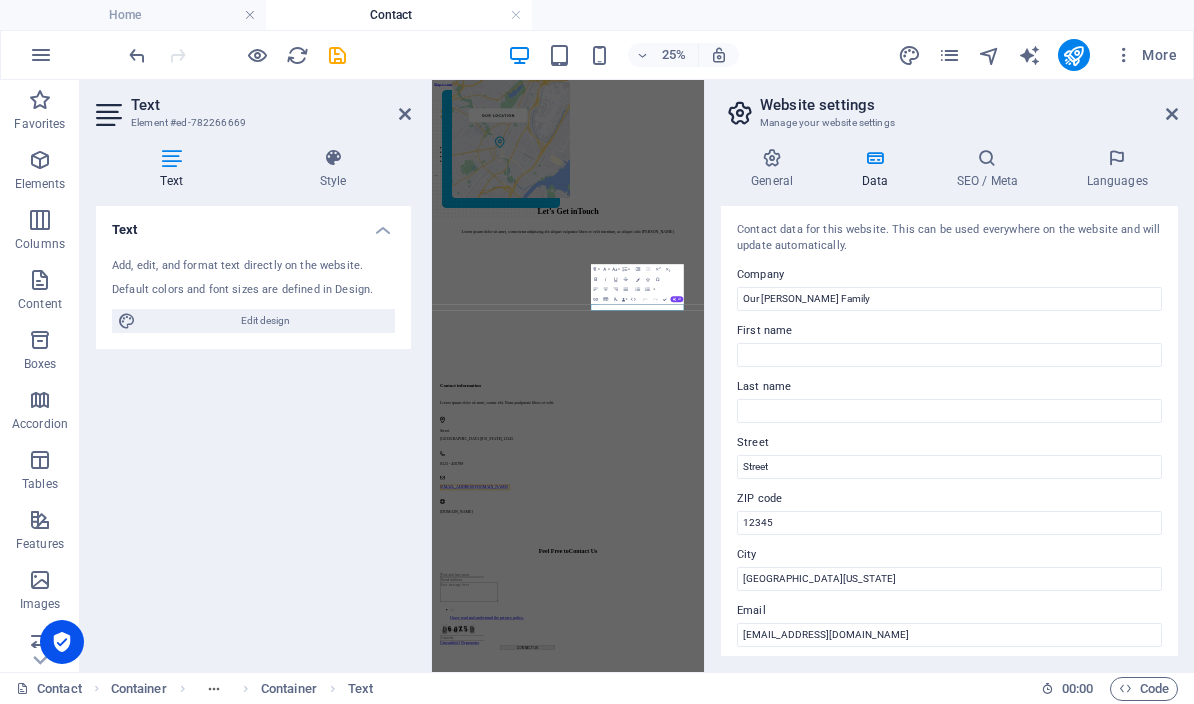 click at bounding box center [987, 158] 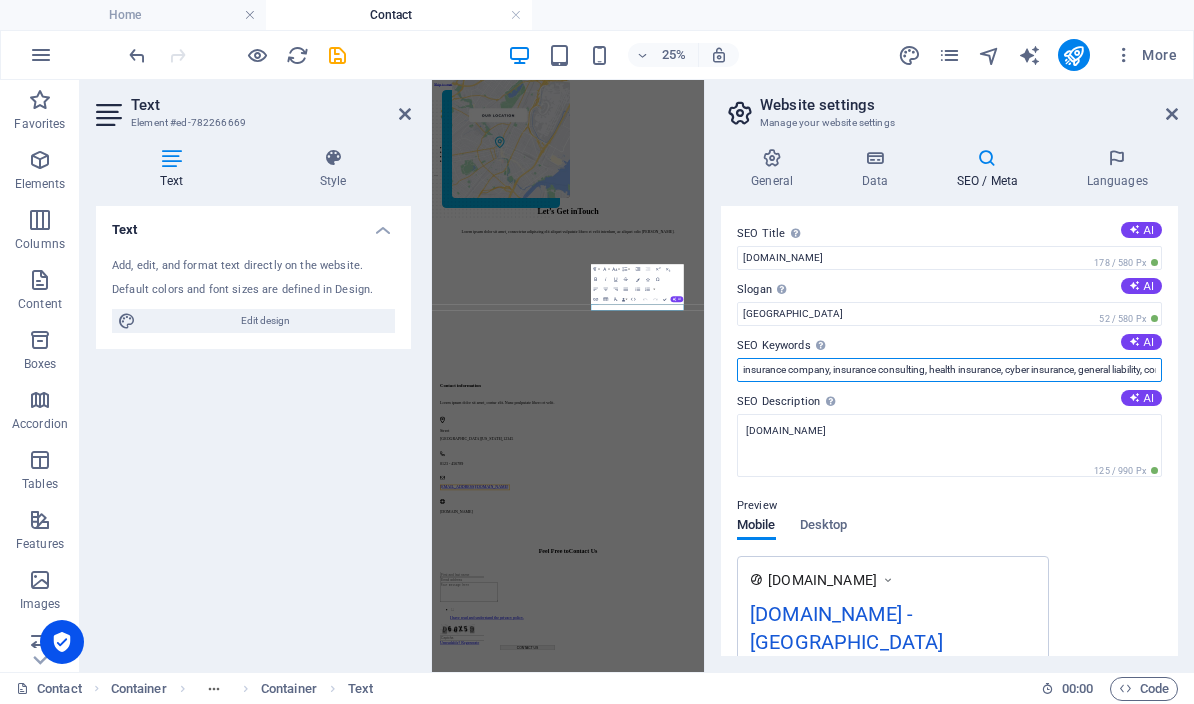 click on "insurance company, insurance consulting, health insurance, cyber insurance, general liability, consulting, advisor, [DOMAIN_NAME], [GEOGRAPHIC_DATA]" at bounding box center (949, 370) 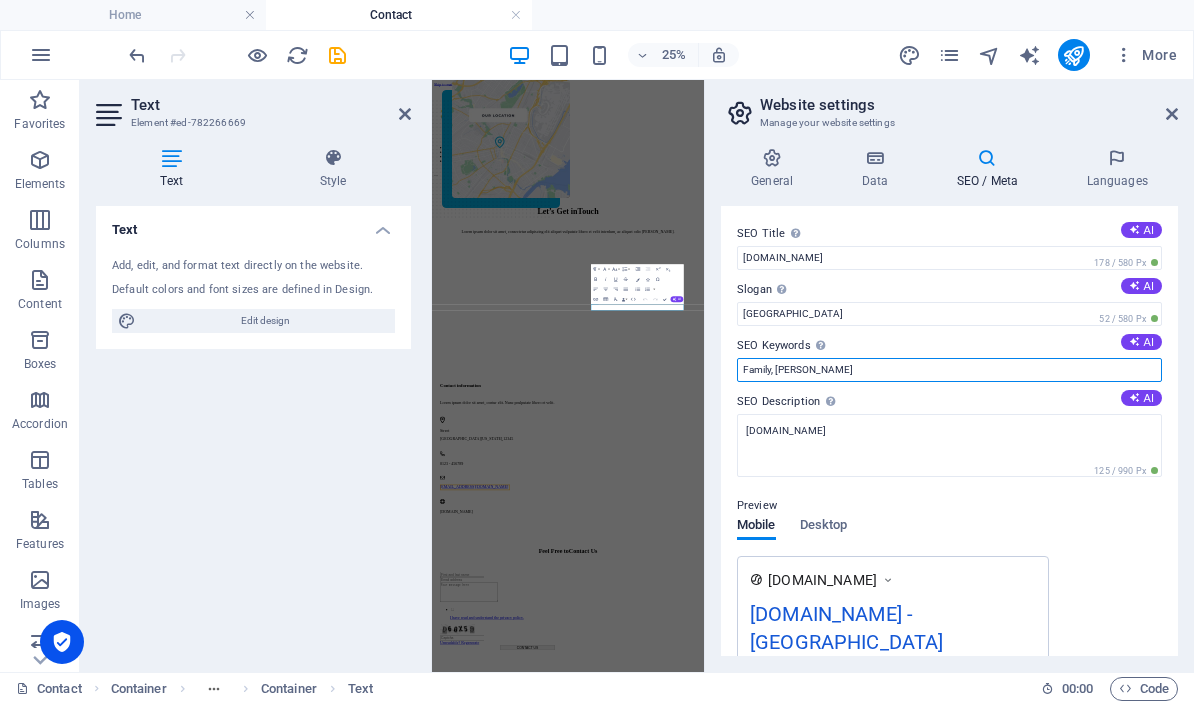 type on "Family, [PERSON_NAME]" 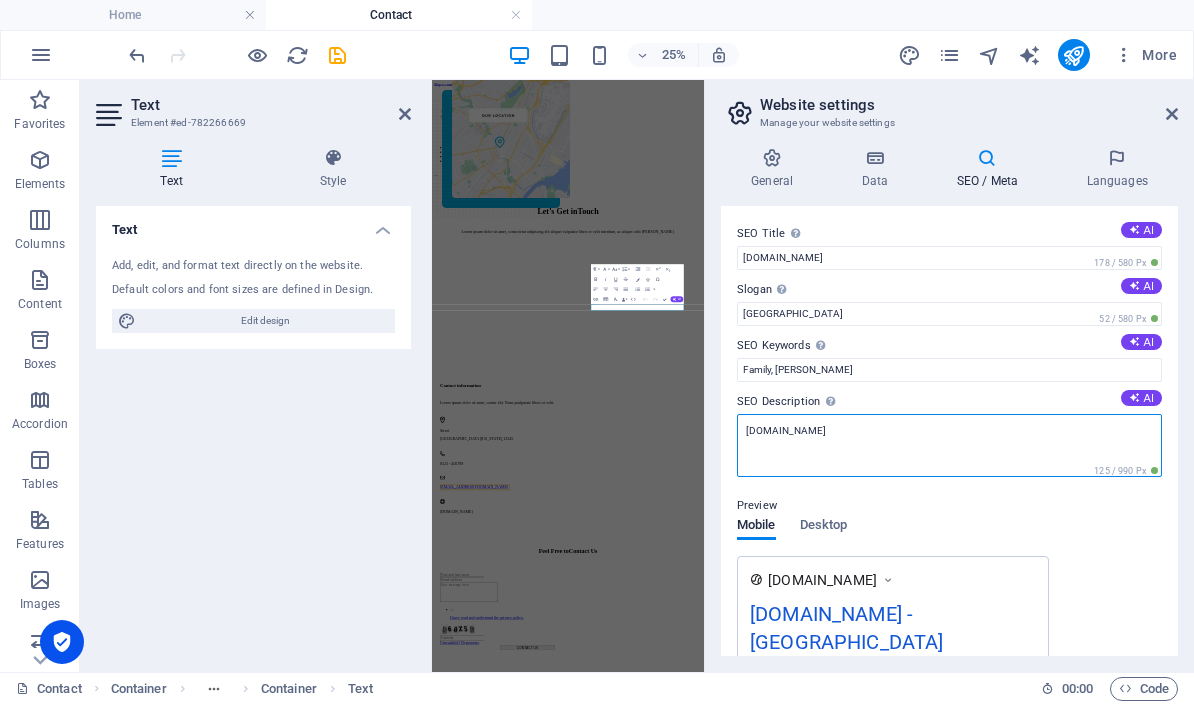 click on "[DOMAIN_NAME]" at bounding box center [949, 445] 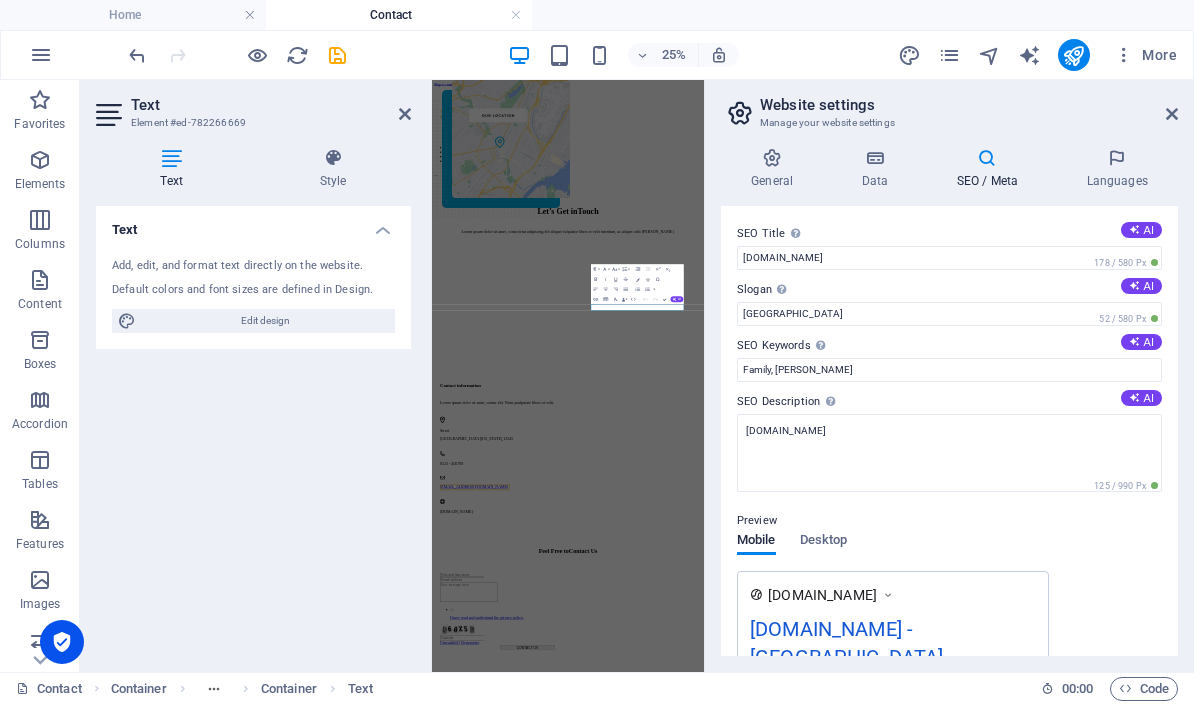 click on "Preview Mobile Desktop [DOMAIN_NAME] [DOMAIN_NAME] - [GEOGRAPHIC_DATA] [DOMAIN_NAME]" at bounding box center [949, 603] 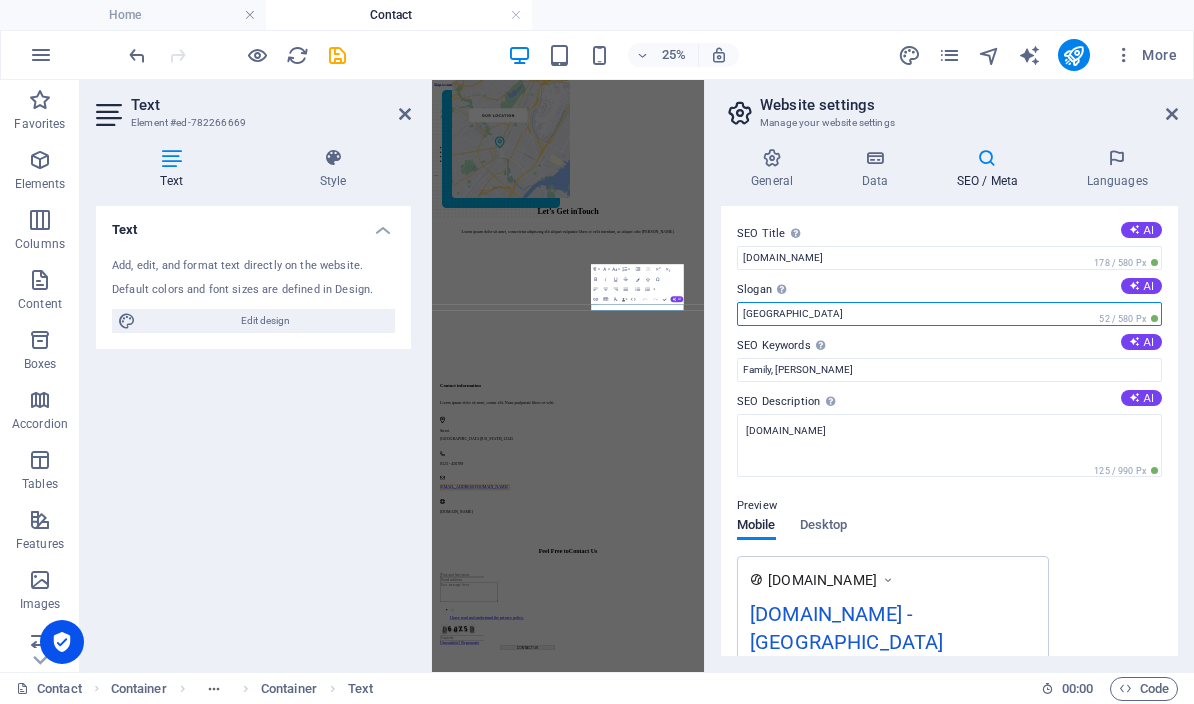 click on "[GEOGRAPHIC_DATA]" at bounding box center (949, 314) 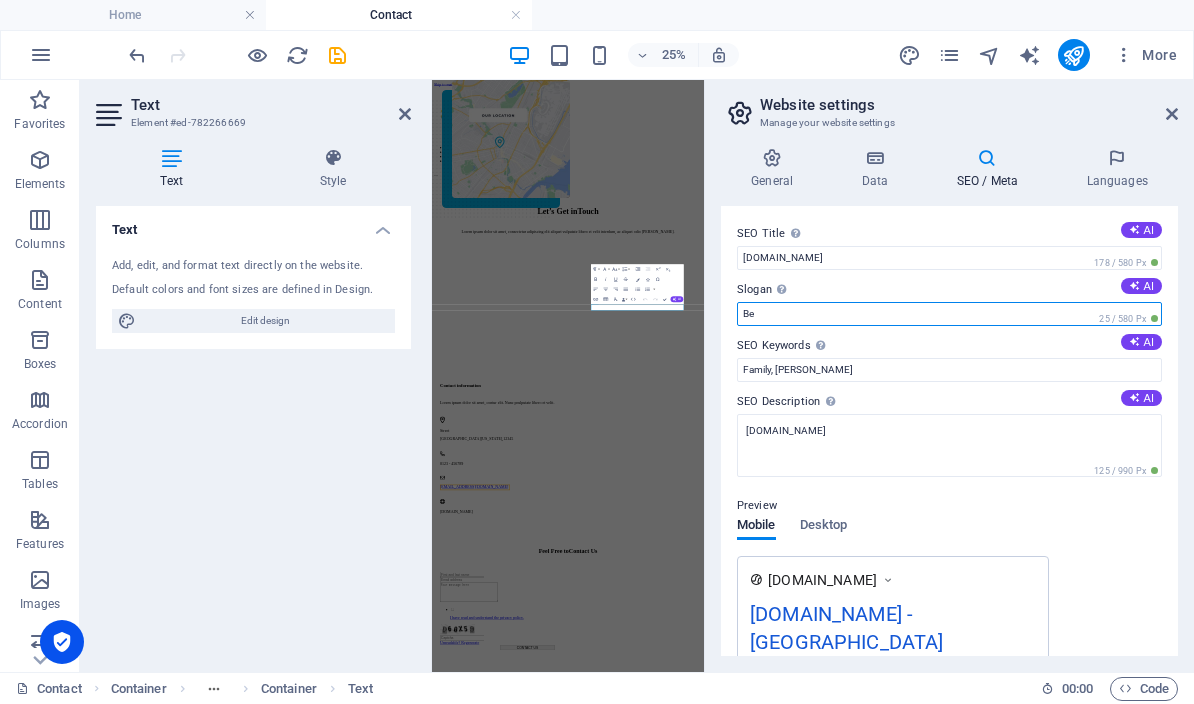 type on "B" 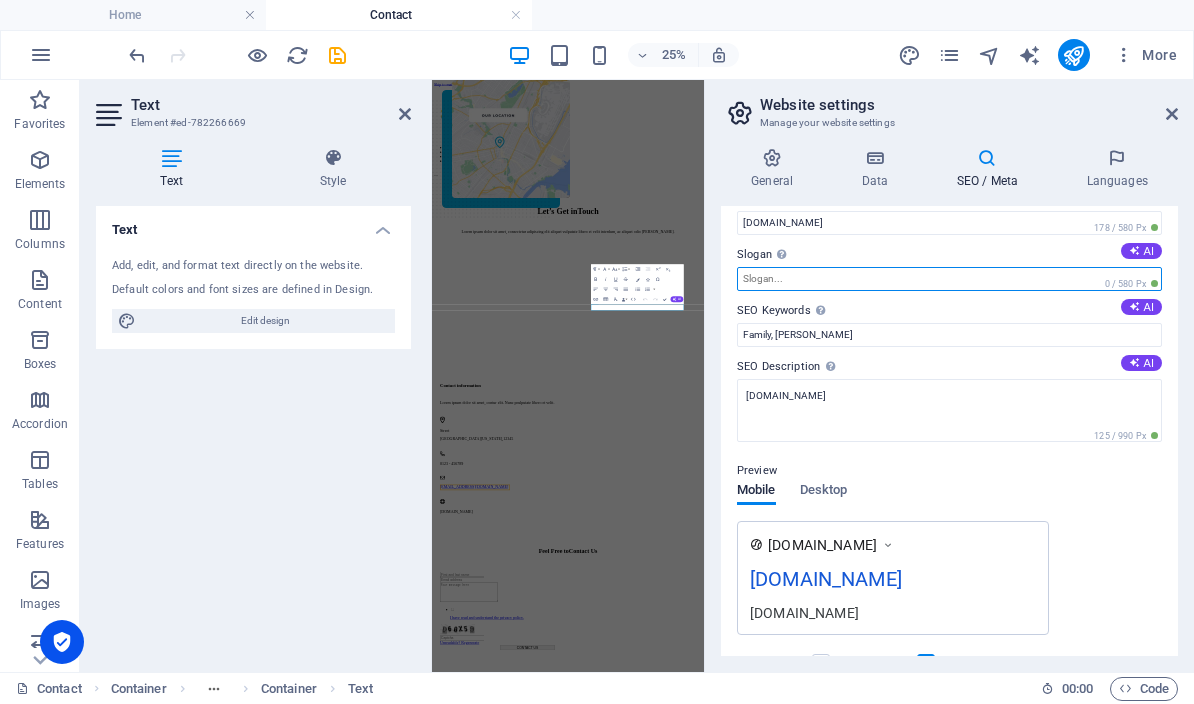 scroll, scrollTop: 37, scrollLeft: 0, axis: vertical 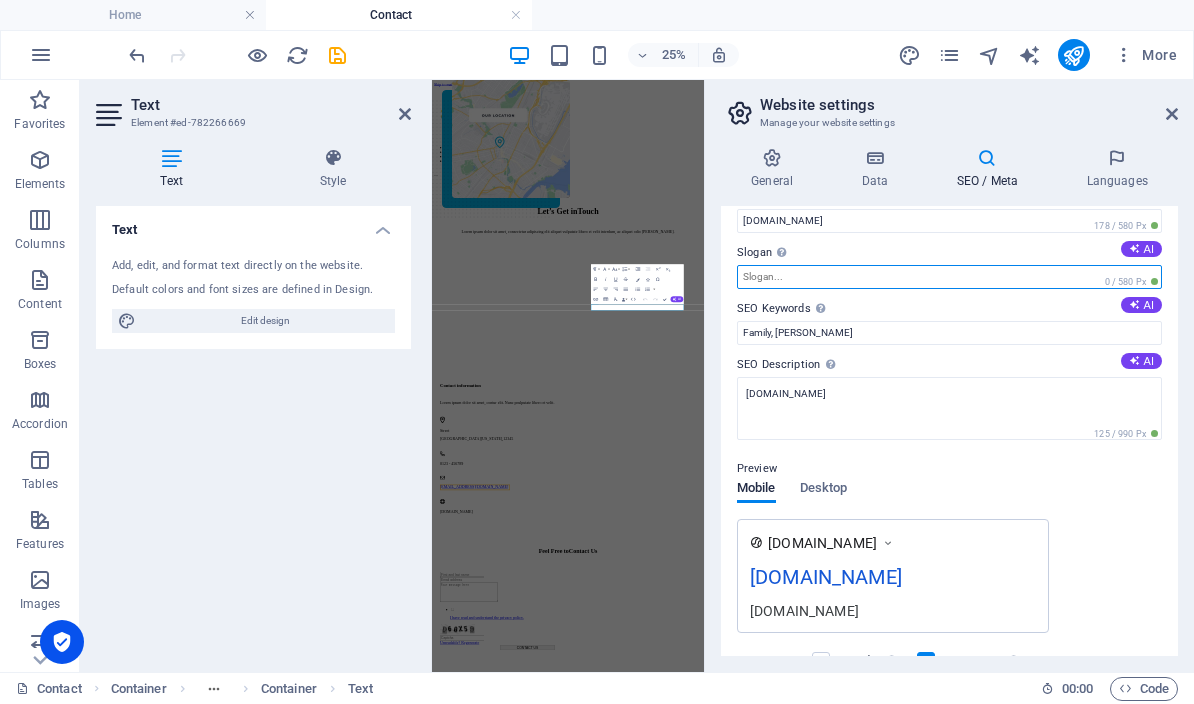 type 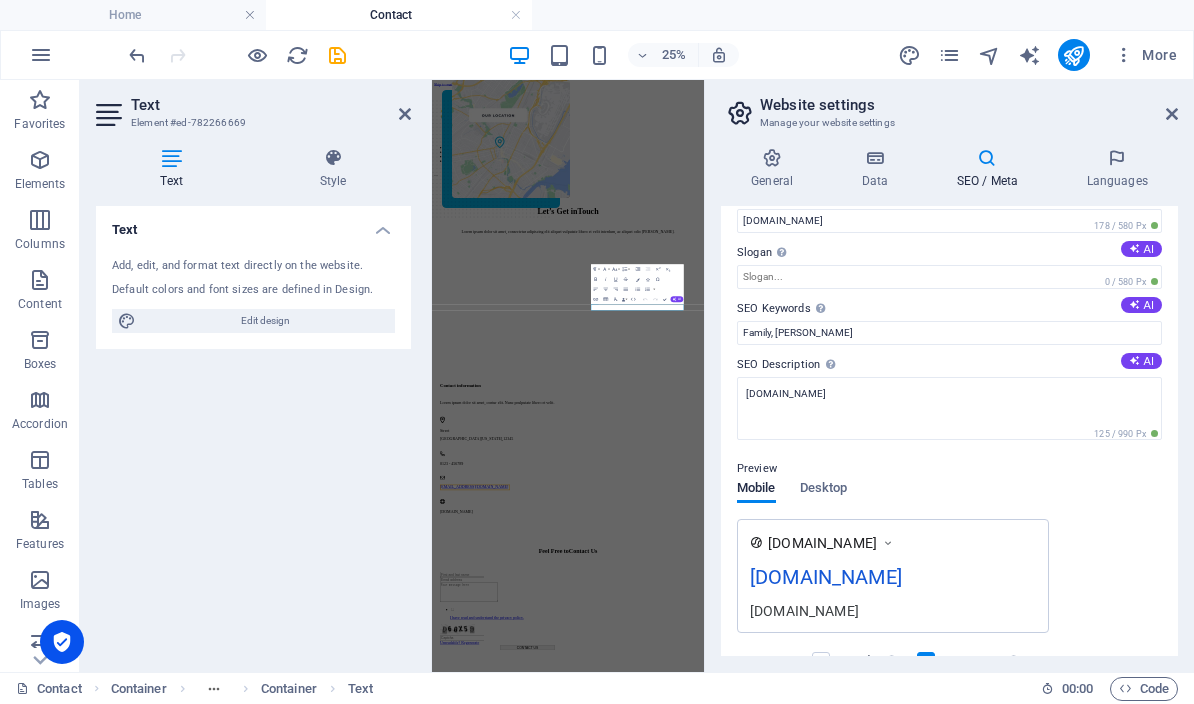 click on "Preview Mobile Desktop [DOMAIN_NAME] [DOMAIN_NAME] [DOMAIN_NAME]" at bounding box center [949, 537] 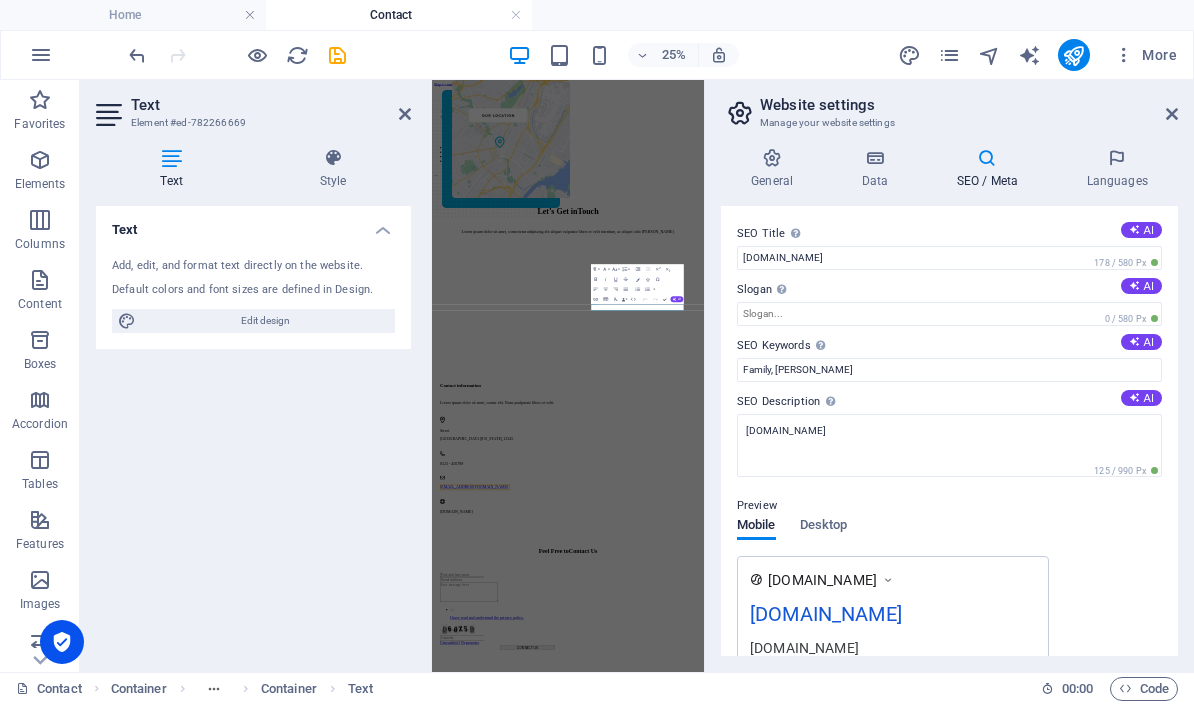 scroll, scrollTop: 0, scrollLeft: 0, axis: both 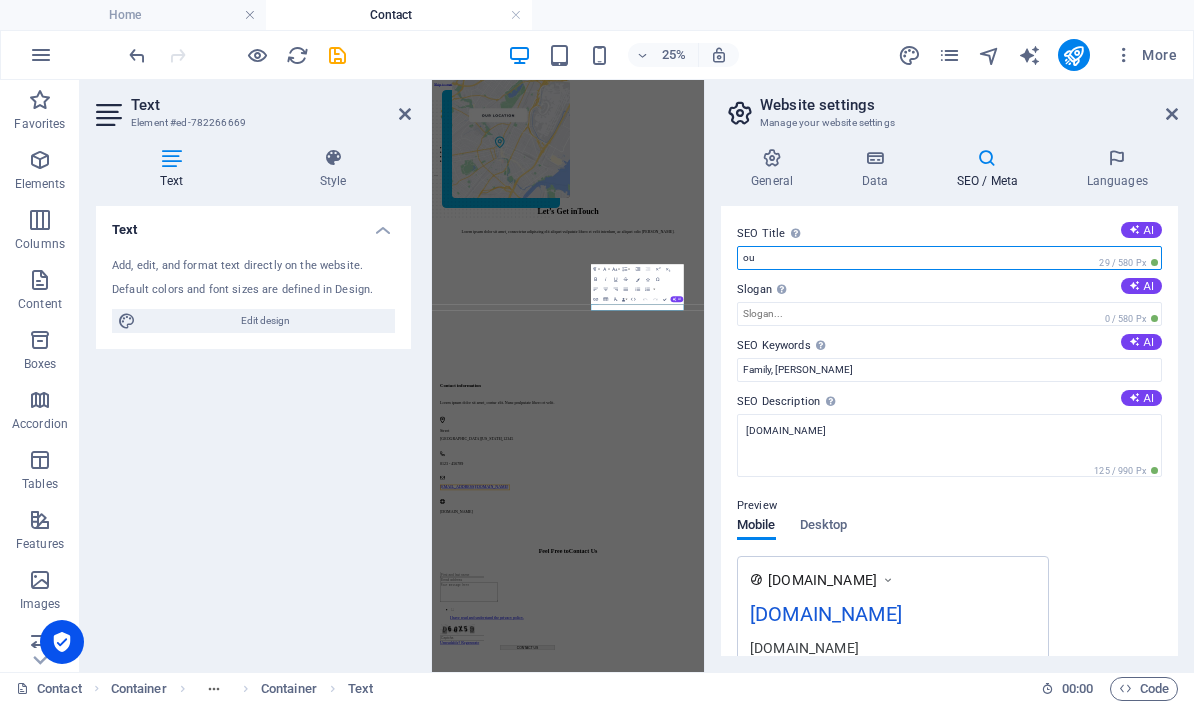 type on "o" 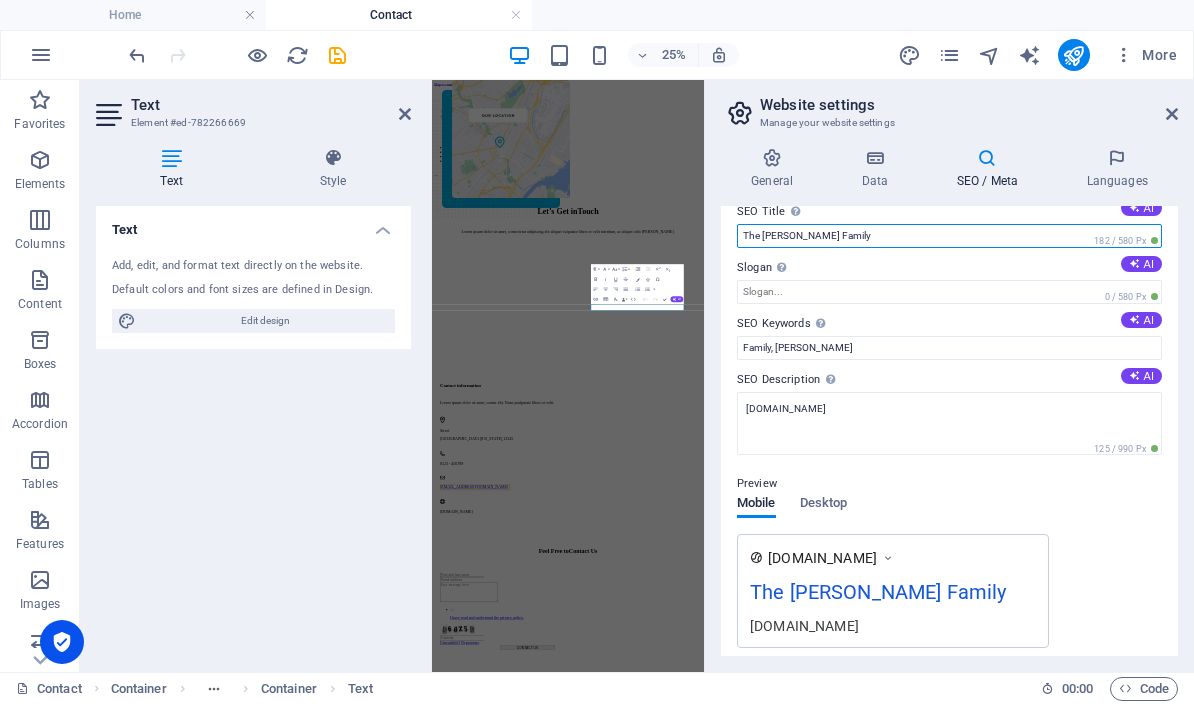 scroll, scrollTop: 21, scrollLeft: 0, axis: vertical 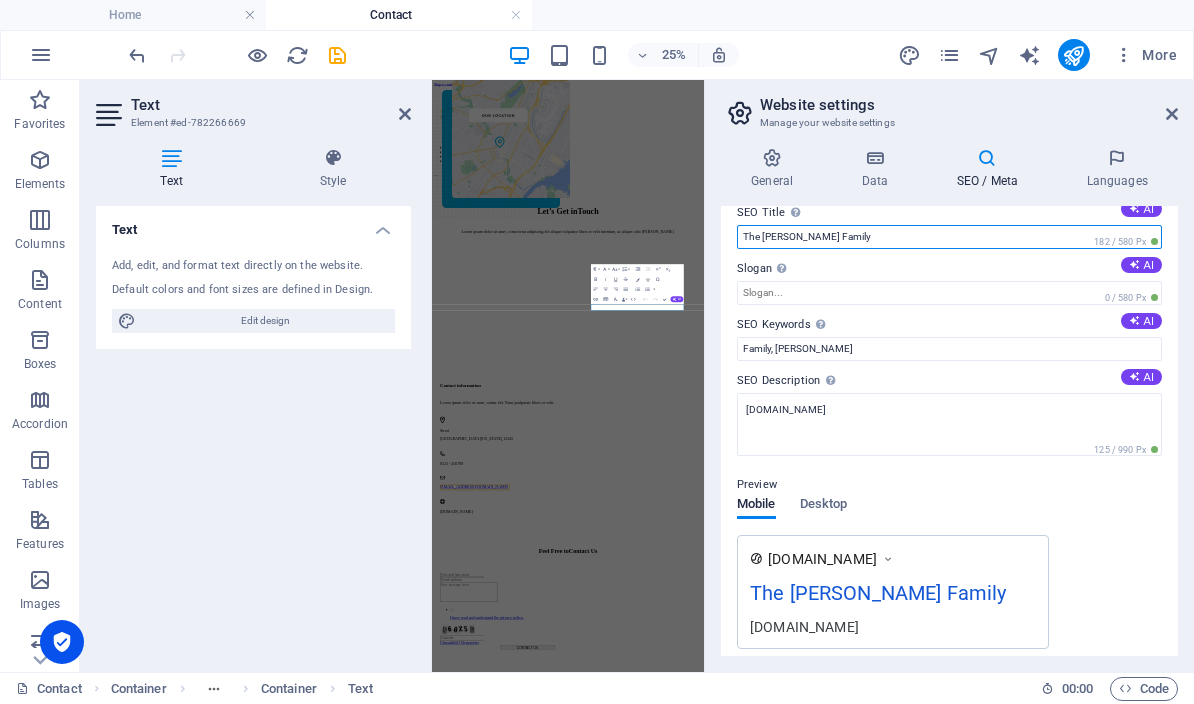 type on "The [PERSON_NAME] Family" 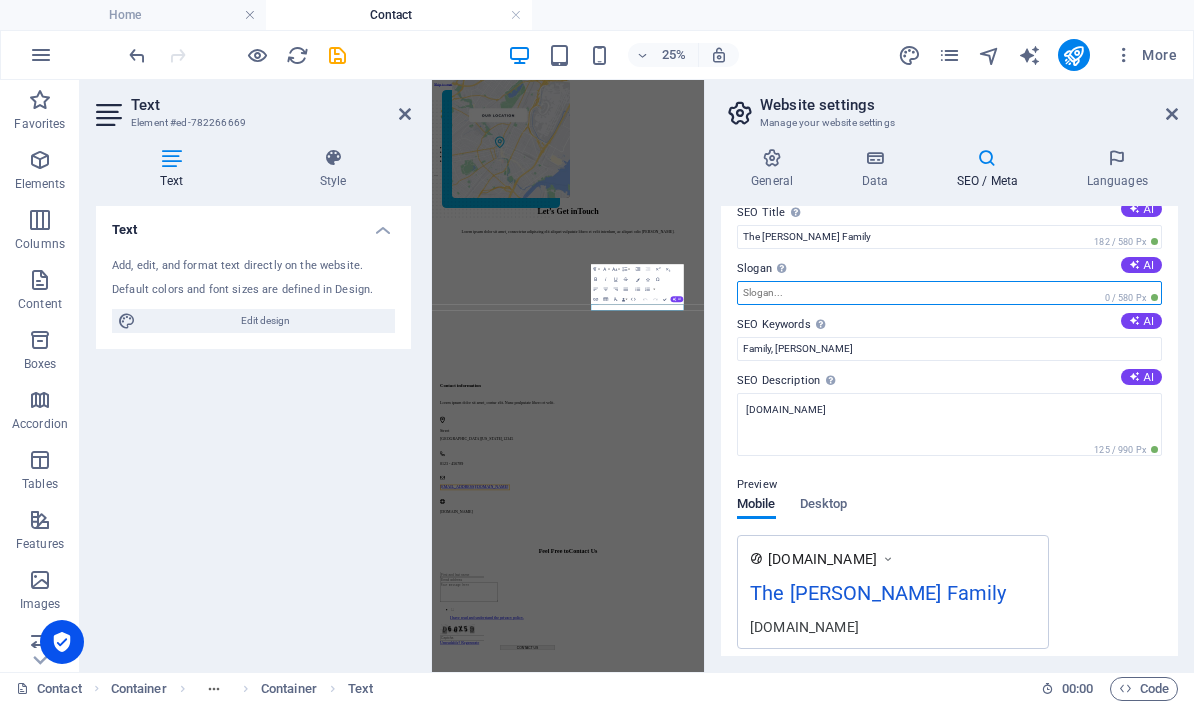 click on "Slogan The slogan of your website. AI" at bounding box center [949, 293] 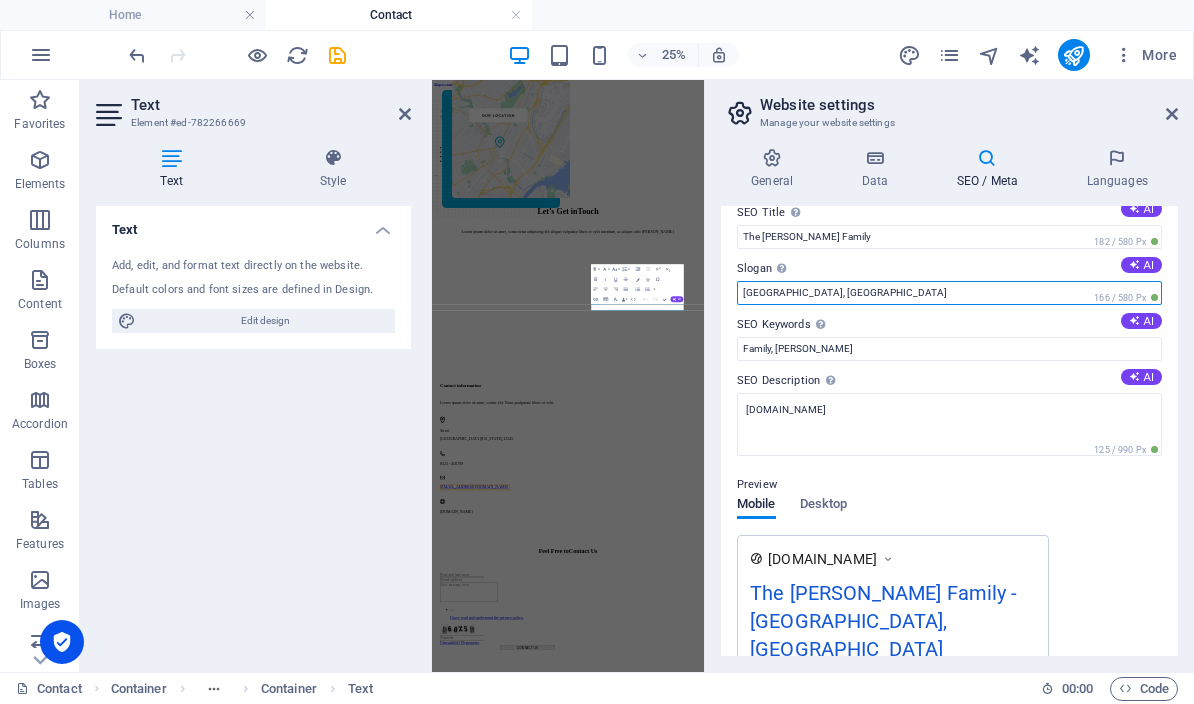 type on "[GEOGRAPHIC_DATA], [GEOGRAPHIC_DATA]" 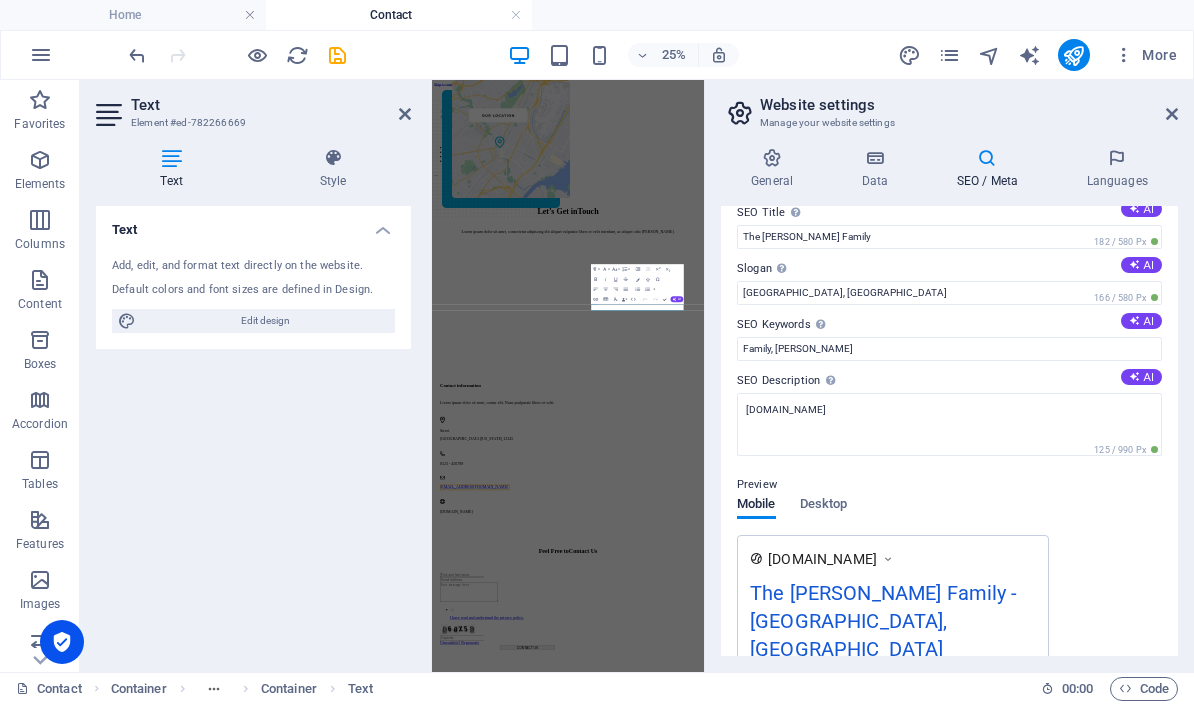 click on "[DOMAIN_NAME] The [PERSON_NAME] Family - [GEOGRAPHIC_DATA], [GEOGRAPHIC_DATA] [DOMAIN_NAME]" at bounding box center [949, 620] 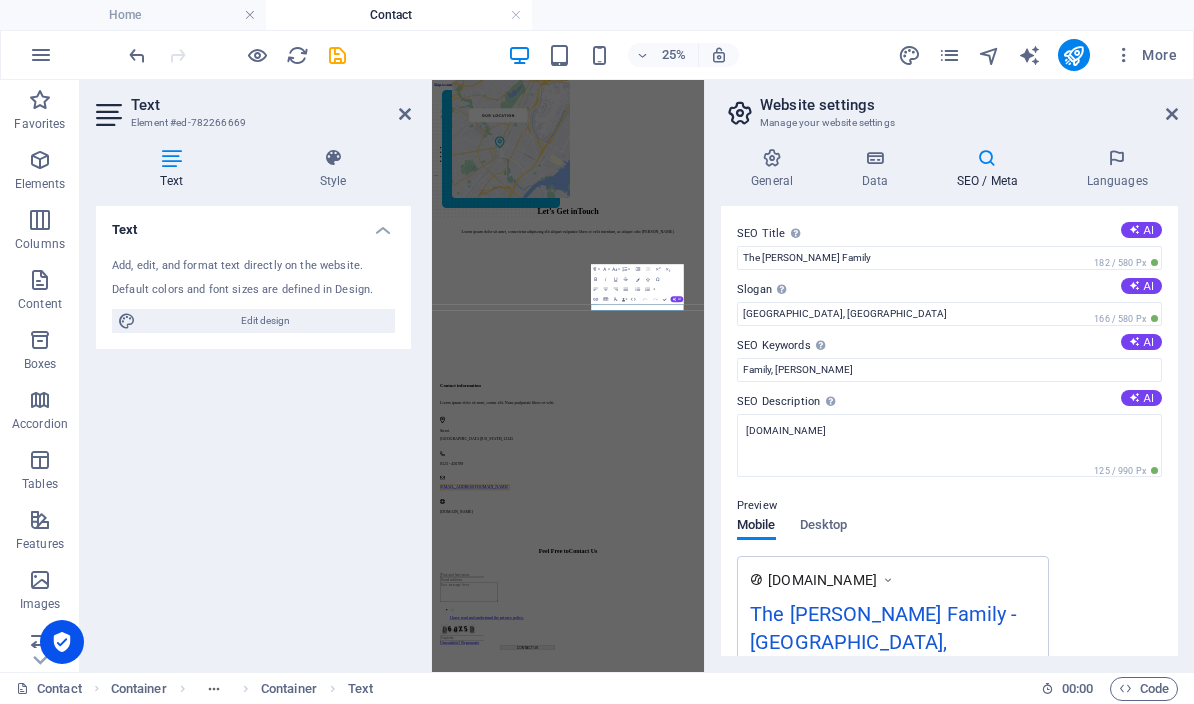 scroll, scrollTop: 0, scrollLeft: 0, axis: both 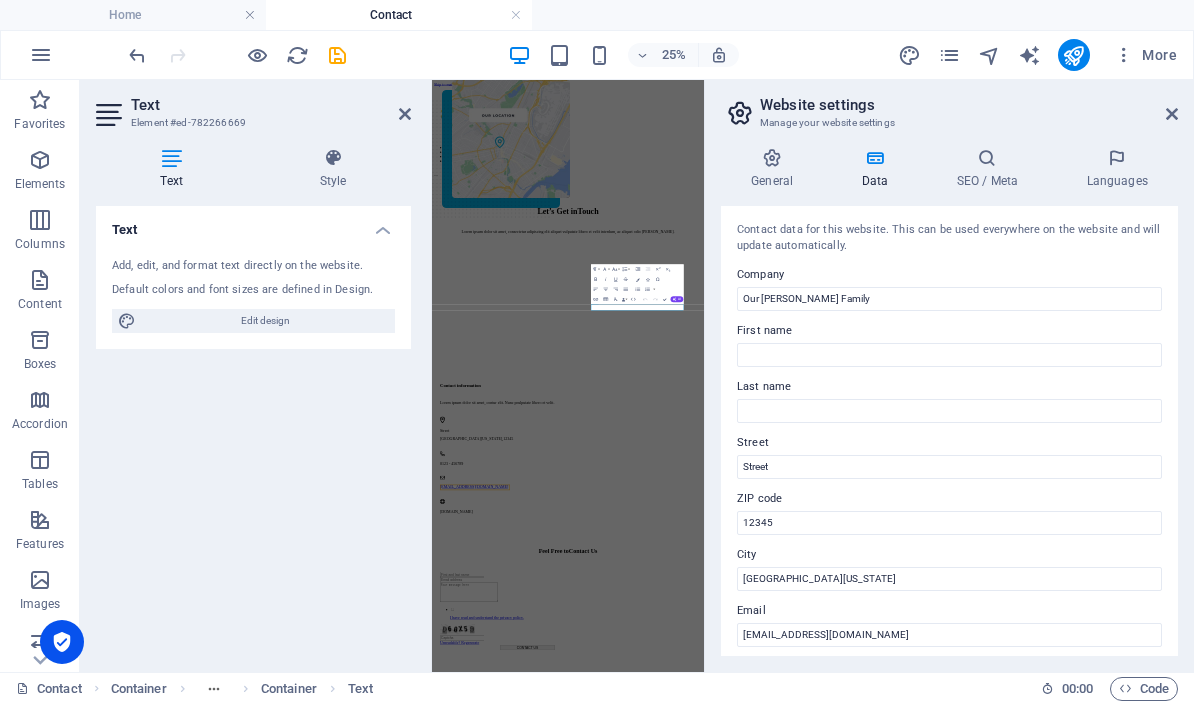 click on "General" at bounding box center (776, 169) 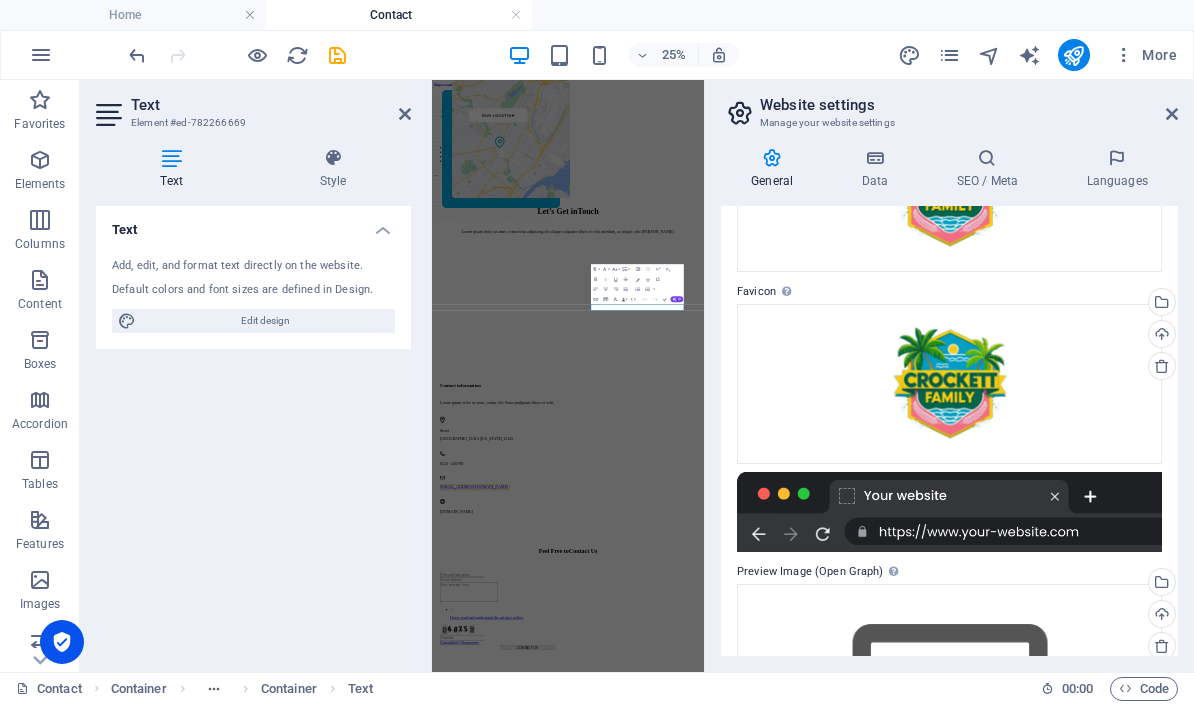 click on "Website settings Manage your website settings  General  Data  SEO / Meta  Languages Website name Our [PERSON_NAME] Family Logo Drag files here, click to choose files or select files from Files or our free stock photos & videos Select files from the file manager, stock photos, or upload file(s) Upload Favicon Set the favicon of your website here. A favicon is a small icon shown in the browser tab next to your website title. It helps visitors identify your website. Drag files here, click to choose files or select files from Files or our free stock photos & videos Select files from the file manager, stock photos, or upload file(s) Upload Preview Image (Open Graph) This image will be shown when the website is shared on social networks Drag files here, click to choose files or select files from Files or our free stock photos & videos Select files from the file manager, stock photos, or upload file(s) Upload Contact data for this website. This can be used everywhere on the website and will update automatically. Company" at bounding box center [949, 376] 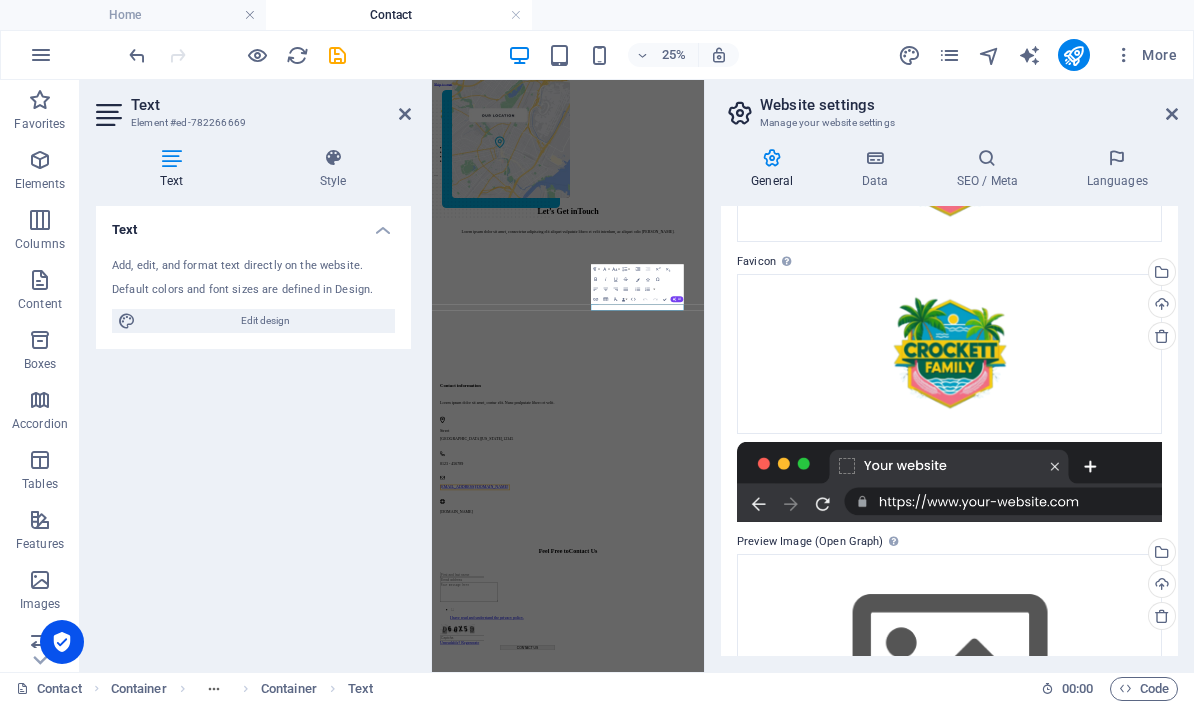 click on "Website settings Manage your website settings  General  Data  SEO / Meta  Languages Website name Our [PERSON_NAME] Family Logo Drag files here, click to choose files or select files from Files or our free stock photos & videos Select files from the file manager, stock photos, or upload file(s) Upload Favicon Set the favicon of your website here. A favicon is a small icon shown in the browser tab next to your website title. It helps visitors identify your website. Drag files here, click to choose files or select files from Files or our free stock photos & videos Select files from the file manager, stock photos, or upload file(s) Upload Preview Image (Open Graph) This image will be shown when the website is shared on social networks Drag files here, click to choose files or select files from Files or our free stock photos & videos Select files from the file manager, stock photos, or upload file(s) Upload Contact data for this website. This can be used everywhere on the website and will update automatically. Company" at bounding box center [949, 376] 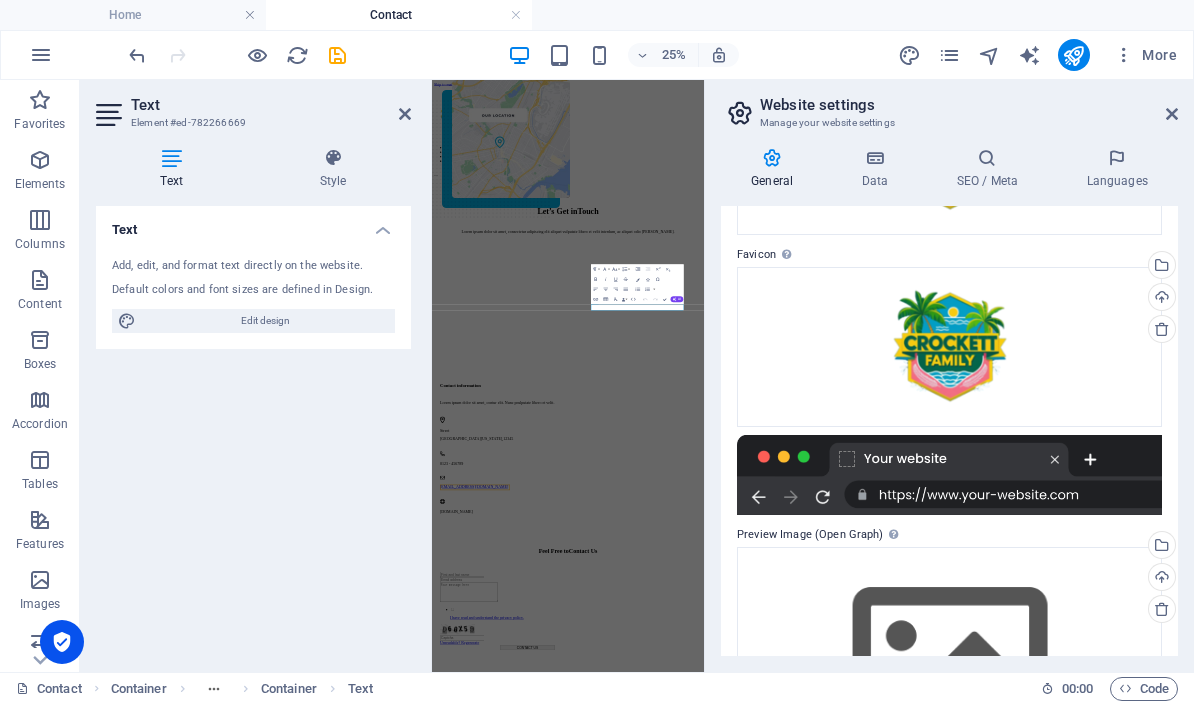 scroll, scrollTop: 228, scrollLeft: 0, axis: vertical 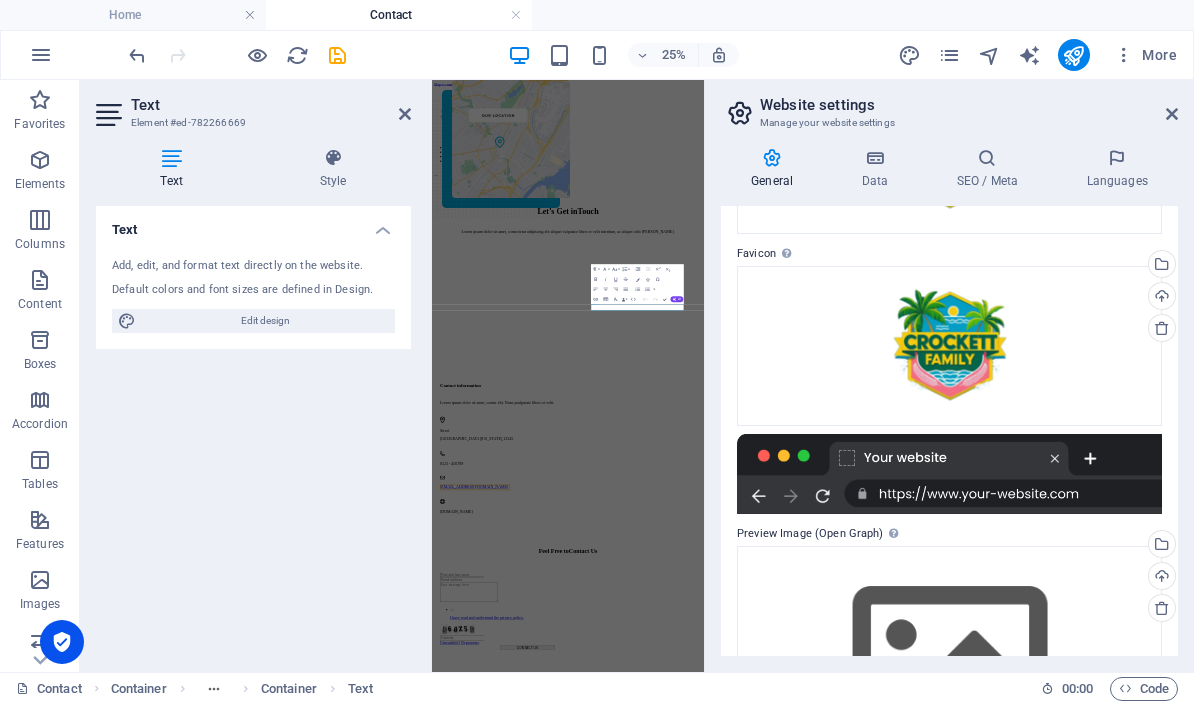 click on "Website settings Manage your website settings  General  Data  SEO / Meta  Languages Website name Our [PERSON_NAME] Family Logo Drag files here, click to choose files or select files from Files or our free stock photos & videos Select files from the file manager, stock photos, or upload file(s) Upload Favicon Set the favicon of your website here. A favicon is a small icon shown in the browser tab next to your website title. It helps visitors identify your website. Drag files here, click to choose files or select files from Files or our free stock photos & videos Select files from the file manager, stock photos, or upload file(s) Upload Preview Image (Open Graph) This image will be shown when the website is shared on social networks Drag files here, click to choose files or select files from Files or our free stock photos & videos Select files from the file manager, stock photos, or upload file(s) Upload Contact data for this website. This can be used everywhere on the website and will update automatically. Company" at bounding box center [949, 376] 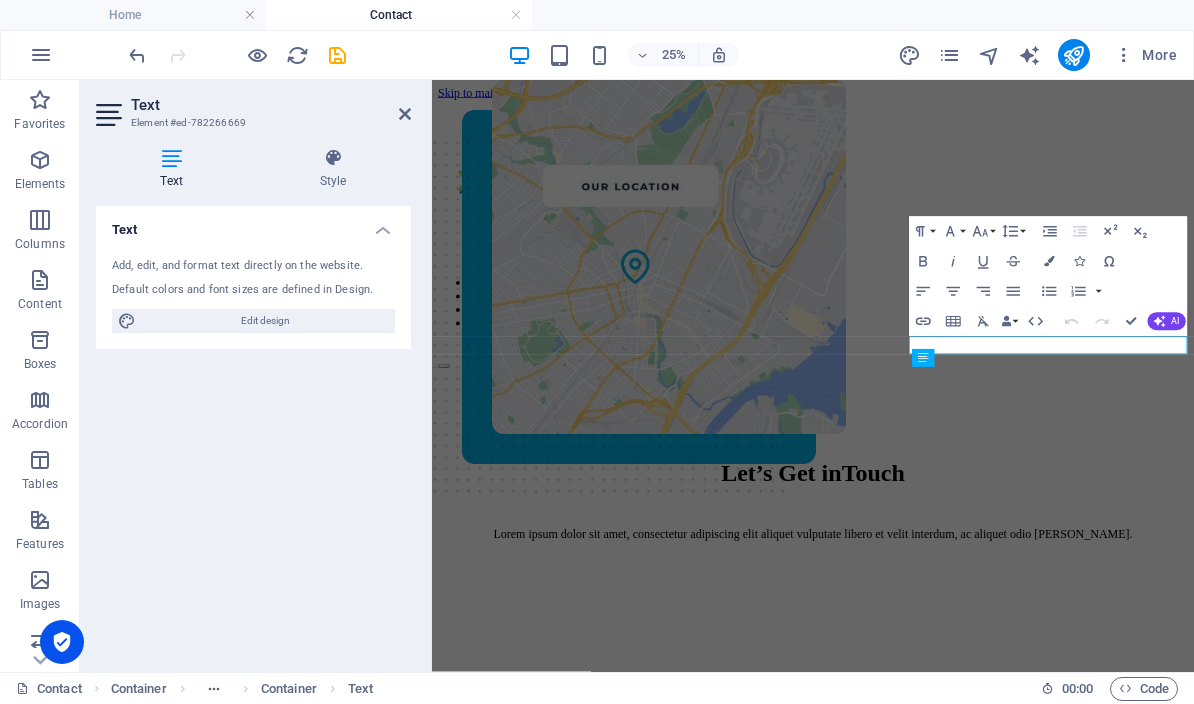 scroll, scrollTop: 555, scrollLeft: 0, axis: vertical 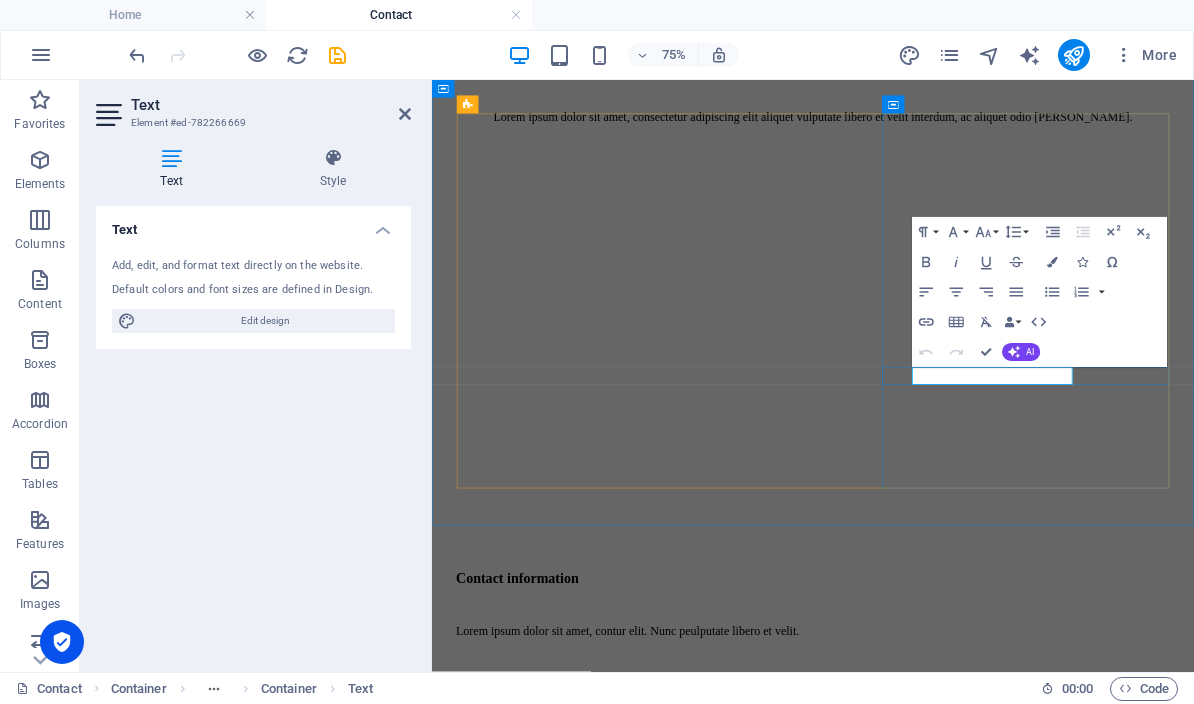 click on "[EMAIL_ADDRESS][DOMAIN_NAME]" at bounding box center [601, 1151] 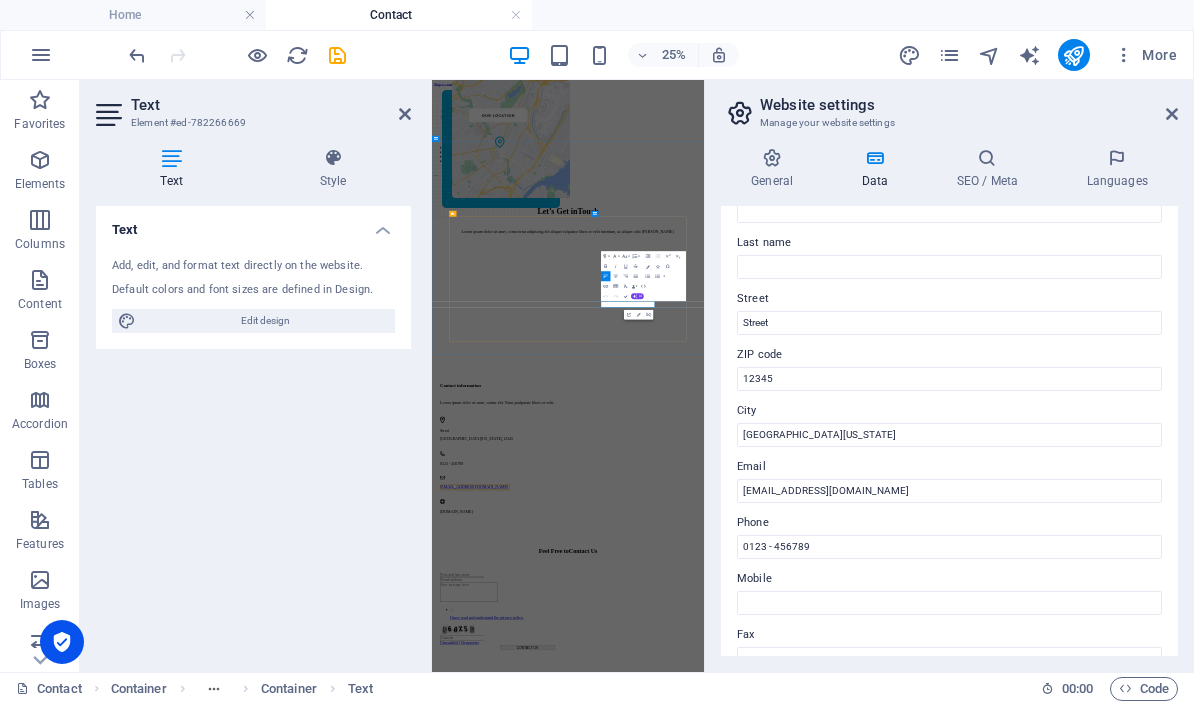 scroll, scrollTop: 207, scrollLeft: 0, axis: vertical 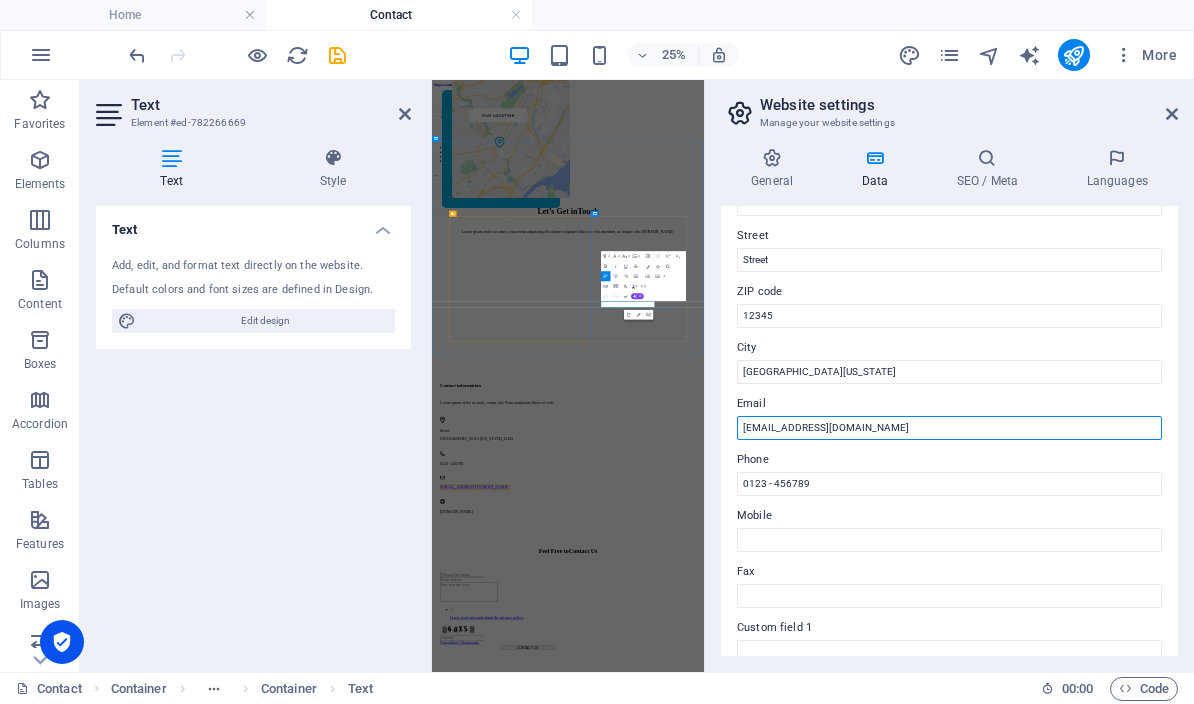 click on "[EMAIL_ADDRESS][DOMAIN_NAME]" at bounding box center [949, 428] 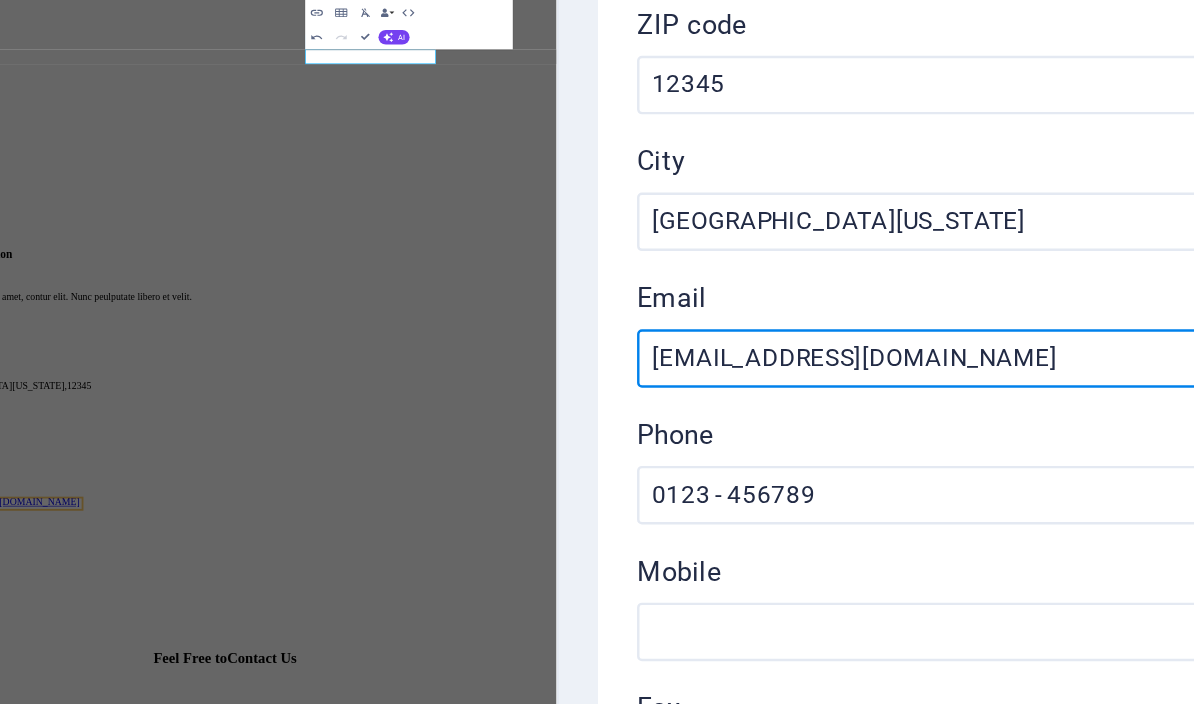 click on "[EMAIL_ADDRESS][DOMAIN_NAME]" at bounding box center (949, 428) 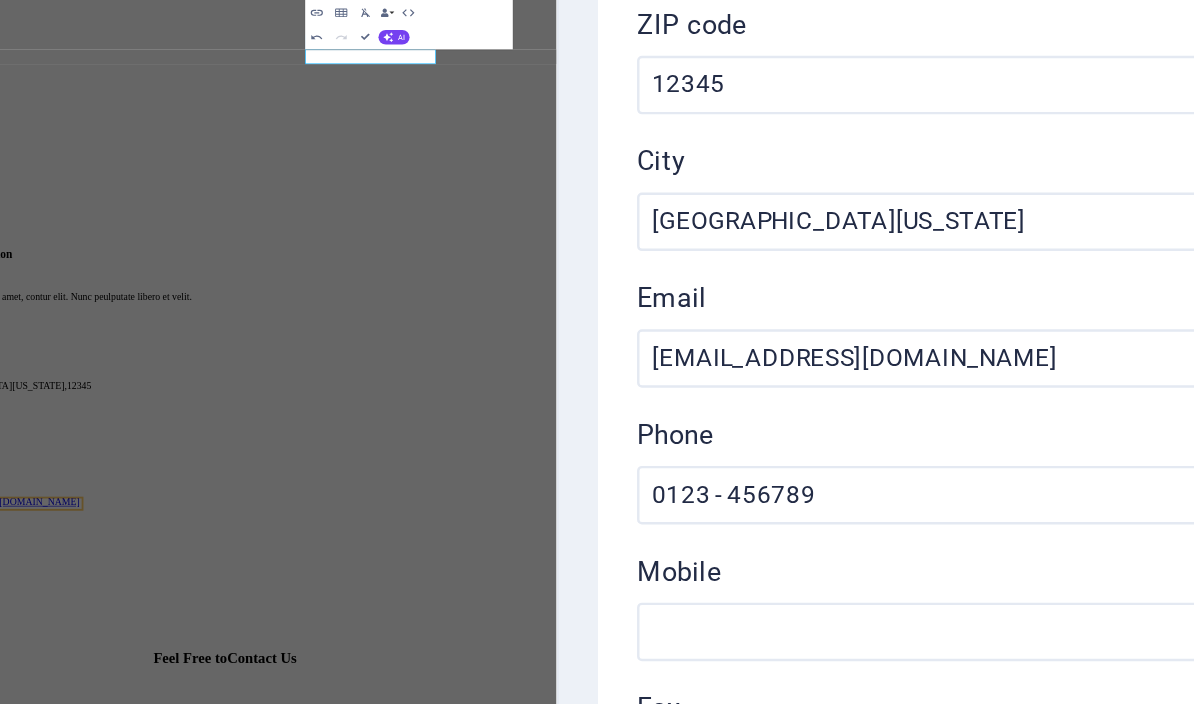 click on "Contact data for this website. This can be used everywhere on the website and will update automatically. Company Our [PERSON_NAME] Family First name Last name [GEOGRAPHIC_DATA] ZIP code [STREET_ADDRESS][US_STATE] Email [EMAIL_ADDRESS][DOMAIN_NAME] Phone 0123 - 456789 Mobile Fax Custom field 1 Custom field 2 Custom field 3 Custom field 4 Custom field 5 Custom field 6" at bounding box center (949, 431) 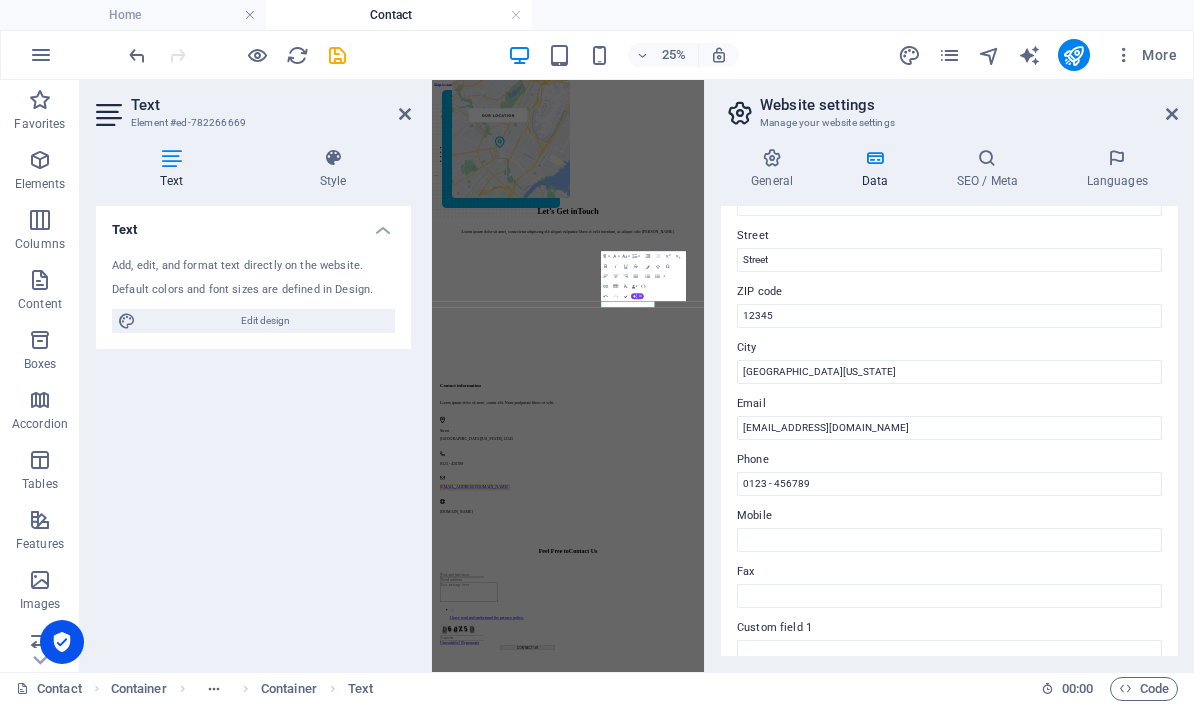 click at bounding box center (1172, 114) 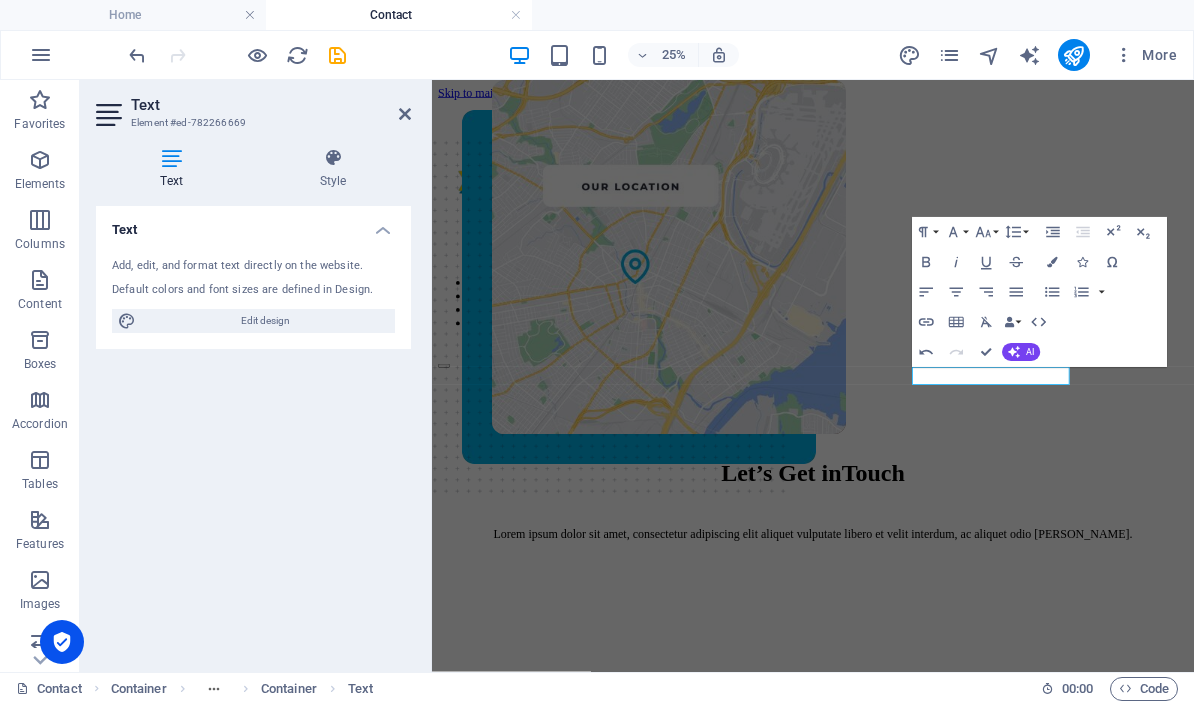 scroll, scrollTop: 555, scrollLeft: 0, axis: vertical 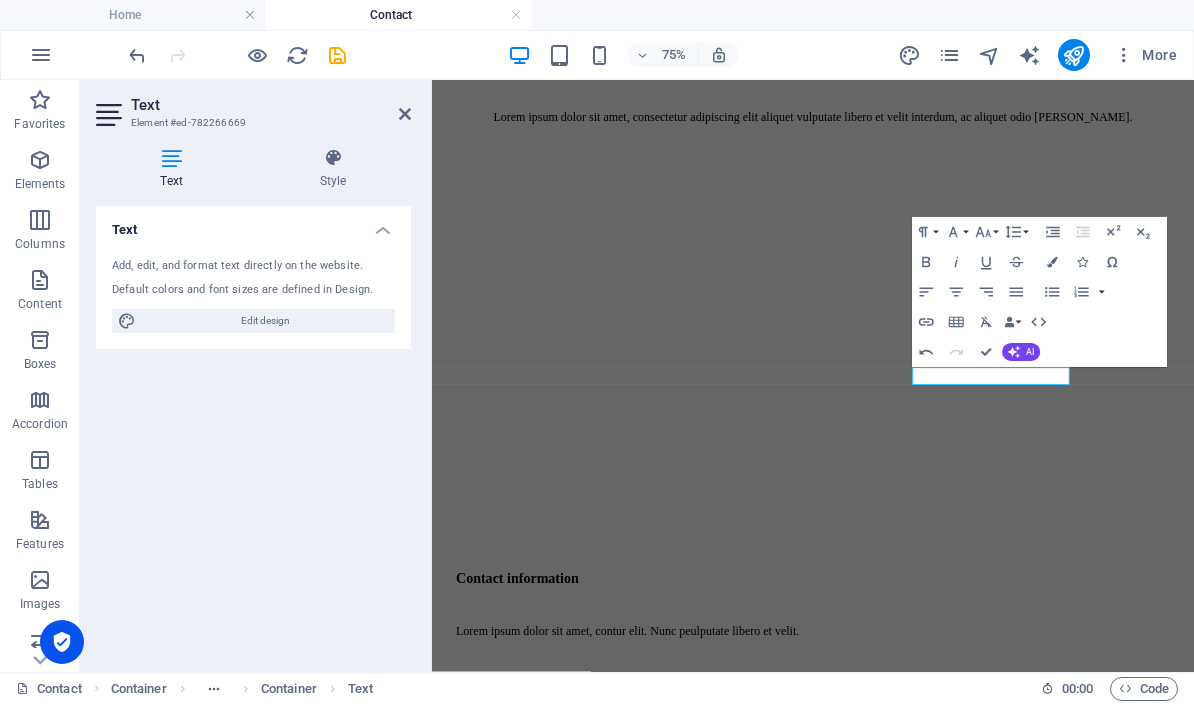 click on "Contact information Lorem ipsum dolor sit amet, contur elit. Nunc peulputate libero et velit.  [GEOGRAPHIC_DATA][US_STATE] 0123 - 456789 [EMAIL_ADDRESS][DOMAIN_NAME] [DOMAIN_NAME]" at bounding box center [939, 995] 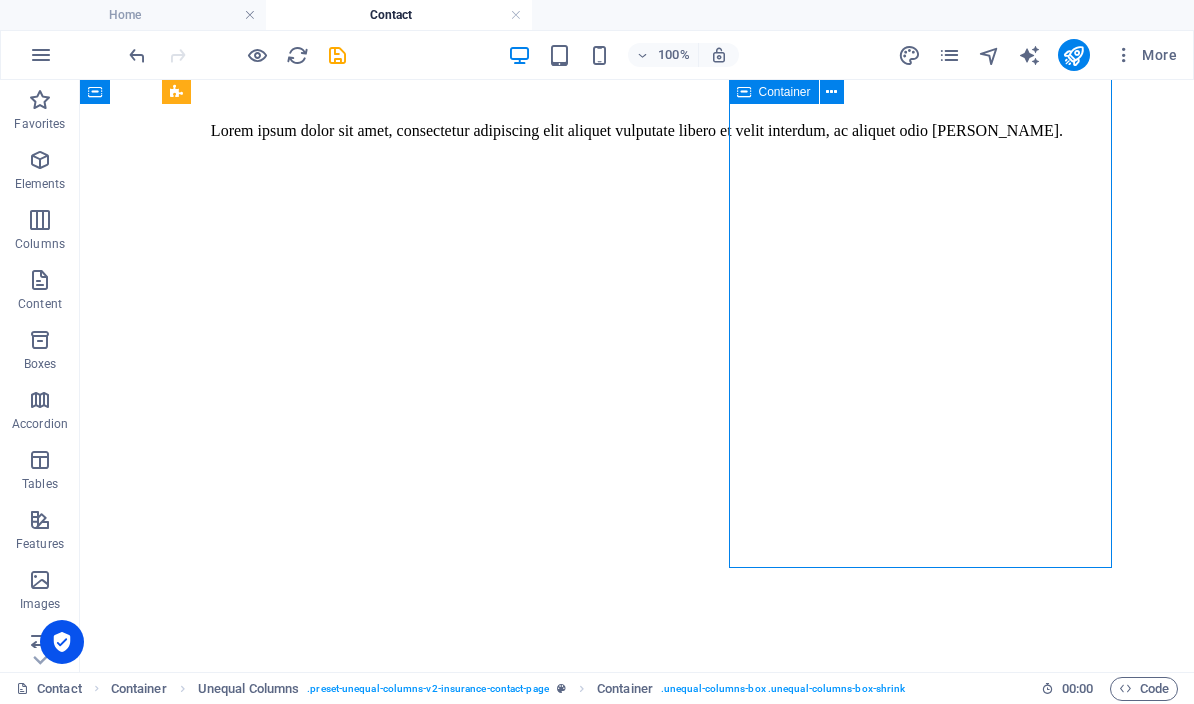 scroll, scrollTop: 559, scrollLeft: 0, axis: vertical 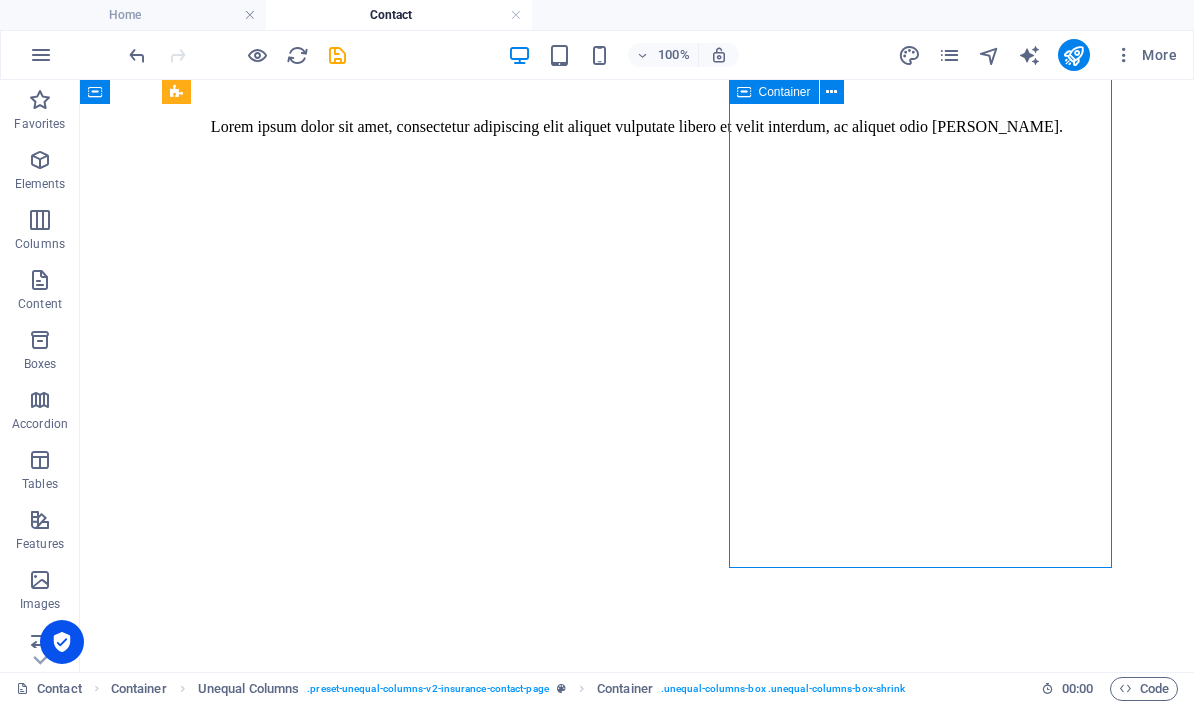 click on "Contact information Lorem ipsum dolor sit amet, contur elit. Nunc peulputate libero et velit.  [GEOGRAPHIC_DATA][US_STATE] 0123 - 456789 [EMAIL_ADDRESS][DOMAIN_NAME] [DOMAIN_NAME]" at bounding box center (587, 991) 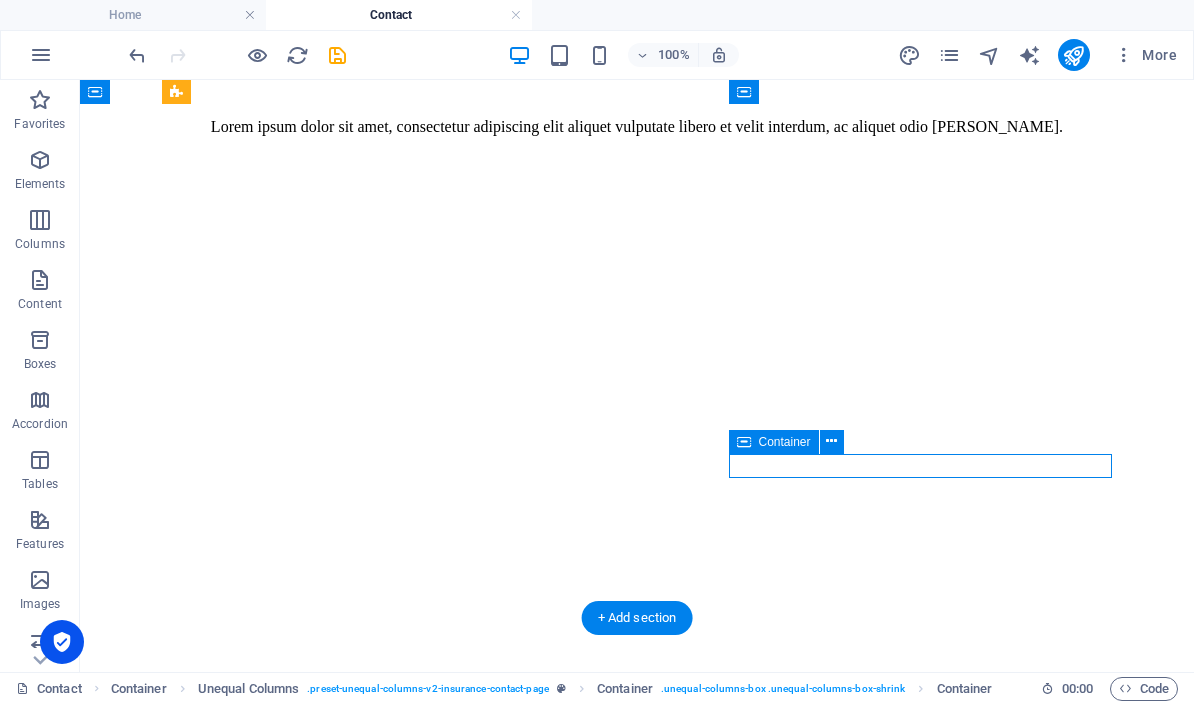 click on "[DOMAIN_NAME]" at bounding box center (587, 1246) 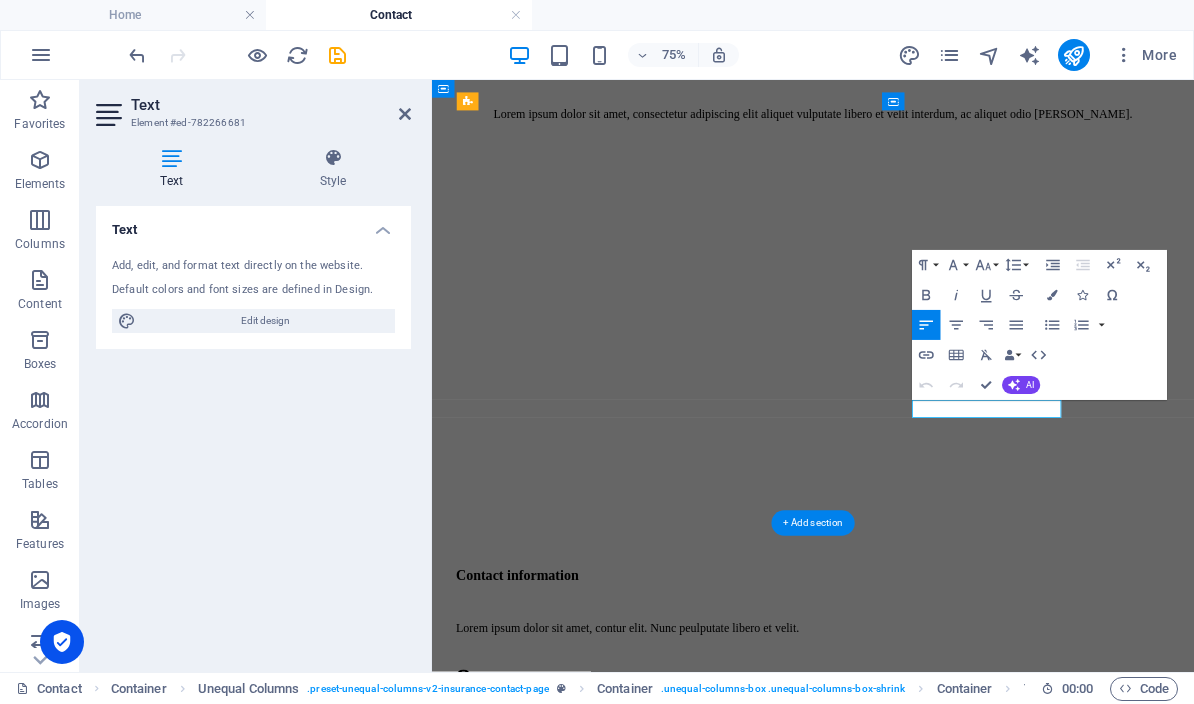 click on "[DOMAIN_NAME]" at bounding box center [939, 1246] 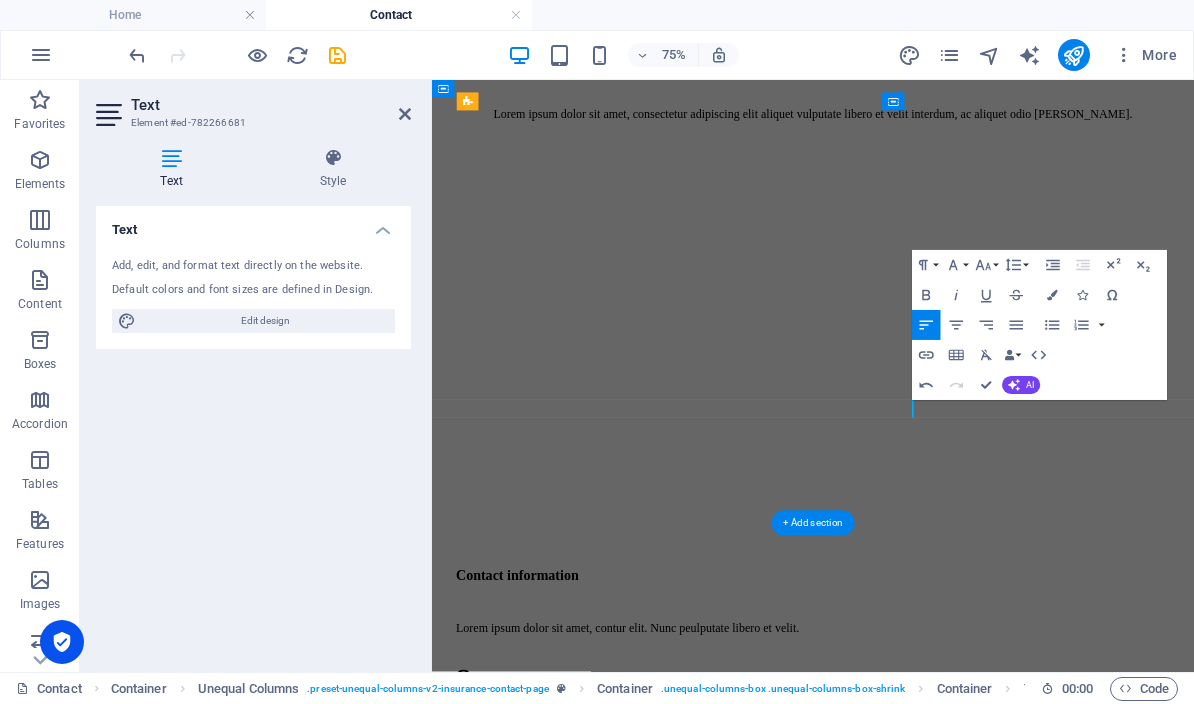 type 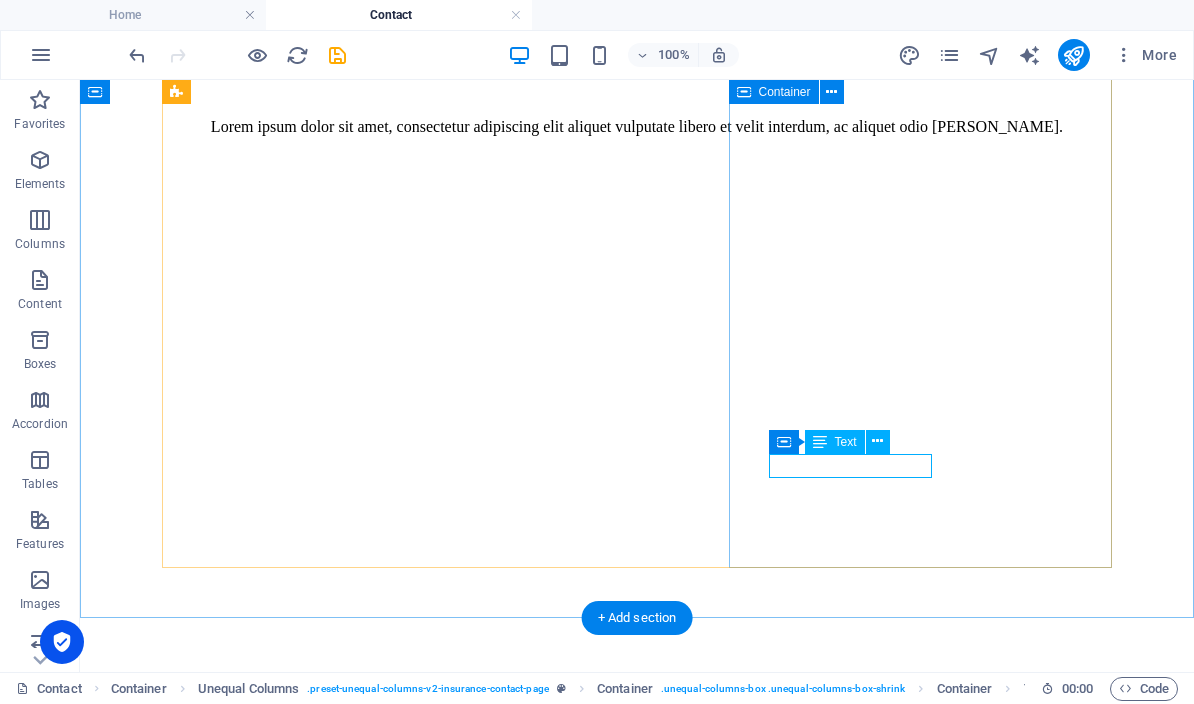 click on "Contact information Lorem ipsum dolor sit amet, contur elit. Nunc peulputate libero et velit.  [GEOGRAPHIC_DATA][US_STATE] 0123 - 456789 [EMAIL_ADDRESS][DOMAIN_NAME] [DOMAIN_NAME]" at bounding box center [587, 991] 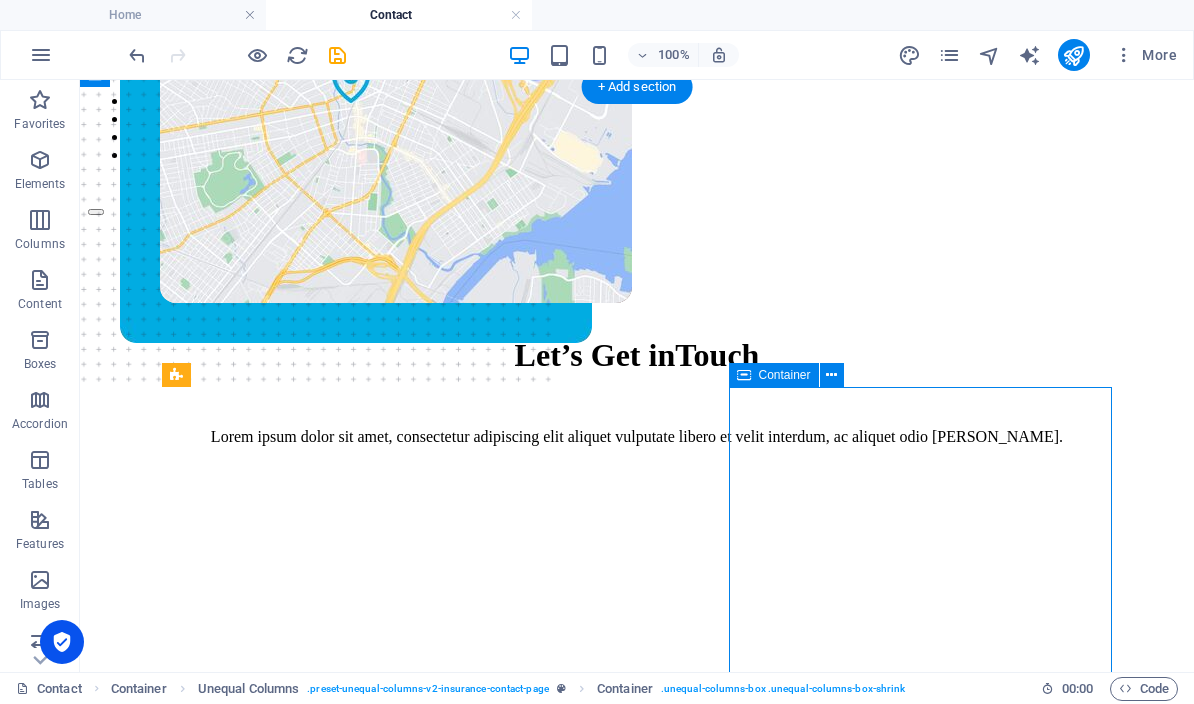 scroll, scrollTop: 250, scrollLeft: 0, axis: vertical 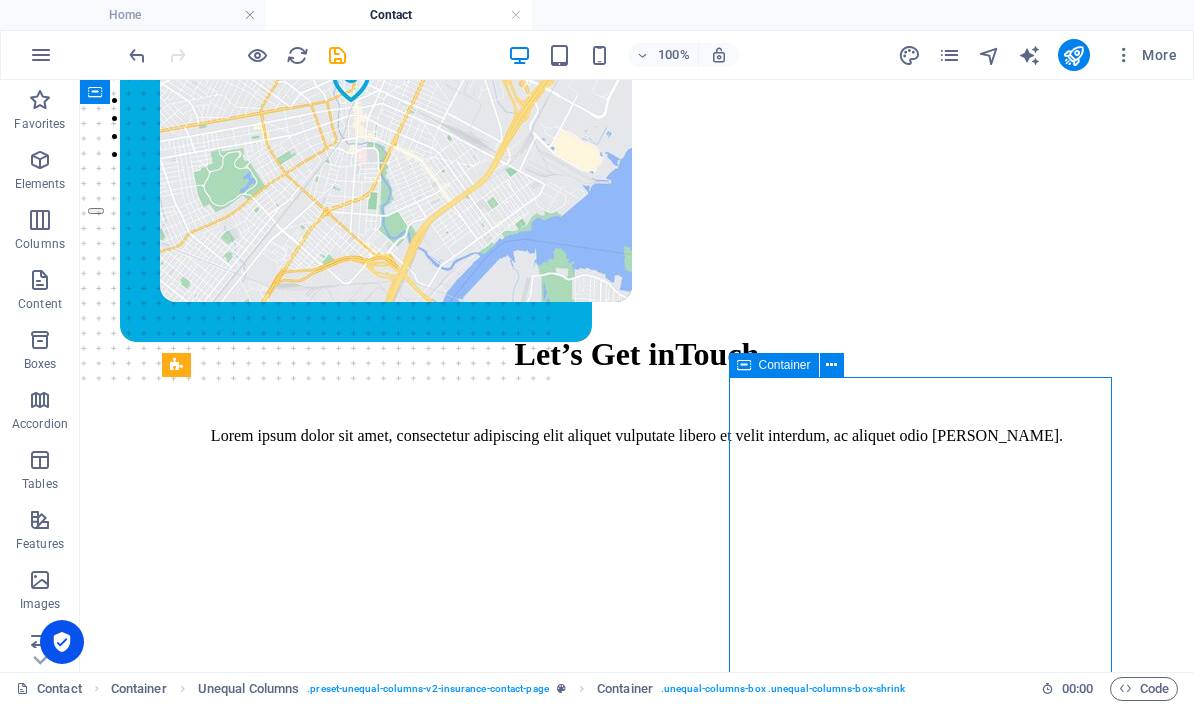 click on "Lorem ipsum dolor sit amet, contur elit. Nunc peulputate libero et velit." at bounding box center (587, 1121) 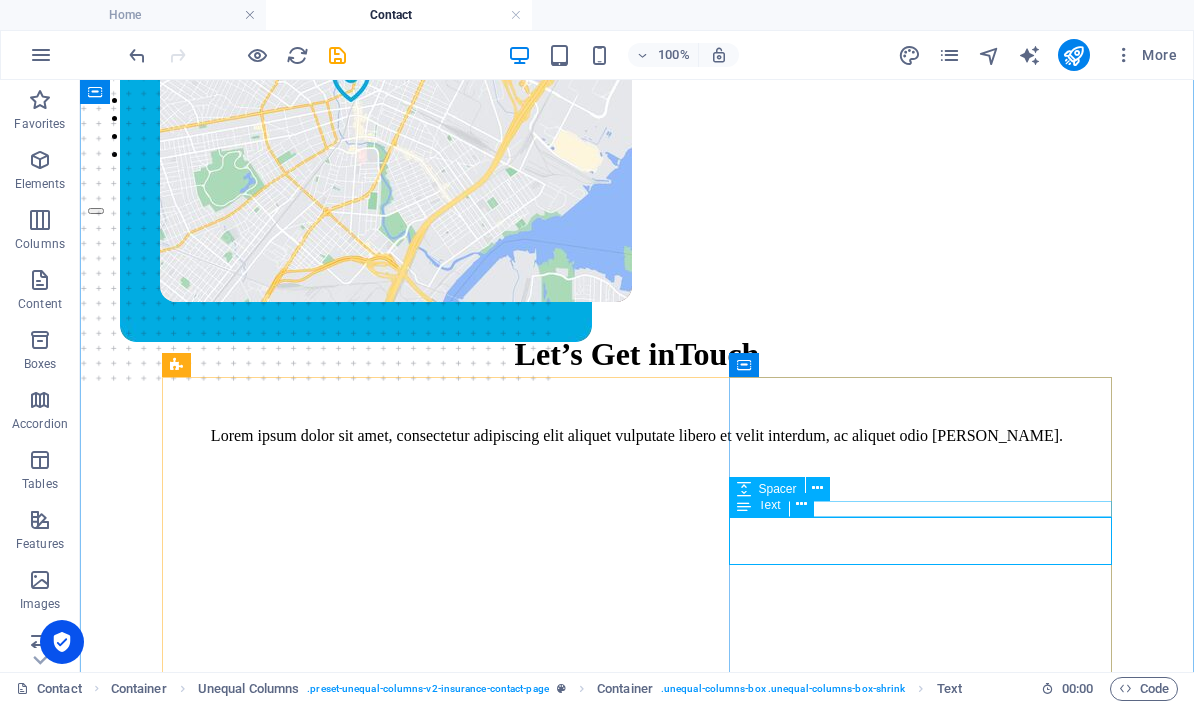 click on "Text" at bounding box center [778, 505] 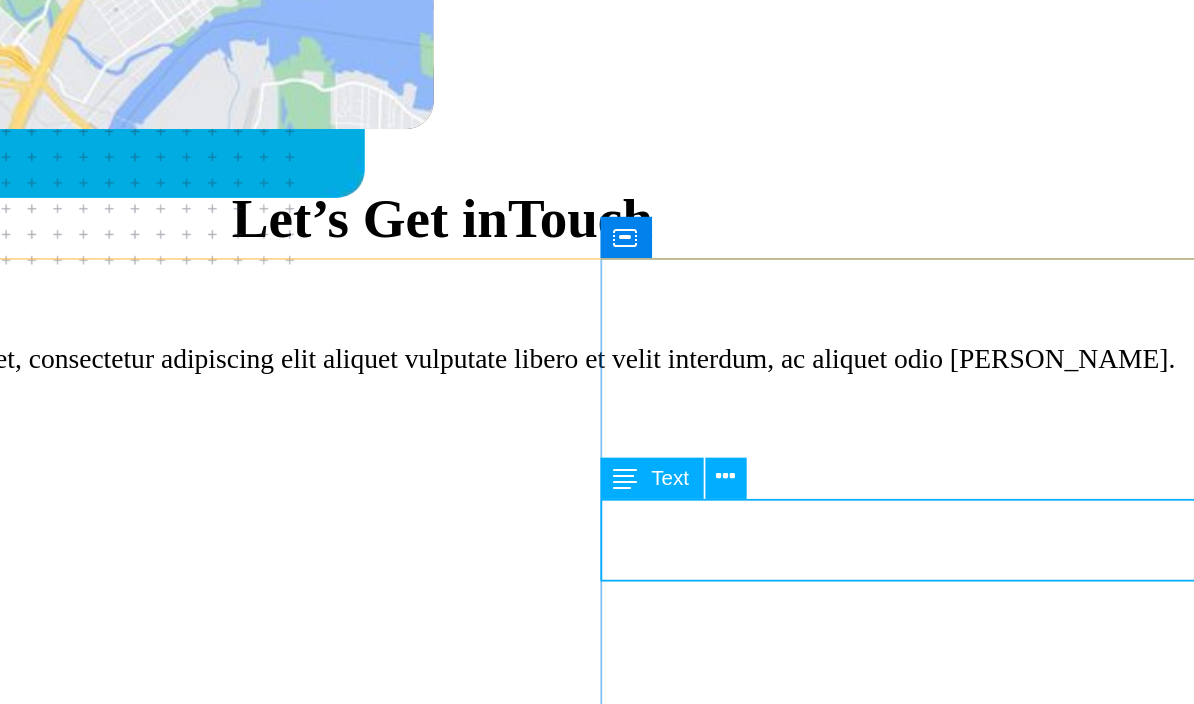 click on "Lorem ipsum dolor sit amet, contur elit. Nunc peulputate libero et velit." at bounding box center (-9, 789) 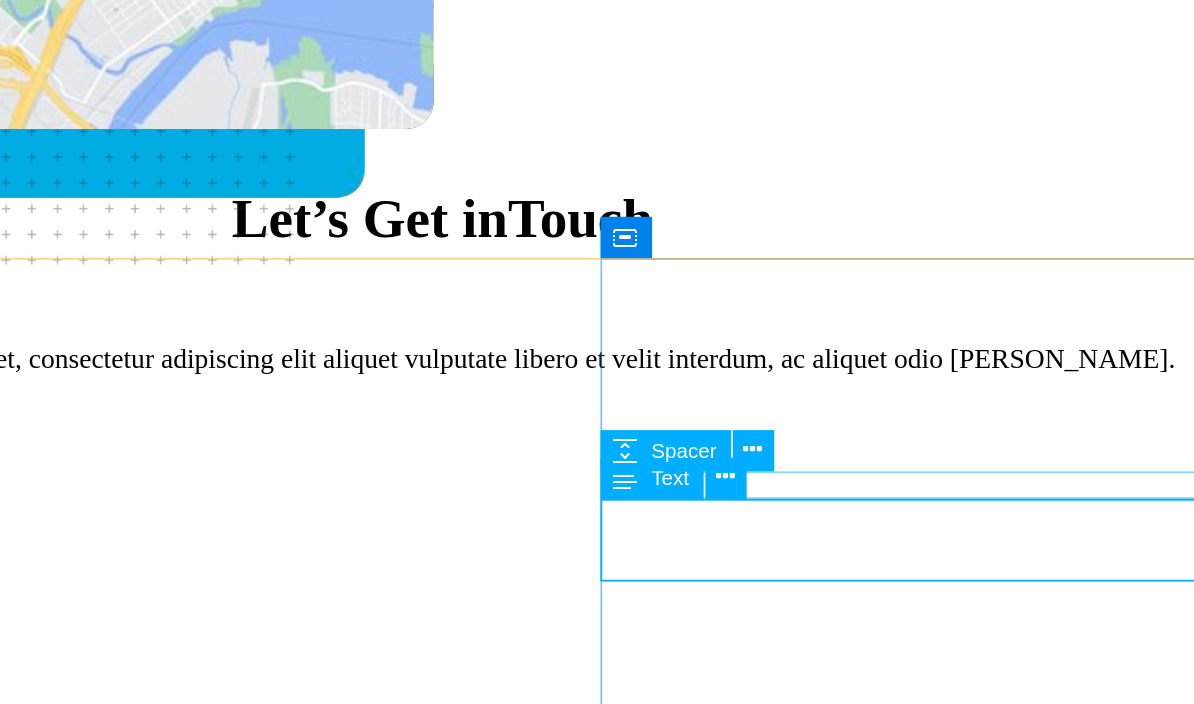 click at bounding box center (802, 505) 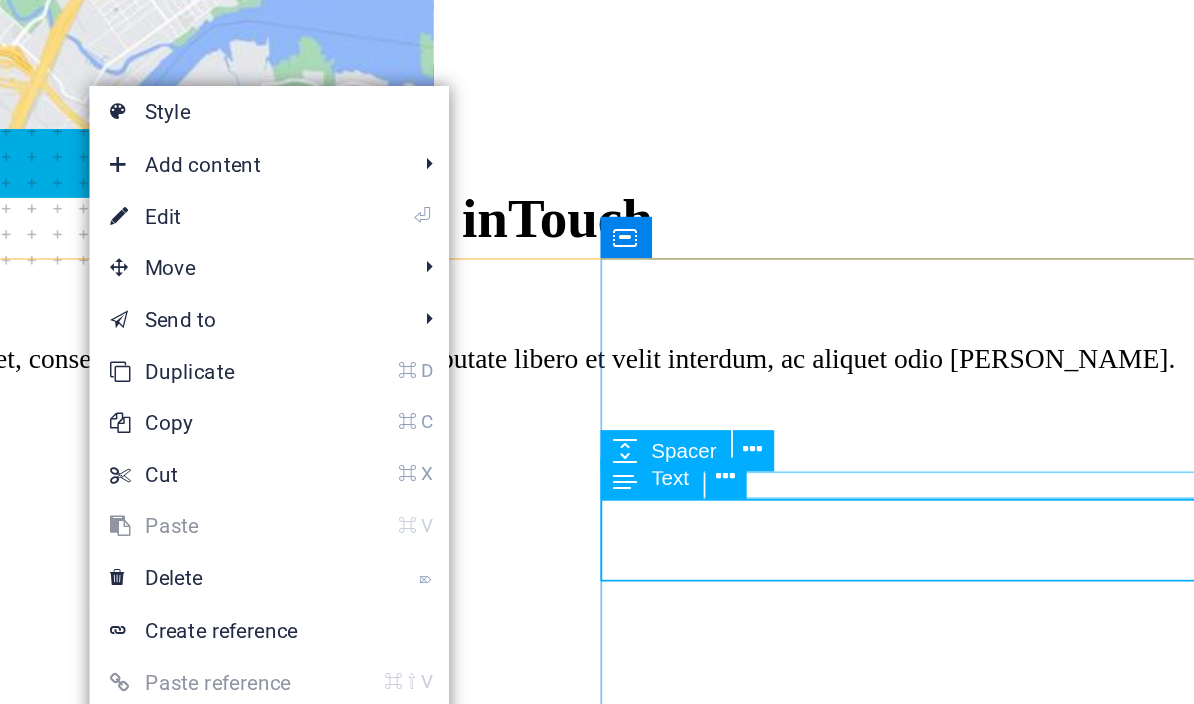 click on "⌦  Delete" at bounding box center [499, 563] 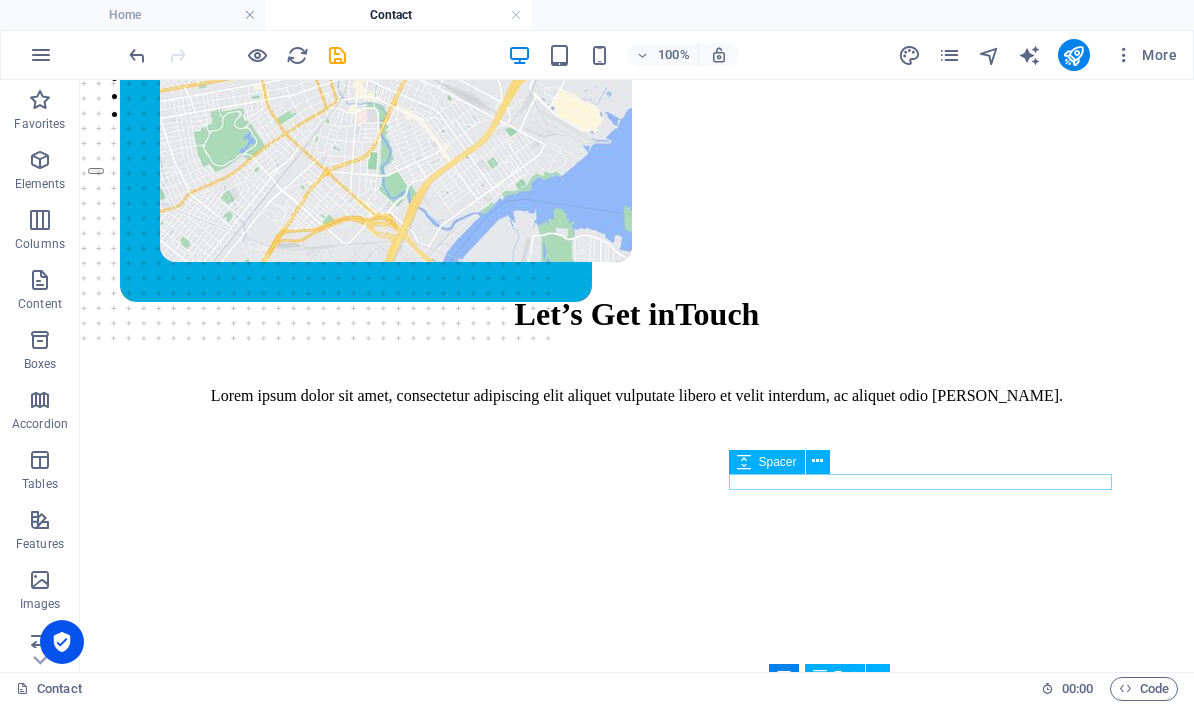 scroll, scrollTop: 283, scrollLeft: 0, axis: vertical 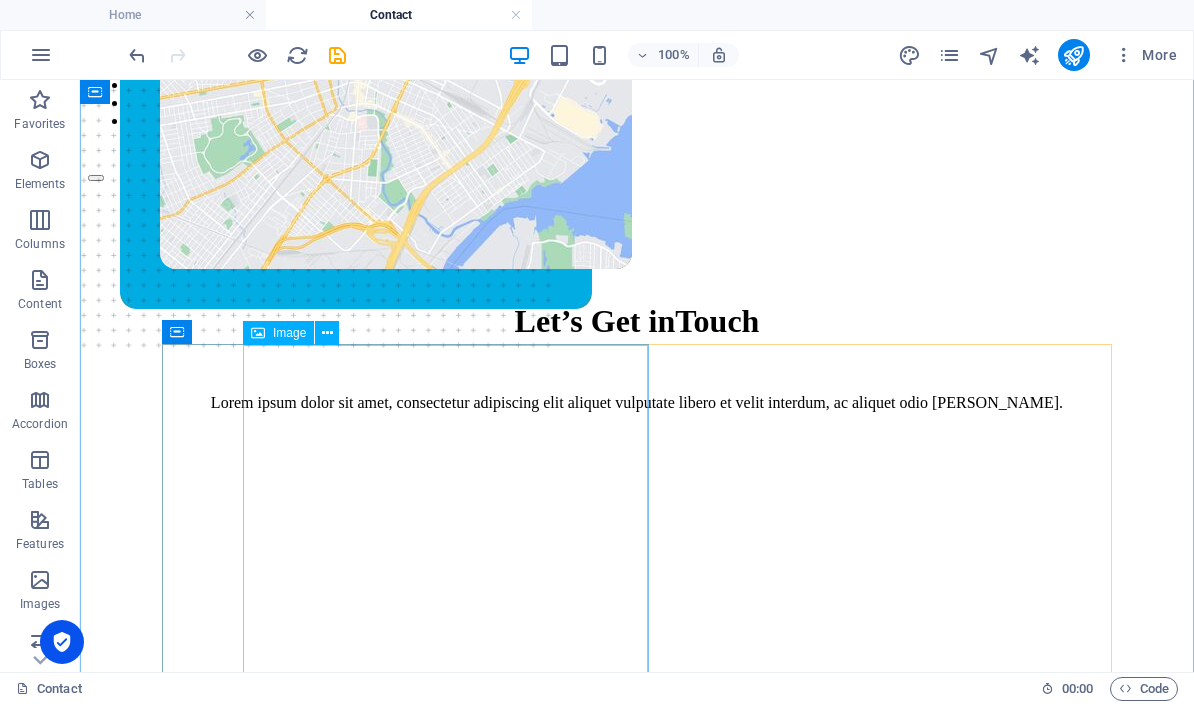 click at bounding box center [396, 53] 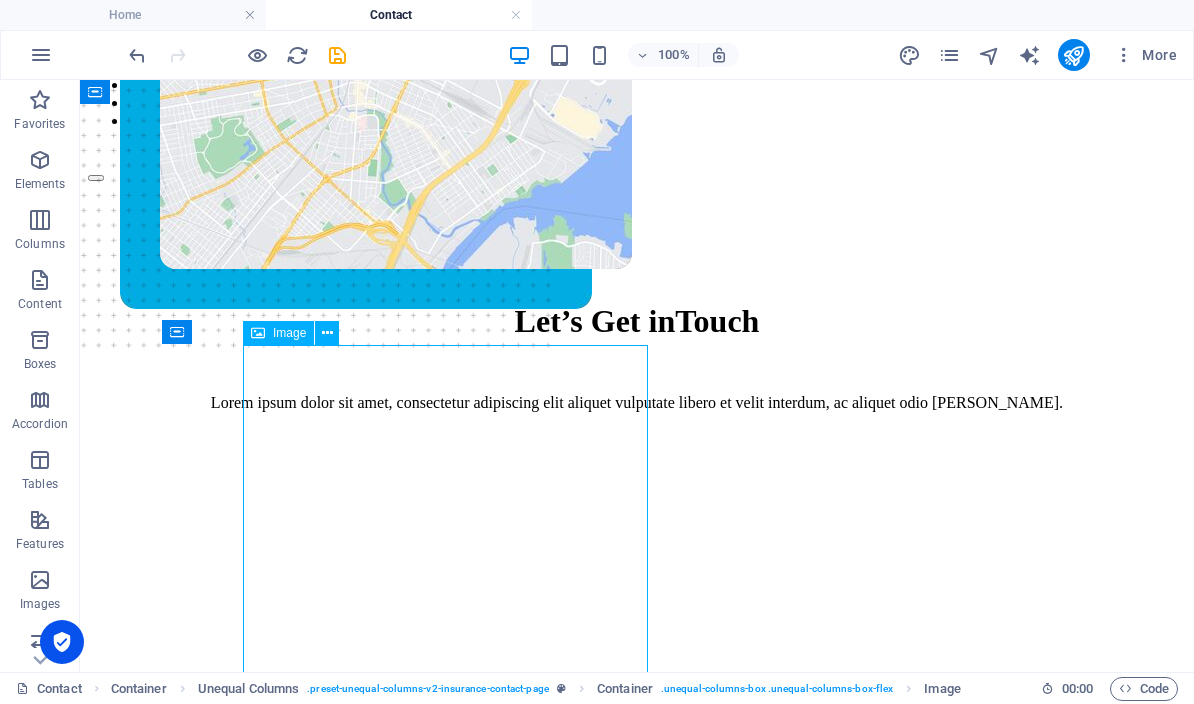 click at bounding box center [396, 53] 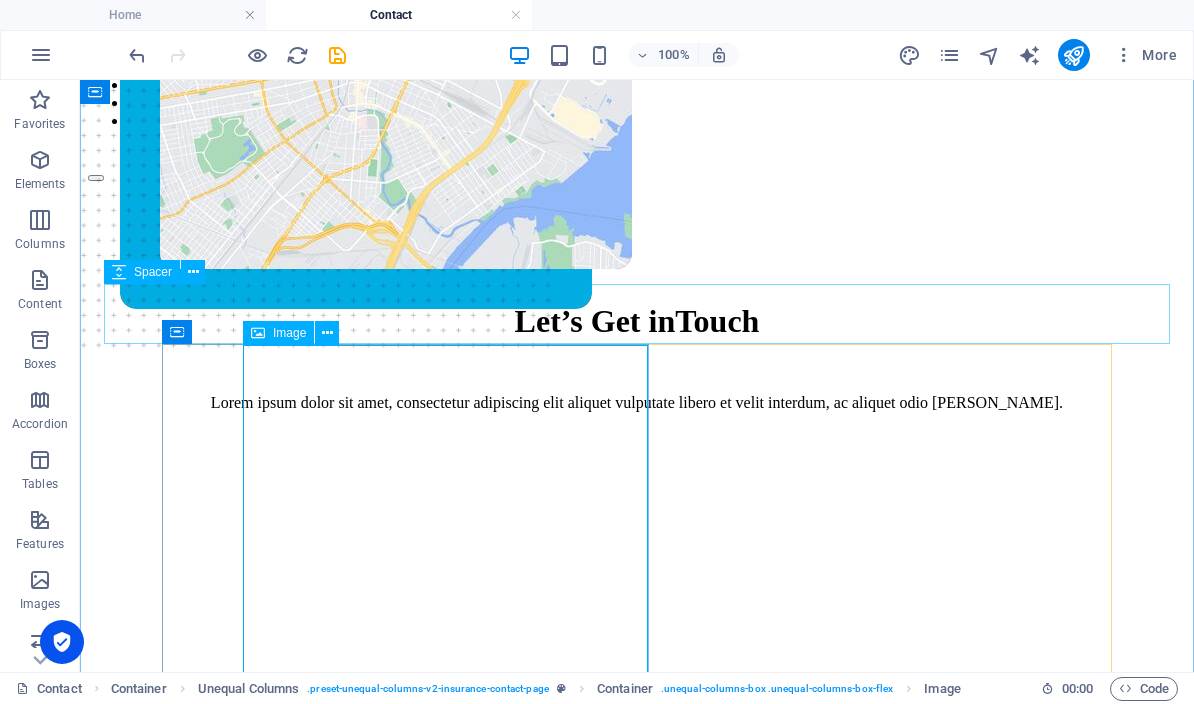 click on "Image" at bounding box center (289, 333) 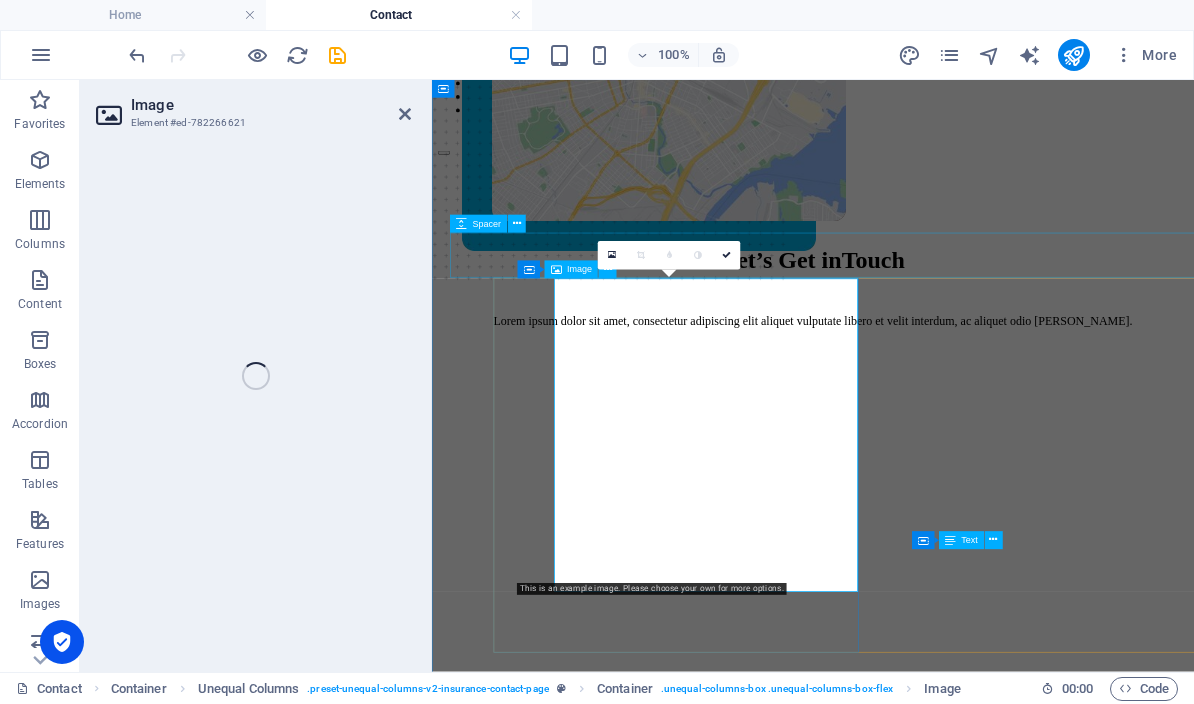 select on "px" 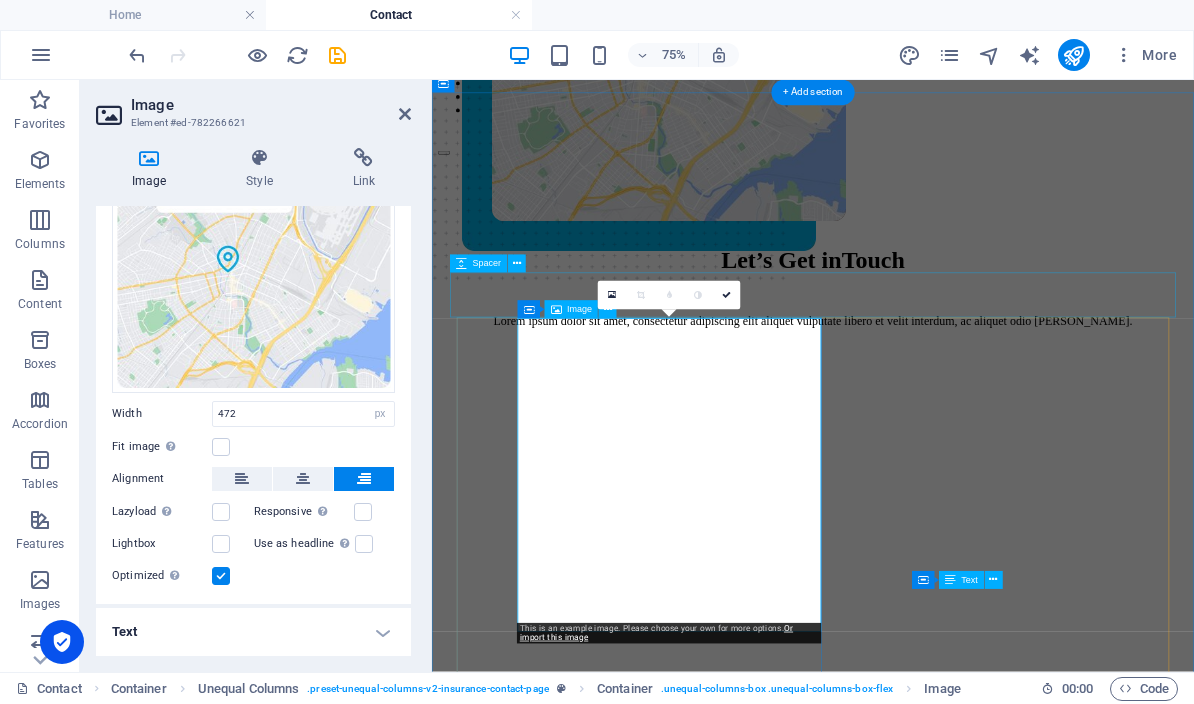 scroll, scrollTop: 147, scrollLeft: 0, axis: vertical 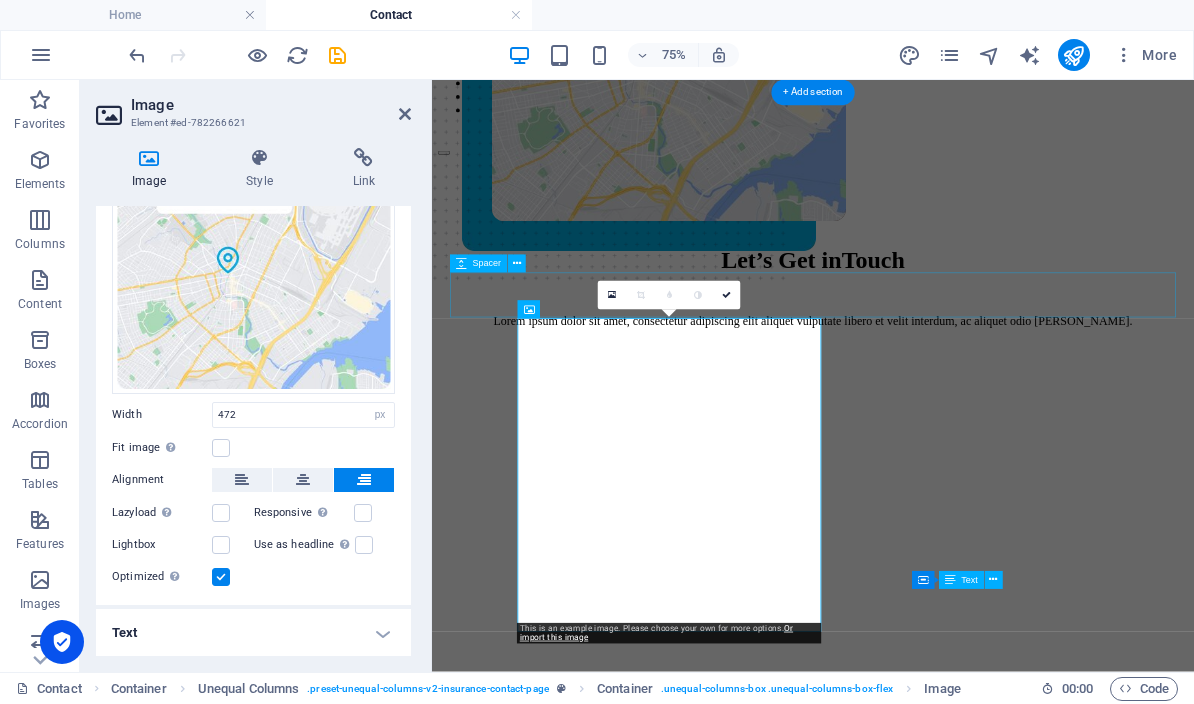 click on "Text" at bounding box center (253, 633) 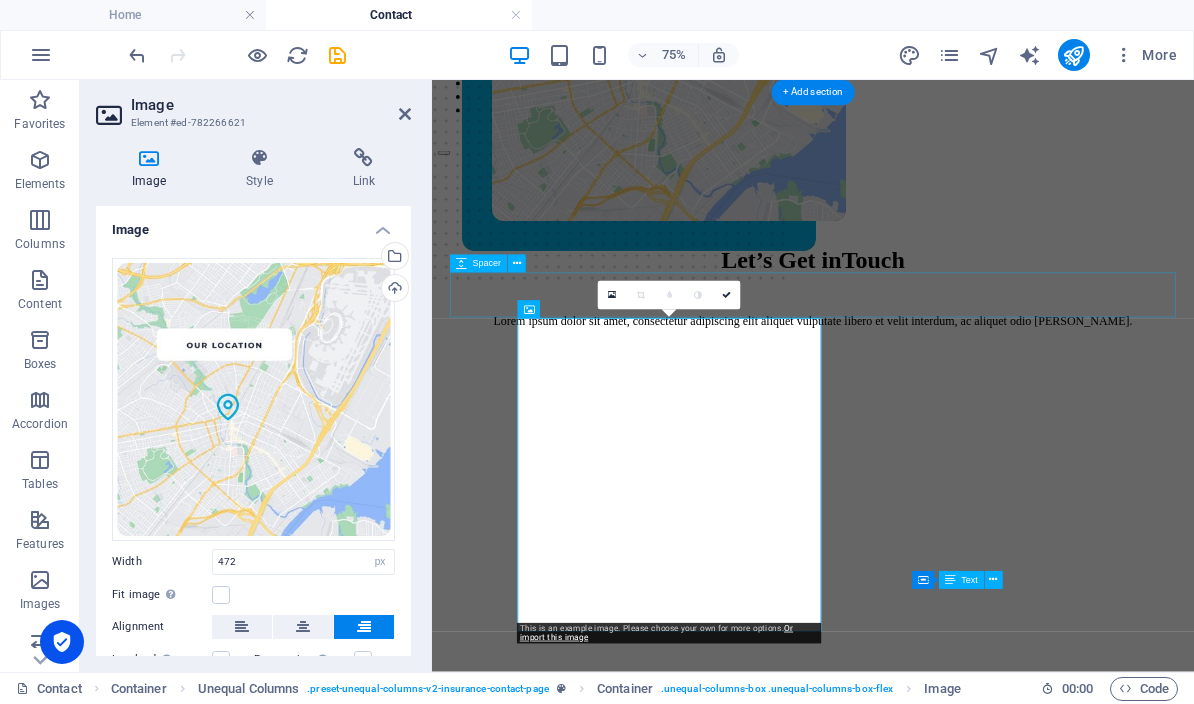 scroll, scrollTop: 0, scrollLeft: 0, axis: both 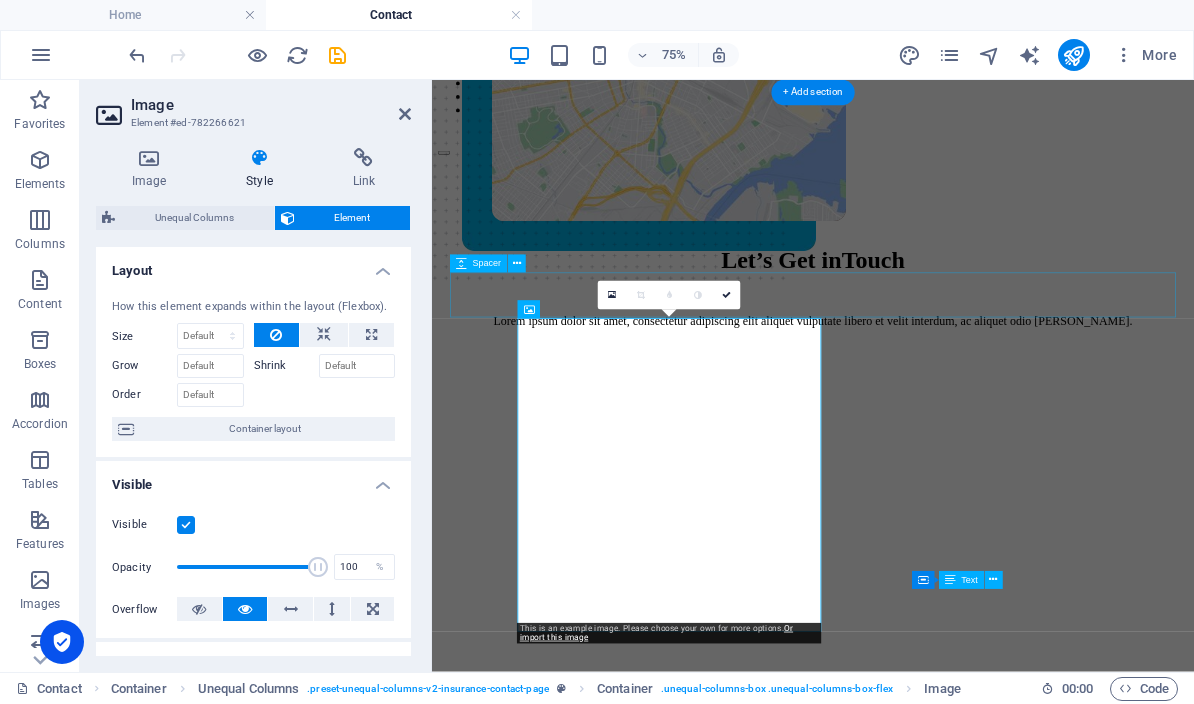 click on "Link" at bounding box center [364, 169] 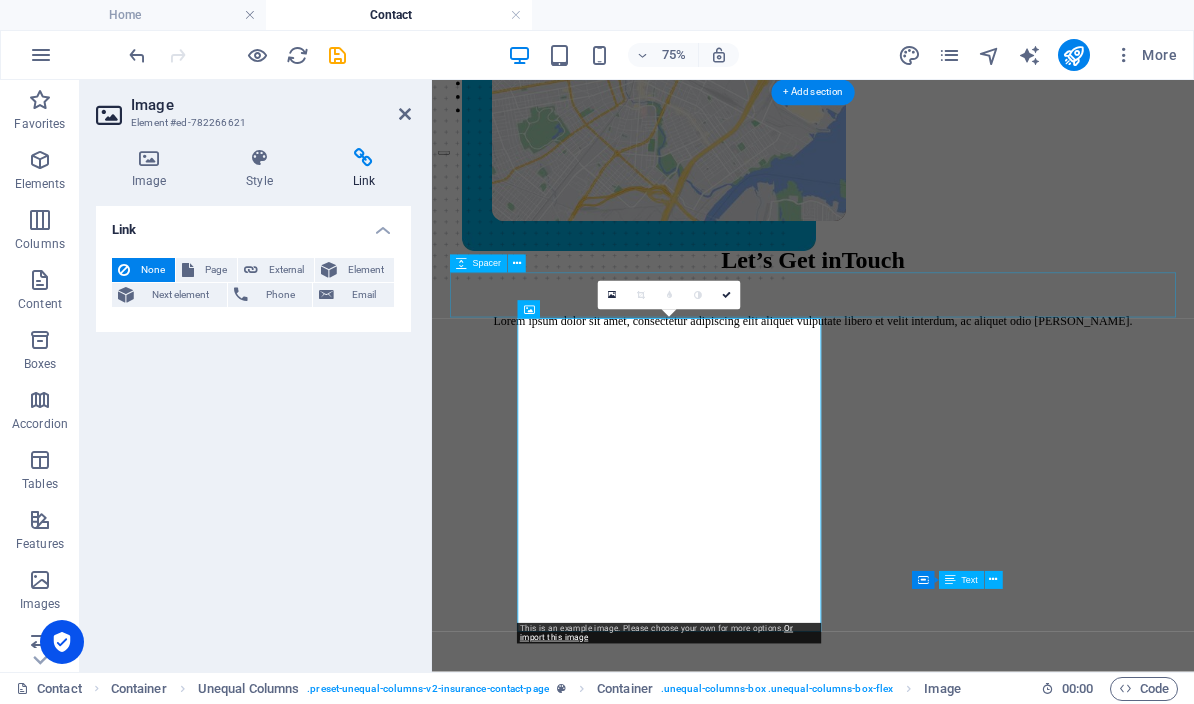 click on "Style" at bounding box center (263, 169) 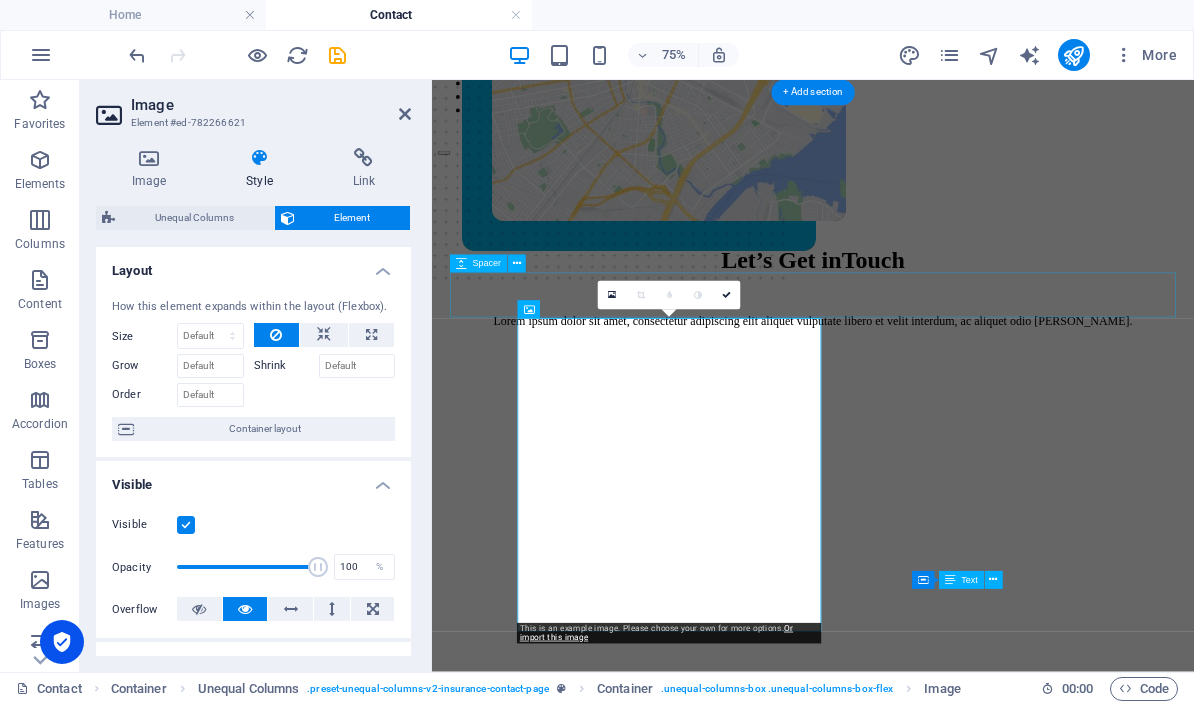 click on "Visible" at bounding box center [253, 479] 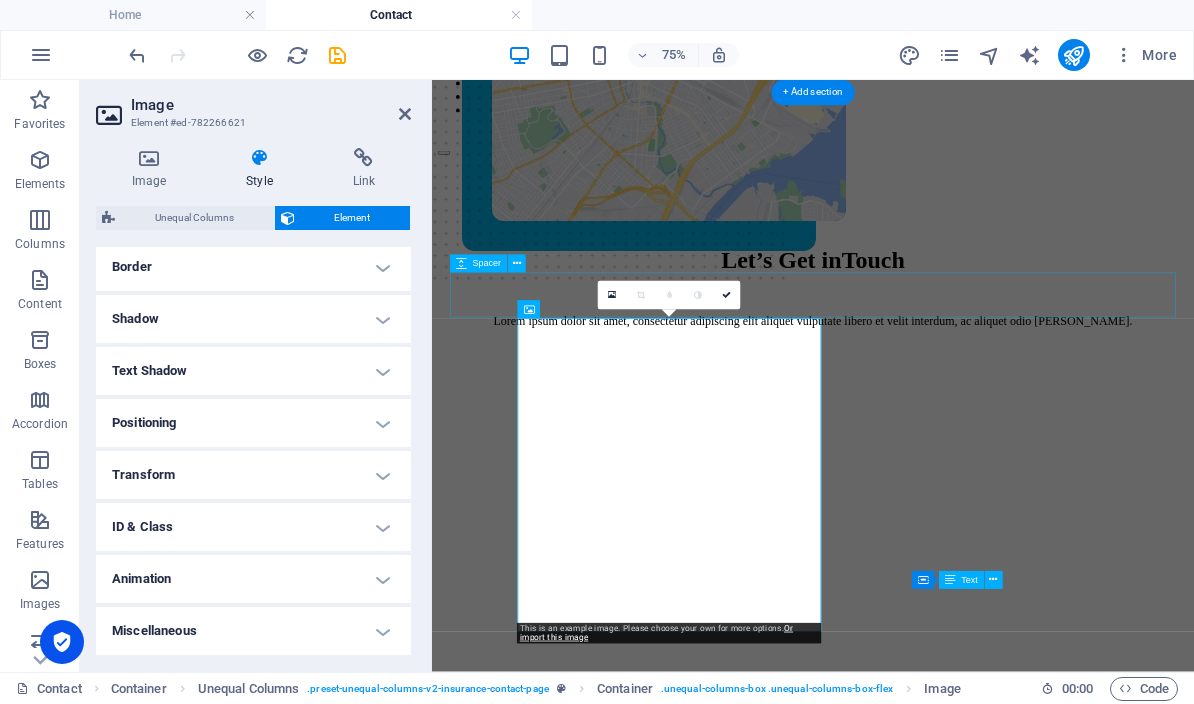 scroll, scrollTop: 320, scrollLeft: 0, axis: vertical 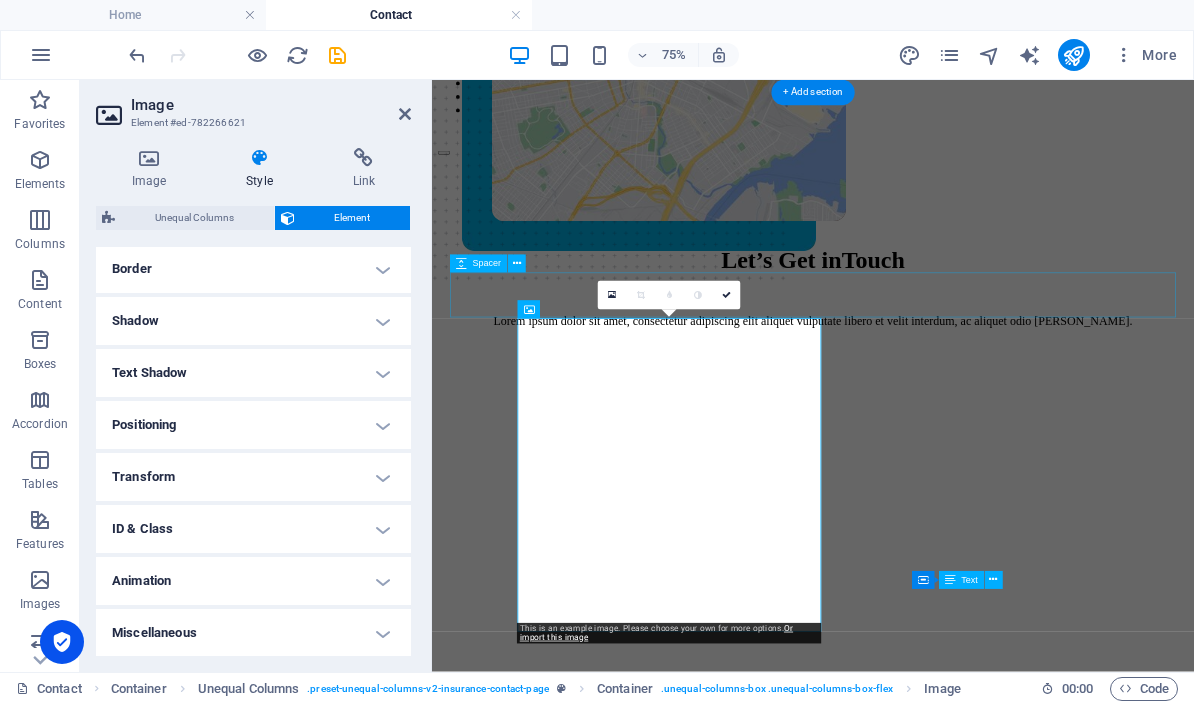 click on "Image" at bounding box center (153, 169) 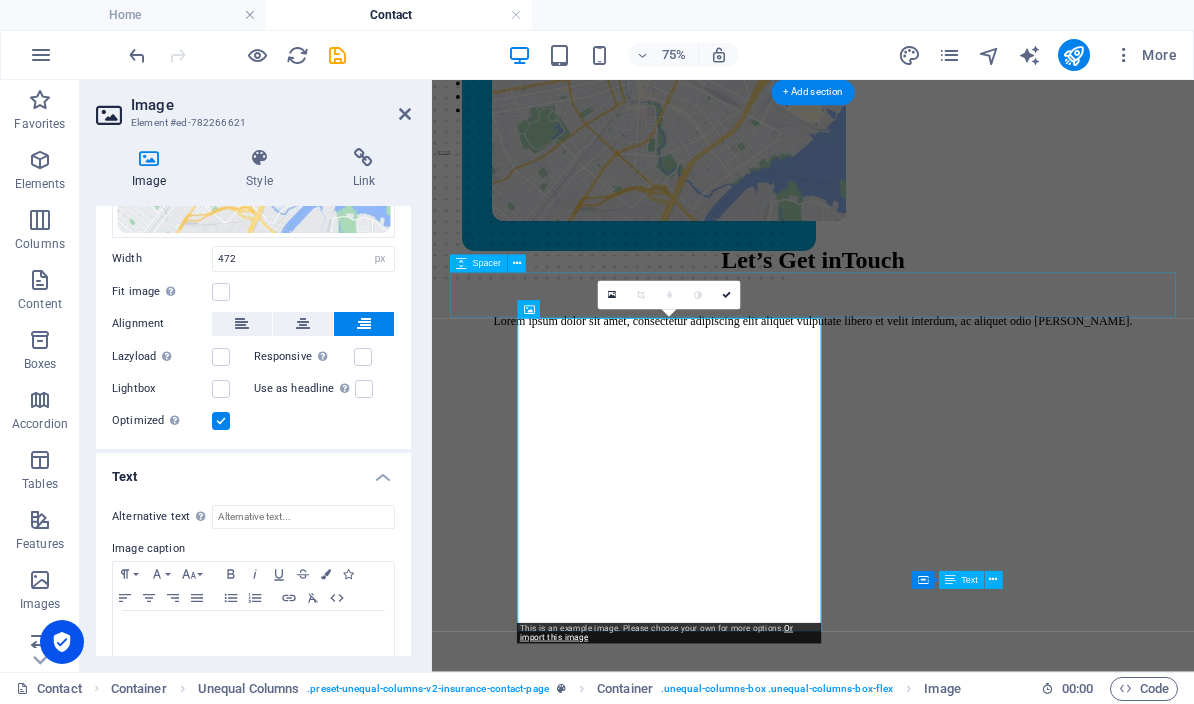 scroll, scrollTop: 249, scrollLeft: 0, axis: vertical 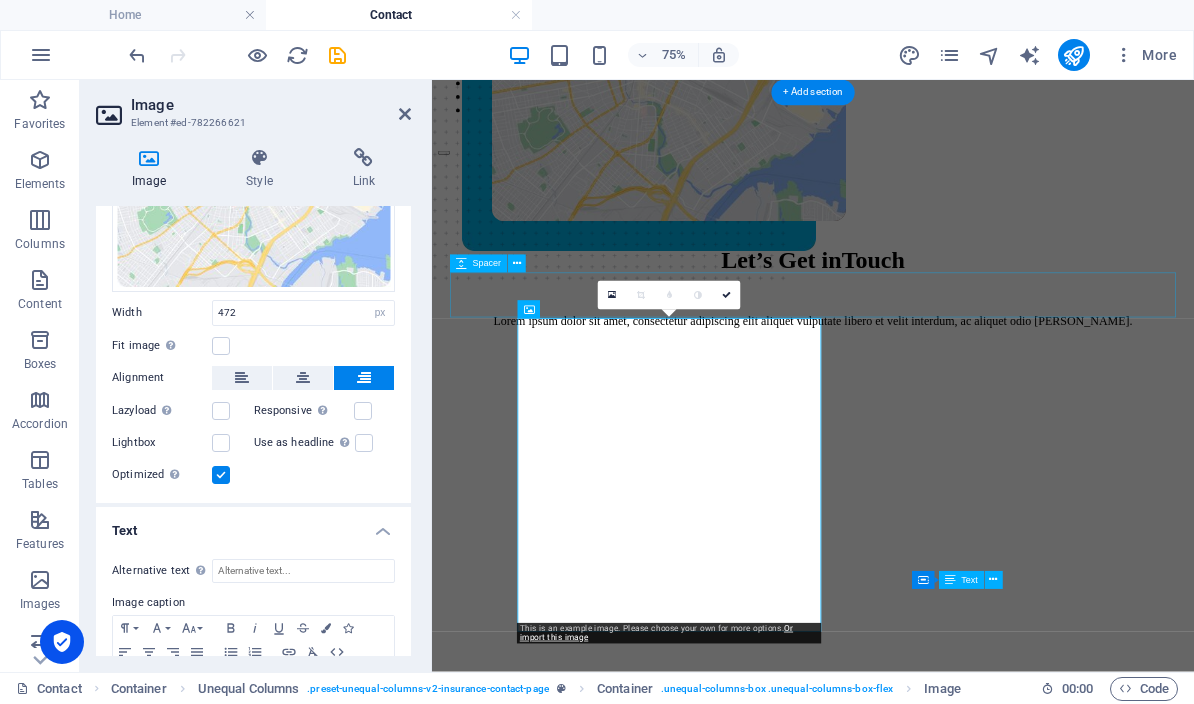 click at bounding box center (363, 411) 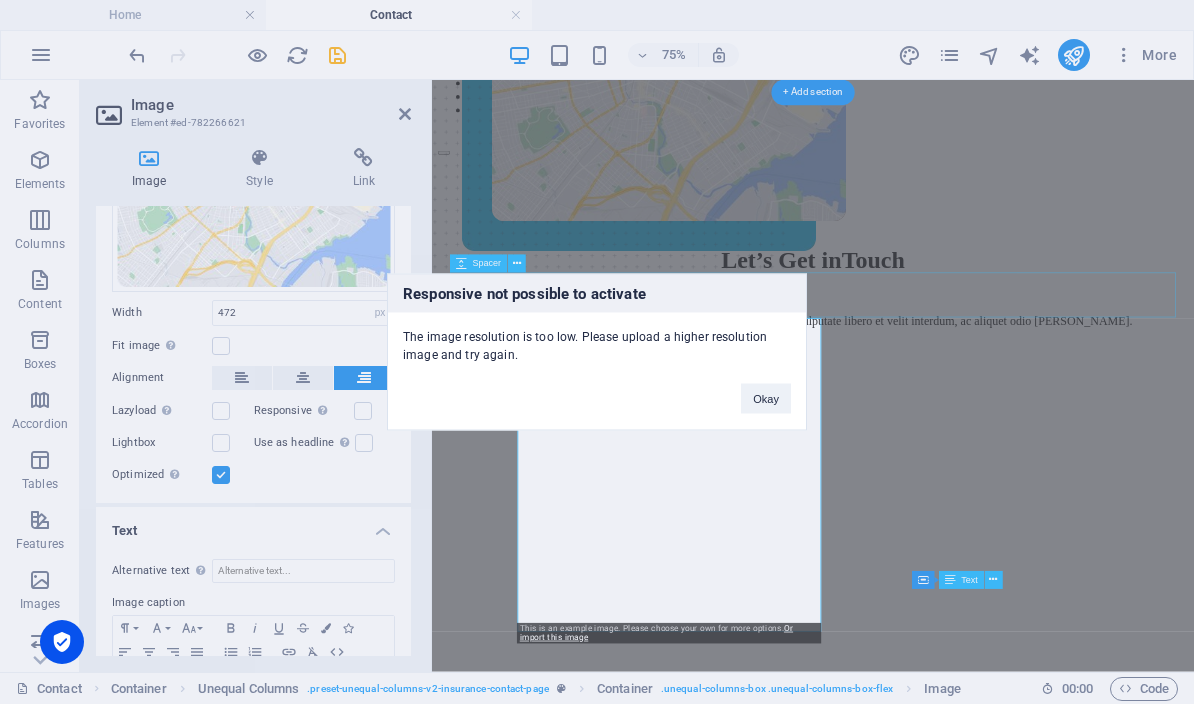 click on "Okay" at bounding box center [766, 399] 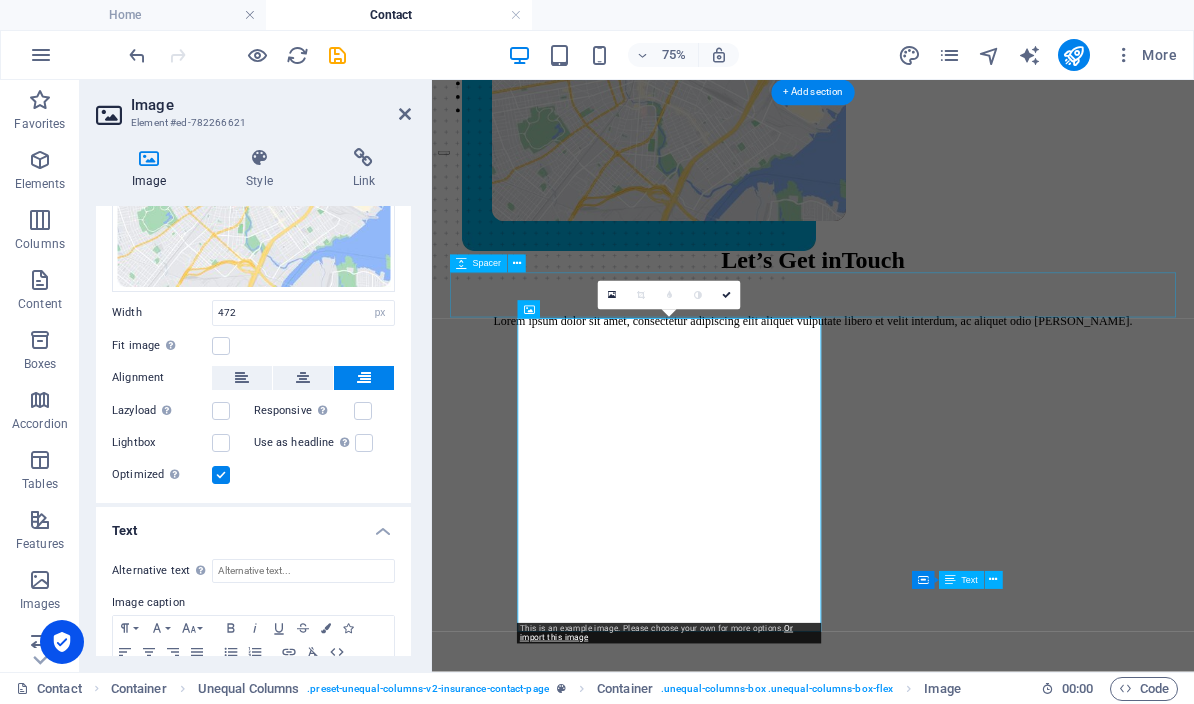 click on "Text" at bounding box center [253, 525] 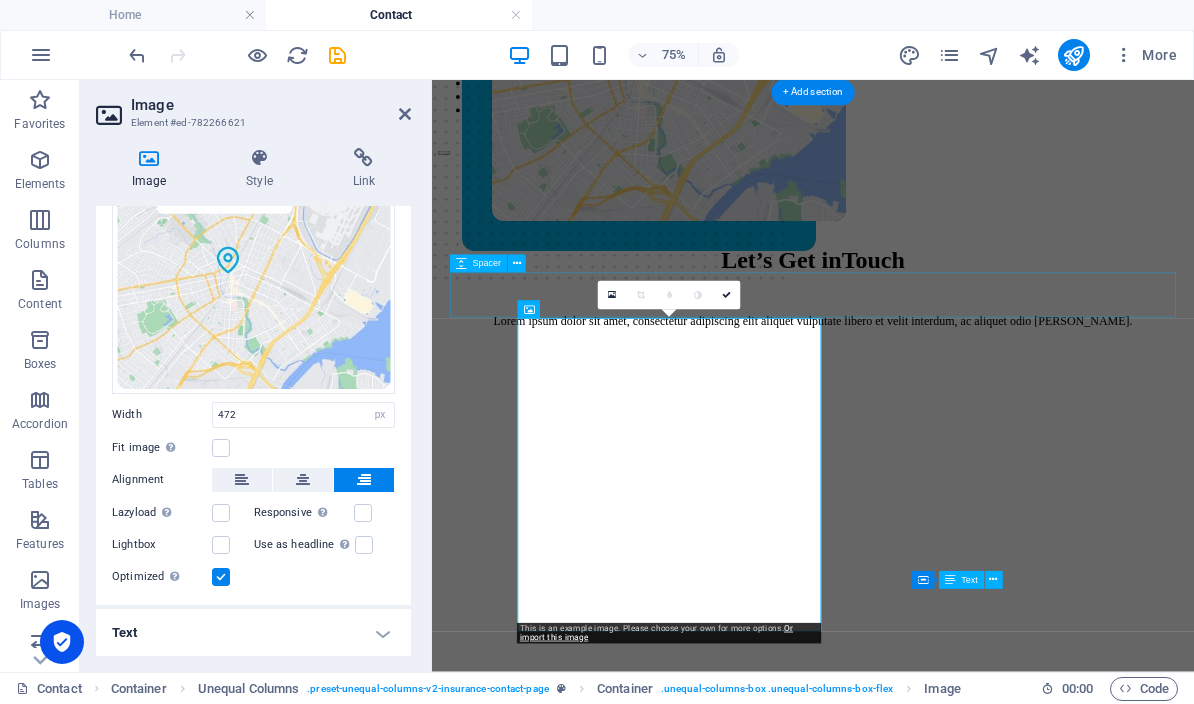 click at bounding box center (405, 114) 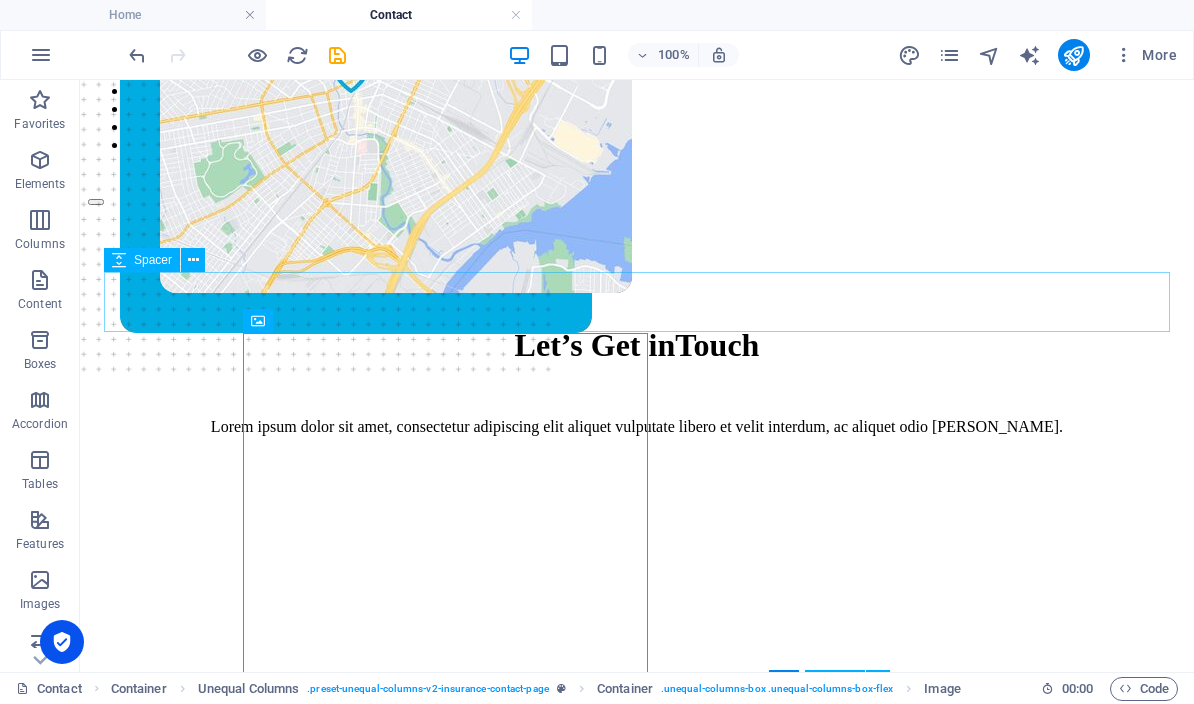 scroll, scrollTop: 215, scrollLeft: 0, axis: vertical 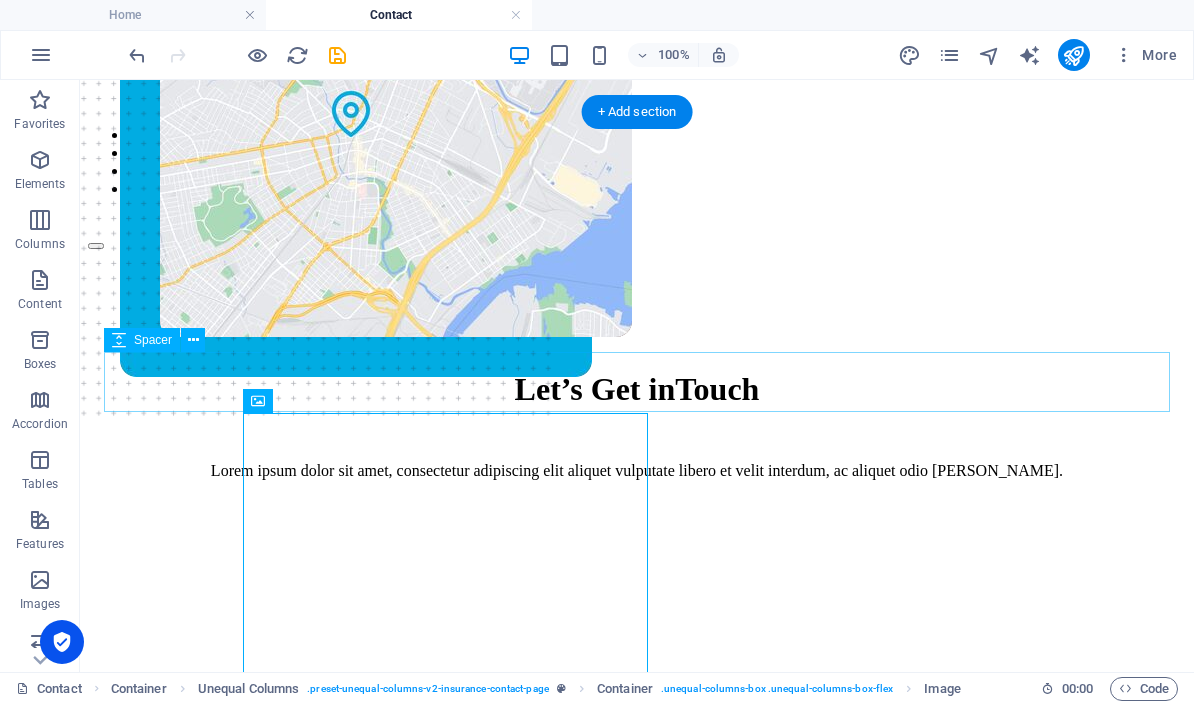 click at bounding box center [337, 55] 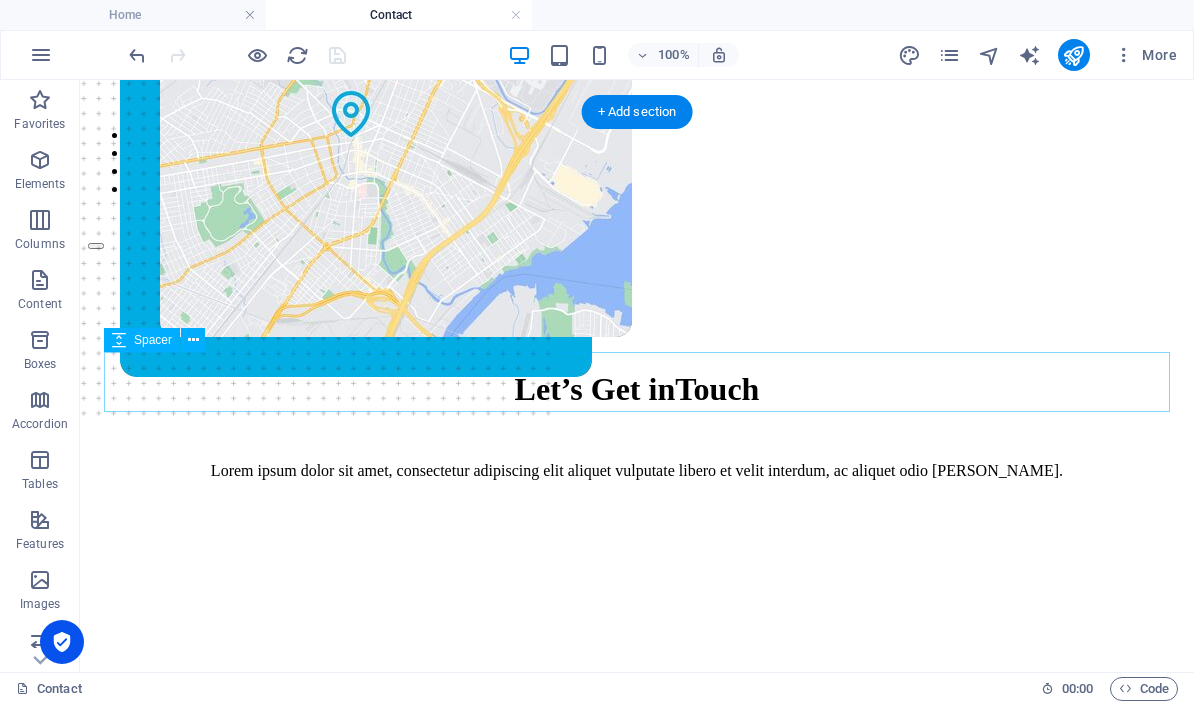 scroll, scrollTop: 234, scrollLeft: 0, axis: vertical 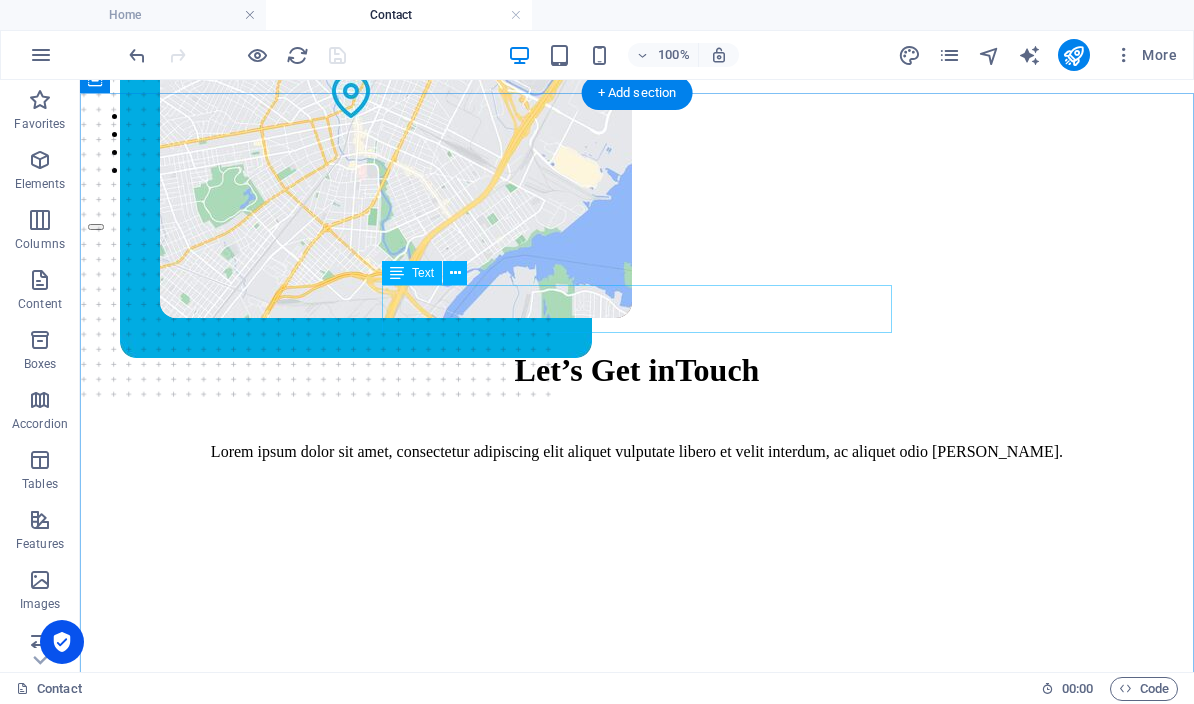click on "Lorem ipsum dolor sit amet, consectetur adipiscing elit aliquet vulputate libero et velit interdum, ac aliquet odio [PERSON_NAME]." at bounding box center (637, 452) 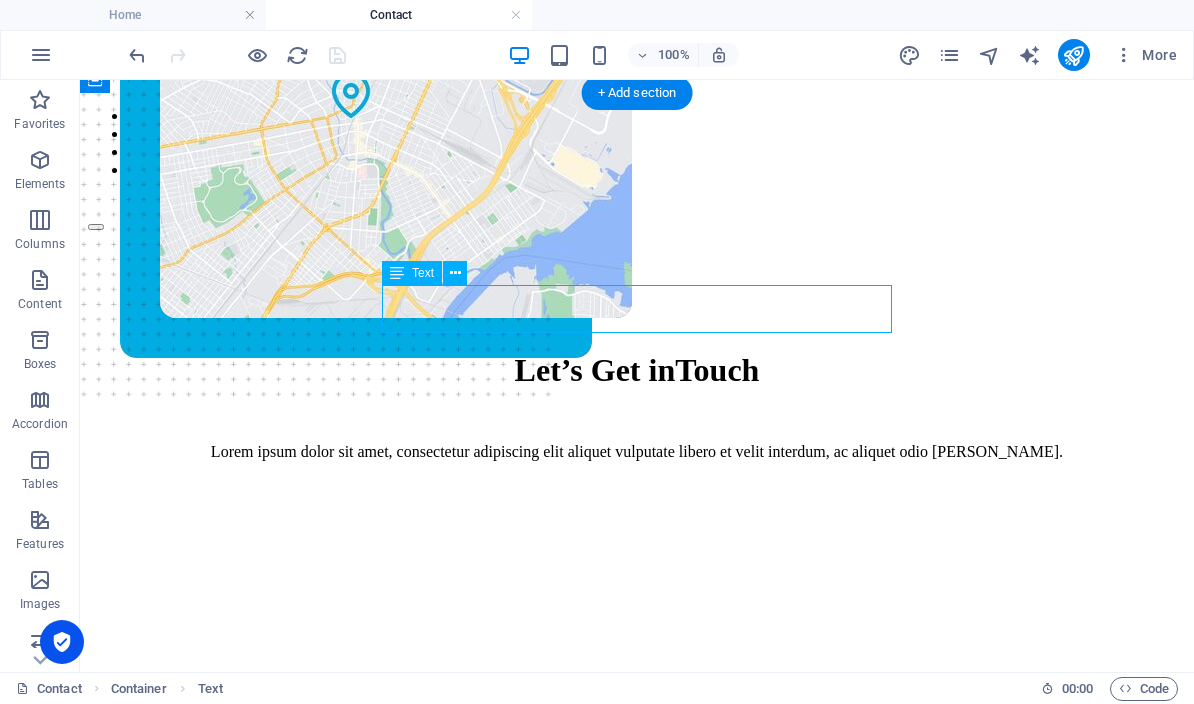 click on "Lorem ipsum dolor sit amet, consectetur adipiscing elit aliquet vulputate libero et velit interdum, ac aliquet odio [PERSON_NAME]." at bounding box center (637, 452) 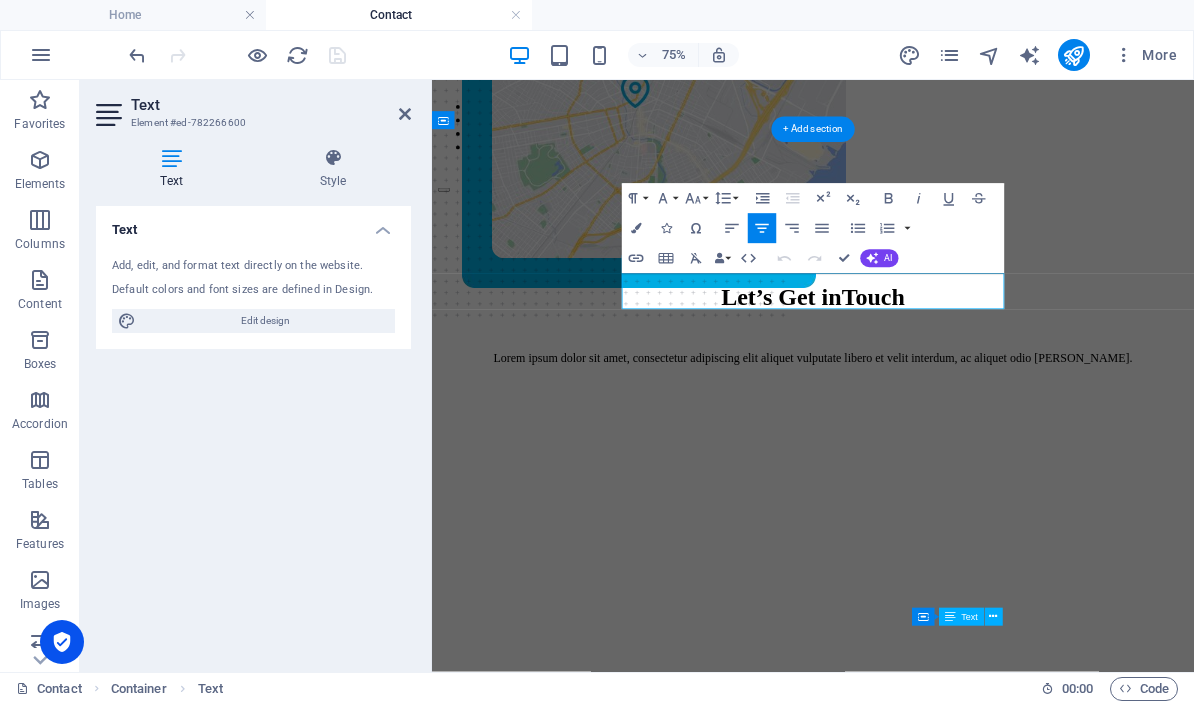 click on "Lorem ipsum dolor sit amet, consectetur adipiscing elit aliquet vulputate libero et velit interdum, ac aliquet odio [PERSON_NAME]." at bounding box center (940, 452) 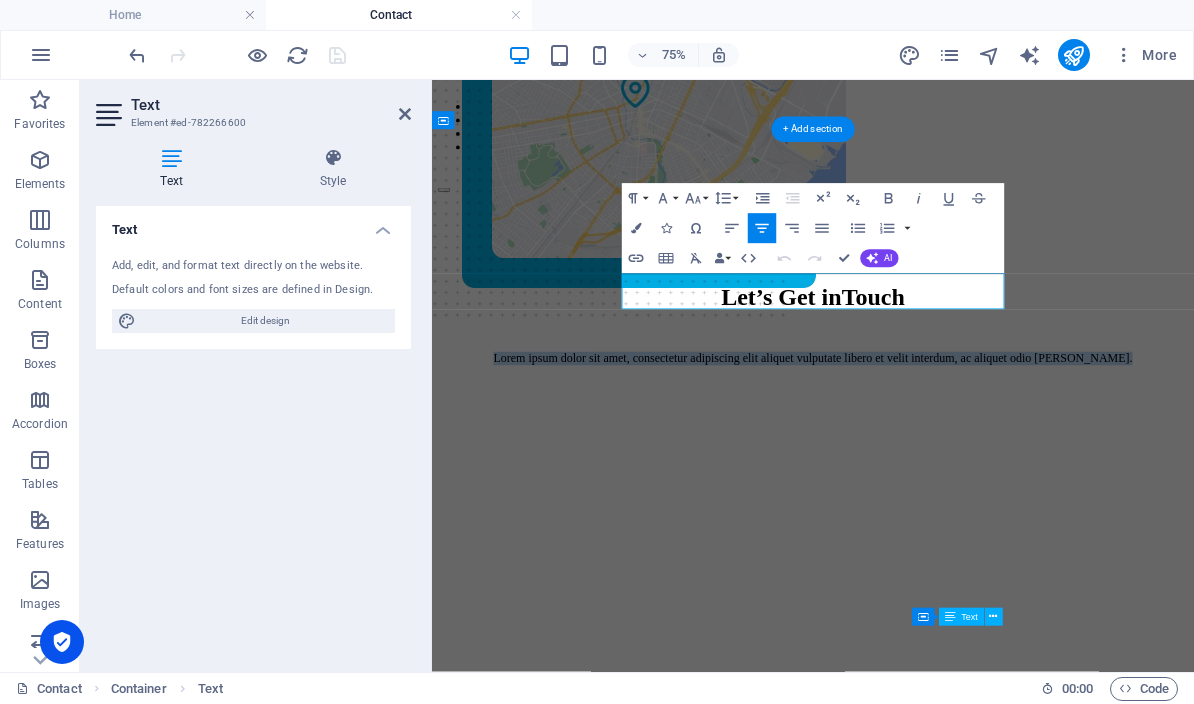type 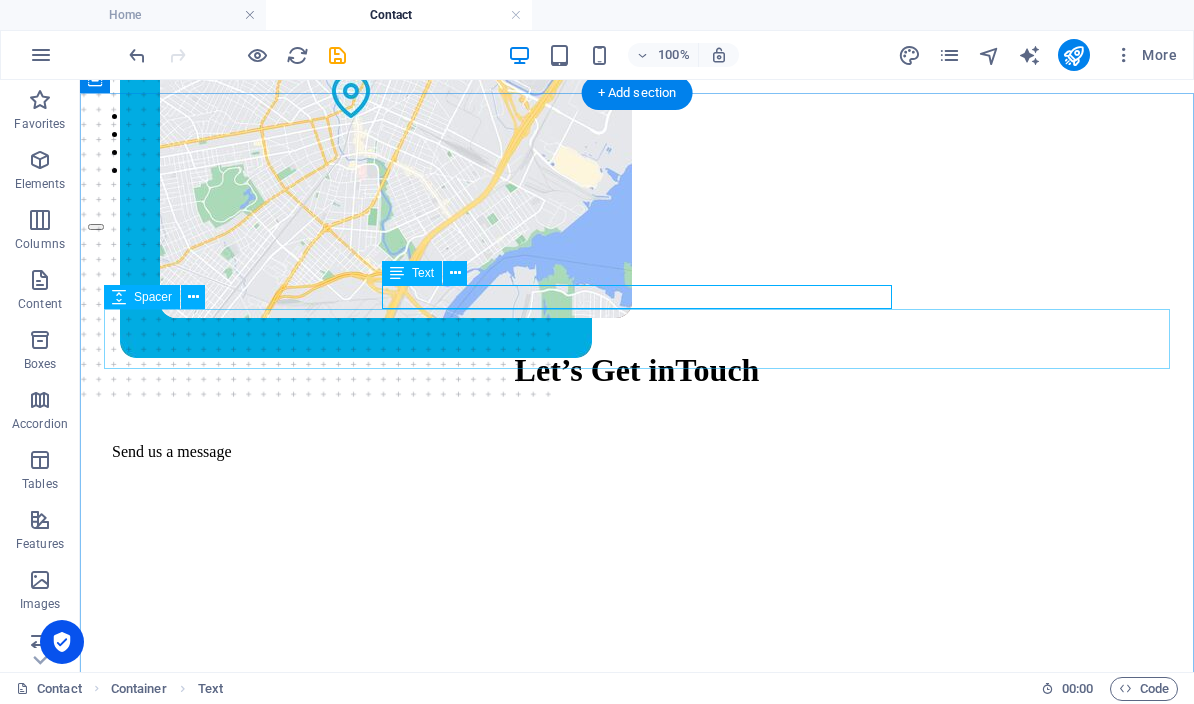 click at bounding box center [637, 507] 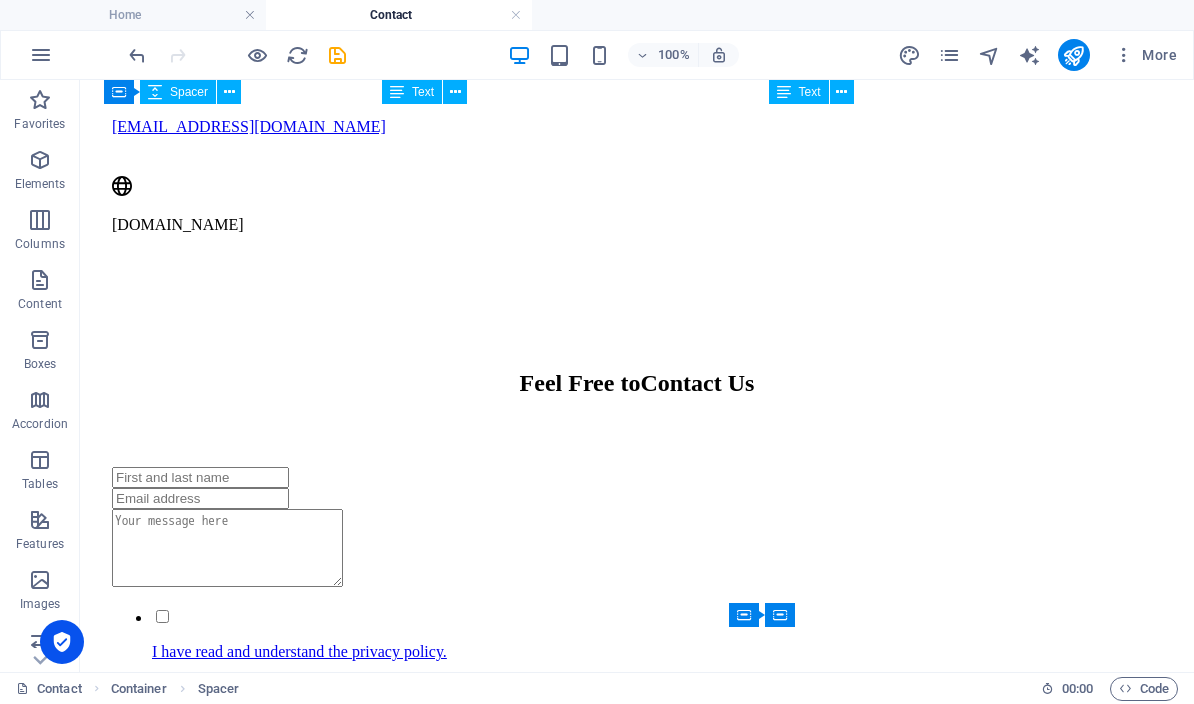 scroll, scrollTop: 1534, scrollLeft: 0, axis: vertical 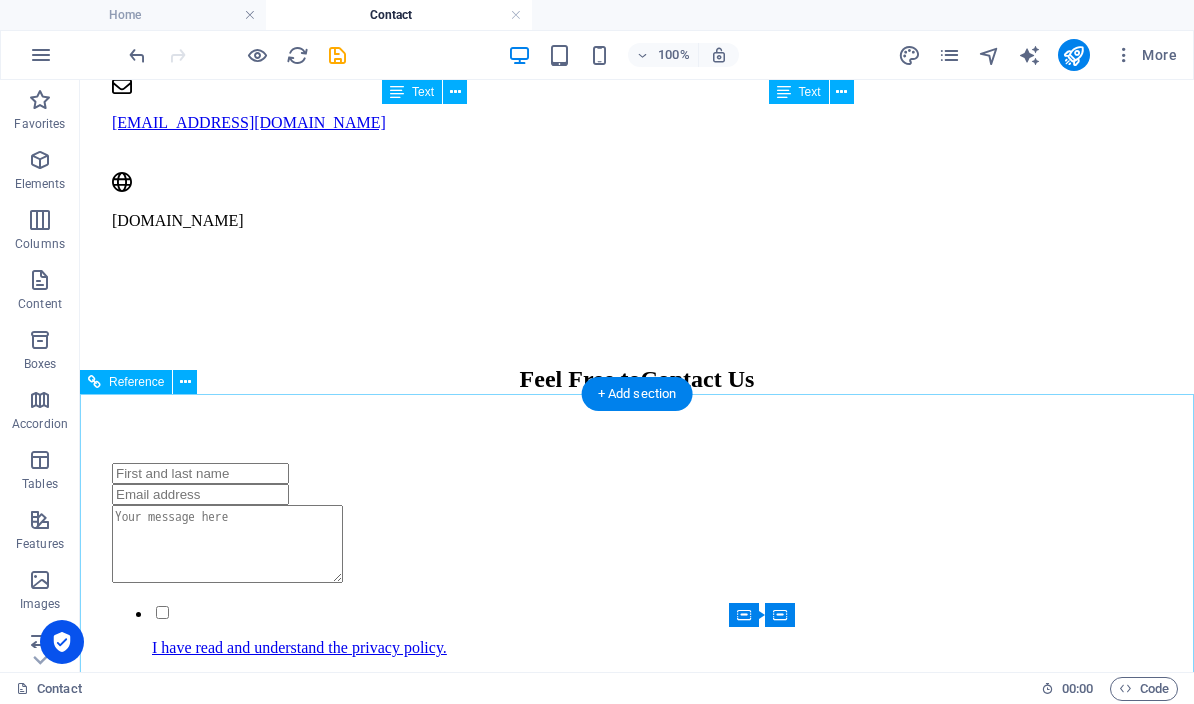 click on "ABOUT US SERVICES NEWS CONTACT" at bounding box center [637, 1403] 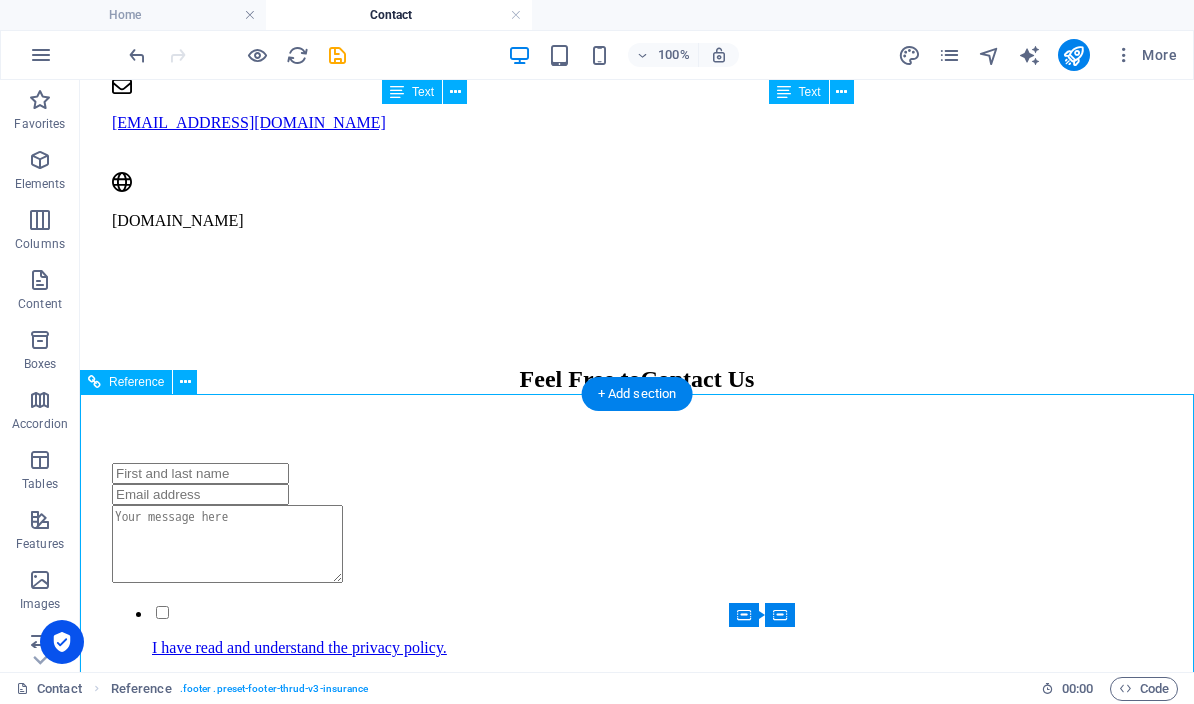 click on "ABOUT US SERVICES NEWS CONTACT" at bounding box center [637, 1403] 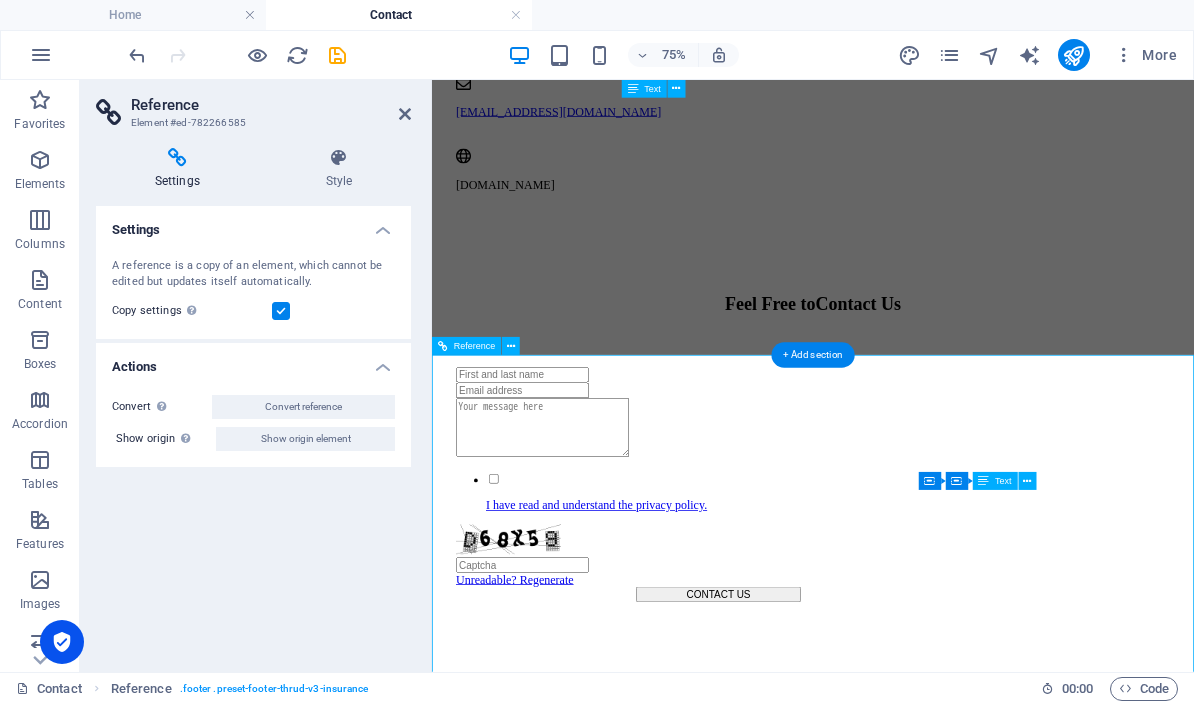 click on "ABOUT US SERVICES NEWS CONTACT" at bounding box center (940, 1403) 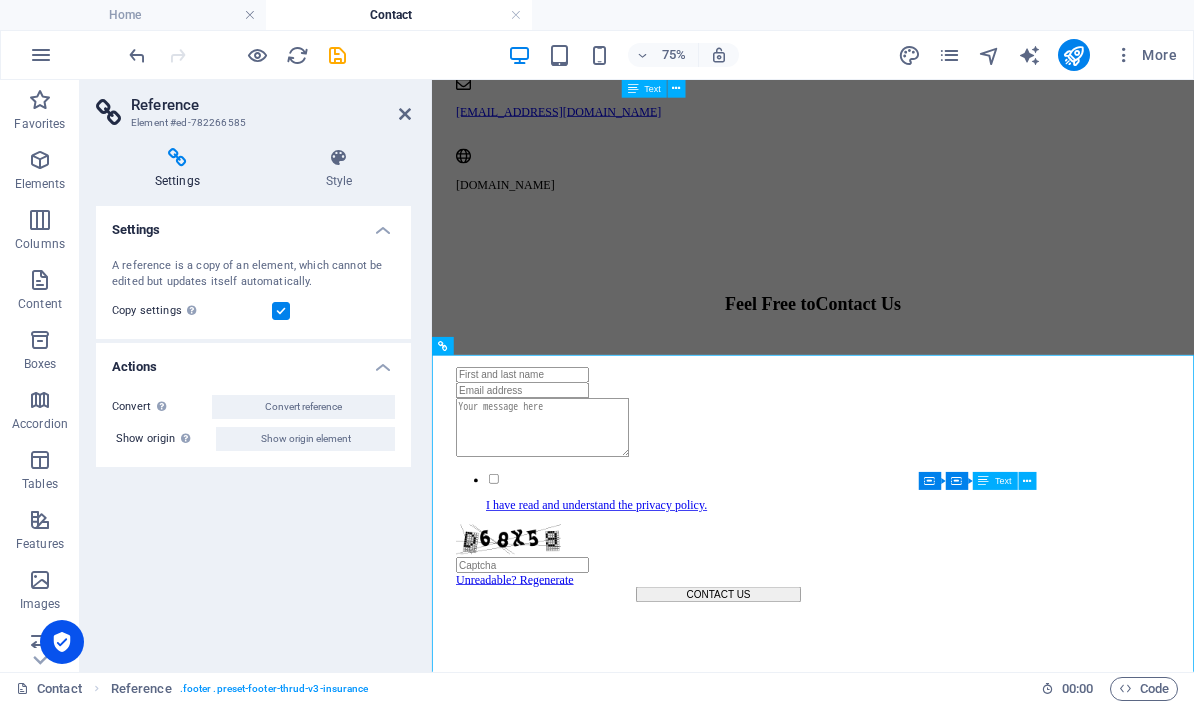 click at bounding box center (405, 114) 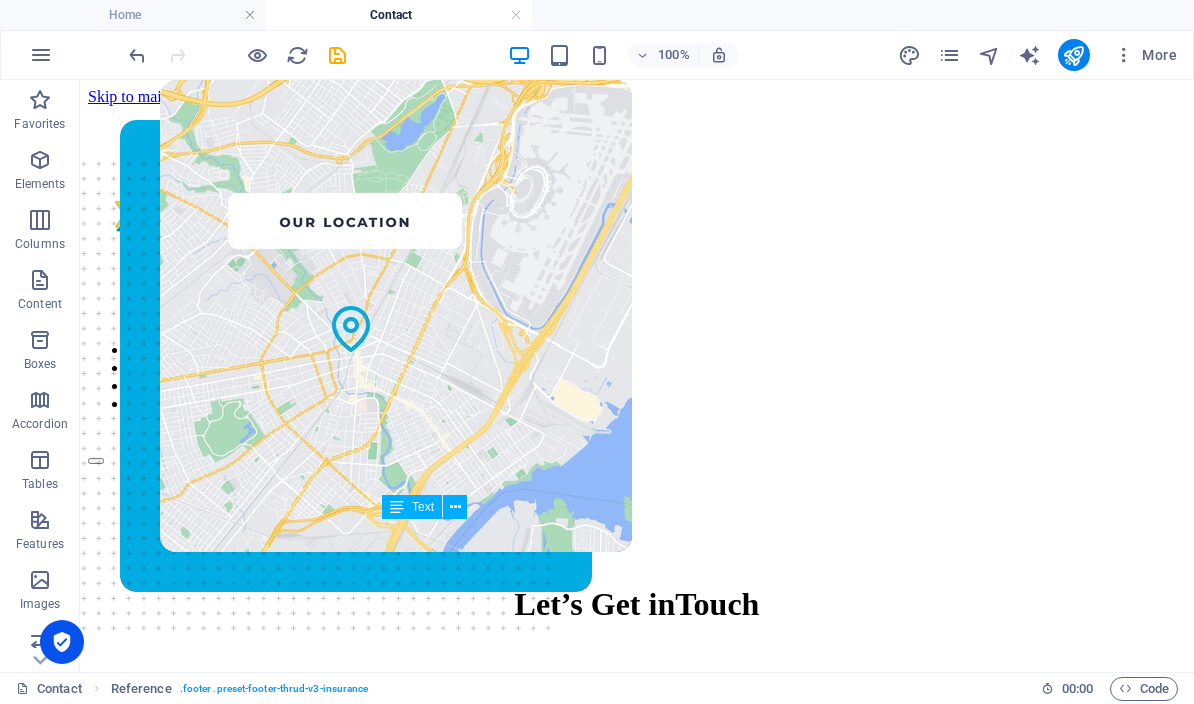 scroll, scrollTop: 0, scrollLeft: 0, axis: both 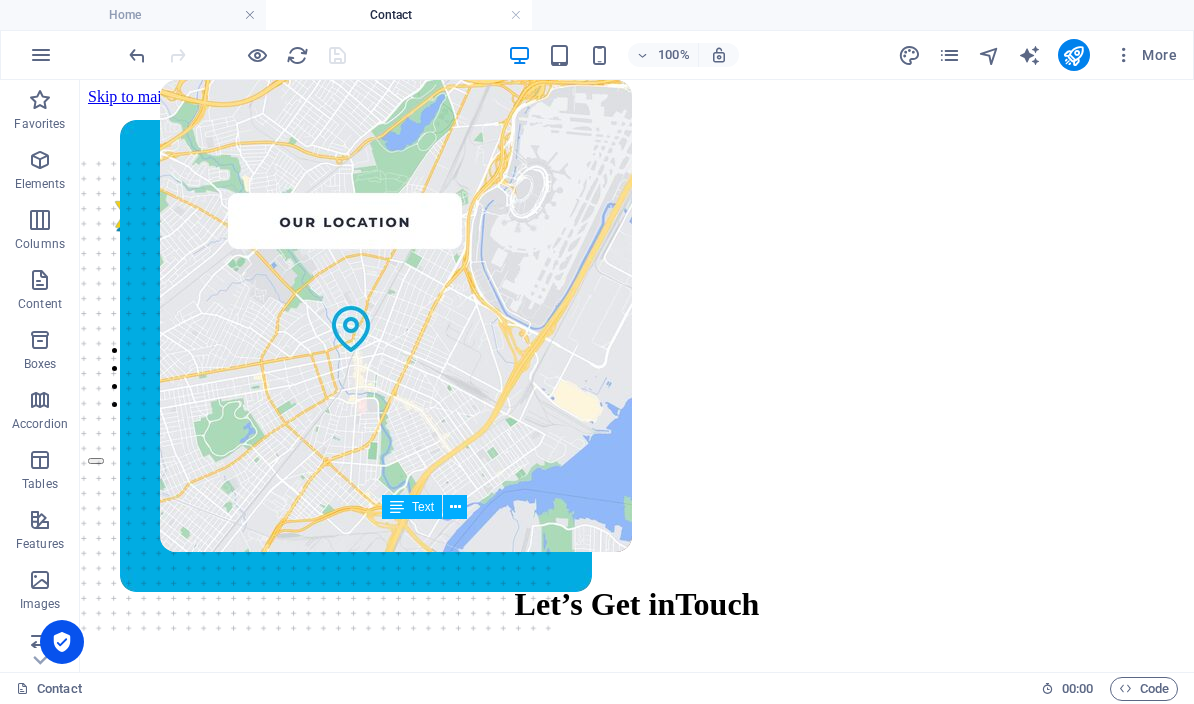 click on "Home" at bounding box center [133, 15] 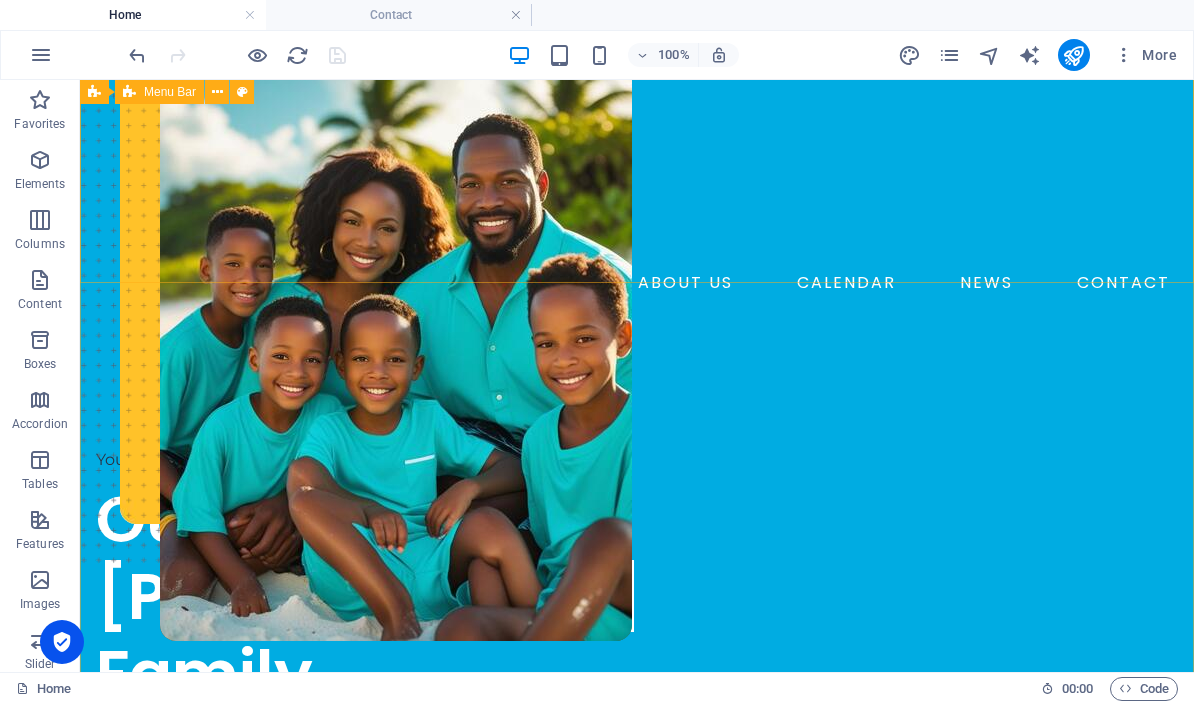 click on "ABOUT US CALENDAR NEWS CONTACT MAke a Payment" at bounding box center (637, 202) 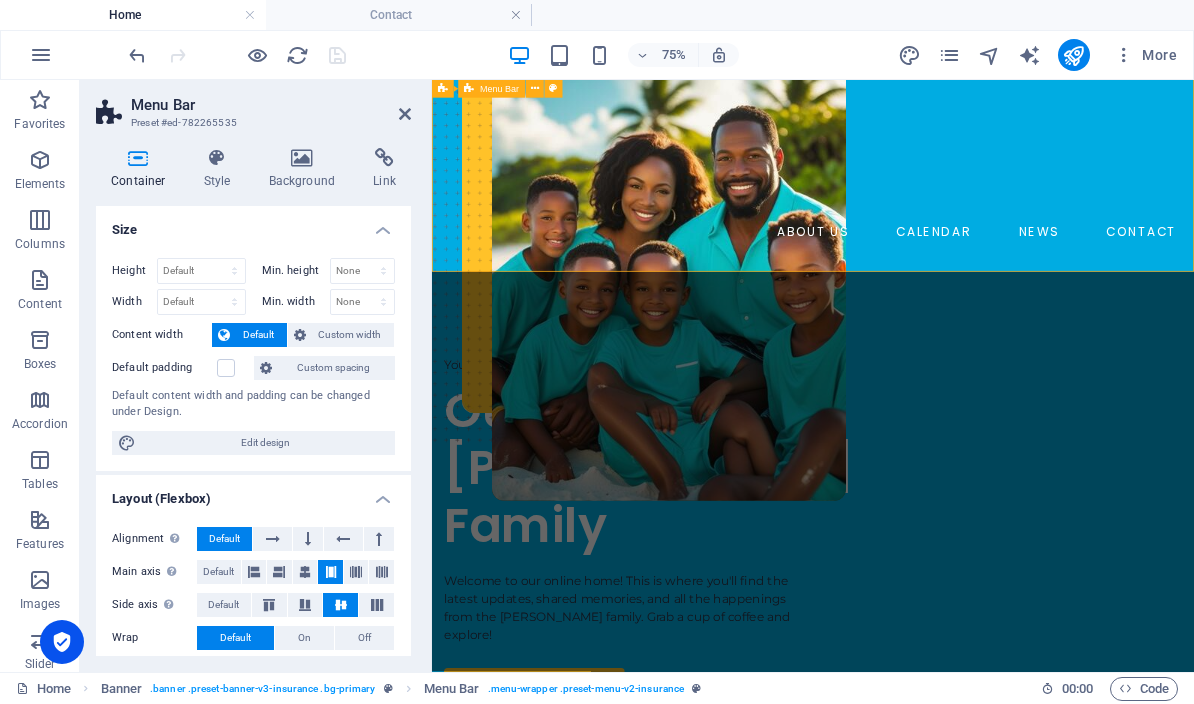 click on "ABOUT US CALENDAR NEWS CONTACT" at bounding box center [940, 283] 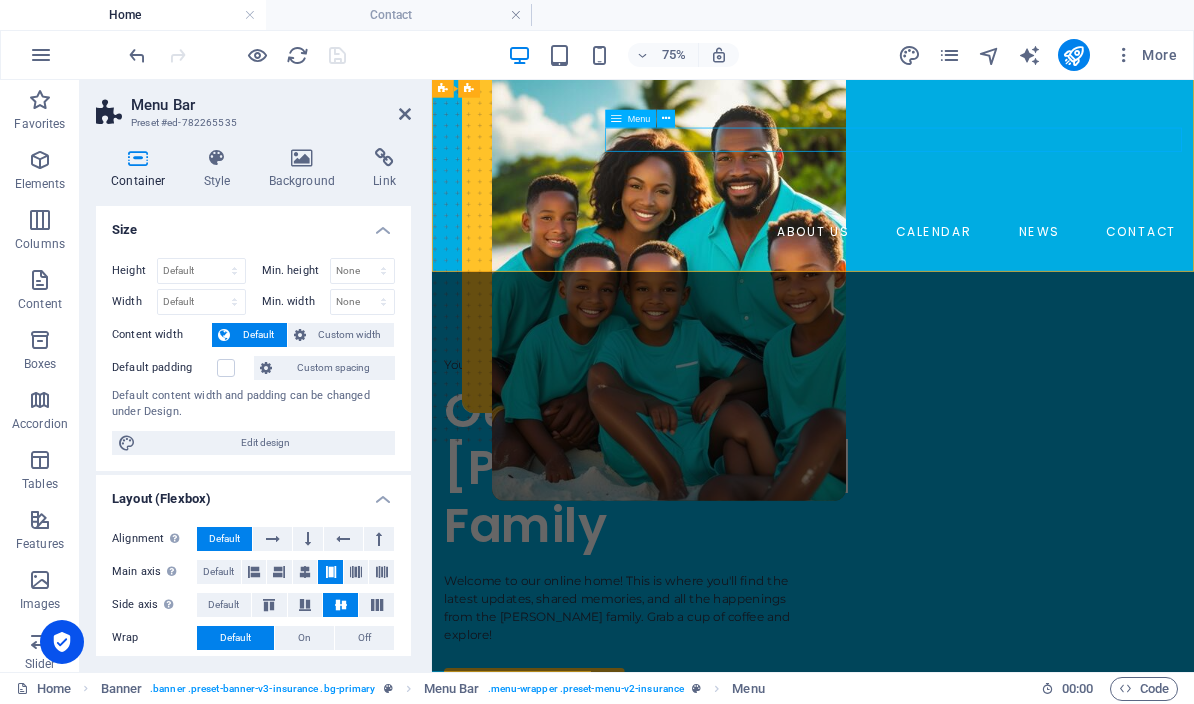 click on "ABOUT US CALENDAR NEWS CONTACT MAke a Payment" at bounding box center (940, 202) 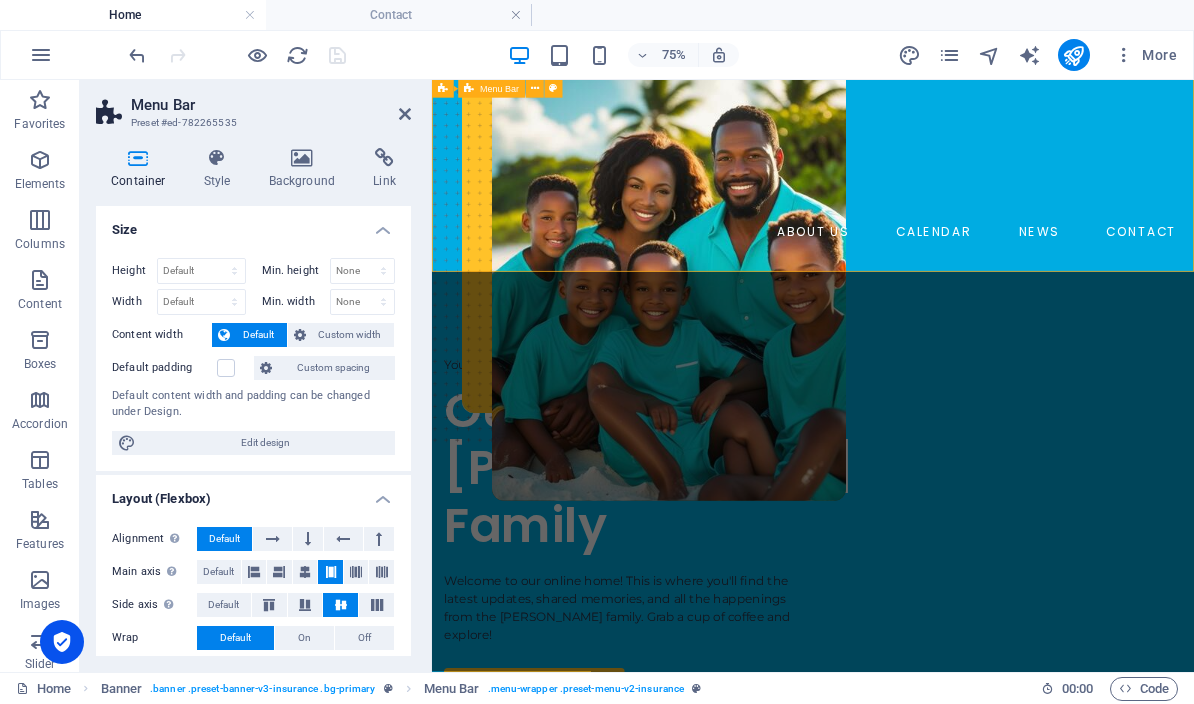 click on "ABOUT US CALENDAR NEWS CONTACT MAke a Payment" at bounding box center (940, 202) 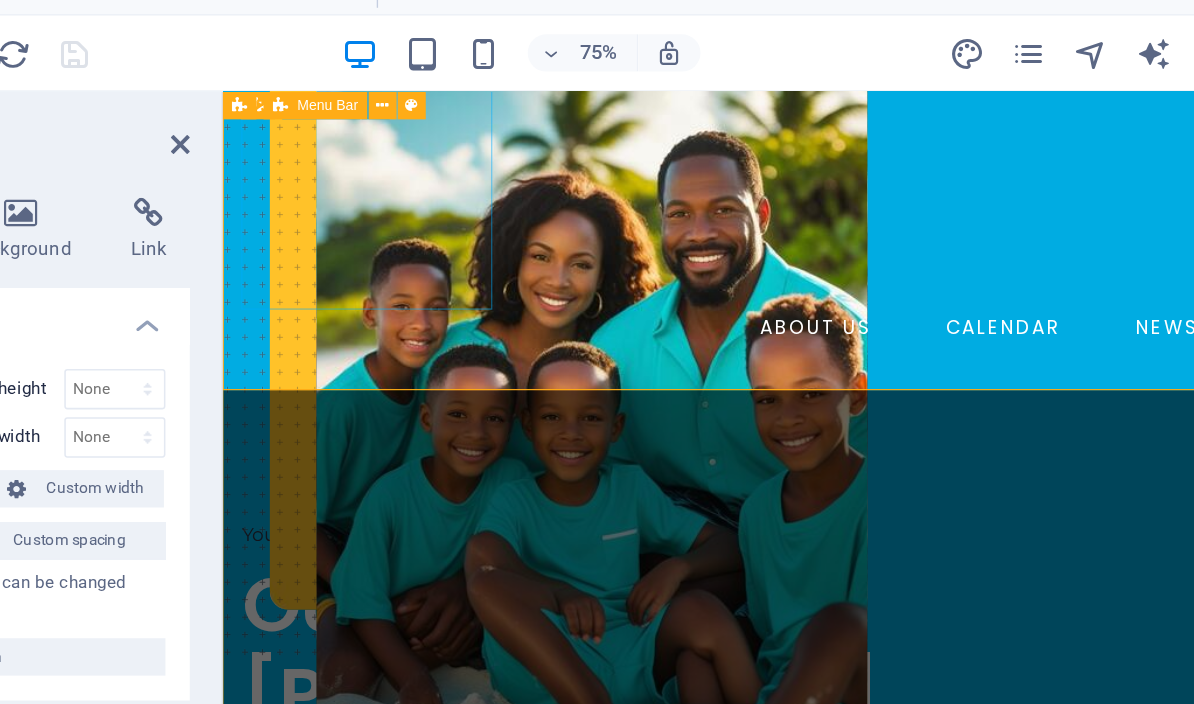click at bounding box center (535, 89) 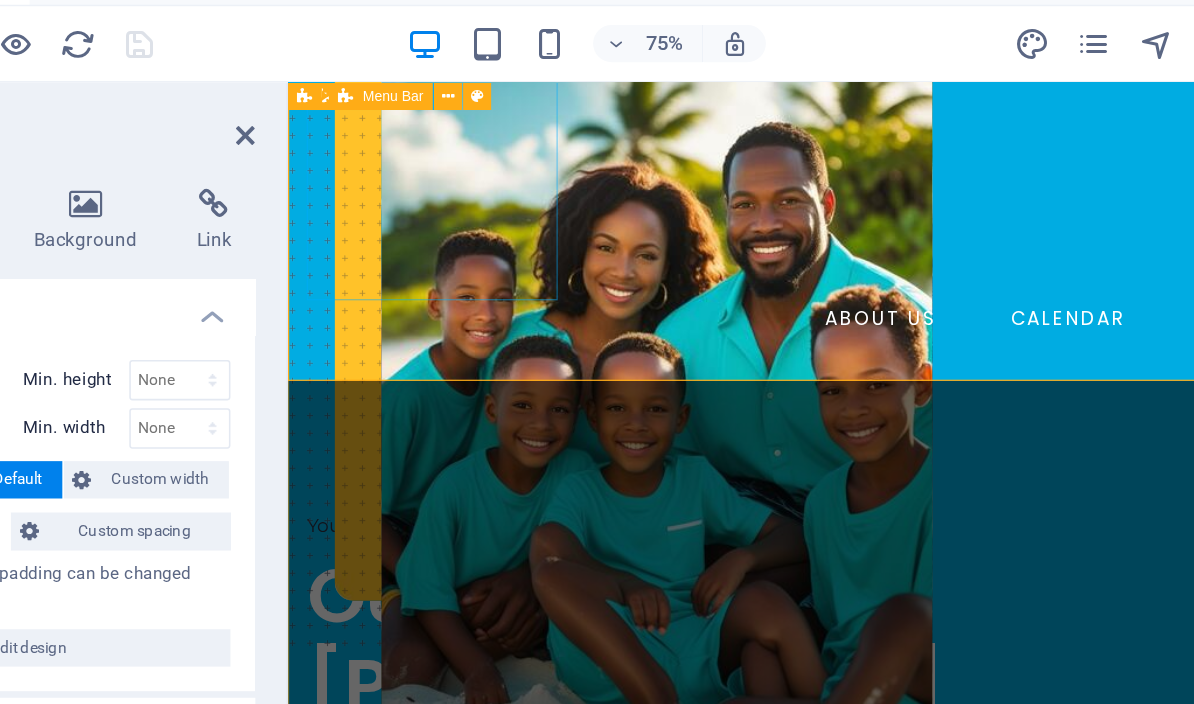 click at bounding box center [535, 89] 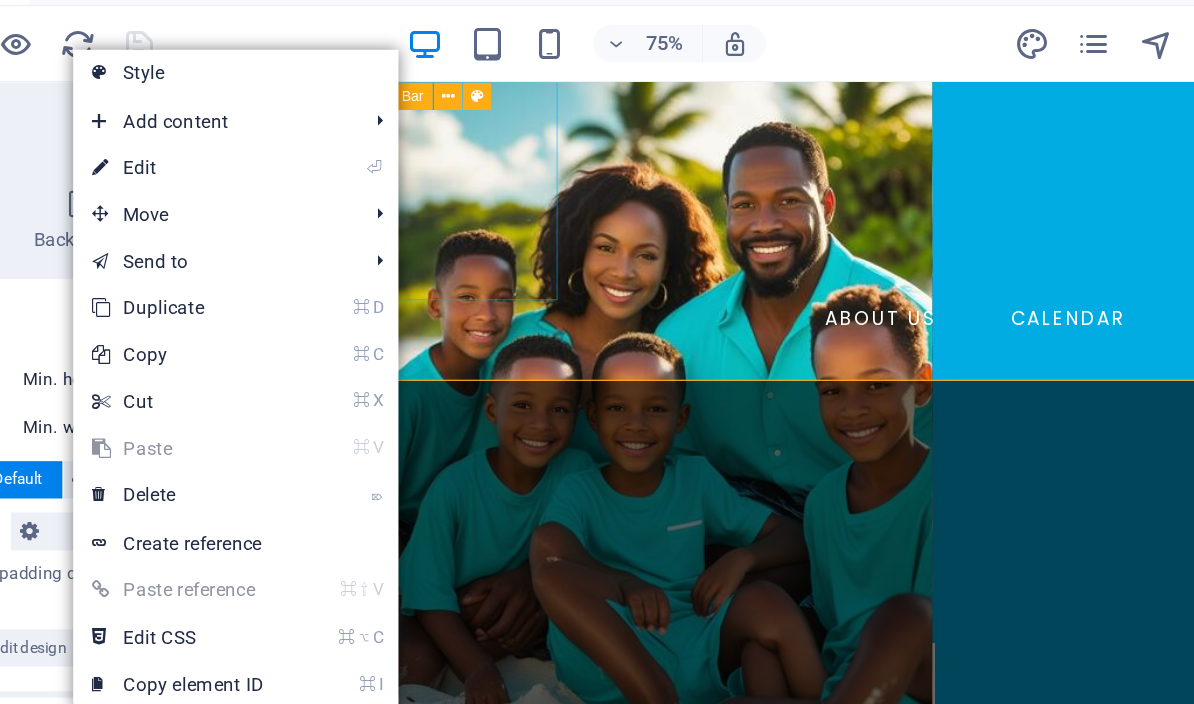 click on "⏎  Edit" at bounding box center (361, 135) 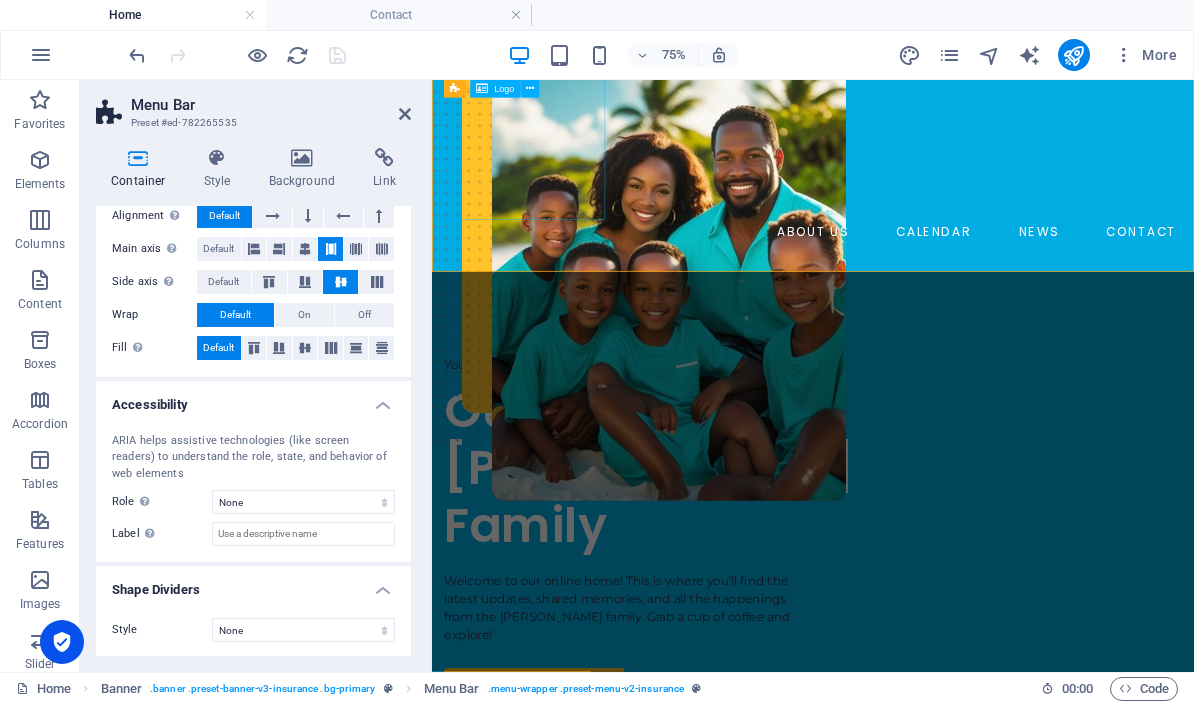 scroll, scrollTop: 322, scrollLeft: 0, axis: vertical 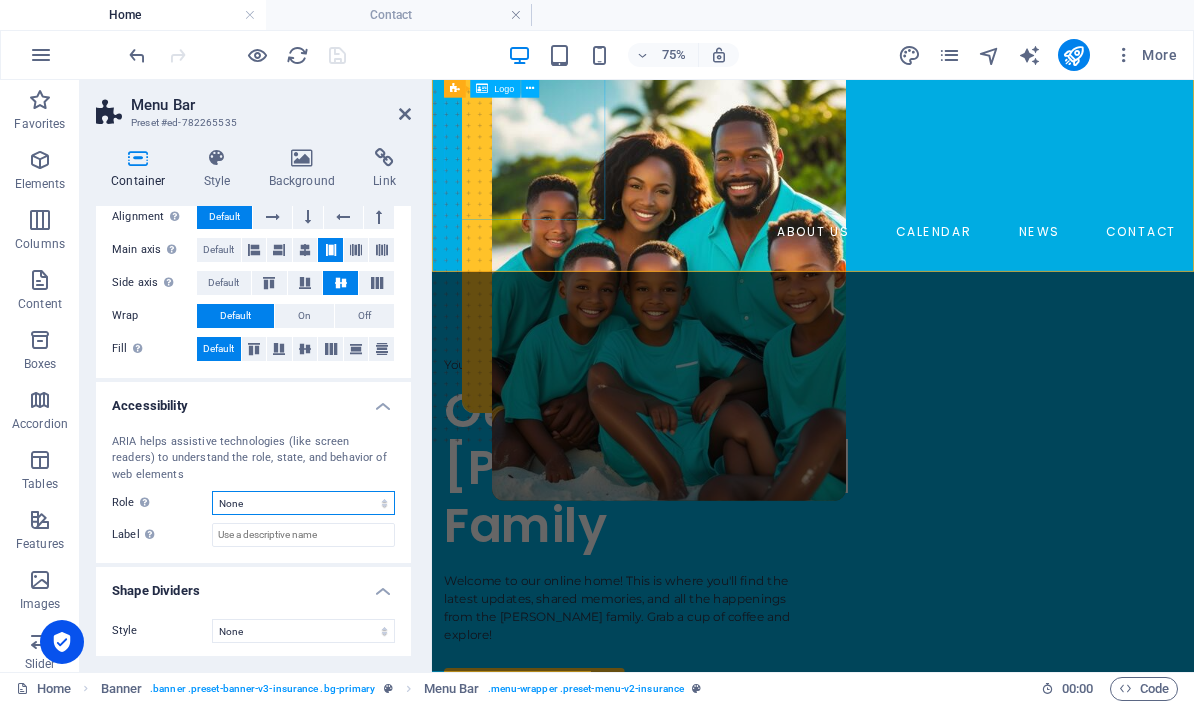 click on "None Header Footer Section Banner Presentation Separator Complementary Region Dialog Comment Marquee Timer" at bounding box center (303, 503) 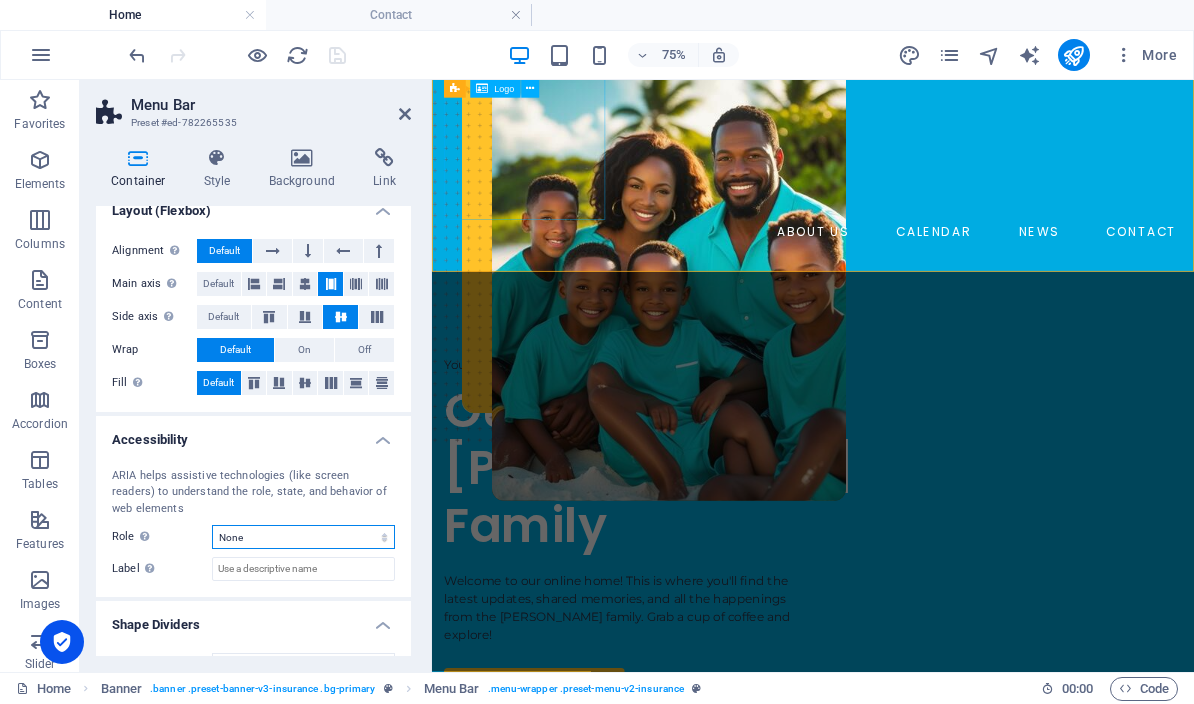 scroll, scrollTop: 273, scrollLeft: 0, axis: vertical 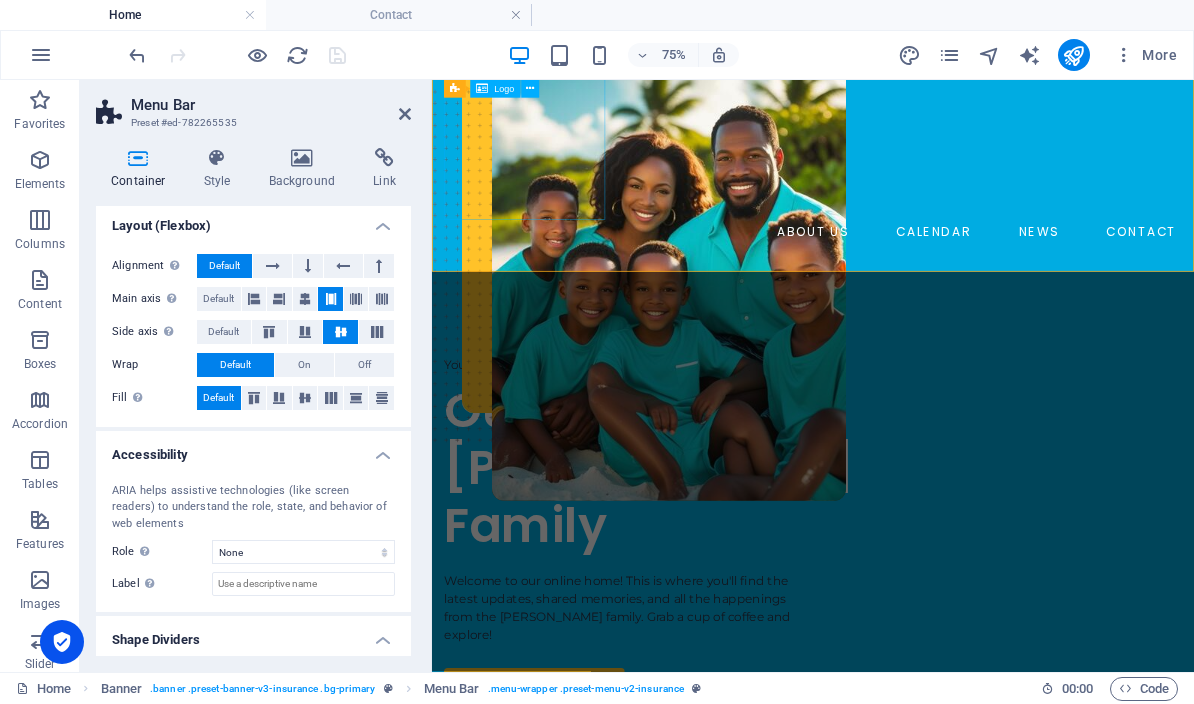 click at bounding box center (217, 158) 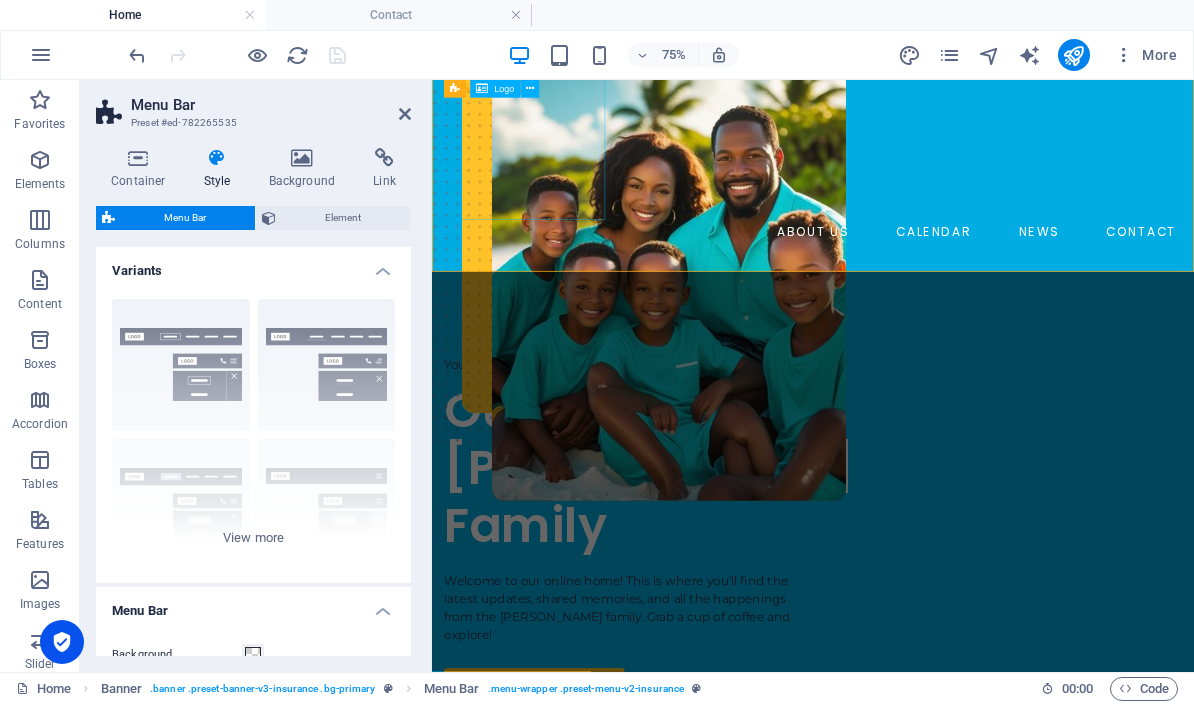 click on "Border Centered Default Fixed Loki Trigger Wide XXL" at bounding box center [253, 433] 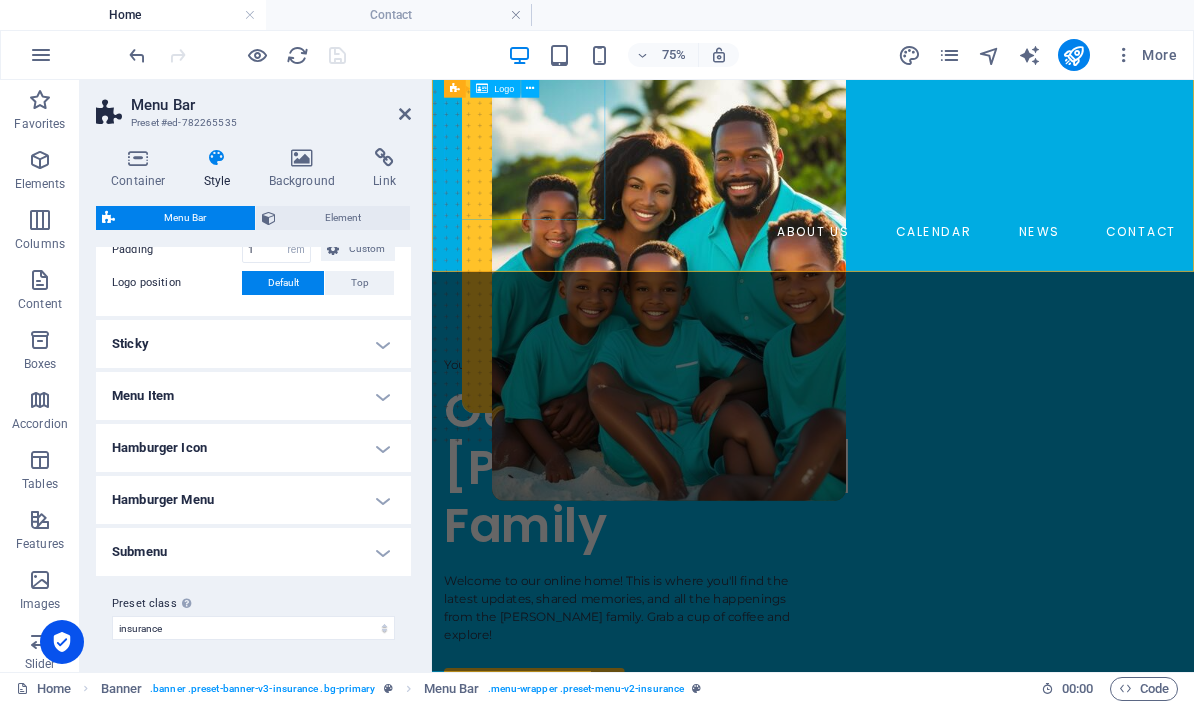 scroll, scrollTop: 756, scrollLeft: 0, axis: vertical 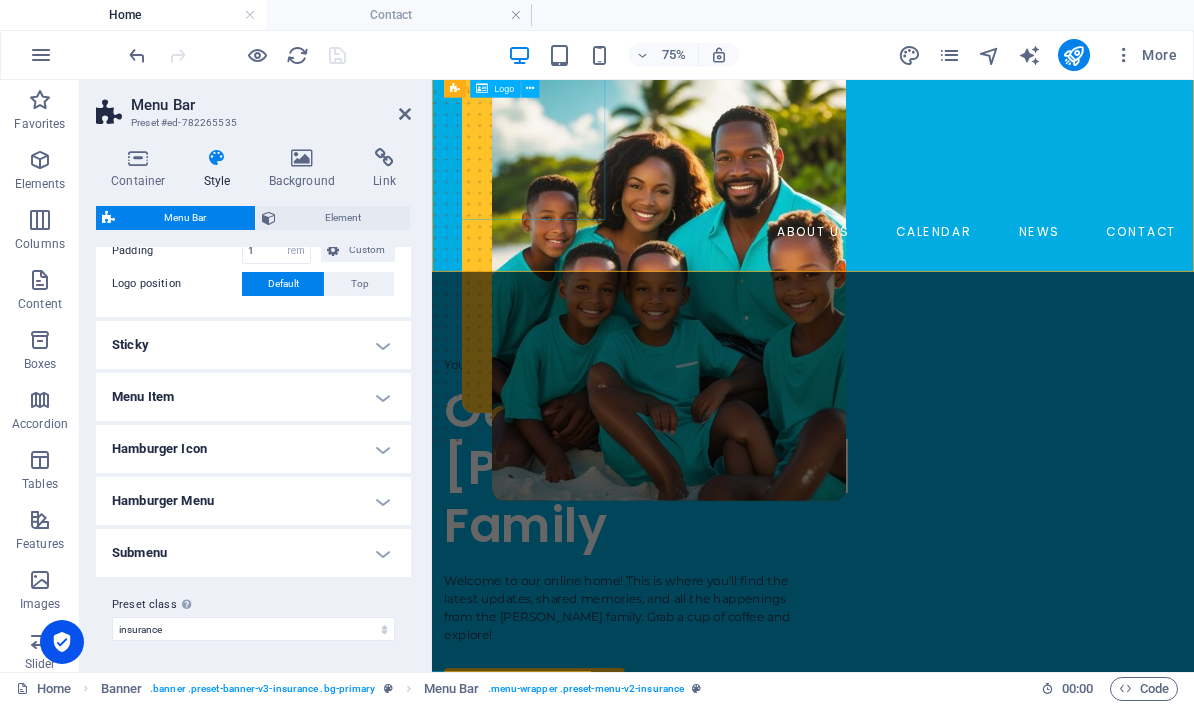 click on "Sticky" at bounding box center [253, 345] 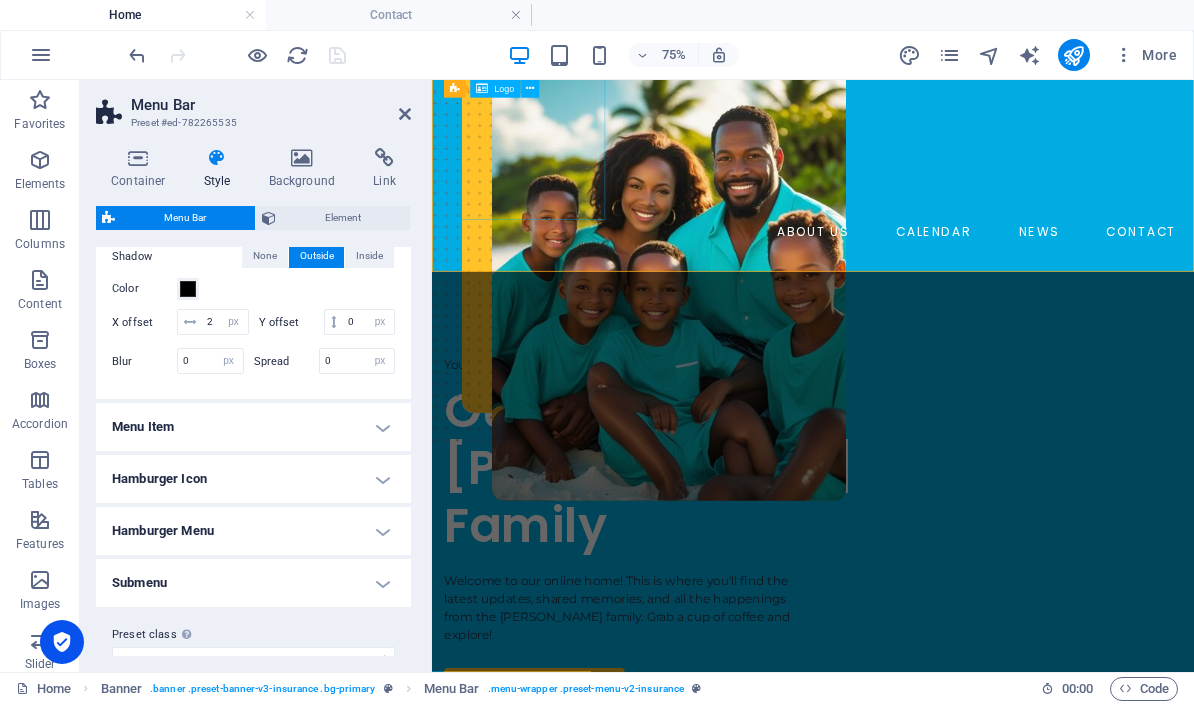 scroll, scrollTop: 1064, scrollLeft: 0, axis: vertical 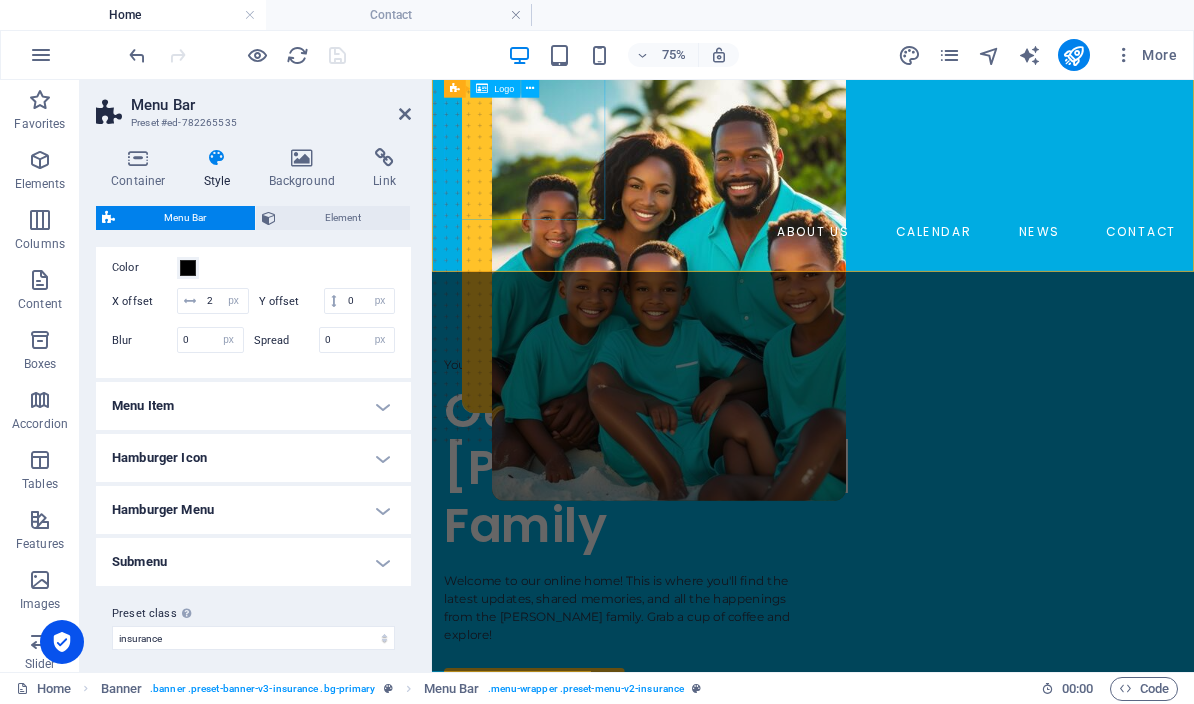 click on "Menu Item" at bounding box center [253, 406] 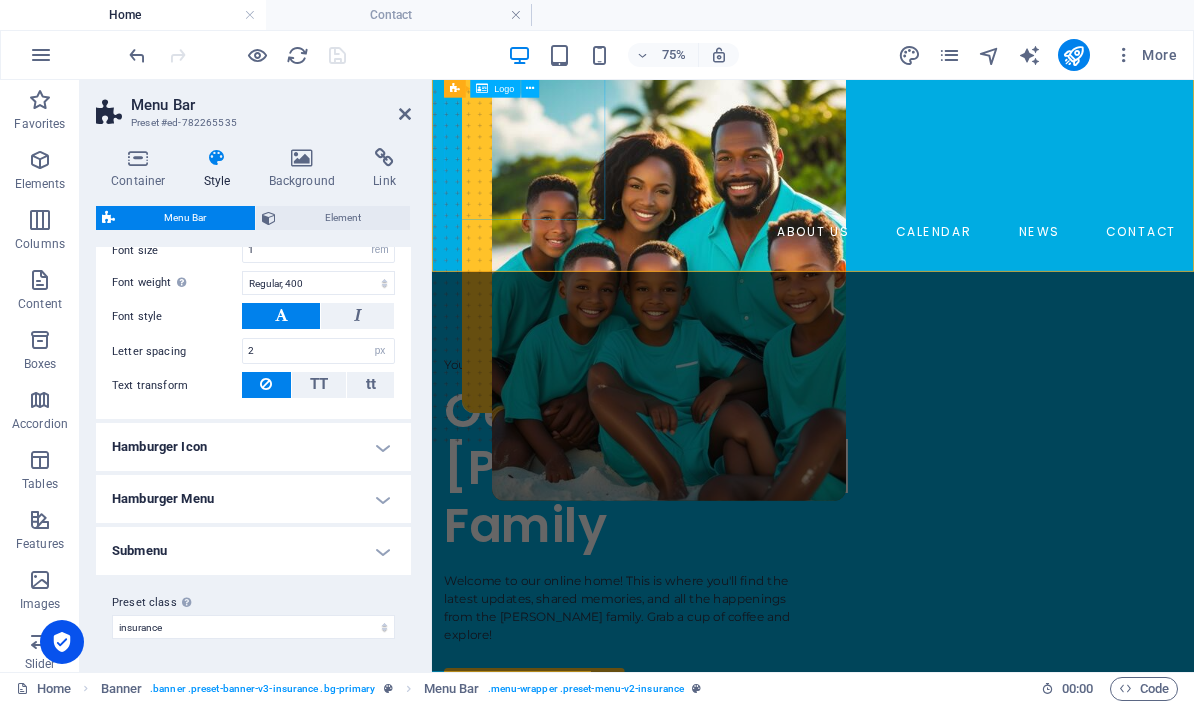 scroll, scrollTop: 1524, scrollLeft: 0, axis: vertical 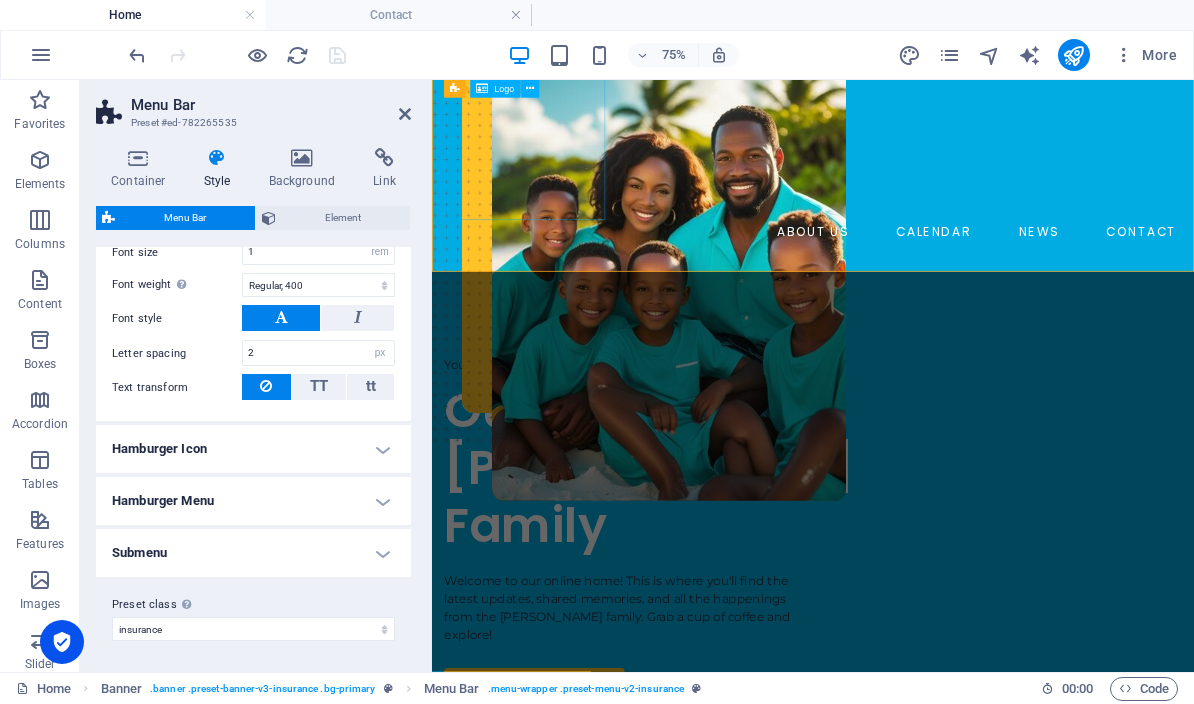 click on "Hamburger Icon" at bounding box center [253, 449] 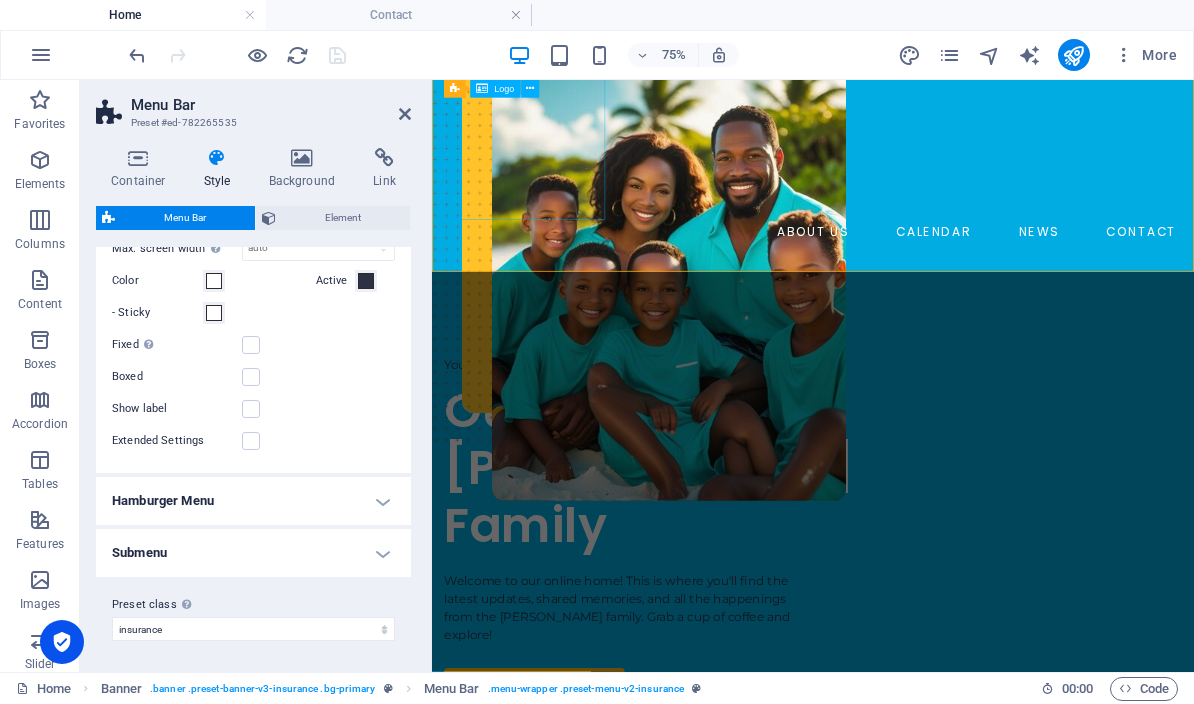 scroll, scrollTop: 1842, scrollLeft: 0, axis: vertical 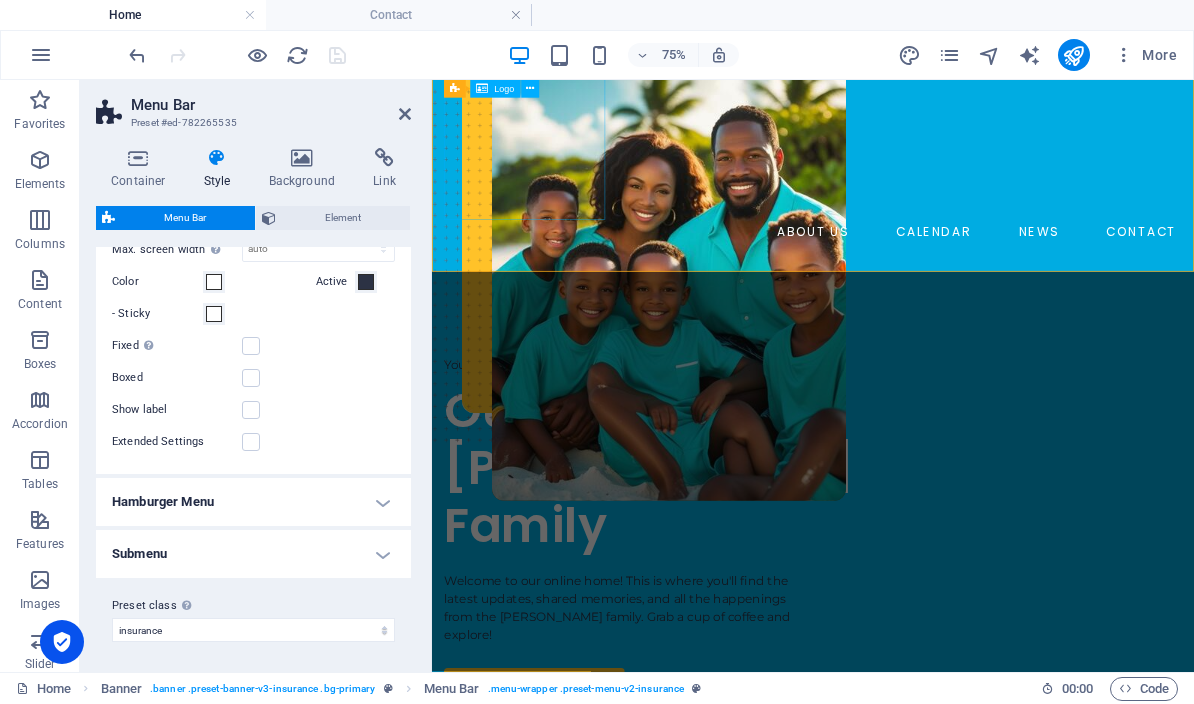 click on "Submenu" at bounding box center (253, 554) 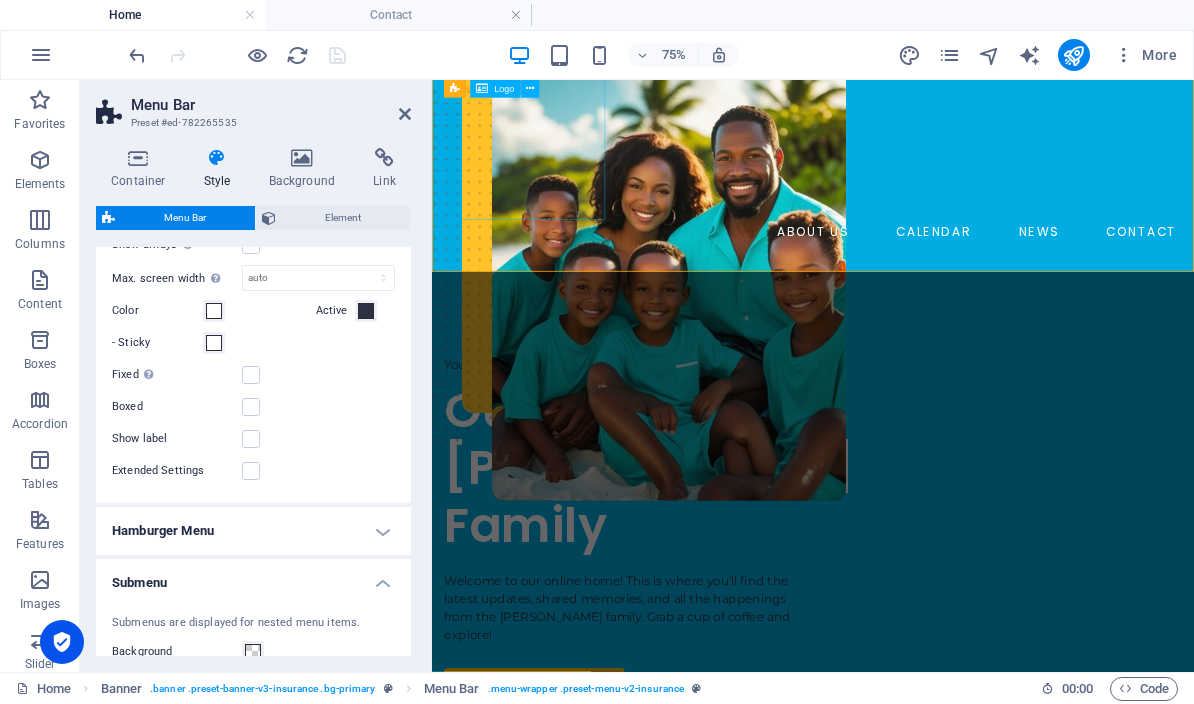 scroll, scrollTop: 1760, scrollLeft: 0, axis: vertical 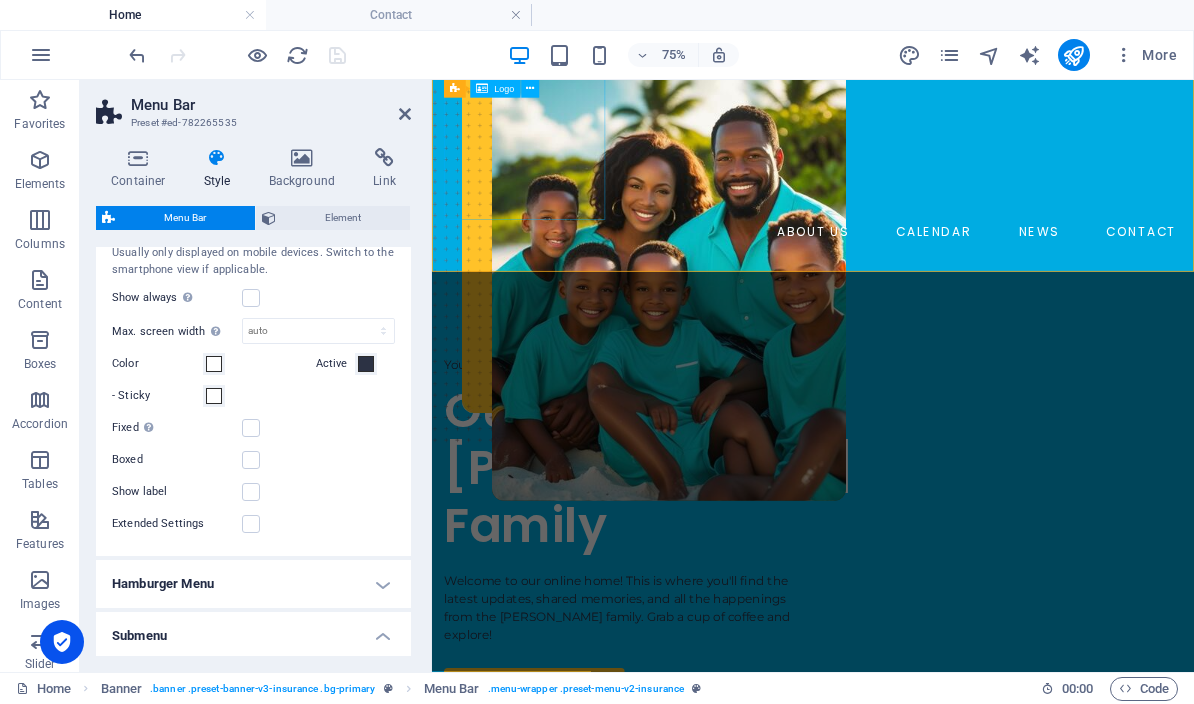 click on "Element" at bounding box center [343, 218] 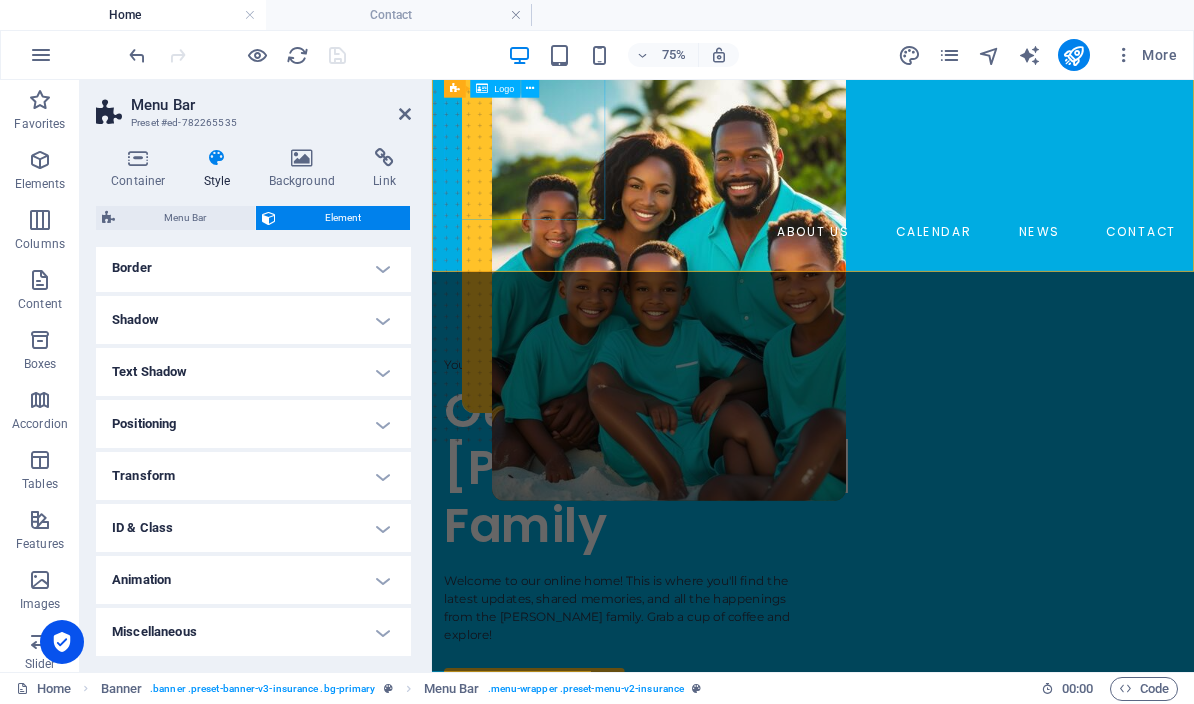 scroll, scrollTop: 449, scrollLeft: 0, axis: vertical 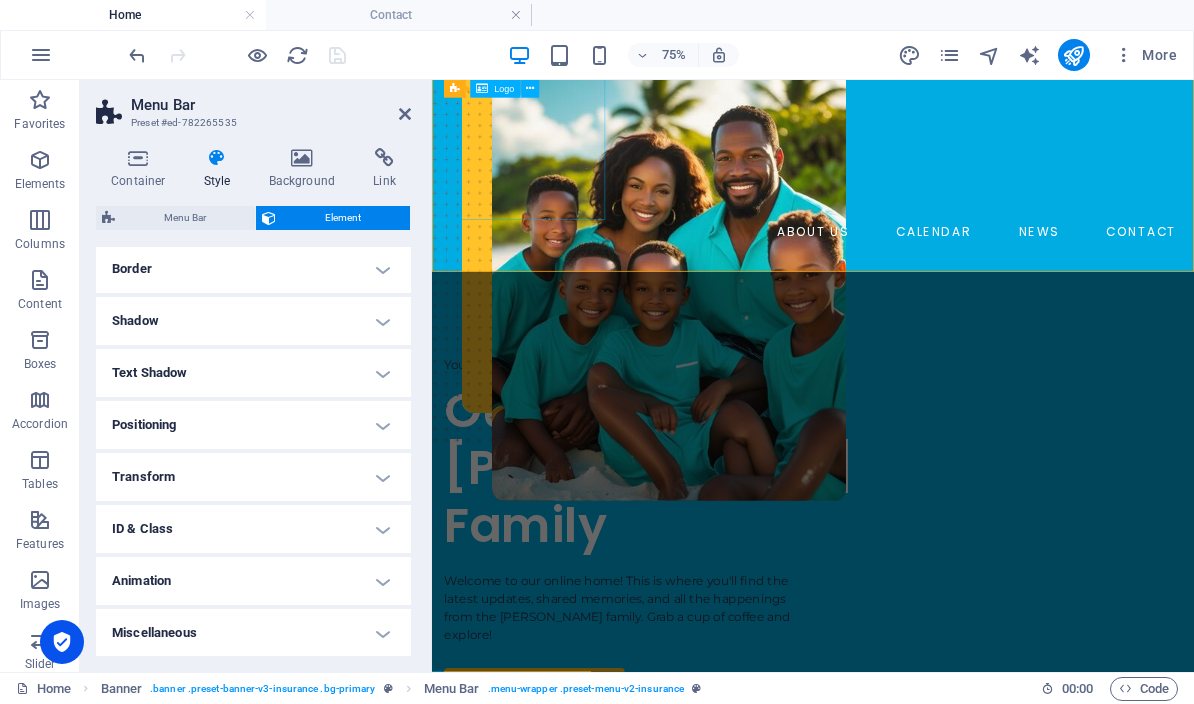 click on "Animation" at bounding box center [253, 581] 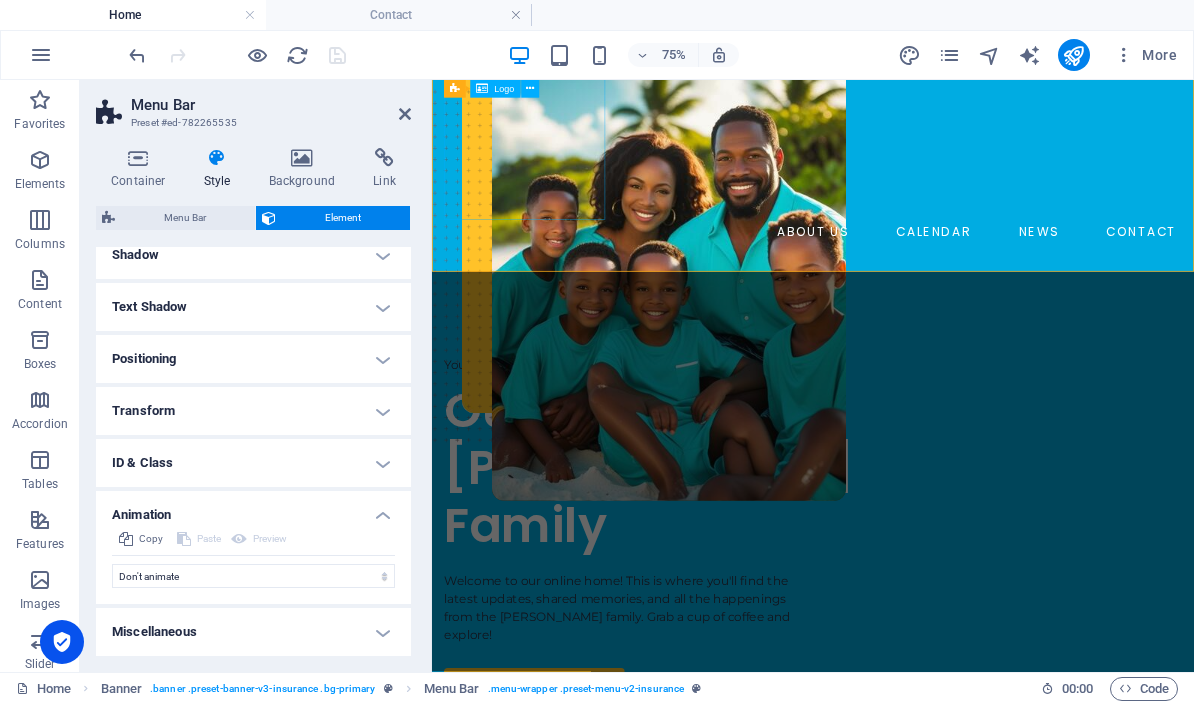 scroll, scrollTop: 514, scrollLeft: 0, axis: vertical 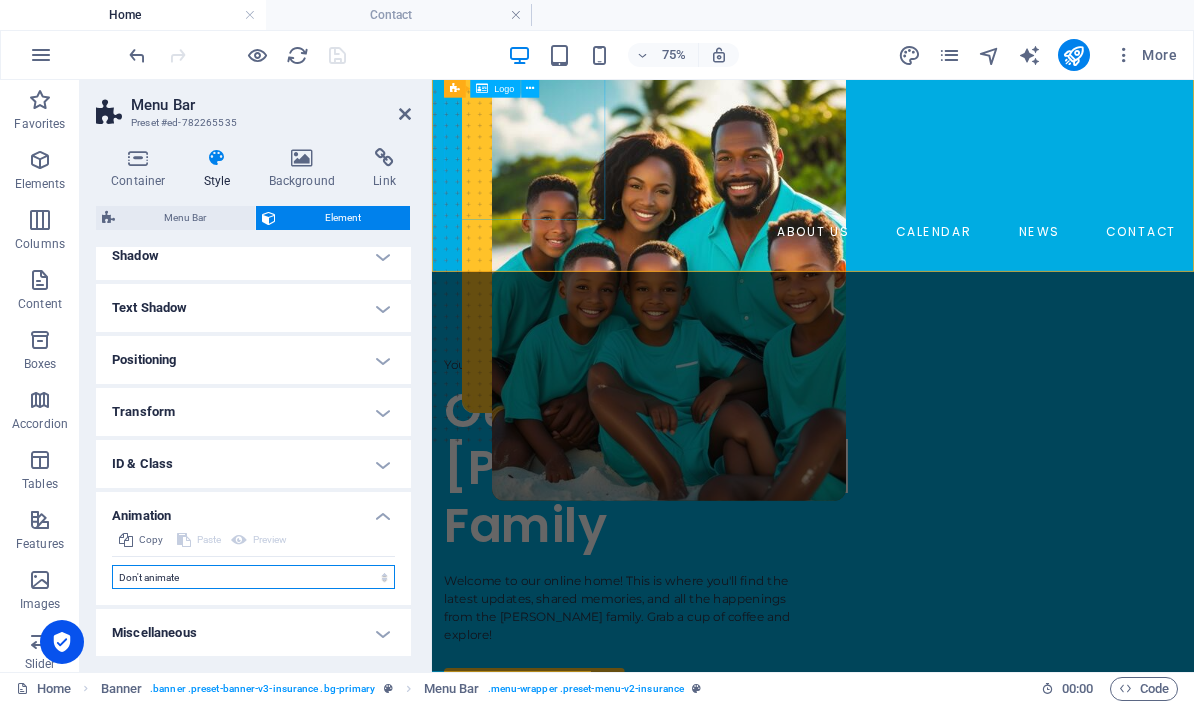 click on "Don't animate Show / Hide Slide up/down Zoom in/out Slide left to right Slide right to left Slide top to bottom Slide bottom to top Pulse Blink Open as overlay" at bounding box center [253, 577] 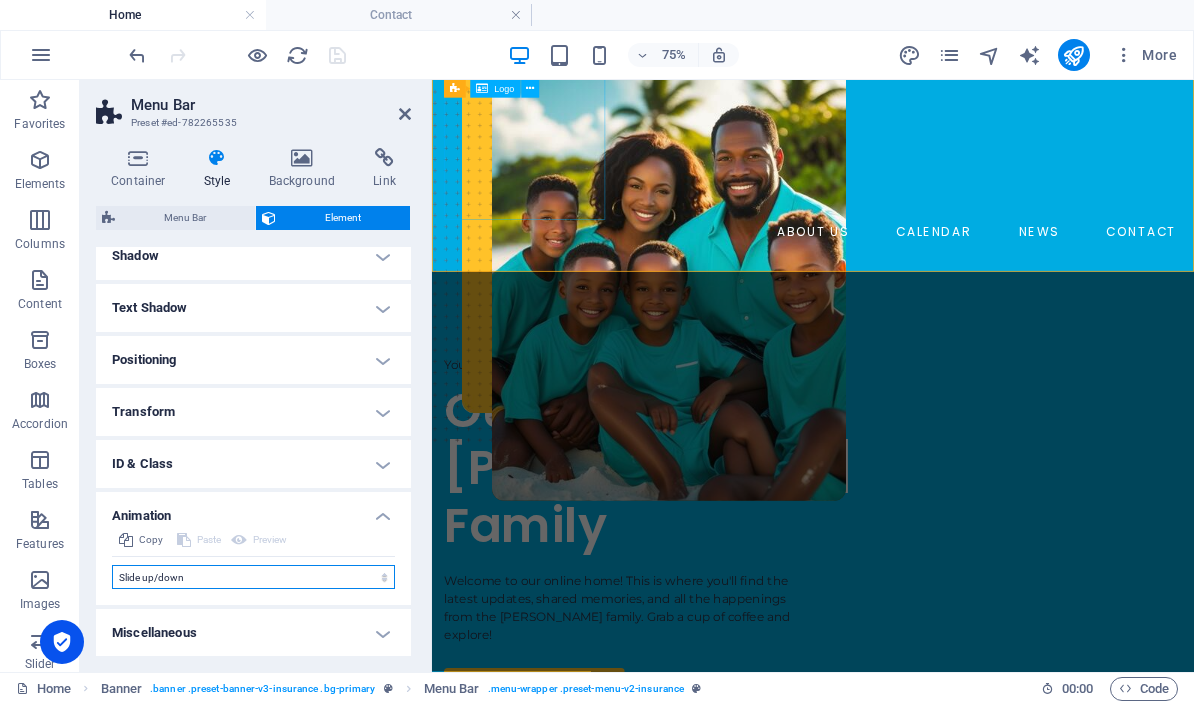 select on "scroll" 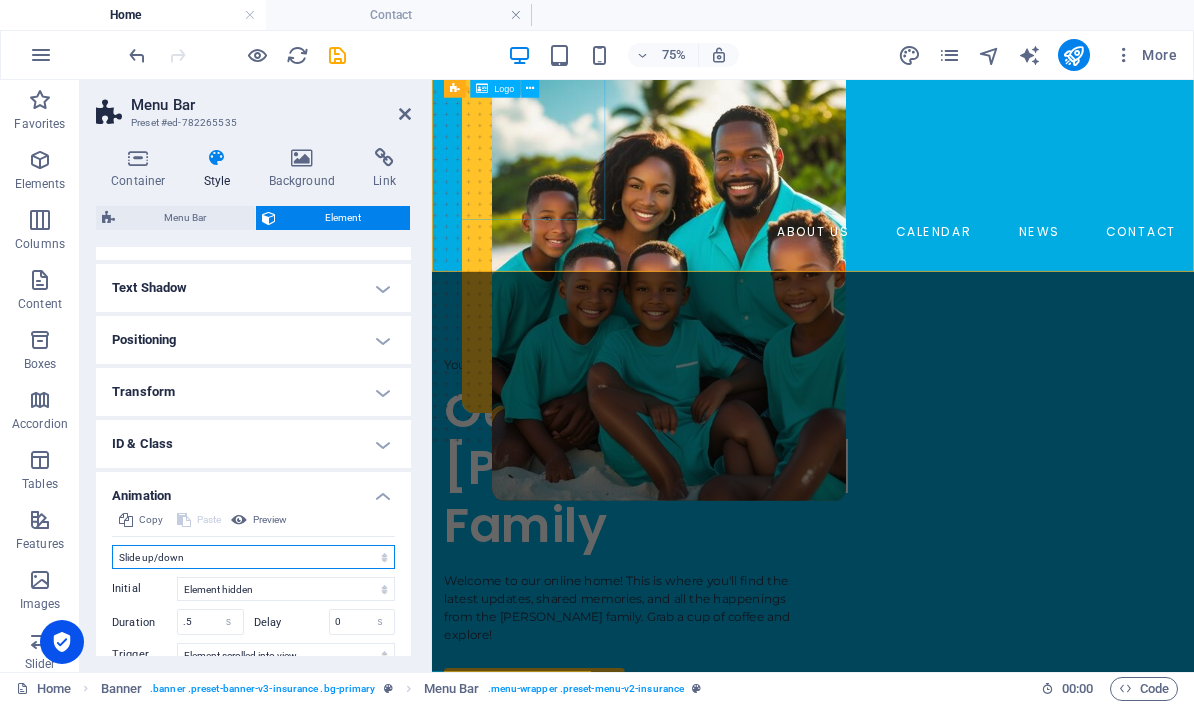 scroll, scrollTop: 533, scrollLeft: 0, axis: vertical 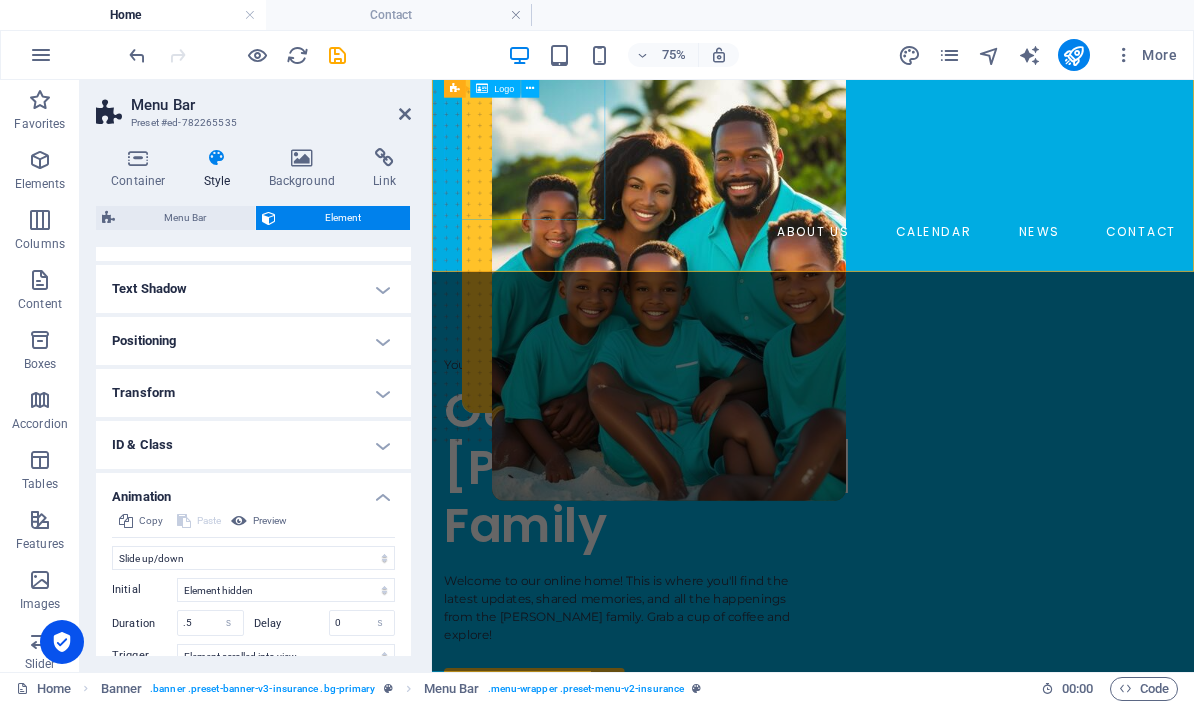 click on "Preview" at bounding box center (270, 521) 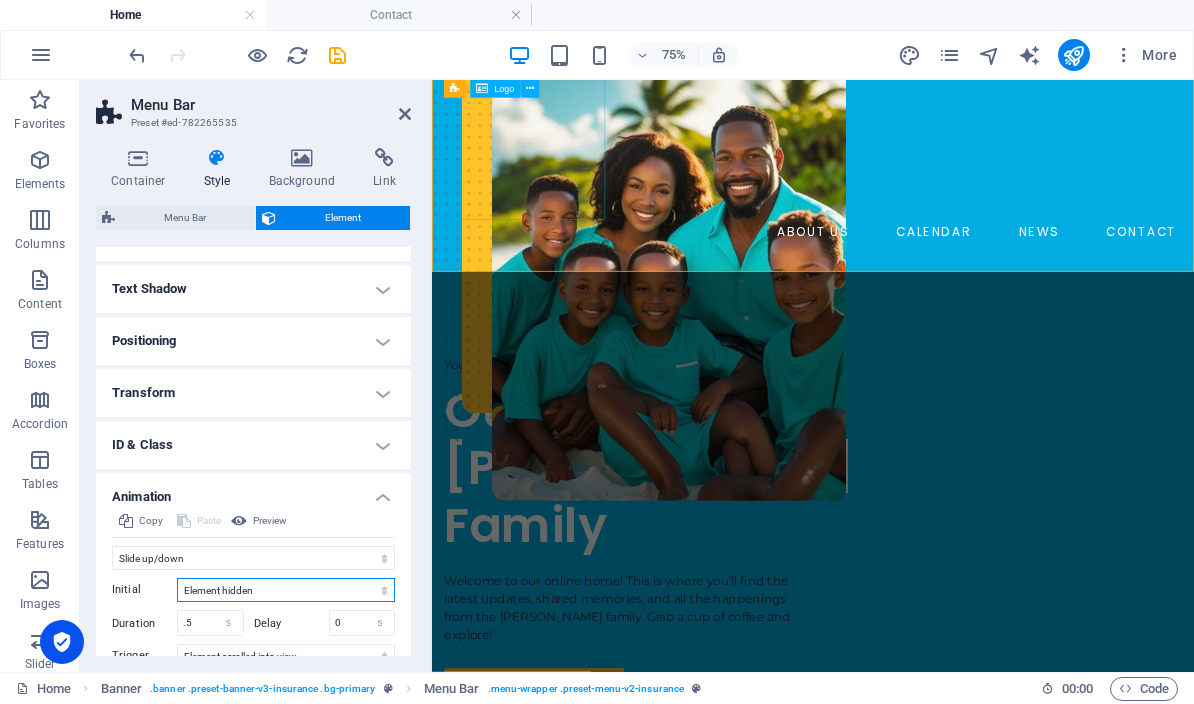 click on "Element hidden Element shown" at bounding box center [286, 590] 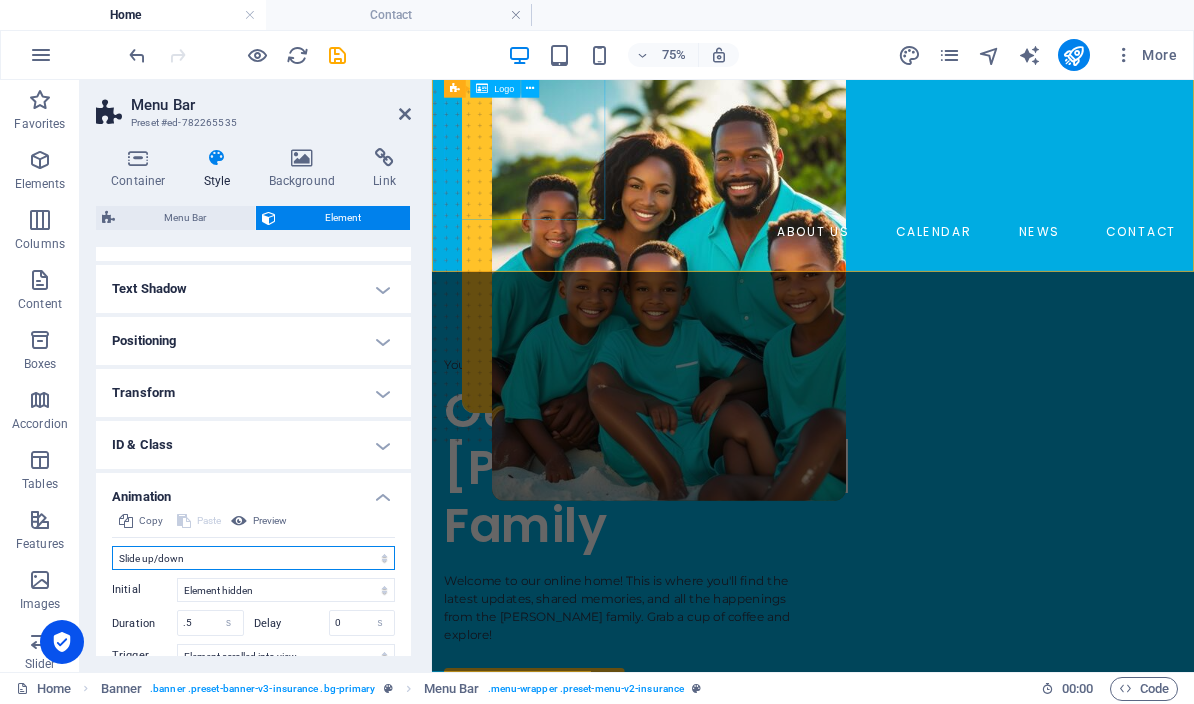 click on "Don't animate Show / Hide Slide up/down Zoom in/out Slide left to right Slide right to left Slide top to bottom Slide bottom to top Pulse Blink Open as overlay" at bounding box center [253, 558] 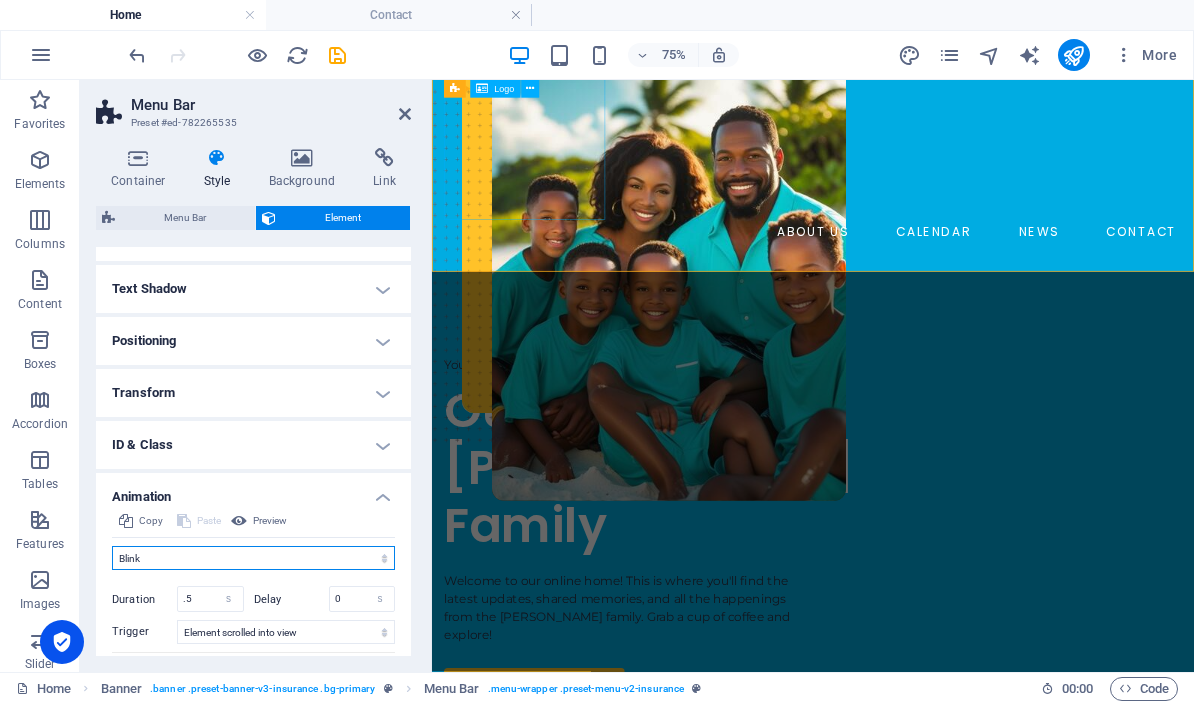 click on "Don't animate Show / Hide Slide up/down Zoom in/out Slide left to right Slide right to left Slide top to bottom Slide bottom to top Pulse Blink Open as overlay" at bounding box center (253, 558) 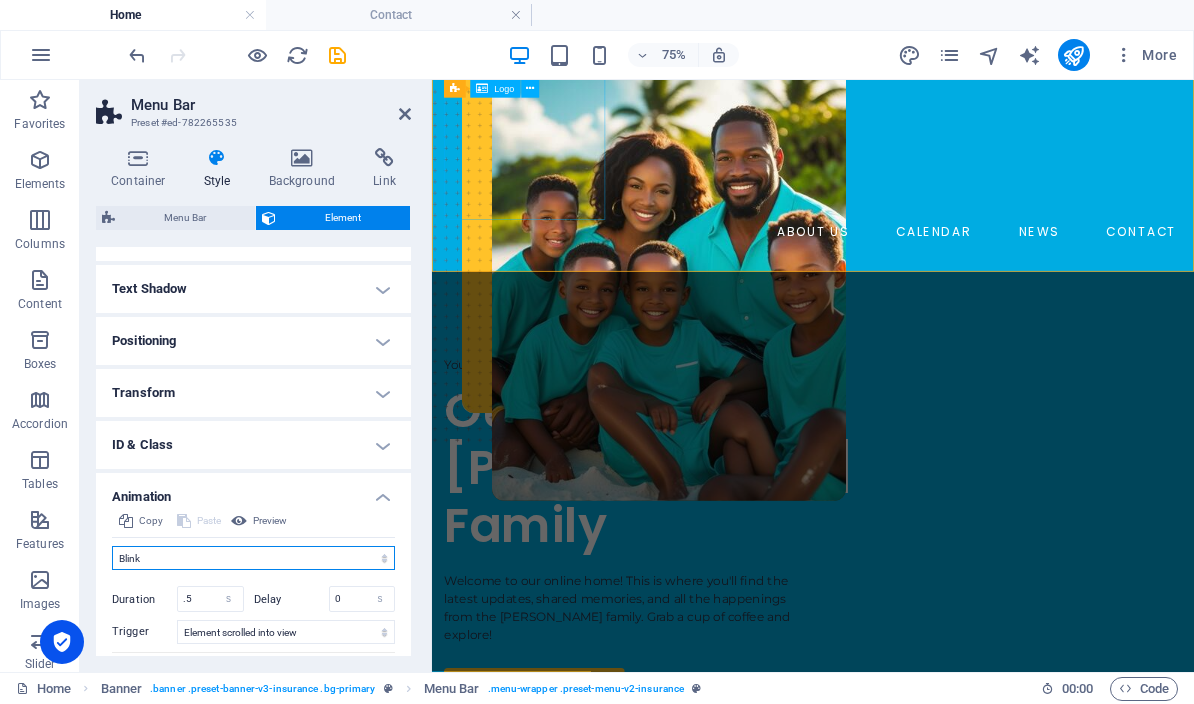 select on "none" 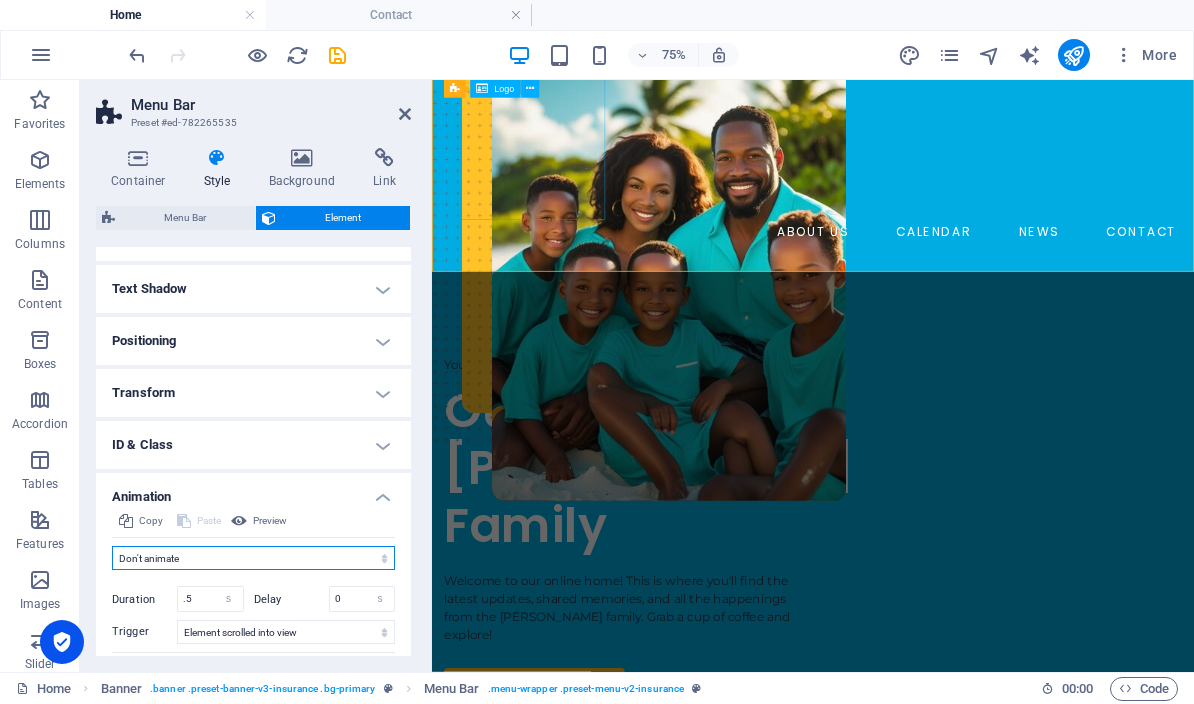scroll, scrollTop: 514, scrollLeft: 0, axis: vertical 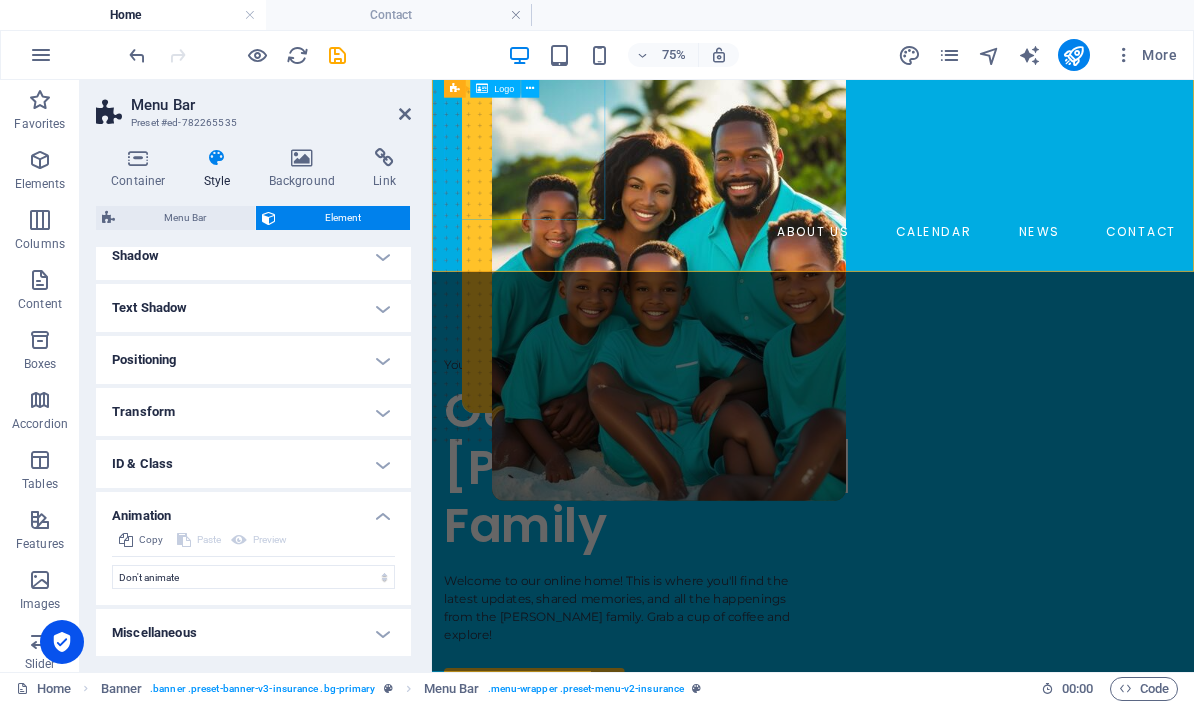 click on "Link" at bounding box center [384, 169] 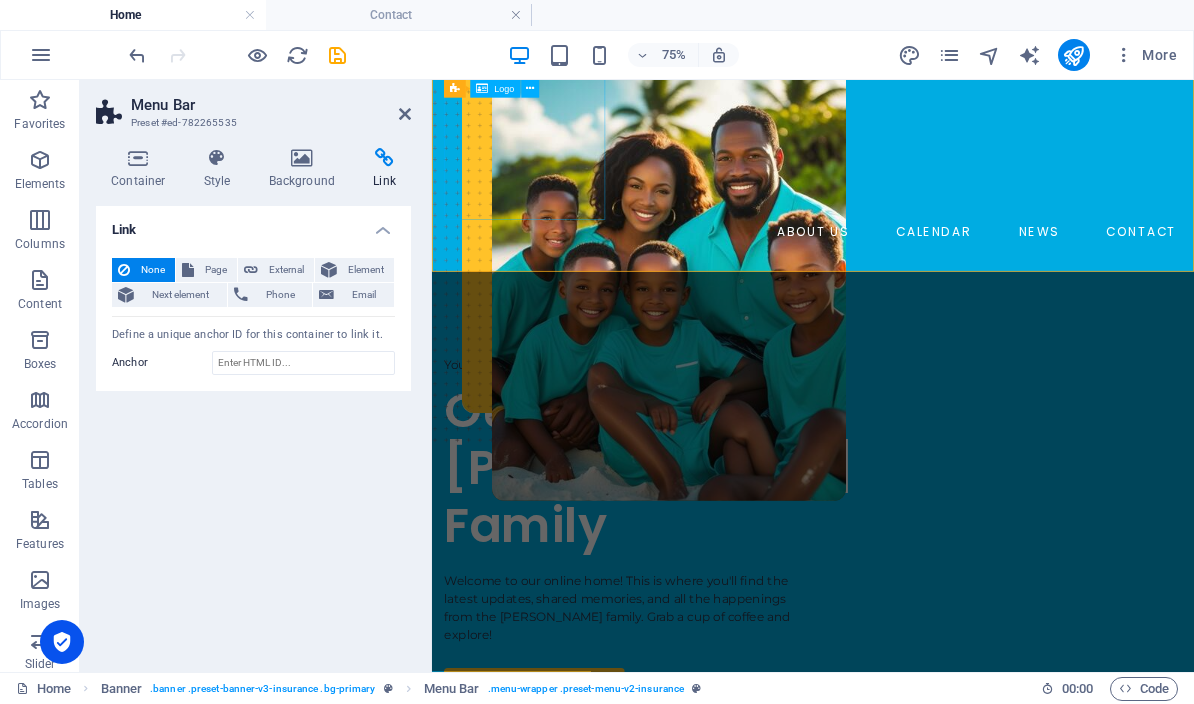 click on "ABOUT US CALENDAR NEWS CONTACT" at bounding box center [940, 283] 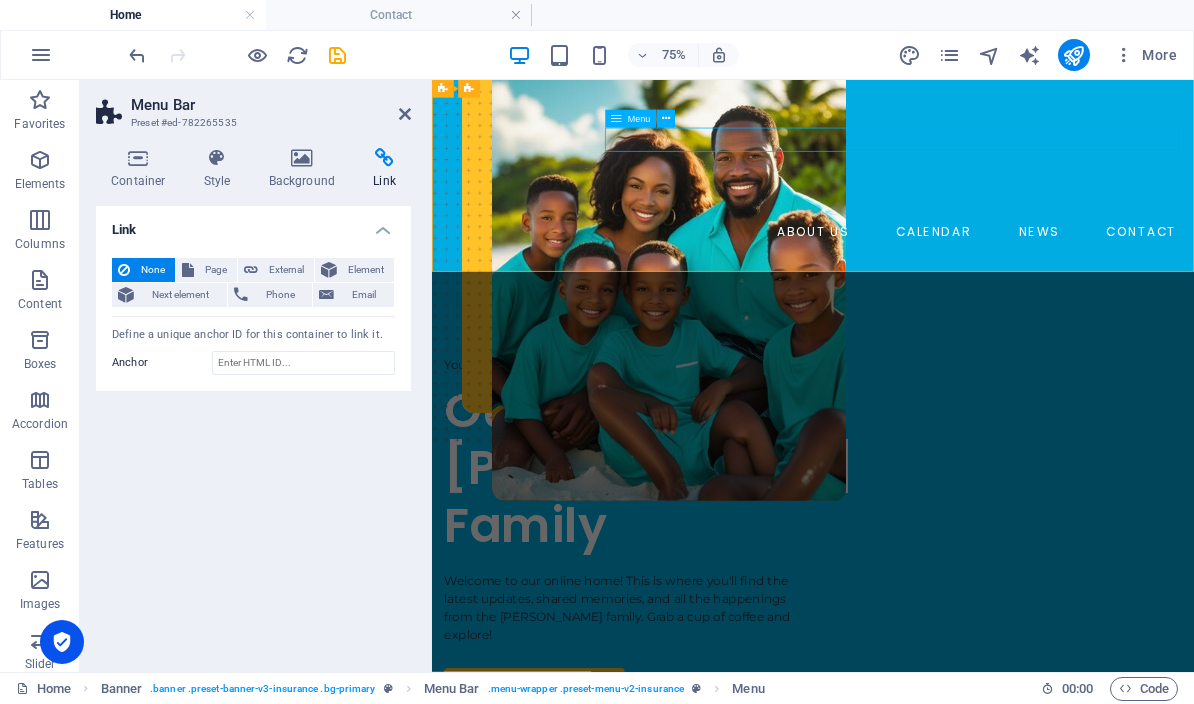 click on "ABOUT US CALENDAR NEWS CONTACT" at bounding box center [940, 283] 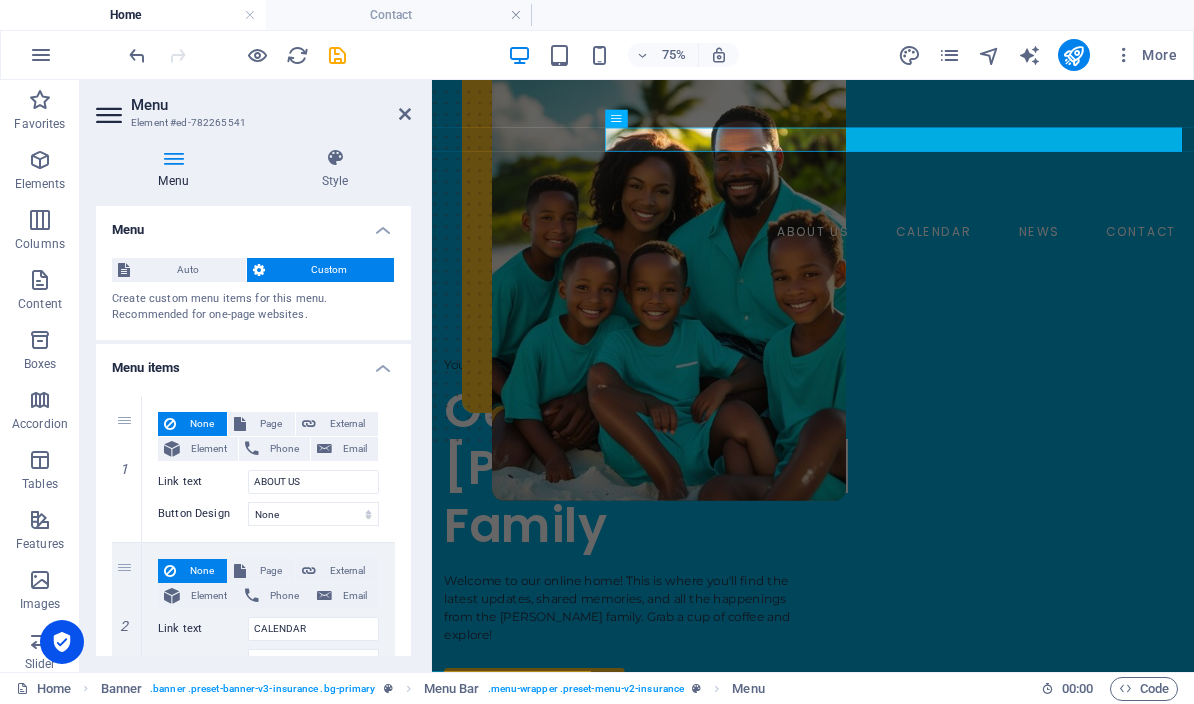 click on "Style" at bounding box center [335, 169] 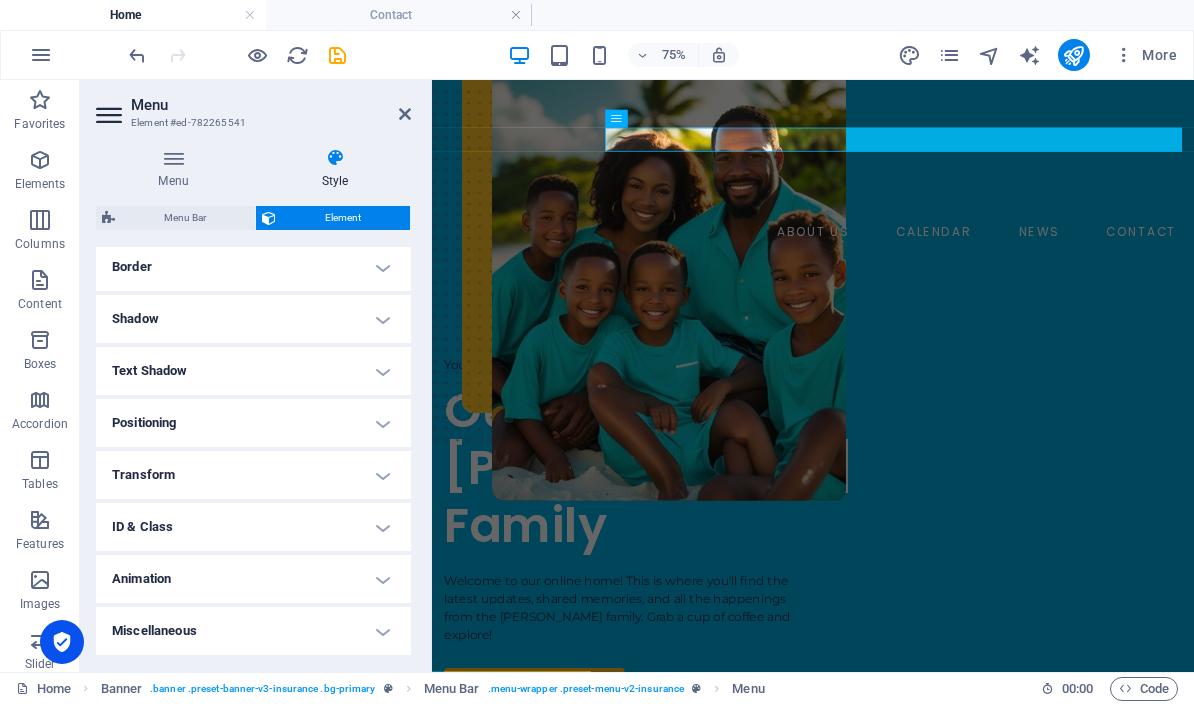 scroll, scrollTop: 449, scrollLeft: 0, axis: vertical 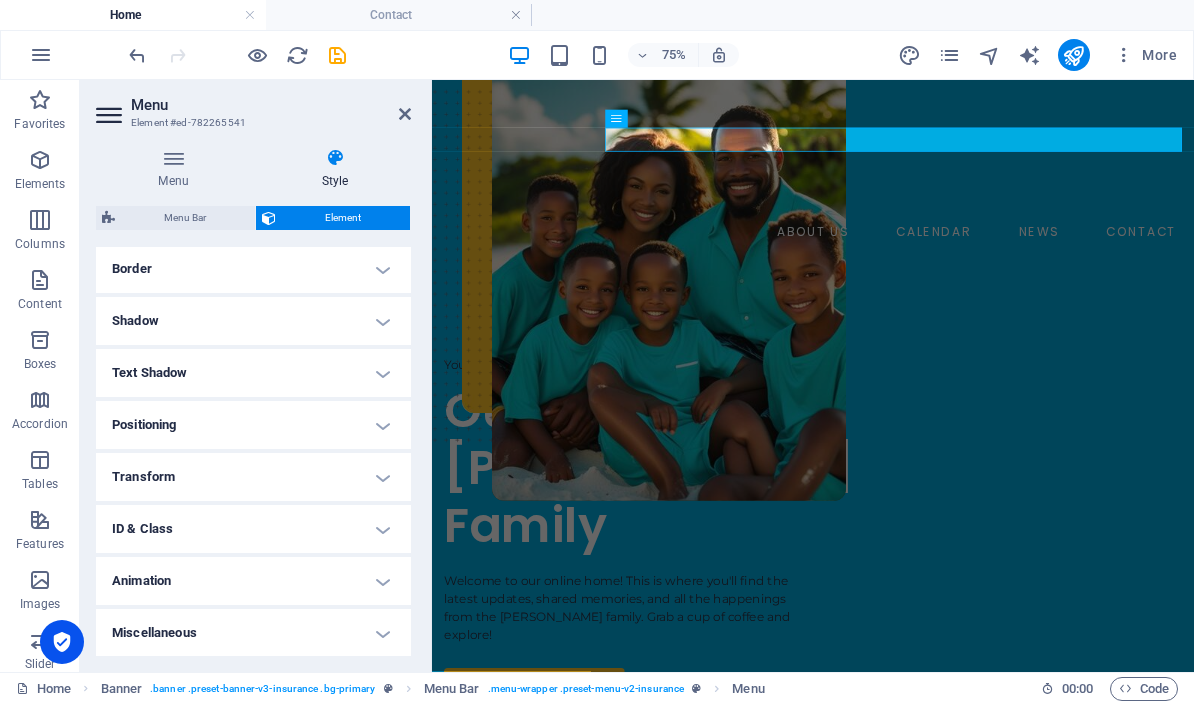 click on "Miscellaneous" at bounding box center (253, 633) 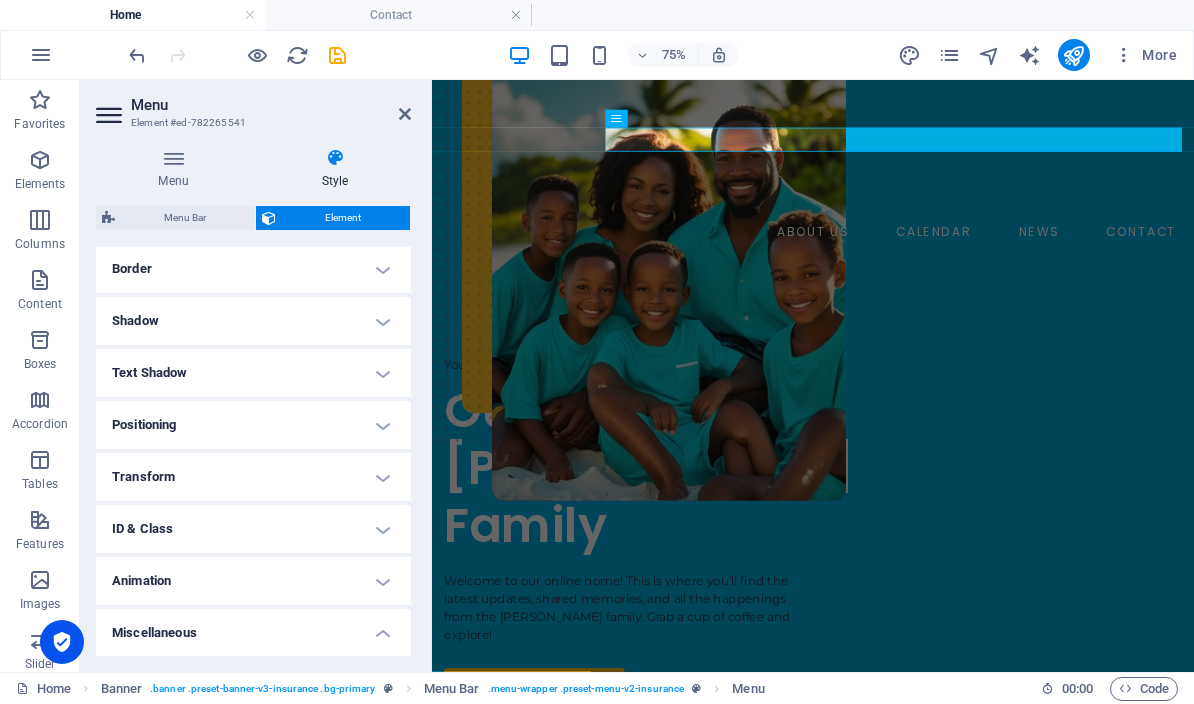 click on "Miscellaneous" at bounding box center [253, 627] 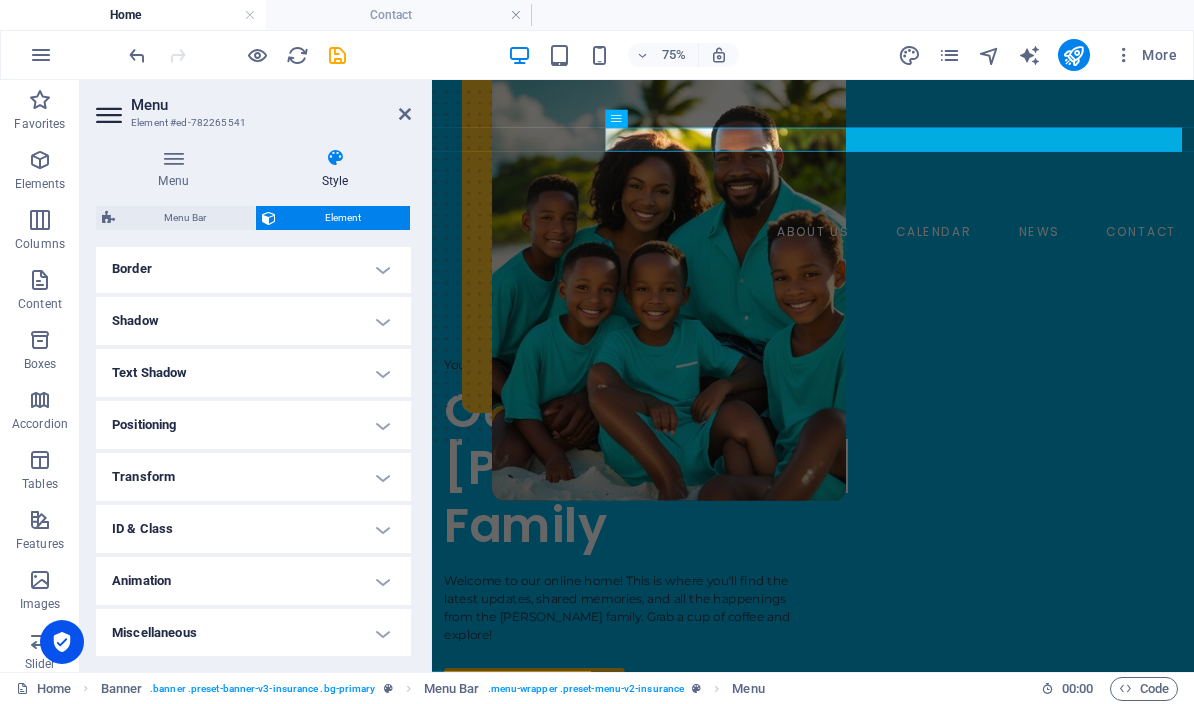 click on "Miscellaneous" at bounding box center (253, 633) 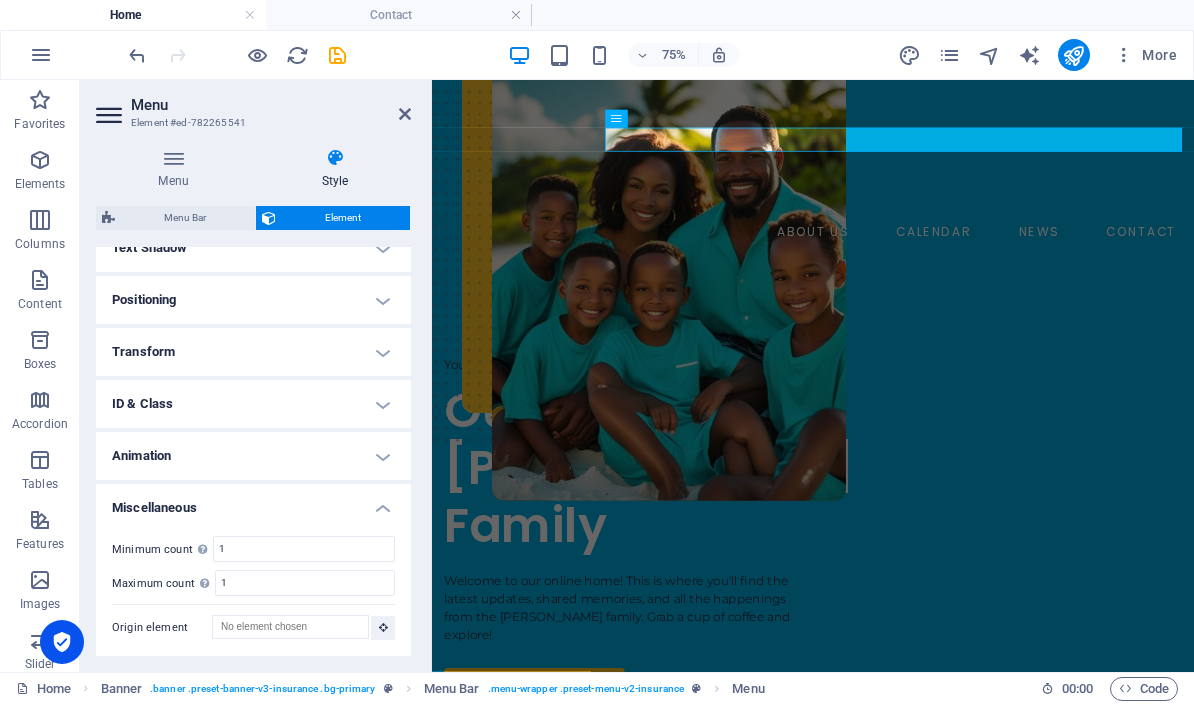 scroll, scrollTop: 573, scrollLeft: 0, axis: vertical 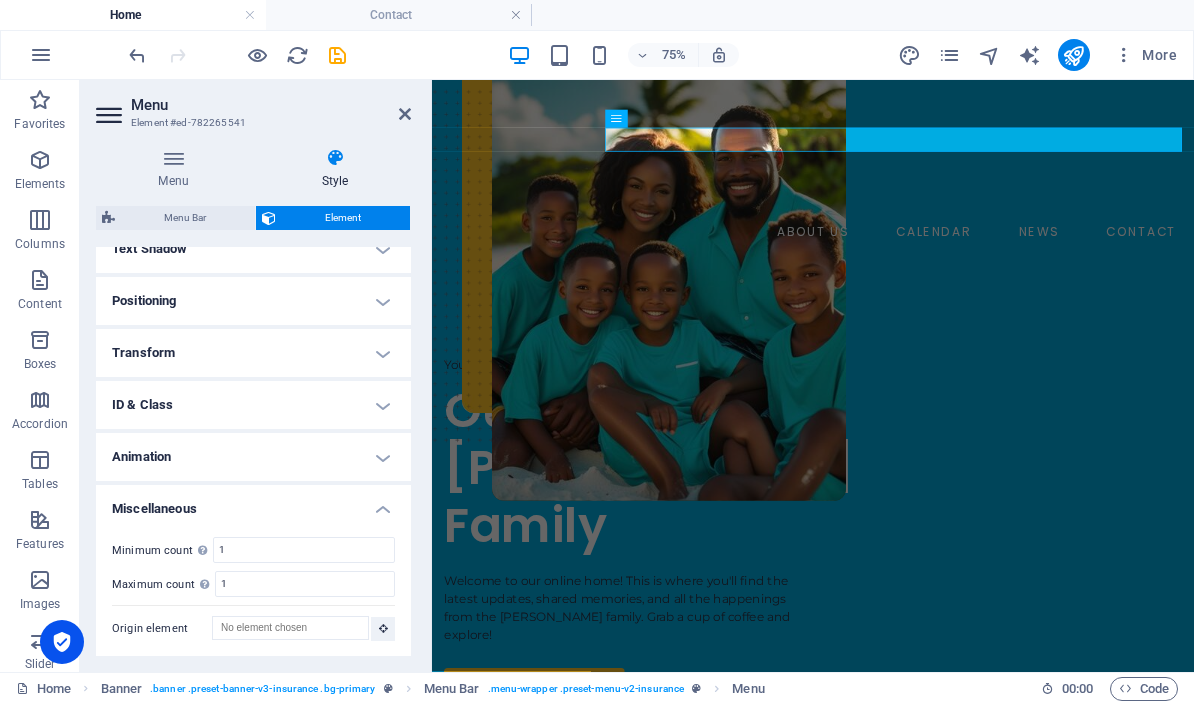 click on "Miscellaneous" at bounding box center (253, 503) 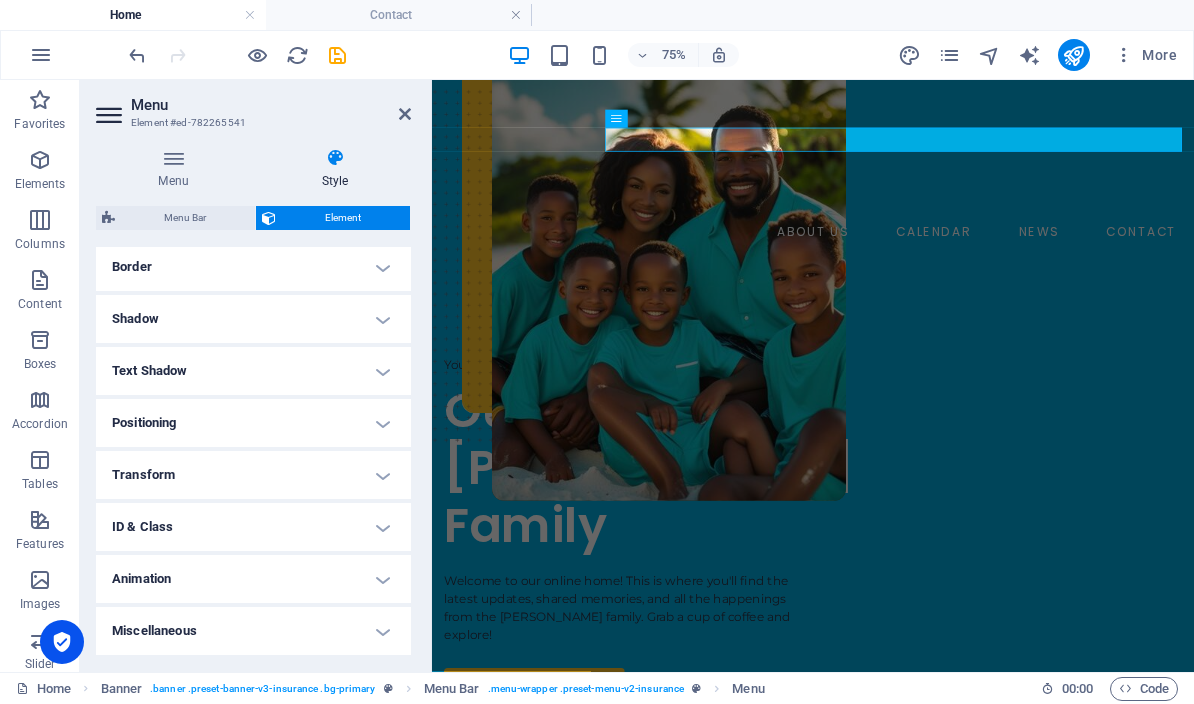 scroll, scrollTop: 449, scrollLeft: 0, axis: vertical 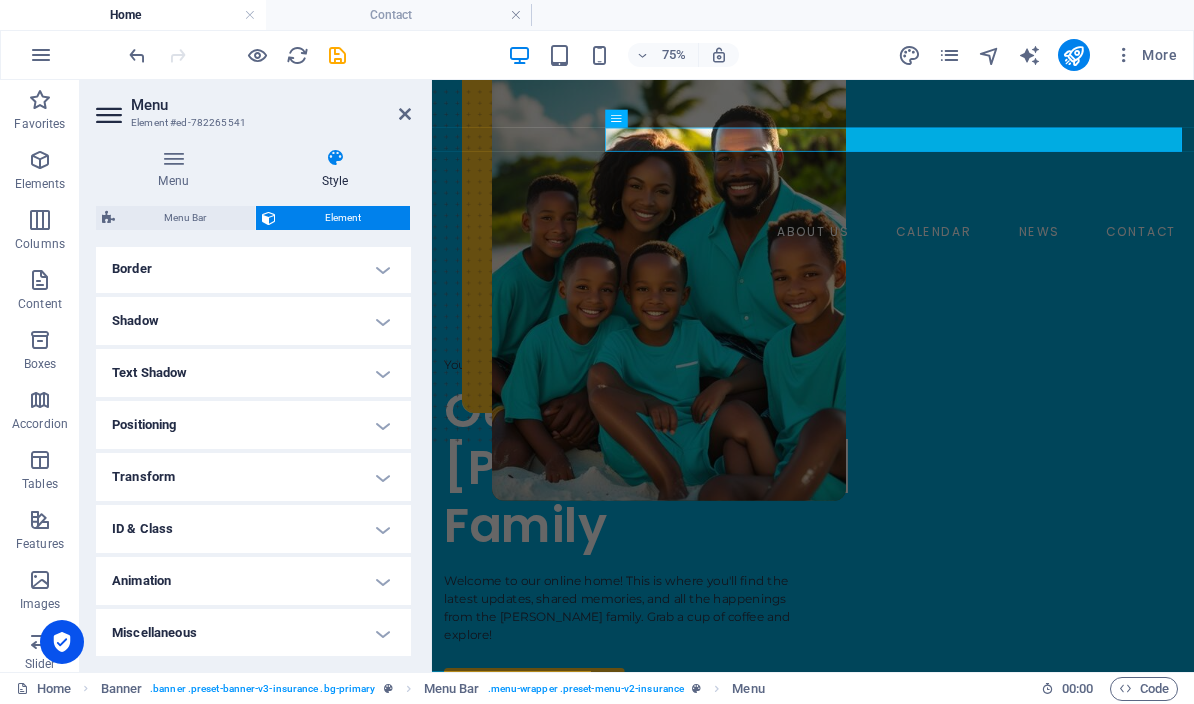 click on "Animation" at bounding box center [253, 581] 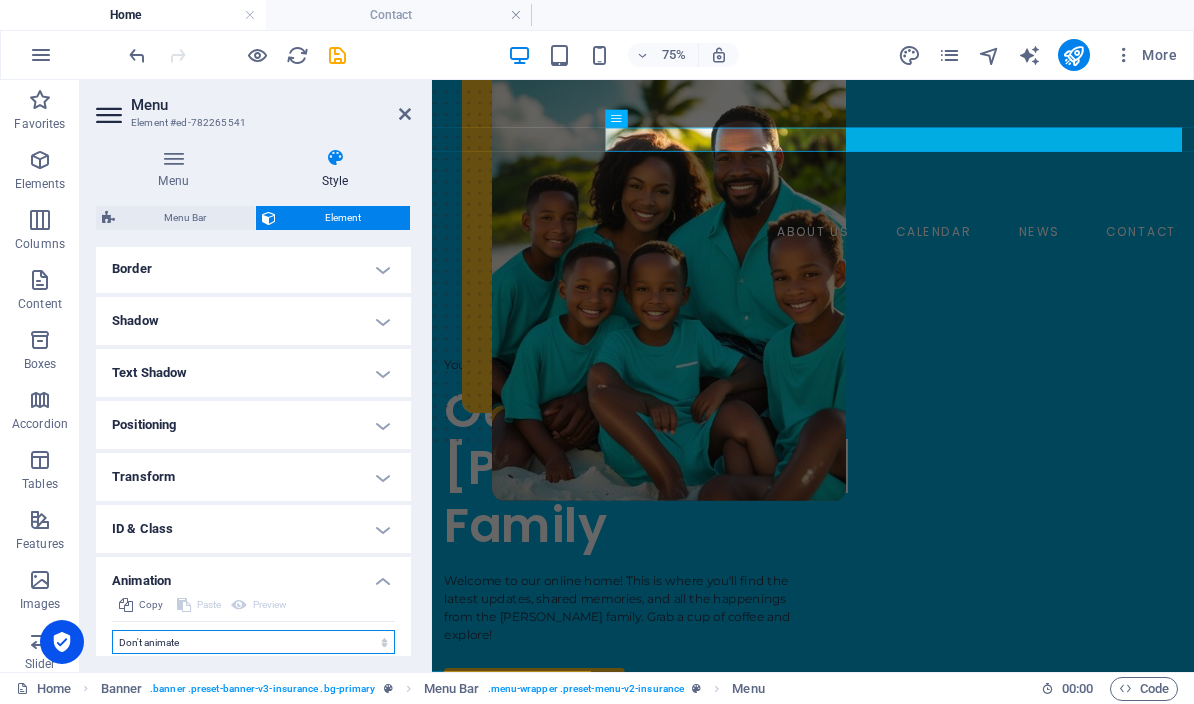 click on "Don't animate Show / Hide Slide up/down Zoom in/out Slide left to right Slide right to left Slide top to bottom Slide bottom to top Pulse Blink Open as overlay" at bounding box center [253, 642] 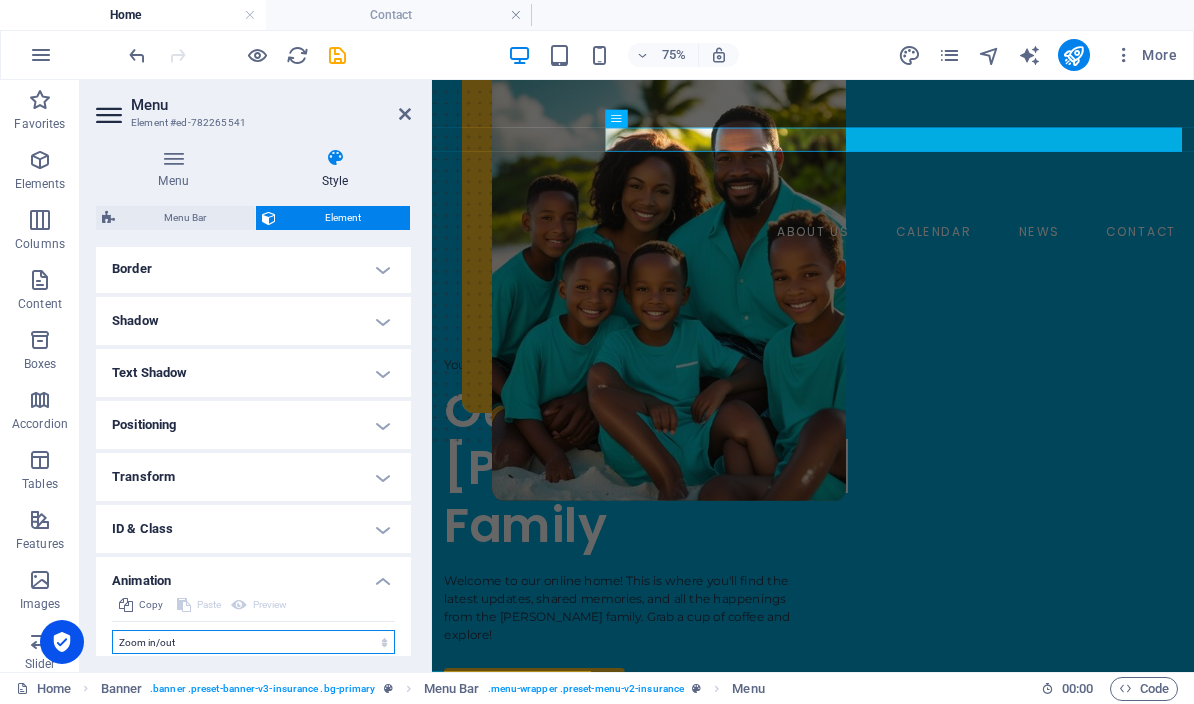 select on "scroll" 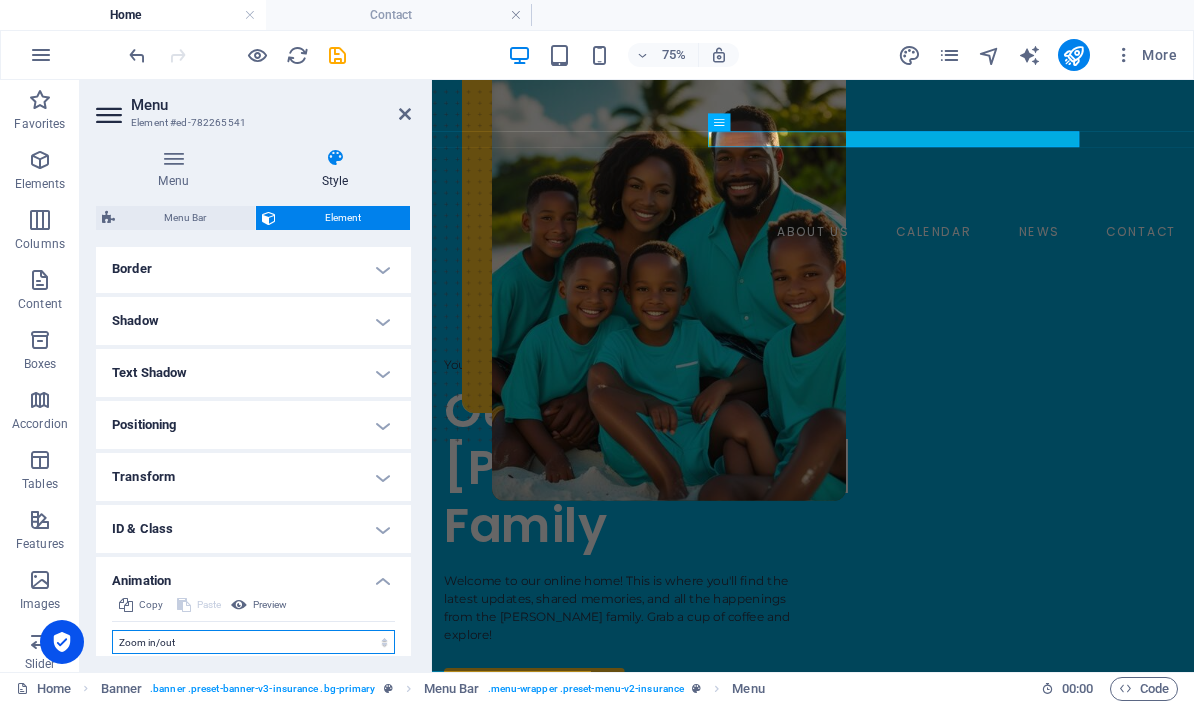 click on "Don't animate Show / Hide Slide up/down Zoom in/out Slide left to right Slide right to left Slide top to bottom Slide bottom to top Pulse Blink Open as overlay" at bounding box center (253, 642) 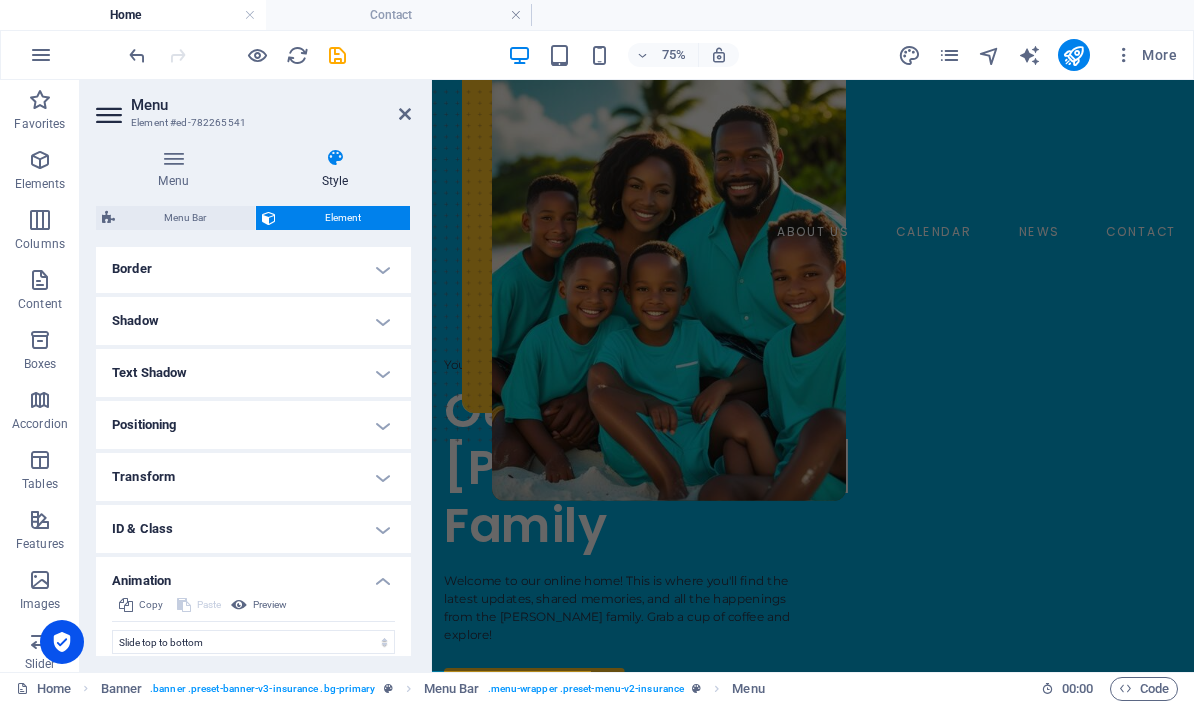 click on "Animation" at bounding box center [253, 575] 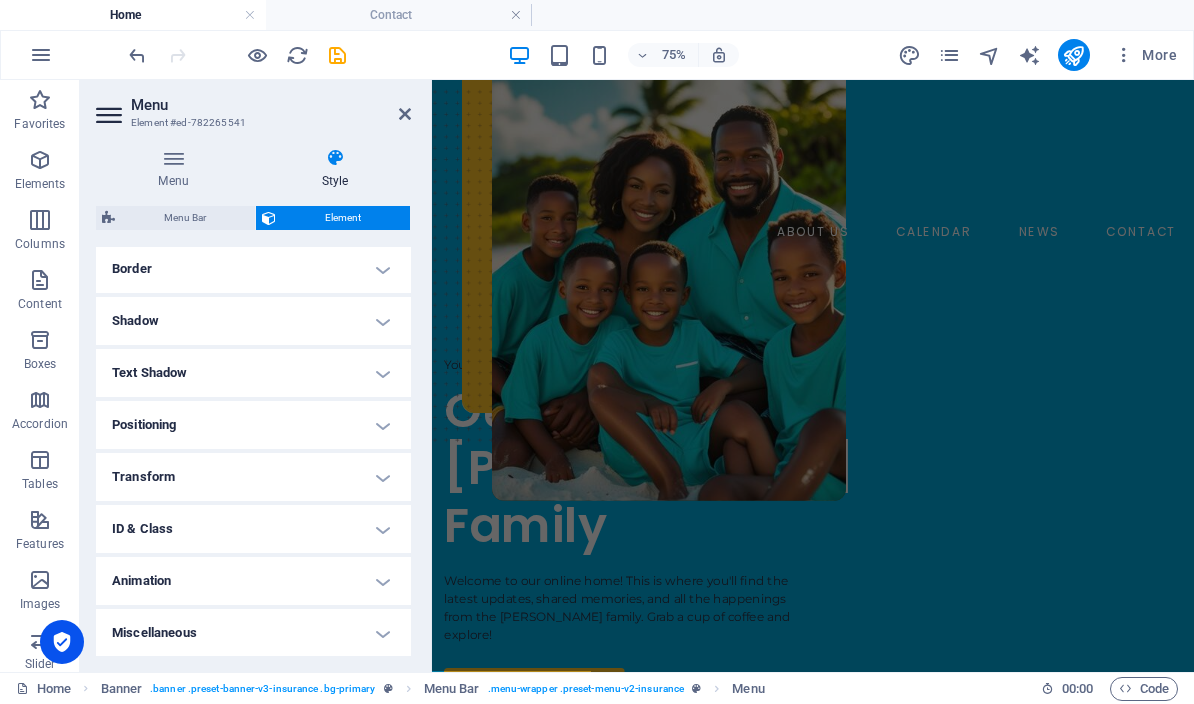 click on "Menu Bar" at bounding box center (185, 218) 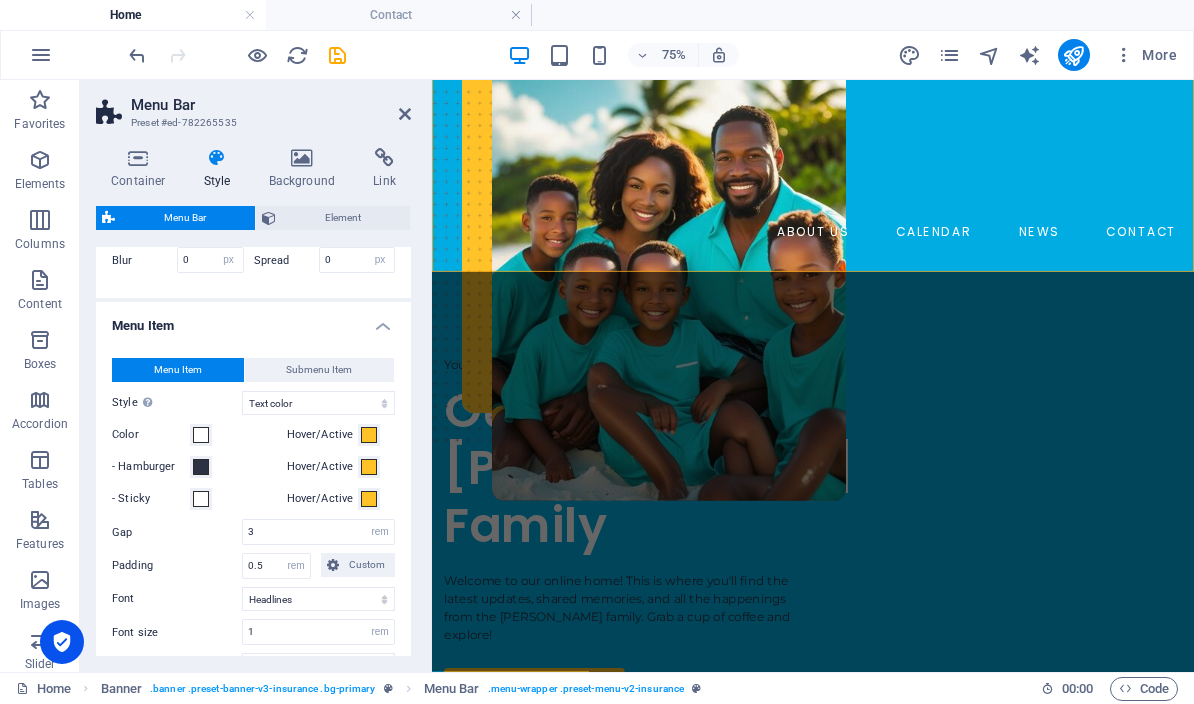 scroll, scrollTop: 1148, scrollLeft: 0, axis: vertical 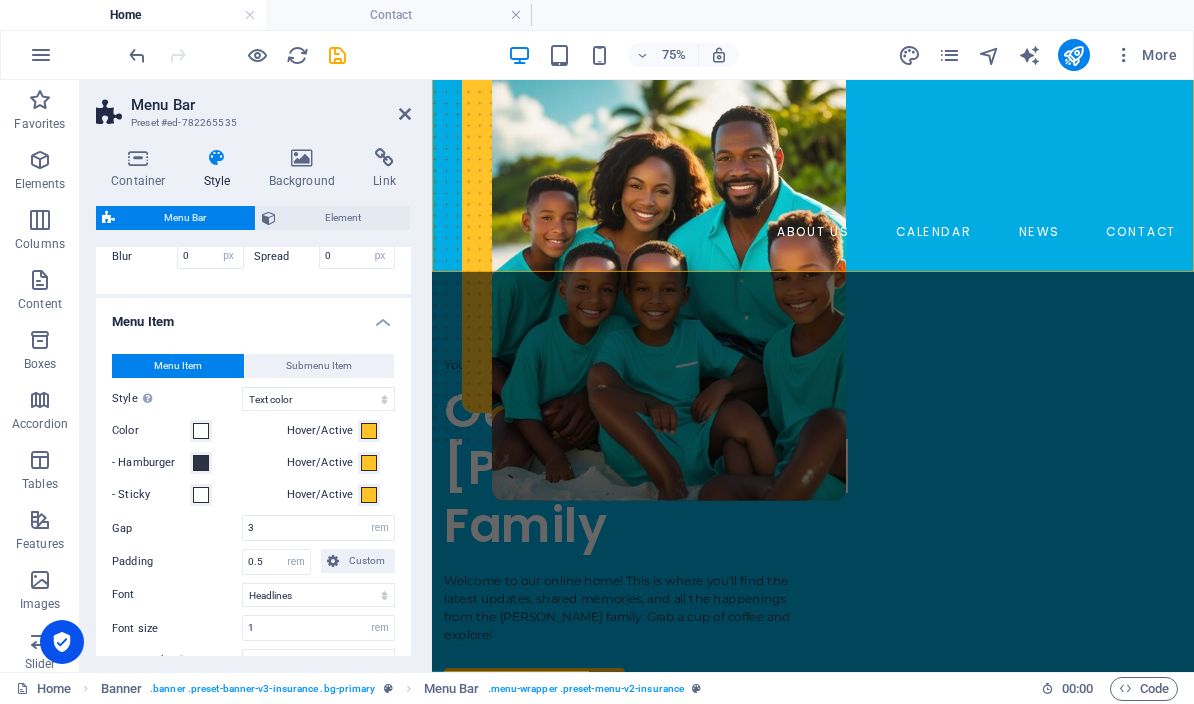 click on "Submenu Item" at bounding box center (320, 366) 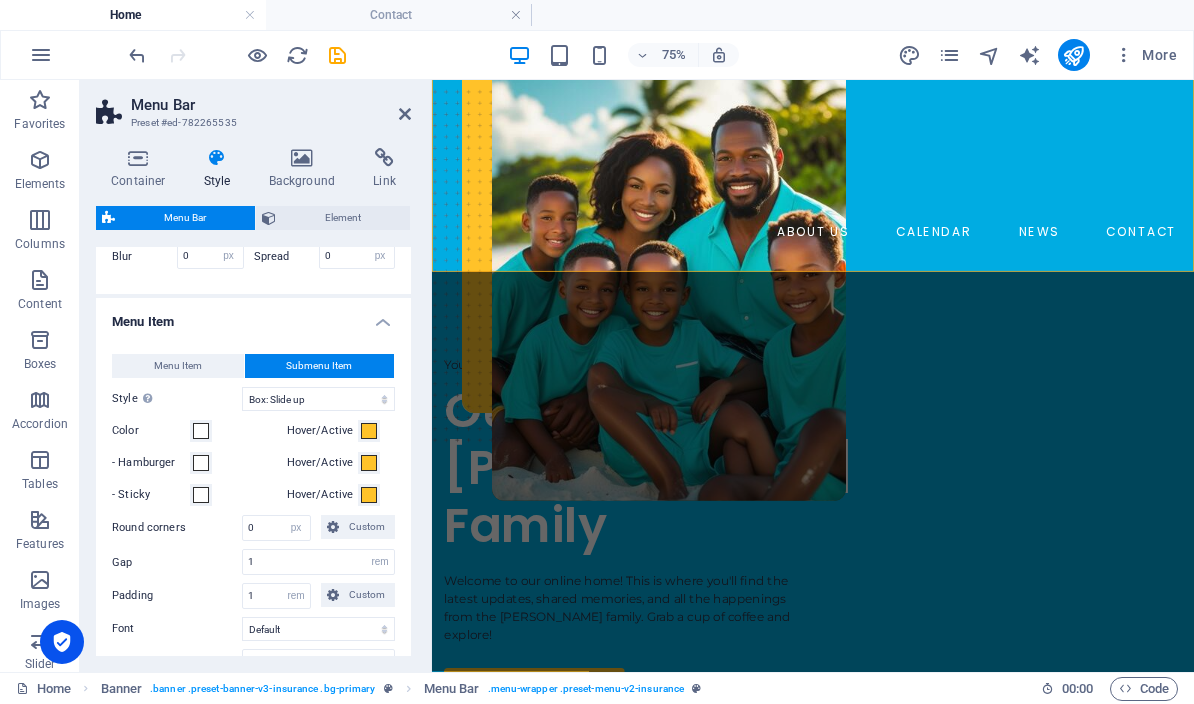select 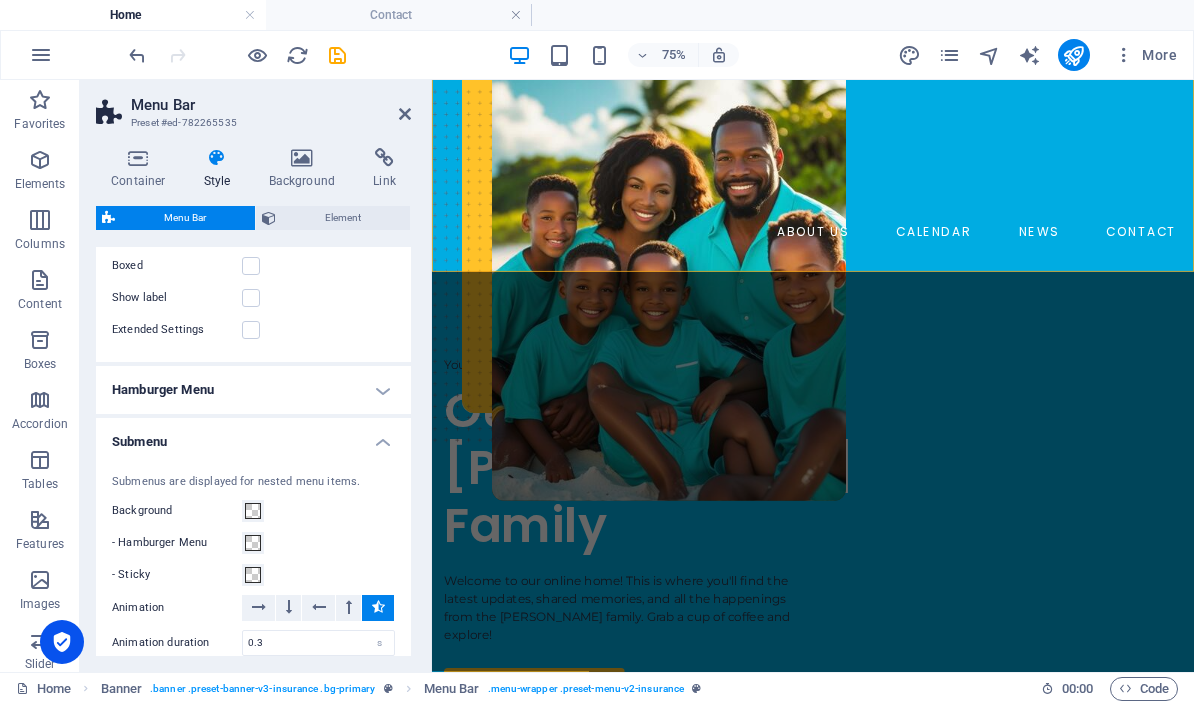 click on "Submenu" at bounding box center (253, 436) 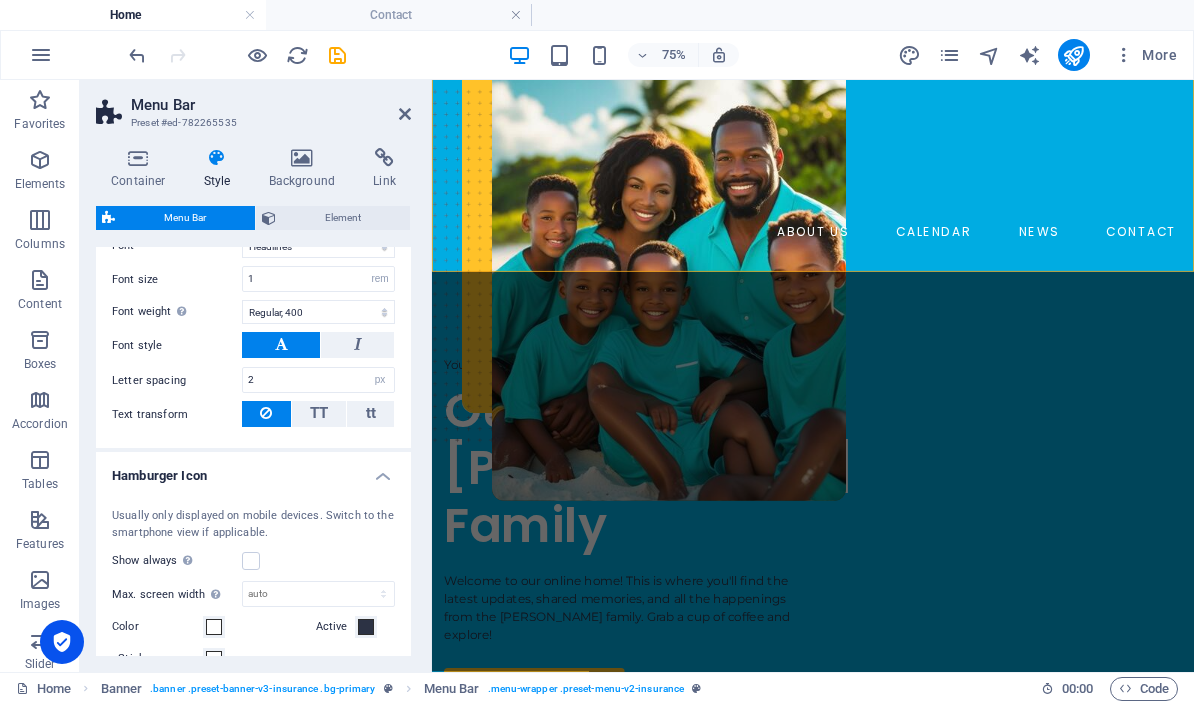 scroll, scrollTop: 1493, scrollLeft: 0, axis: vertical 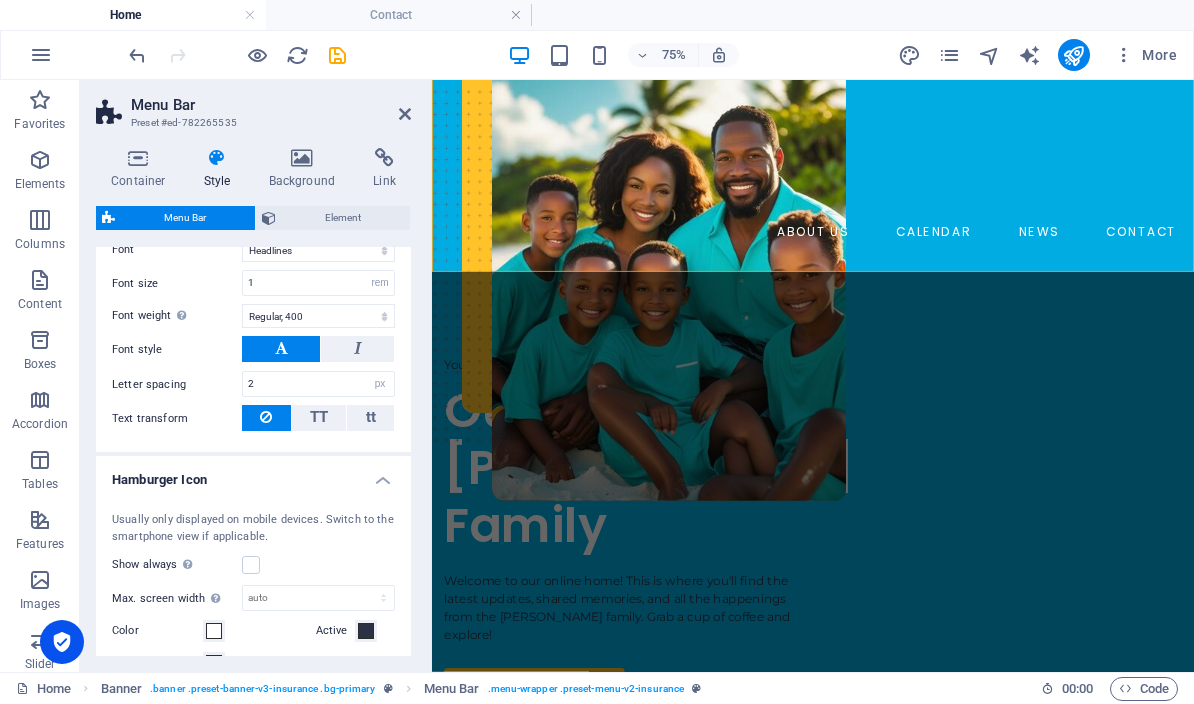click on "Hamburger Icon" at bounding box center (253, 474) 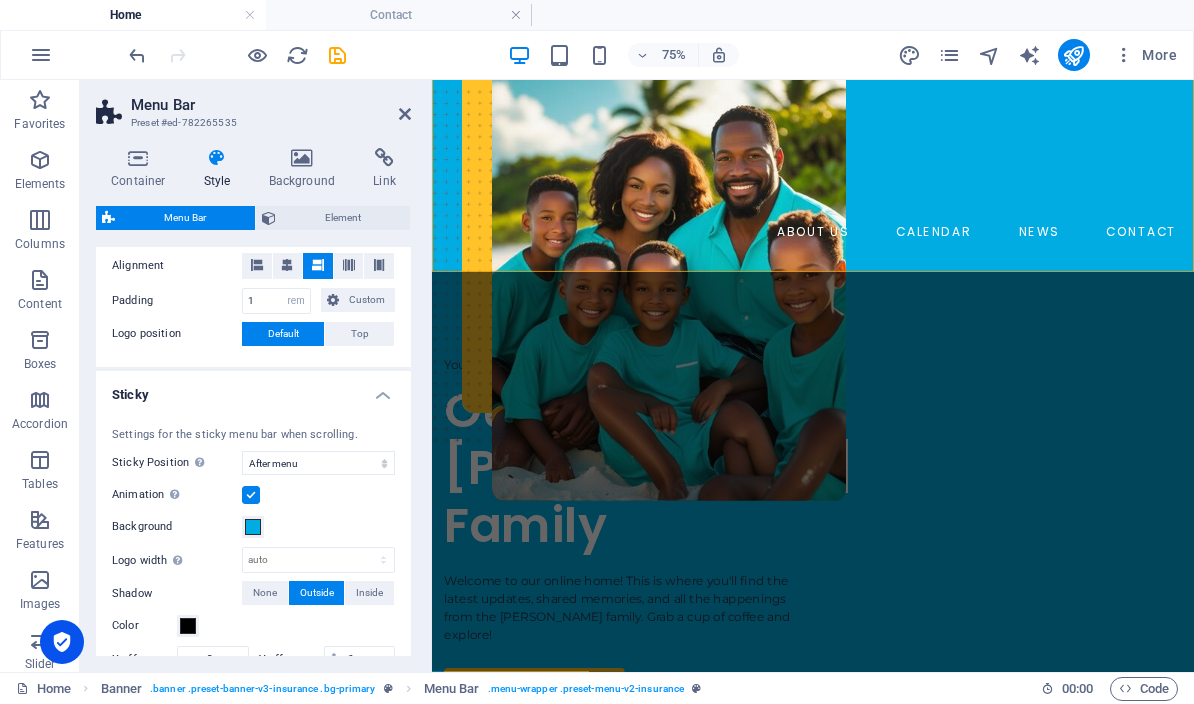 scroll, scrollTop: 705, scrollLeft: 0, axis: vertical 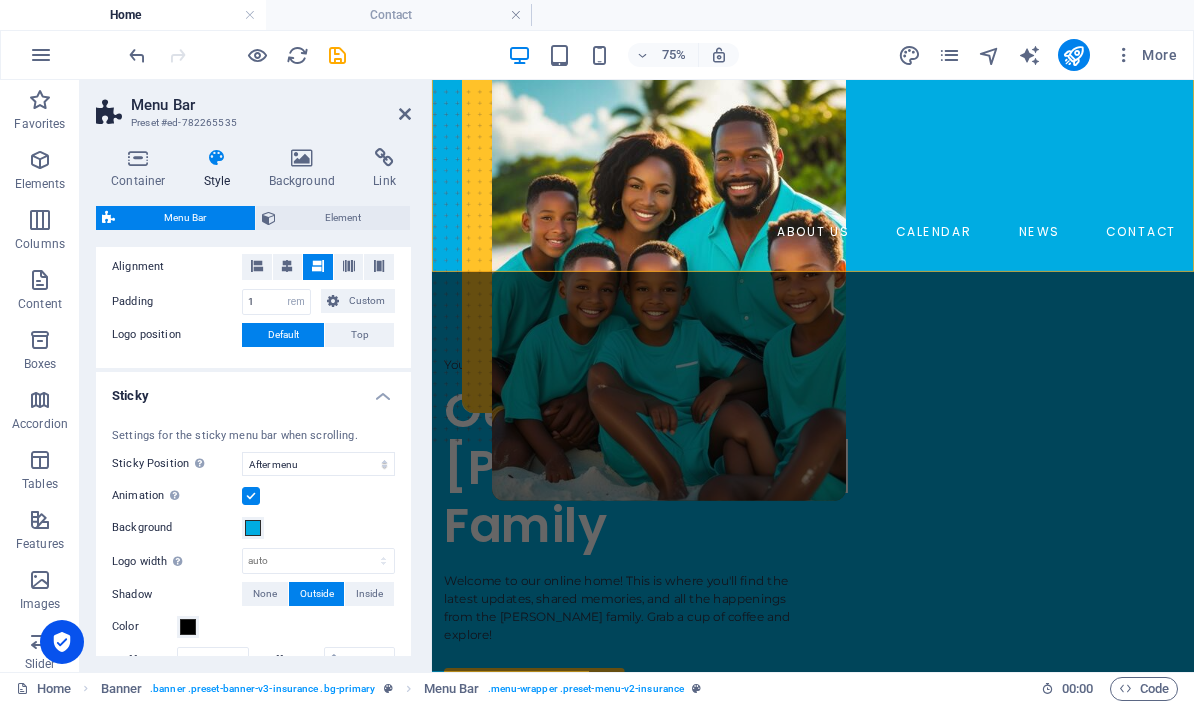click on "Sticky" at bounding box center [253, 390] 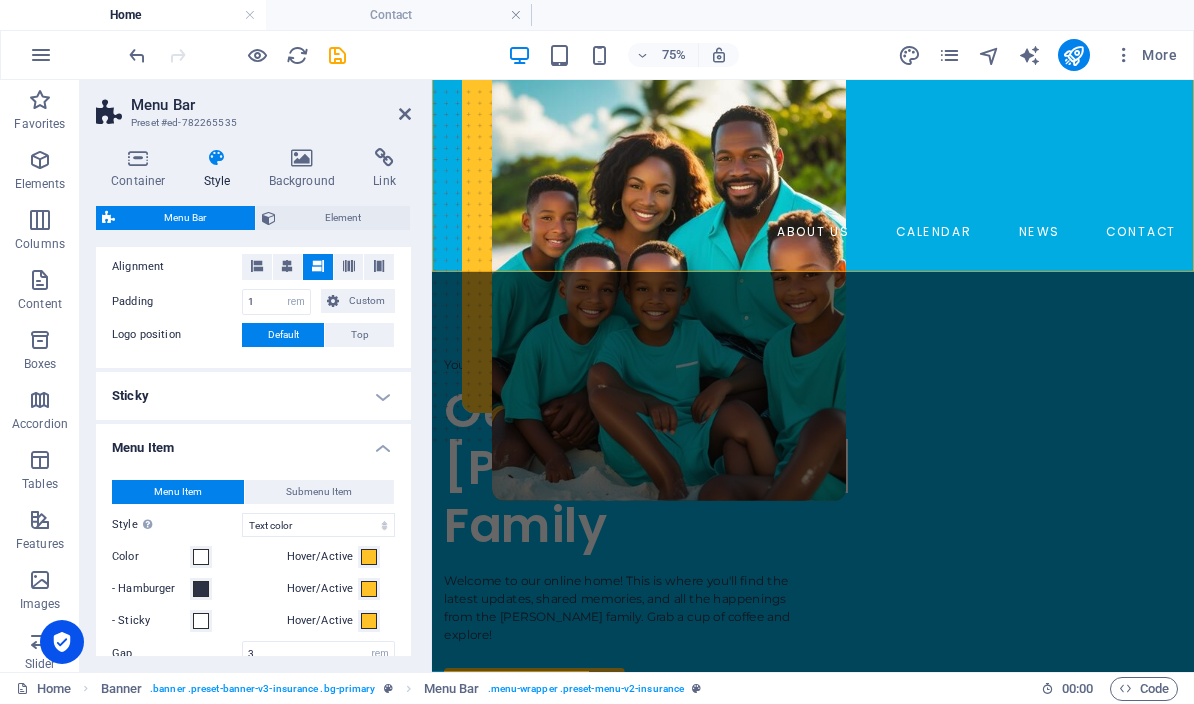 click on "Menu Item" at bounding box center [253, 442] 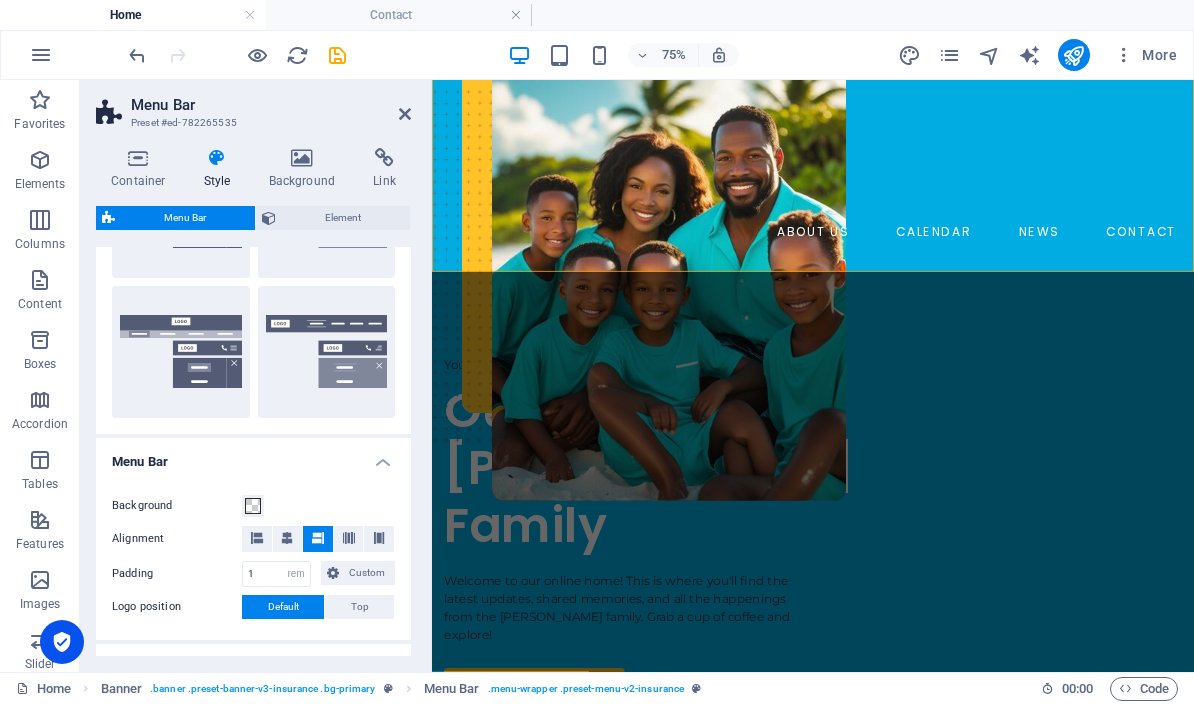 scroll, scrollTop: 418, scrollLeft: 0, axis: vertical 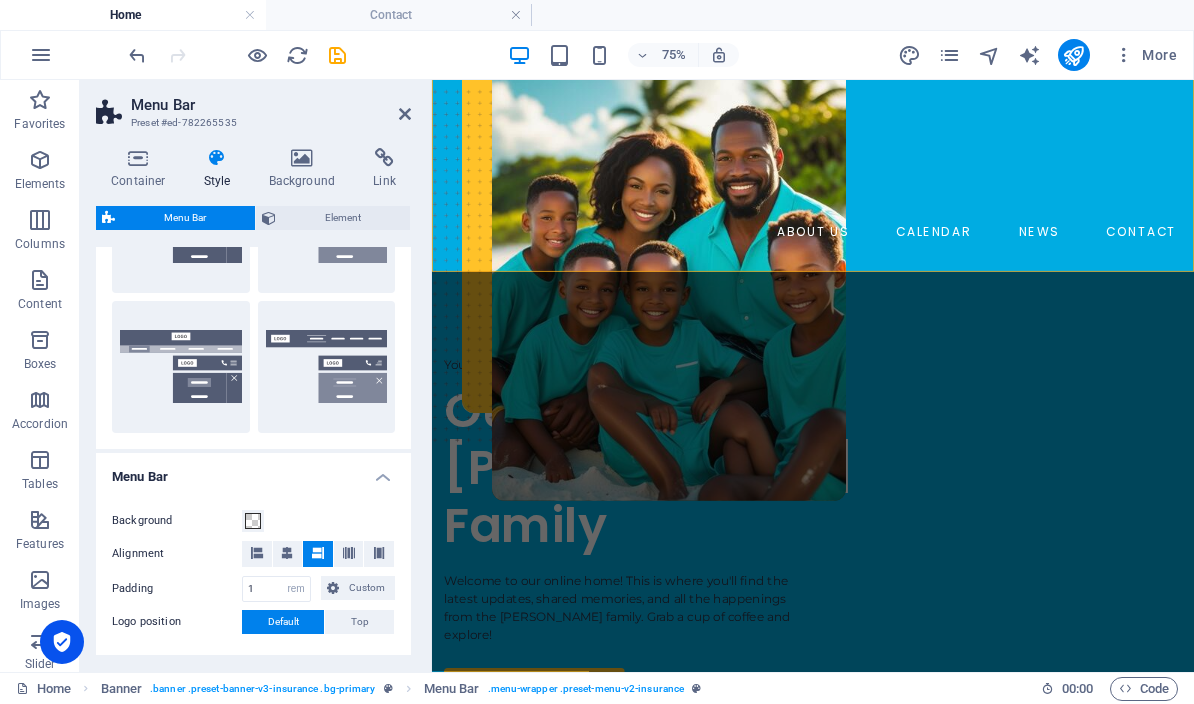 click on "Menu Bar" at bounding box center (253, 471) 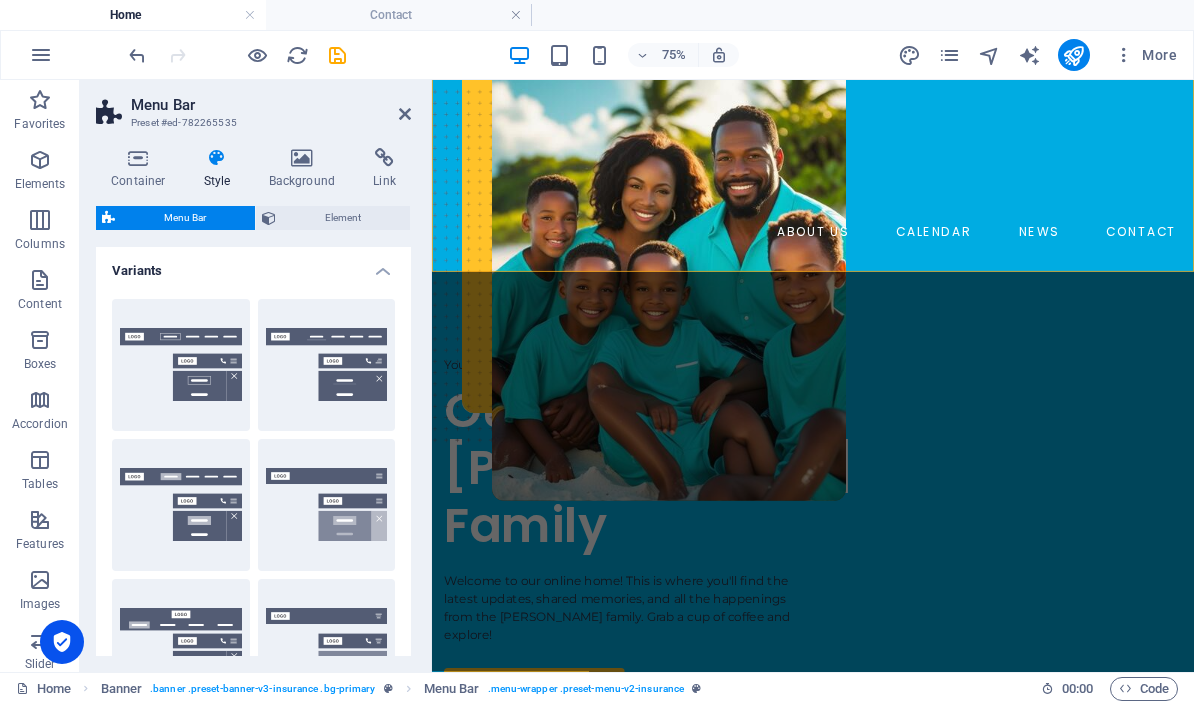 scroll, scrollTop: 0, scrollLeft: 0, axis: both 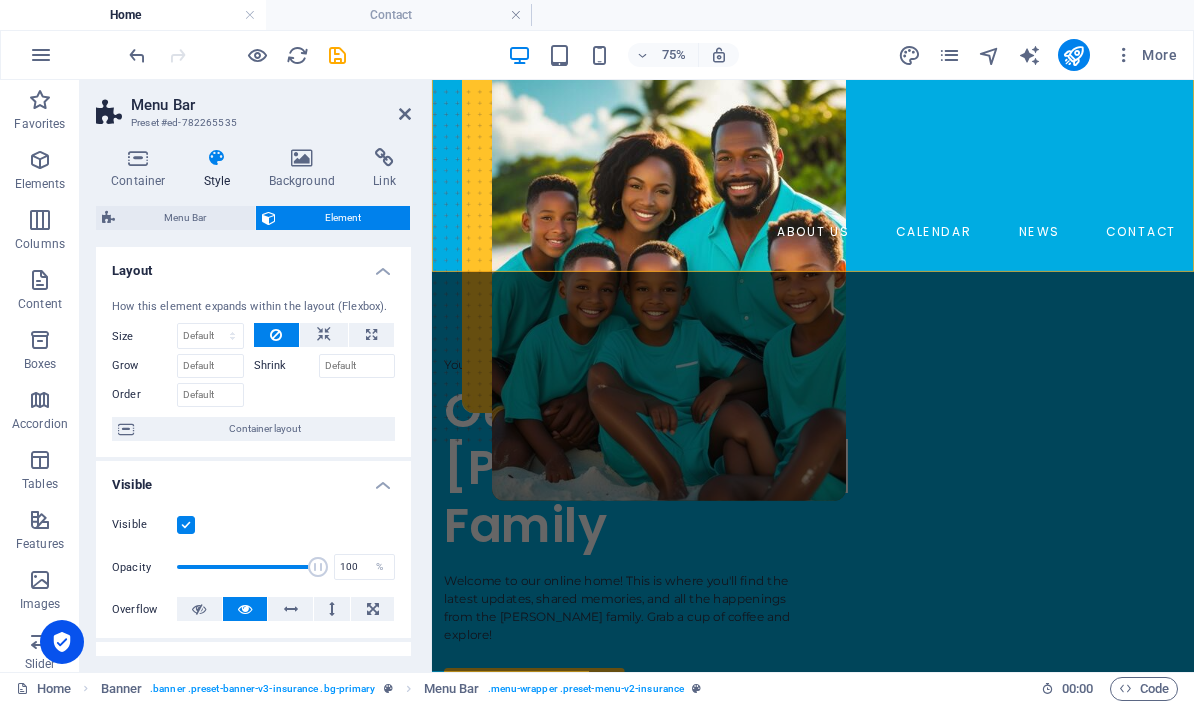 click on "Visible" at bounding box center [253, 479] 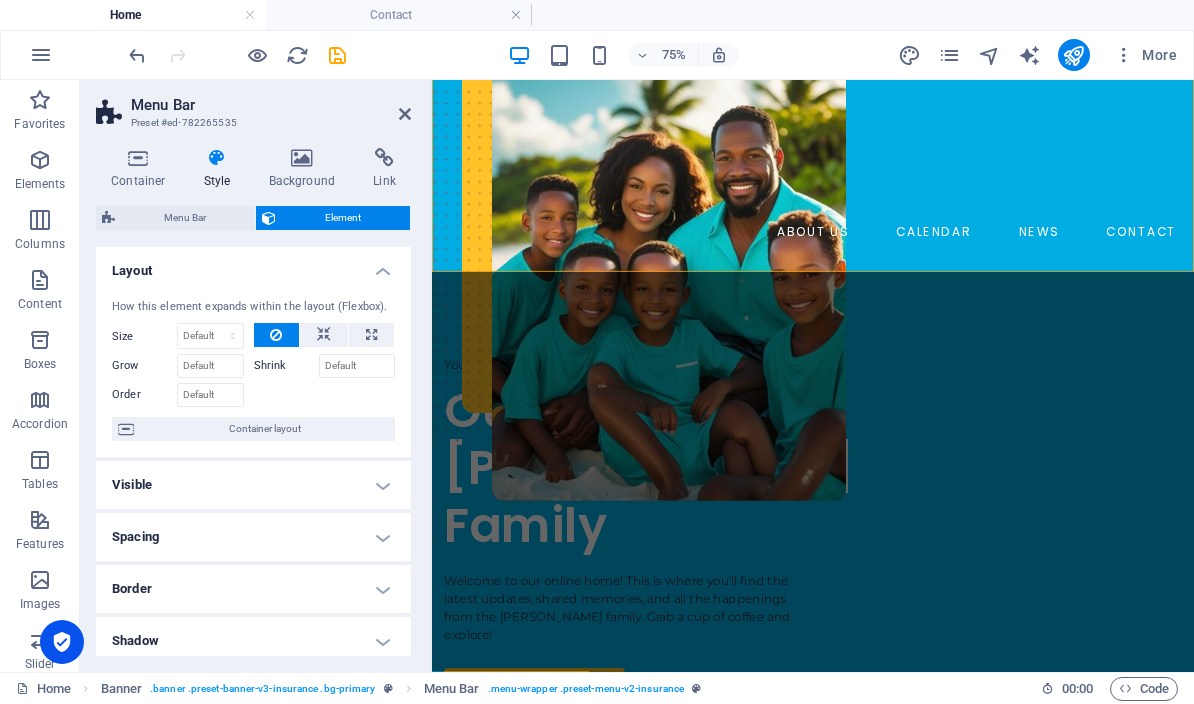 click on "Layout" at bounding box center [253, 265] 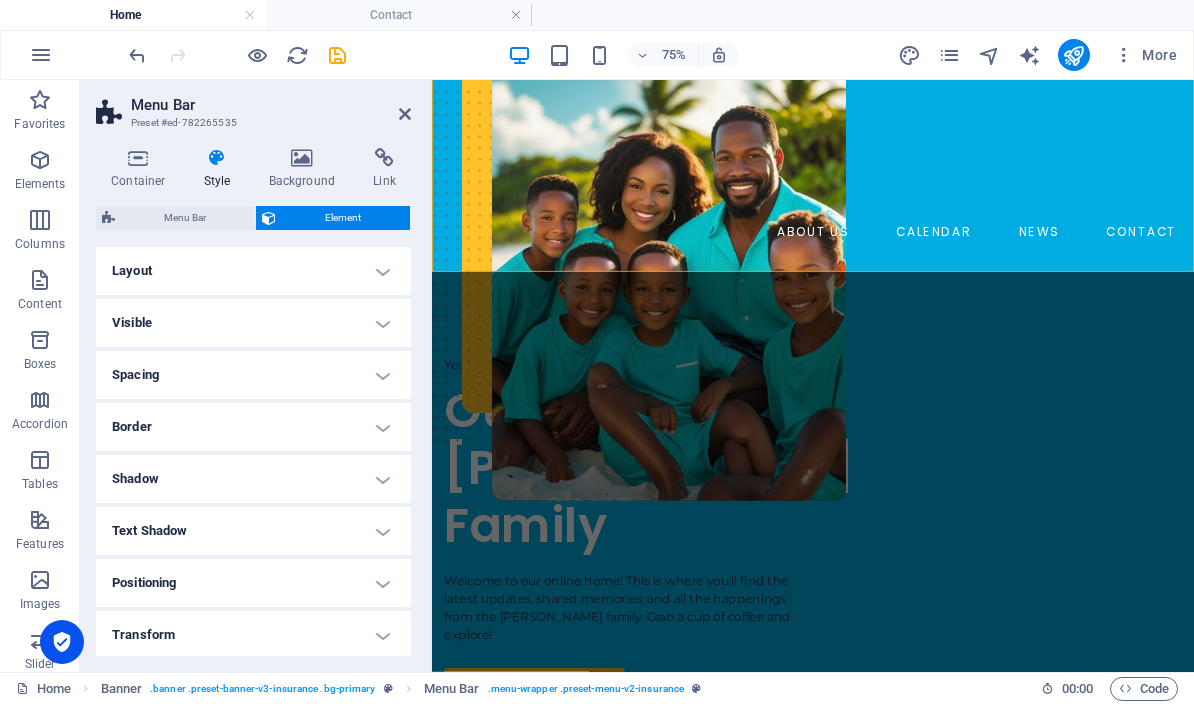 click at bounding box center (138, 158) 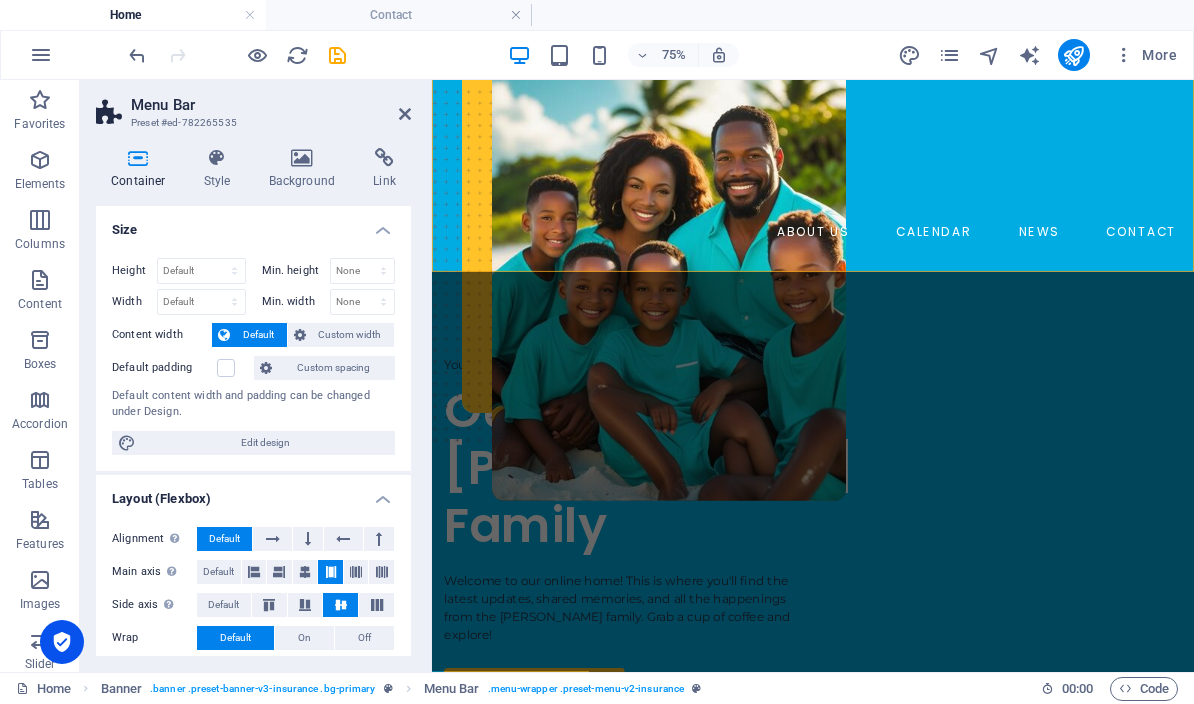 scroll, scrollTop: -1, scrollLeft: 0, axis: vertical 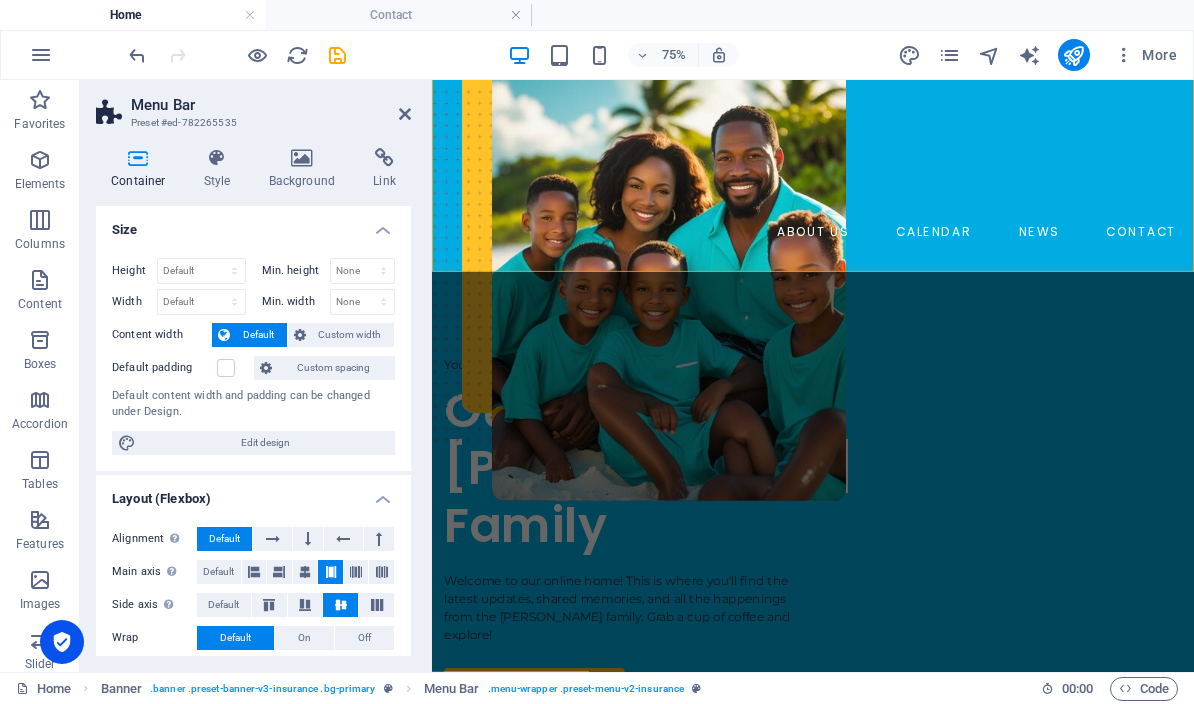 click at bounding box center (217, 158) 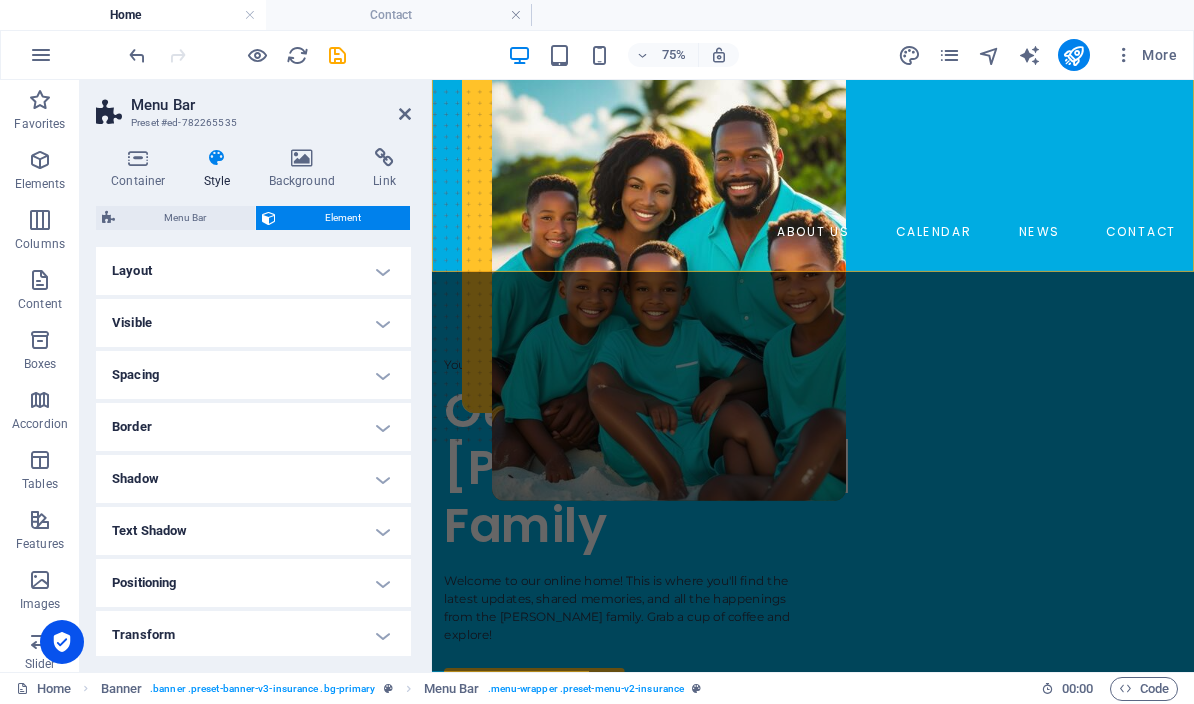 click at bounding box center (302, 158) 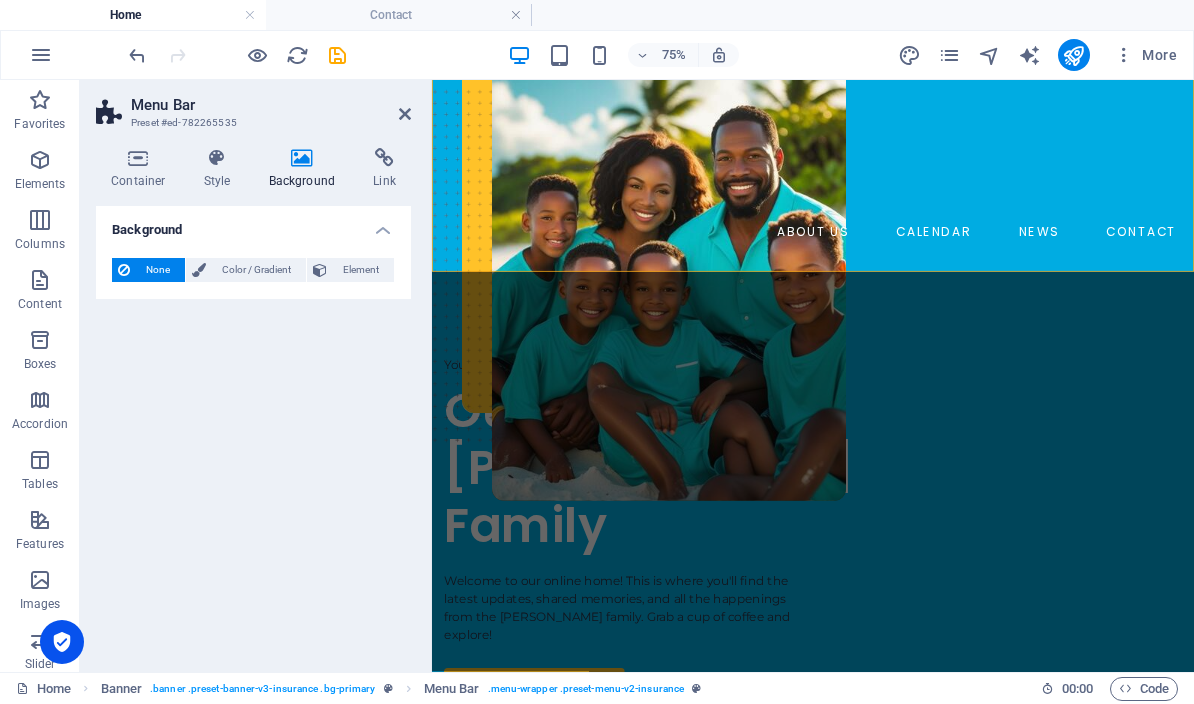 click on "Link" at bounding box center [384, 169] 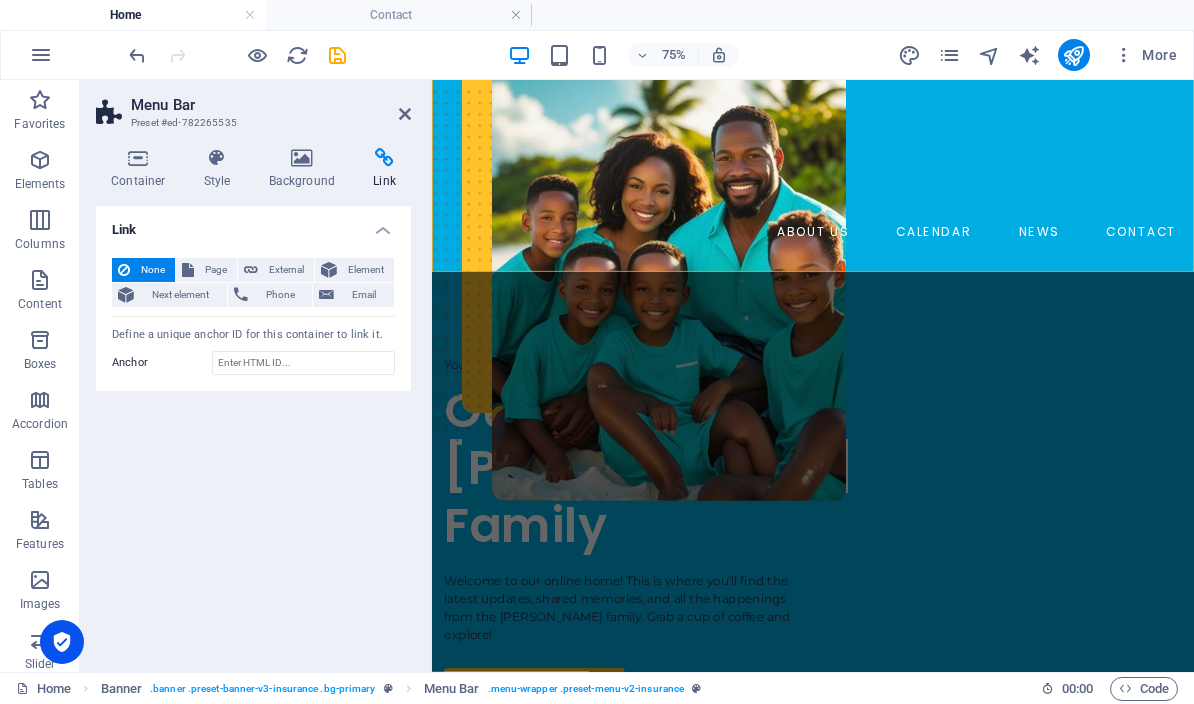 click on "Menu Bar Preset #ed-782265535
Container Style Background Link Size Height Default px rem % vh vw Min. height None px rem % vh vw Width Default px rem % em vh vw Min. width None px rem % vh vw Content width Default Custom width Width Default px rem % em vh vw Min. width None px rem % vh vw Default padding Custom spacing Default content width and padding can be changed under Design. Edit design Layout (Flexbox) Alignment Determines the flex direction. Default Main axis Determine how elements should behave along the main axis inside this container (justify content). Default Side axis Control the vertical direction of the element inside of the container (align items). Default Wrap Default On Off Fill Controls the distances and direction of elements on the y-axis across several lines (align content). Default Accessibility ARIA helps assistive technologies (like screen readers) to understand the role, state, and behavior of web elements Role The ARIA role defines the purpose of an element.  None %" at bounding box center (256, 376) 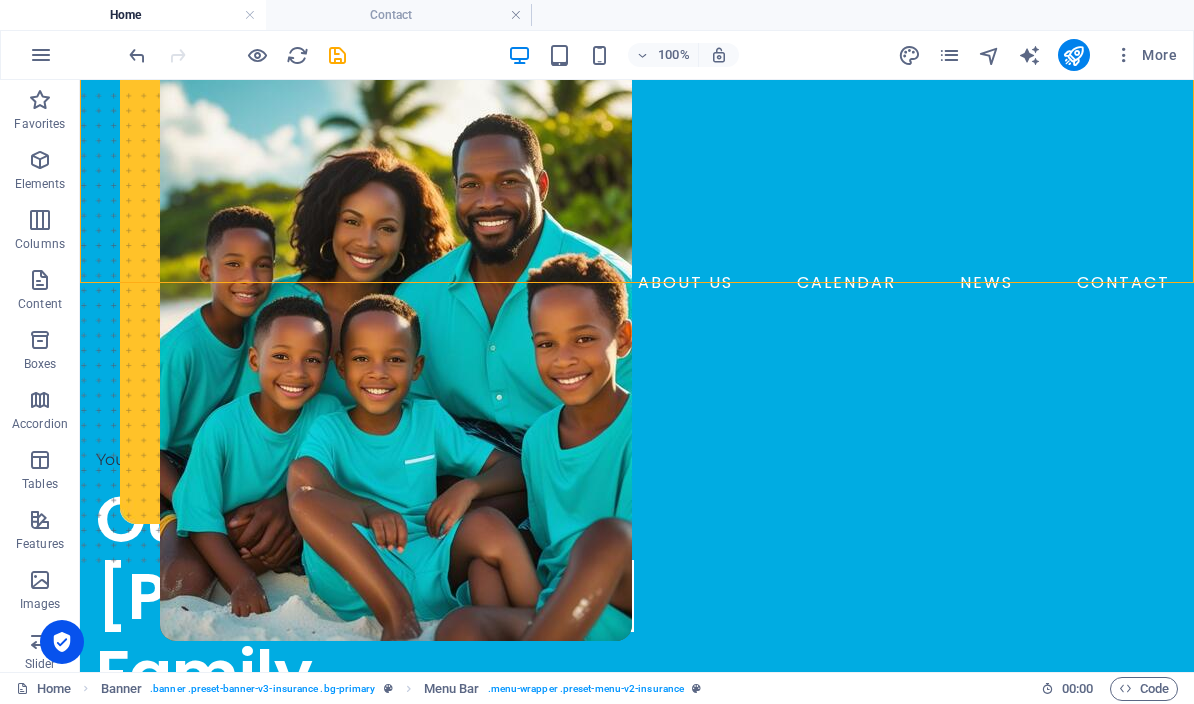 click at bounding box center (337, 55) 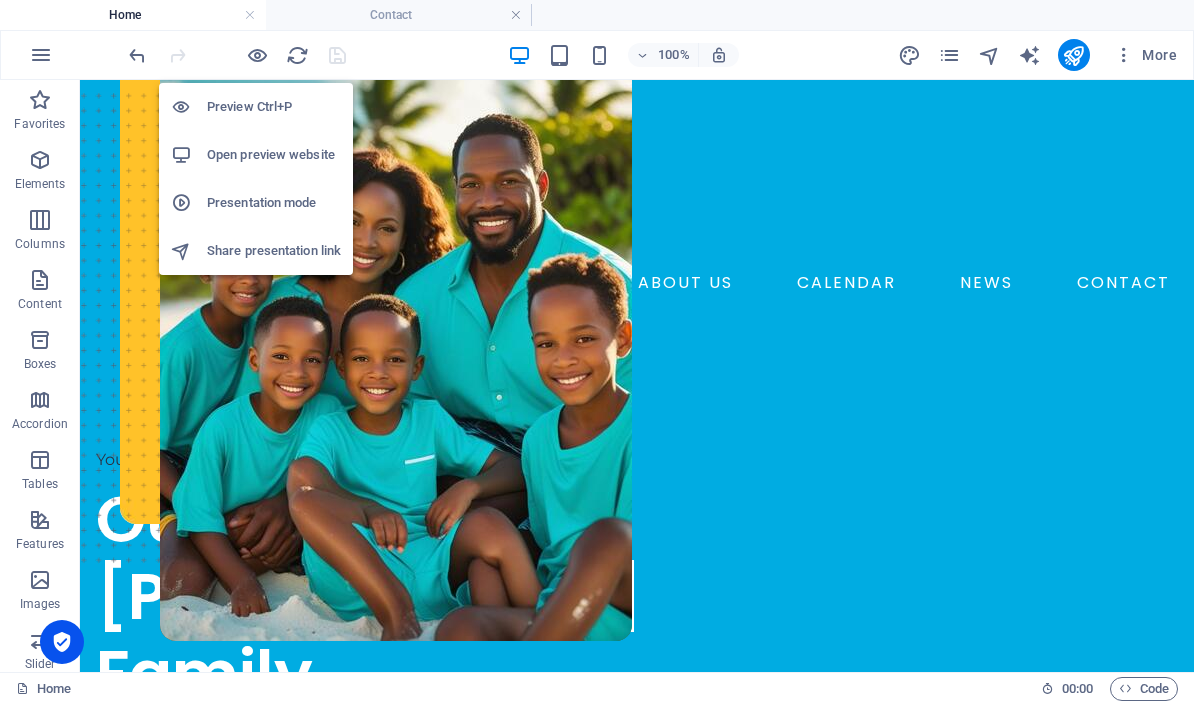 click on "Open preview website" at bounding box center (274, 155) 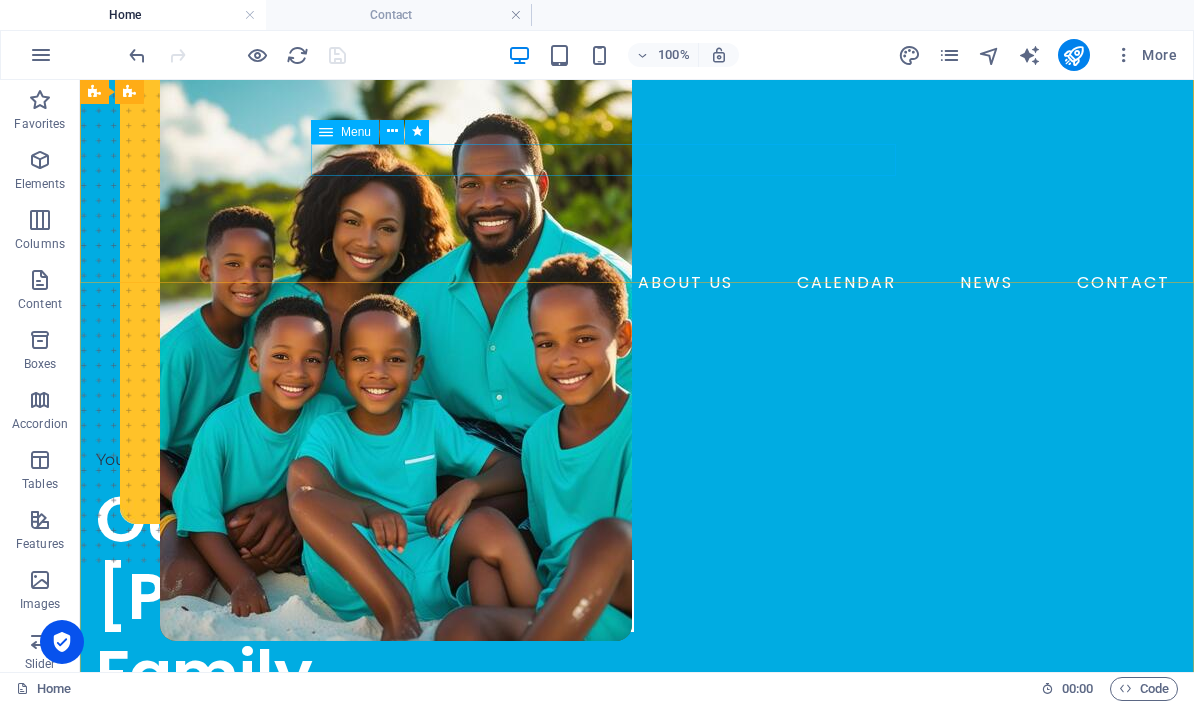 click on "ABOUT US CALENDAR NEWS CONTACT" at bounding box center (637, 283) 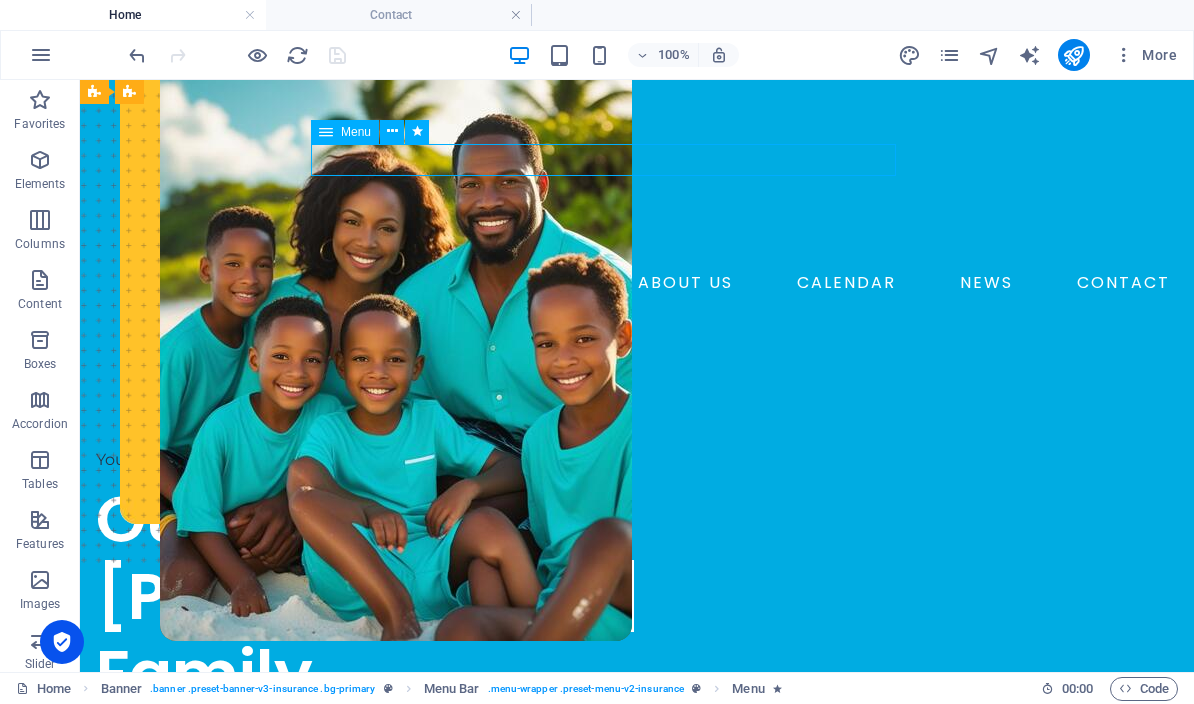 click on "ABOUT US CALENDAR NEWS CONTACT" at bounding box center (637, 283) 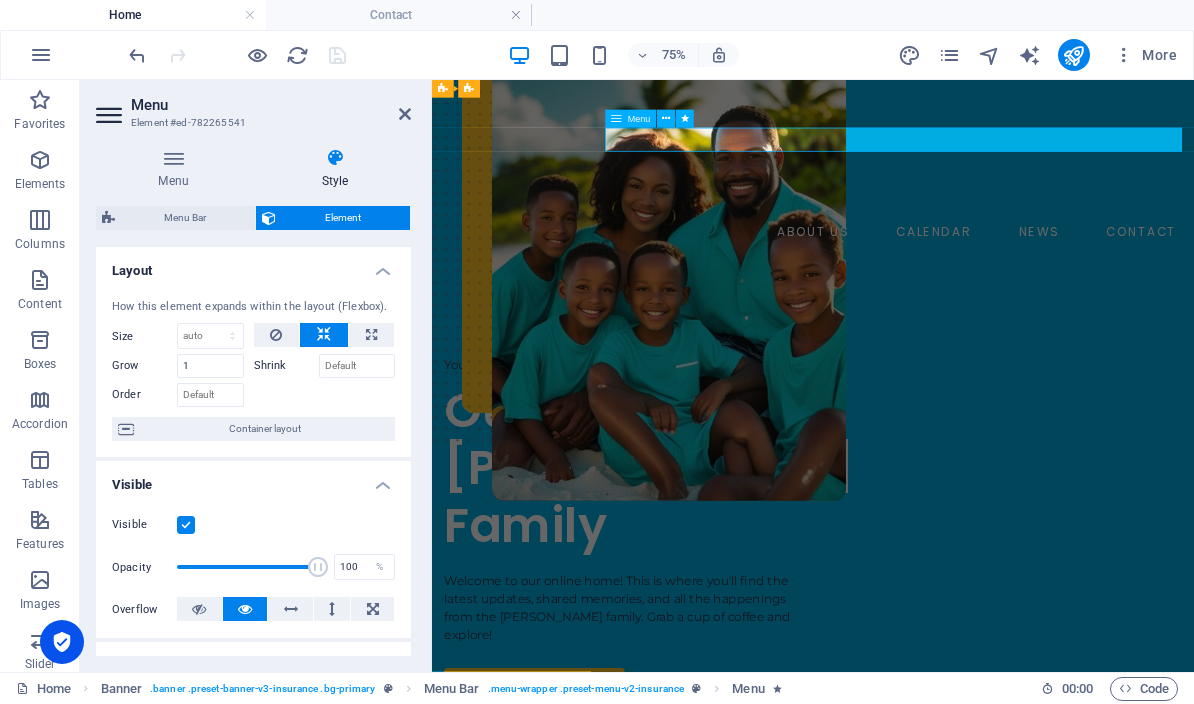 click on "Menu Bar" at bounding box center [185, 218] 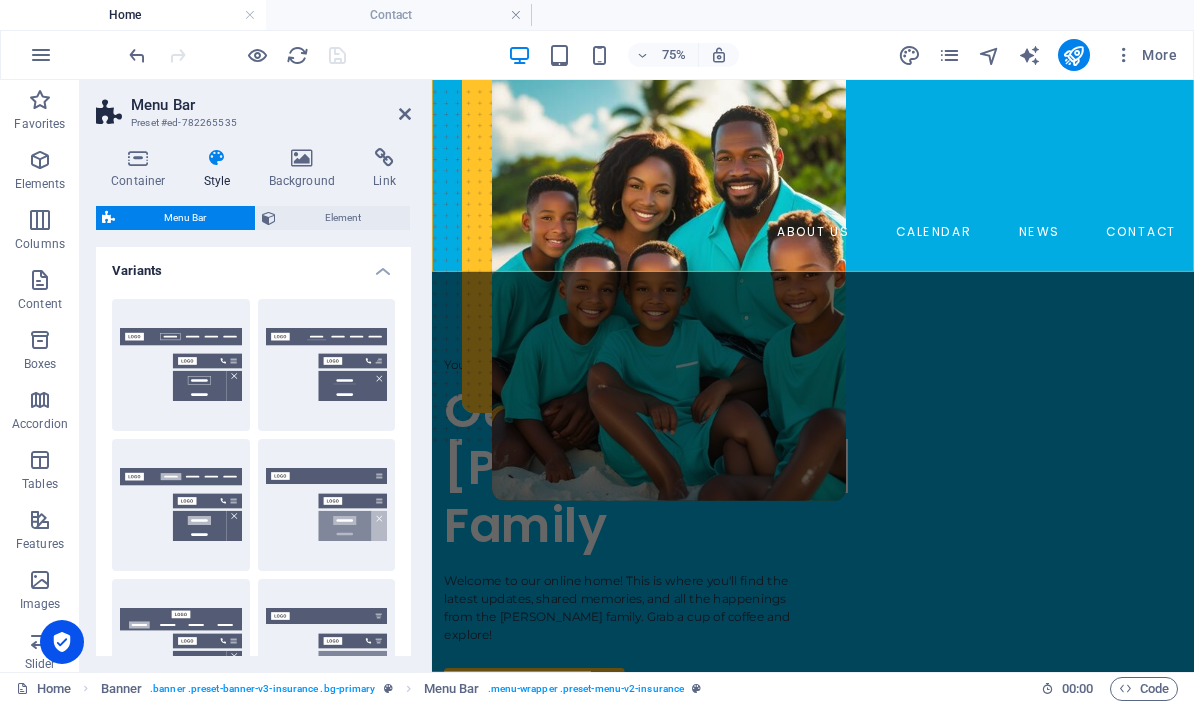 click on "Variants" at bounding box center [253, 265] 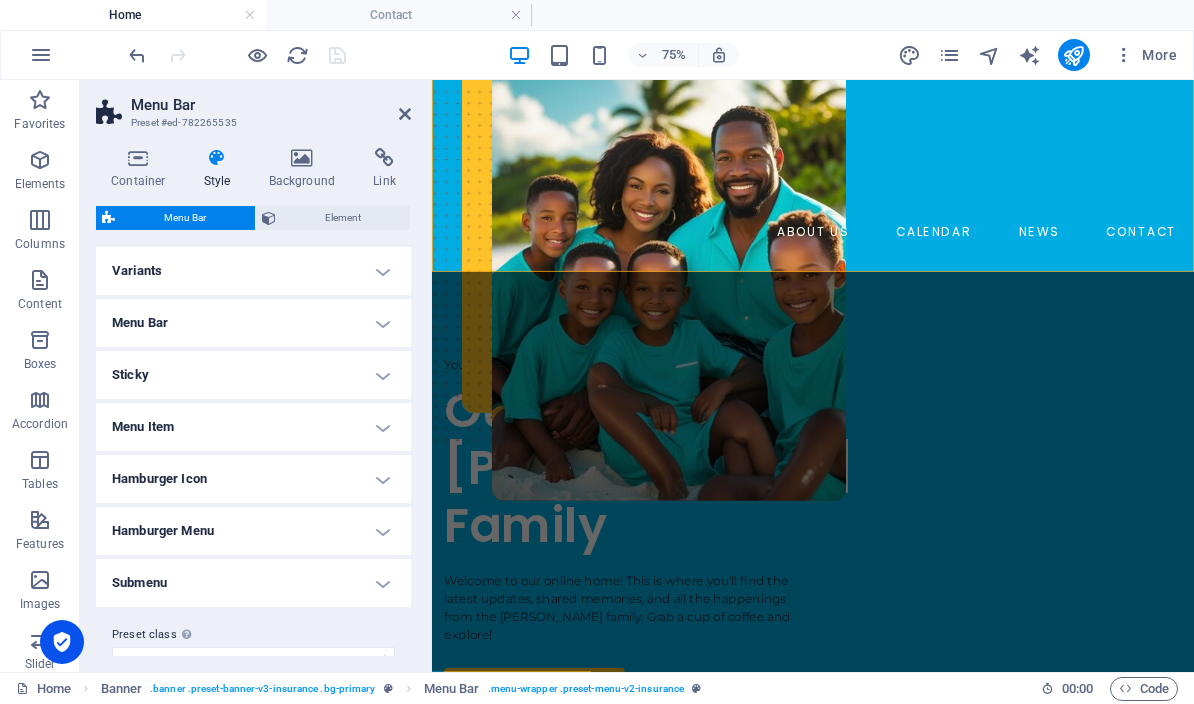 click on "Menu Bar" at bounding box center (253, 323) 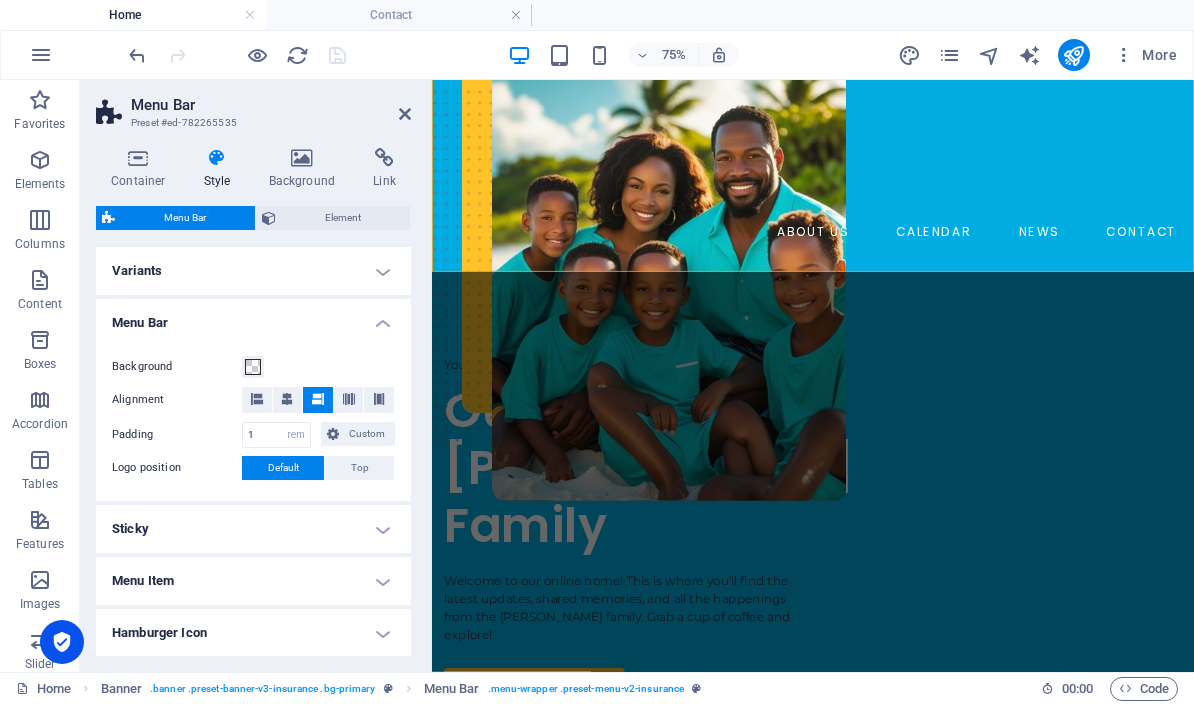 click on "Menu Bar" at bounding box center [253, 317] 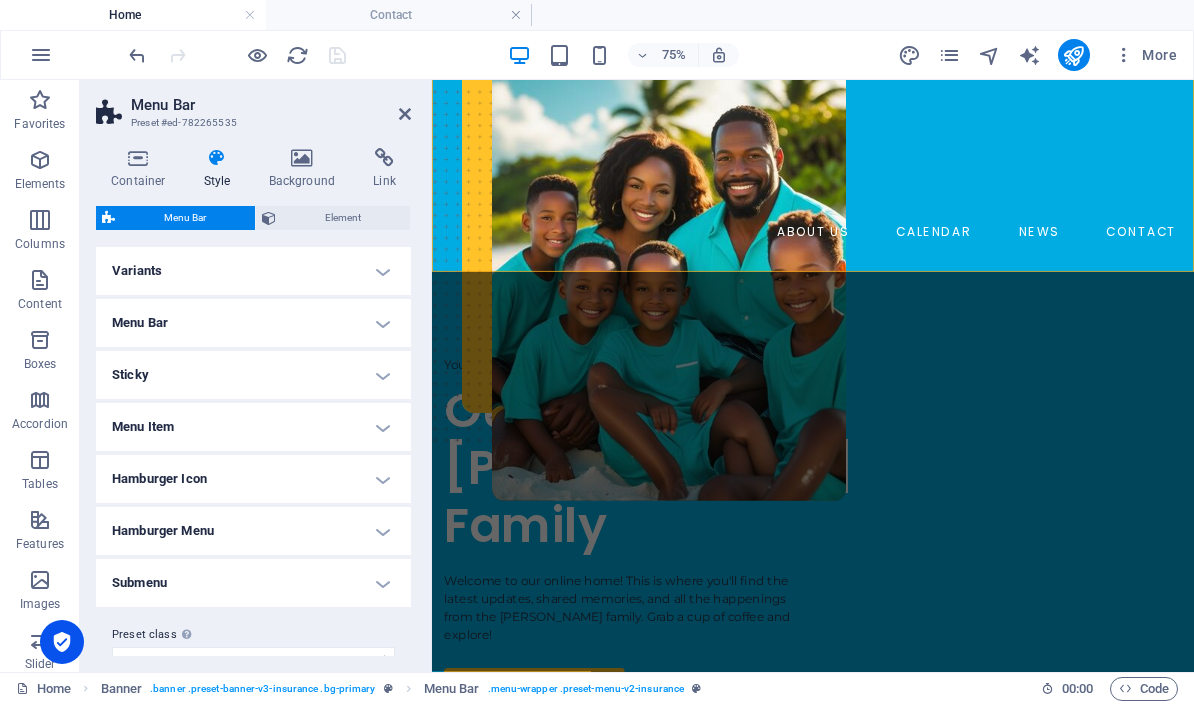click on "Menu Item" at bounding box center (253, 427) 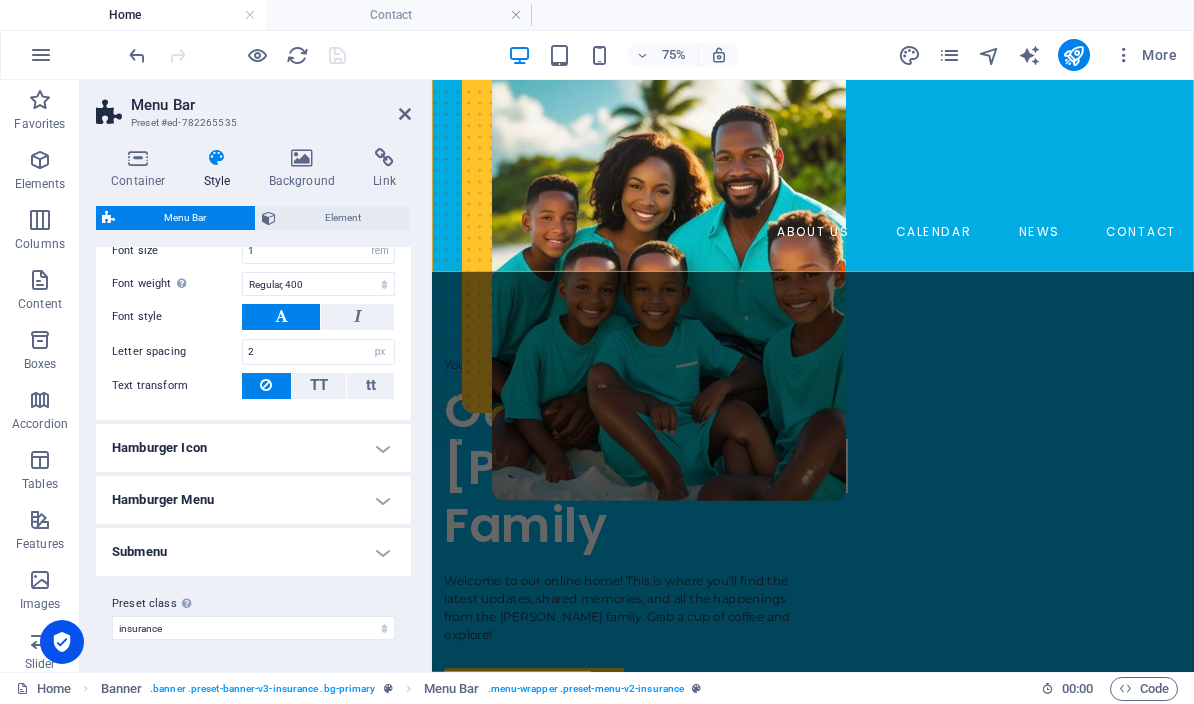 scroll, scrollTop: 481, scrollLeft: 0, axis: vertical 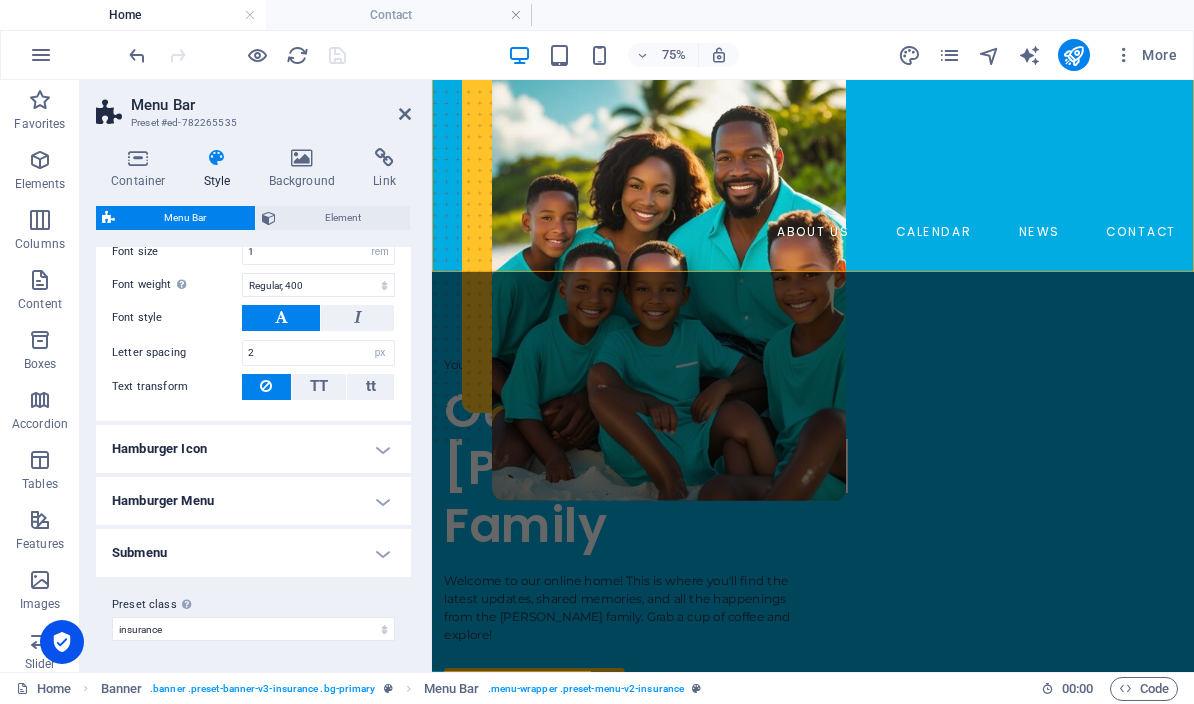 click on "Element" at bounding box center [343, 218] 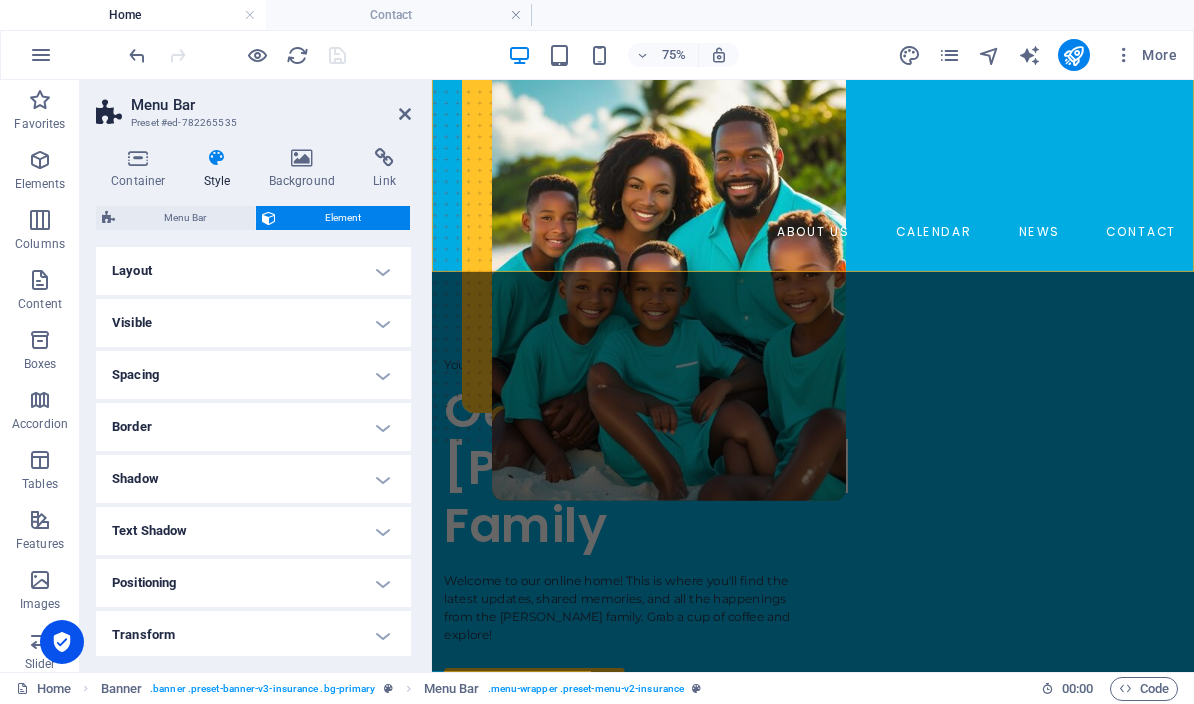 scroll, scrollTop: 0, scrollLeft: 0, axis: both 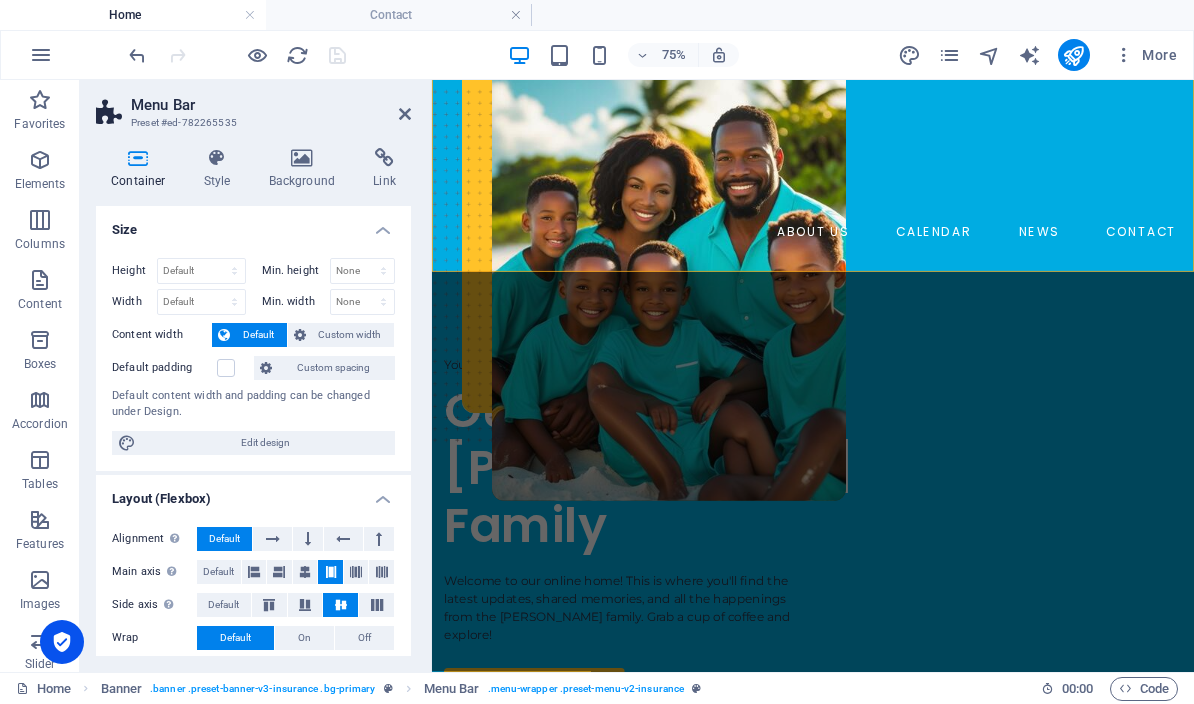 click on "Size" at bounding box center [253, 224] 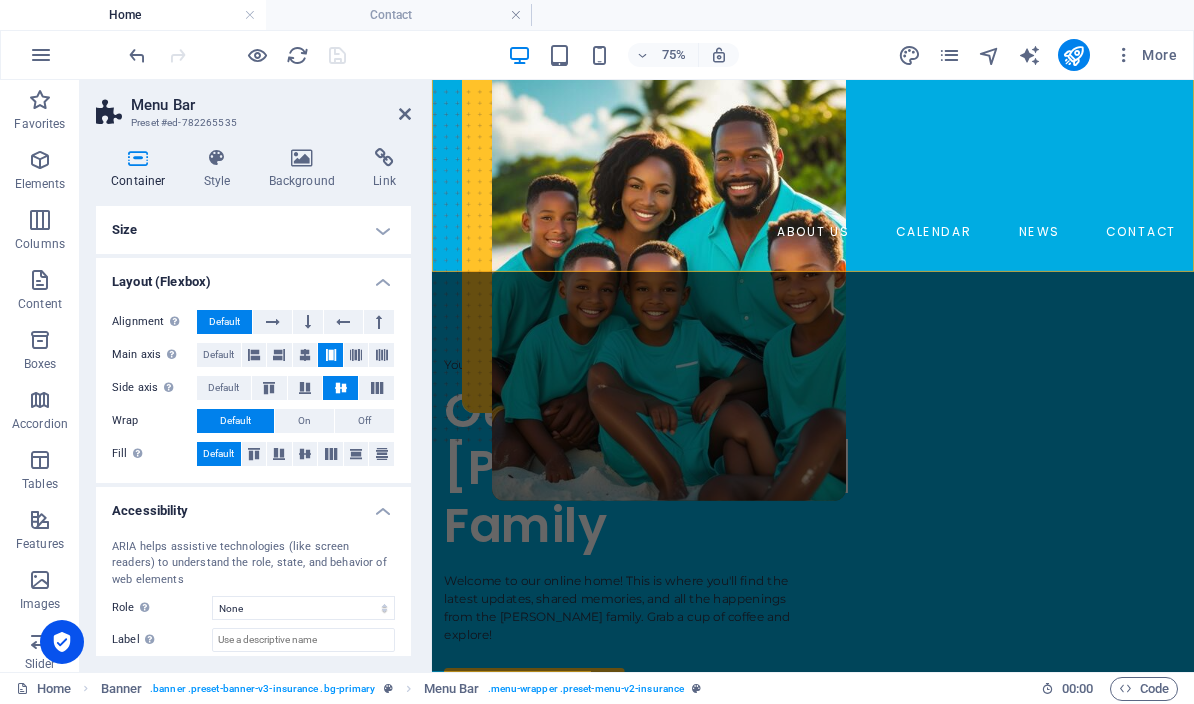 click on "Layout (Flexbox)" at bounding box center [253, 276] 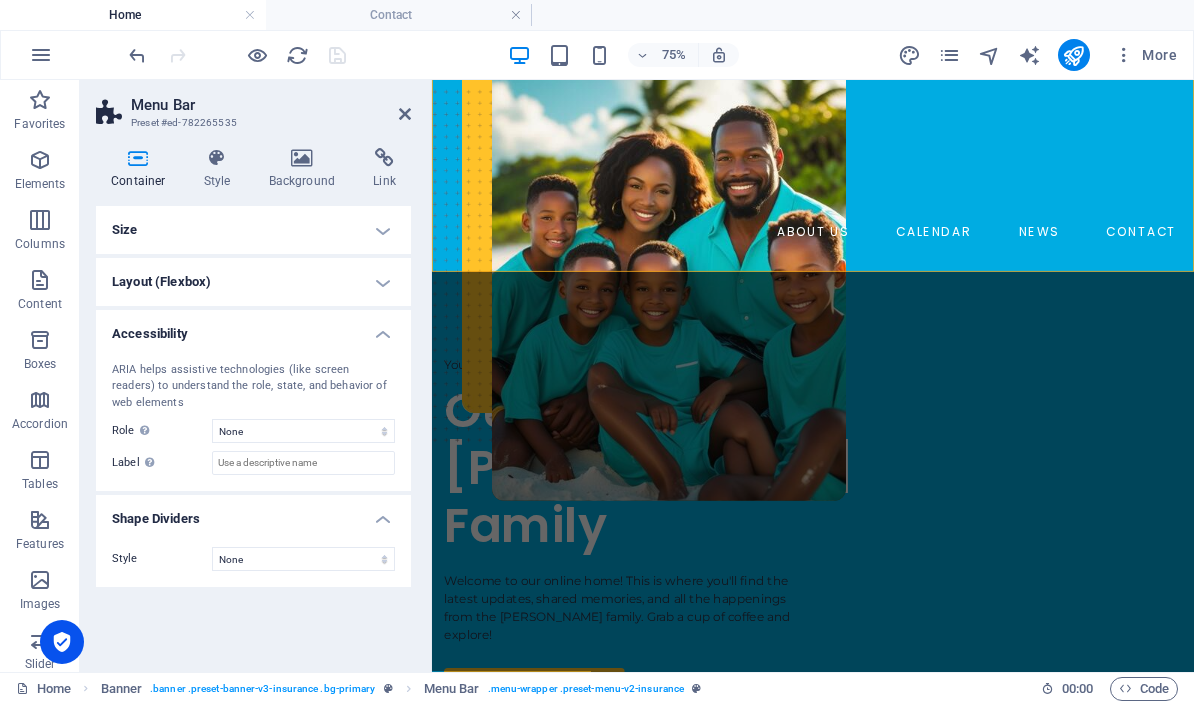 click on "Shape Dividers" at bounding box center (253, 513) 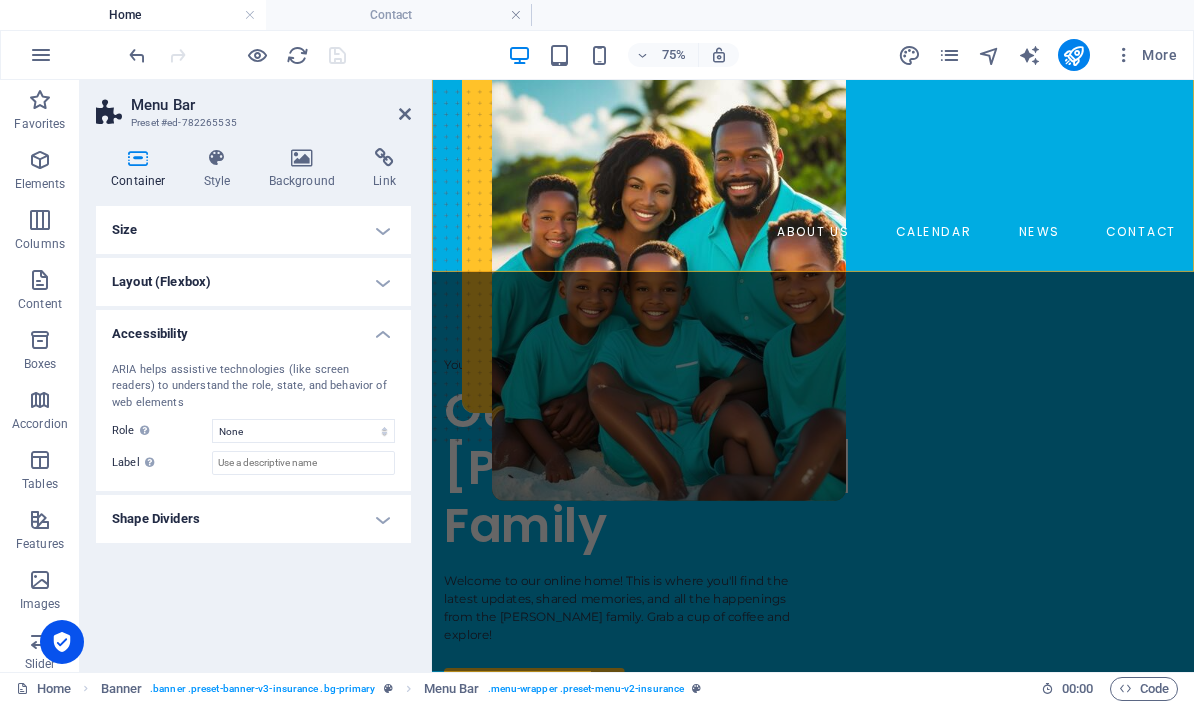 click on "Accessibility" at bounding box center (253, 328) 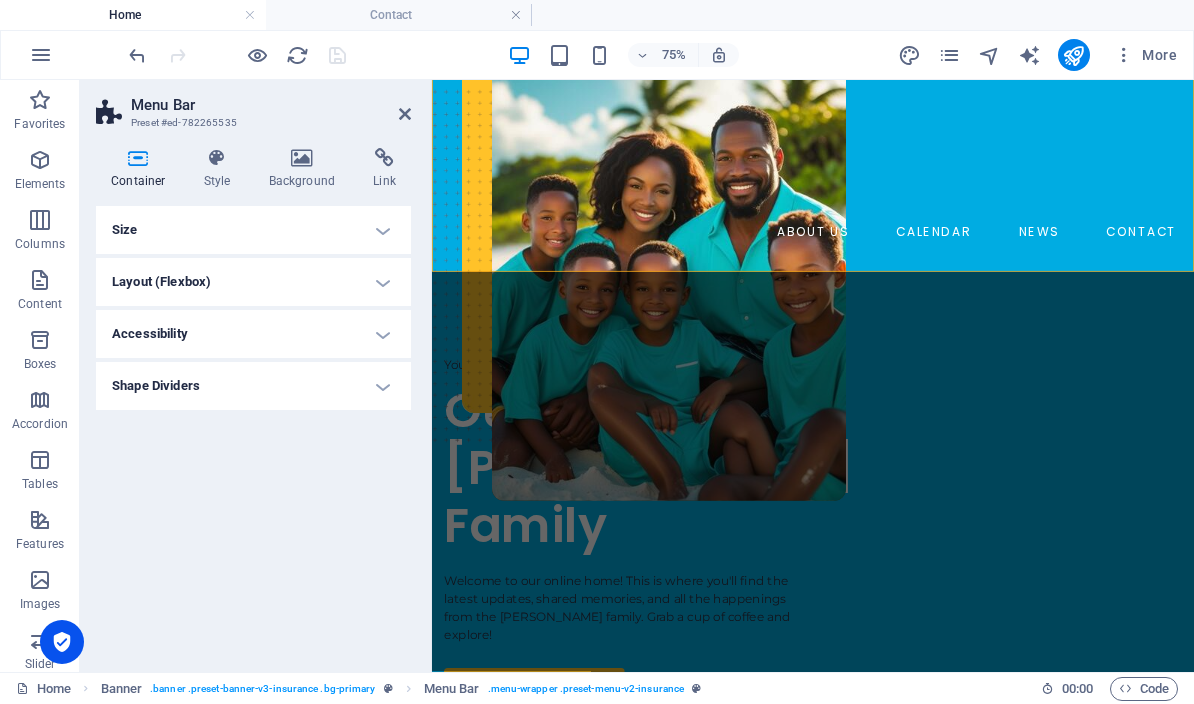 click on "Style" at bounding box center (221, 169) 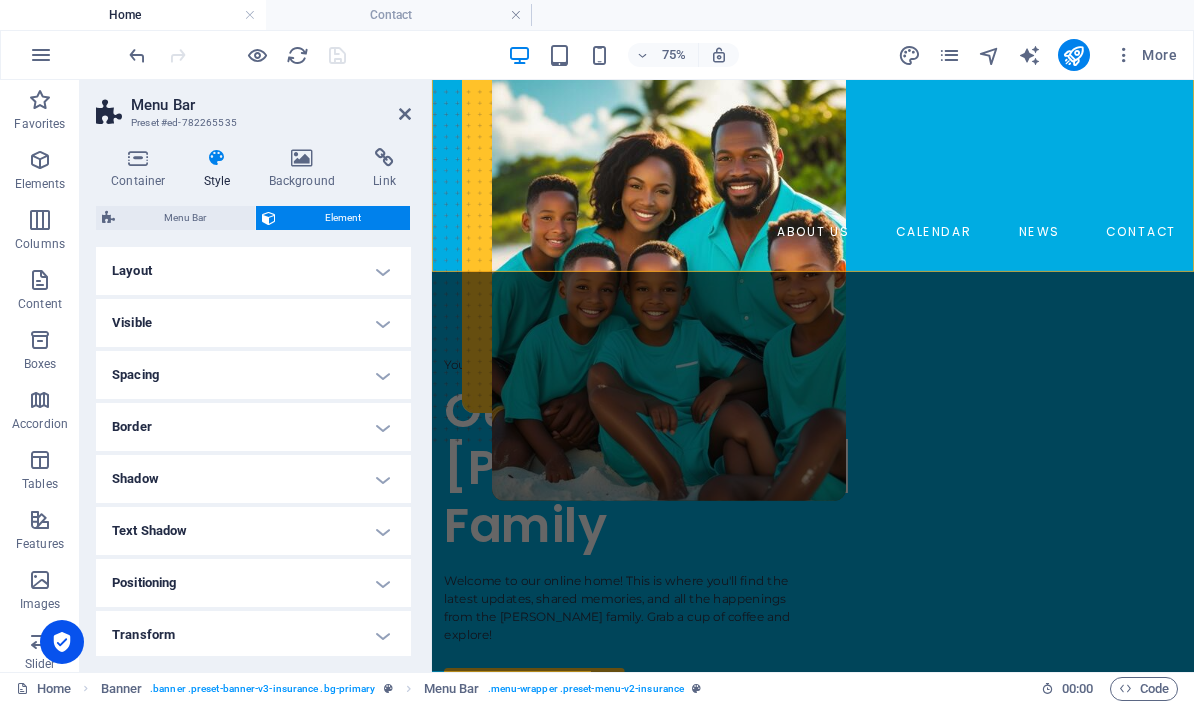 click on "Menu Bar" at bounding box center [185, 218] 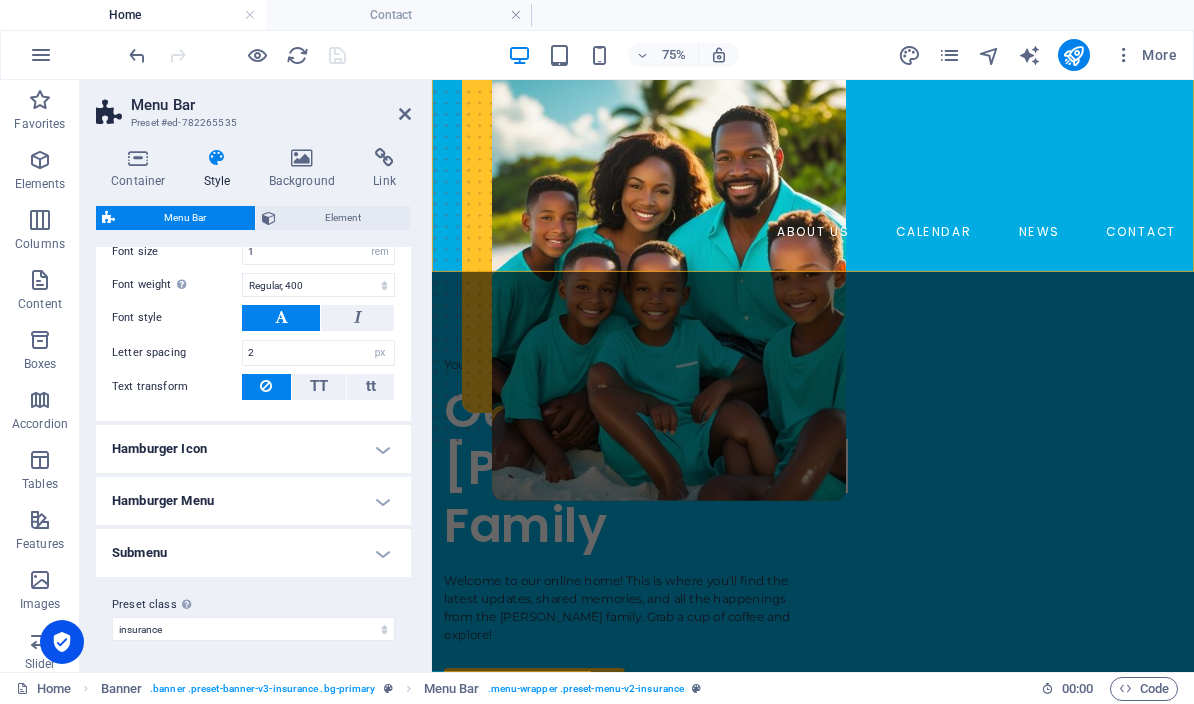 click on "Submenu" at bounding box center (253, 553) 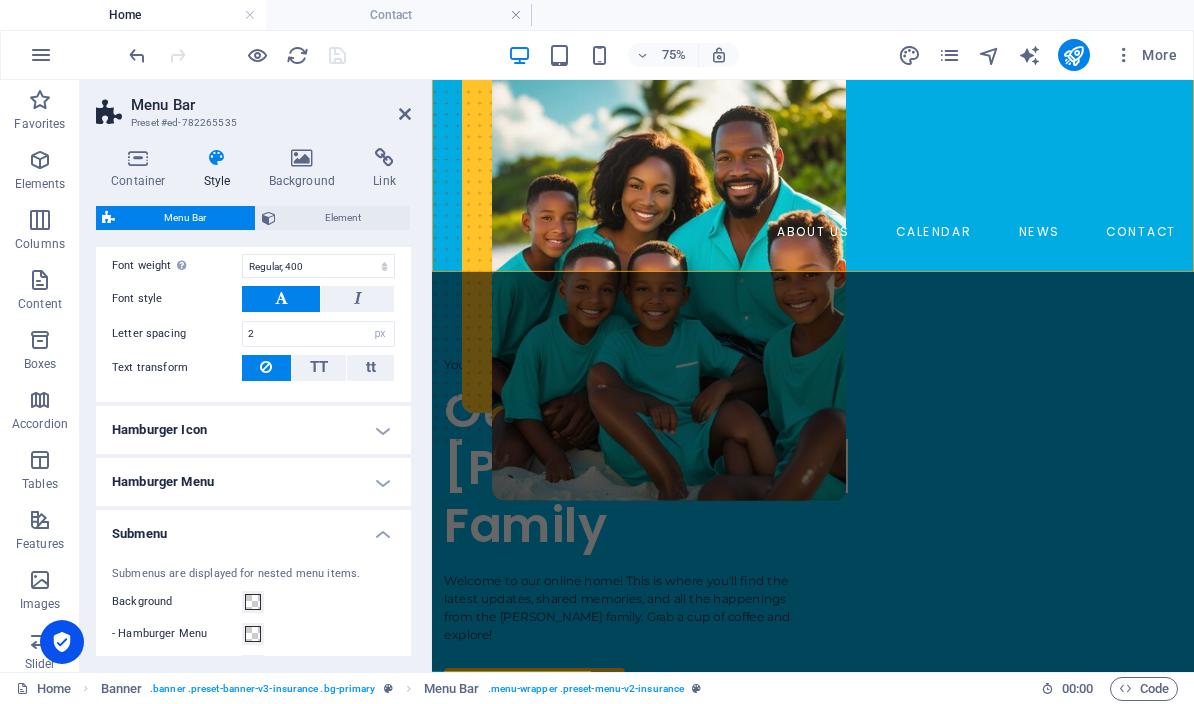 click at bounding box center [429, 376] 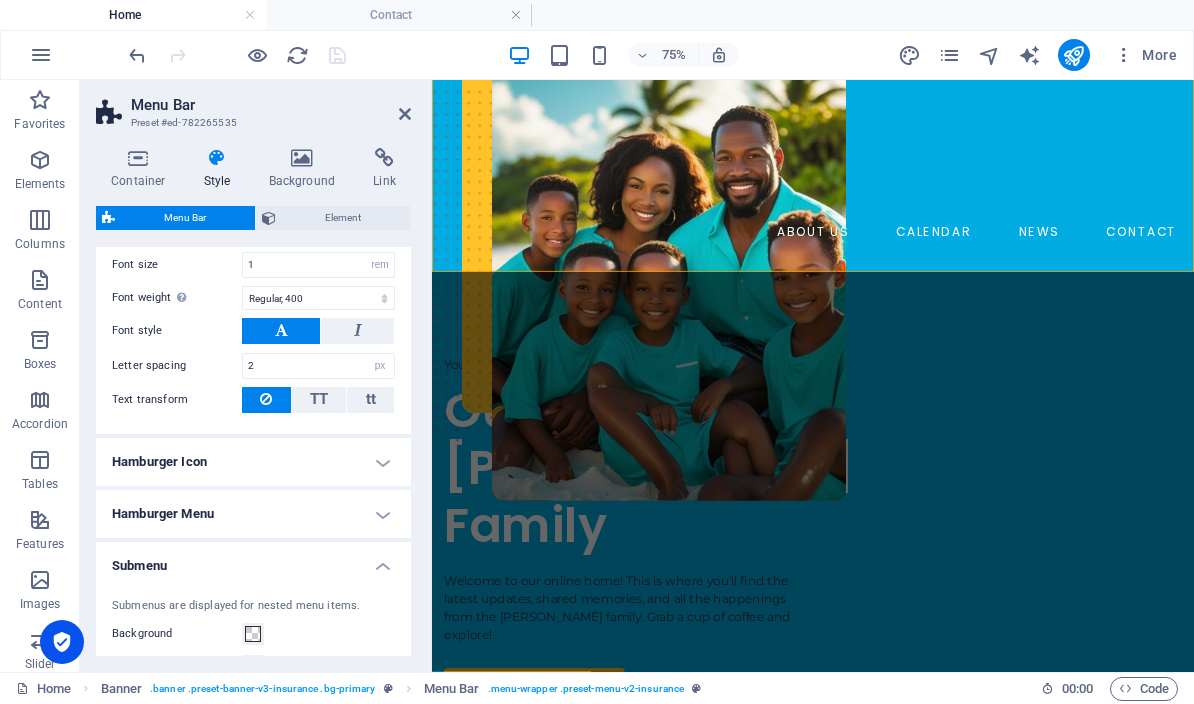 scroll, scrollTop: 462, scrollLeft: 0, axis: vertical 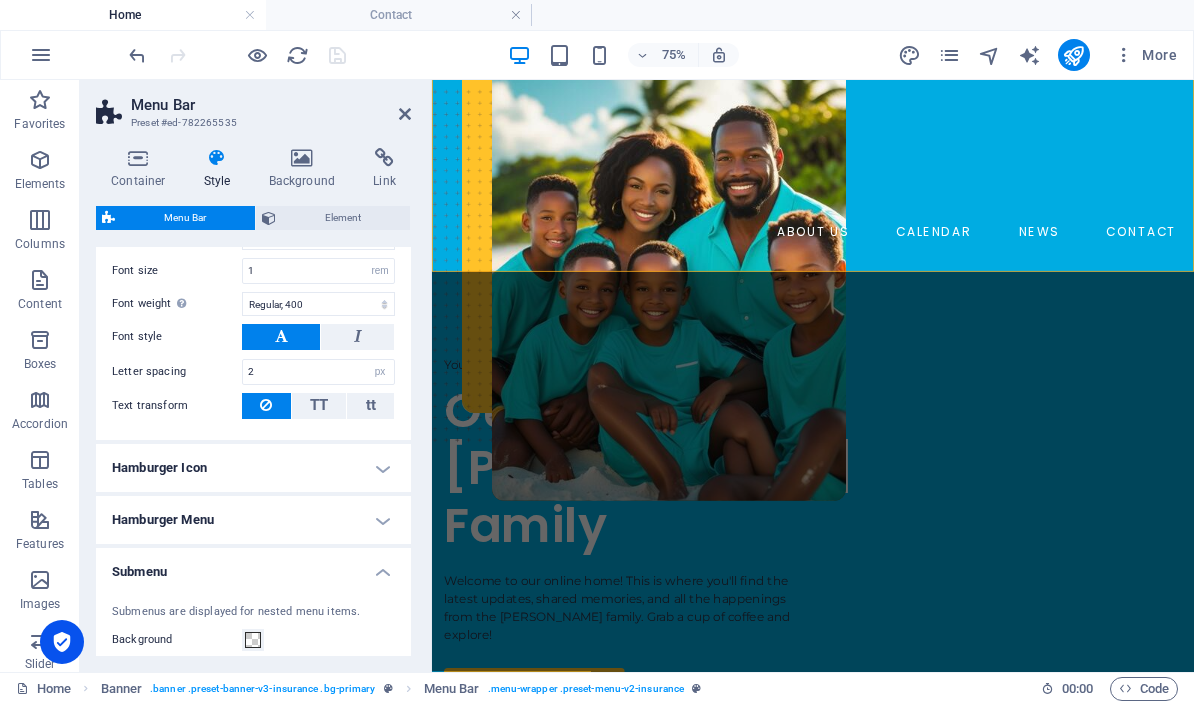 click on "Submenu" at bounding box center [253, 566] 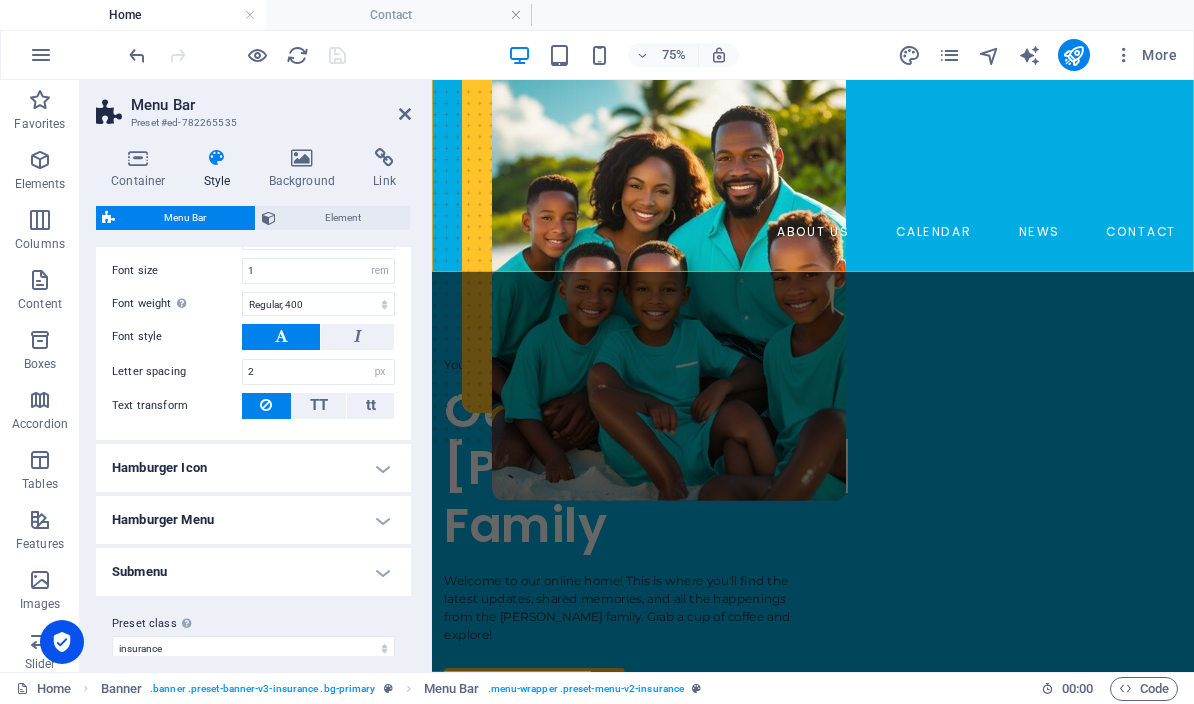 click on "Hamburger Menu" at bounding box center [253, 520] 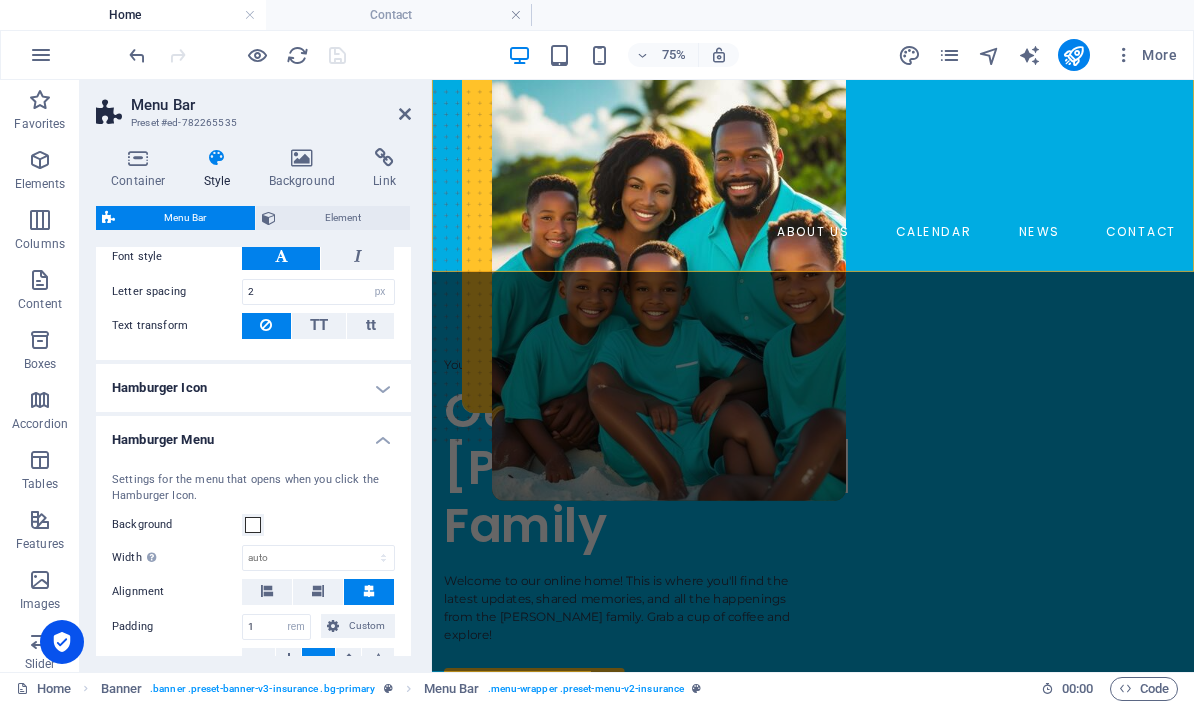 click on "Hamburger Menu" at bounding box center [253, 434] 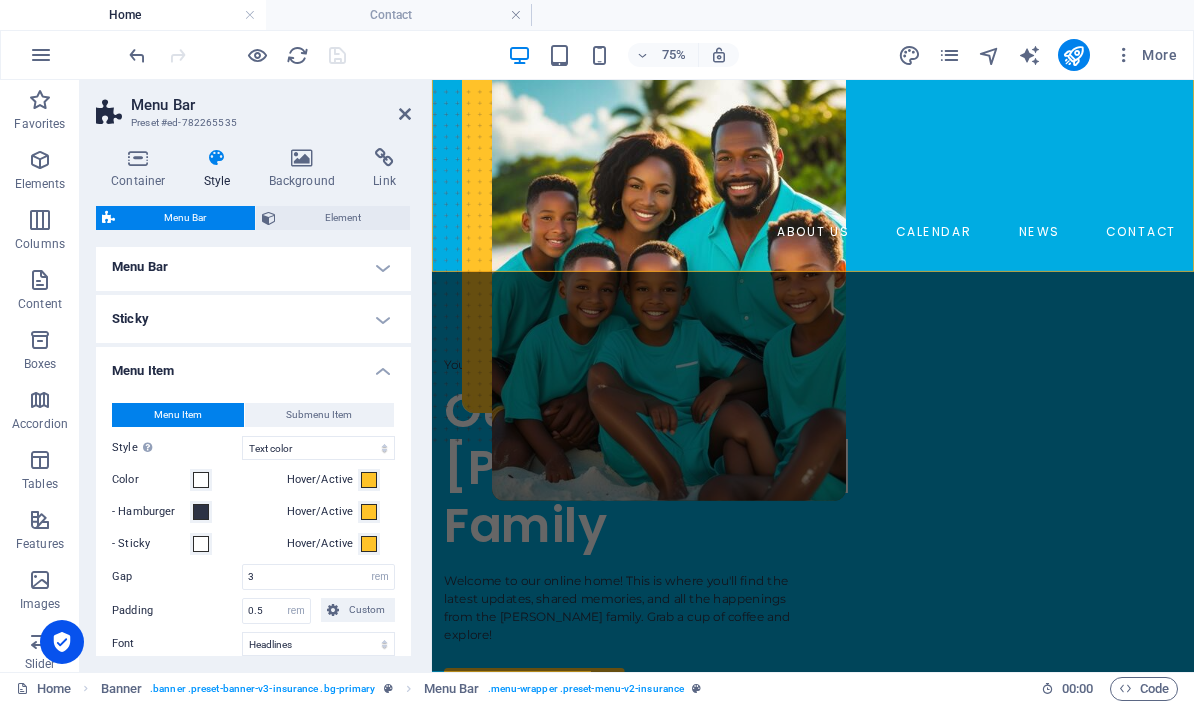 scroll, scrollTop: 55, scrollLeft: 0, axis: vertical 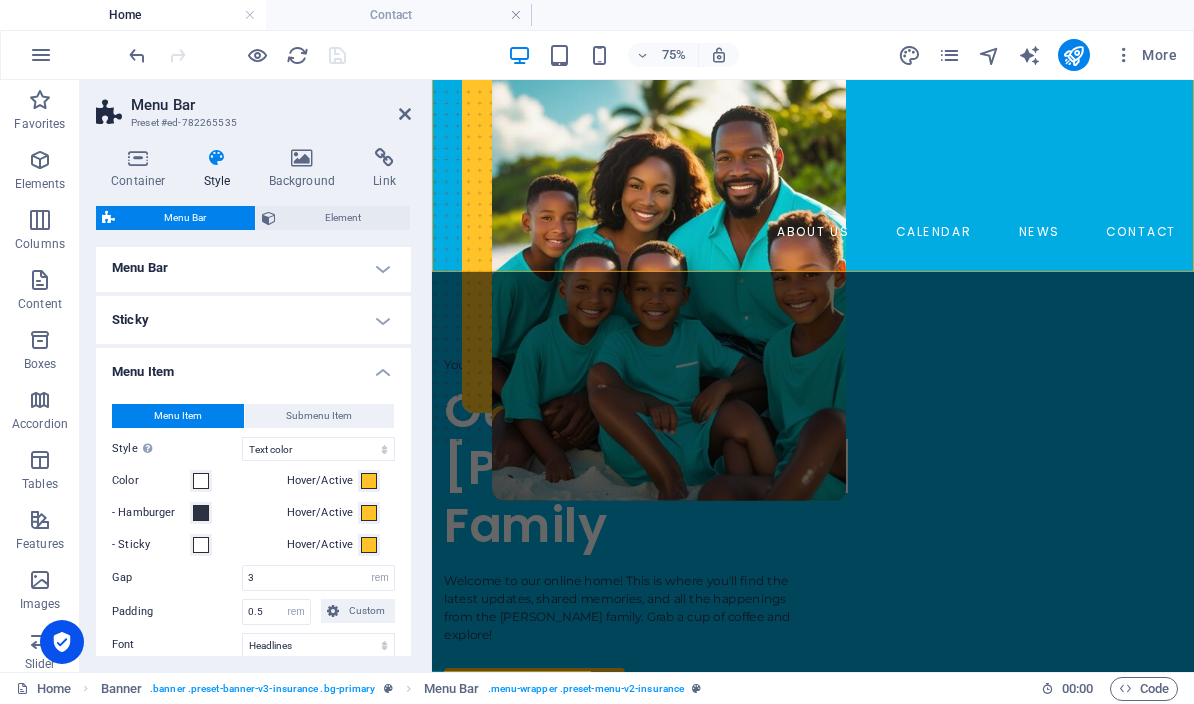 click on "Menu Item" at bounding box center (253, 366) 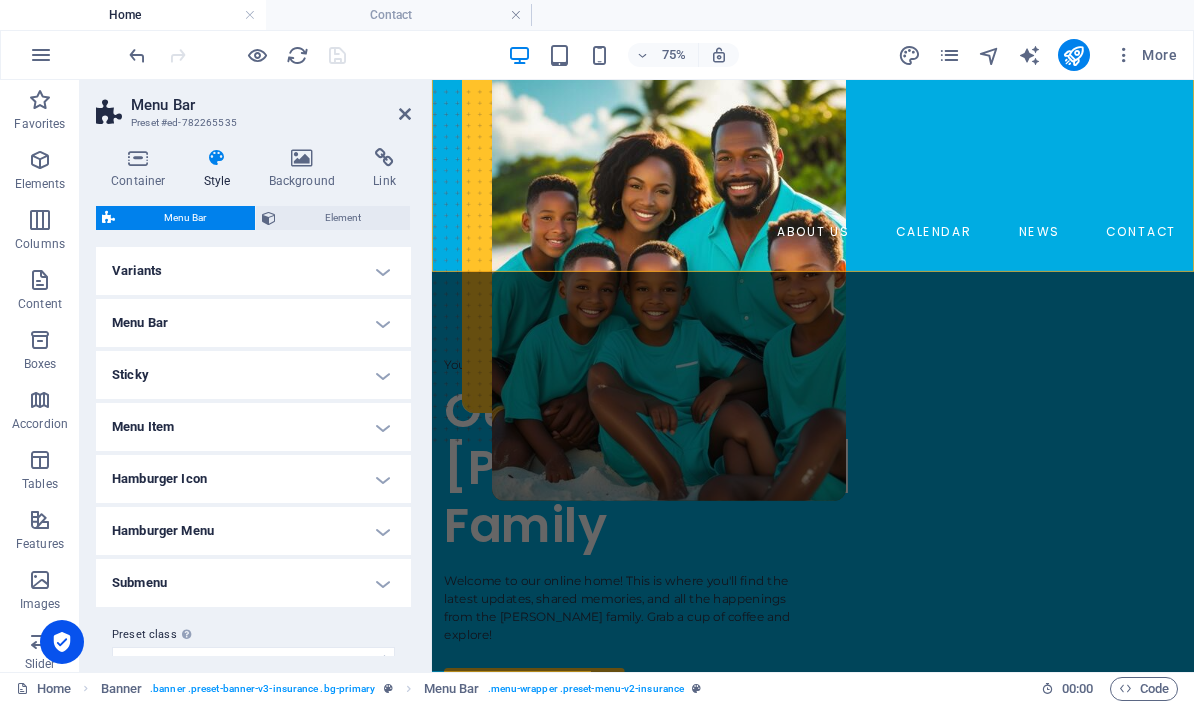 scroll, scrollTop: 0, scrollLeft: 0, axis: both 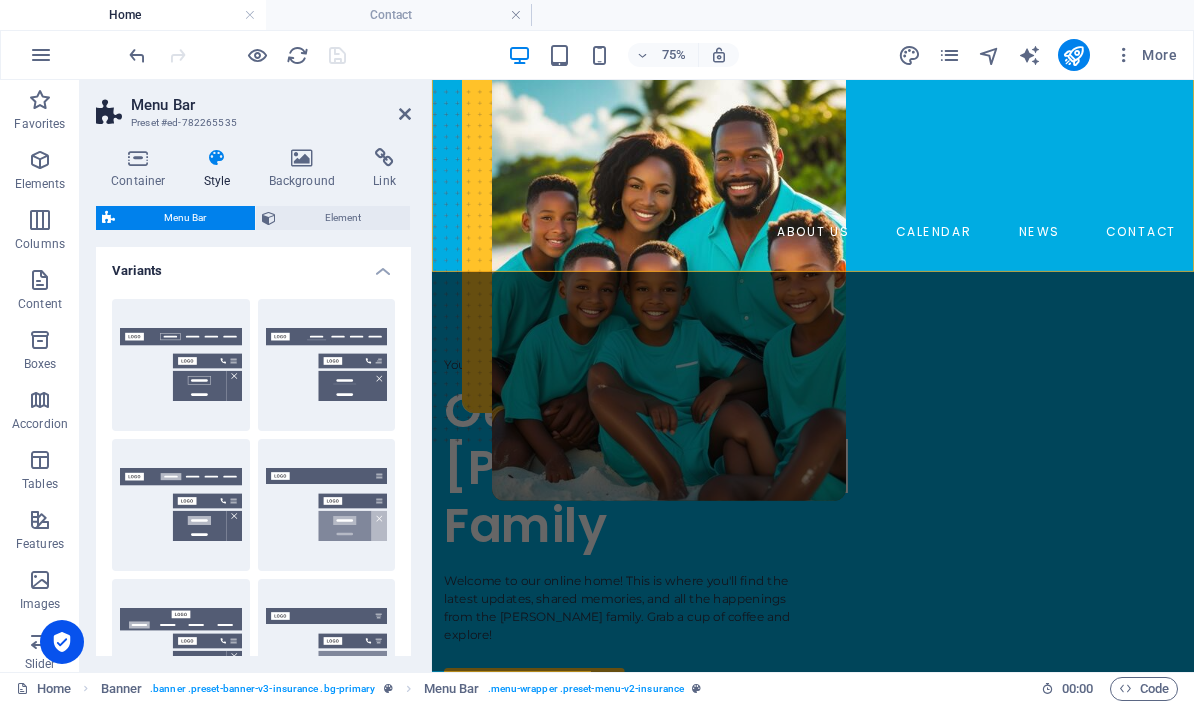 click on "Variants" at bounding box center (253, 265) 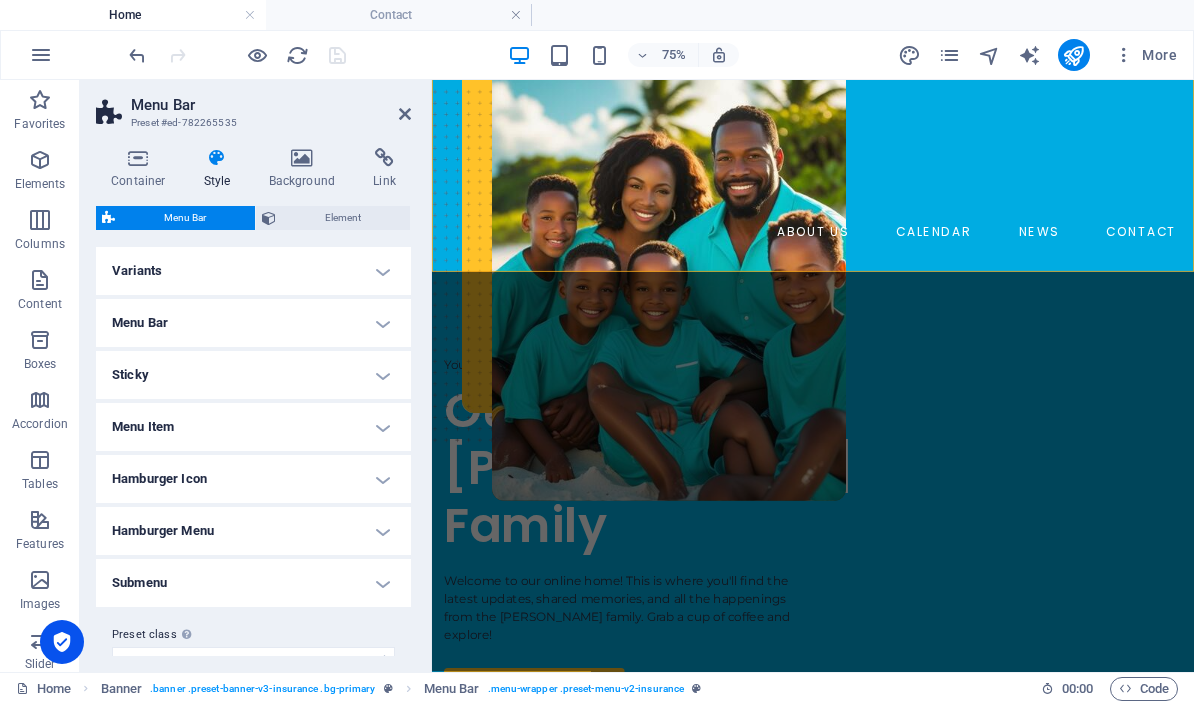 scroll, scrollTop: 0, scrollLeft: 0, axis: both 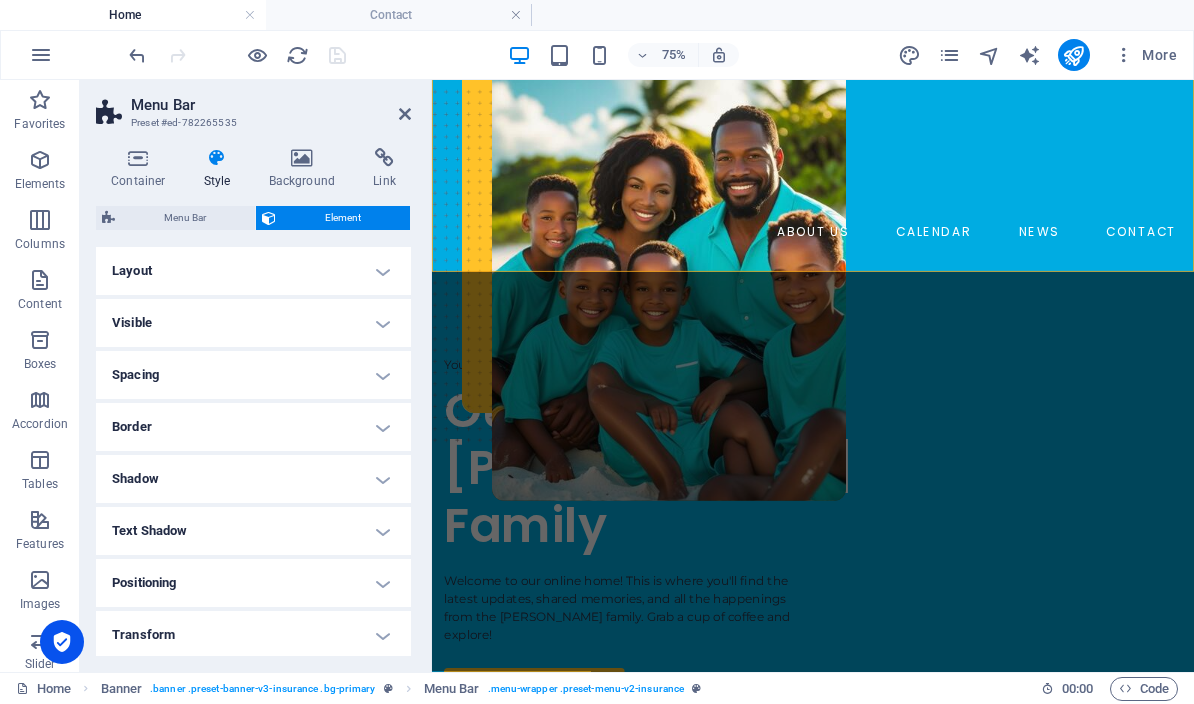 click on "ABOUT US CALENDAR NEWS CONTACT" at bounding box center [940, 283] 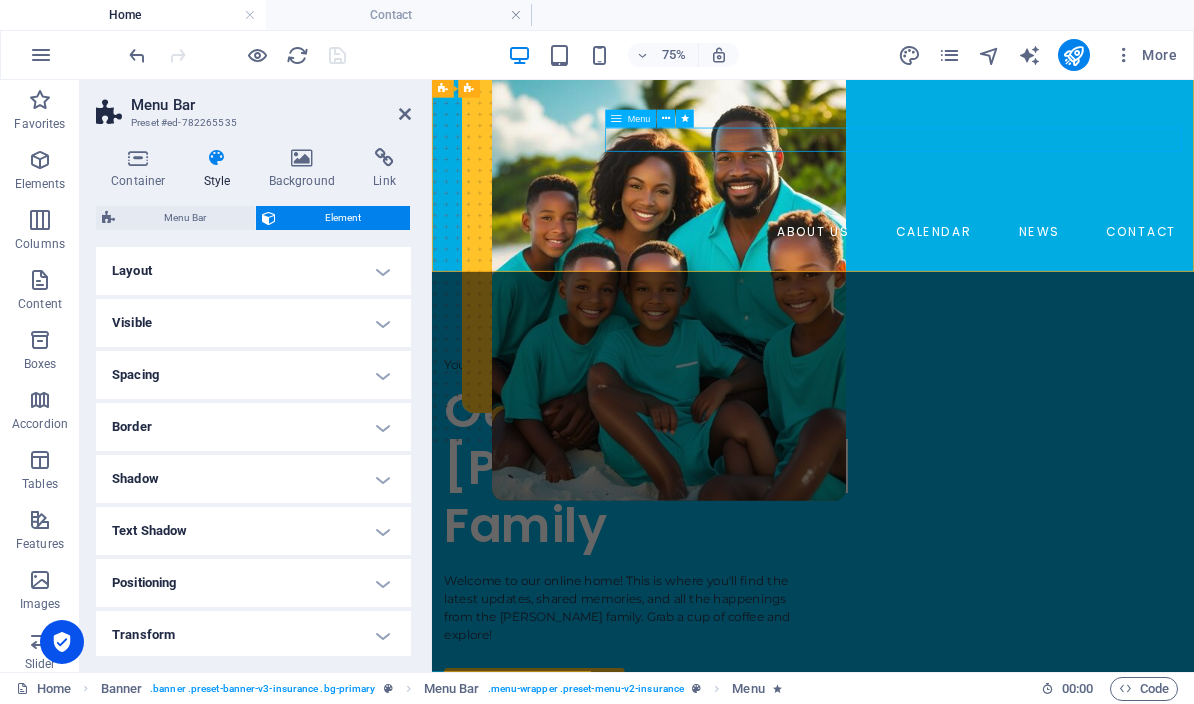 click at bounding box center [666, 119] 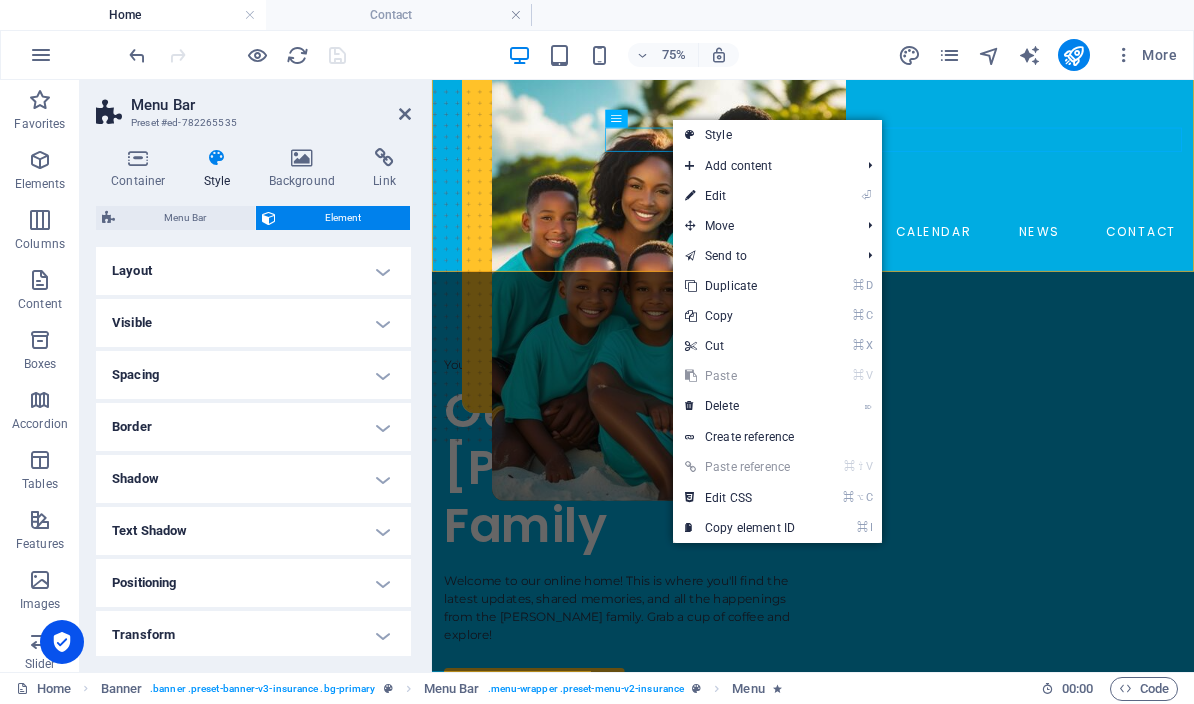 click on "⏎  Edit" at bounding box center [740, 196] 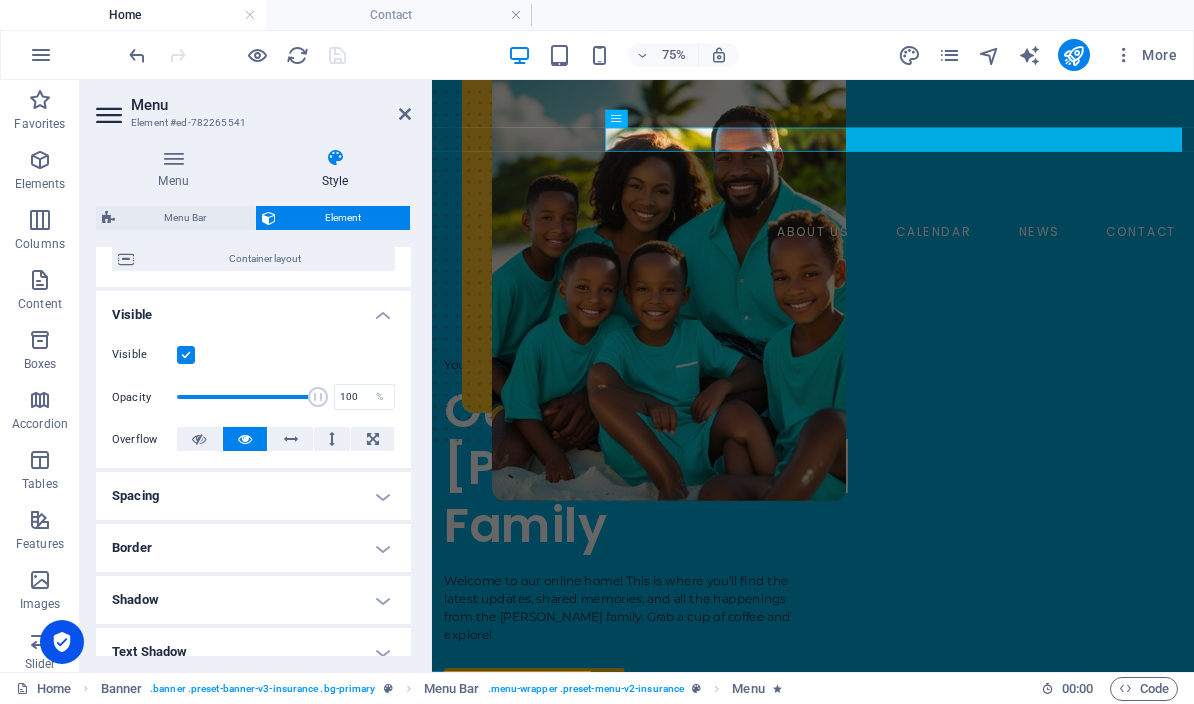 scroll, scrollTop: 161, scrollLeft: 0, axis: vertical 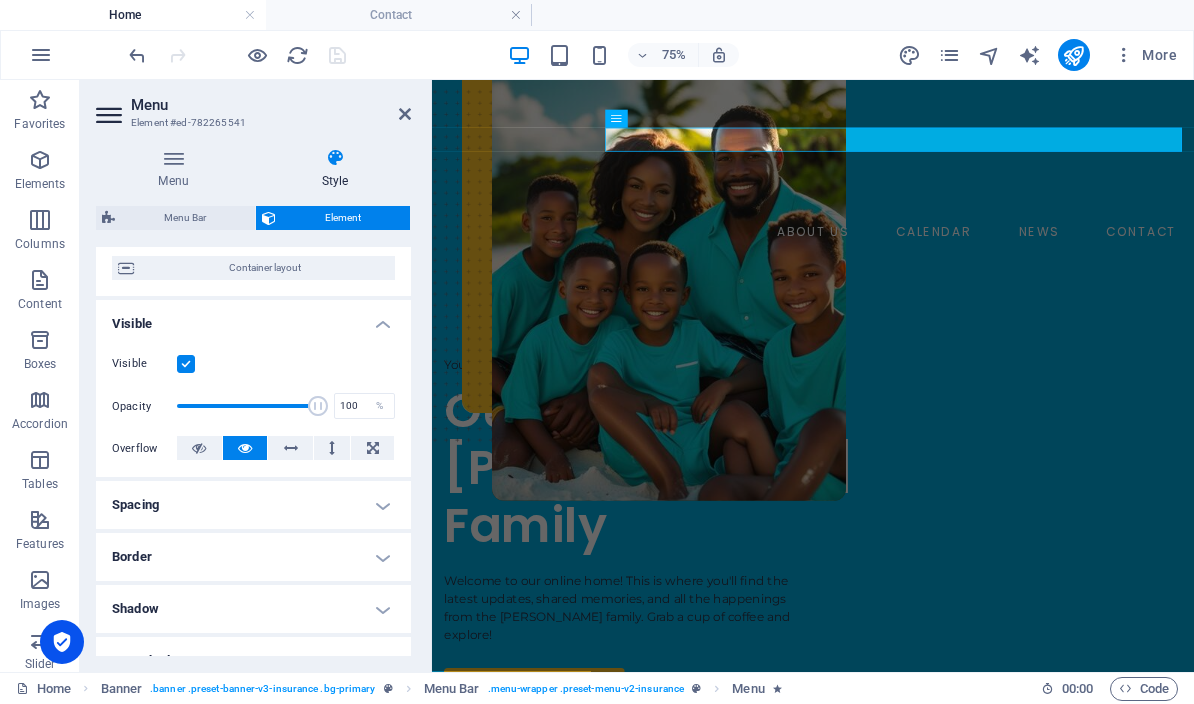 click on "Menu Bar" at bounding box center [185, 218] 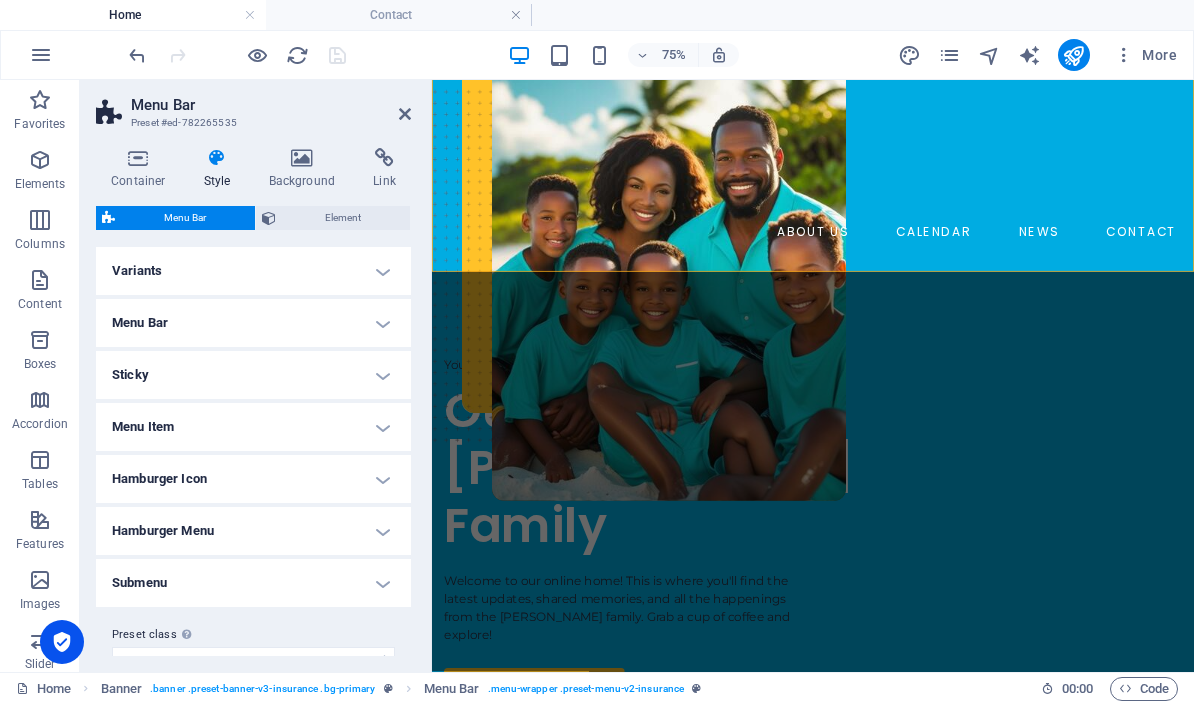 click on "Container Style Background Link Size Height Default px rem % vh vw Min. height None px rem % vh vw Width Default px rem % em vh vw Min. width None px rem % vh vw Content width Default Custom width Width Default px rem % em vh vw Min. width None px rem % vh vw Default padding Custom spacing Default content width and padding can be changed under Design. Edit design Layout (Flexbox) Alignment Determines the flex direction. Default Main axis Determine how elements should behave along the main axis inside this container (justify content). Default Side axis Control the vertical direction of the element inside of the container (align items). Default Wrap Default On Off Fill Controls the distances and direction of elements on the y-axis across several lines (align content). Default Accessibility ARIA helps assistive technologies (like screen readers) to understand the role, state, and behavior of web elements Role The ARIA role defines the purpose of an element.  None Header Footer Section Banner Fan" at bounding box center [253, 402] 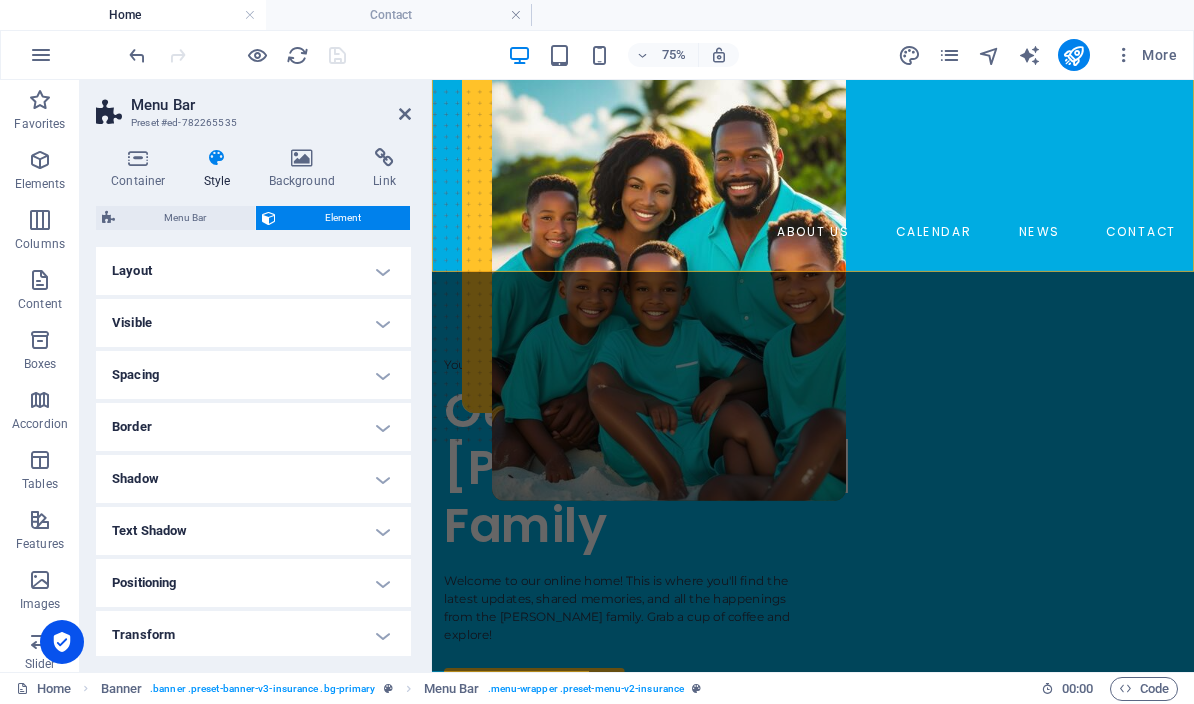 click on "Element" at bounding box center [343, 218] 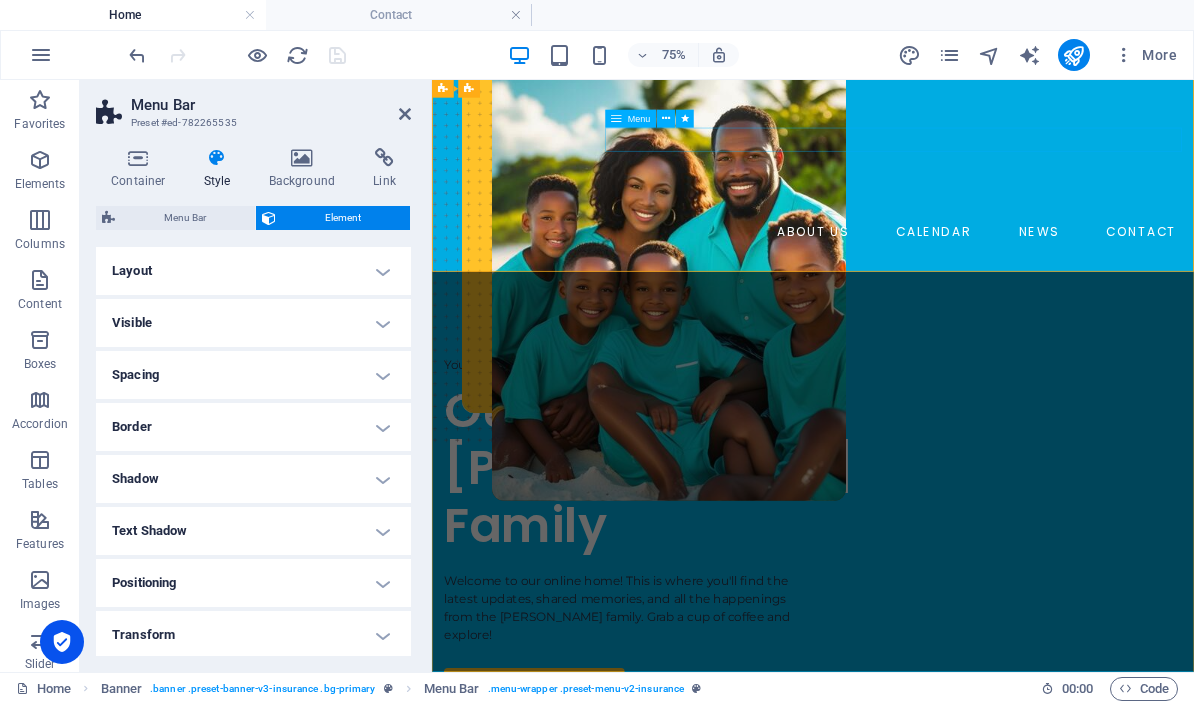 click on "ABOUT US CALENDAR NEWS CONTACT" at bounding box center [940, 283] 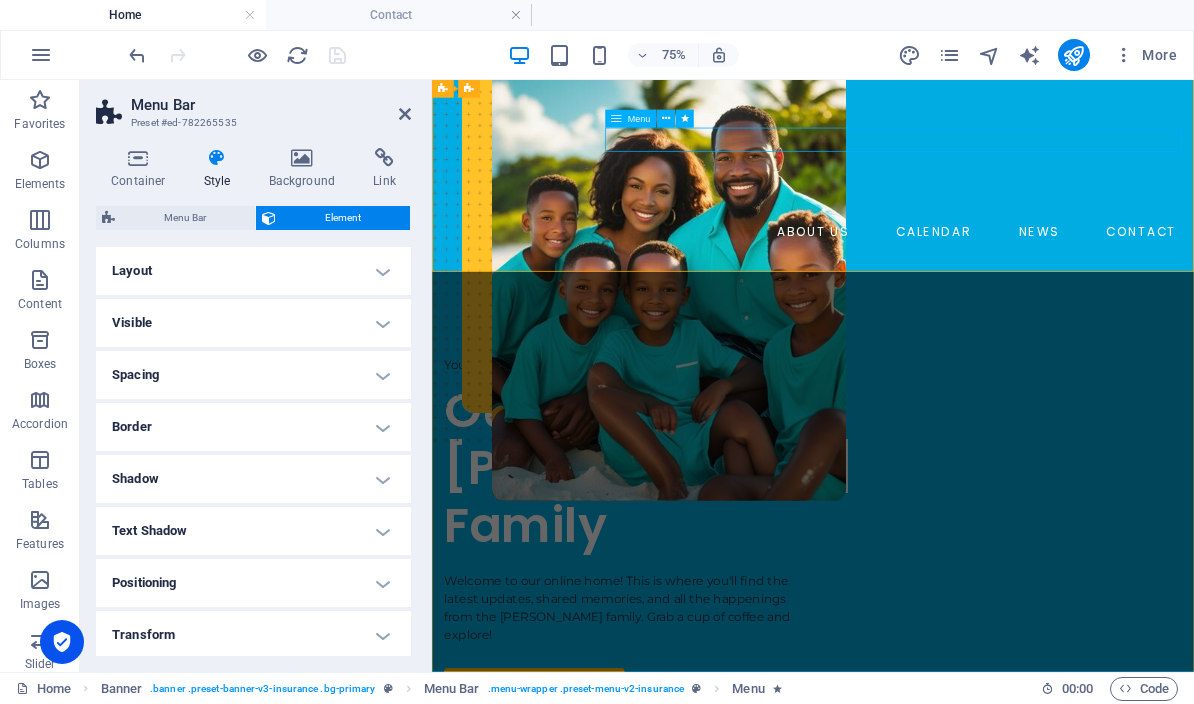 click on "Menu" at bounding box center [639, 118] 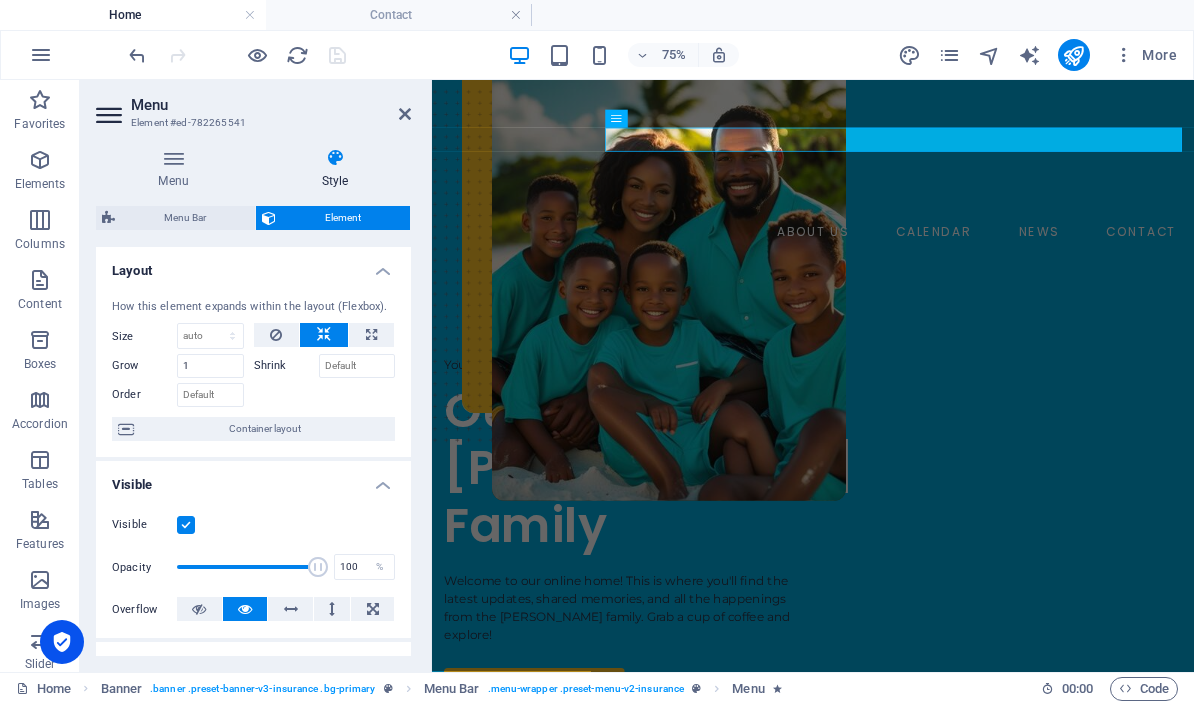 click at bounding box center (173, 158) 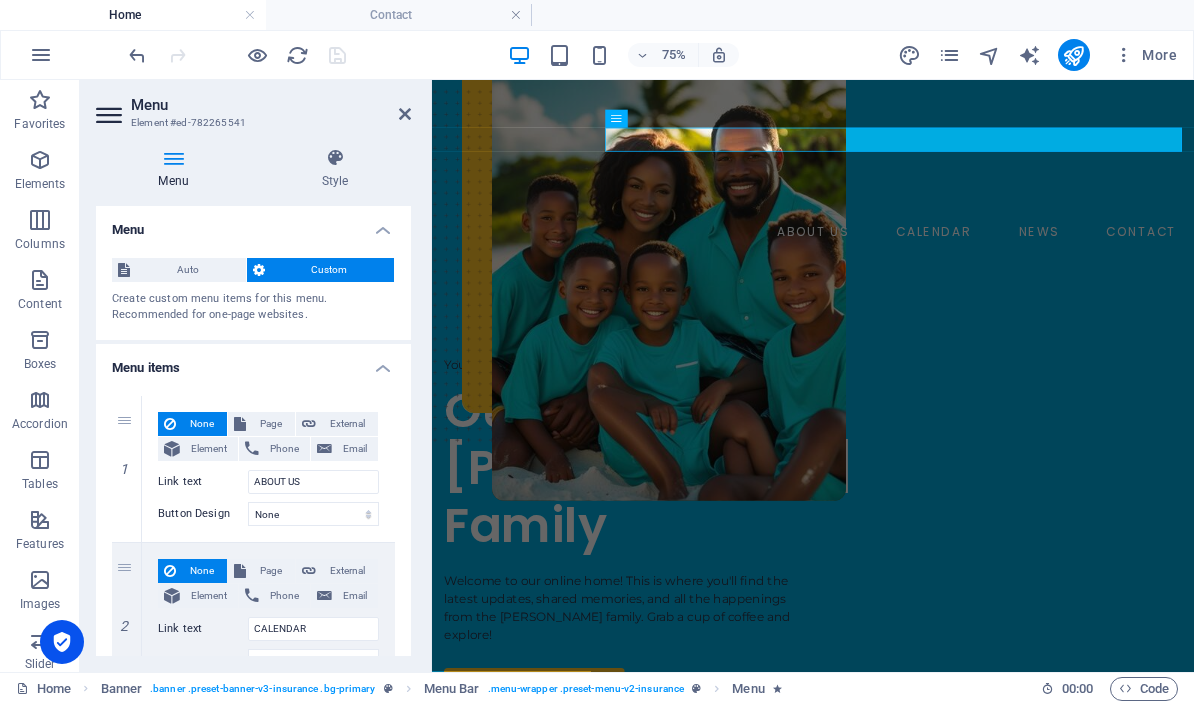 scroll, scrollTop: 0, scrollLeft: 0, axis: both 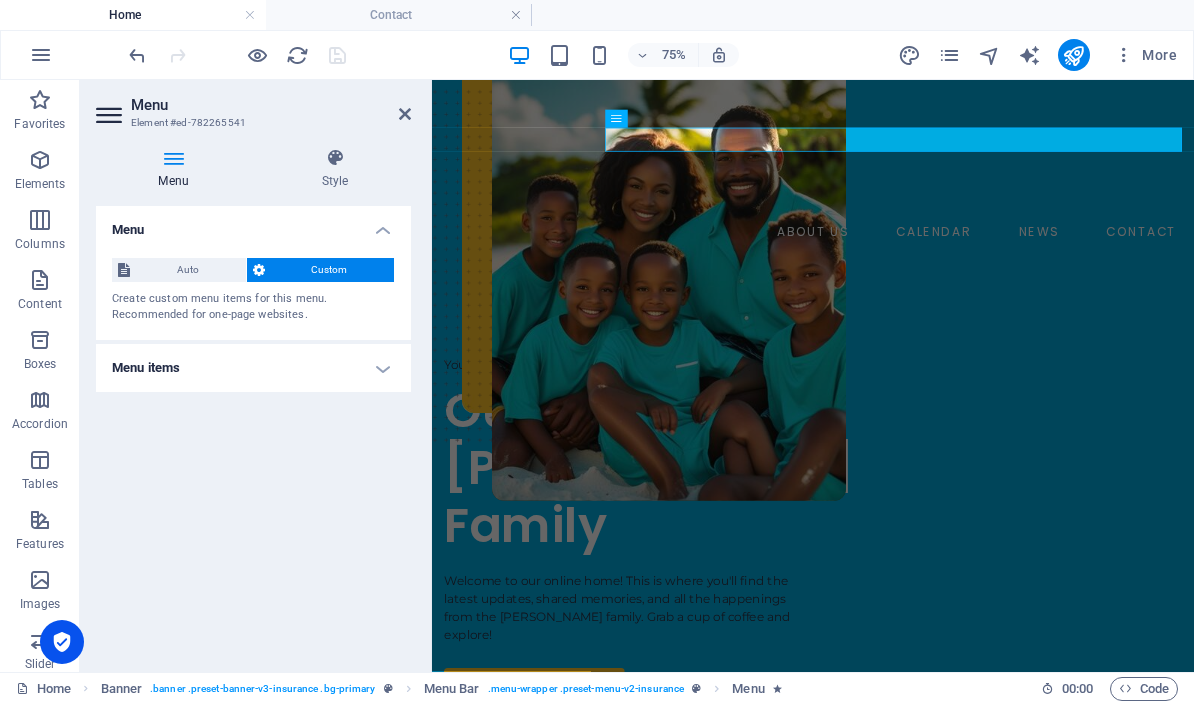 click on "Menu Element #ed-782265541 Menu Style Menu Auto Custom Create custom menu items for this menu. Recommended for one-page websites. Manage pages Menu items 1 None Page External Element Phone Email Page Home About Calendar News Contact Legal Notice Privacy Element
URL Phone Email Link text ABOUT US Link target New tab Same tab Overlay Title Additional link description, should not be the same as the link text. The title is most often shown as a tooltip text when the mouse moves over the element. Leave empty if uncertain. Relationship Sets the  relationship of this link to the link target . For example, the value "nofollow" instructs search engines not to follow the link. Can be left empty. alternate author bookmark external help license next nofollow noreferrer noopener prev search tag Button Design None Default Primary Secondary 2 None Page External Element Phone Email Page Home About Calendar News Contact Legal Notice Privacy Element
URL Phone Email Link text help" at bounding box center (256, 376) 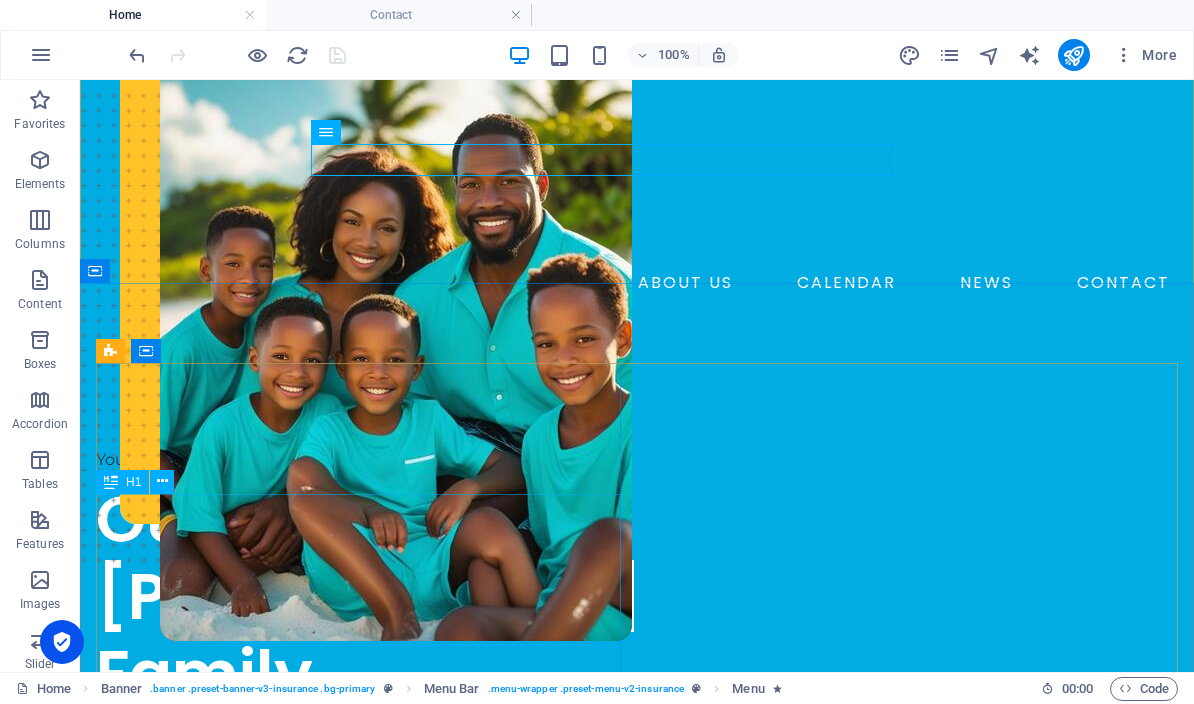 click on "Our [PERSON_NAME] Family" at bounding box center [358, 597] 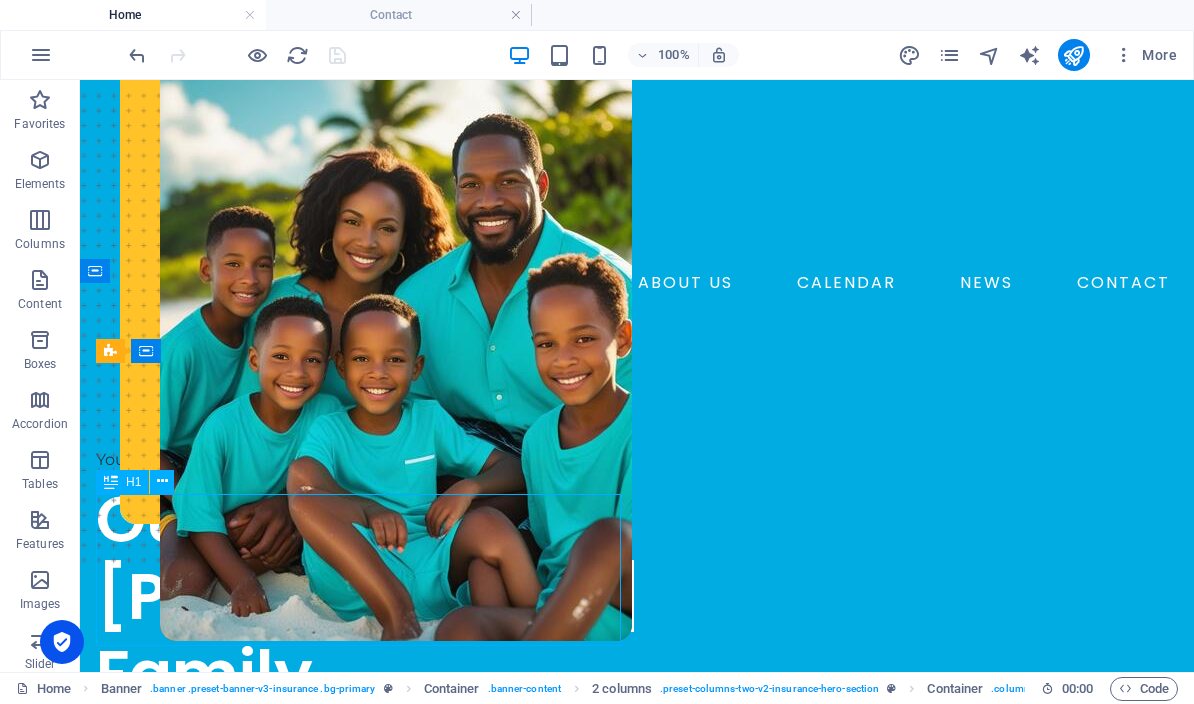 click on "Your Family Hub" at bounding box center (358, 460) 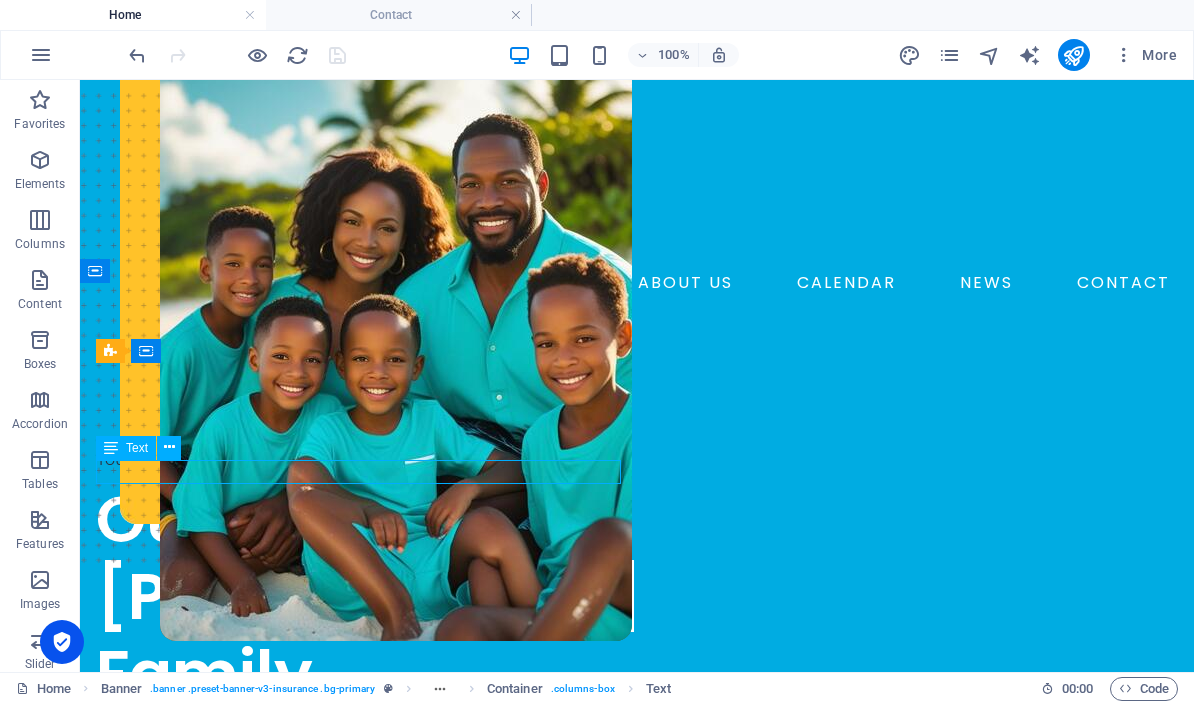 click on "Your Family Hub" at bounding box center [358, 460] 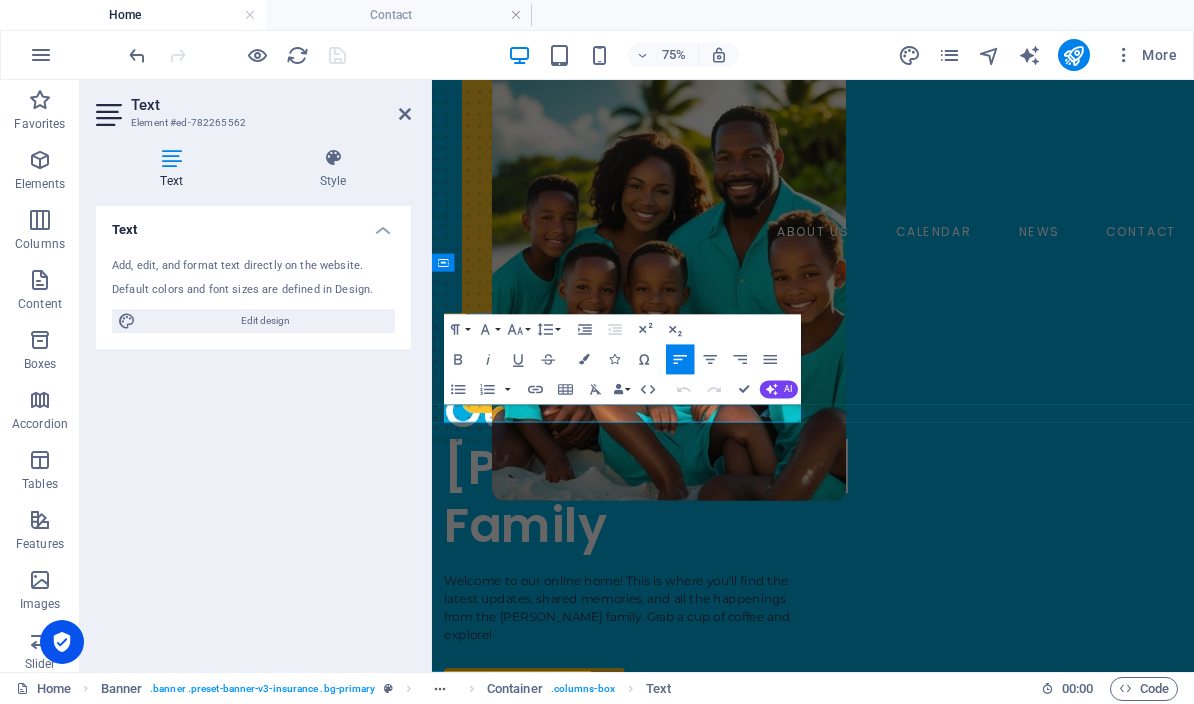 click on "Insert Table" at bounding box center (565, 389) 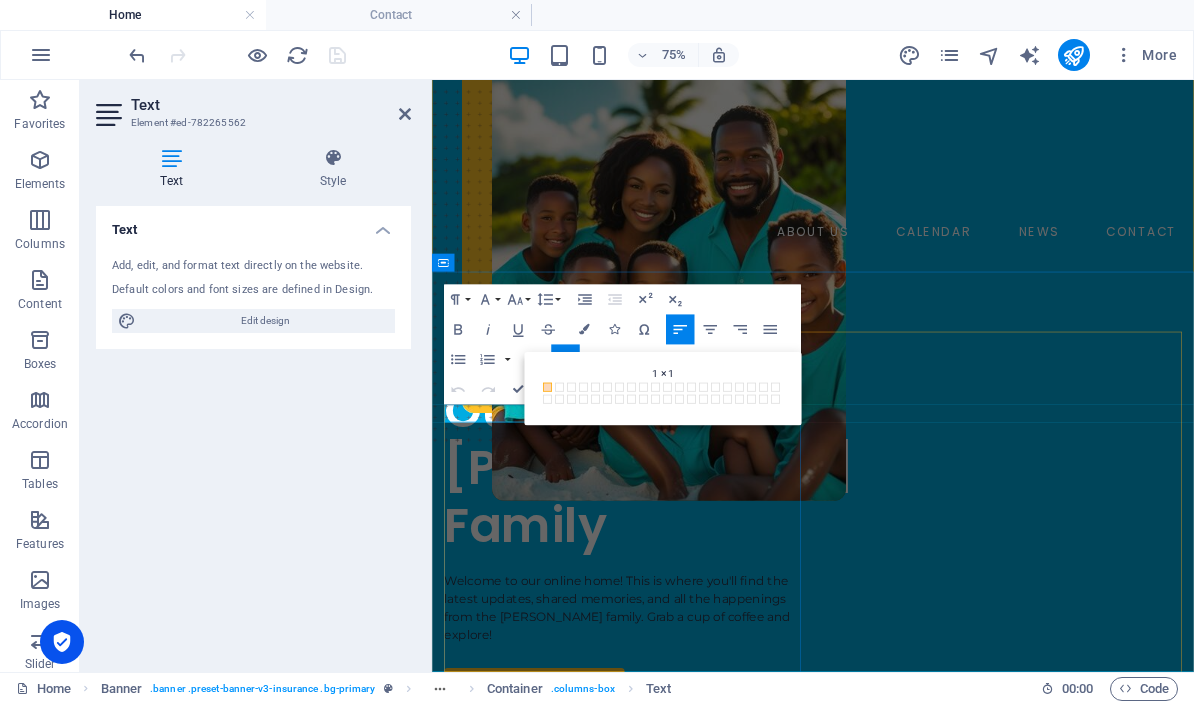 click on "Your Family Hub" at bounding box center [686, 460] 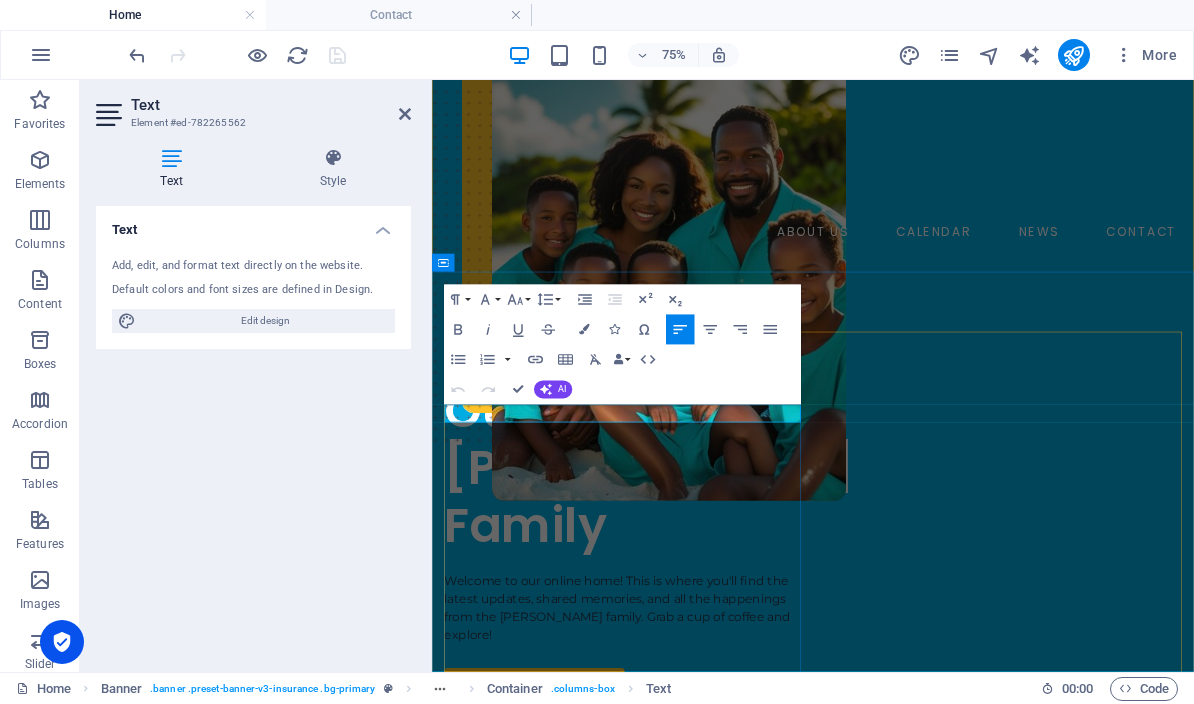 click on "Your Family Hub" at bounding box center [686, 460] 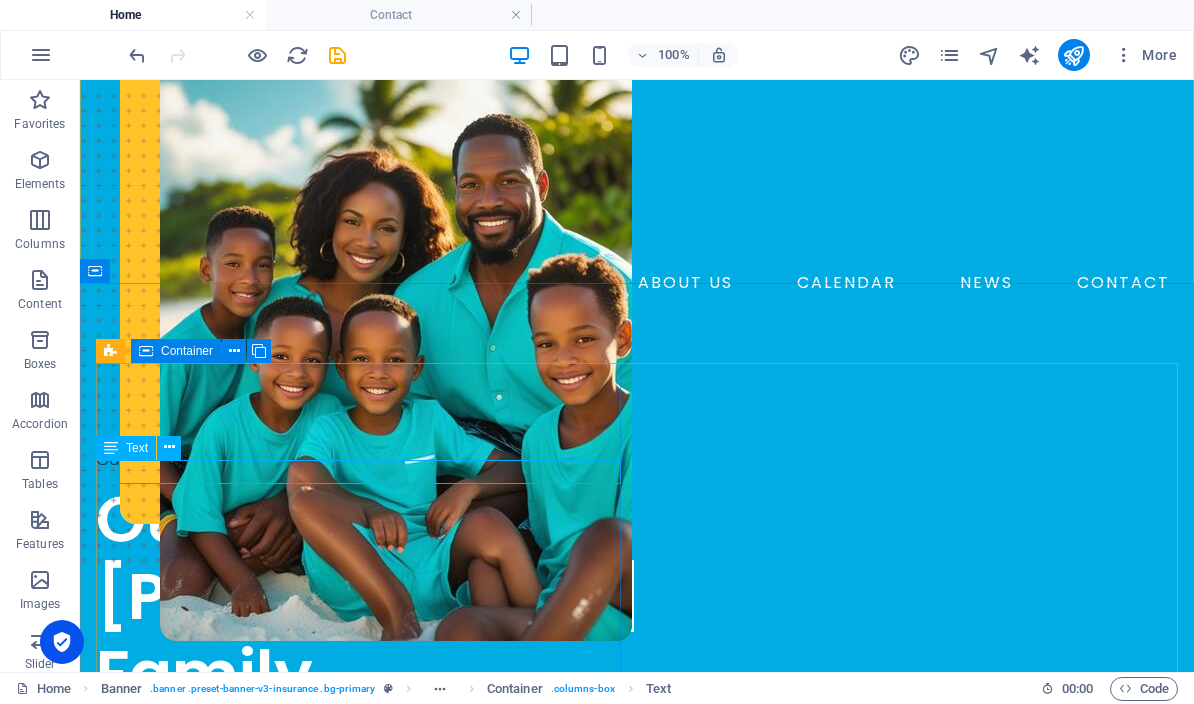click on "Our [PERSON_NAME] Family" at bounding box center (358, 597) 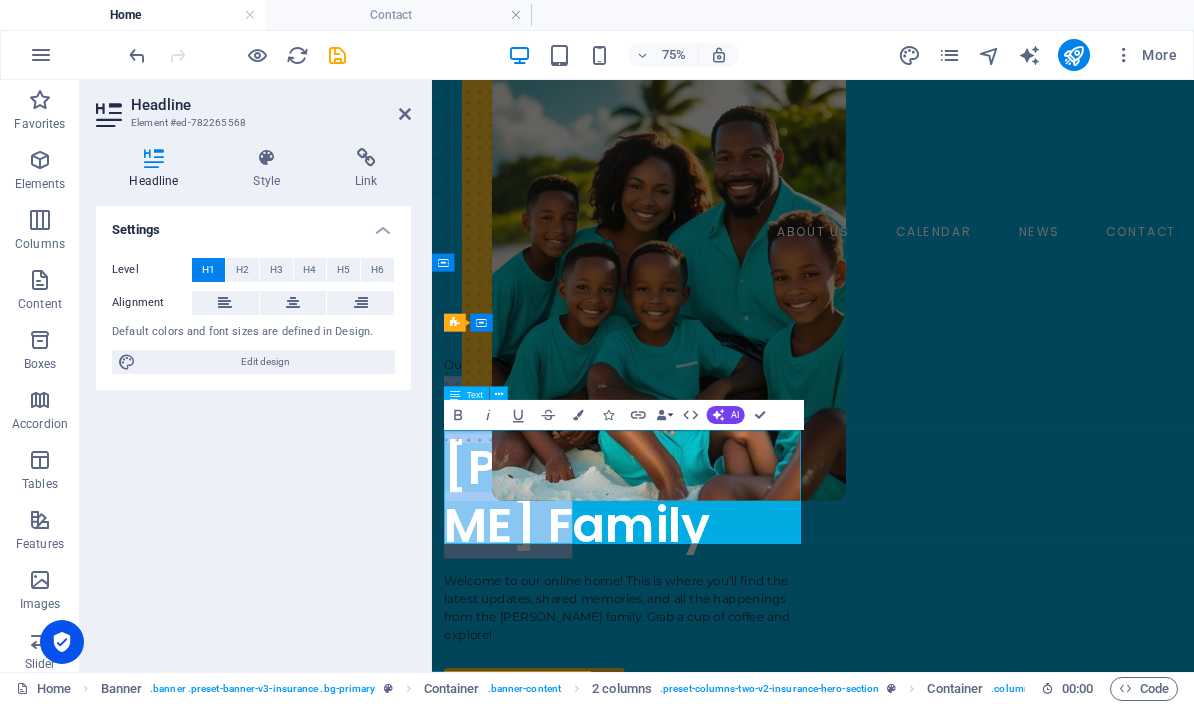 click on "Our [PERSON_NAME] Family" at bounding box center (660, 596) 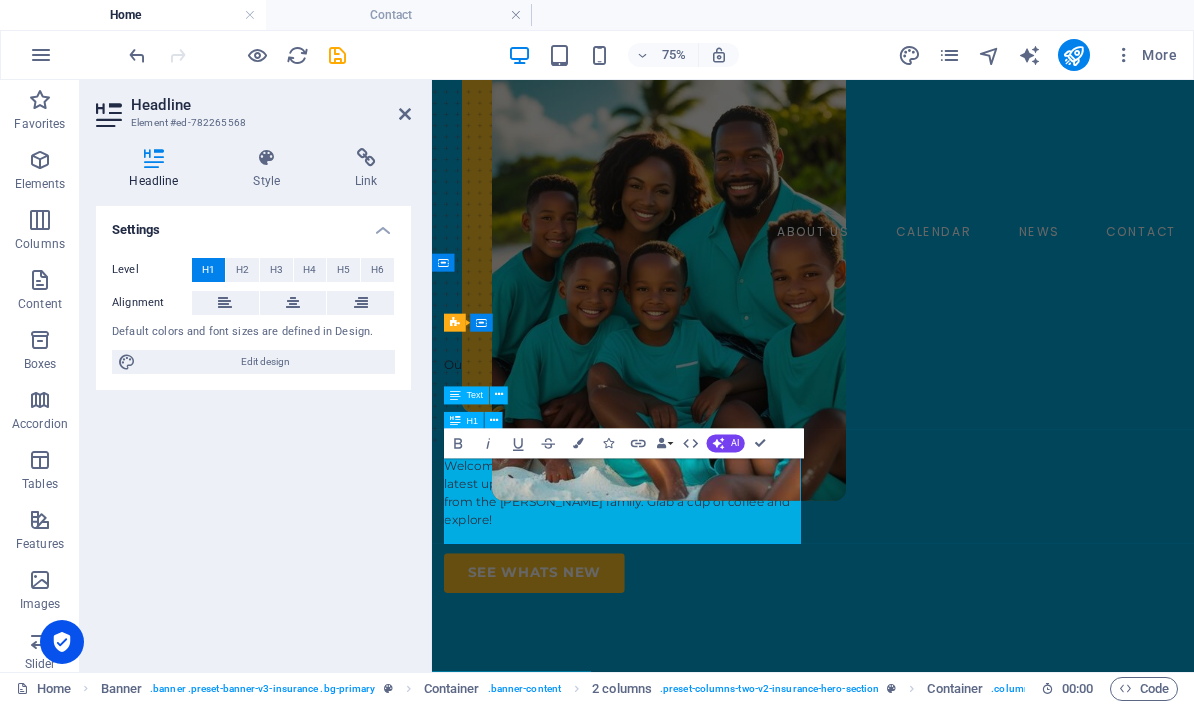 type 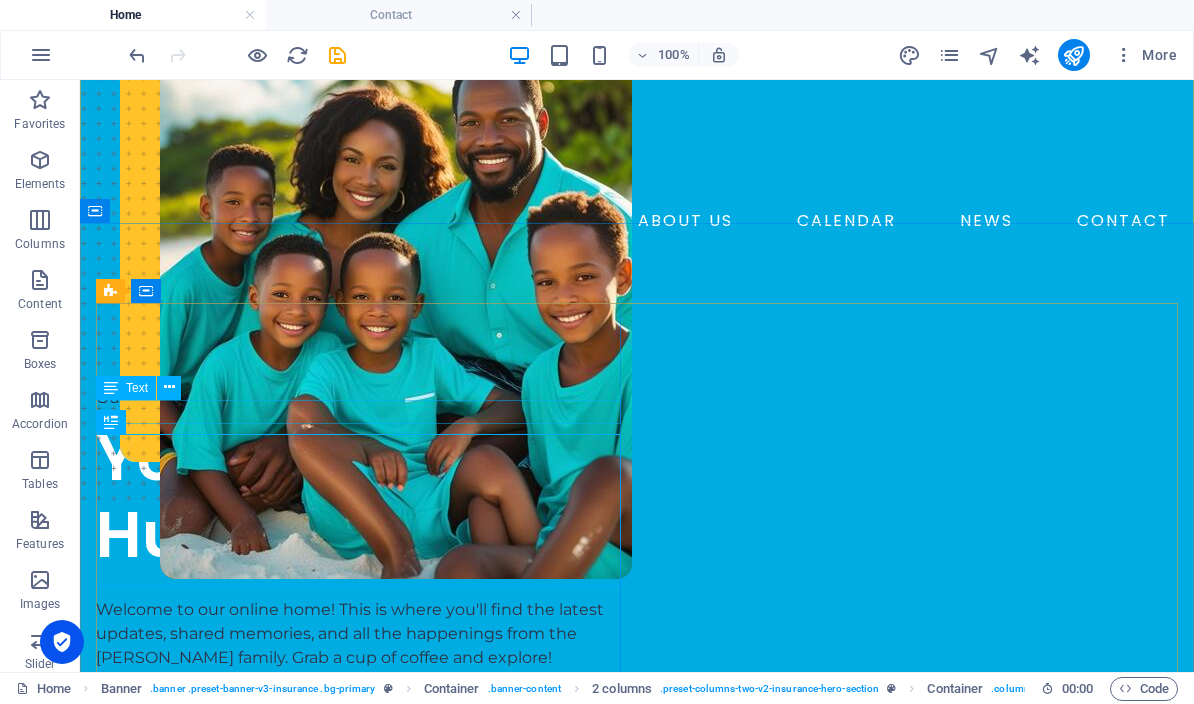 scroll, scrollTop: 127, scrollLeft: 0, axis: vertical 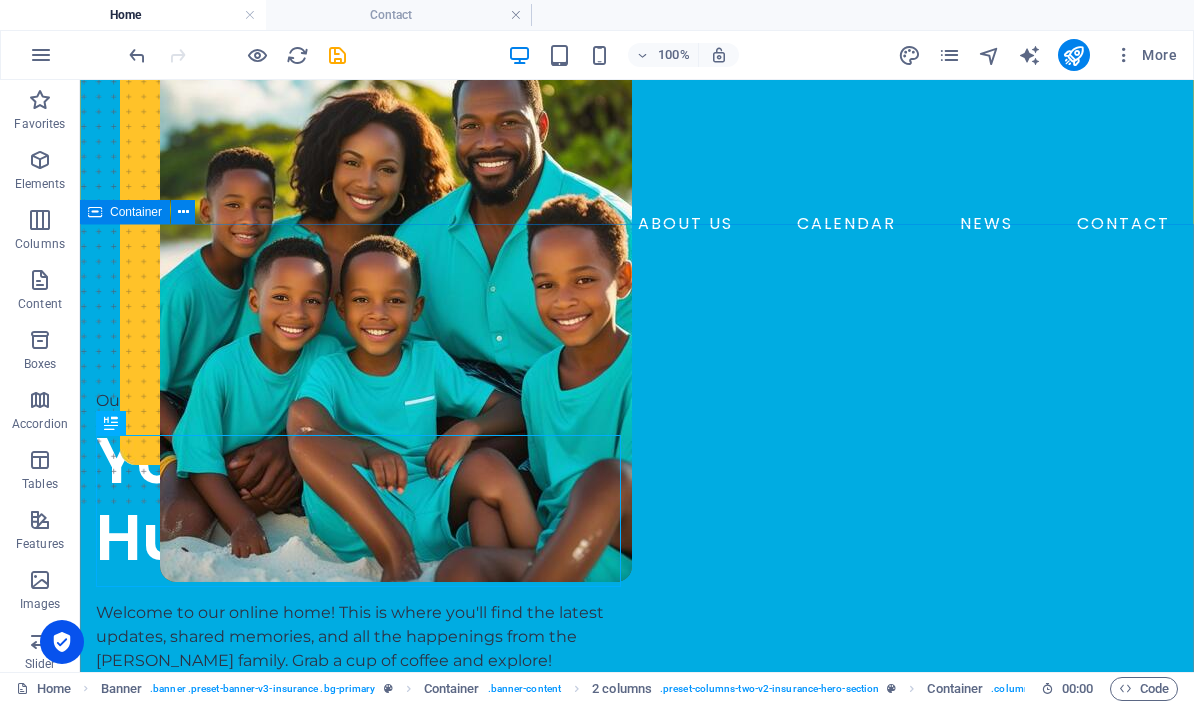 click on "Our [PERSON_NAME] Family Your Family Hub Welcome to our online home! This is where you'll find the latest updates, shared memories, and all the happenings from the [PERSON_NAME] family. Grab a cup of coffee and explore! See whats new" at bounding box center [637, 861] 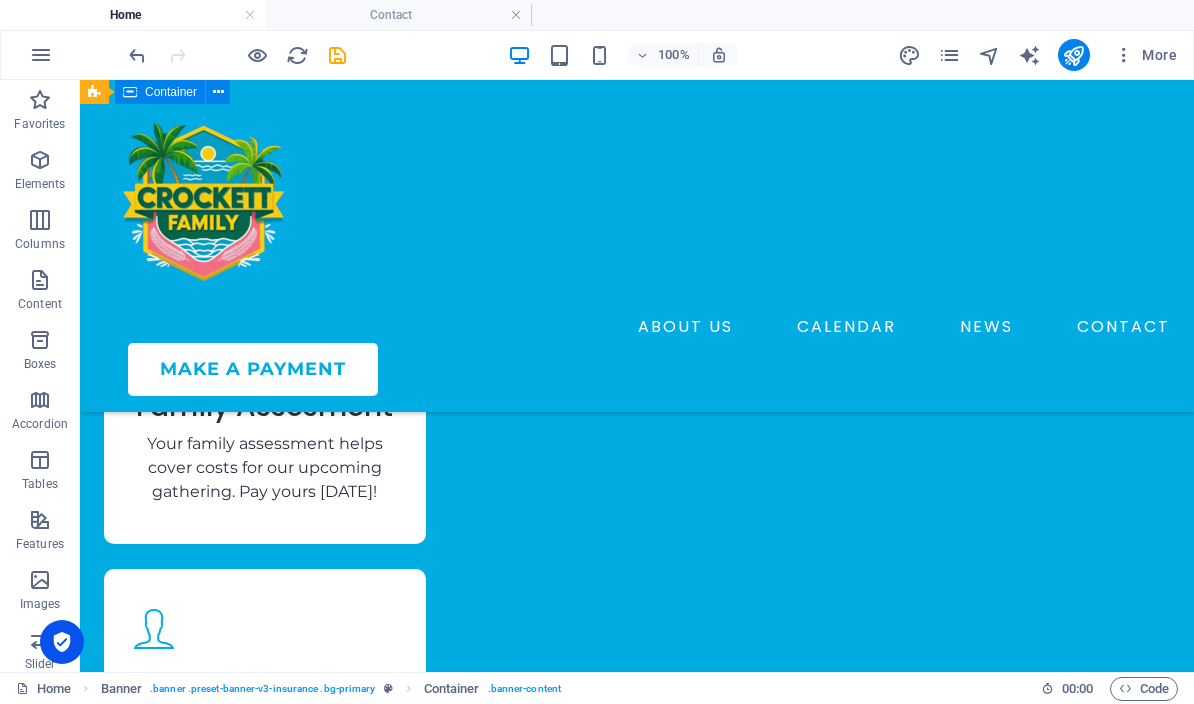 scroll, scrollTop: 3852, scrollLeft: 0, axis: vertical 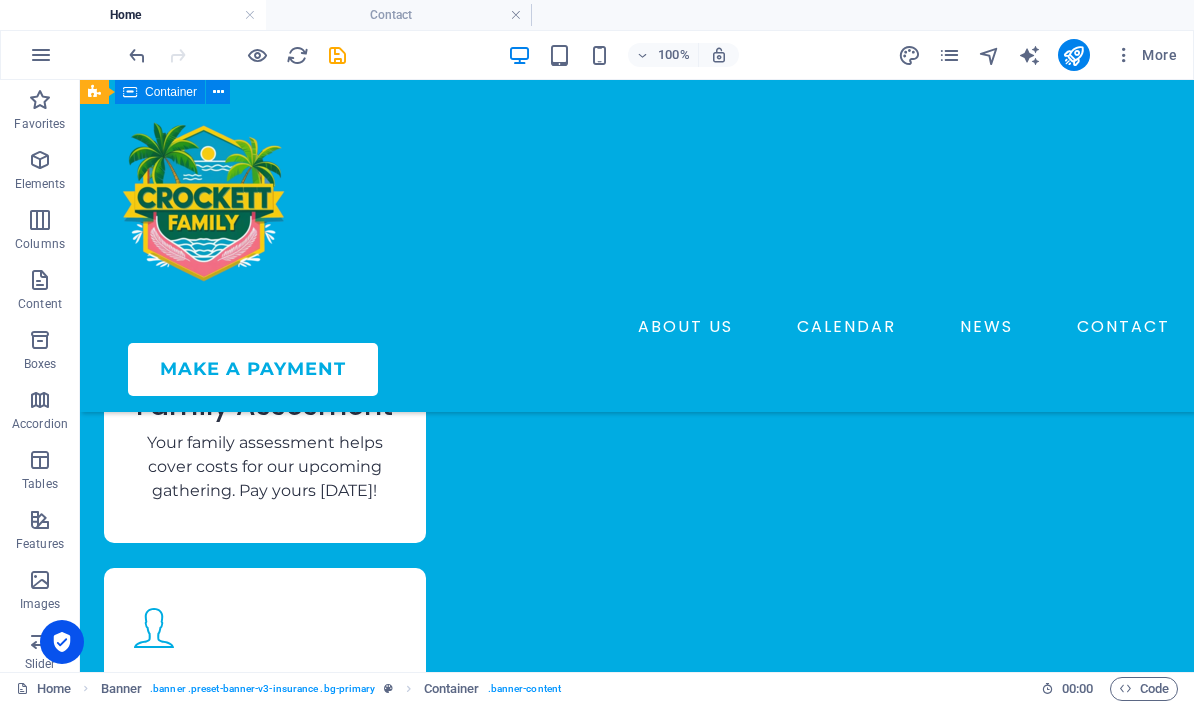click on "Awarded  Insurance Coverage Lorem ipsum dolor sit amet, consectetur adipiscing elit. Etiam eu turpis etmolestie, dictum est a, [PERSON_NAME]. Sed dignissim, metus nec fringilla accumsan. Lorem ipsum dolor sit amet, consectetur adipiscing elit. Etiam eu turpis etmolestie, dictum est a, [PERSON_NAME]. Sed dignissim, metus nec fringilla accumsan.Lorem ipsum dolor sit amet, consectetur adipiscing elit. Etiam eu turpis etmolestie, dictum est a, [PERSON_NAME]. Sed dignissim, metus nec fringilla accumsan." at bounding box center (350, 3309) 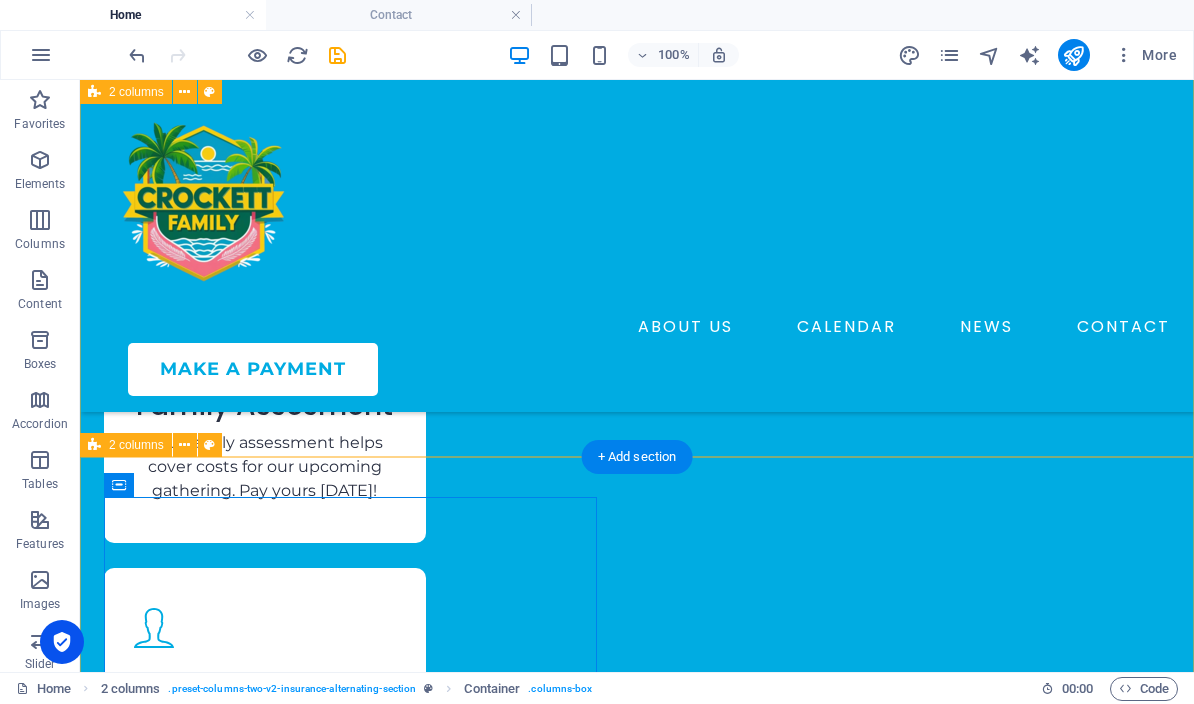click at bounding box center [184, 445] 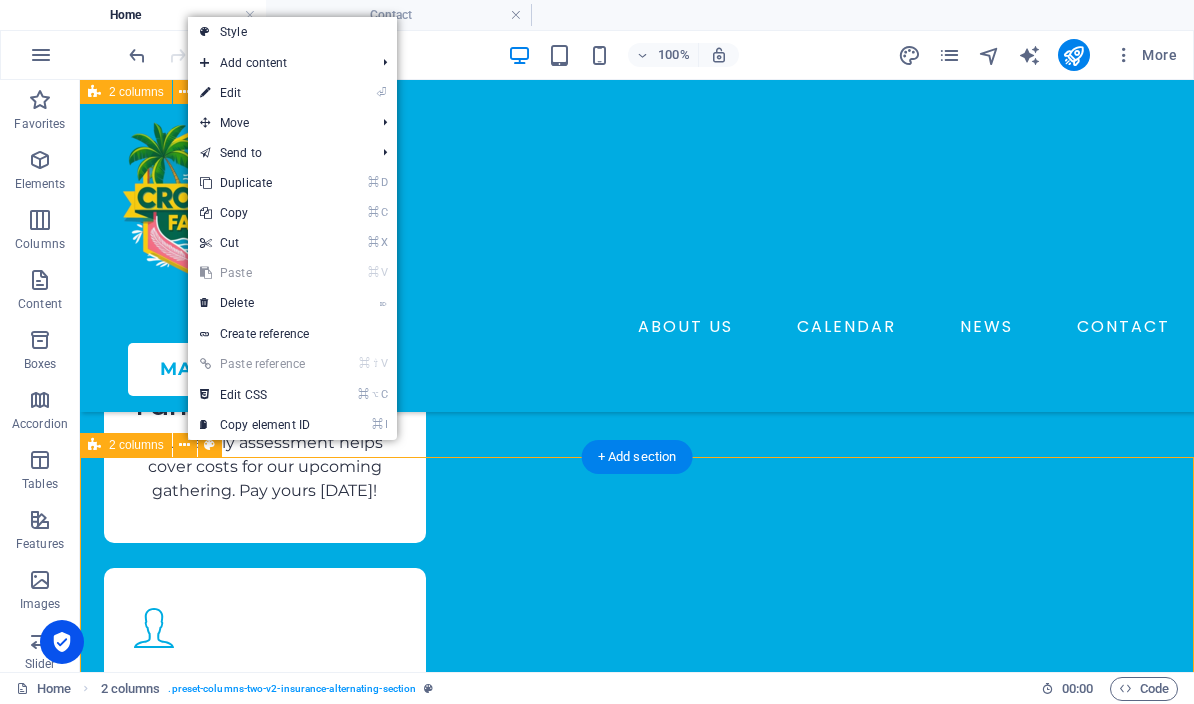 click on "⌦  Delete" at bounding box center (255, 303) 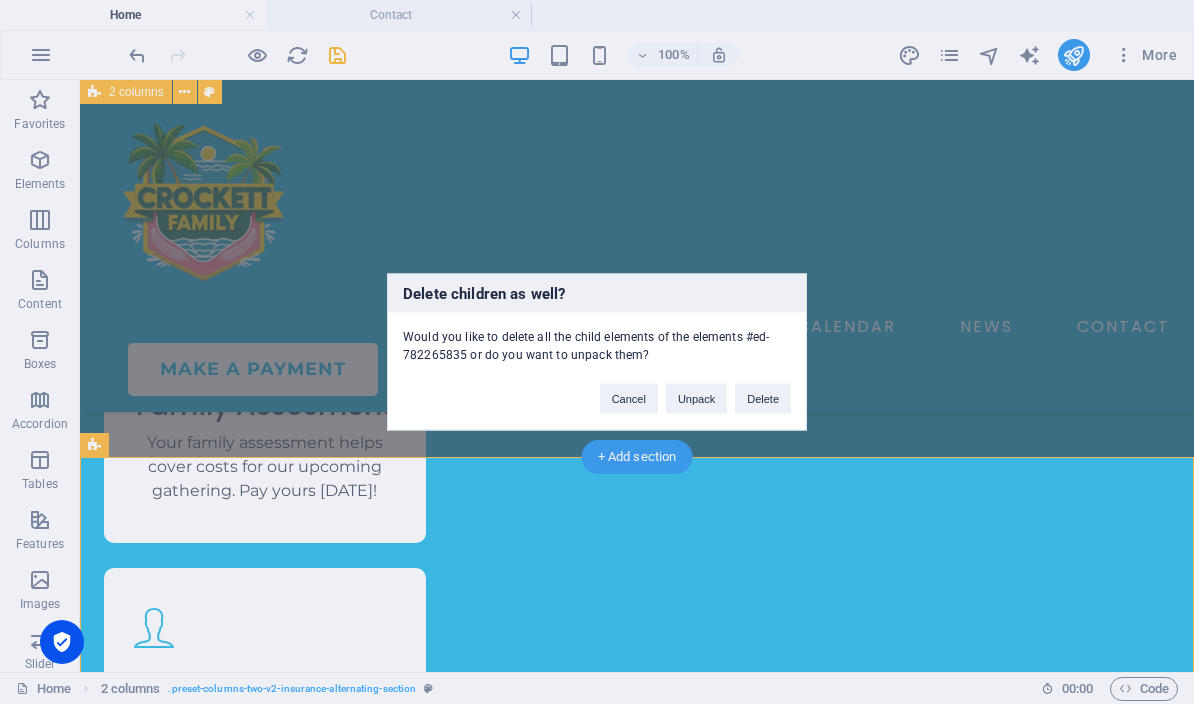 click on "Delete" at bounding box center (763, 399) 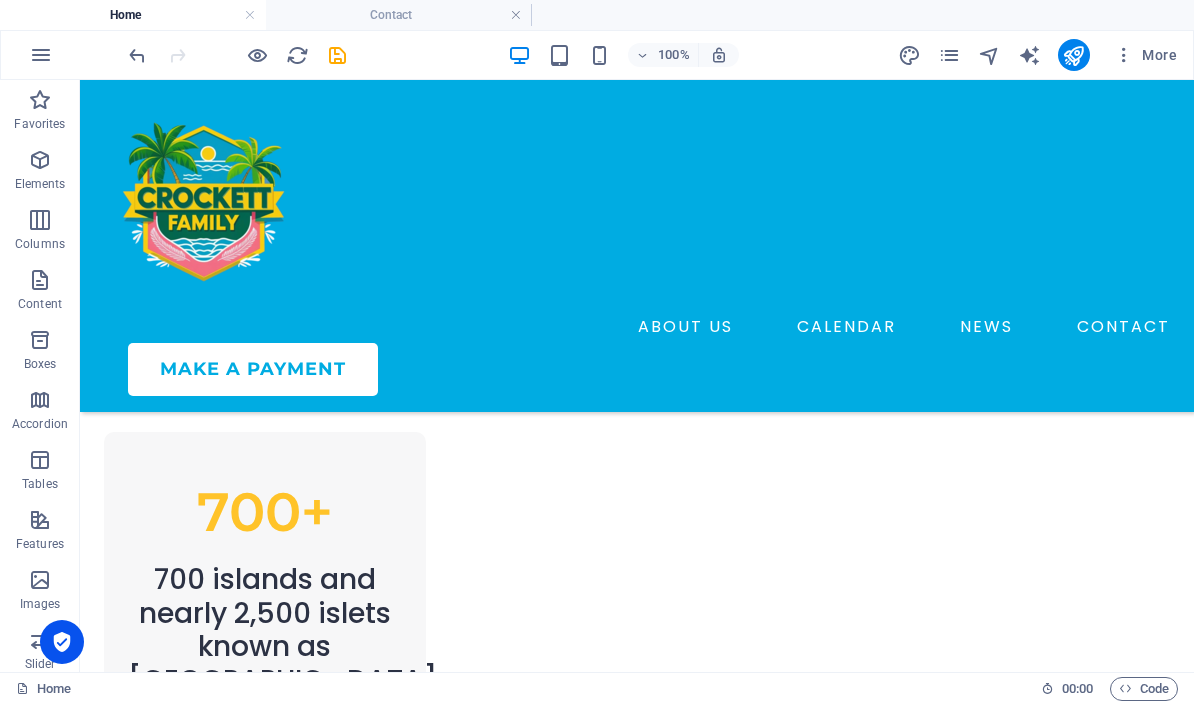 click at bounding box center [337, 55] 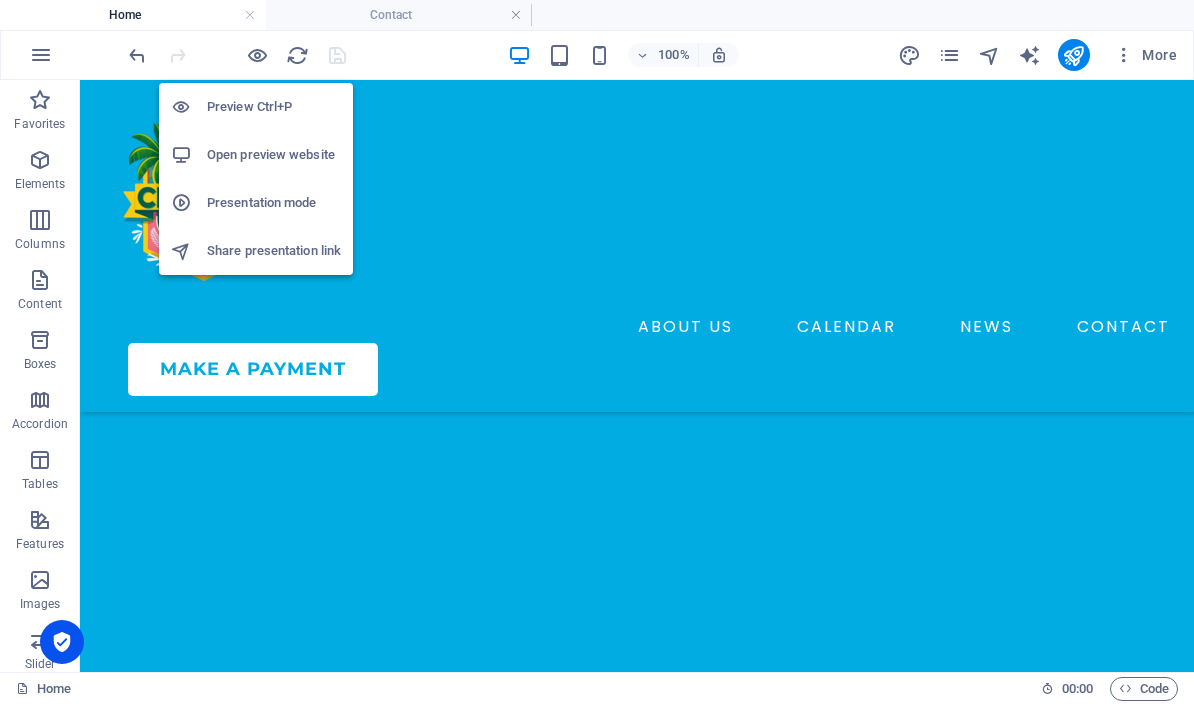 scroll, scrollTop: 685, scrollLeft: 0, axis: vertical 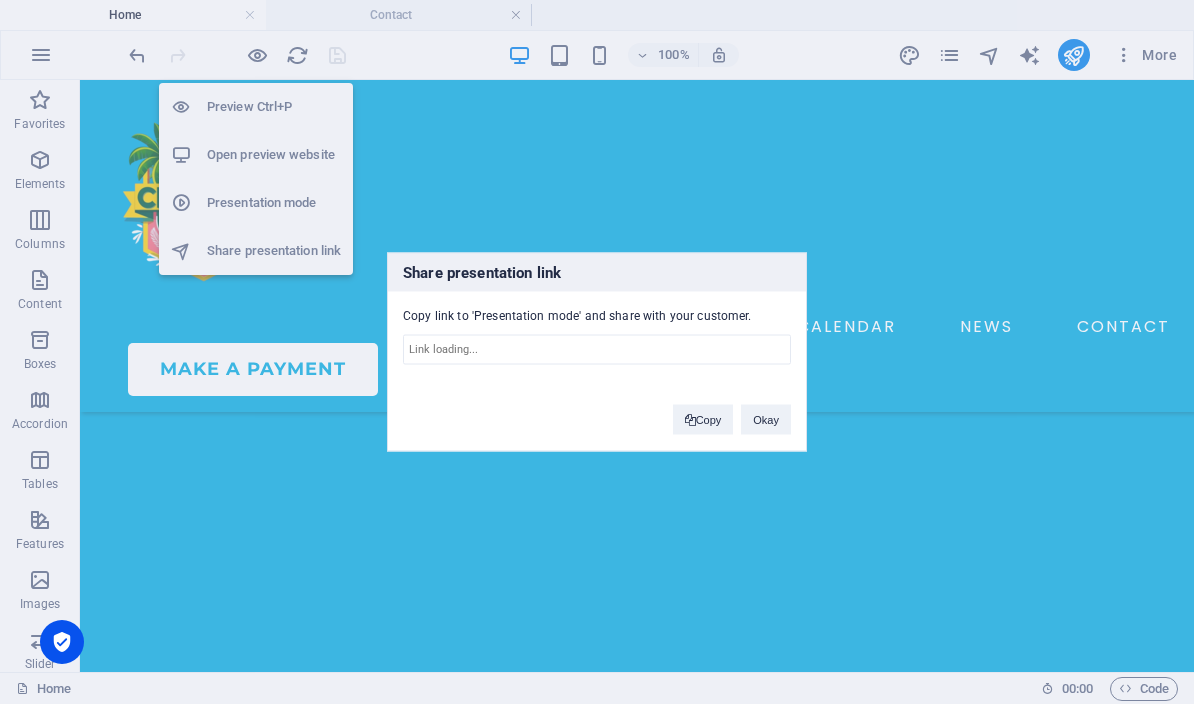 type on "[URL][DOMAIN_NAME]" 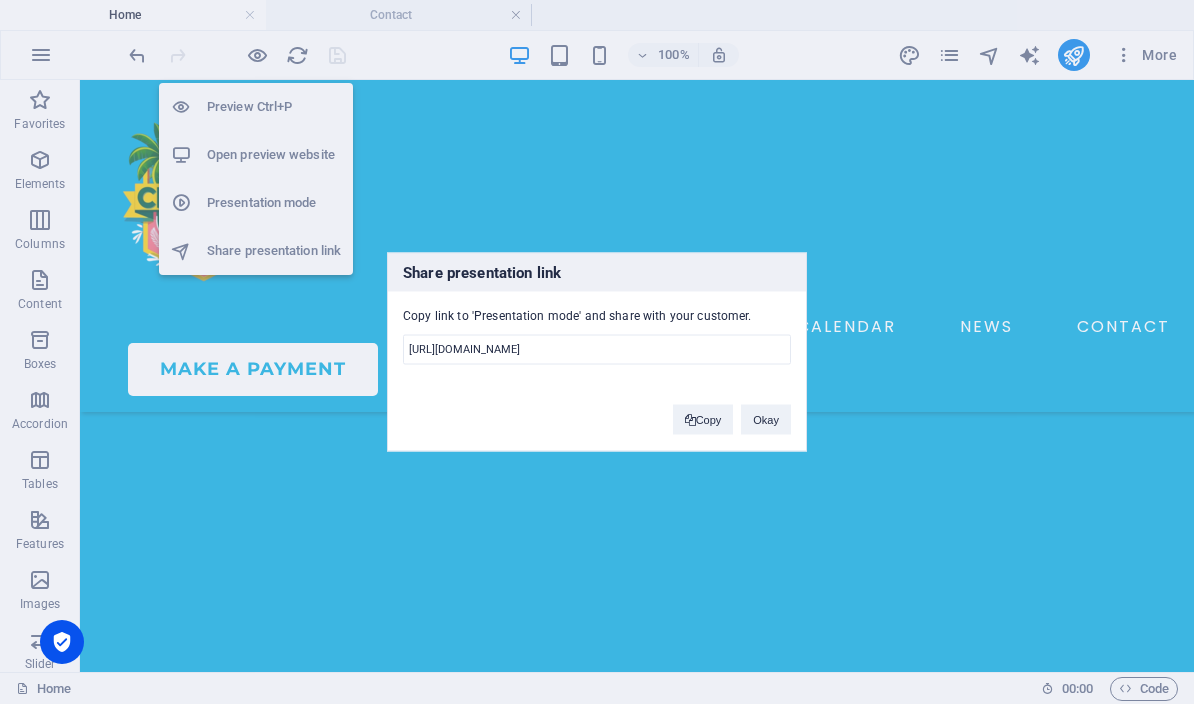 click on "Okay" at bounding box center (766, 420) 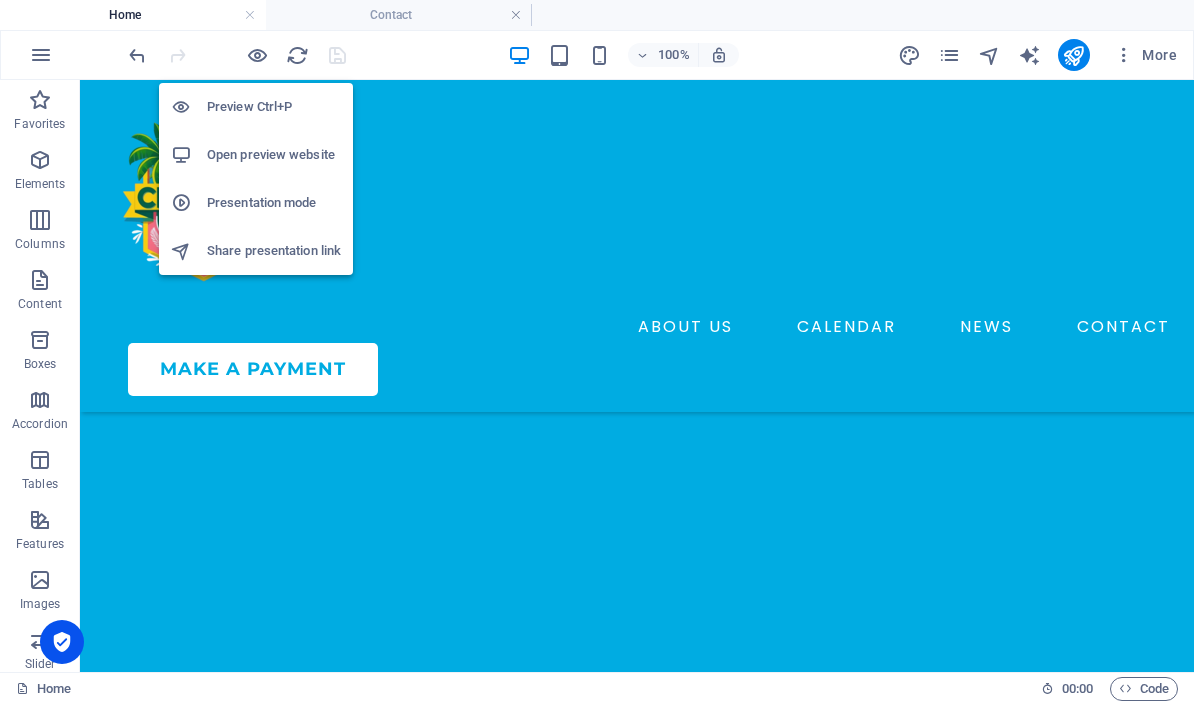 click on "Share presentation link" at bounding box center (274, 251) 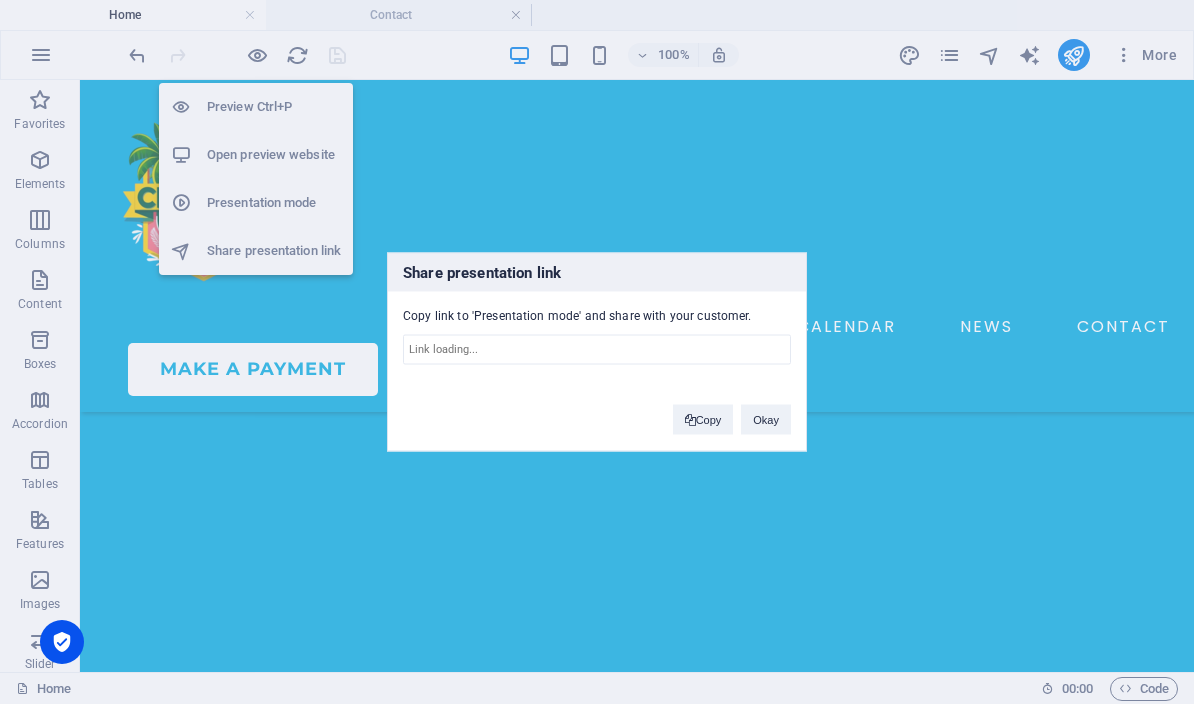 type on "[URL][DOMAIN_NAME]" 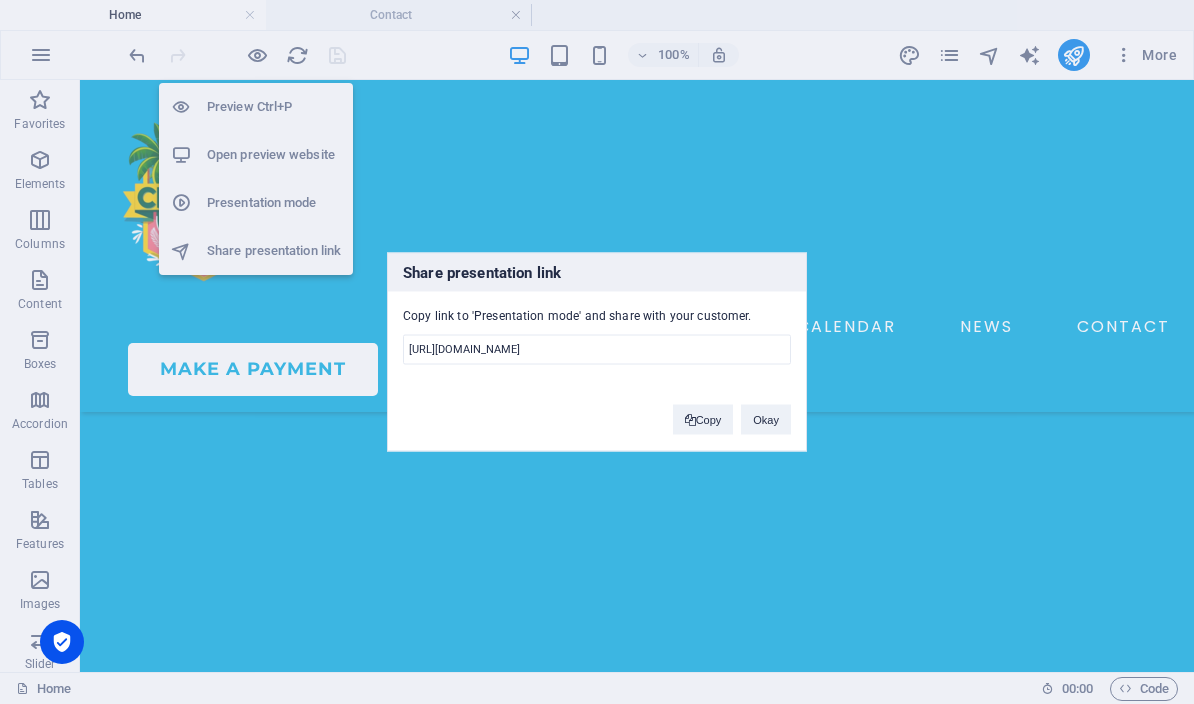 click on "Copy" at bounding box center [703, 420] 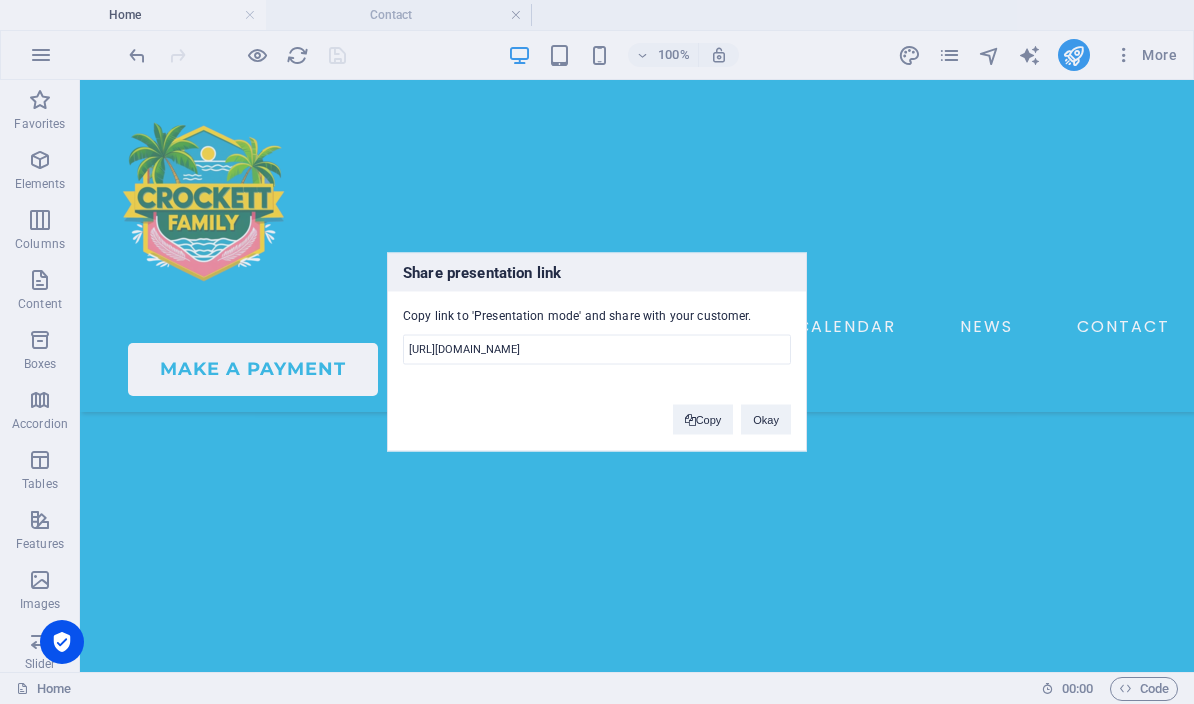 click on "Copy" at bounding box center (703, 420) 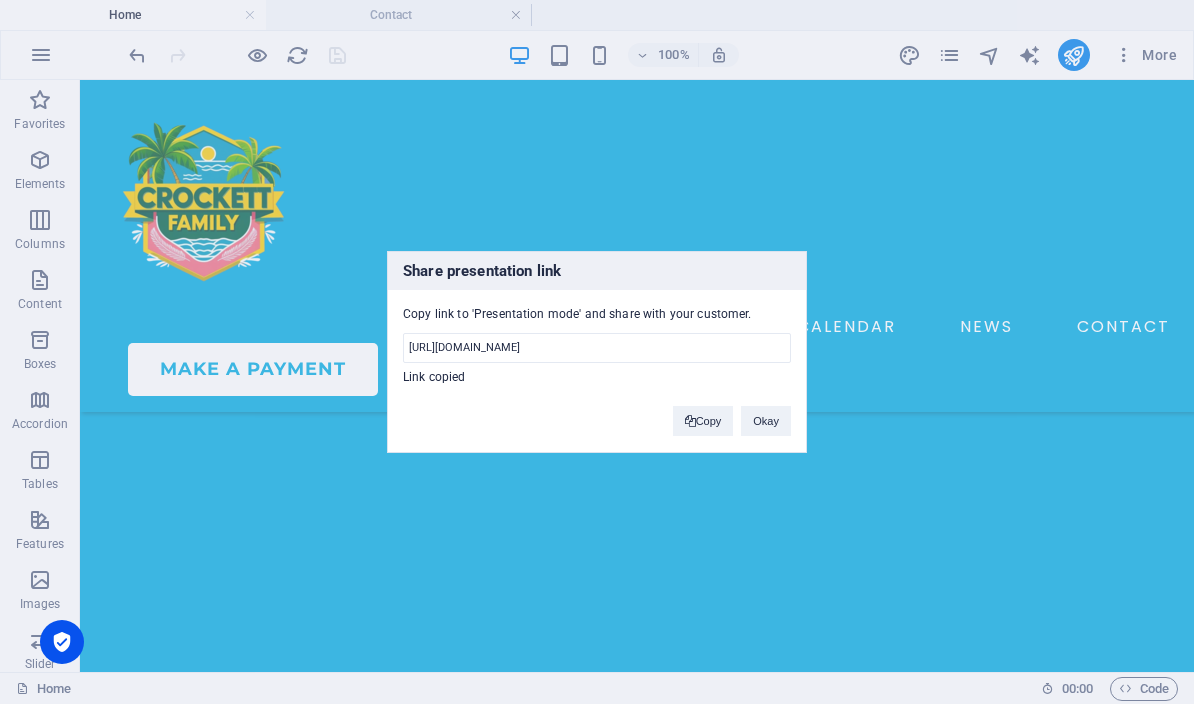 click on "Okay" at bounding box center [766, 421] 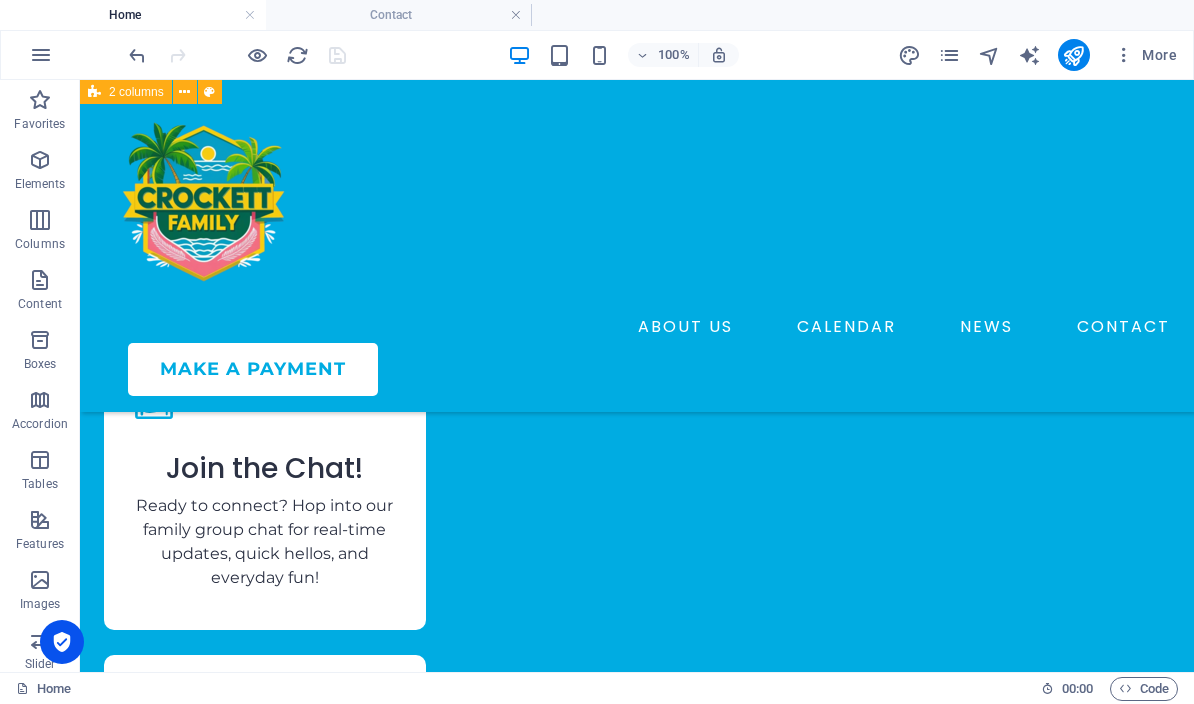 scroll, scrollTop: 3474, scrollLeft: 0, axis: vertical 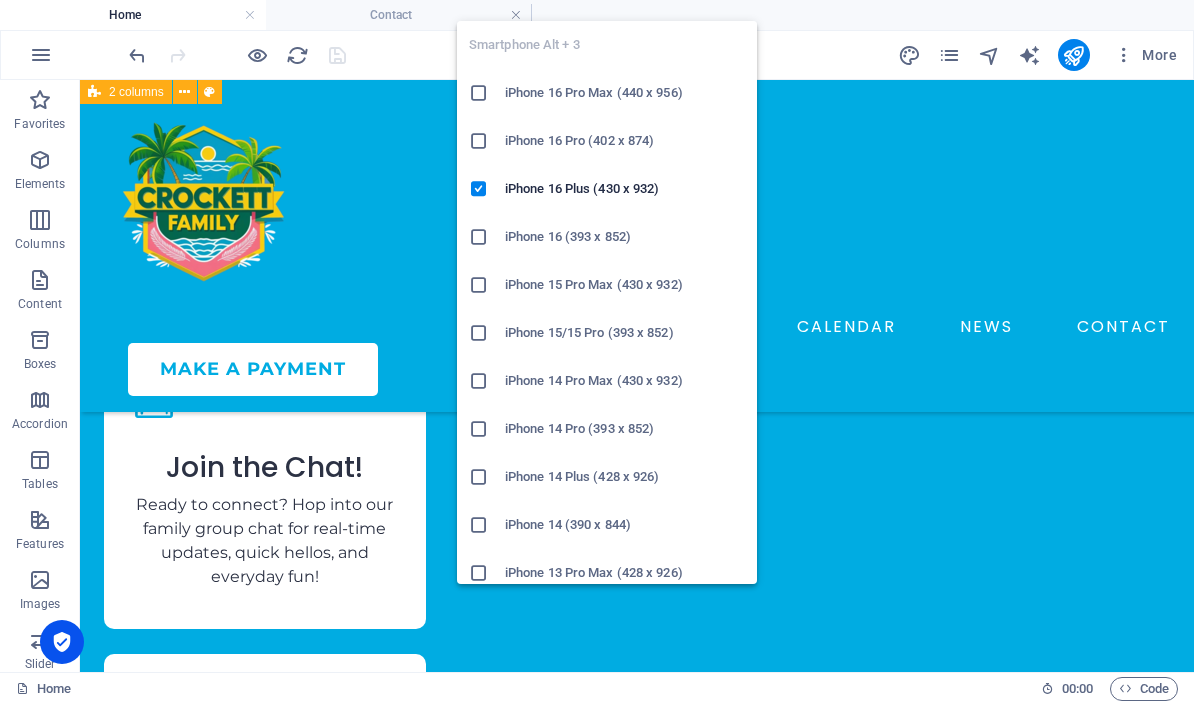 click on "[DATE] T.Y Park" at bounding box center [350, 3214] 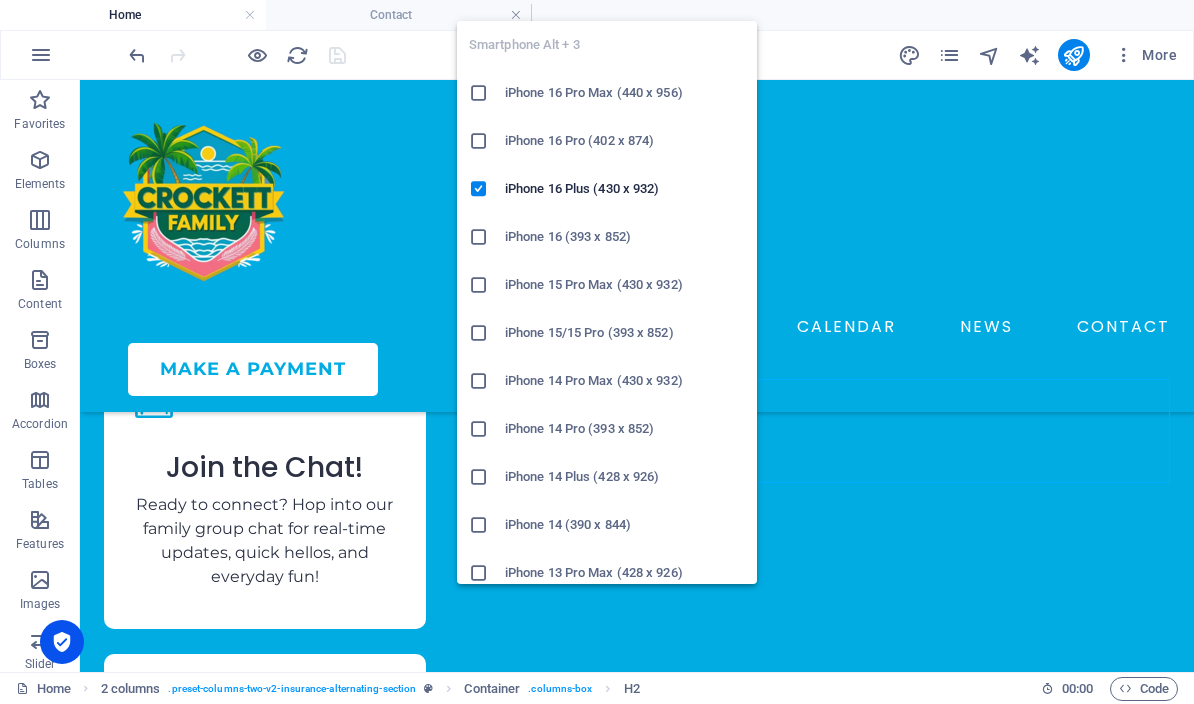 click on "iPhone 16 Plus (430 x 932)" at bounding box center (625, 189) 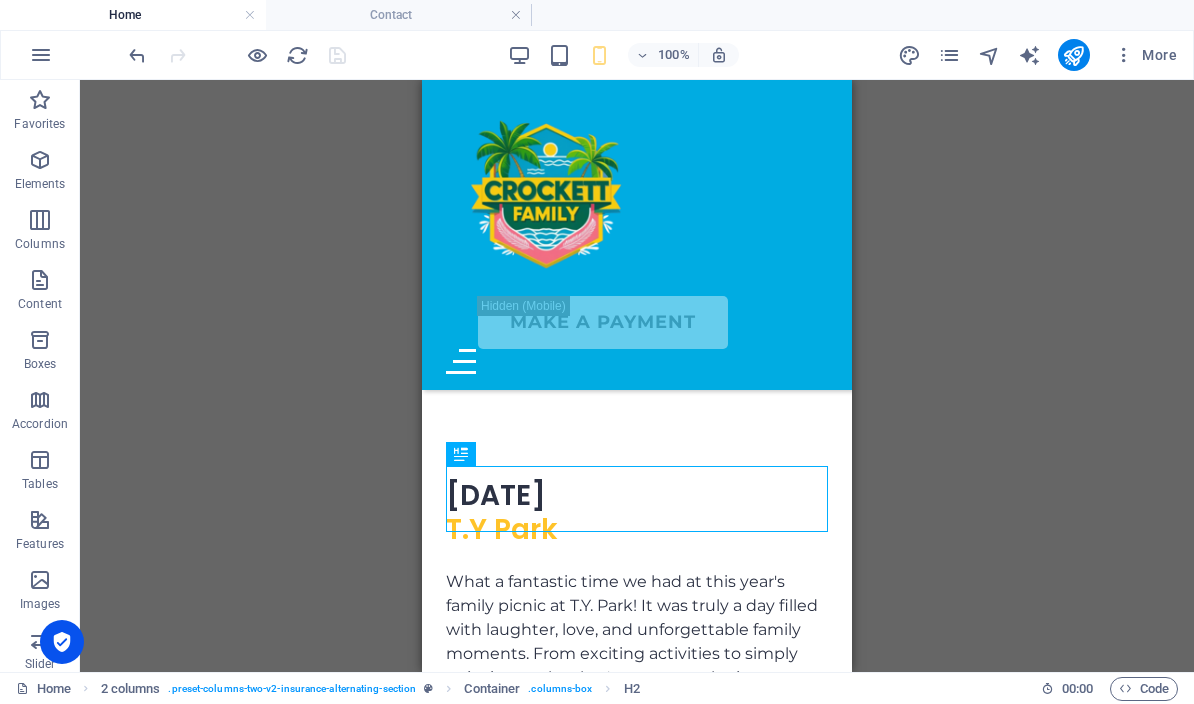 scroll, scrollTop: 5418, scrollLeft: 0, axis: vertical 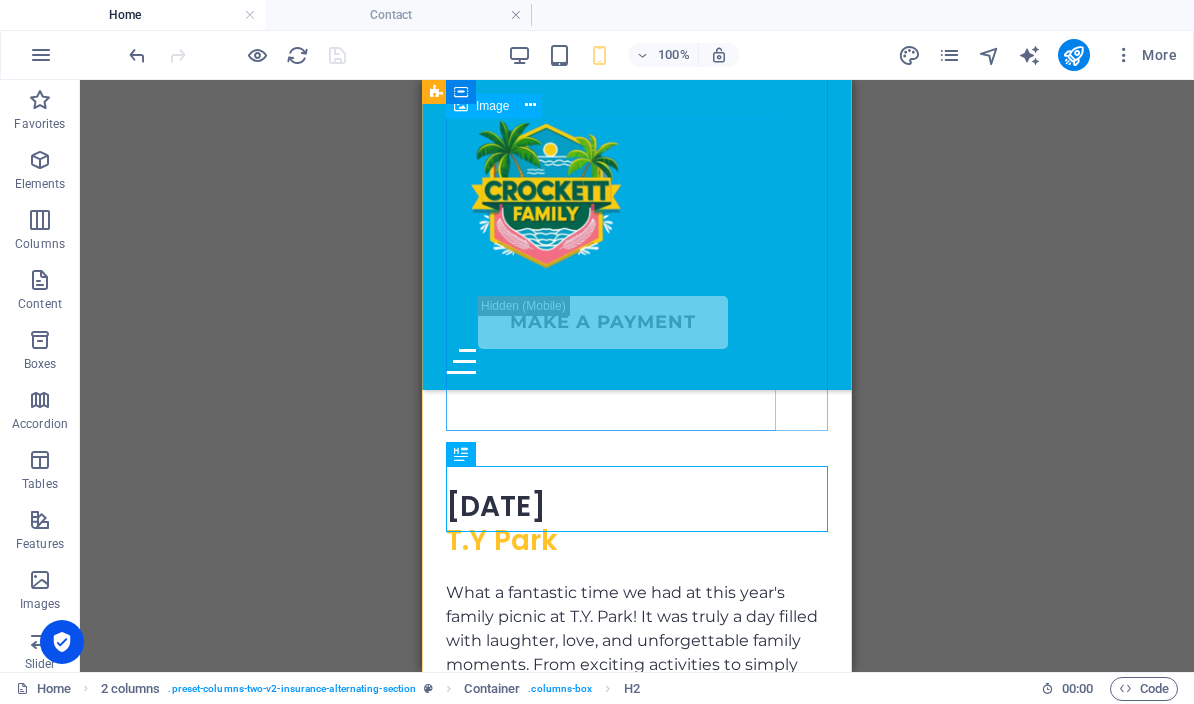 click at bounding box center (611, -5016) 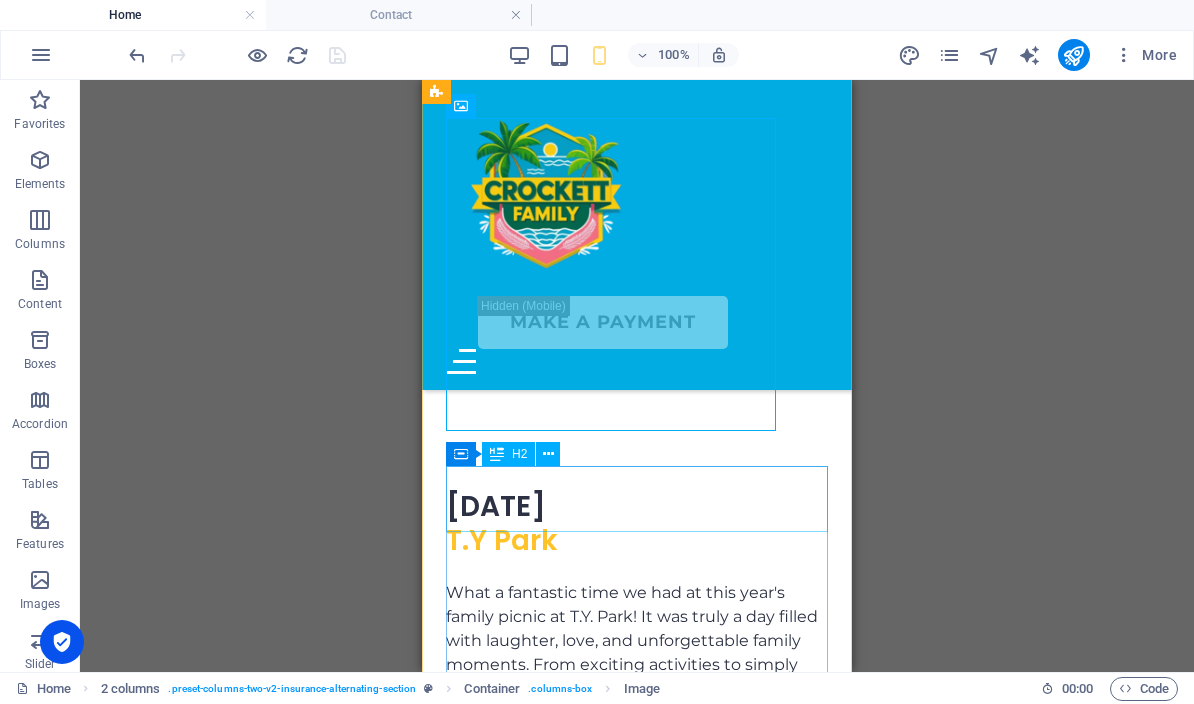 click on "[DATE] T.Y Park" at bounding box center [637, 523] 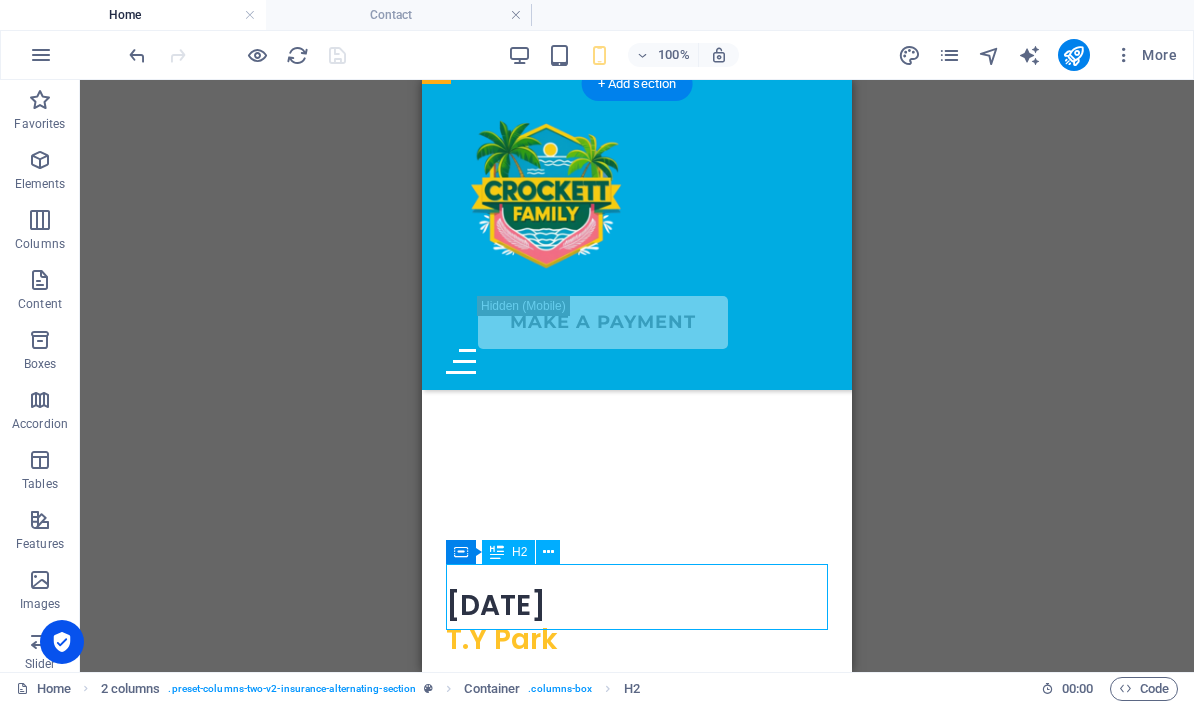 scroll, scrollTop: 5318, scrollLeft: 0, axis: vertical 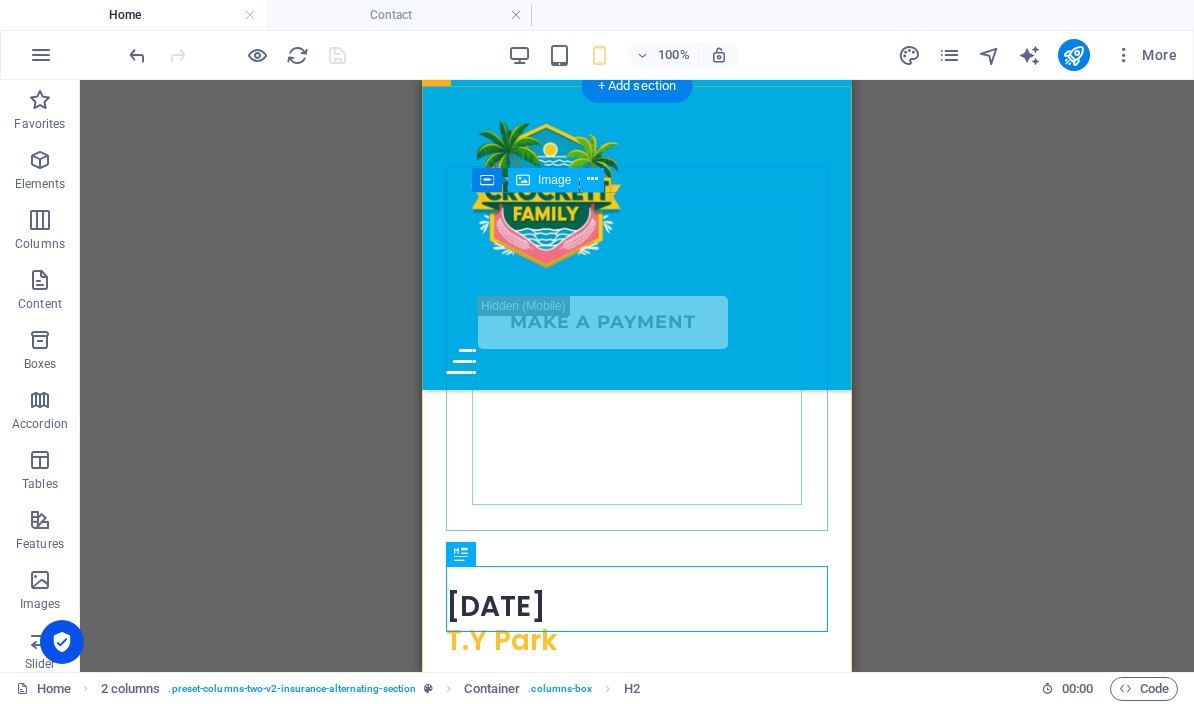 click at bounding box center [637, -4942] 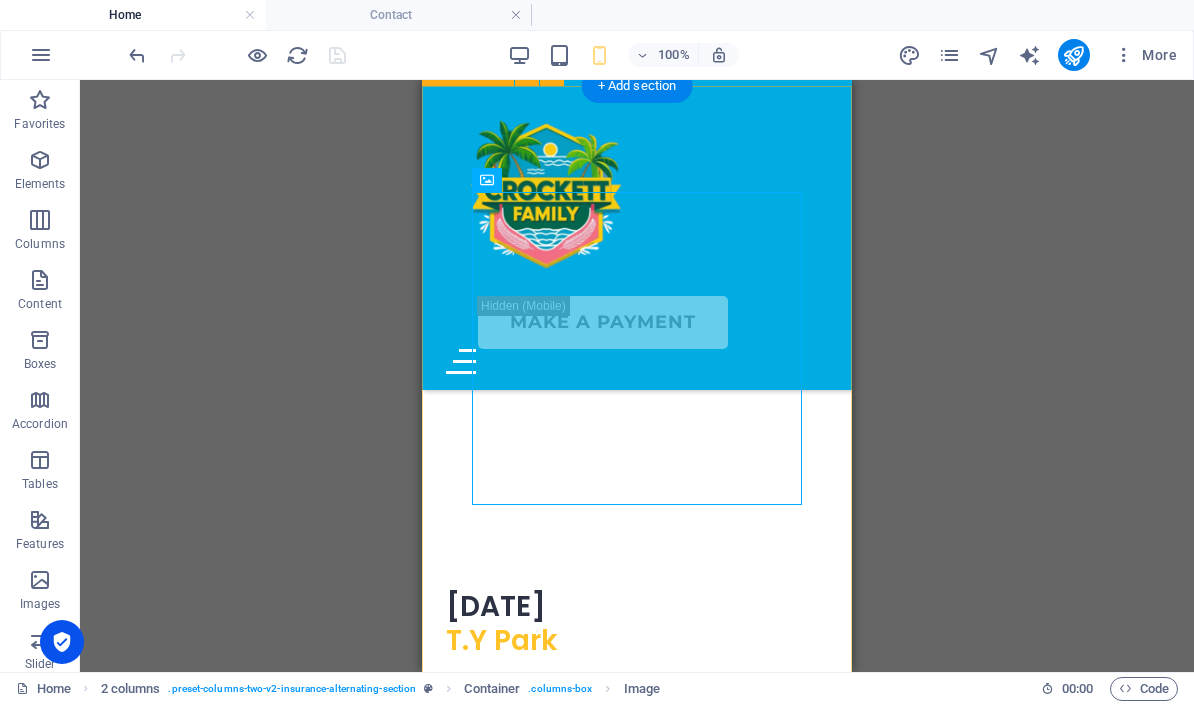 click on "[DATE] T.Y Park What a fantastic time we had at this year's family picnic at T.Y. Park! It was truly a day filled with laughter, love, and unforgettable family moments. From exciting activities to simply enjoying each other's company, the joy was palpable. Thank you to everyone who came out and made it such a memorable gathering!" at bounding box center (637, 508) 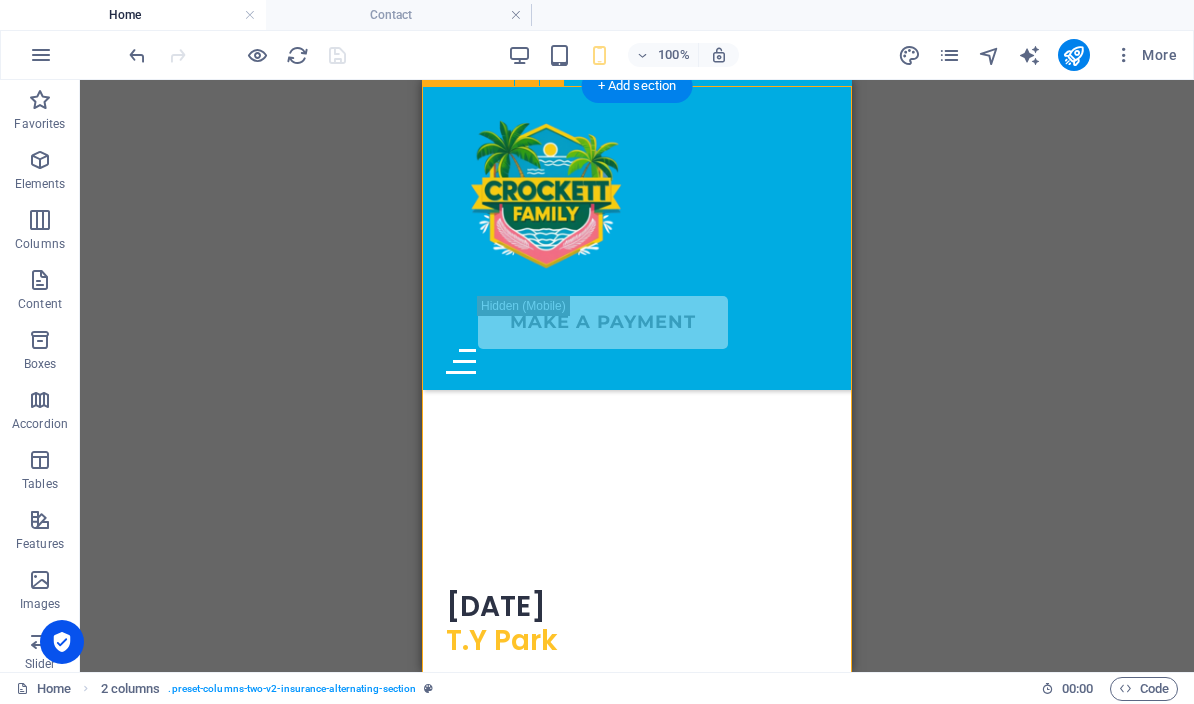 click on "[DATE] T.Y Park What a fantastic time we had at this year's family picnic at T.Y. Park! It was truly a day filled with laughter, love, and unforgettable family moments. From exciting activities to simply enjoying each other's company, the joy was palpable. Thank you to everyone who came out and made it such a memorable gathering!" at bounding box center [637, 508] 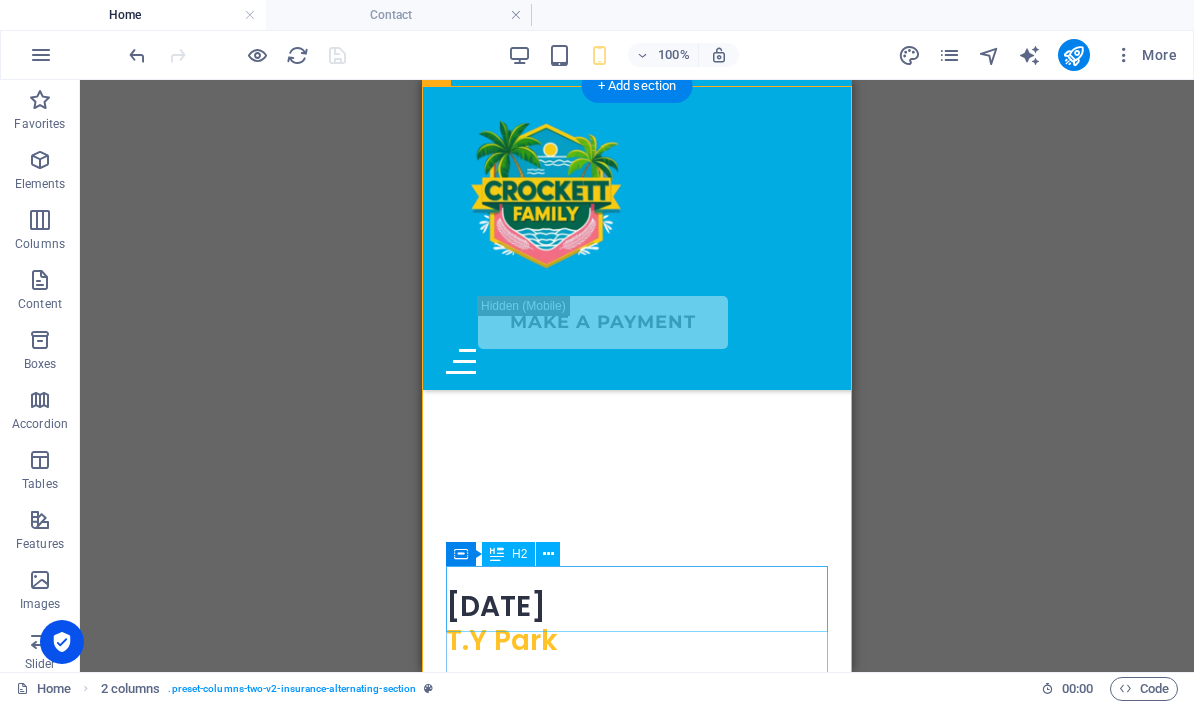 click on "[DATE] T.Y Park" at bounding box center [637, 623] 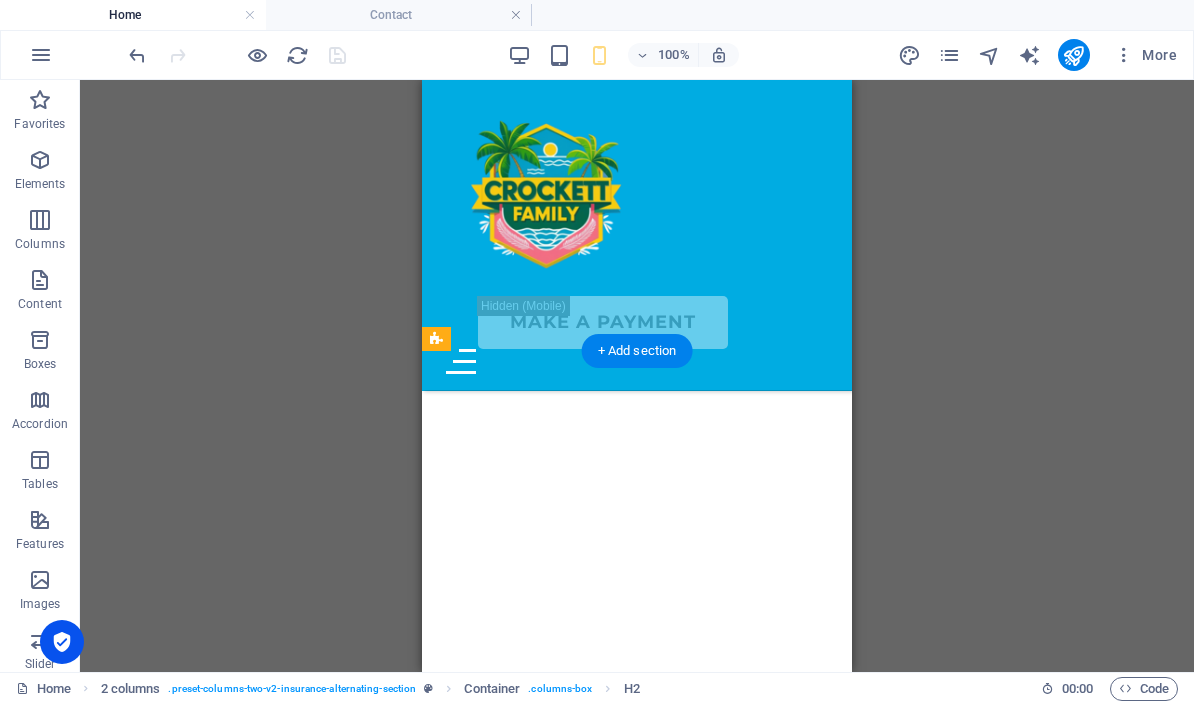 scroll, scrollTop: 5053, scrollLeft: 0, axis: vertical 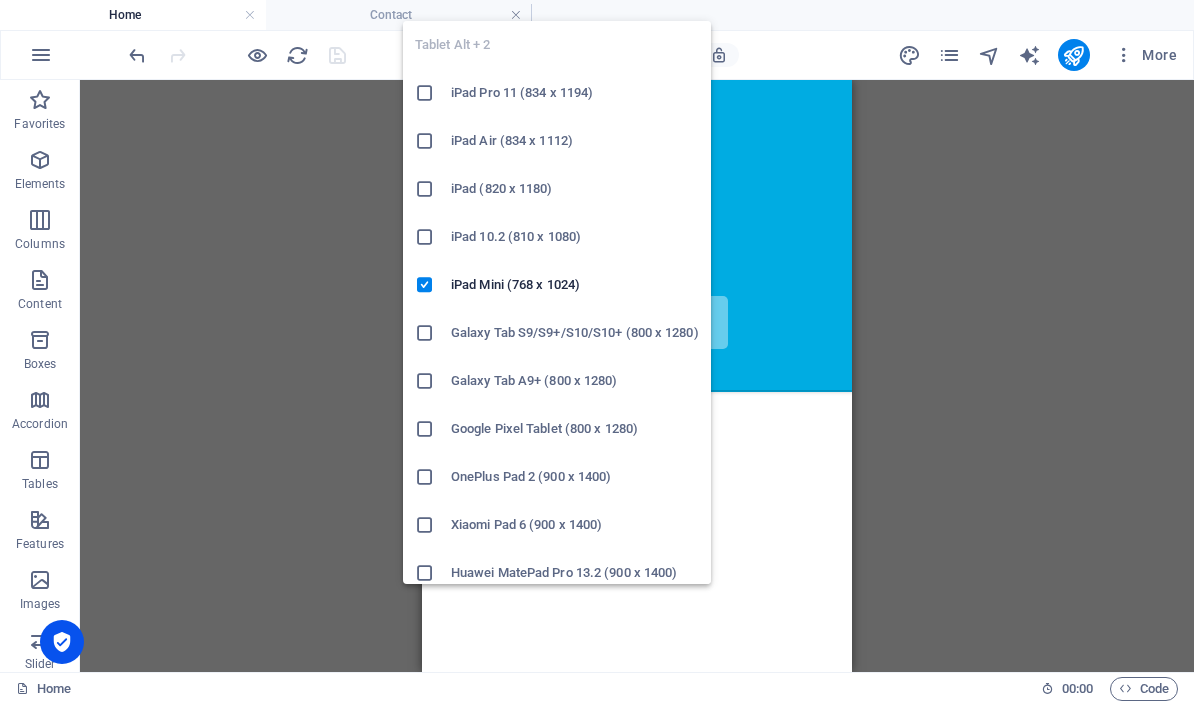click on "iPad Mini (768 x 1024)" at bounding box center [575, 285] 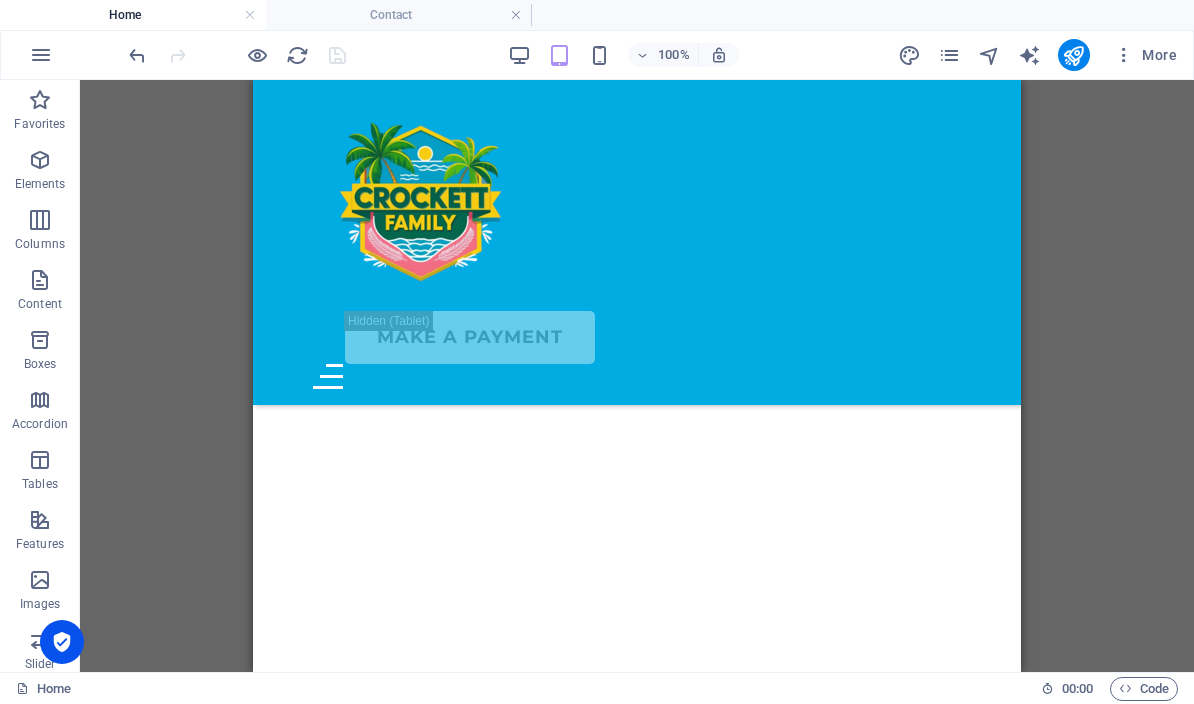 scroll, scrollTop: 5194, scrollLeft: 0, axis: vertical 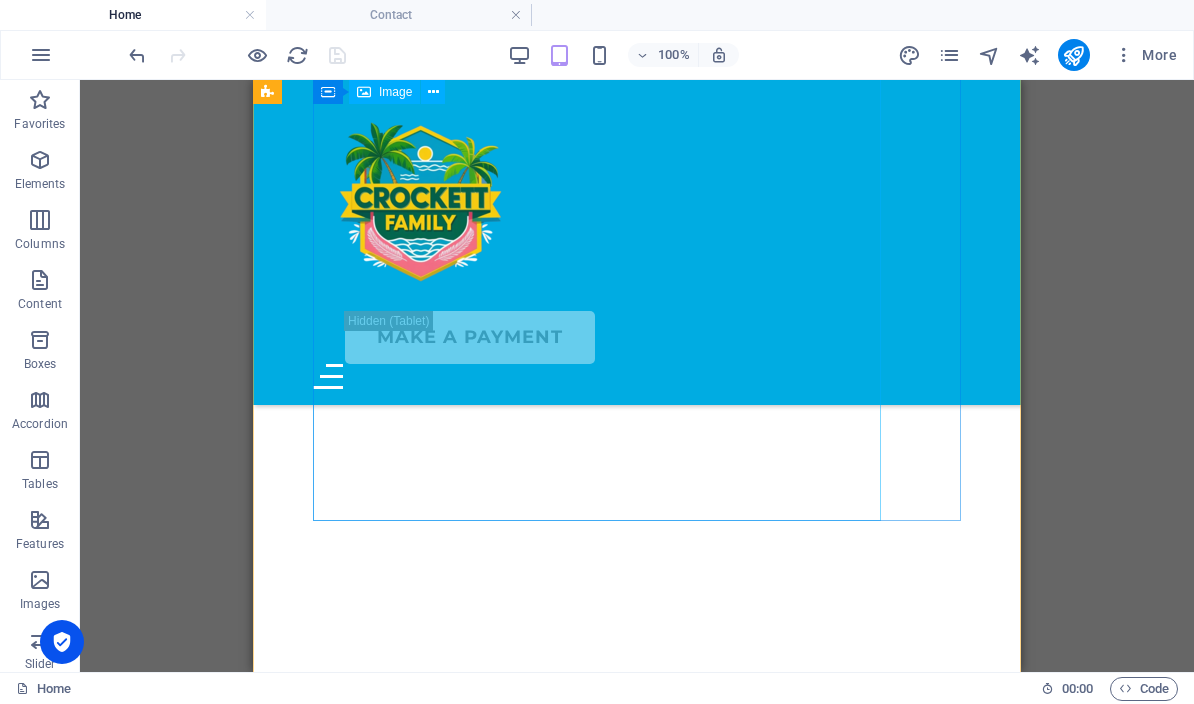 click at bounding box center (597, -4778) 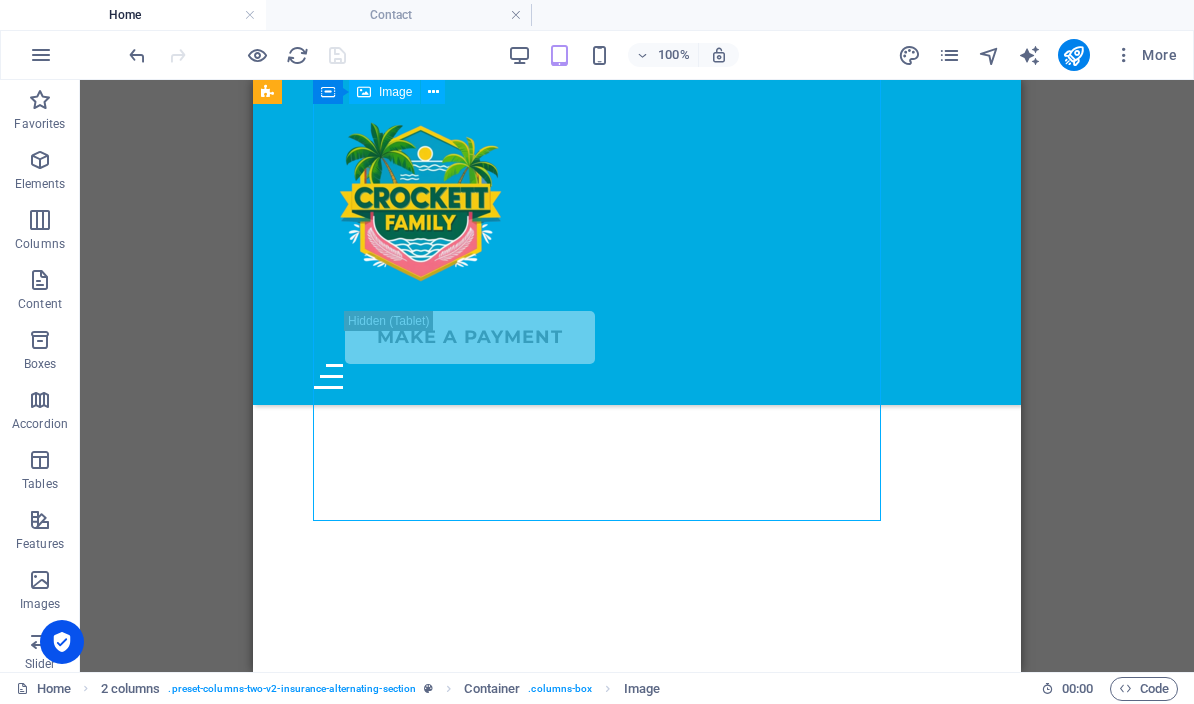 click on "[DATE] T.Y Park What a fantastic time we had at this year's family picnic at T.Y. Park! It was truly a day filled with laughter, love, and unforgettable family moments. From exciting activities to simply enjoying each other's company, the joy was palpable. Thank you to everyone who came out and made it such a memorable gathering!" at bounding box center [637, 741] 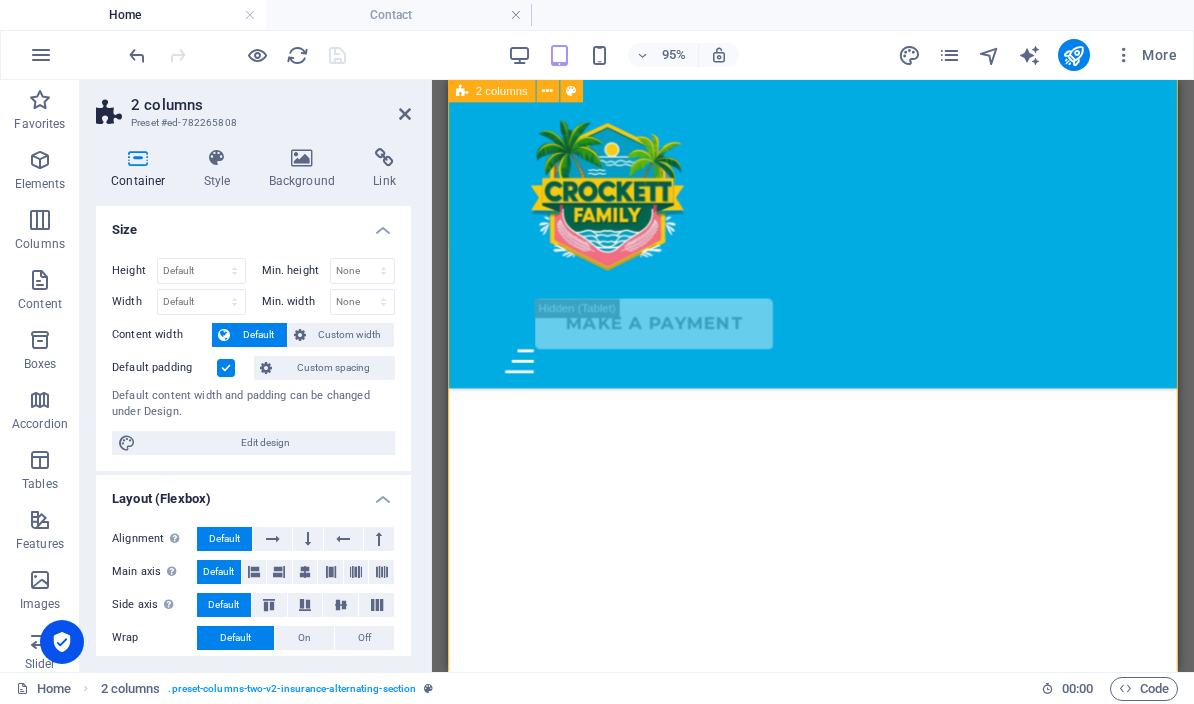 click on "[DATE] T.Y Park What a fantastic time we had at this year's family picnic at T.Y. Park! It was truly a day filled with laughter, love, and unforgettable family moments. From exciting activities to simply enjoying each other's company, the joy was palpable. Thank you to everyone who came out and made it such a memorable gathering!" at bounding box center [832, 741] 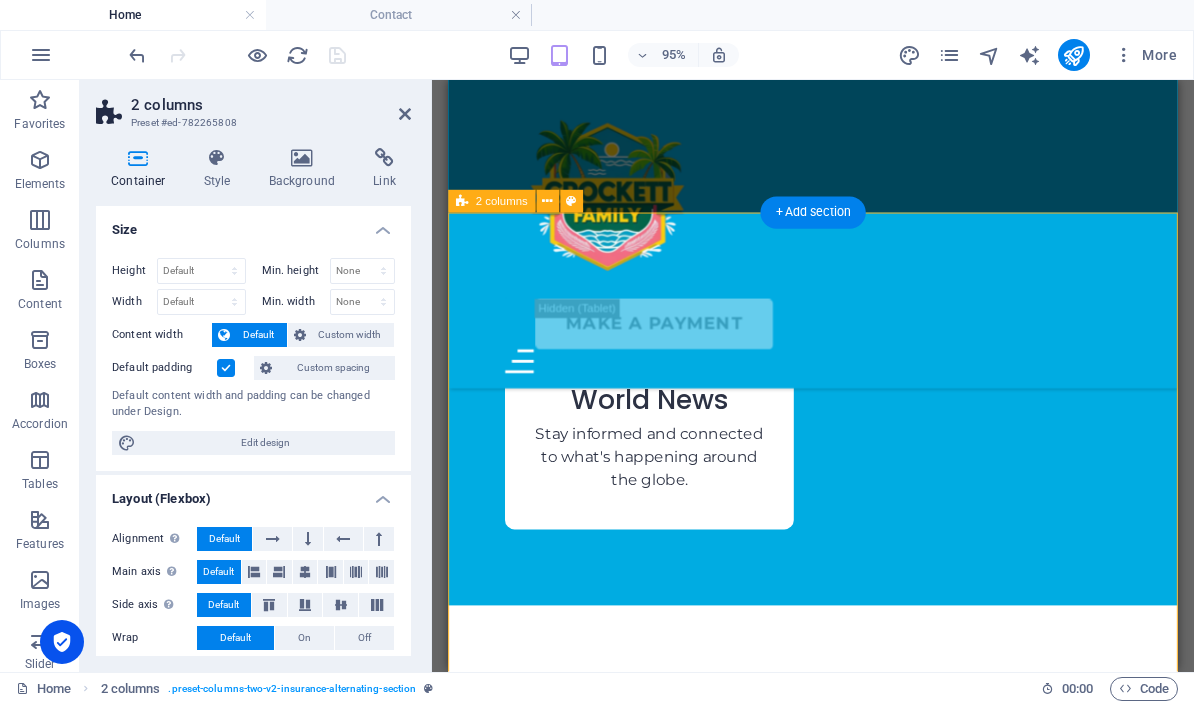 scroll, scrollTop: 4780, scrollLeft: 0, axis: vertical 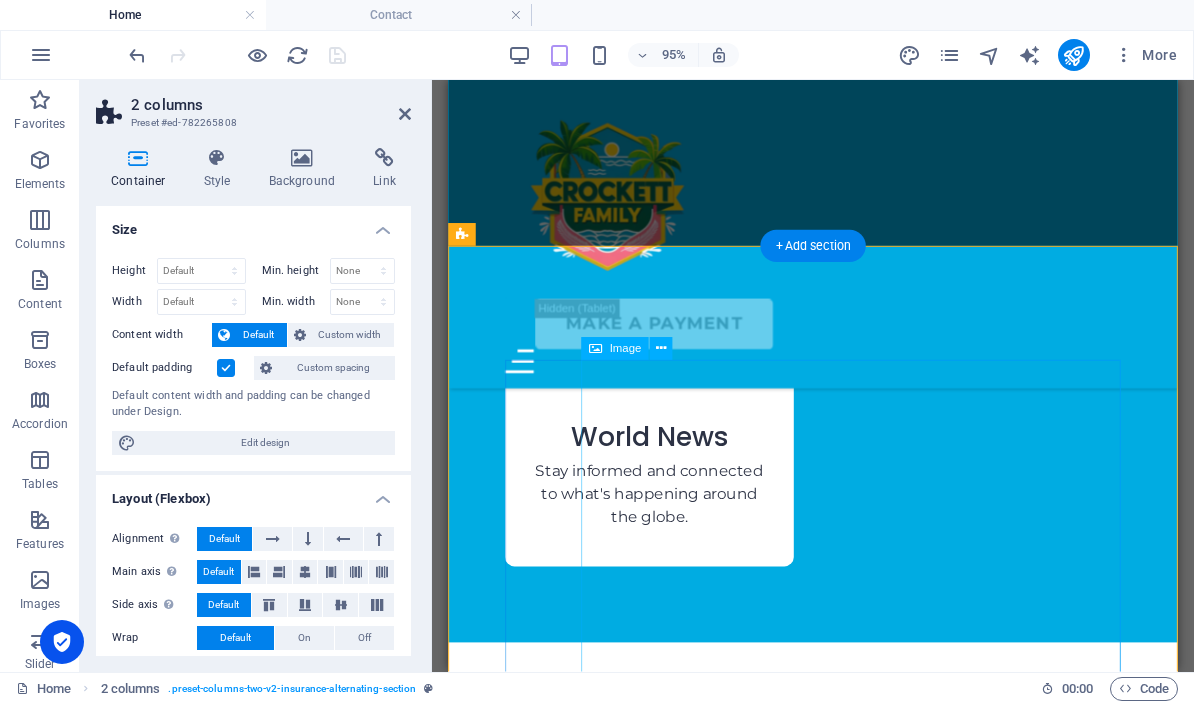 click at bounding box center [872, -4429] 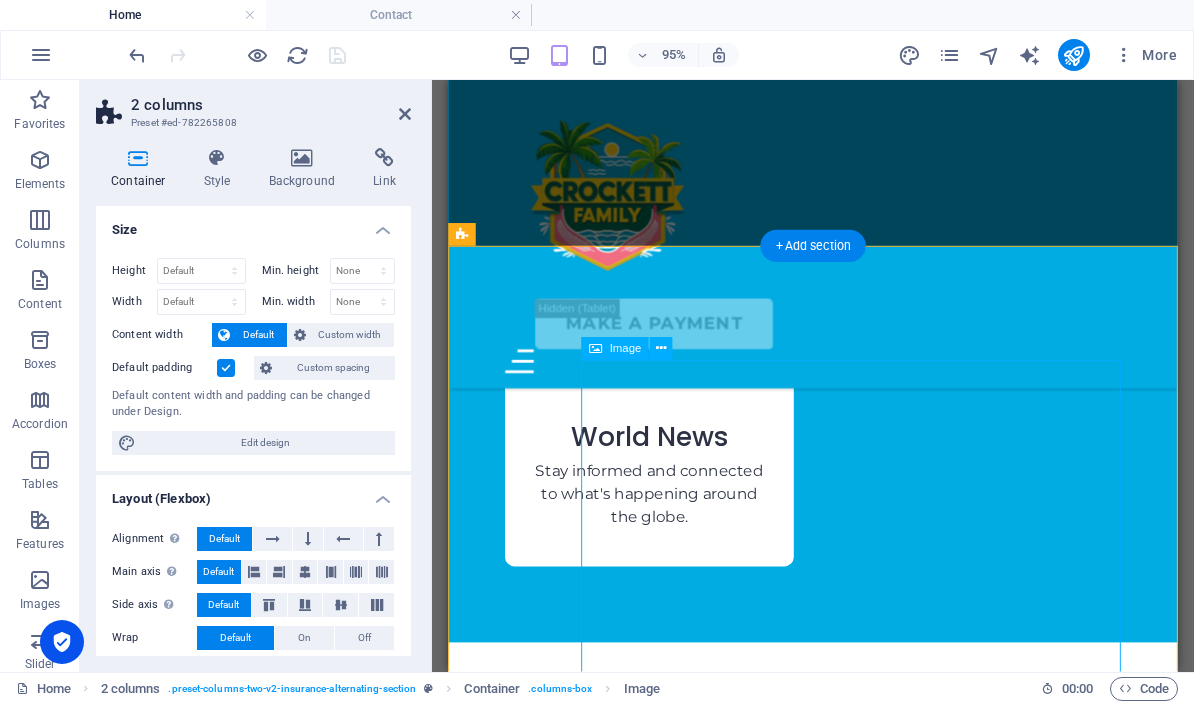 click on "Image" at bounding box center [626, 348] 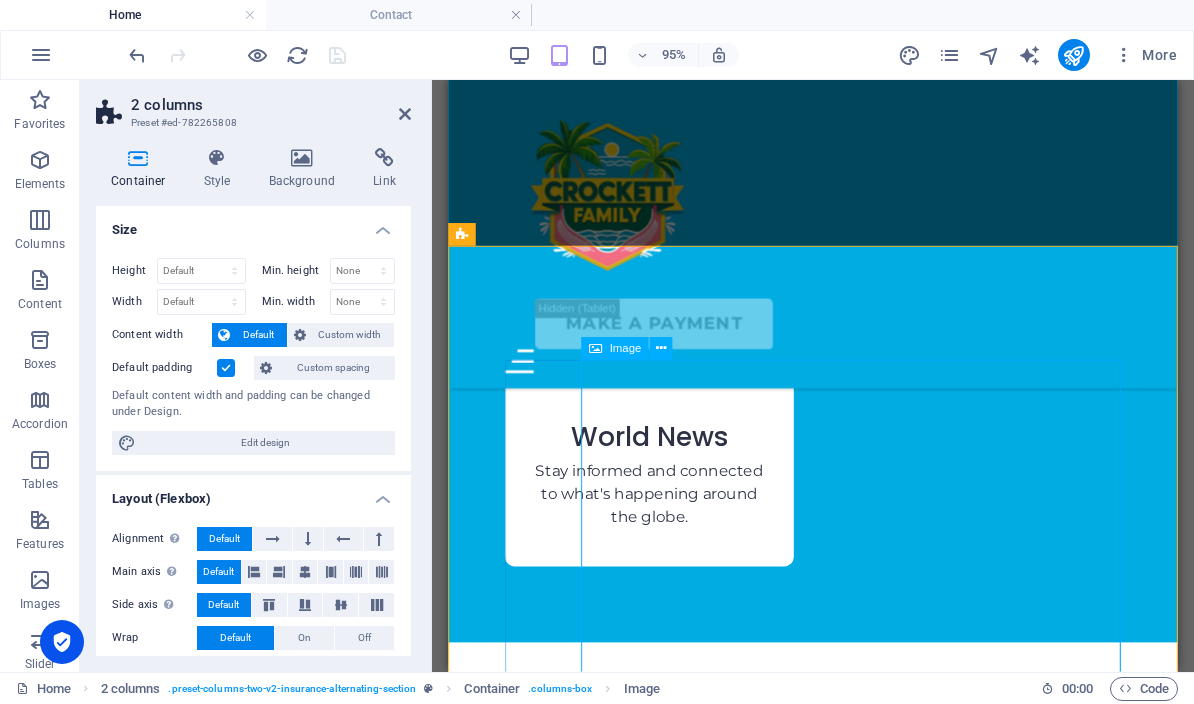 click on "Image" at bounding box center [615, 349] 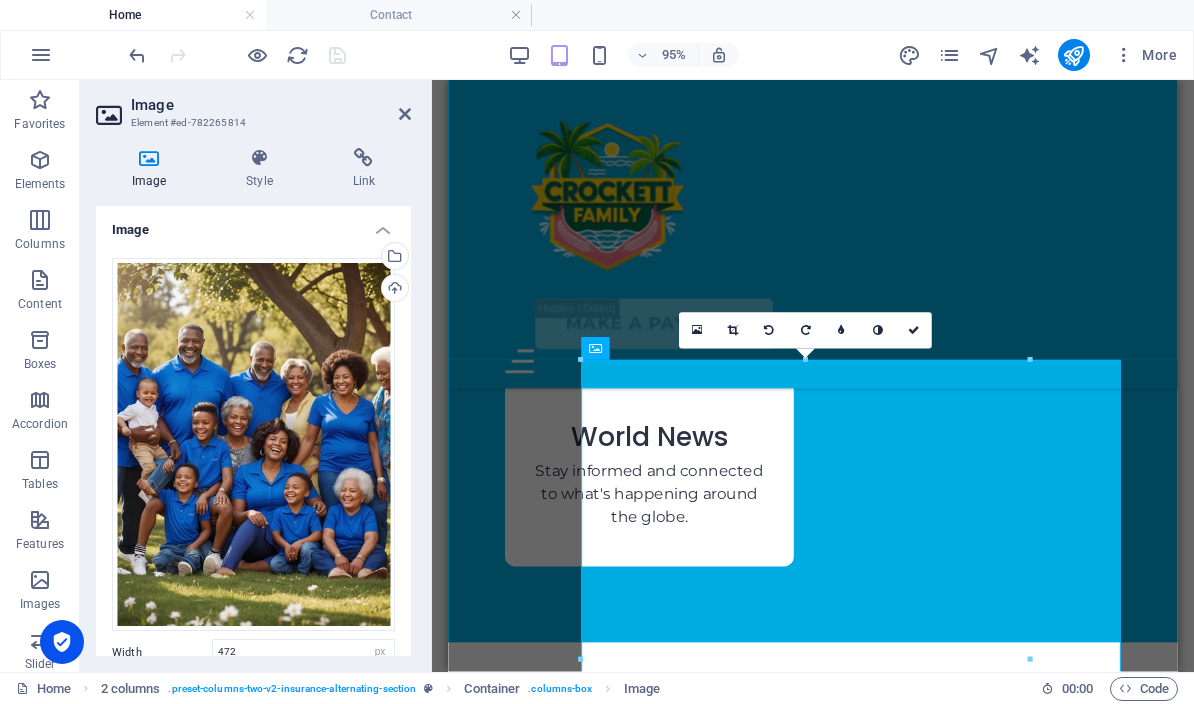 click at bounding box center (733, 330) 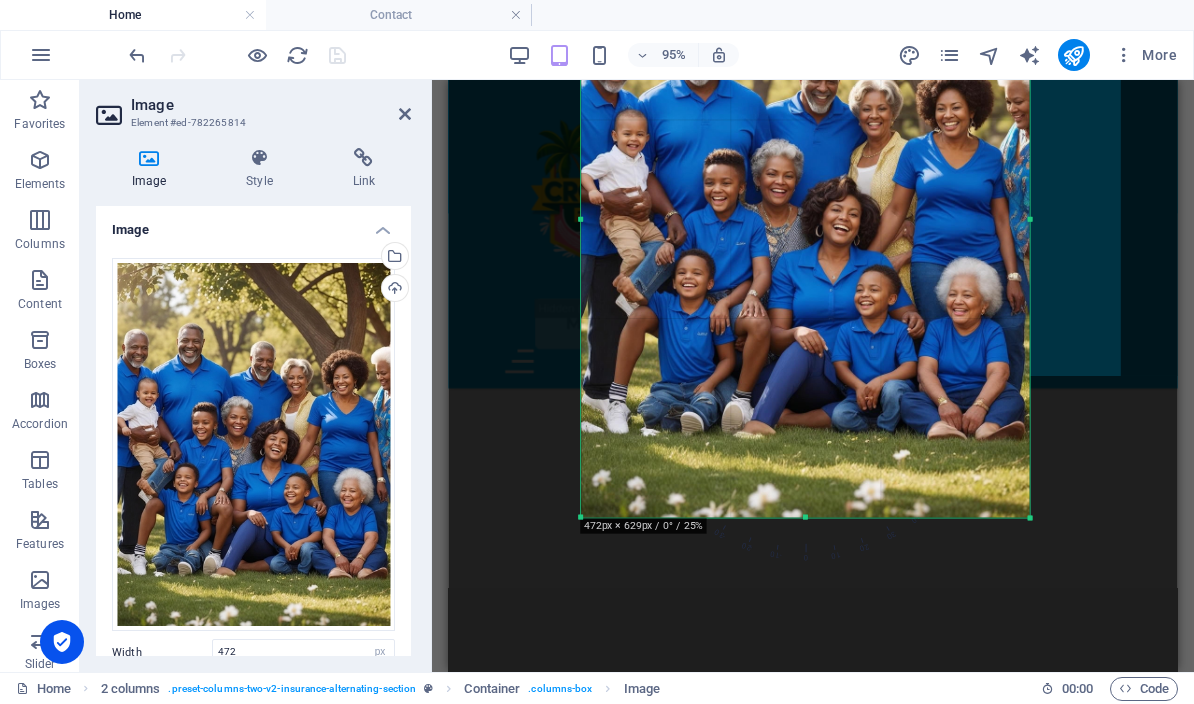 scroll, scrollTop: 5243, scrollLeft: 0, axis: vertical 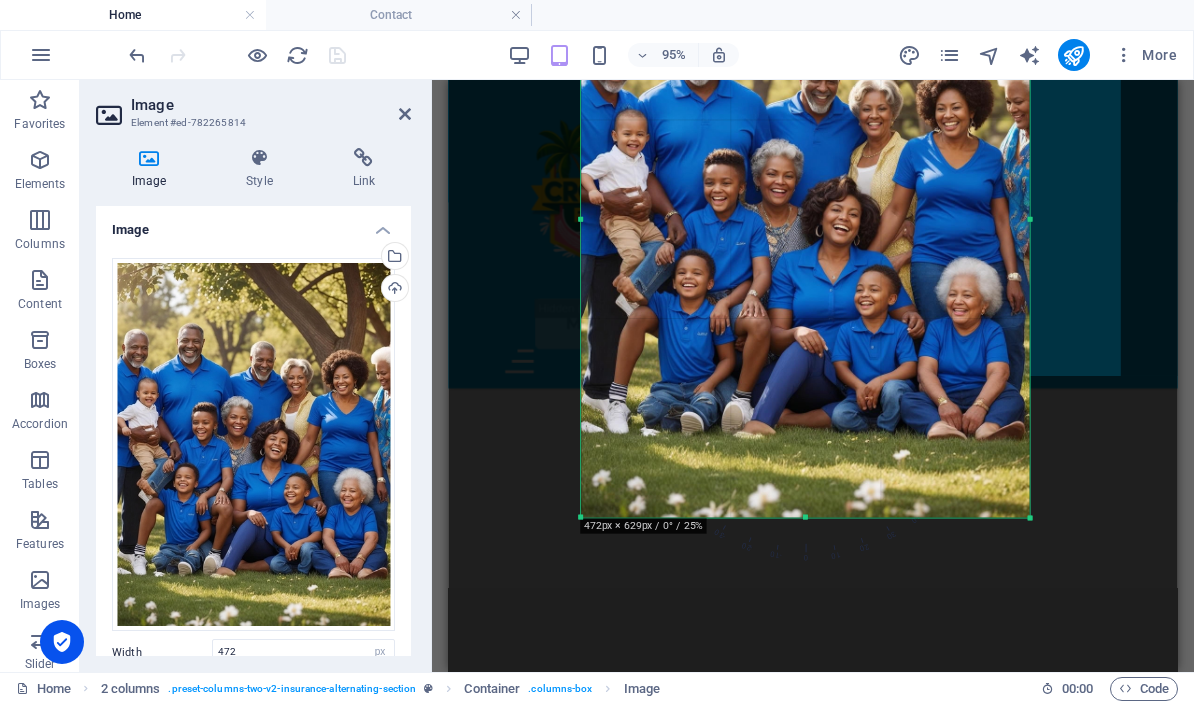 click at bounding box center (805, 220) 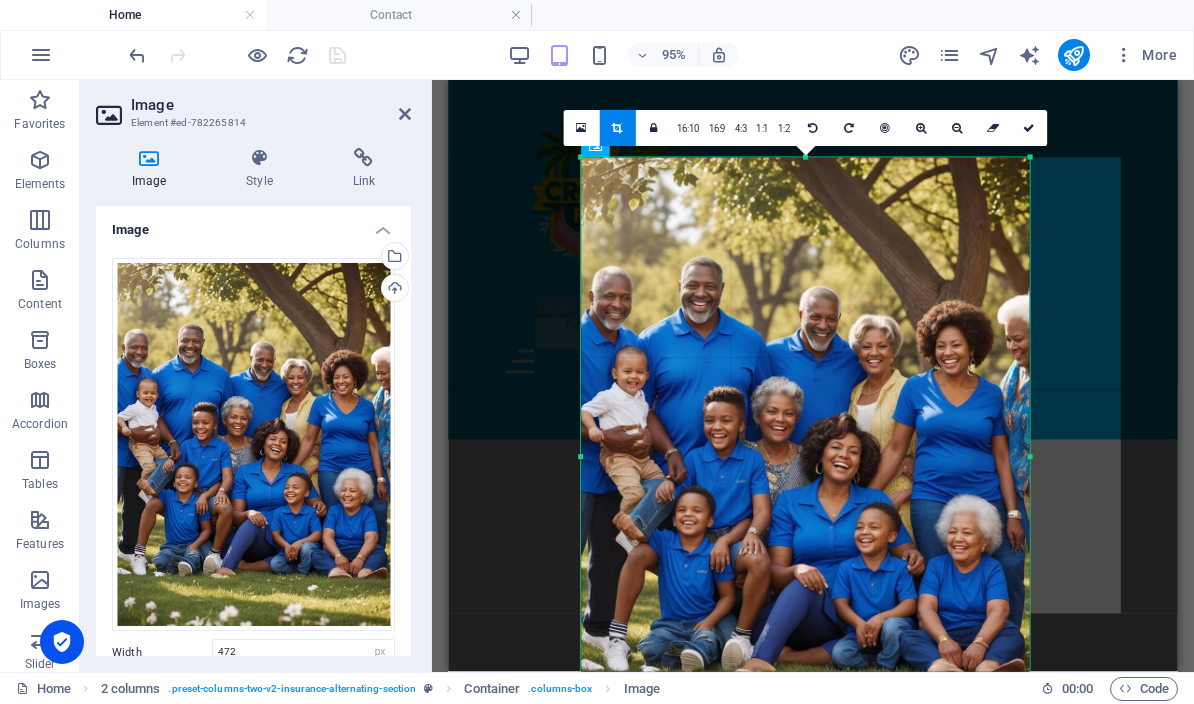 scroll, scrollTop: 4967, scrollLeft: 0, axis: vertical 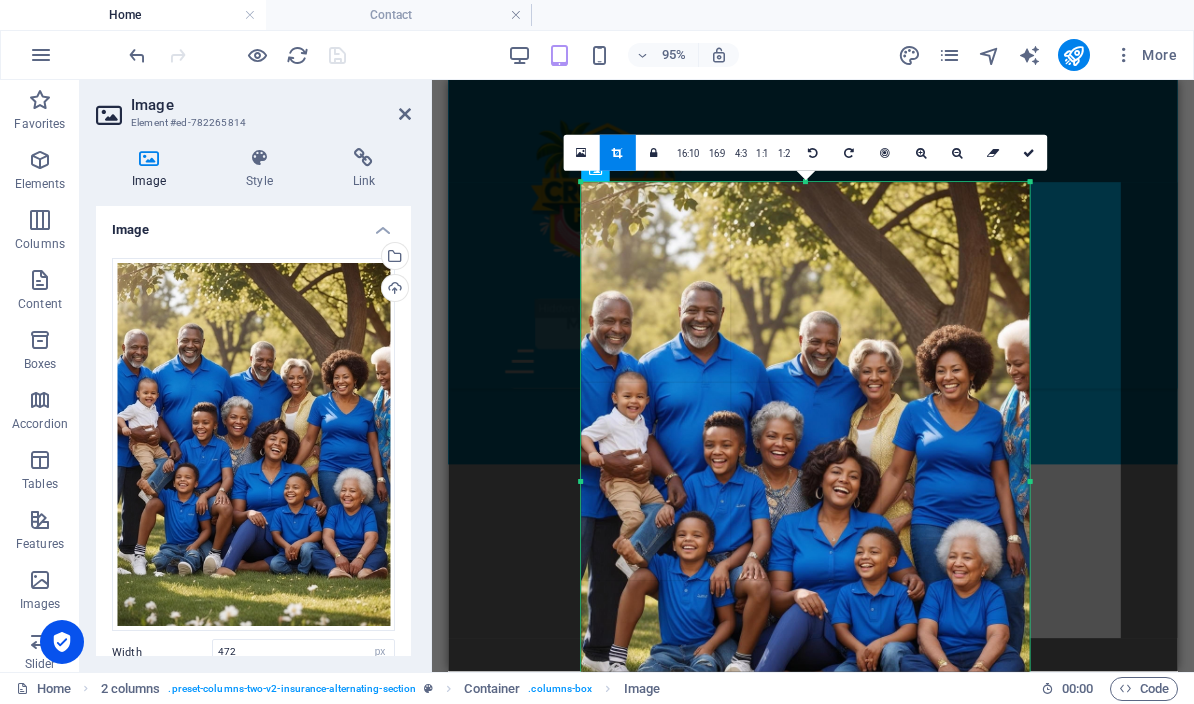 click at bounding box center [1029, 153] 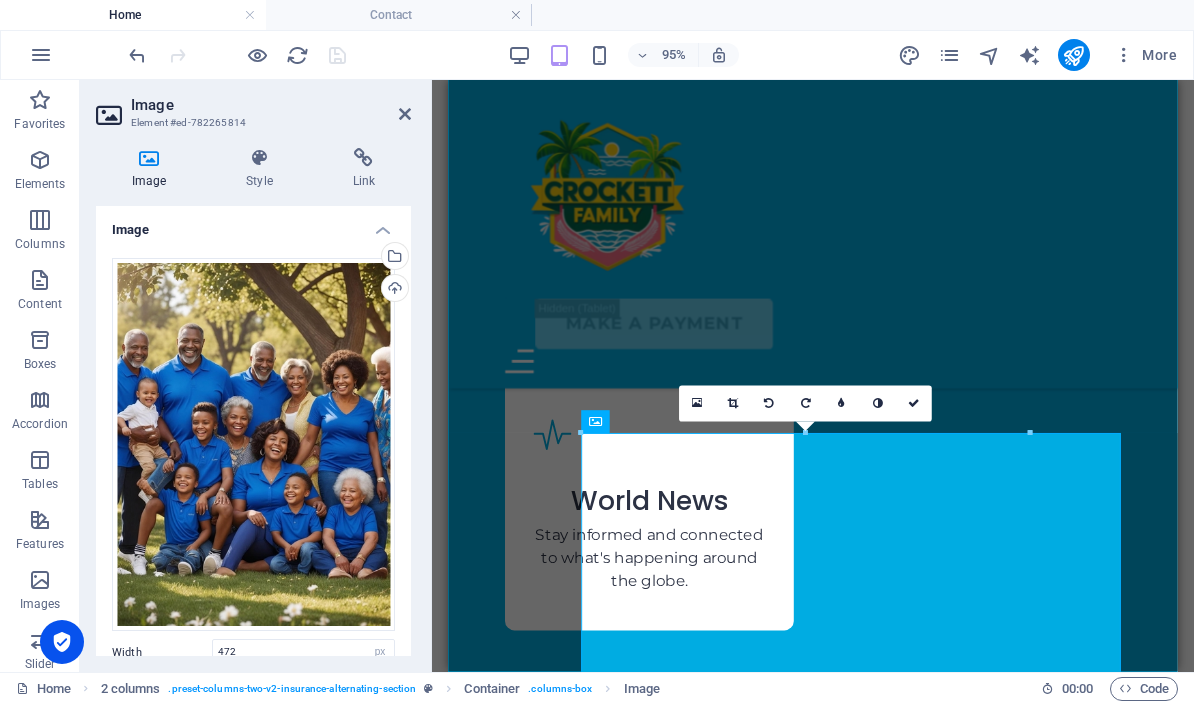 scroll, scrollTop: 4703, scrollLeft: 0, axis: vertical 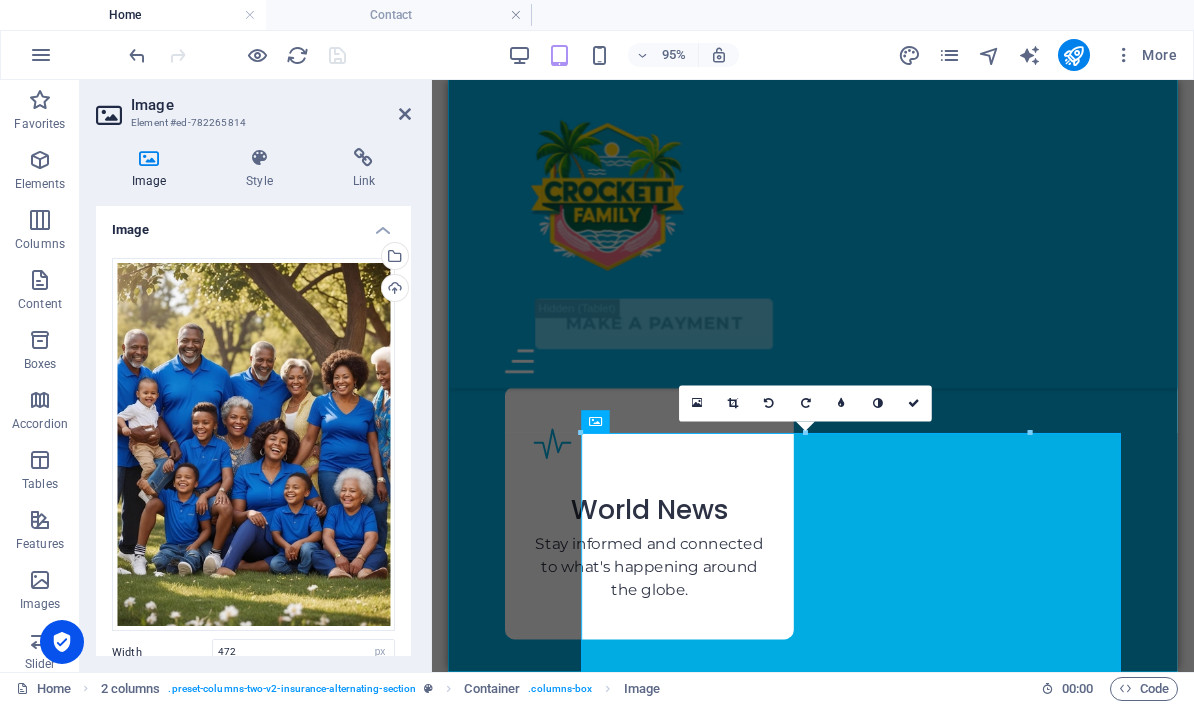 click at bounding box center (405, 114) 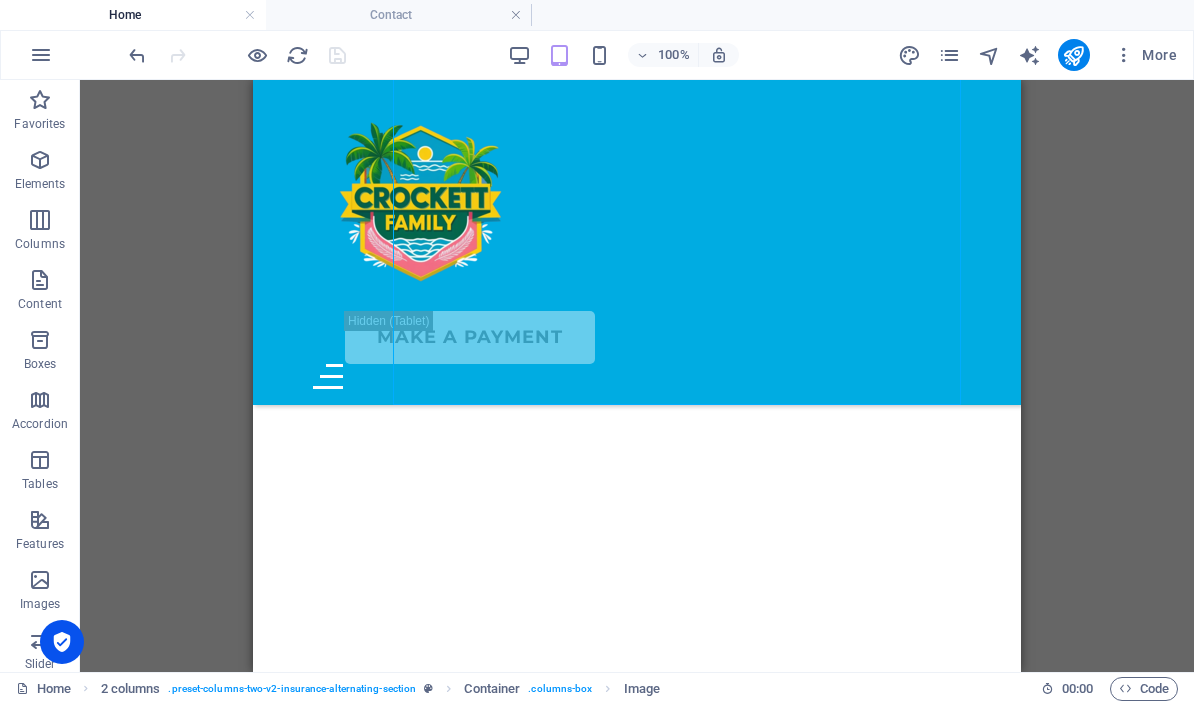 scroll, scrollTop: 5233, scrollLeft: 0, axis: vertical 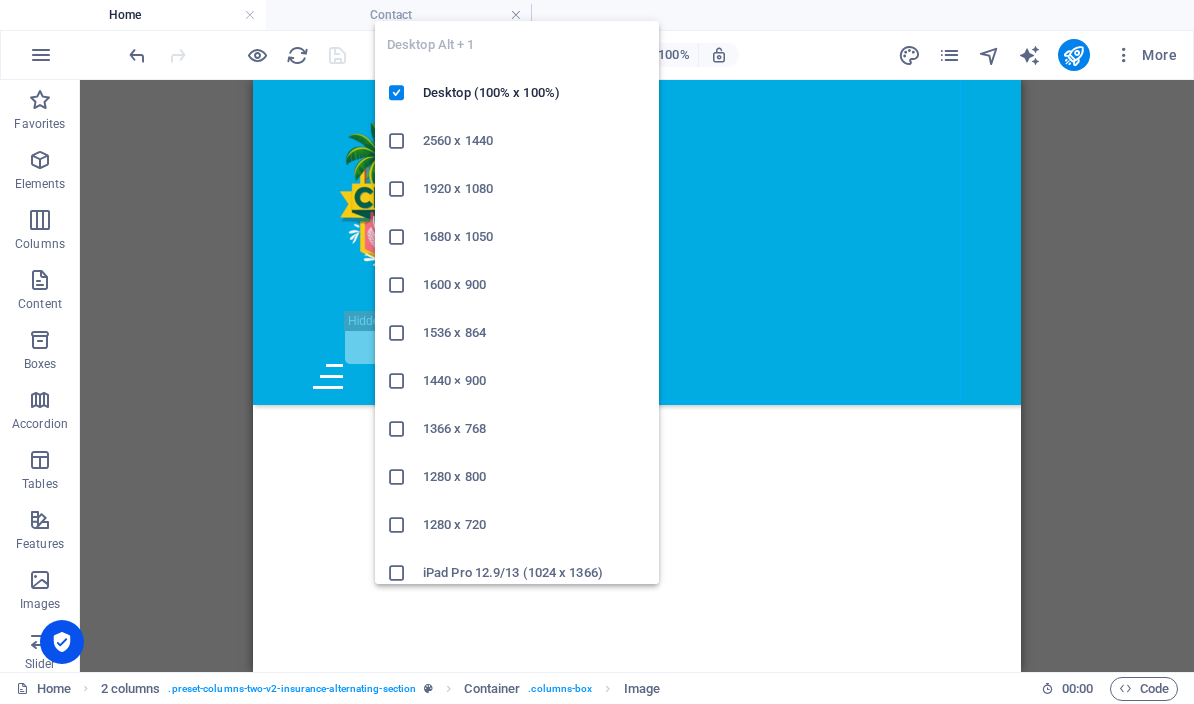click on "Drag here to replace the existing content. Press “Ctrl” if you want to create a new element.
H1   Banner   Banner   Container   2 columns   2 columns   Container   Banner   Logo   Banner   Menu Bar   Text   Spacer   Image   Container   Menu   Container   2 columns   2 columns   Container   H2   Container   Container   Image   Container   Container   Image   Image" at bounding box center (637, 376) 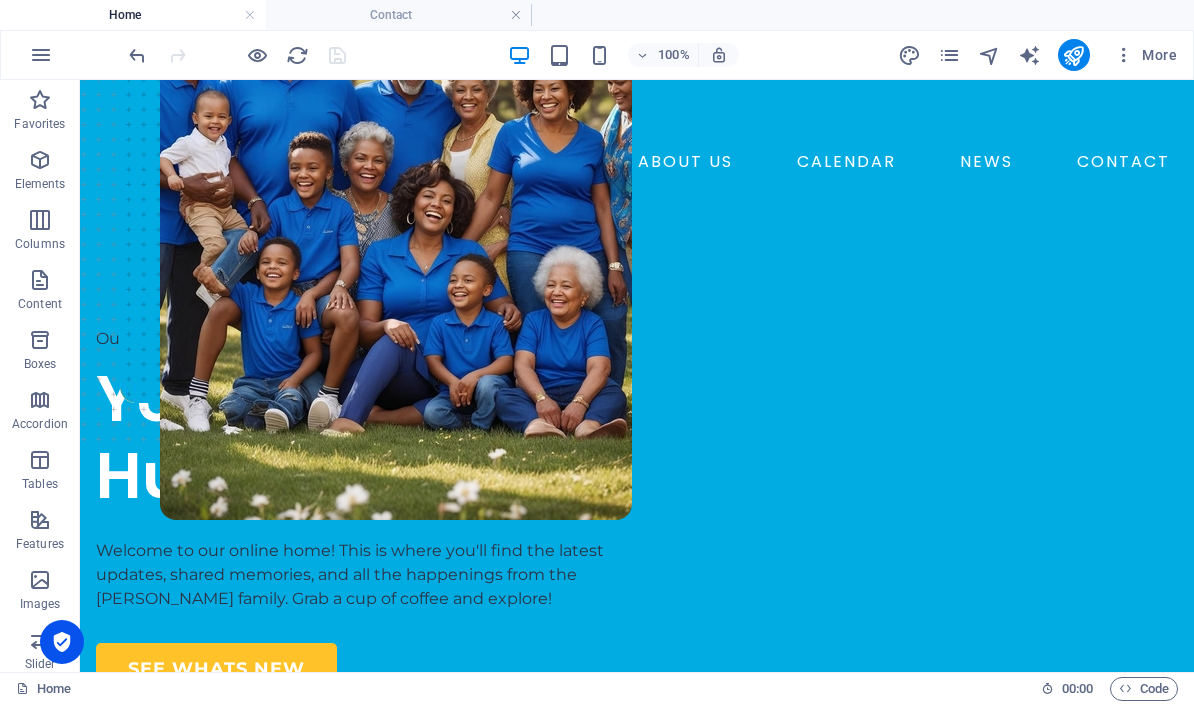 scroll, scrollTop: 221, scrollLeft: 0, axis: vertical 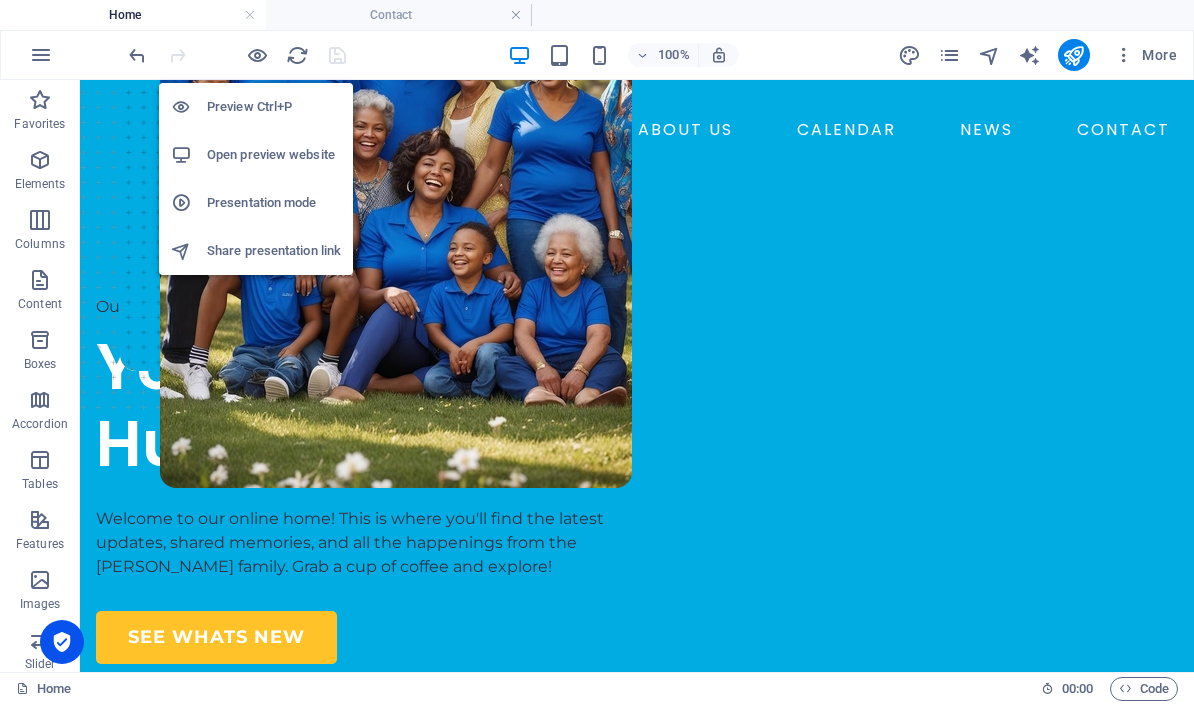 click on "Presentation mode" at bounding box center (274, 203) 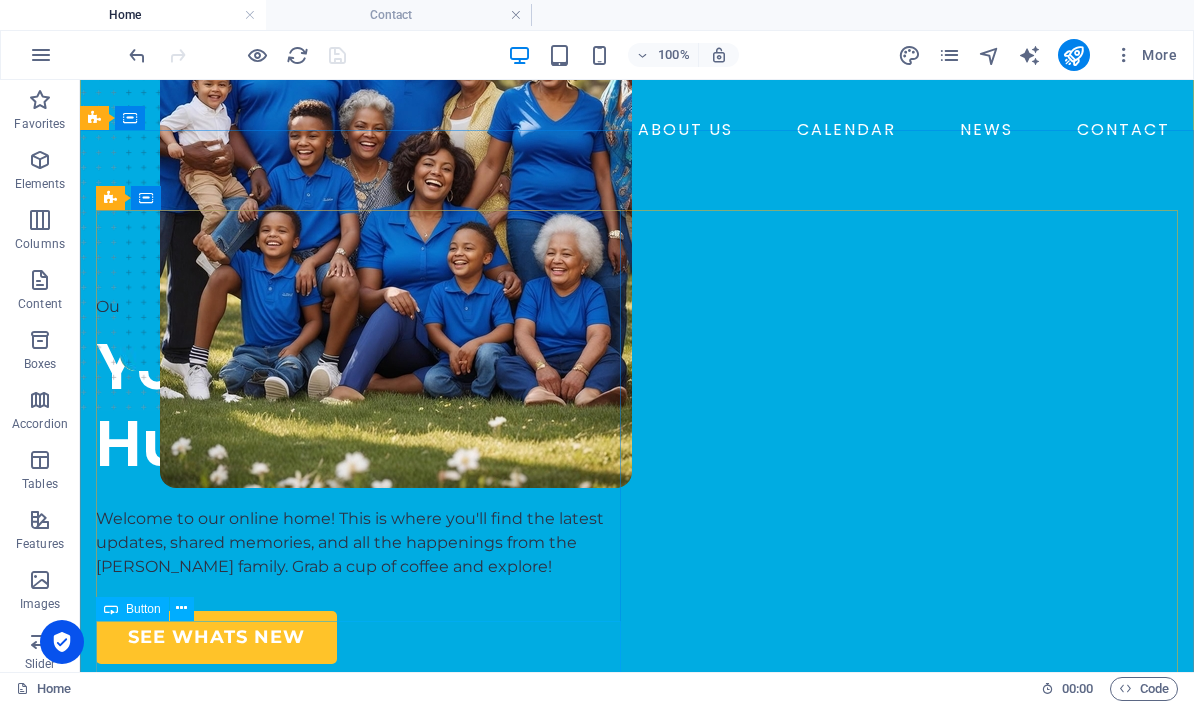 click on "See whats new" at bounding box center [358, 637] 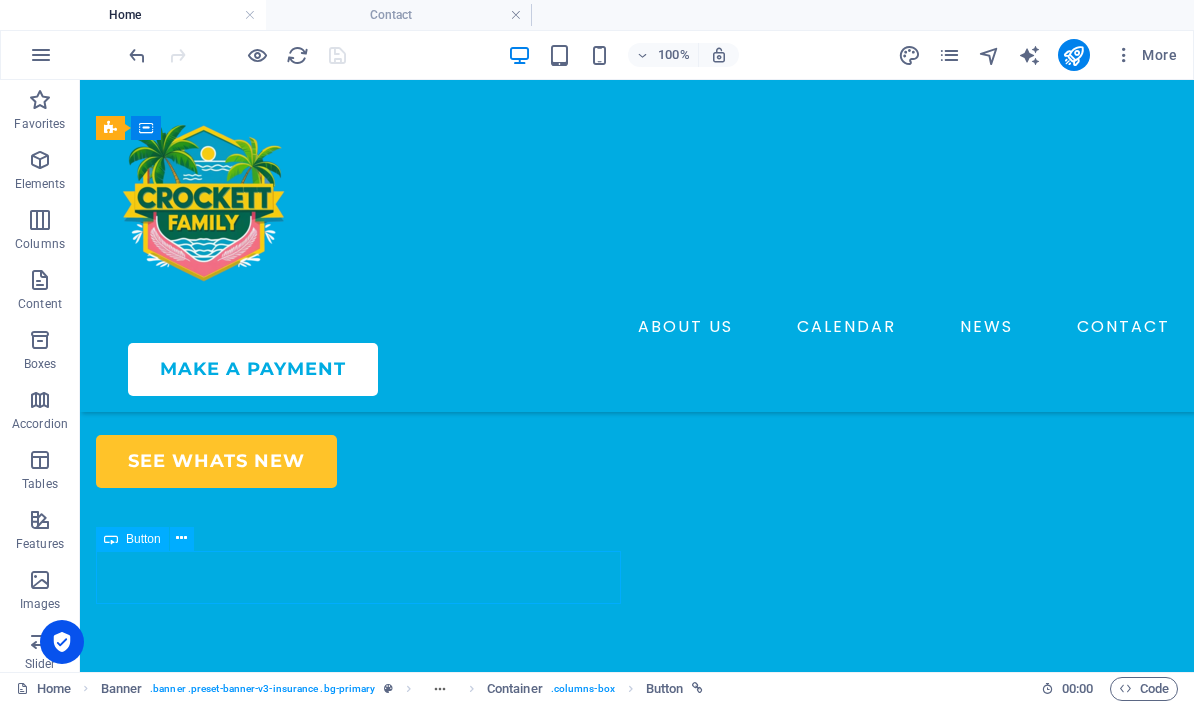 scroll, scrollTop: 309, scrollLeft: 0, axis: vertical 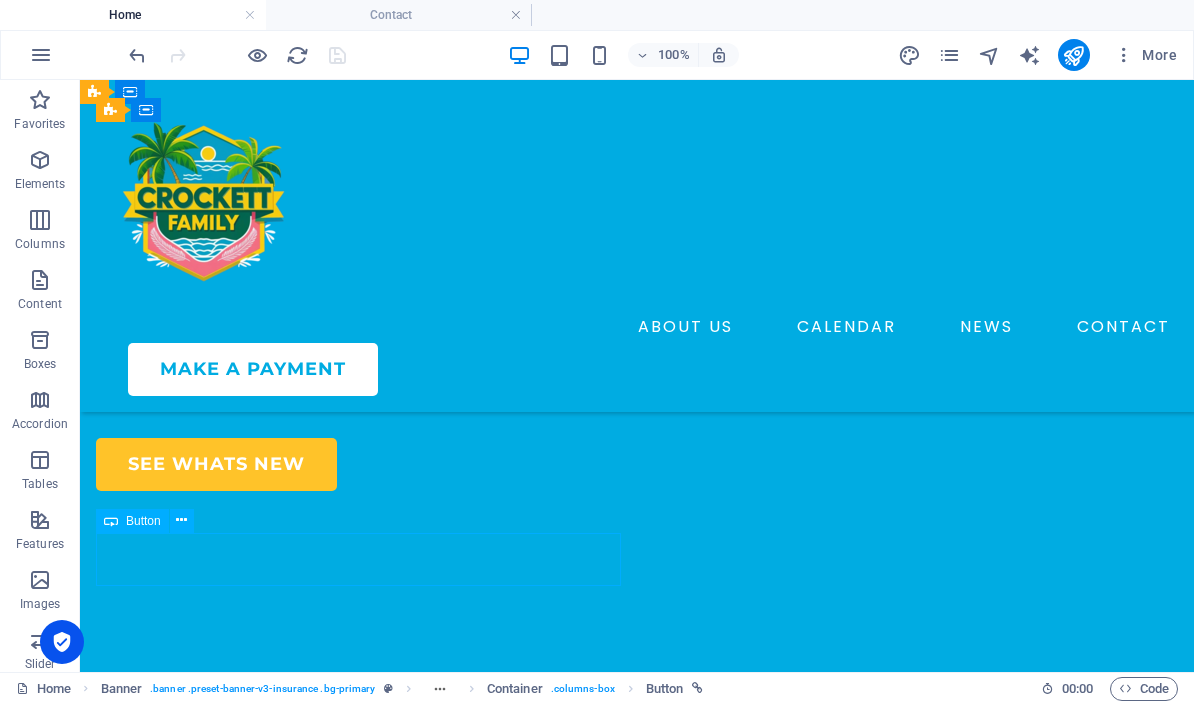 click on "See whats new" at bounding box center [358, 464] 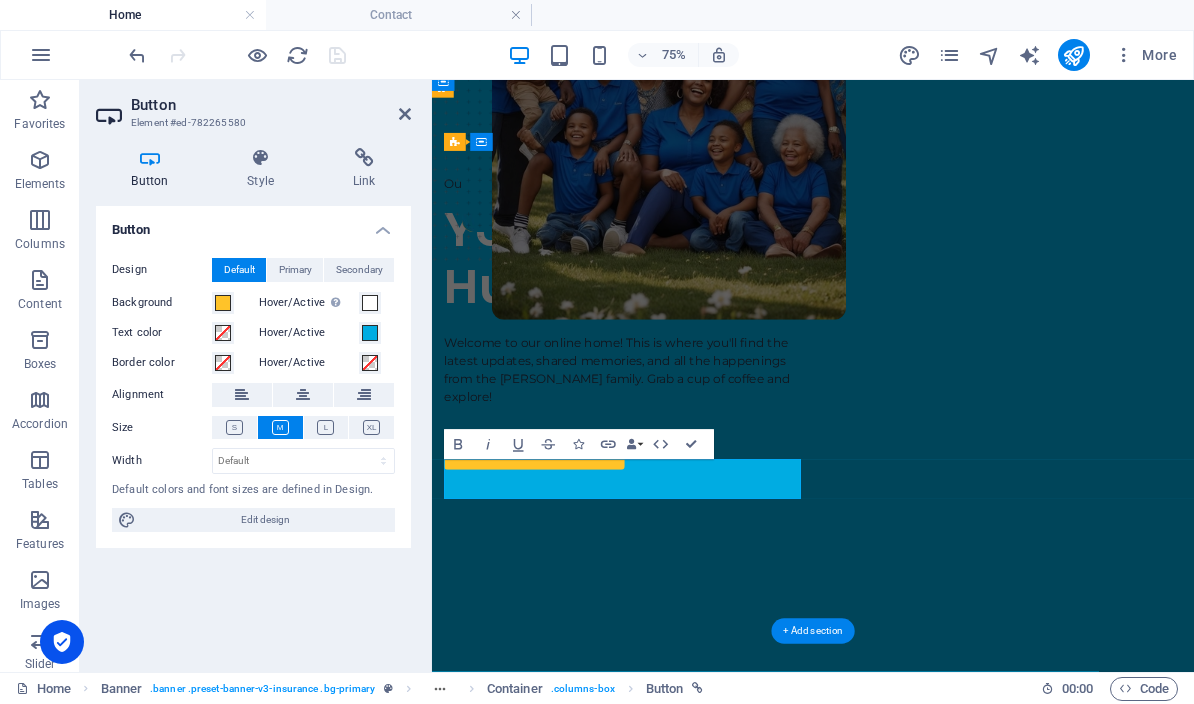 click at bounding box center (364, 158) 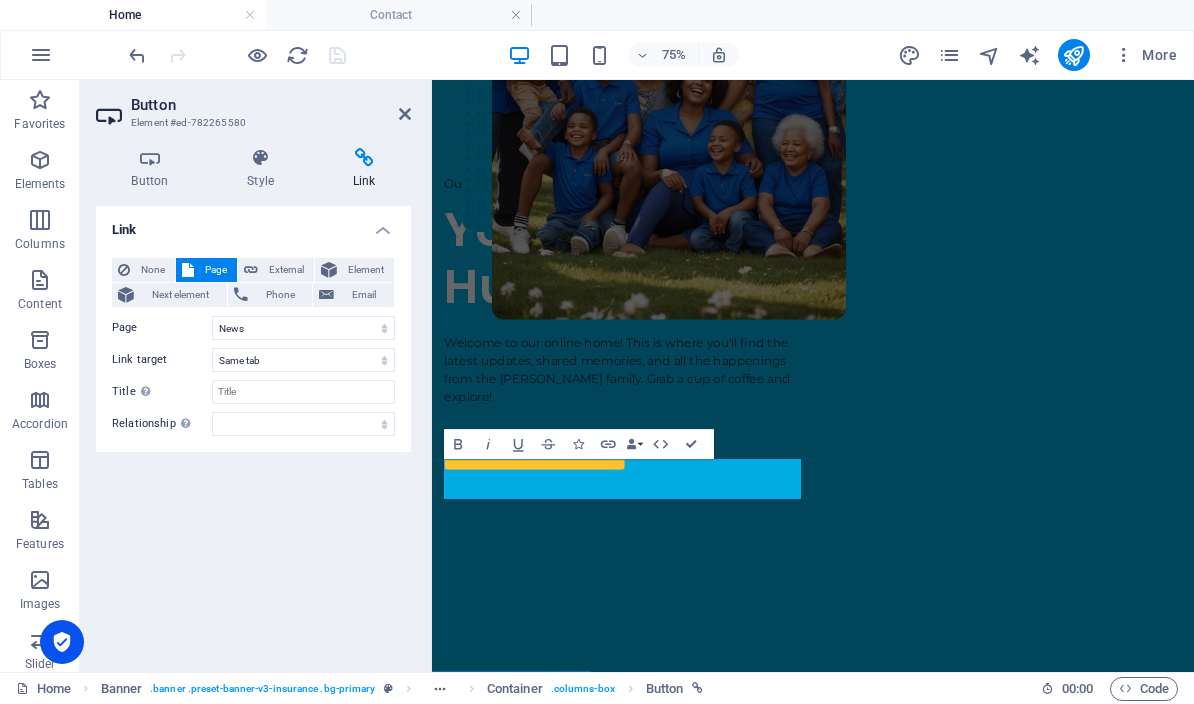 click on "None" at bounding box center (152, 270) 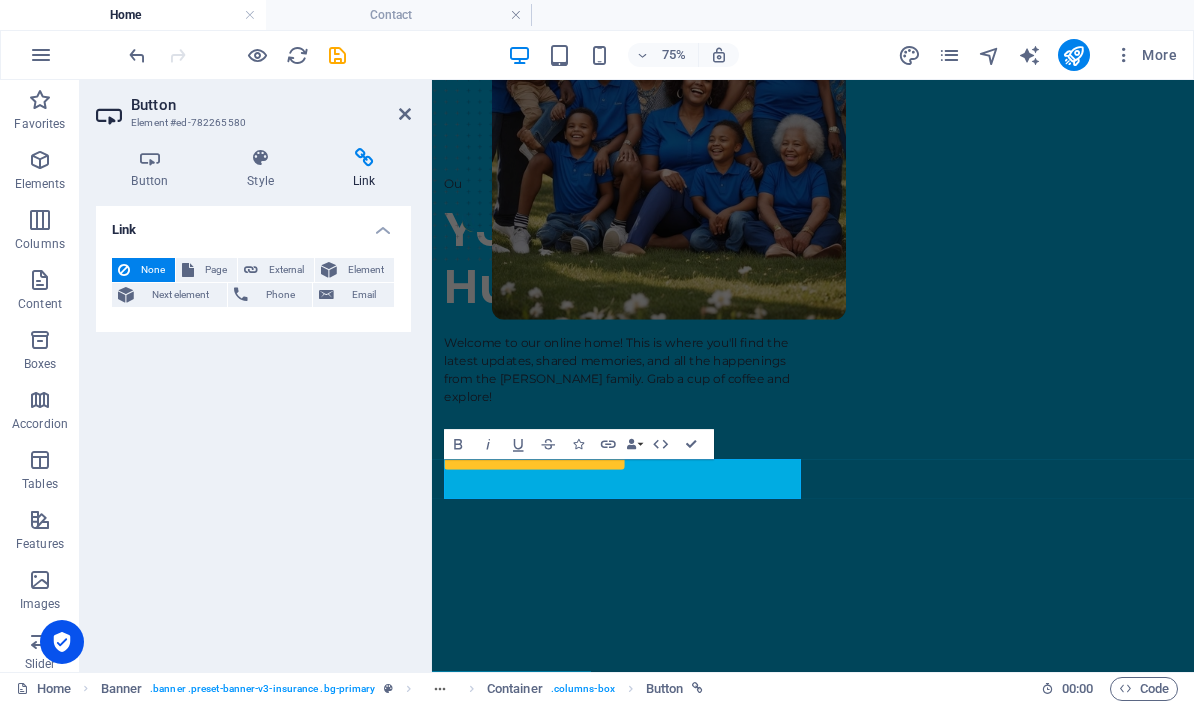 click at bounding box center [405, 114] 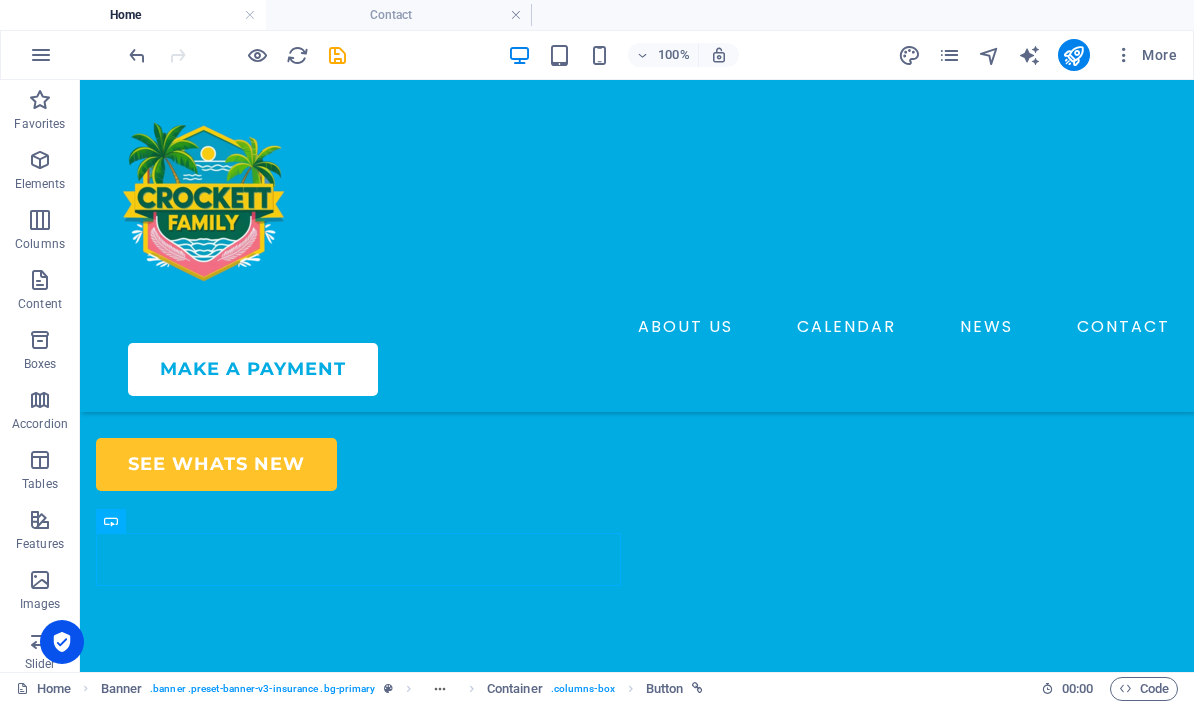click at bounding box center [337, 55] 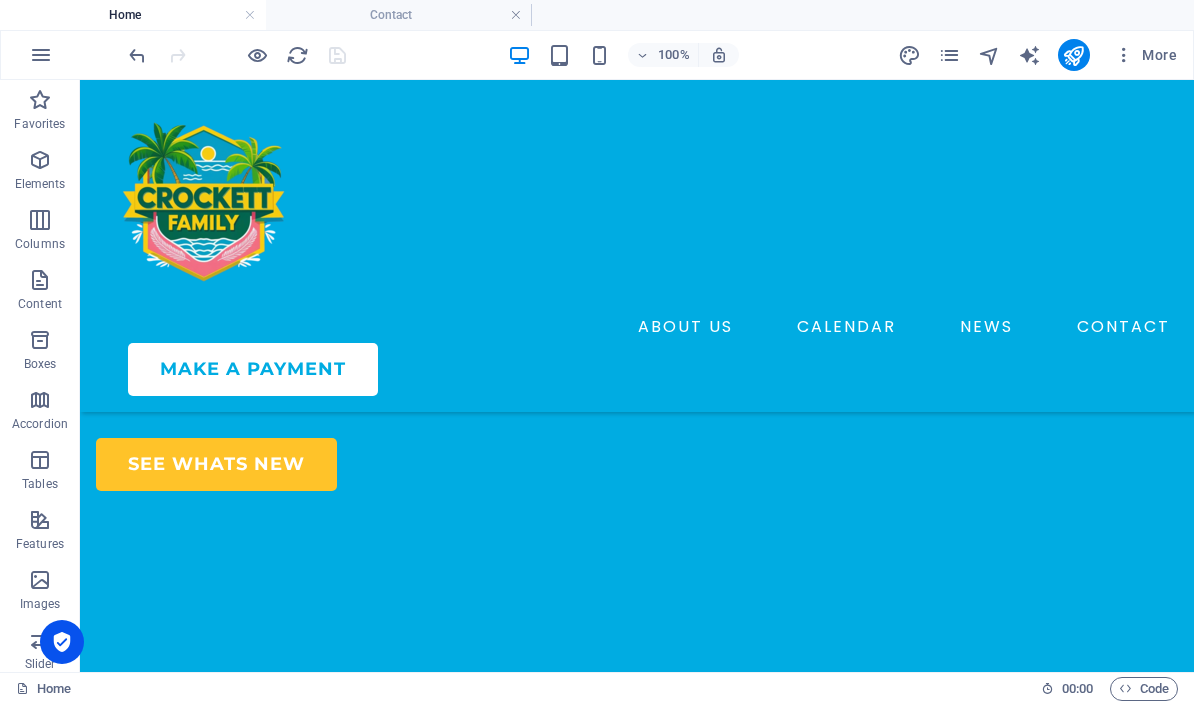 click on "Contact" at bounding box center (399, 15) 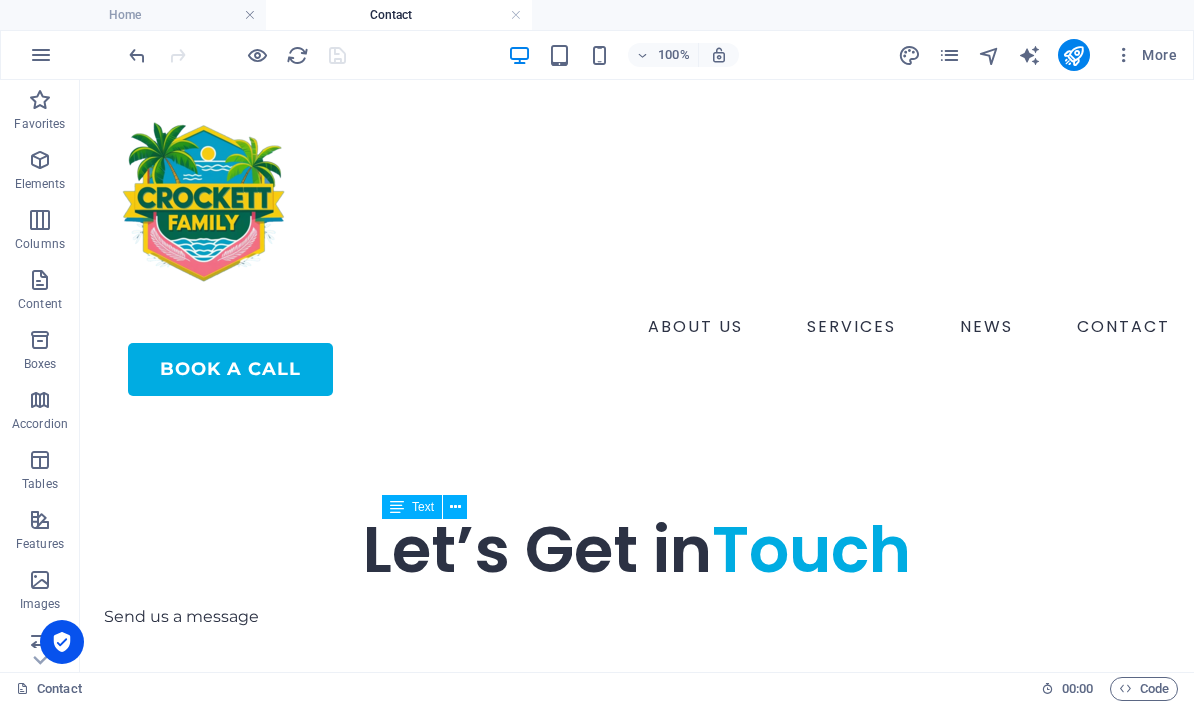 click on "ABOUT US SERVICES NEWS CONTACT" at bounding box center (637, 327) 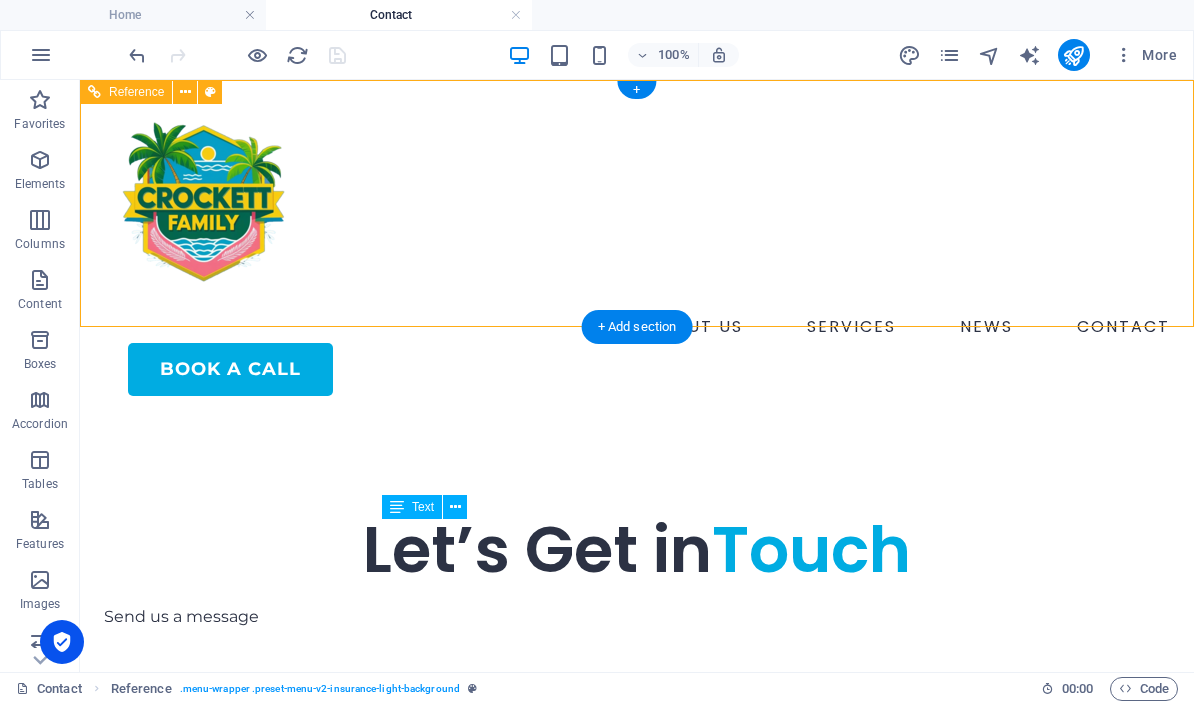 click on "ABOUT US SERVICES NEWS CONTACT" at bounding box center [637, 327] 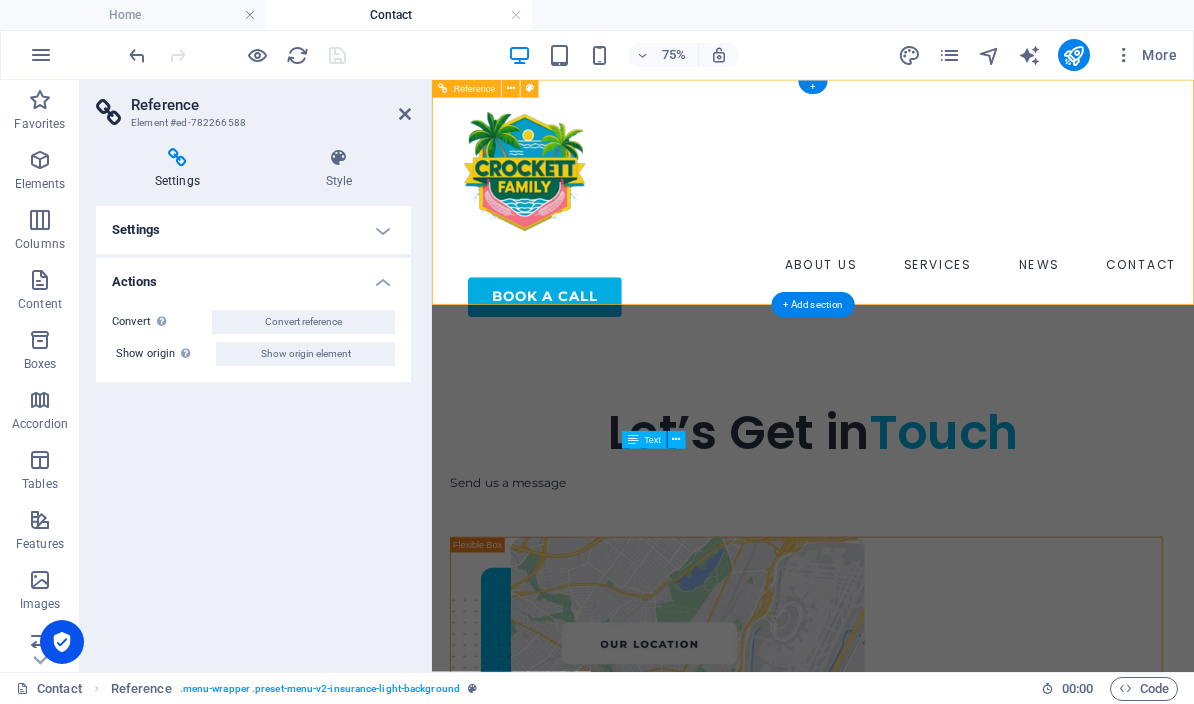 click on "ABOUT US SERVICES NEWS CONTACT" at bounding box center (940, 327) 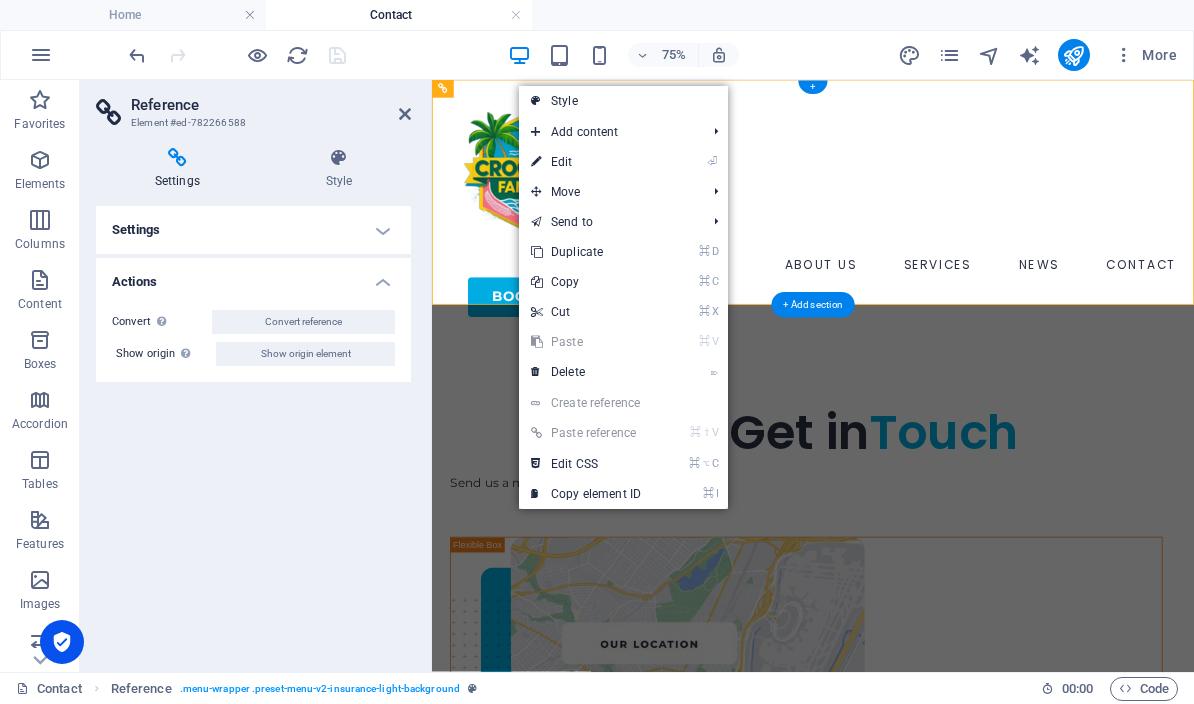 click on "⏎  Edit" at bounding box center [586, 162] 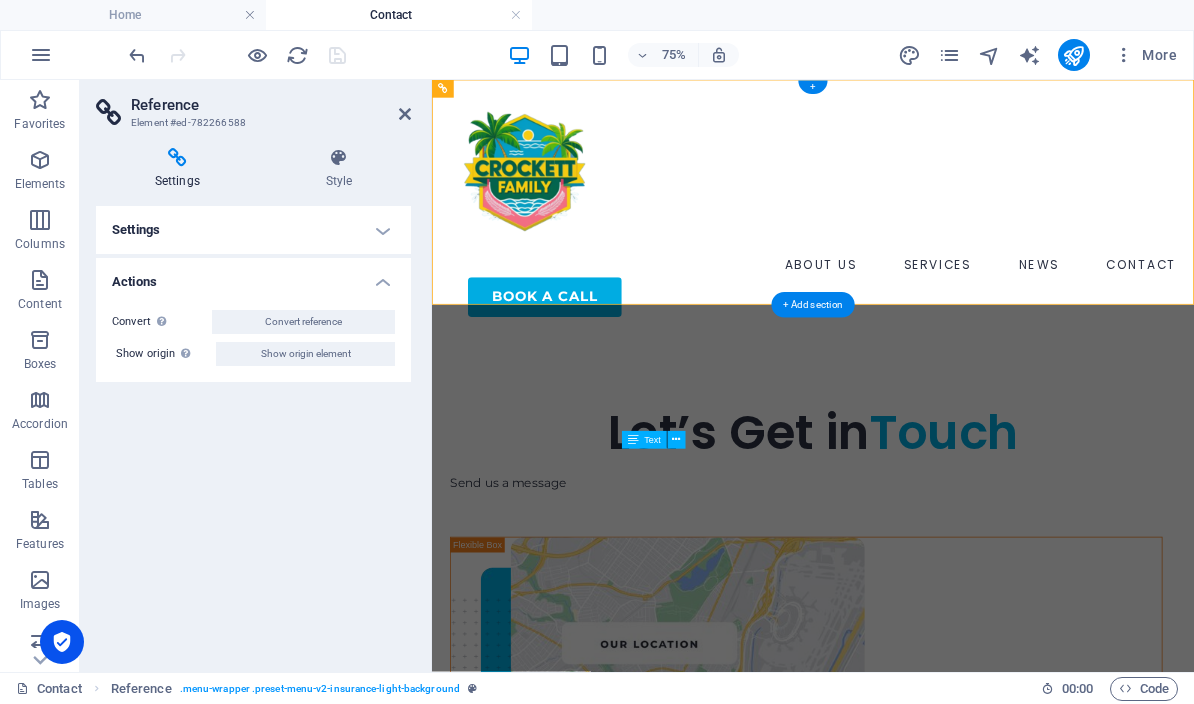 click on "Settings" at bounding box center [253, 230] 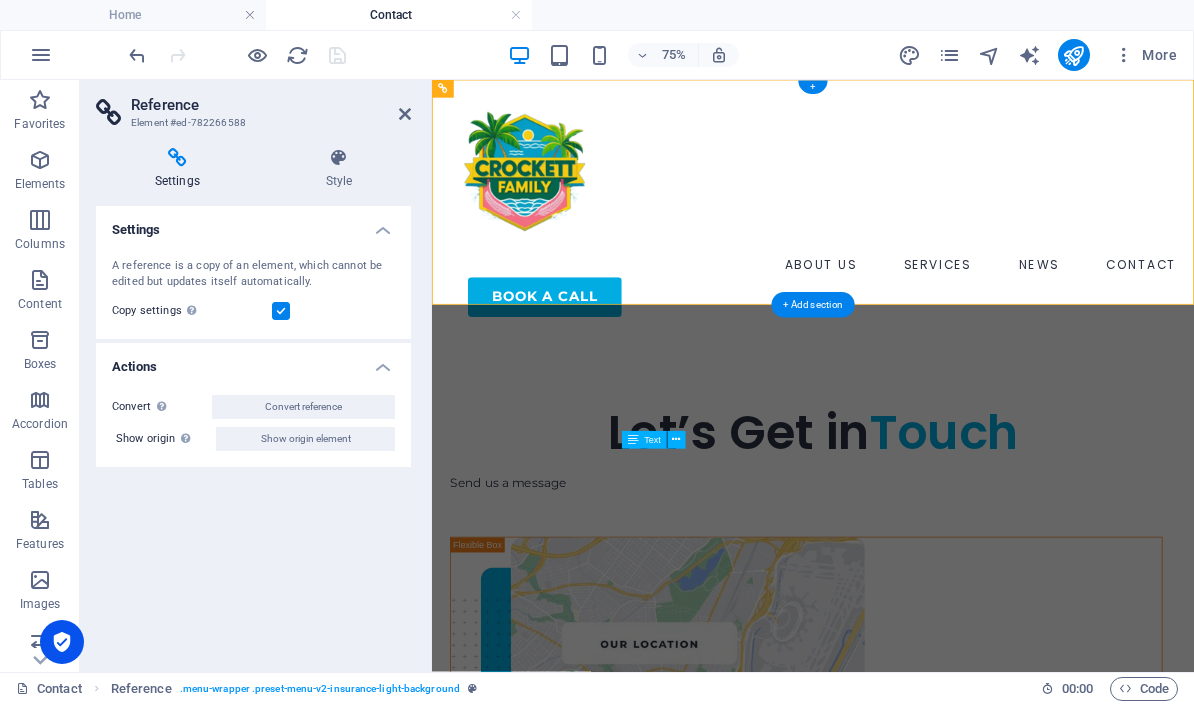 click on "Style" at bounding box center (339, 169) 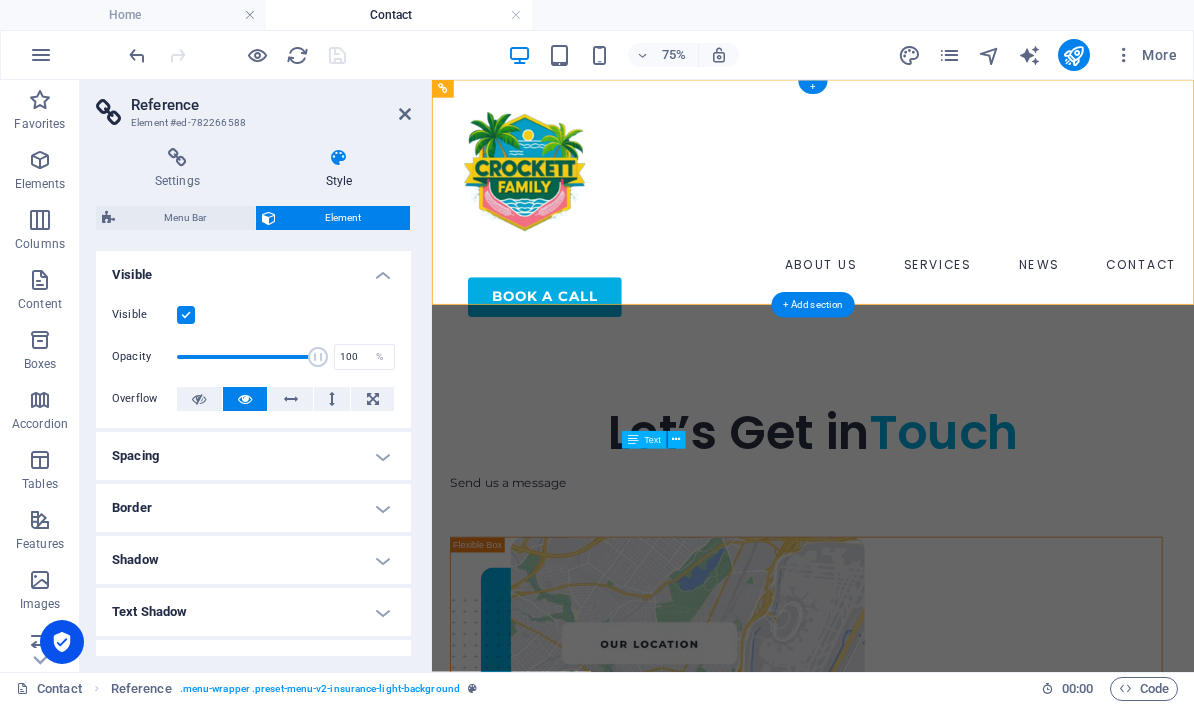 click on "Menu Bar" at bounding box center [185, 218] 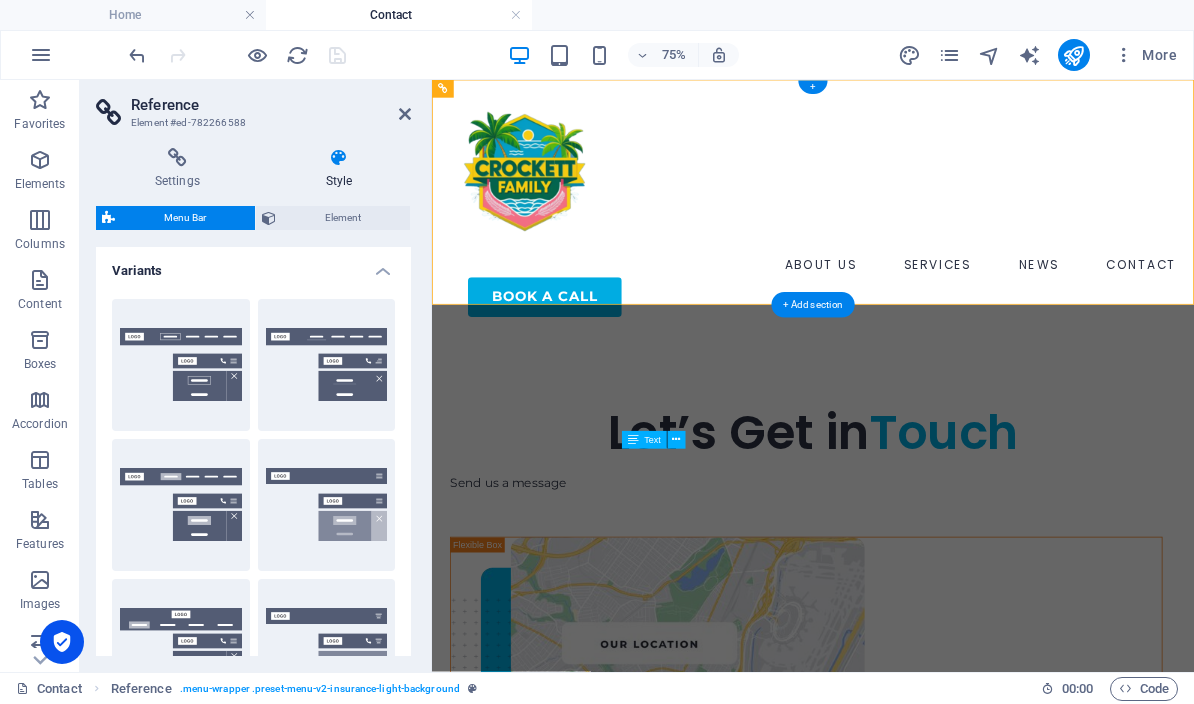 click on "Variants" at bounding box center [253, 265] 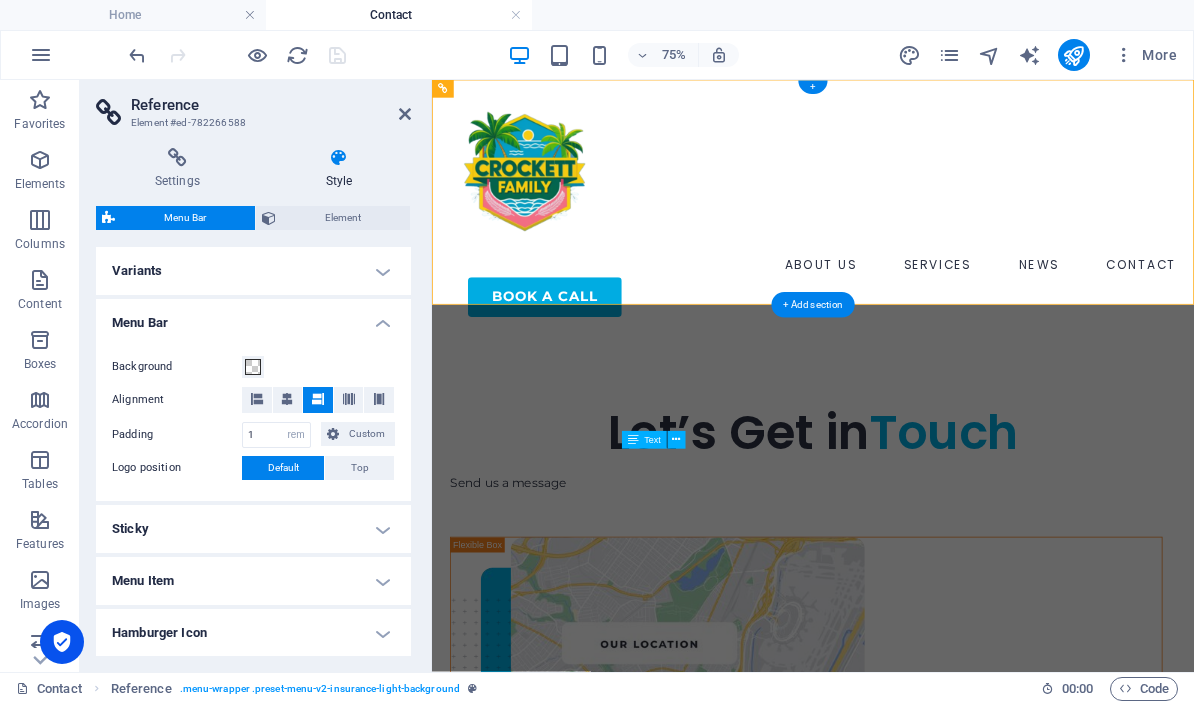 click at bounding box center [405, 114] 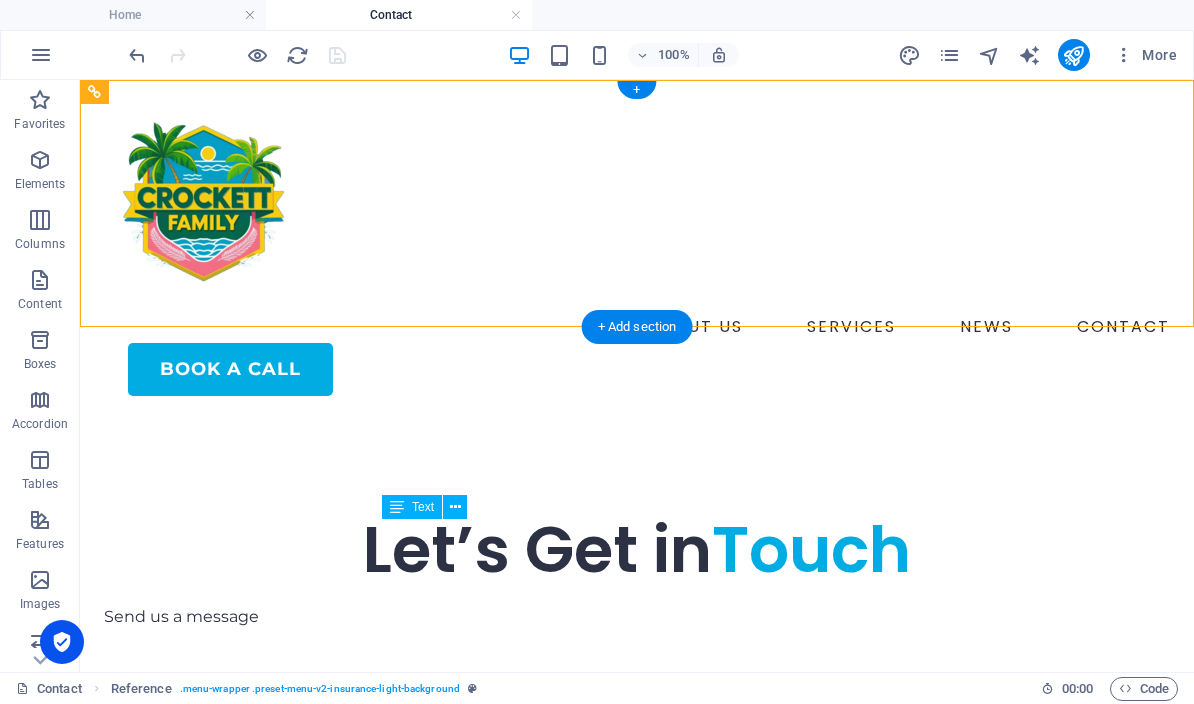 click on "ABOUT US SERVICES NEWS CONTACT BOOK A CALL" at bounding box center [637, 246] 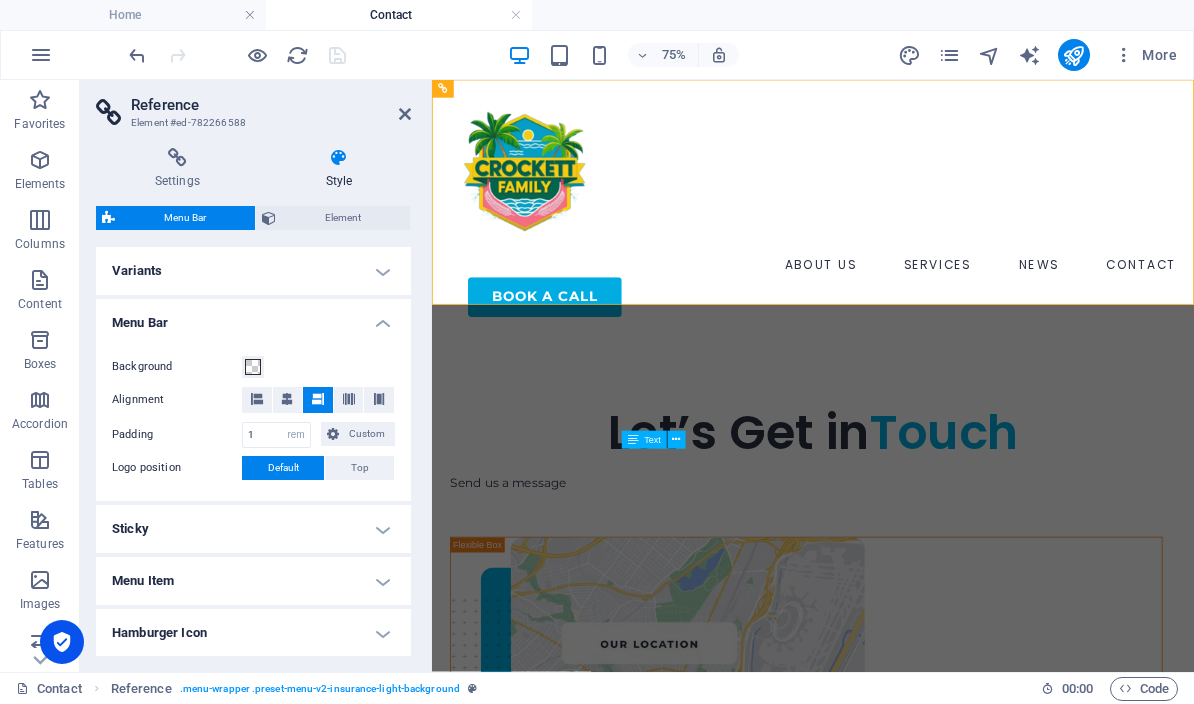 click on "Menu Bar" at bounding box center (253, 317) 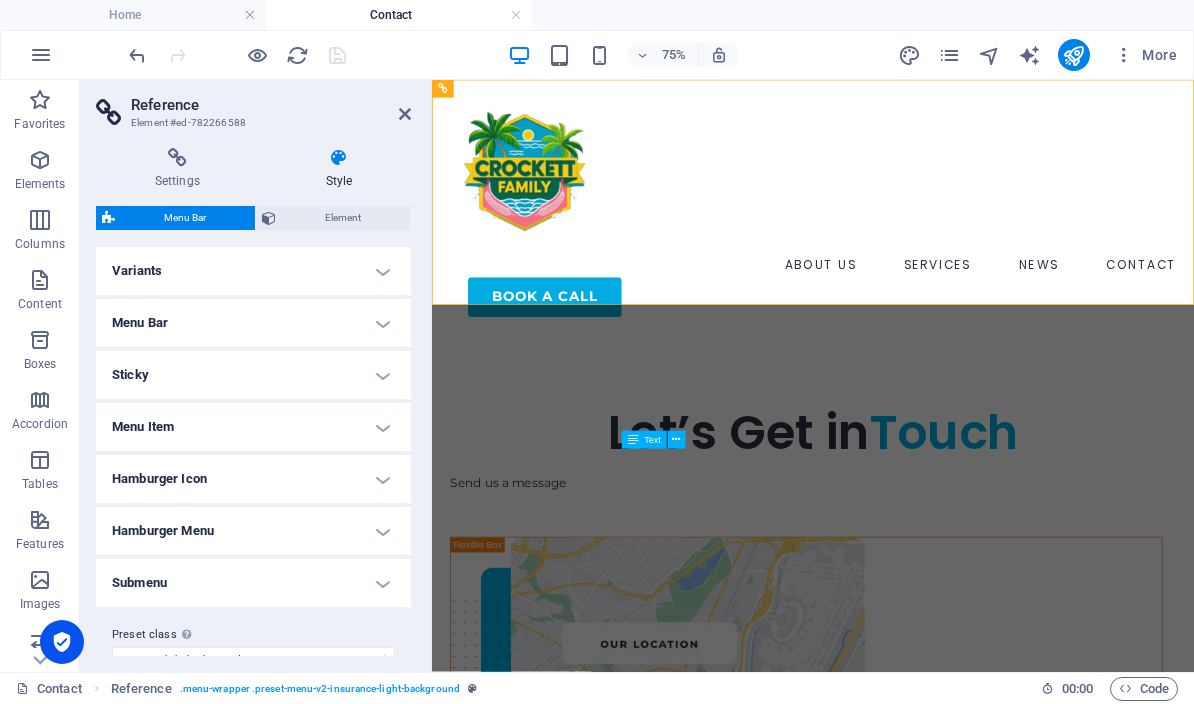 scroll, scrollTop: 0, scrollLeft: 0, axis: both 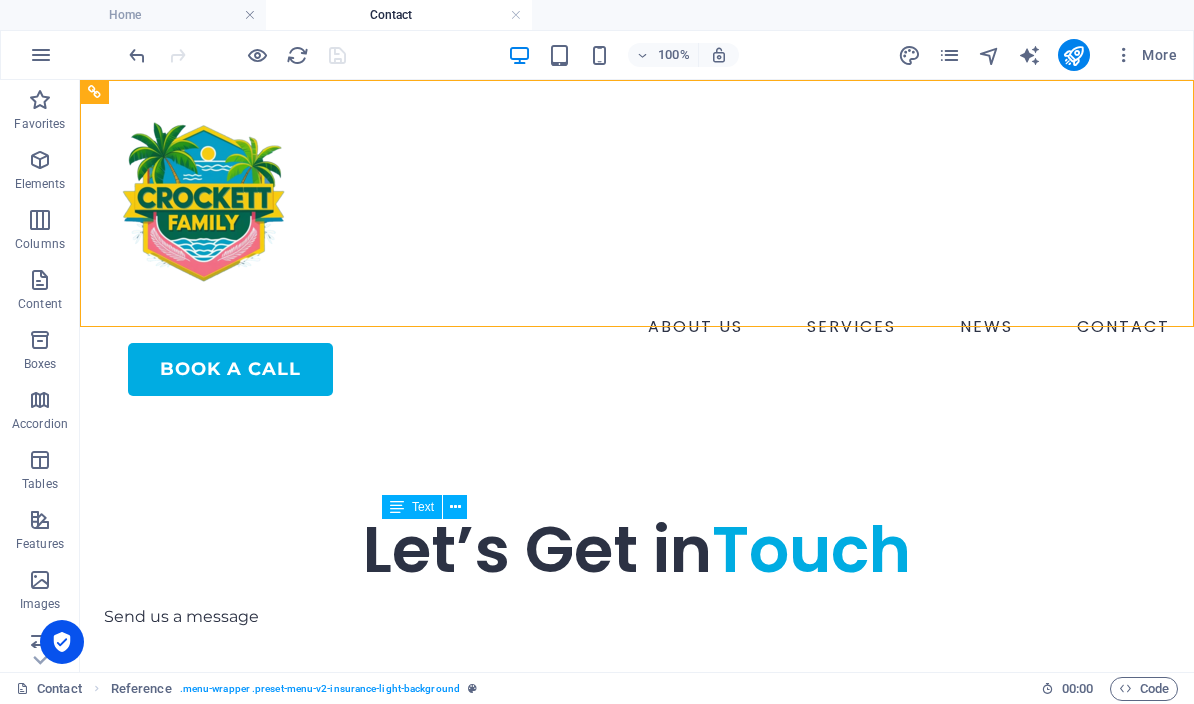 click on "ABOUT US SERVICES NEWS CONTACT BOOK A CALL" at bounding box center [637, 246] 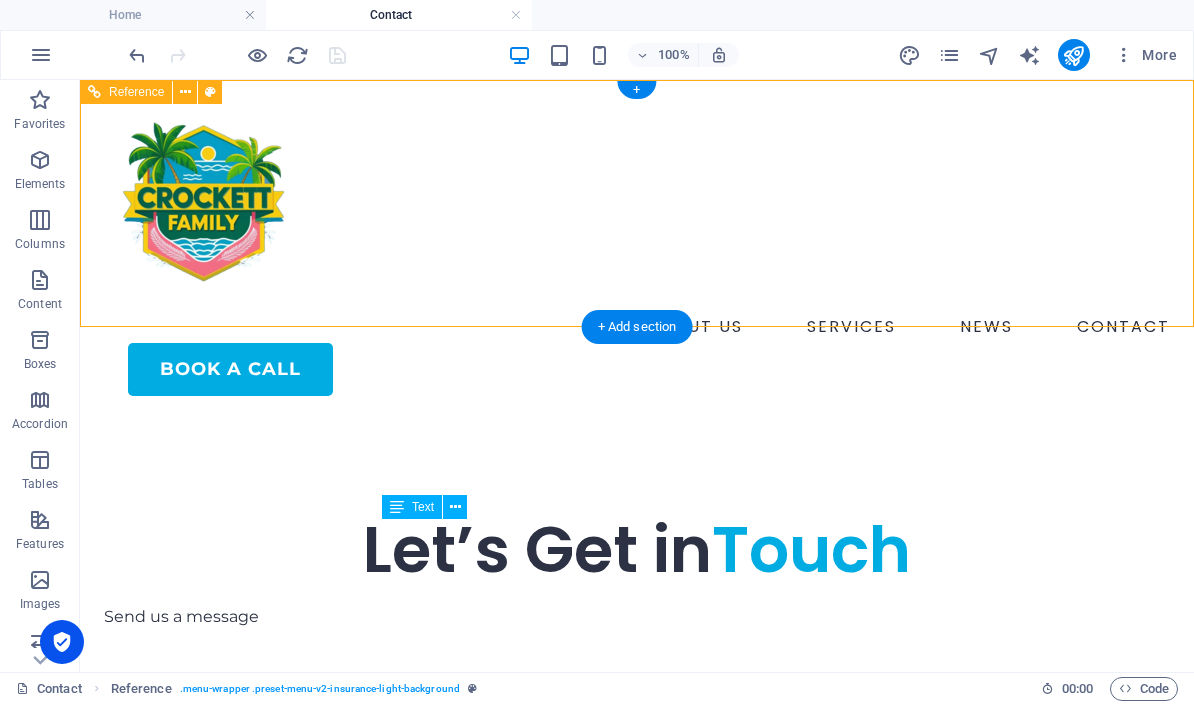 click on "ABOUT US SERVICES NEWS CONTACT BOOK A CALL" at bounding box center (637, 246) 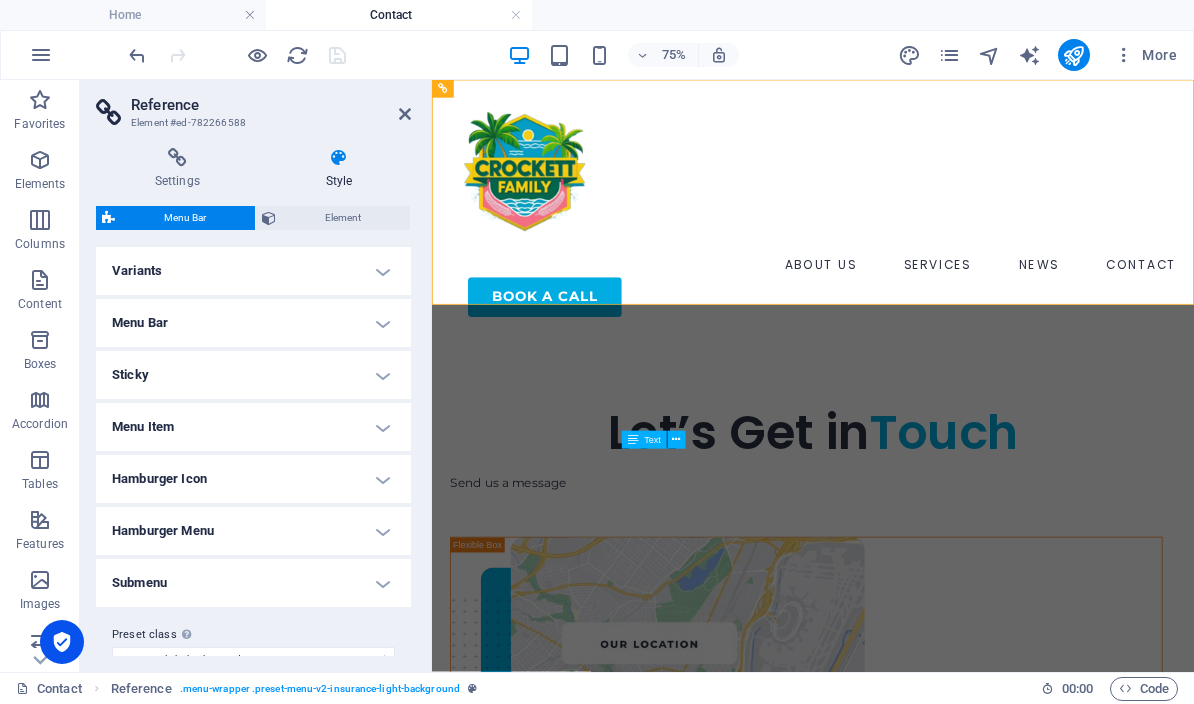 click on "Variants" at bounding box center [253, 271] 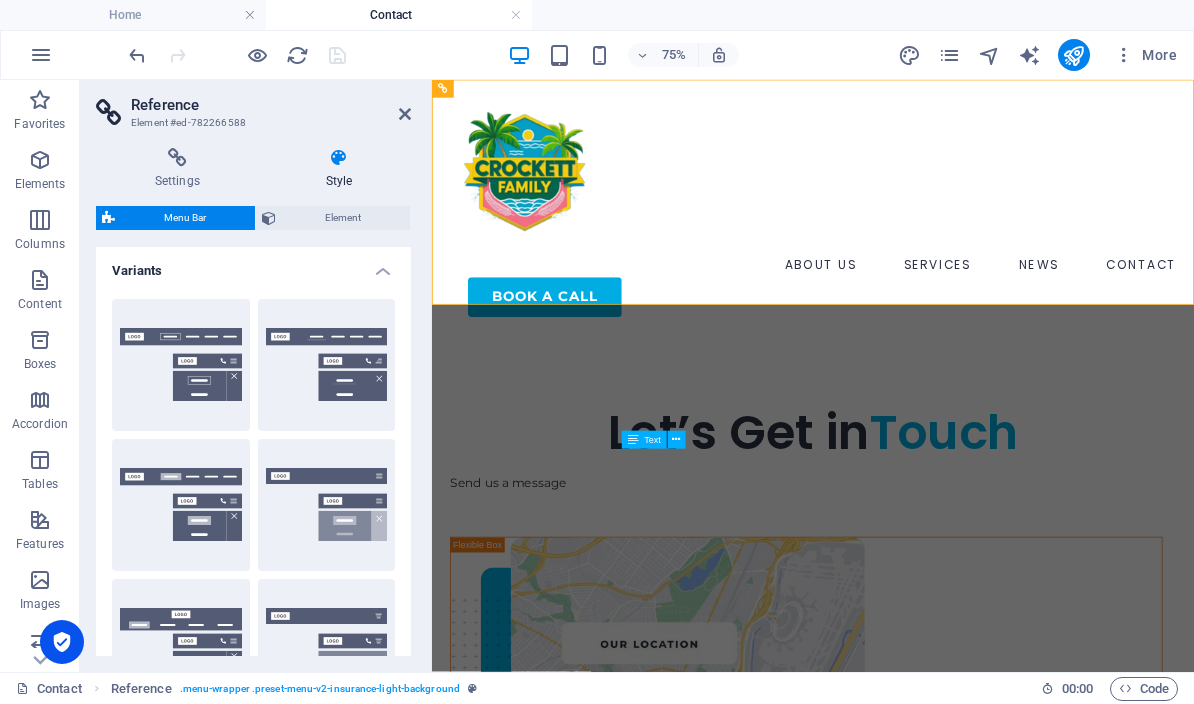 click on "Variants" at bounding box center [253, 265] 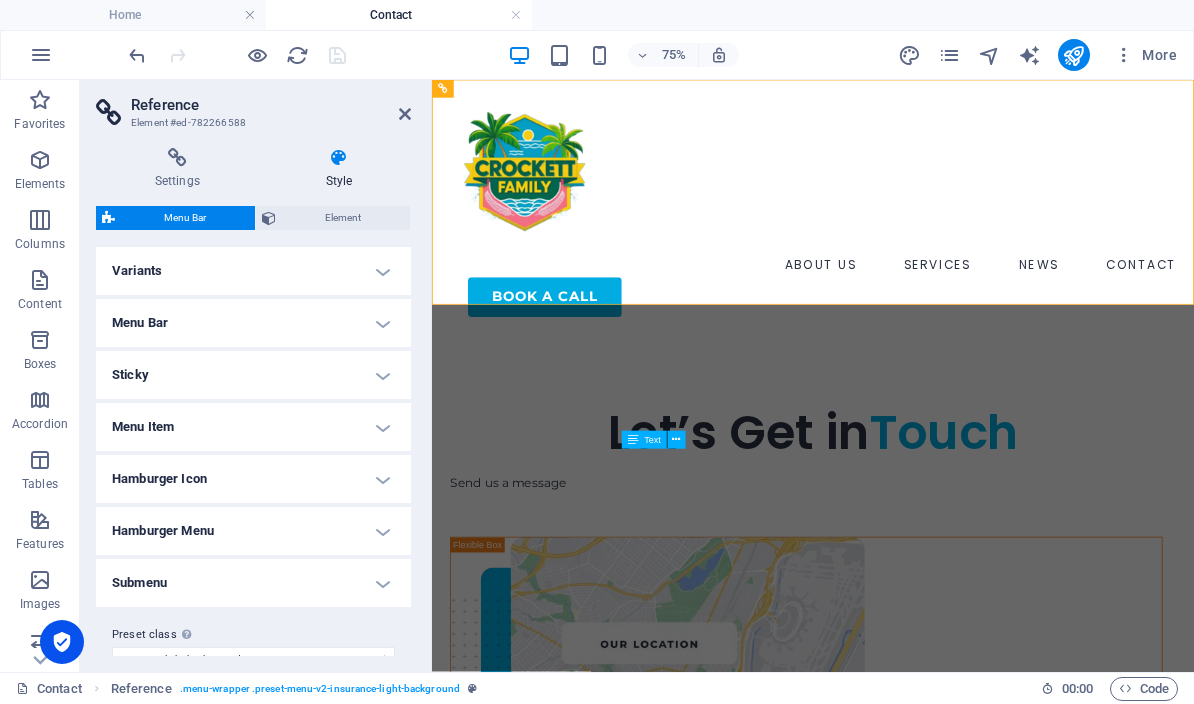 click on "Menu Bar" at bounding box center (253, 323) 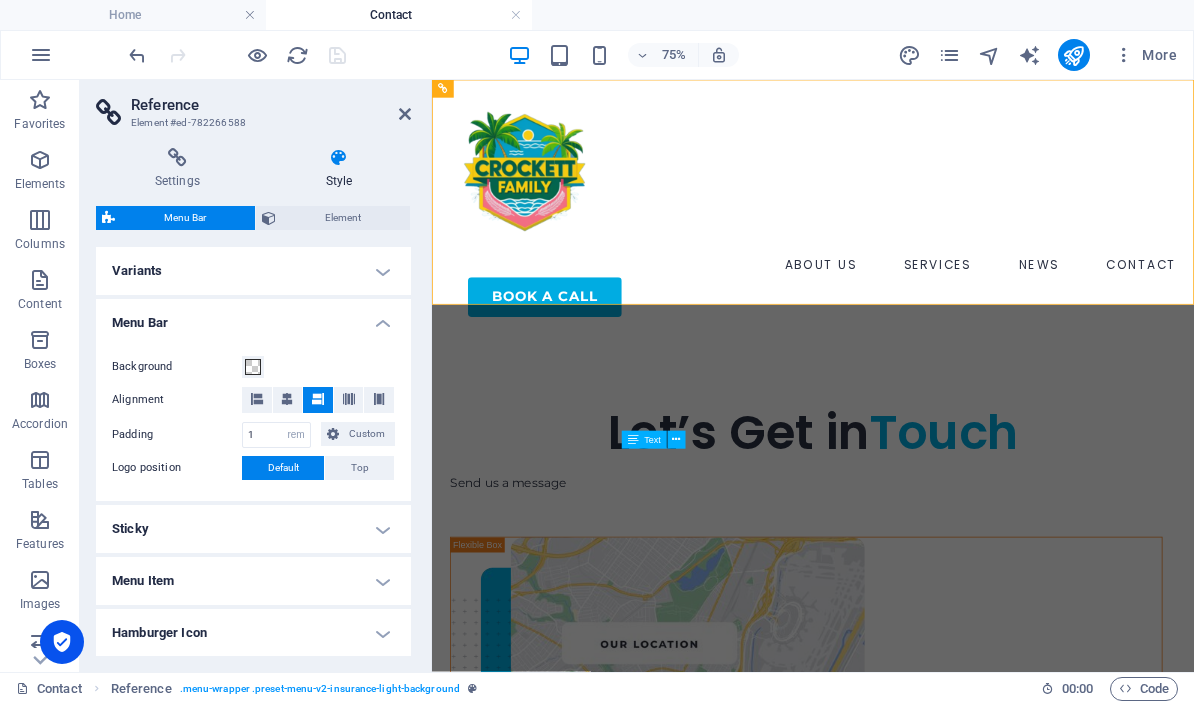 click on "Menu Bar" at bounding box center [253, 317] 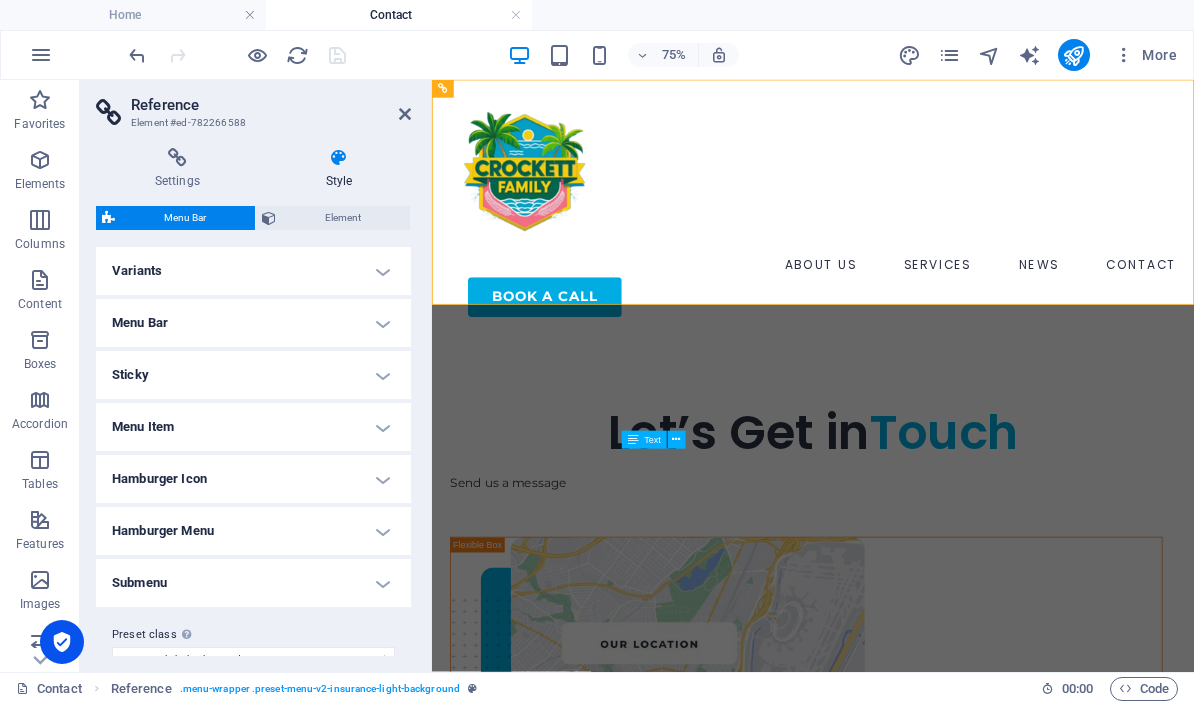 click on "Sticky" at bounding box center [253, 375] 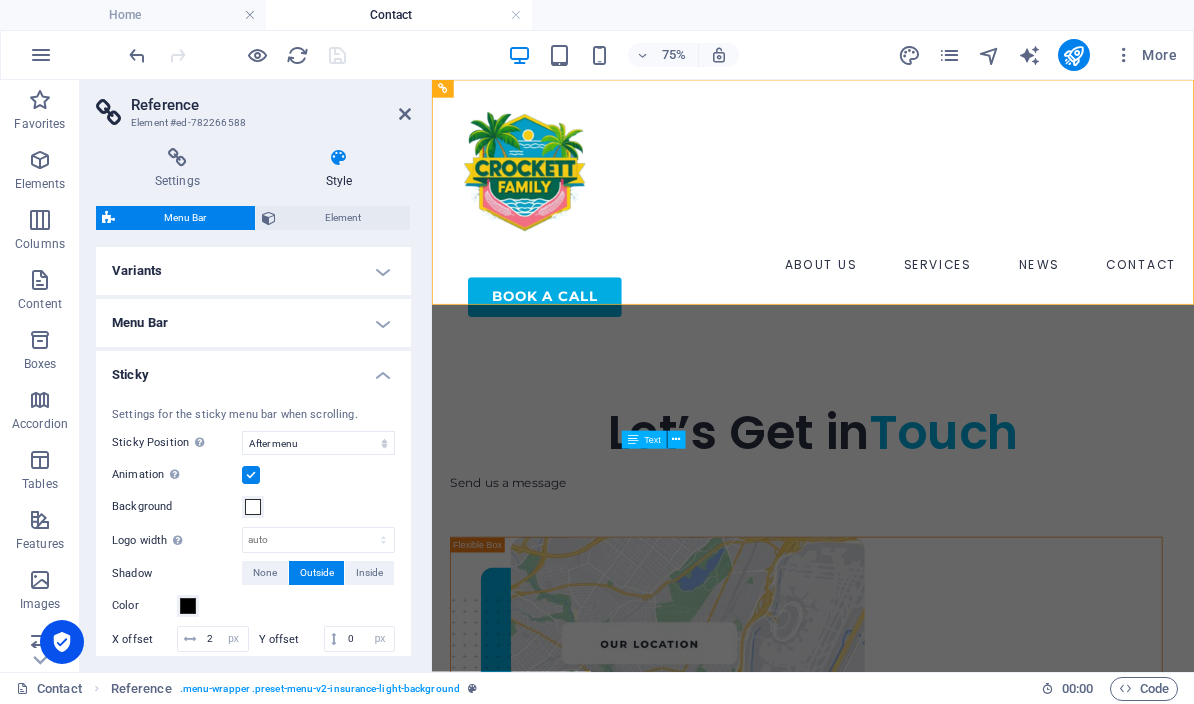 click on "Sticky" at bounding box center [253, 369] 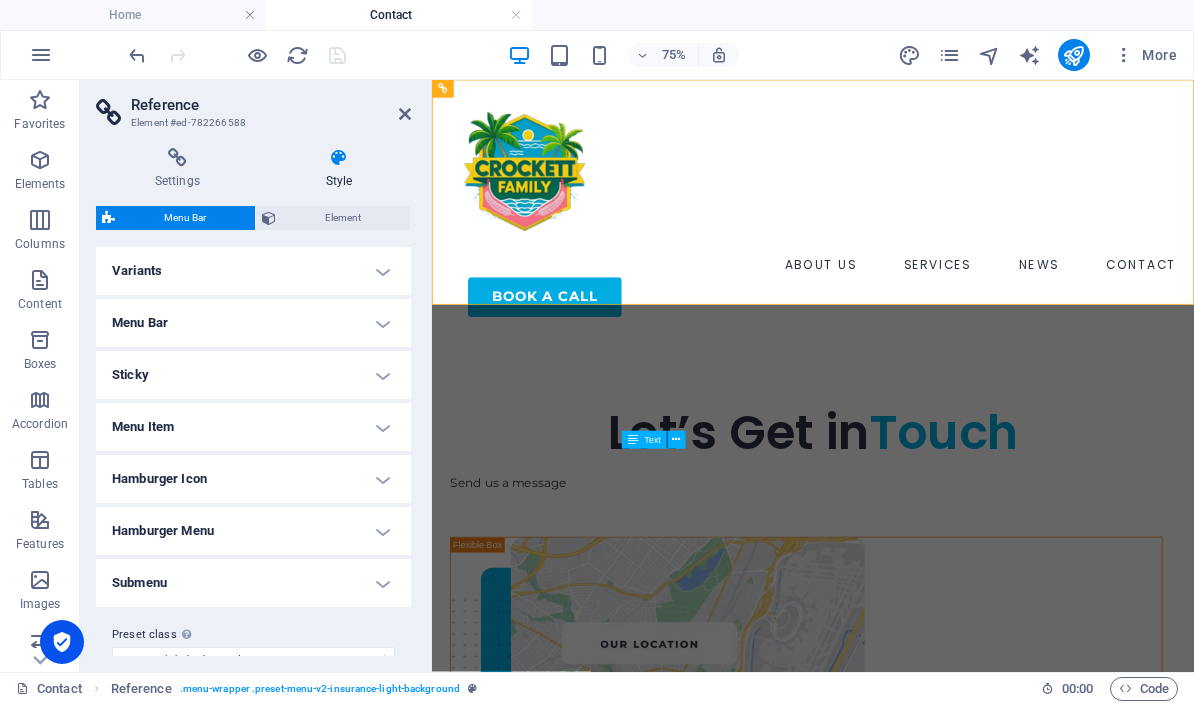 click on "Menu Item" at bounding box center (253, 427) 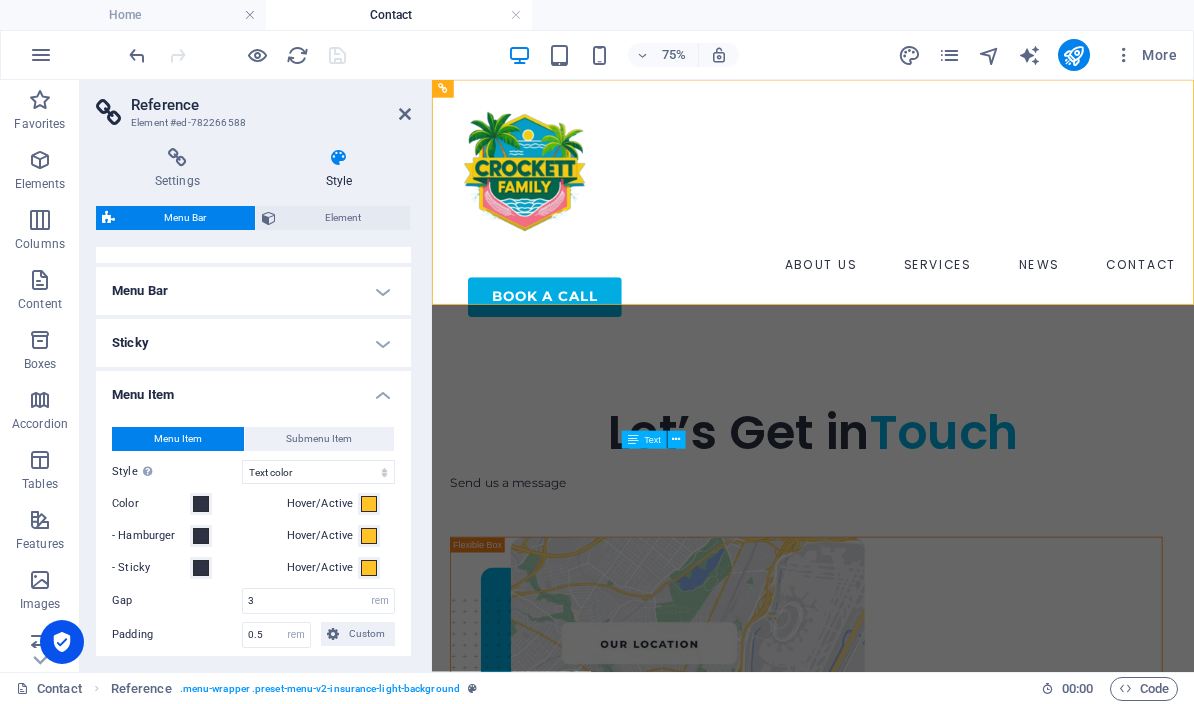 click on "Menu Item" at bounding box center (253, 389) 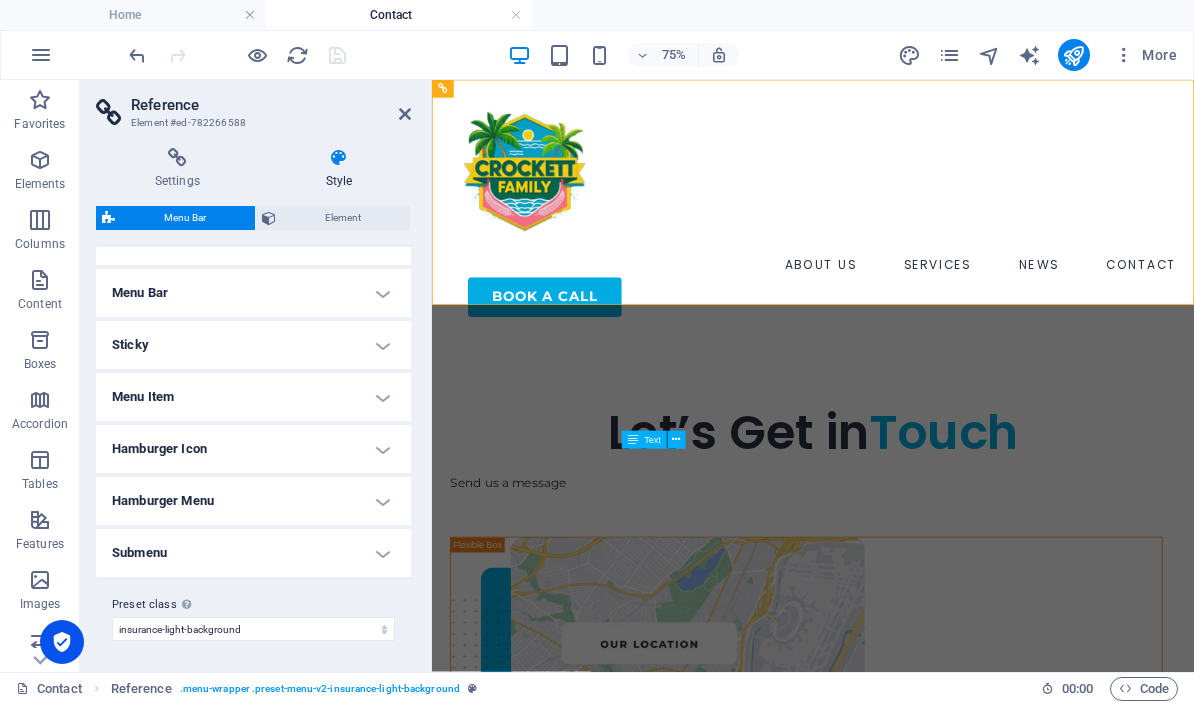 click on "Hamburger Icon" at bounding box center [253, 449] 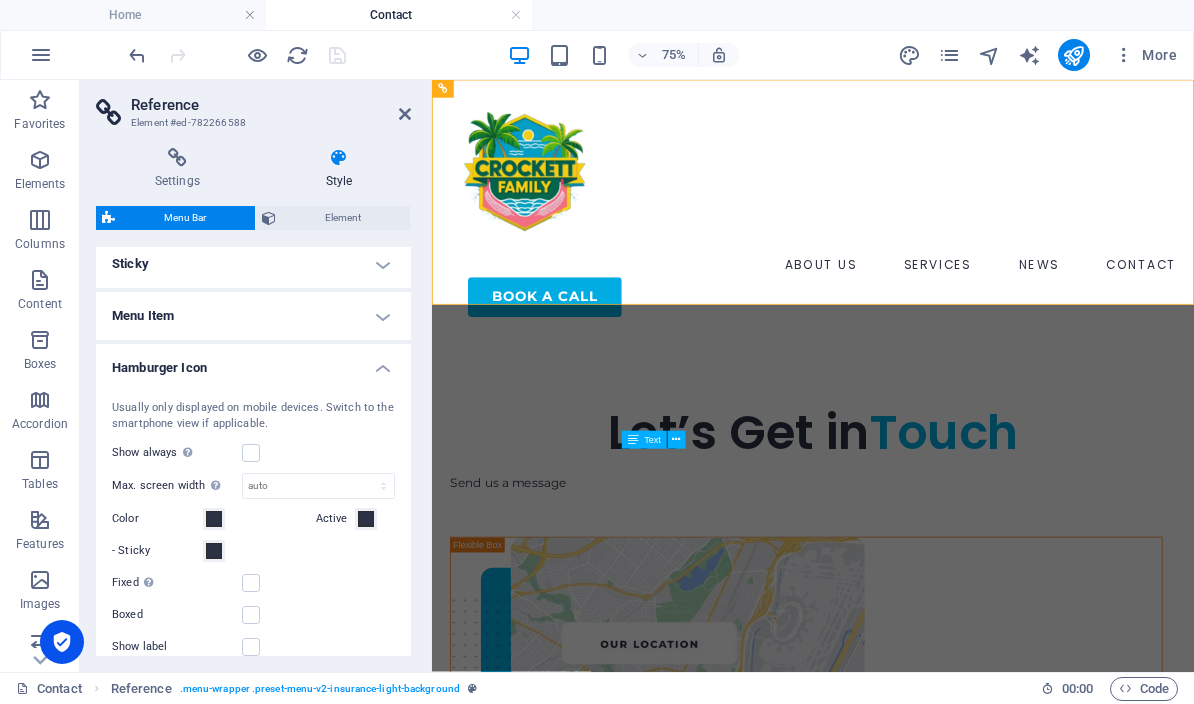 click on "Hamburger Icon" at bounding box center [253, 362] 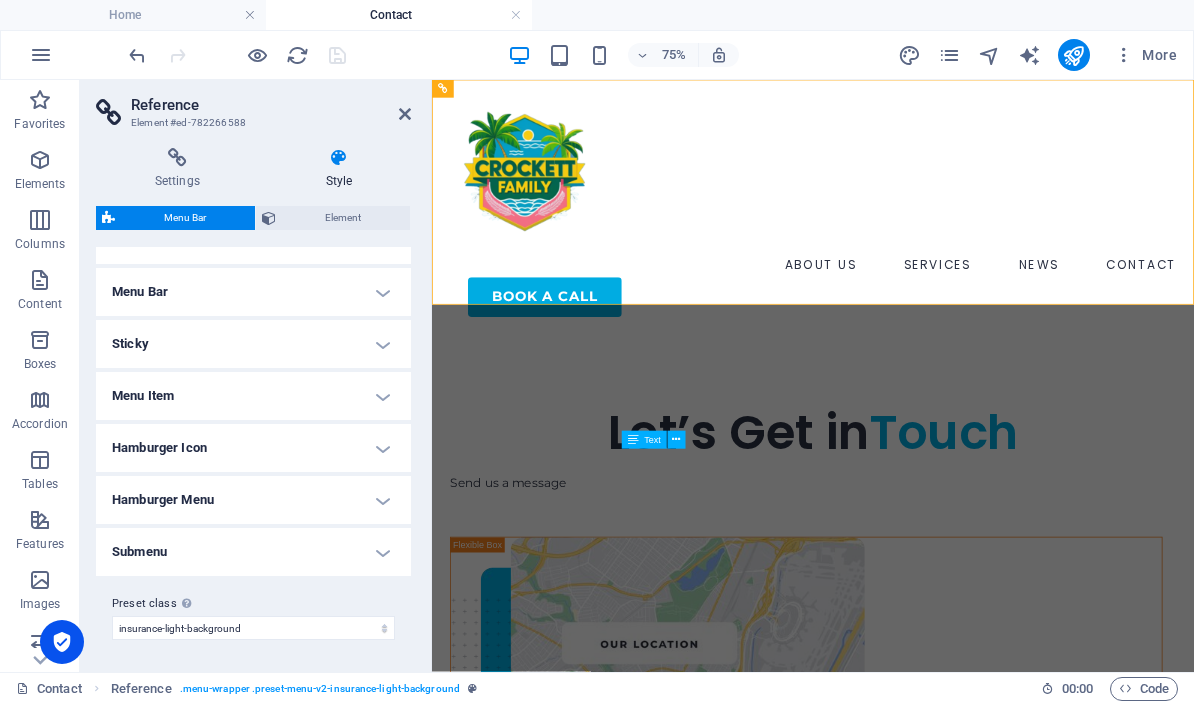 scroll, scrollTop: 30, scrollLeft: 0, axis: vertical 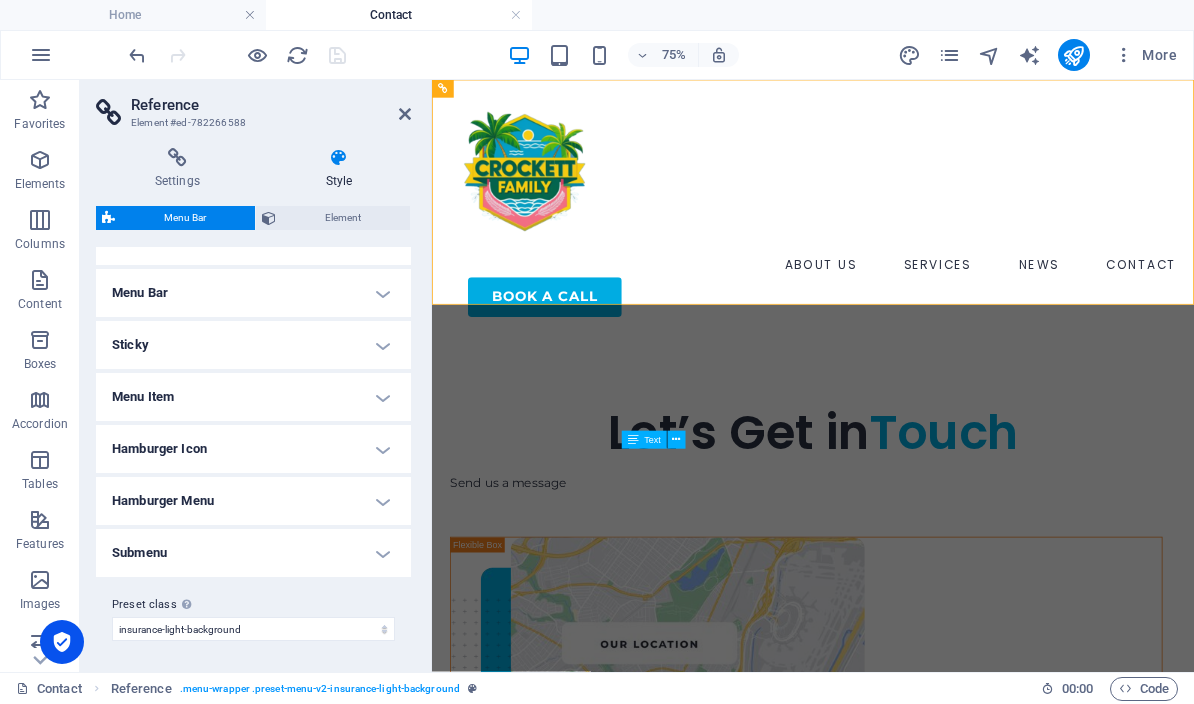 click on "Submenu" at bounding box center [253, 553] 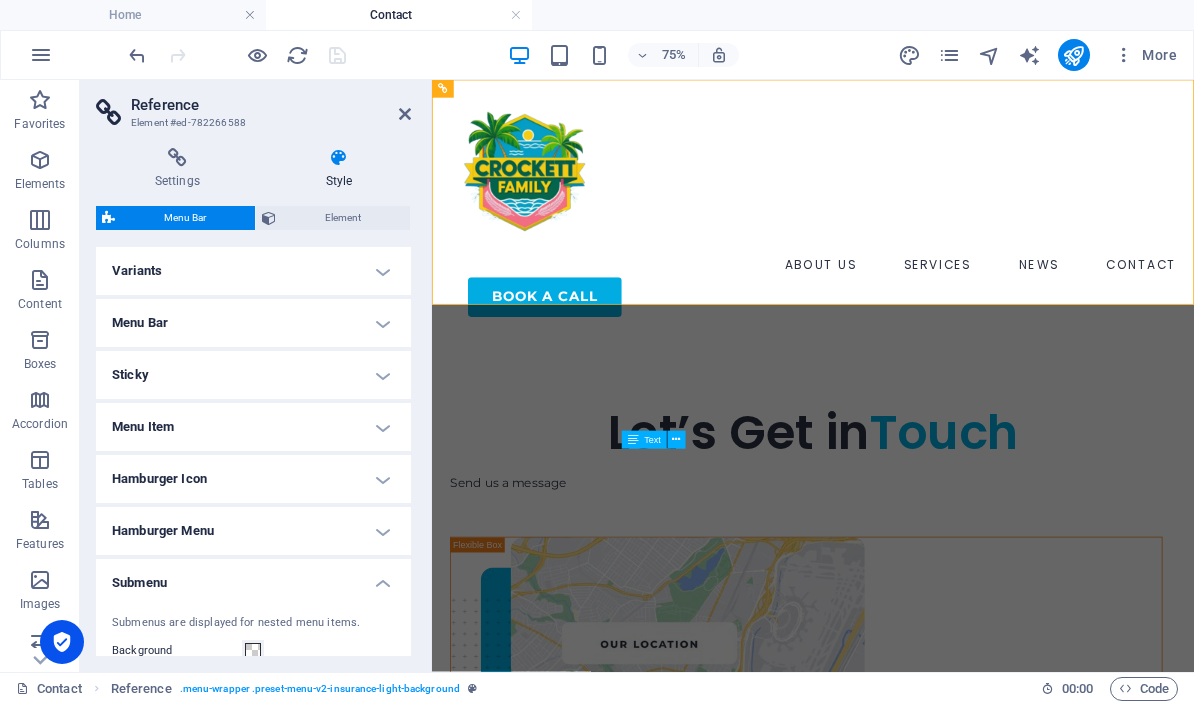 scroll, scrollTop: 0, scrollLeft: 0, axis: both 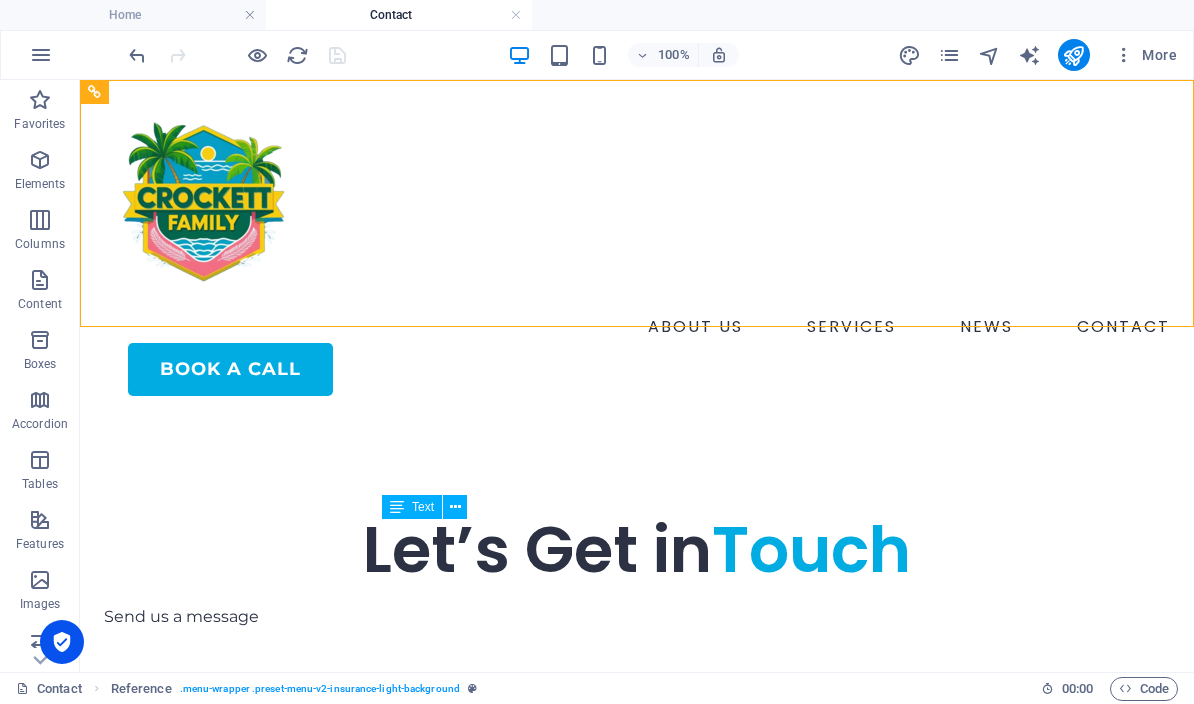 click at bounding box center [949, 55] 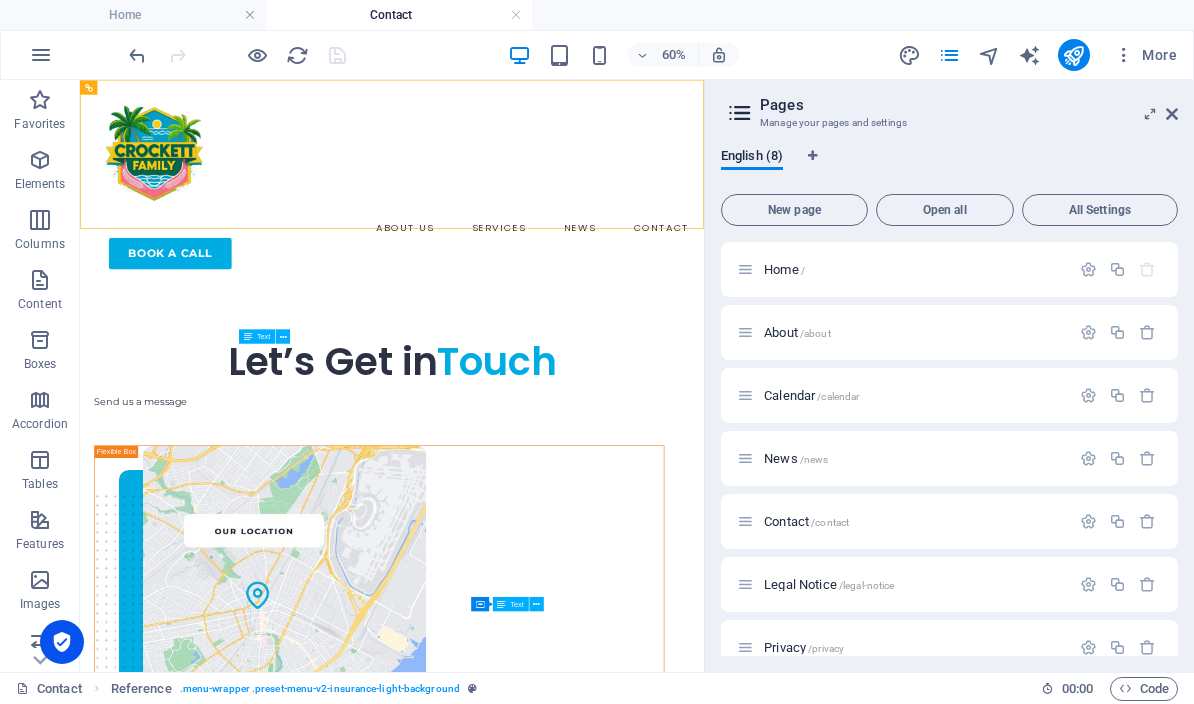 scroll, scrollTop: 0, scrollLeft: 0, axis: both 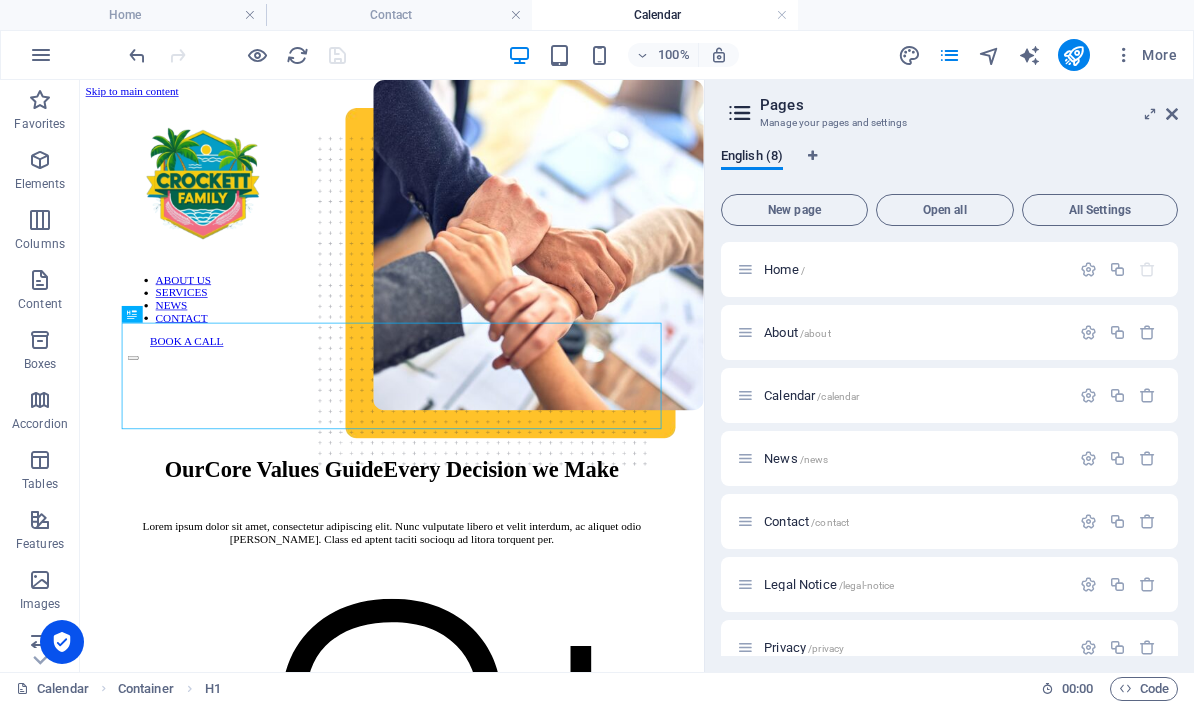 click at bounding box center [1172, 114] 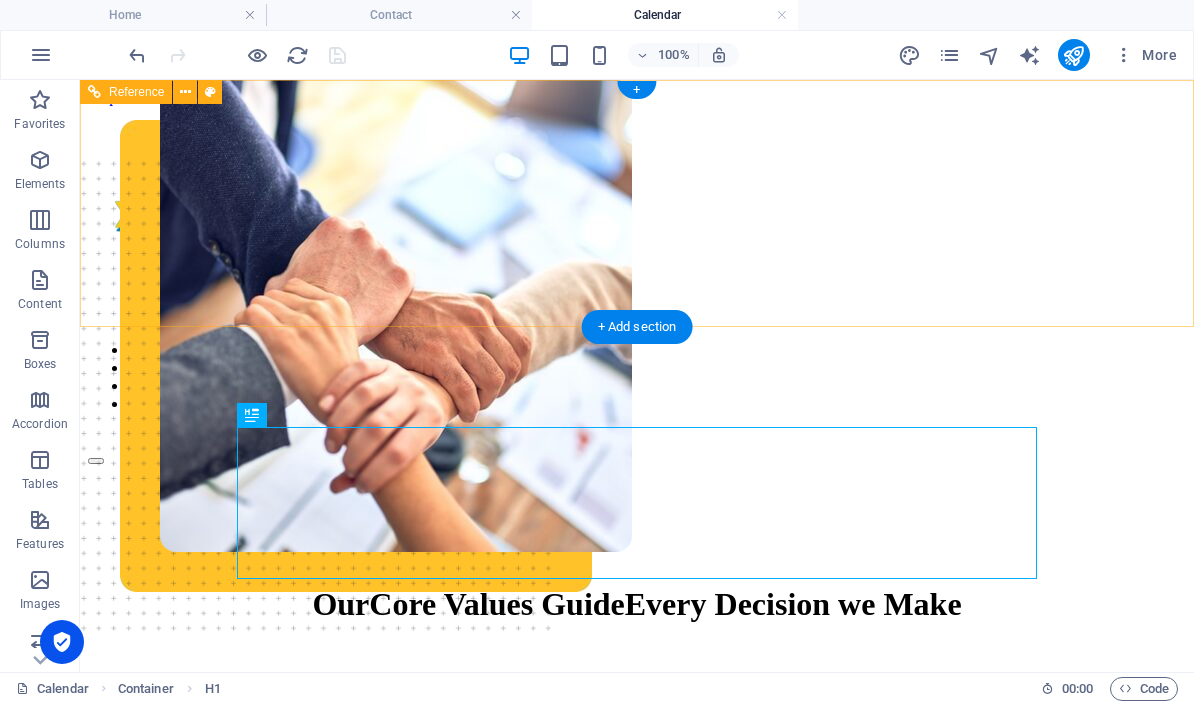 click on "BOOK A CALL" at bounding box center [653, 438] 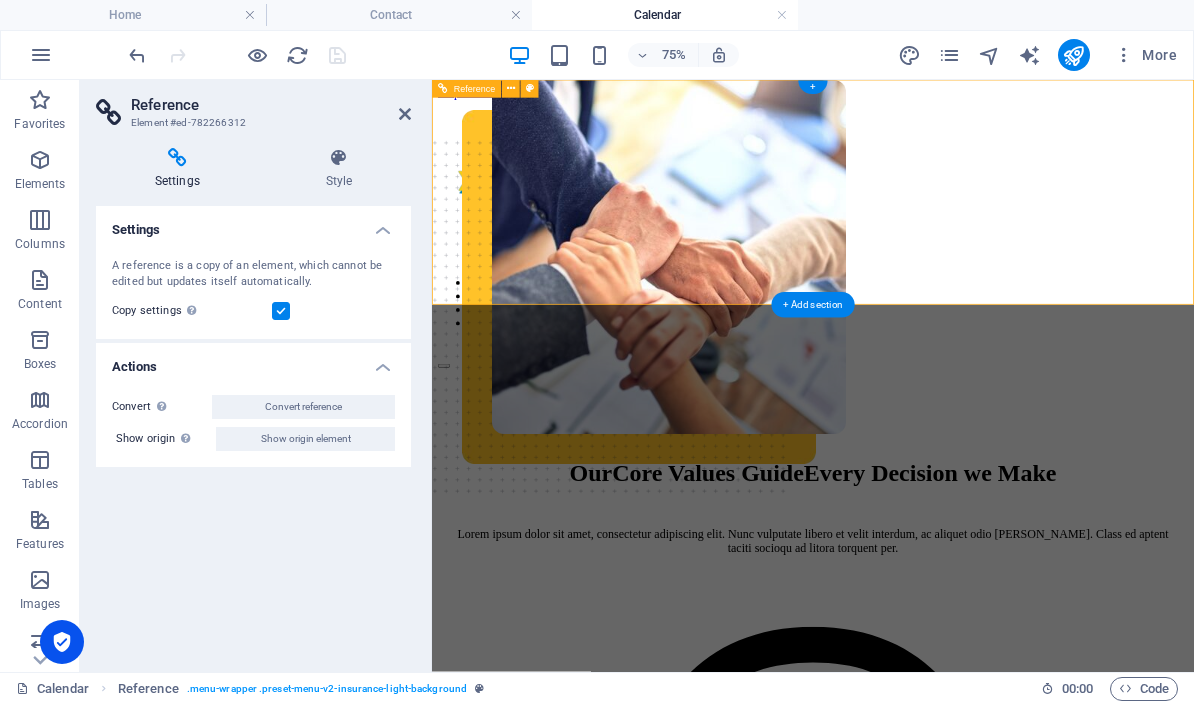 click on "BOOK A CALL" at bounding box center [956, 438] 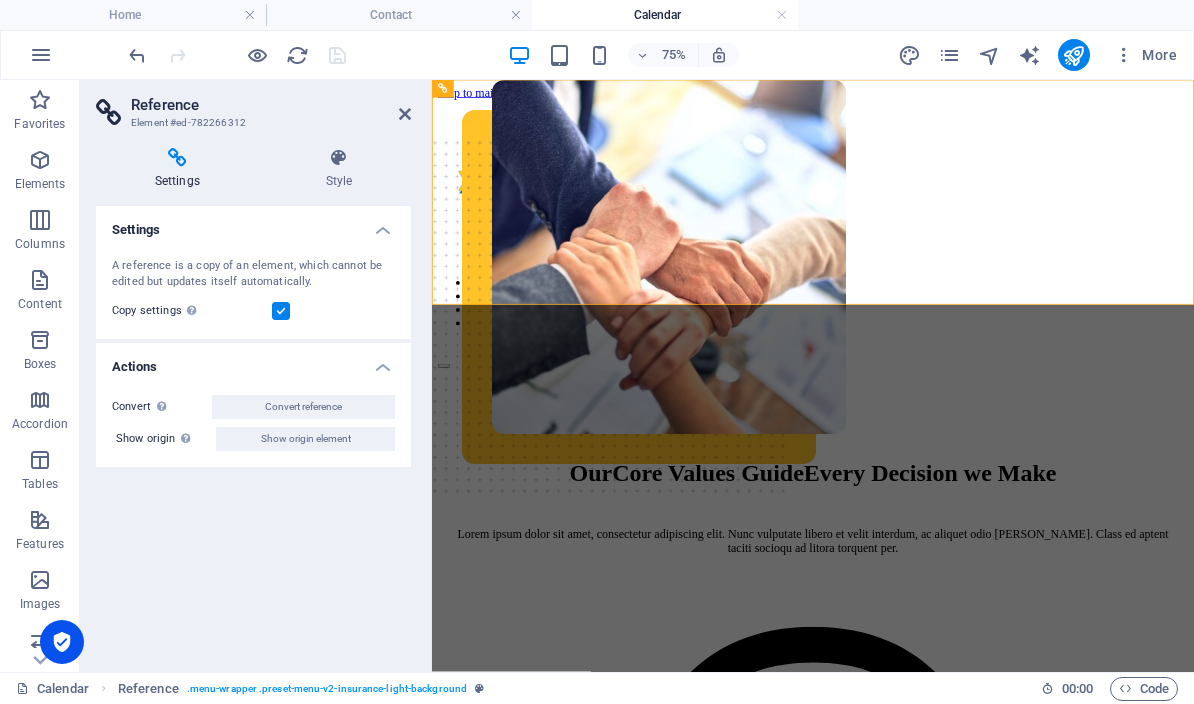 click at bounding box center (405, 114) 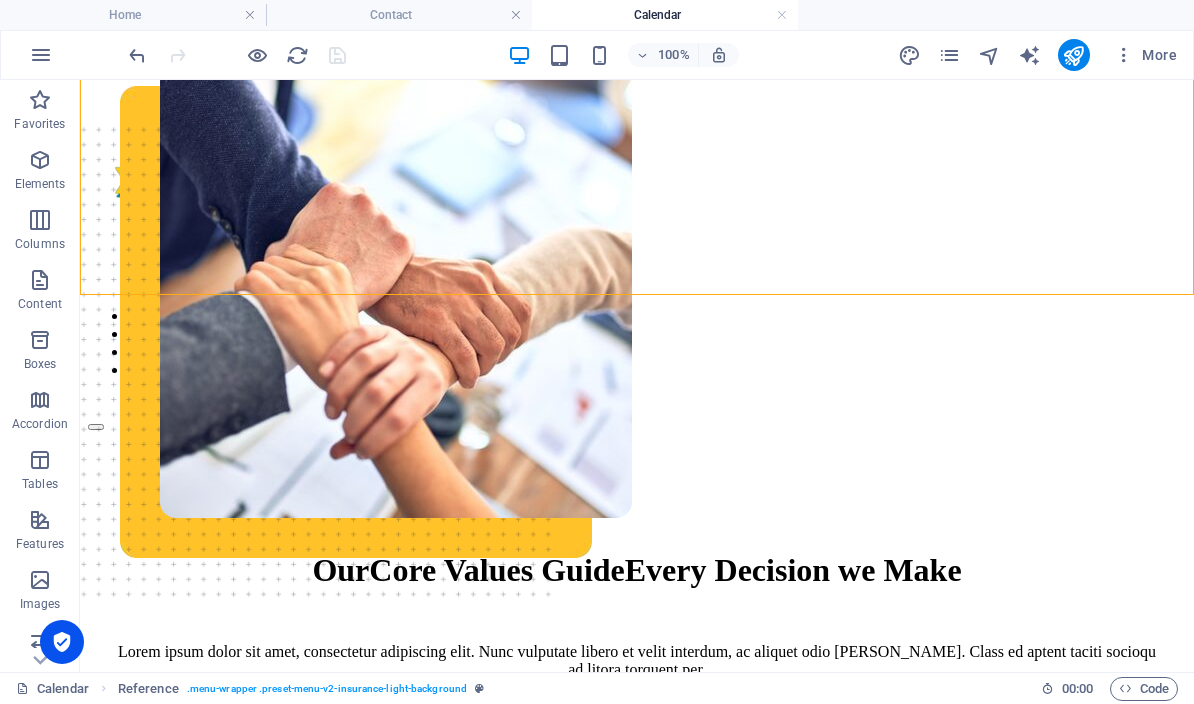 scroll, scrollTop: 31, scrollLeft: 0, axis: vertical 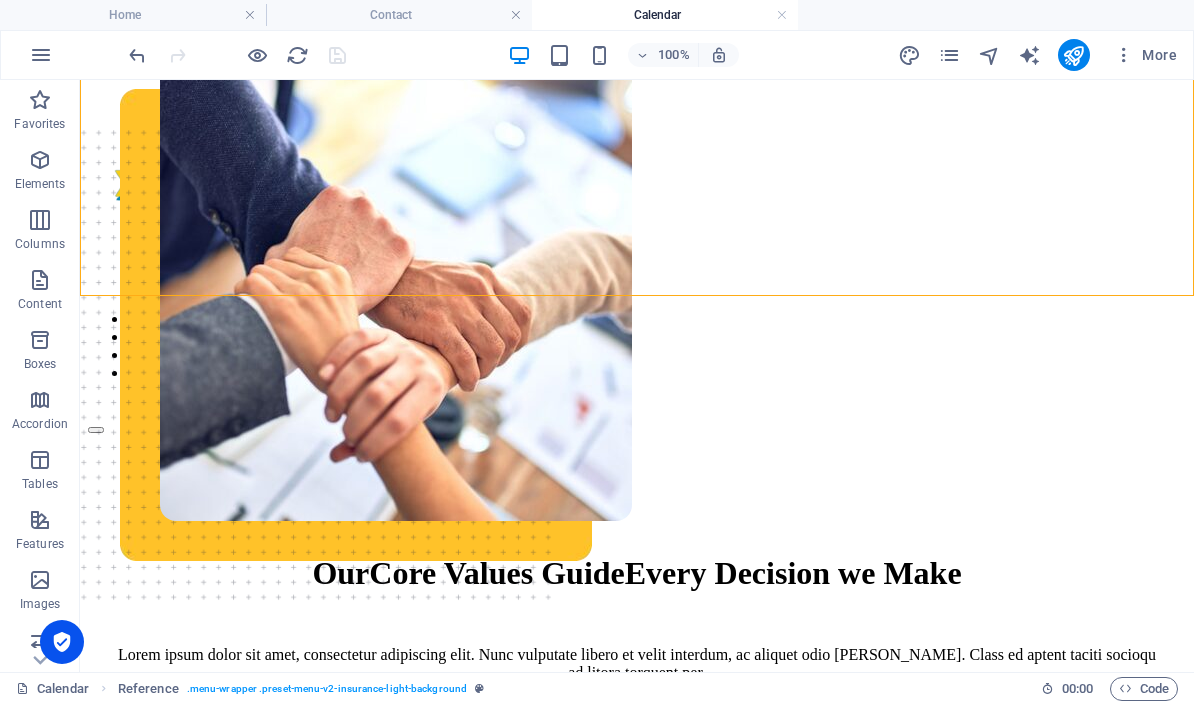click at bounding box center (40, 160) 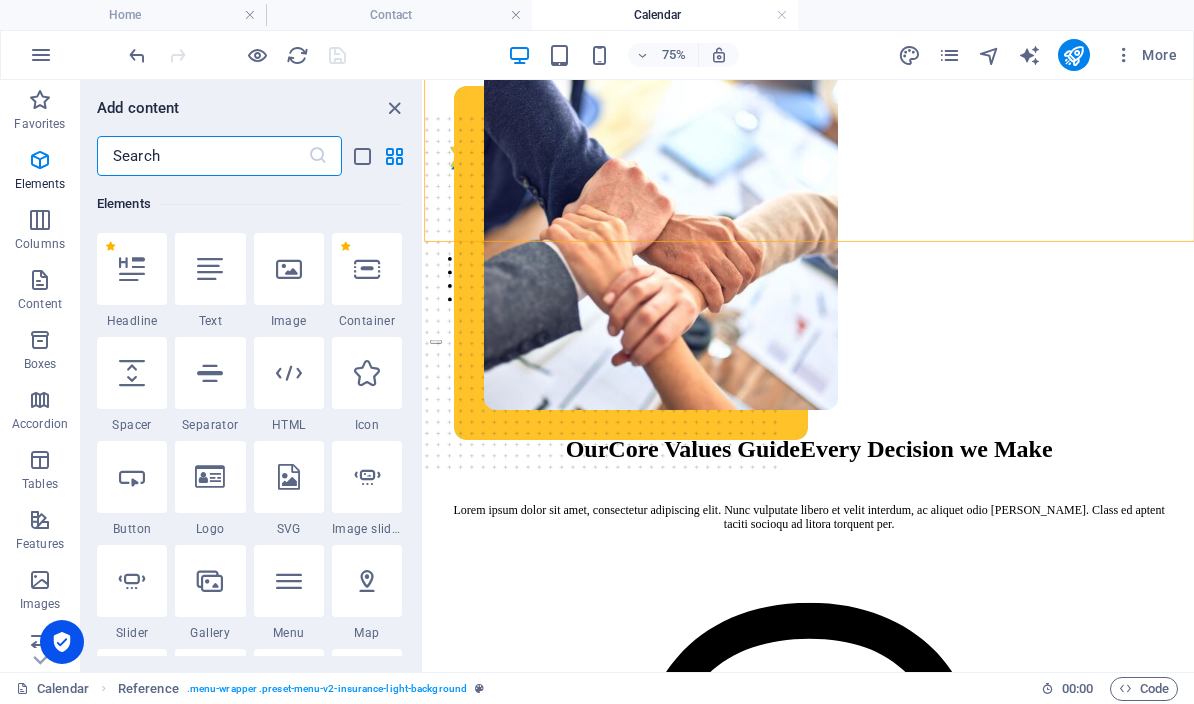 scroll, scrollTop: 213, scrollLeft: 0, axis: vertical 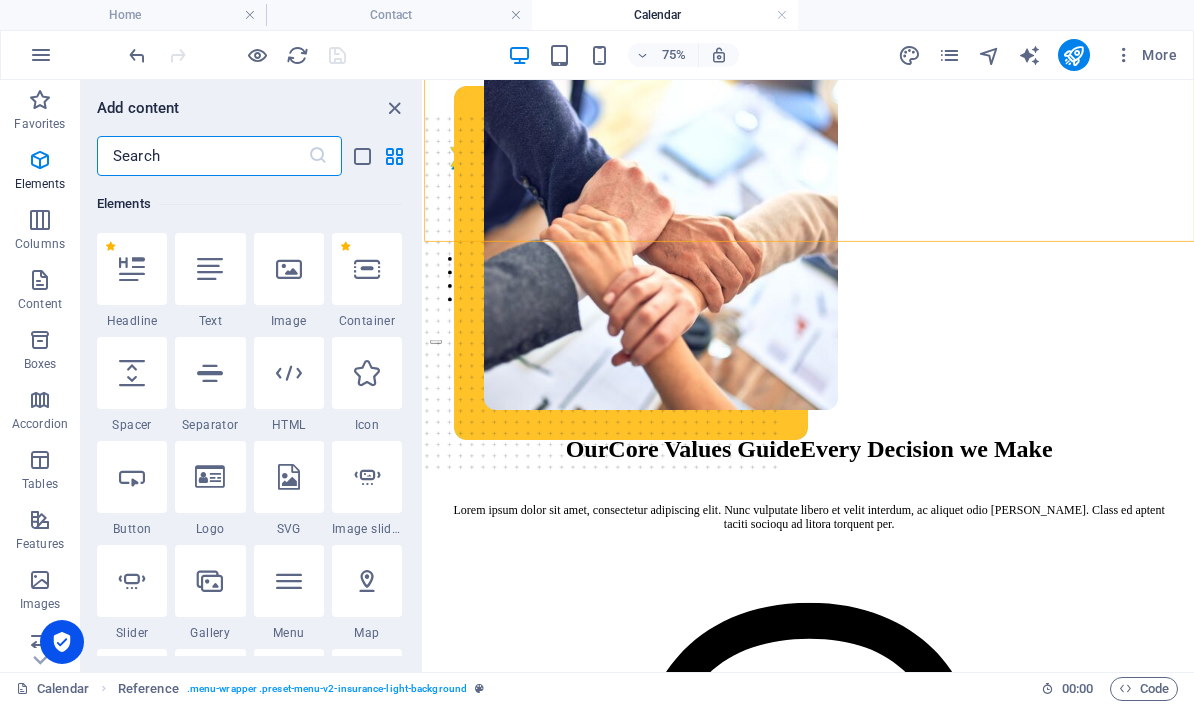 type on "C" 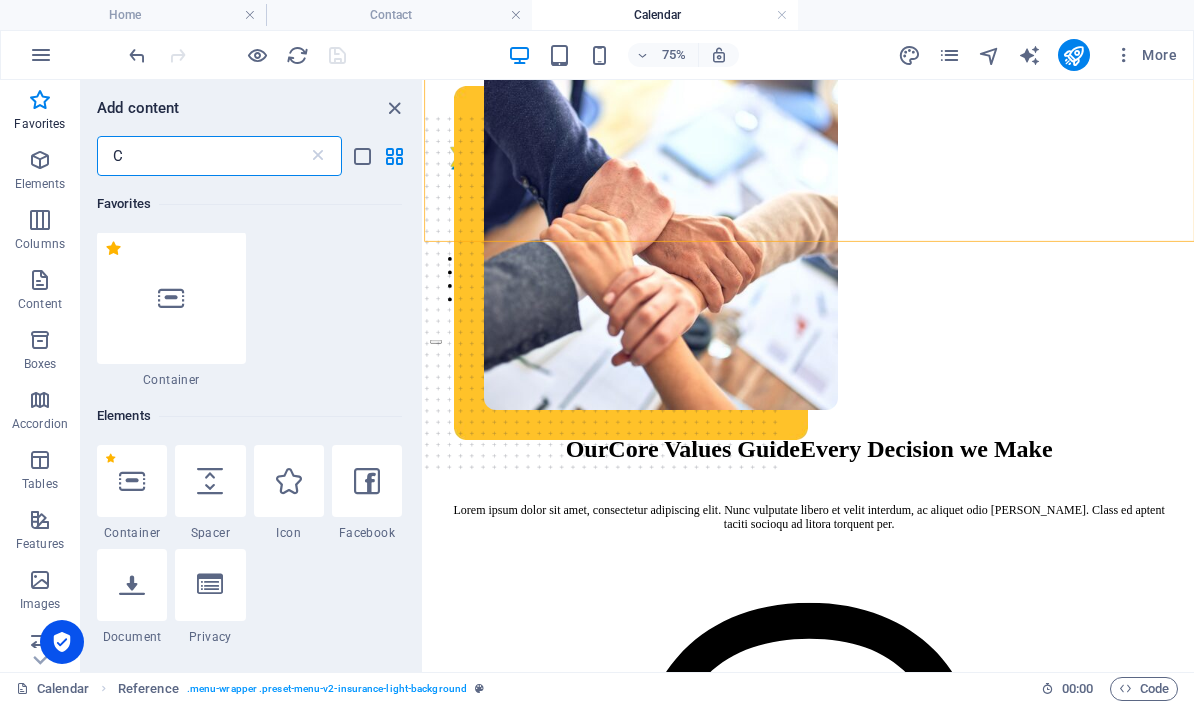 scroll, scrollTop: 0, scrollLeft: 0, axis: both 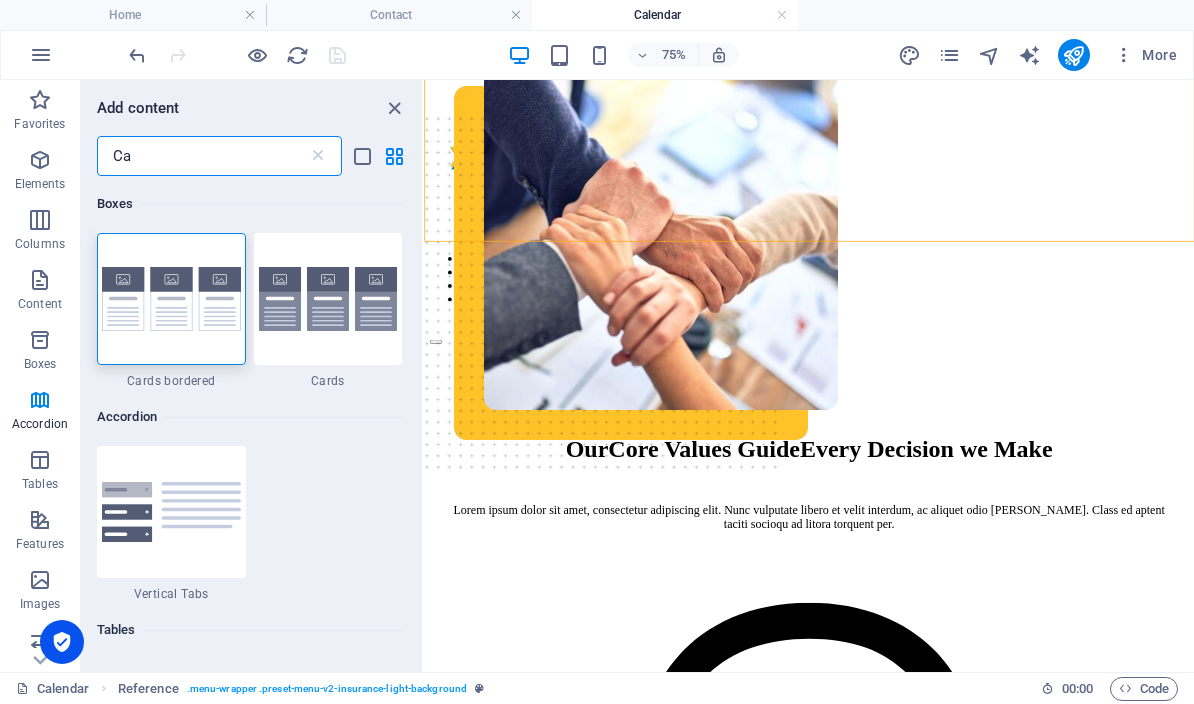 type on "C" 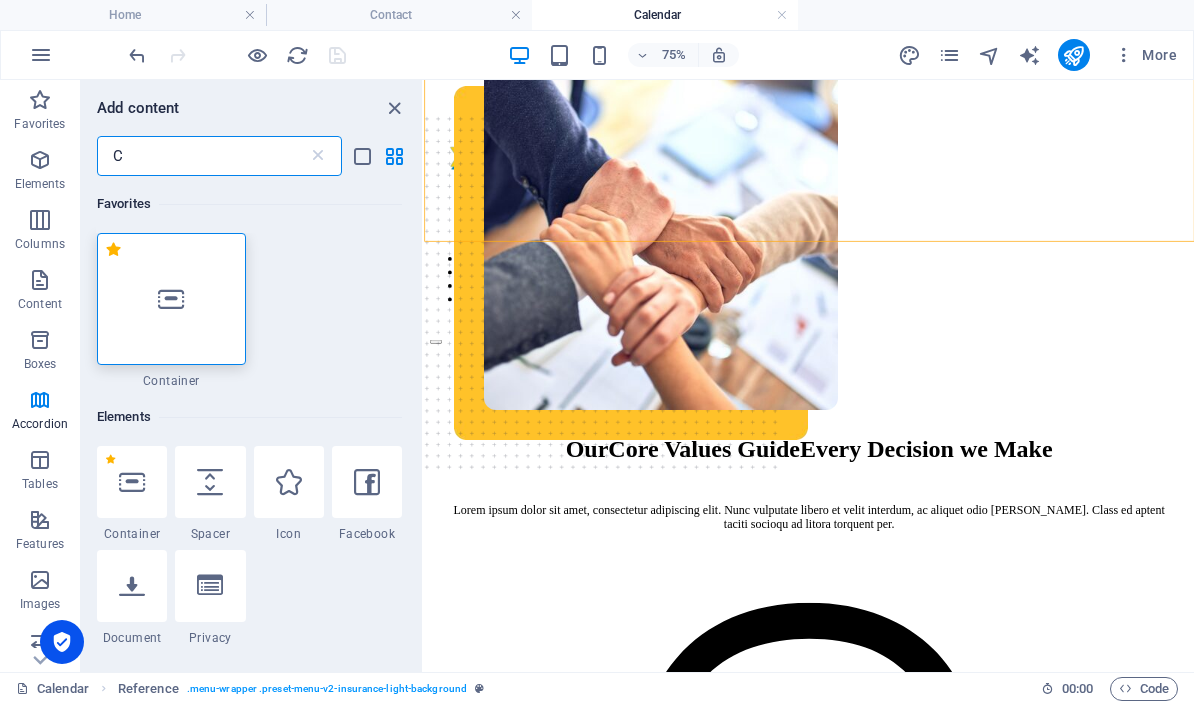 type 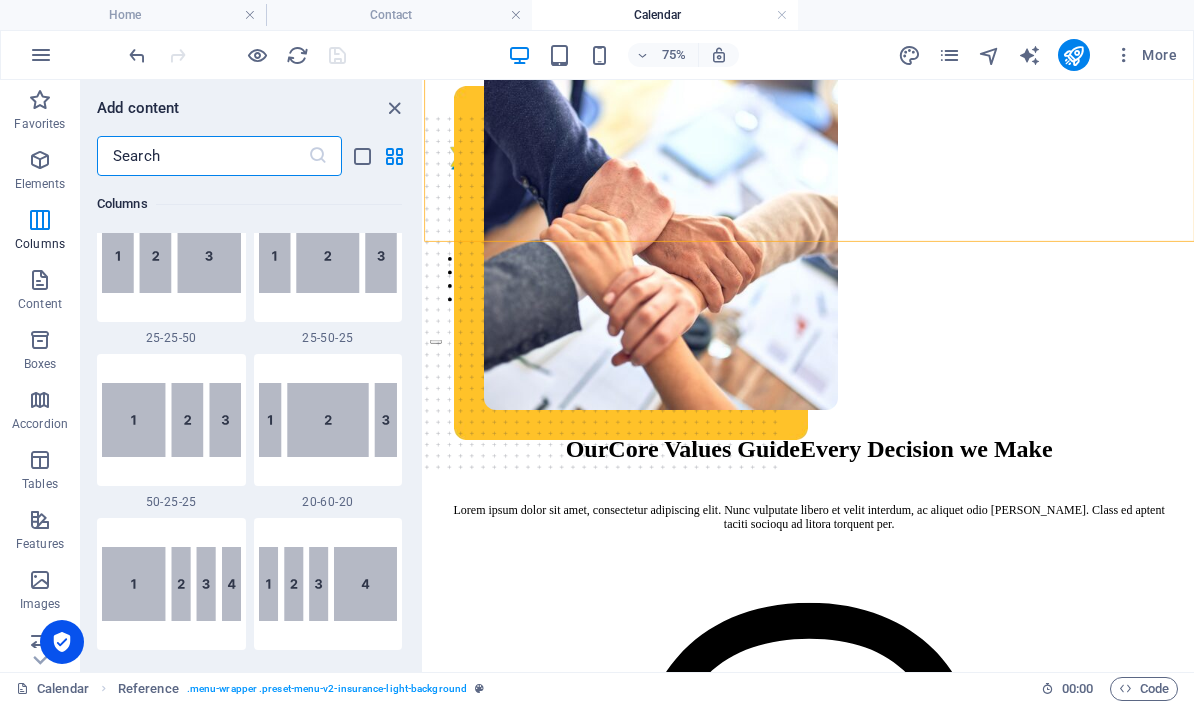 click on "Content" at bounding box center [40, 292] 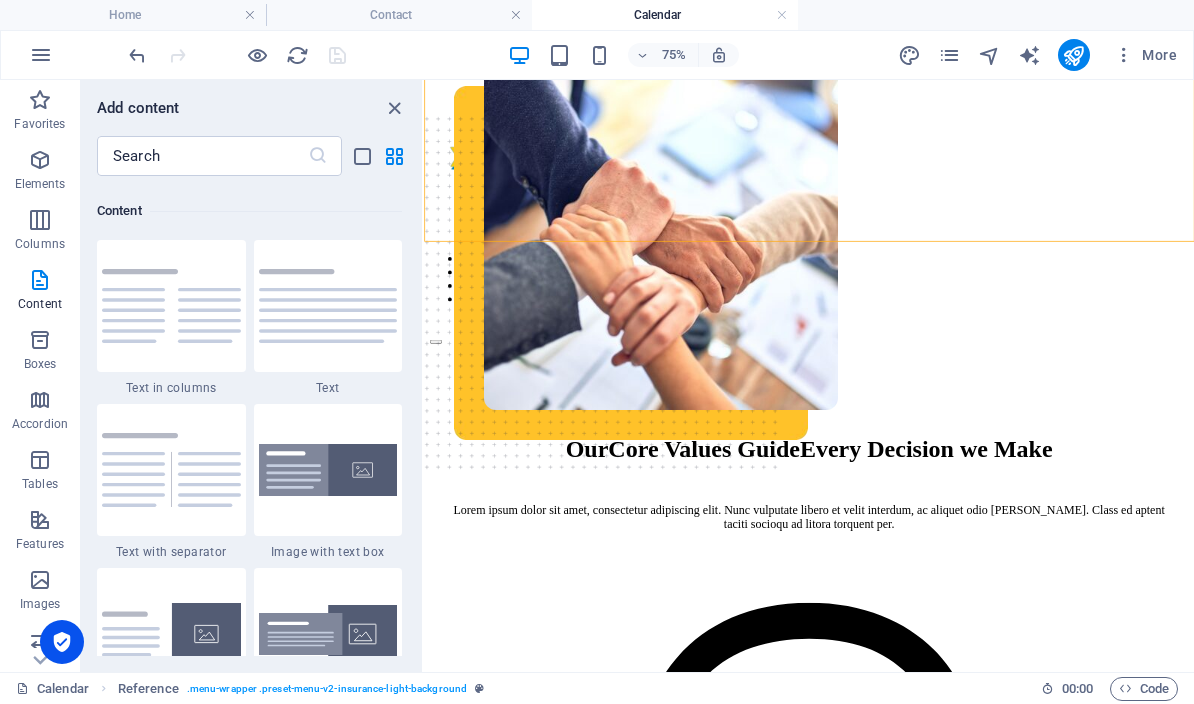 scroll, scrollTop: 3499, scrollLeft: 0, axis: vertical 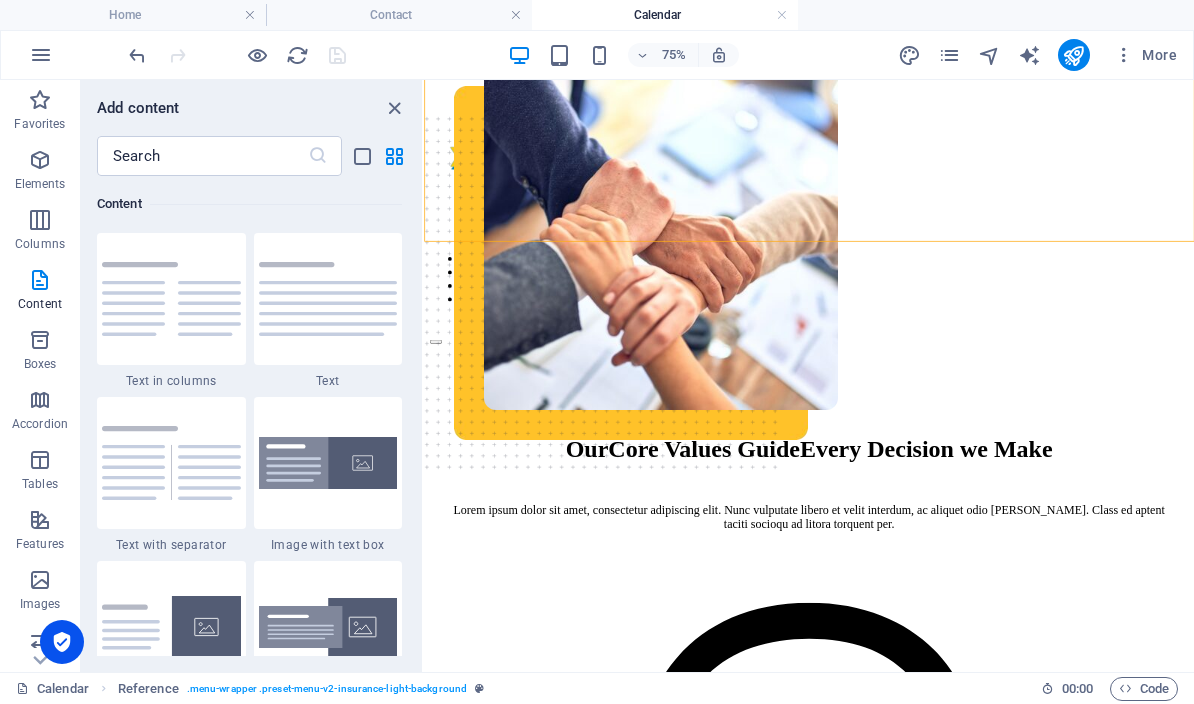 click at bounding box center [40, 340] 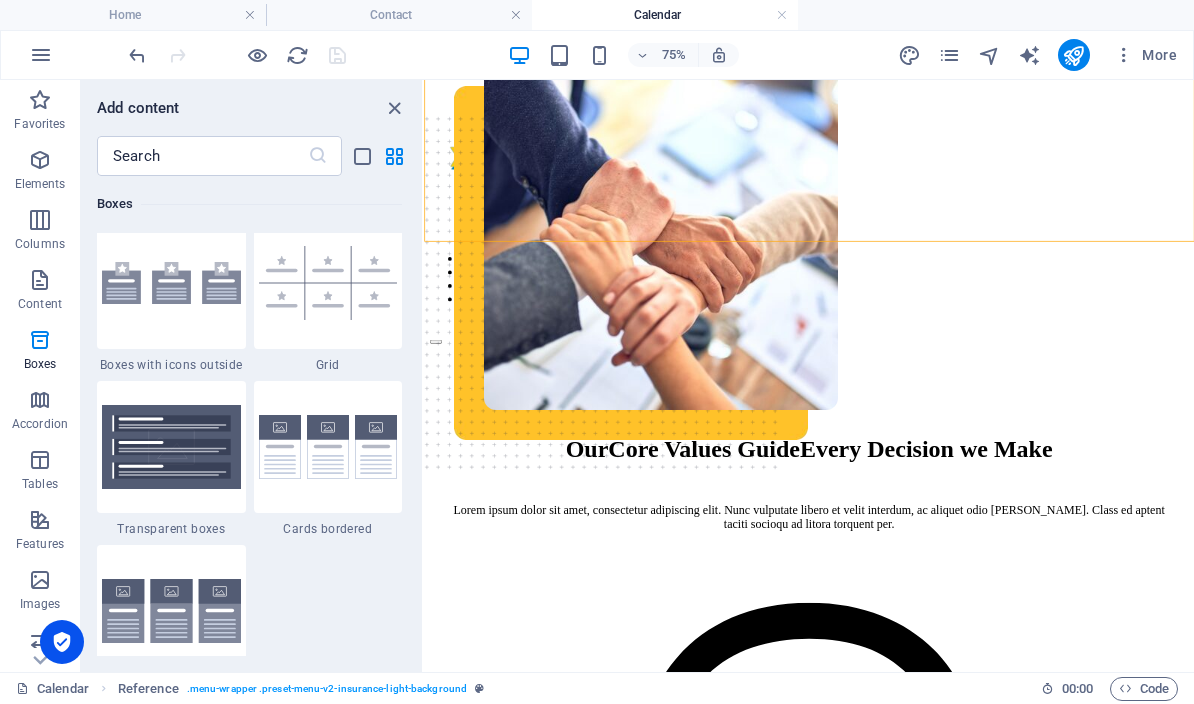 scroll, scrollTop: 5699, scrollLeft: 0, axis: vertical 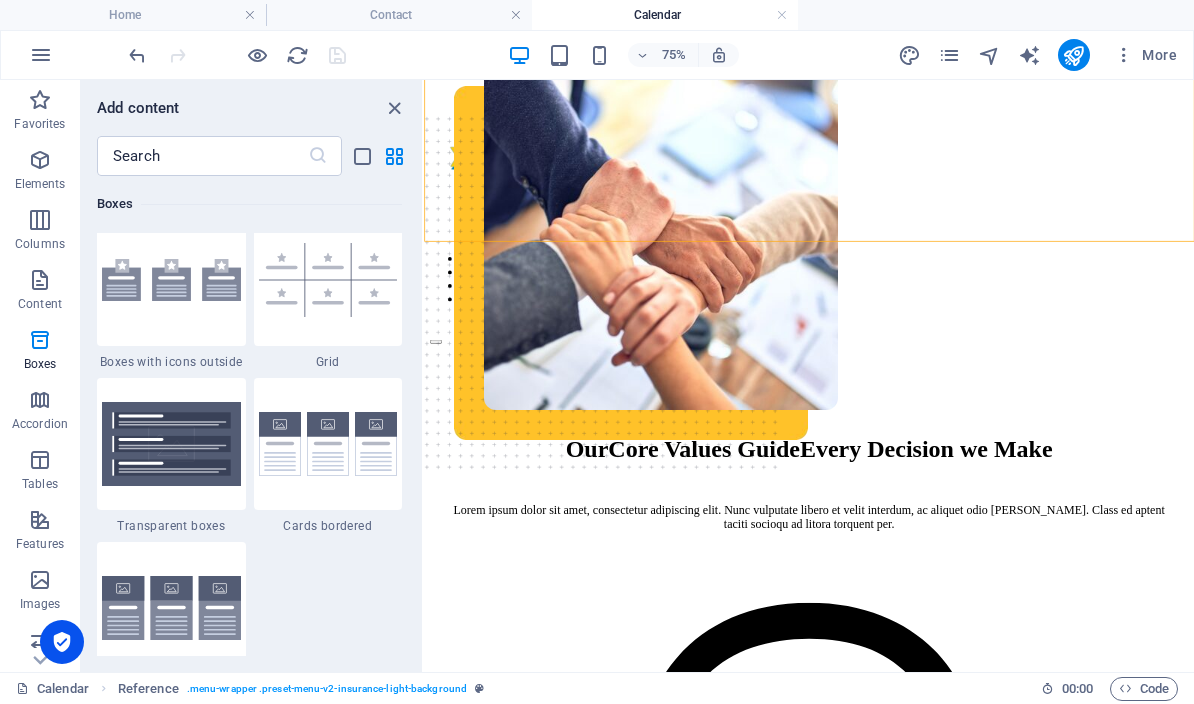 click at bounding box center (40, 400) 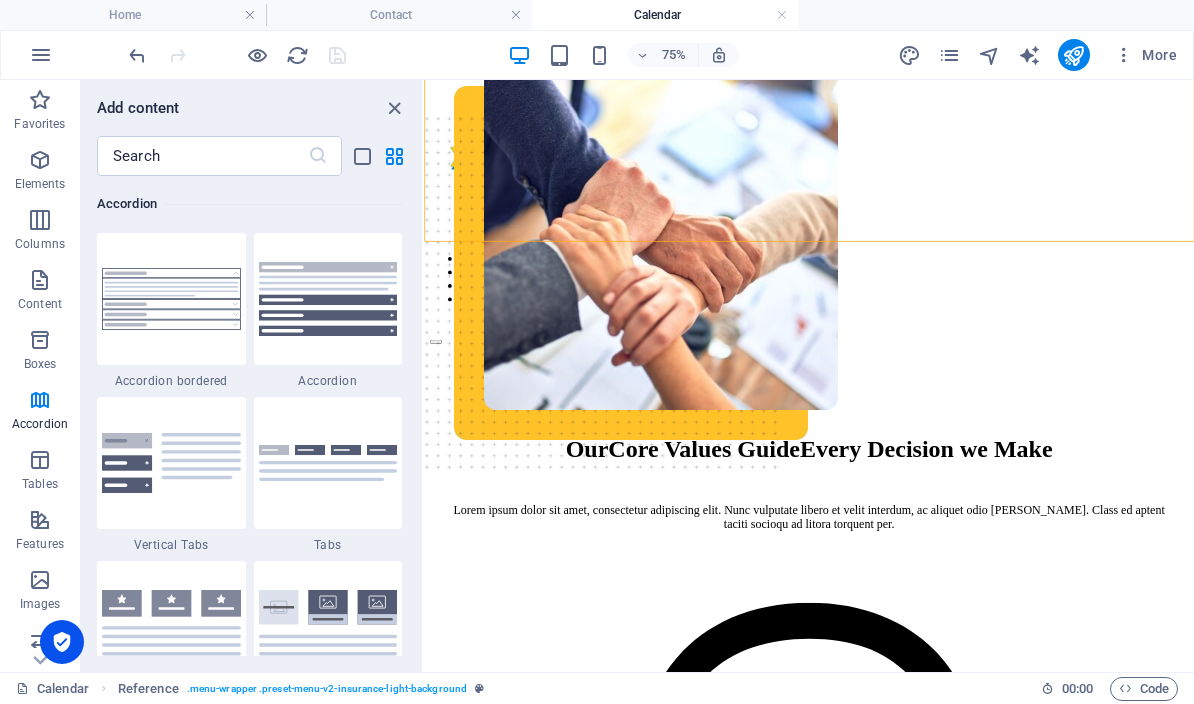 scroll, scrollTop: 6221, scrollLeft: 0, axis: vertical 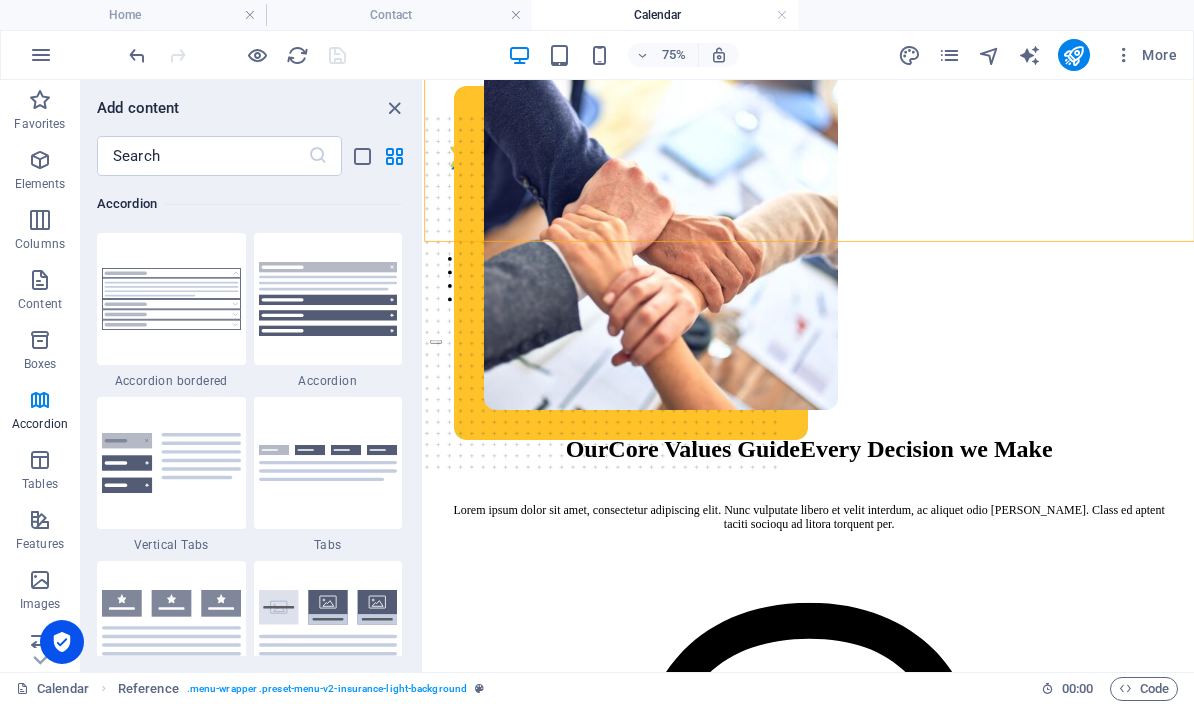 click on "Tables" at bounding box center (40, 484) 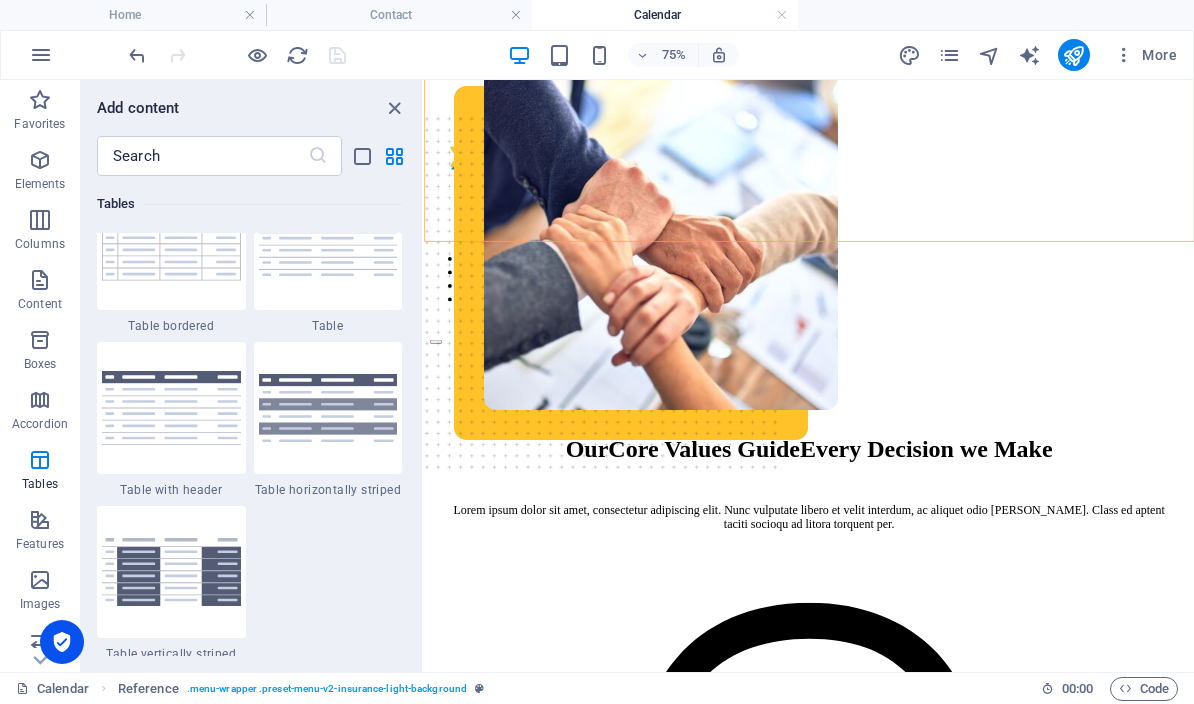 scroll, scrollTop: 7149, scrollLeft: 0, axis: vertical 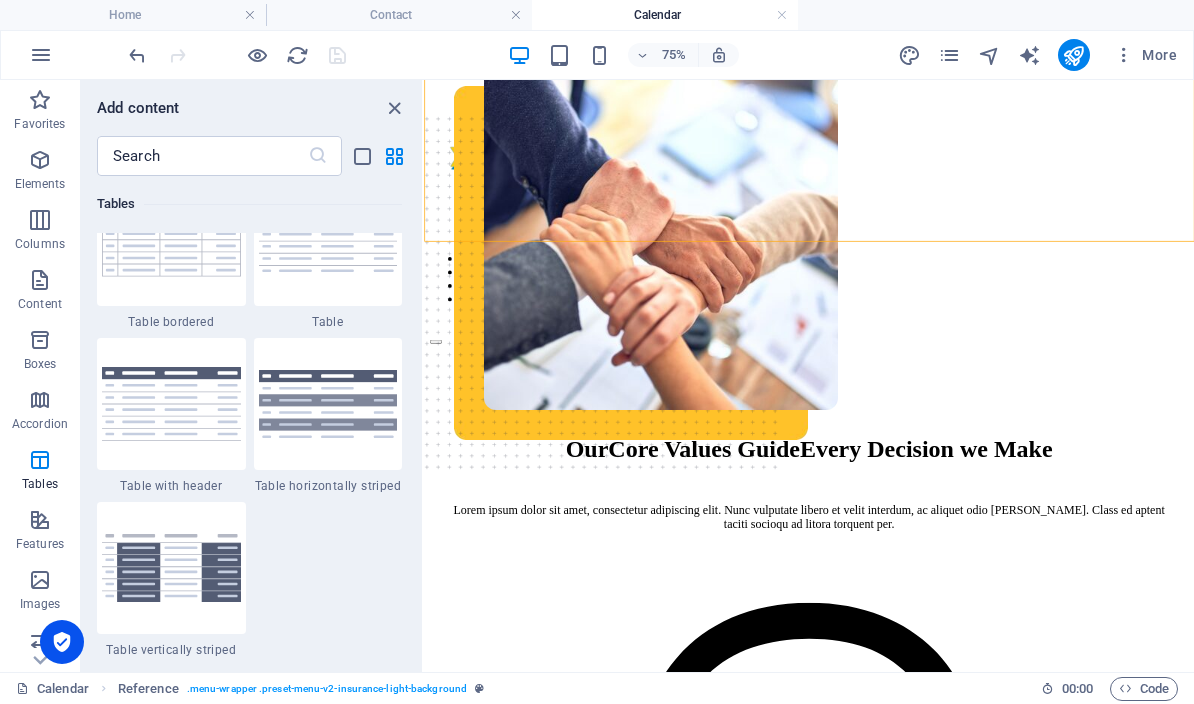 click at bounding box center (40, 520) 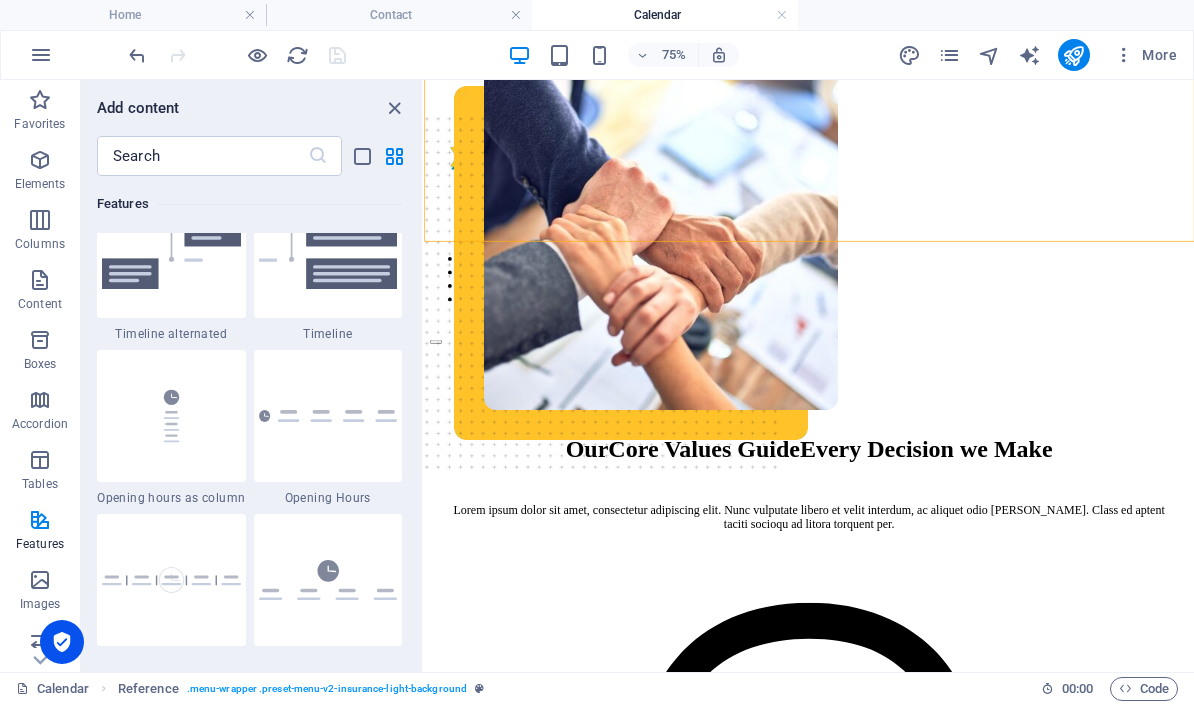 scroll, scrollTop: 8343, scrollLeft: 0, axis: vertical 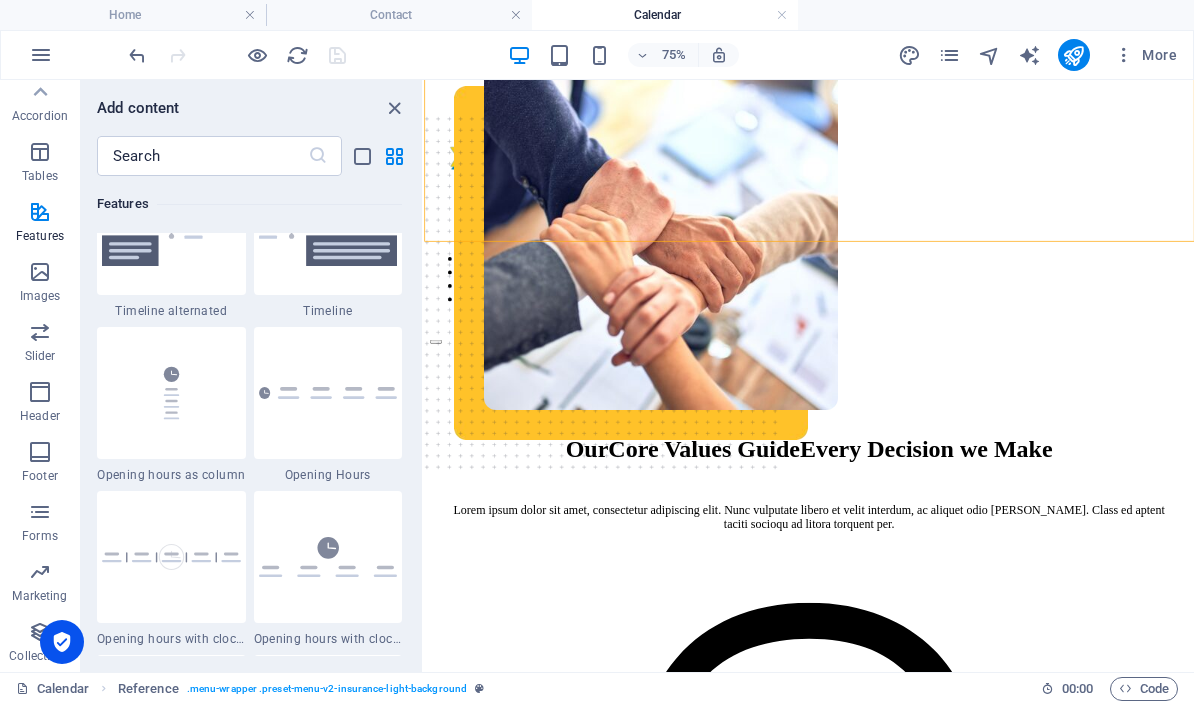 click at bounding box center [40, 572] 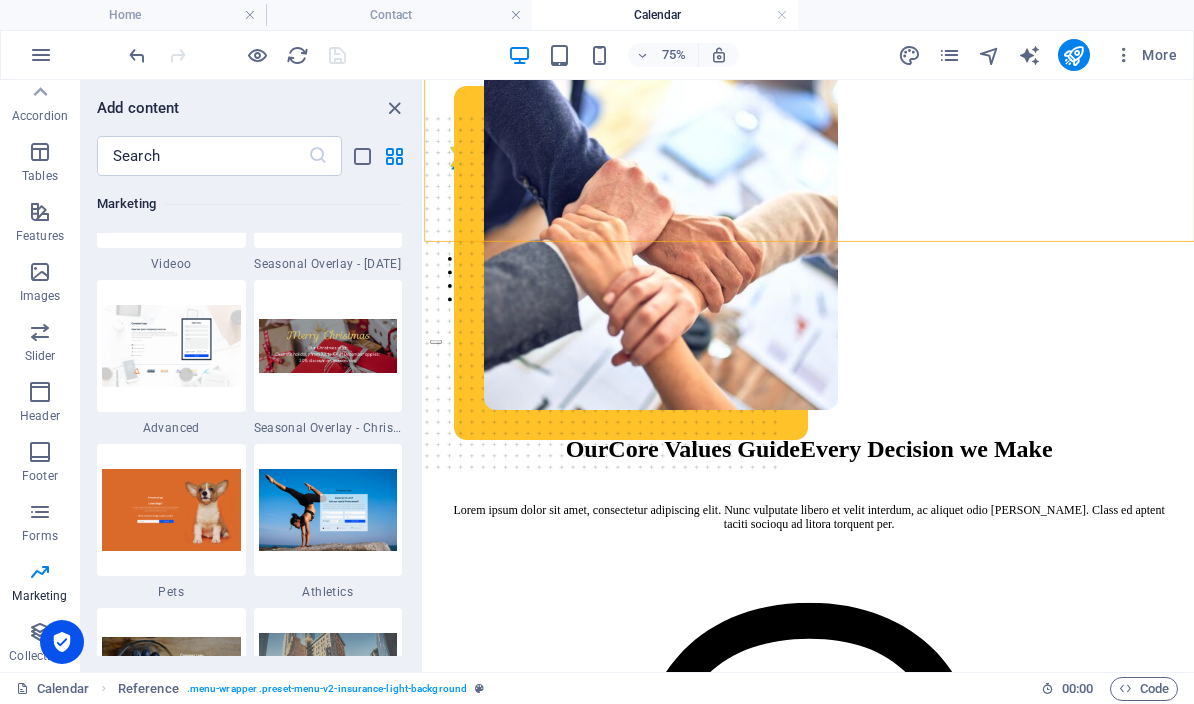 scroll, scrollTop: 16736, scrollLeft: 0, axis: vertical 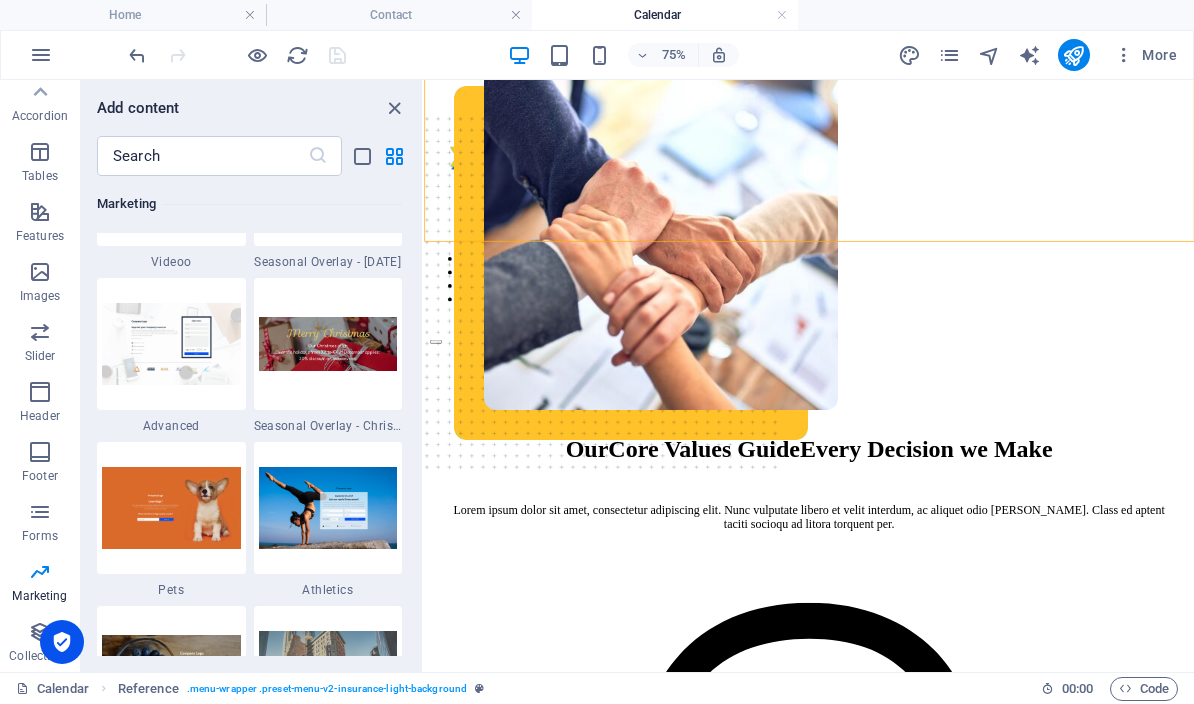 click on "Home" at bounding box center (133, 15) 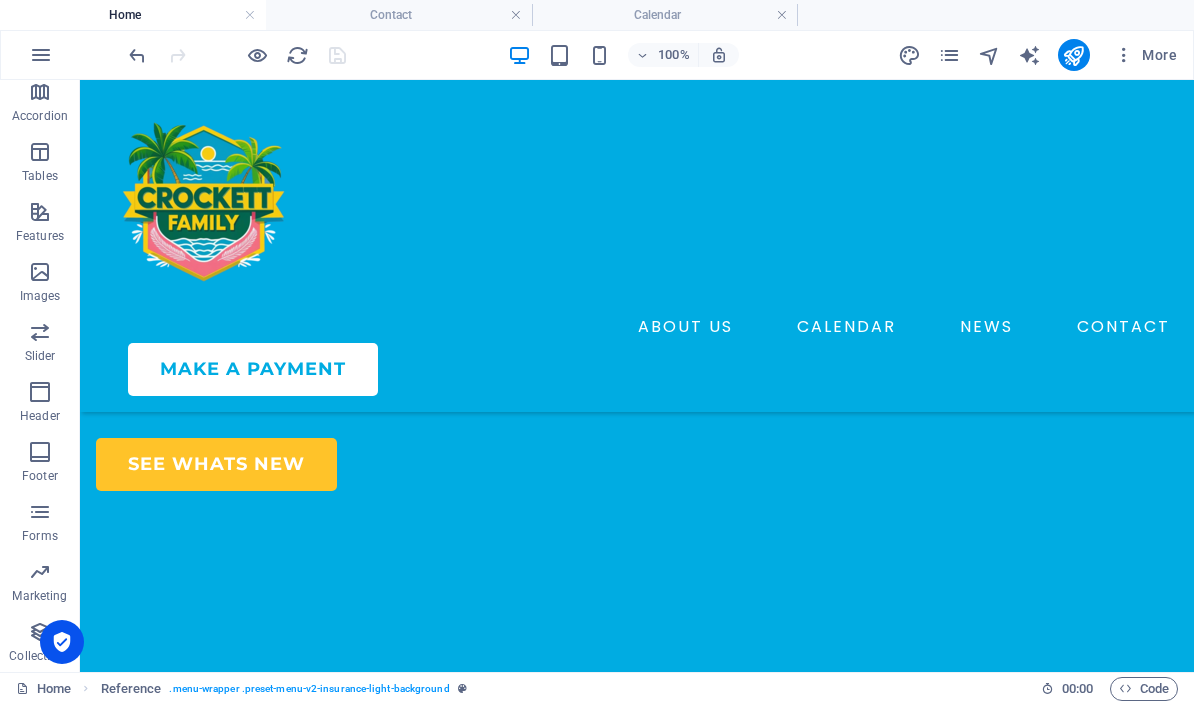 scroll, scrollTop: 308, scrollLeft: 0, axis: vertical 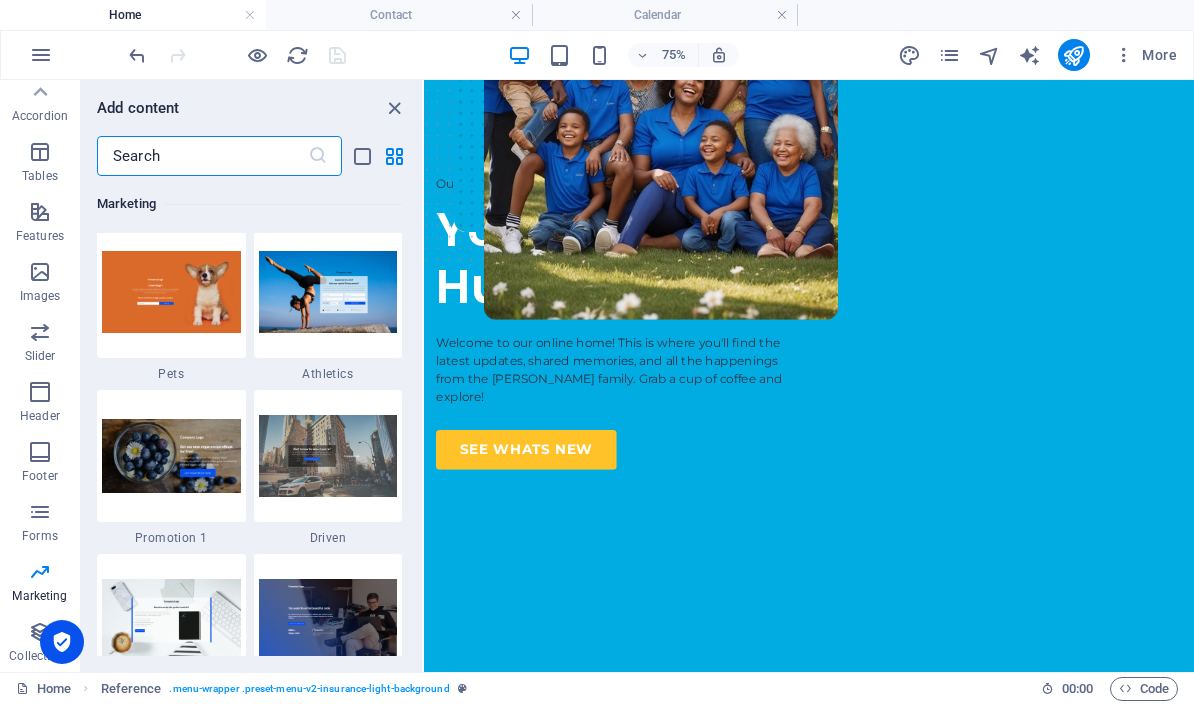 click at bounding box center (328, 292) 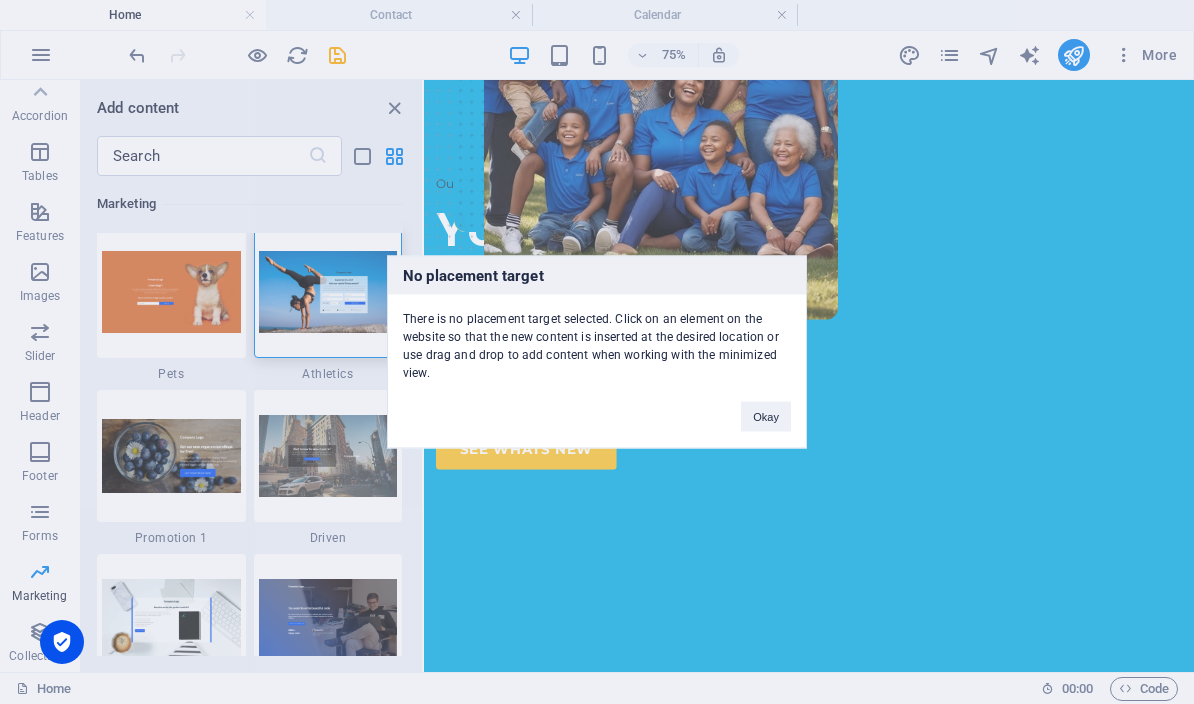 click on "Okay" at bounding box center (766, 417) 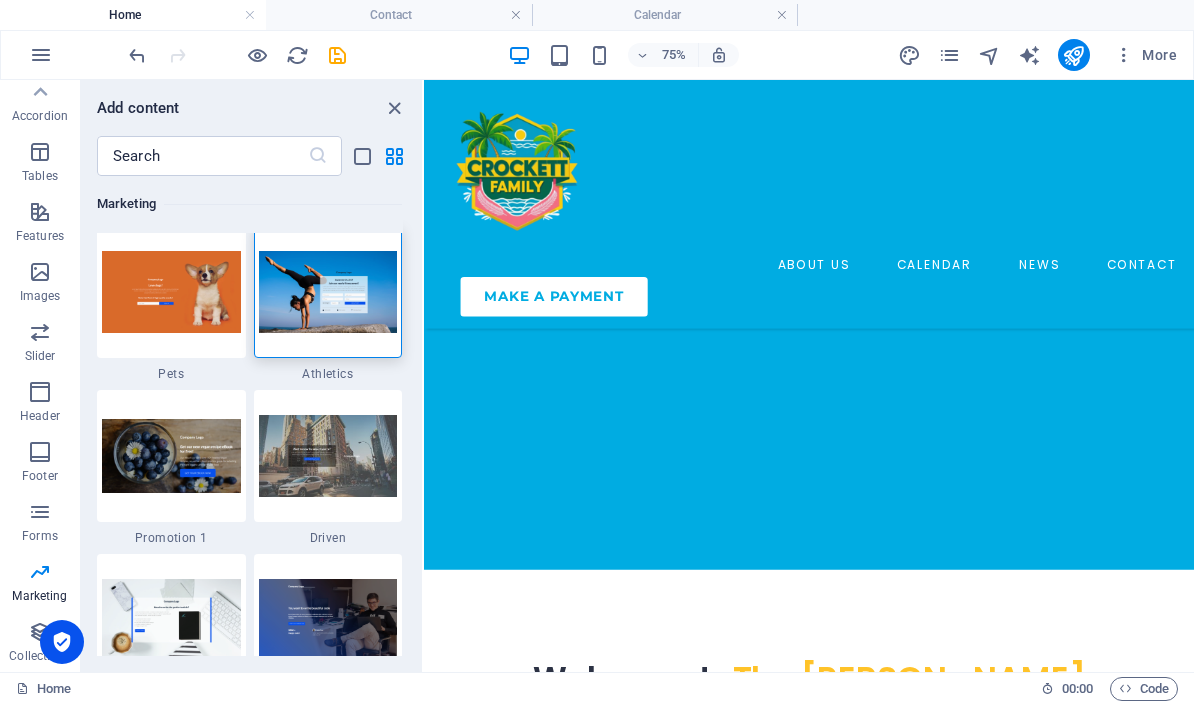 scroll, scrollTop: 786, scrollLeft: 0, axis: vertical 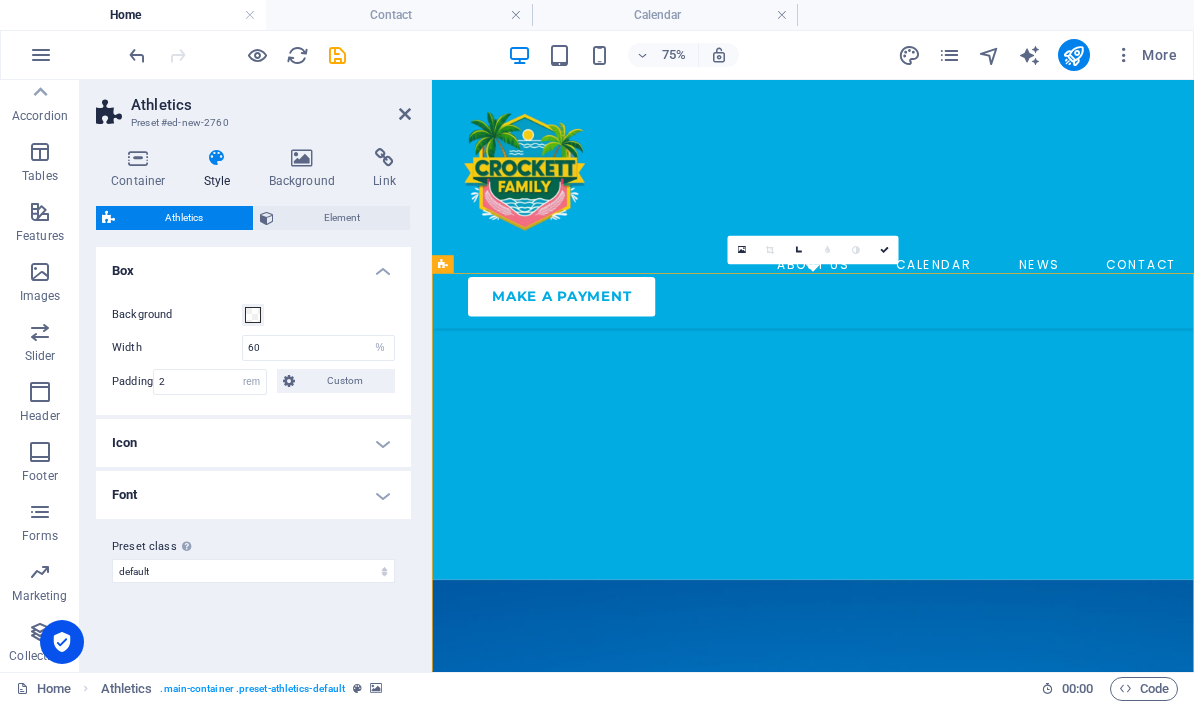 click at bounding box center (940, 1258) 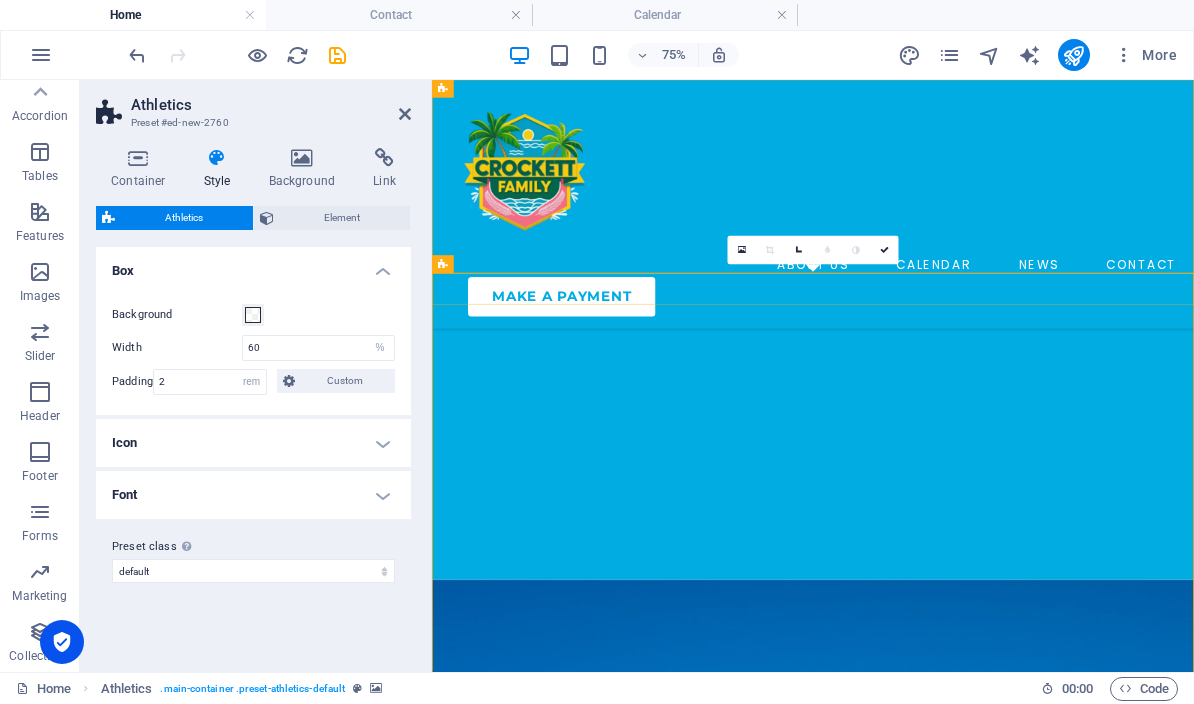 click at bounding box center (138, 158) 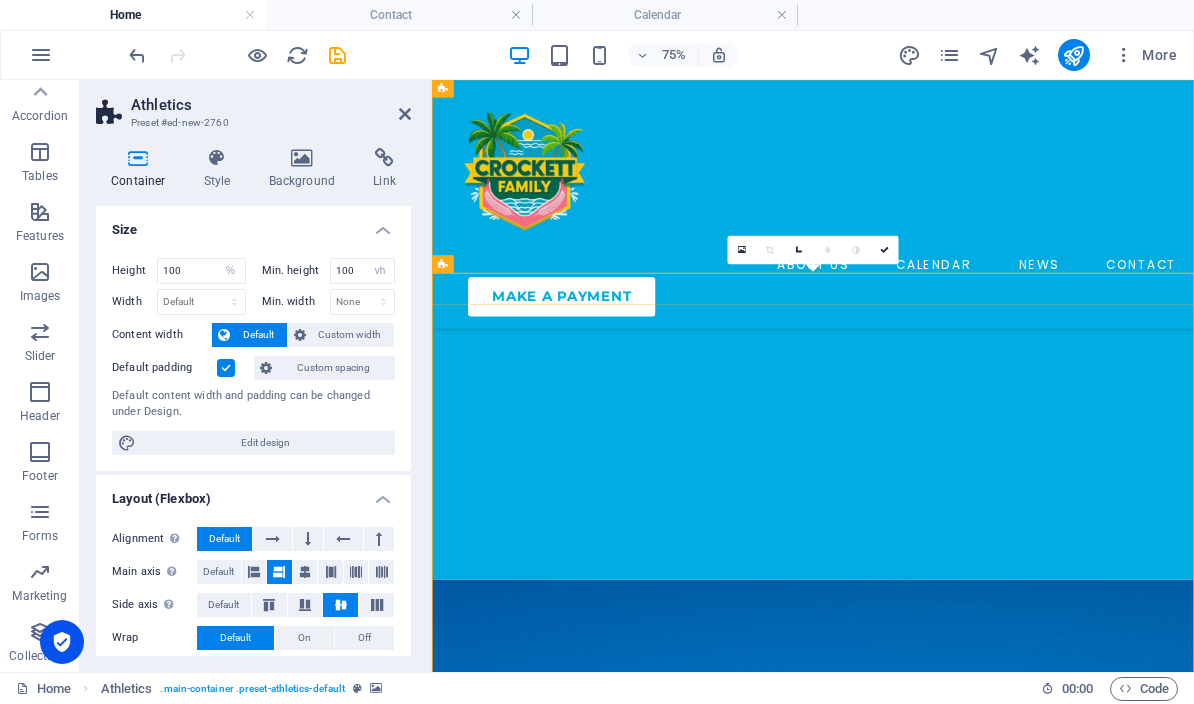 scroll, scrollTop: 0, scrollLeft: 0, axis: both 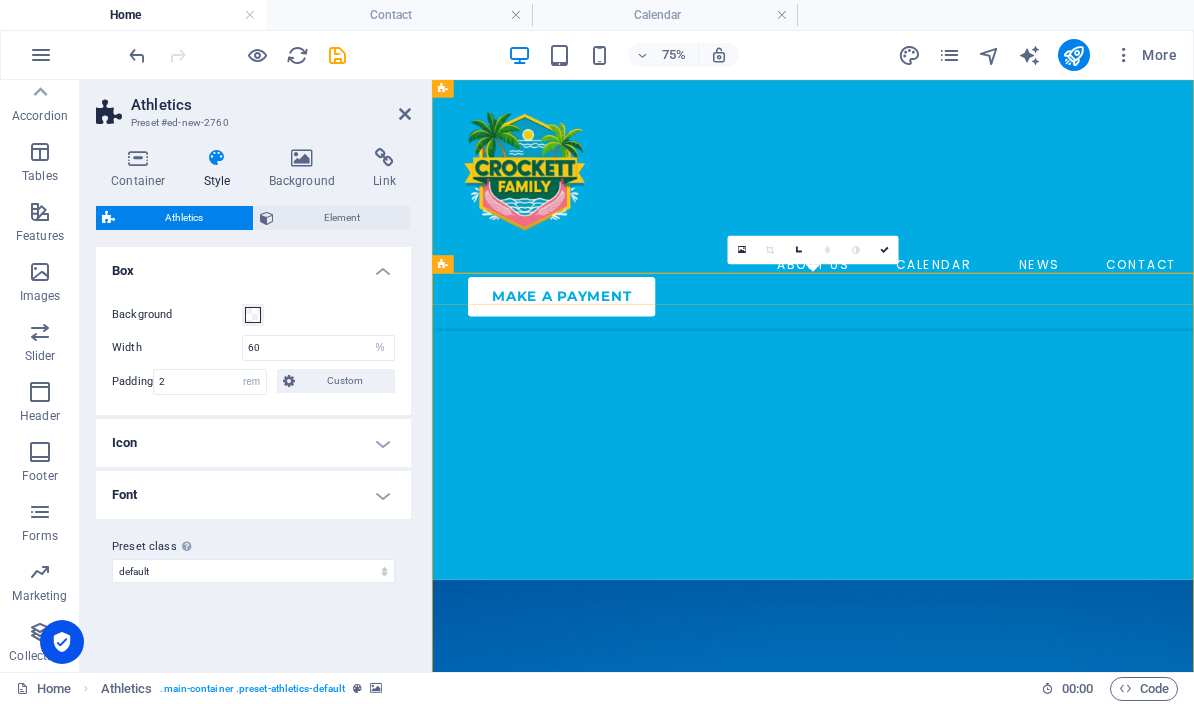 click on "Icon" at bounding box center [253, 443] 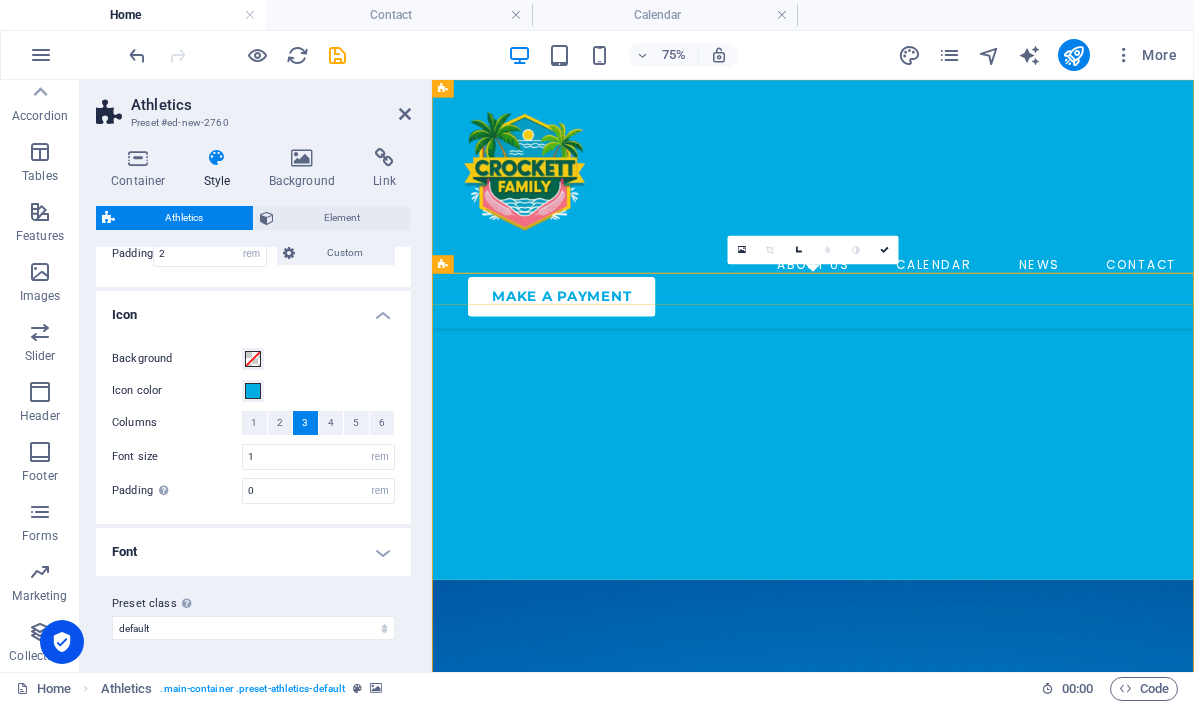 scroll, scrollTop: 127, scrollLeft: 0, axis: vertical 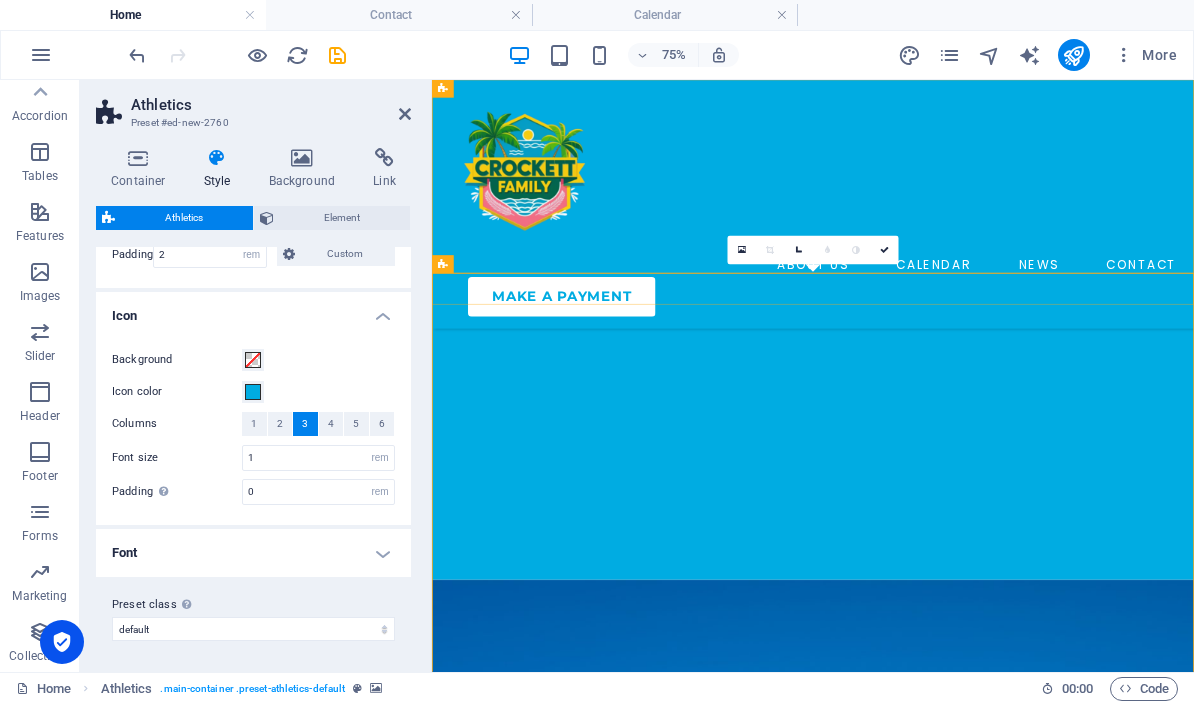 click on "Font" at bounding box center (253, 553) 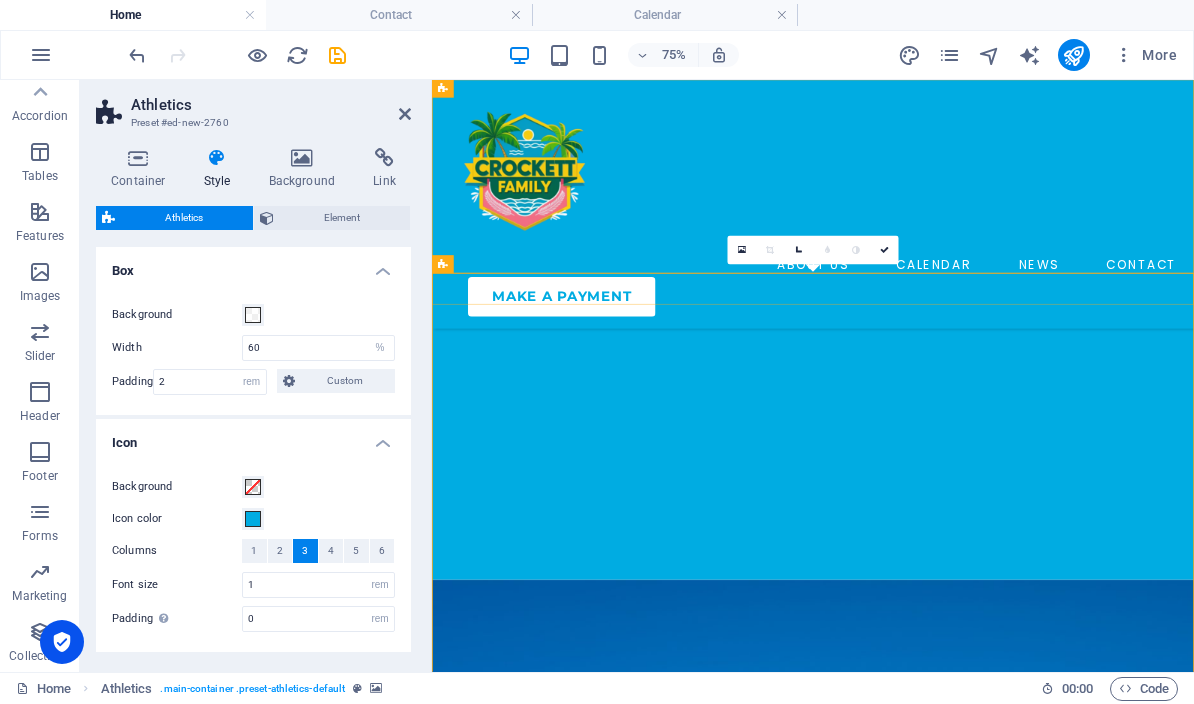 scroll, scrollTop: 0, scrollLeft: 0, axis: both 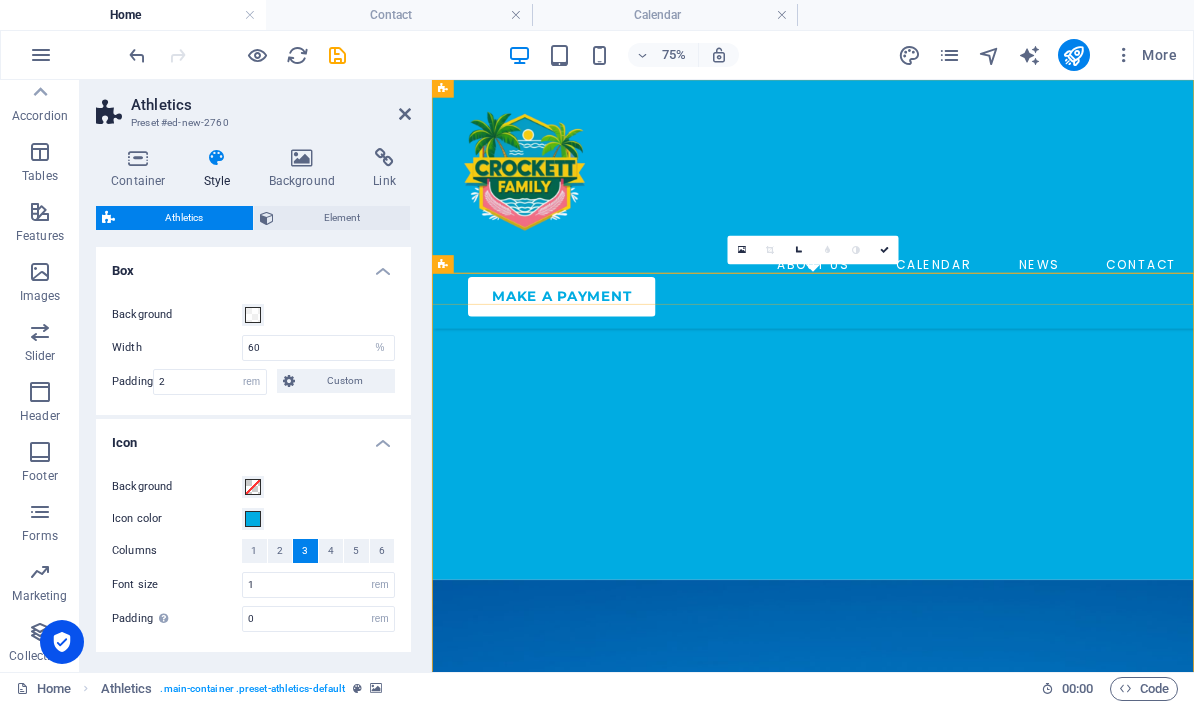 click on "Element" at bounding box center (342, 218) 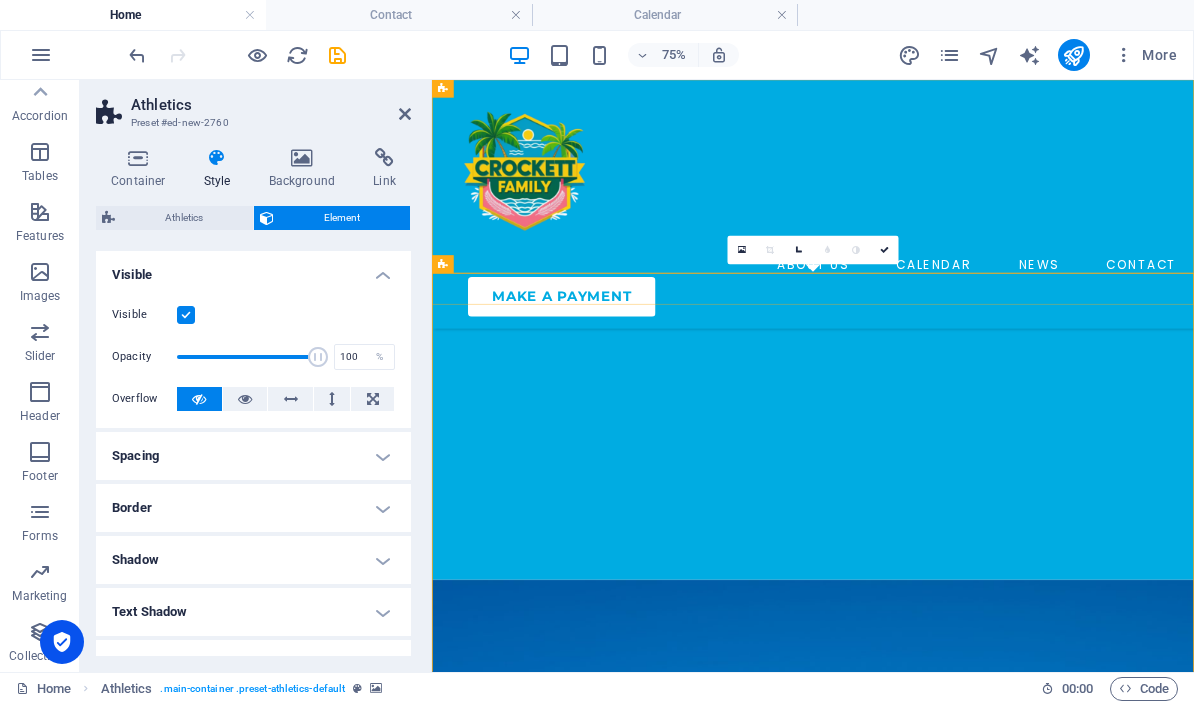 click on "Spacing" at bounding box center [253, 456] 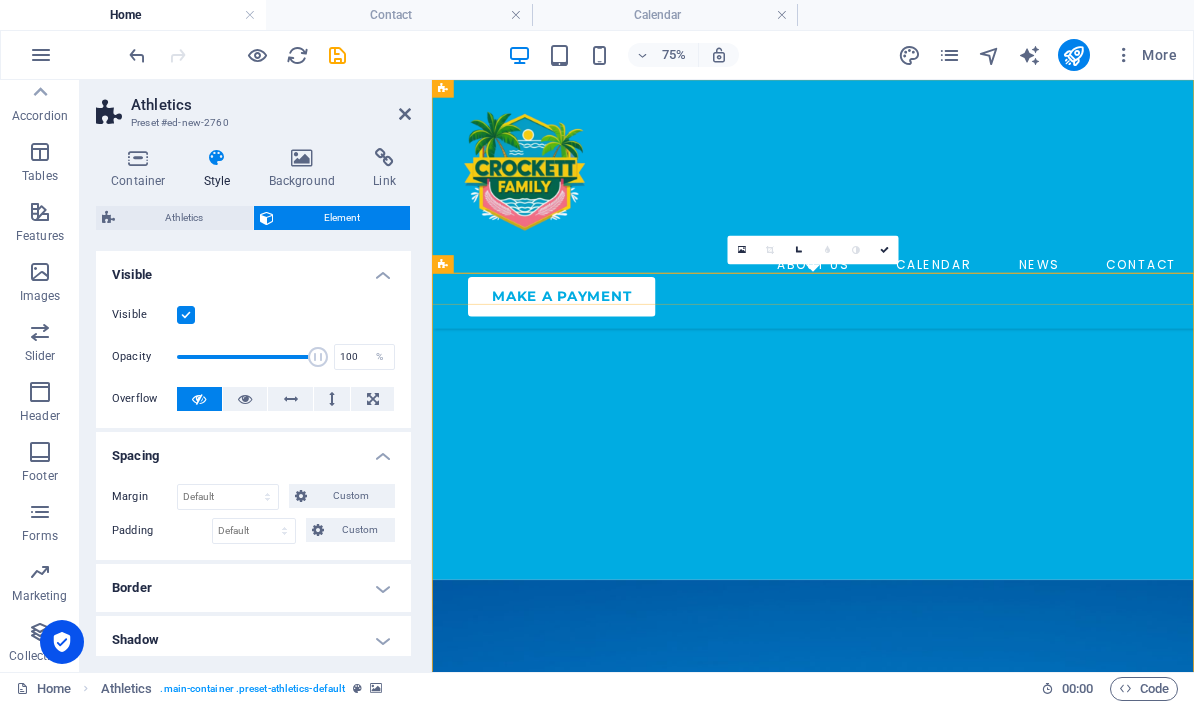 scroll, scrollTop: 0, scrollLeft: 0, axis: both 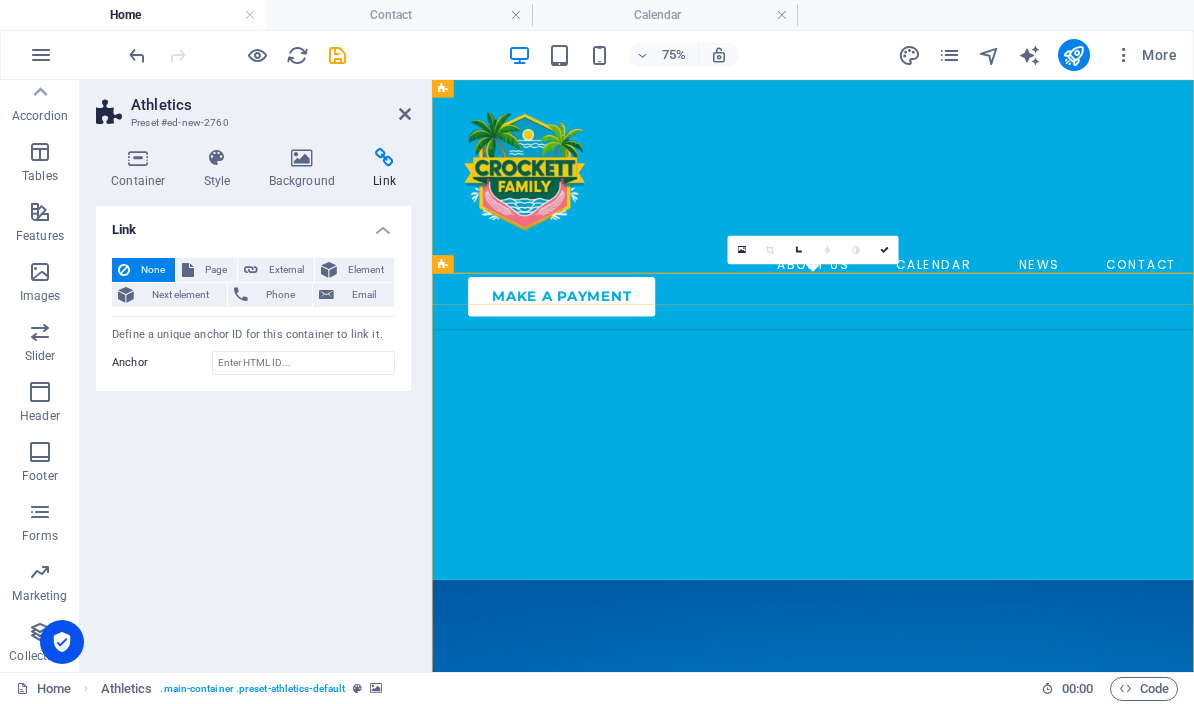 click at bounding box center [302, 158] 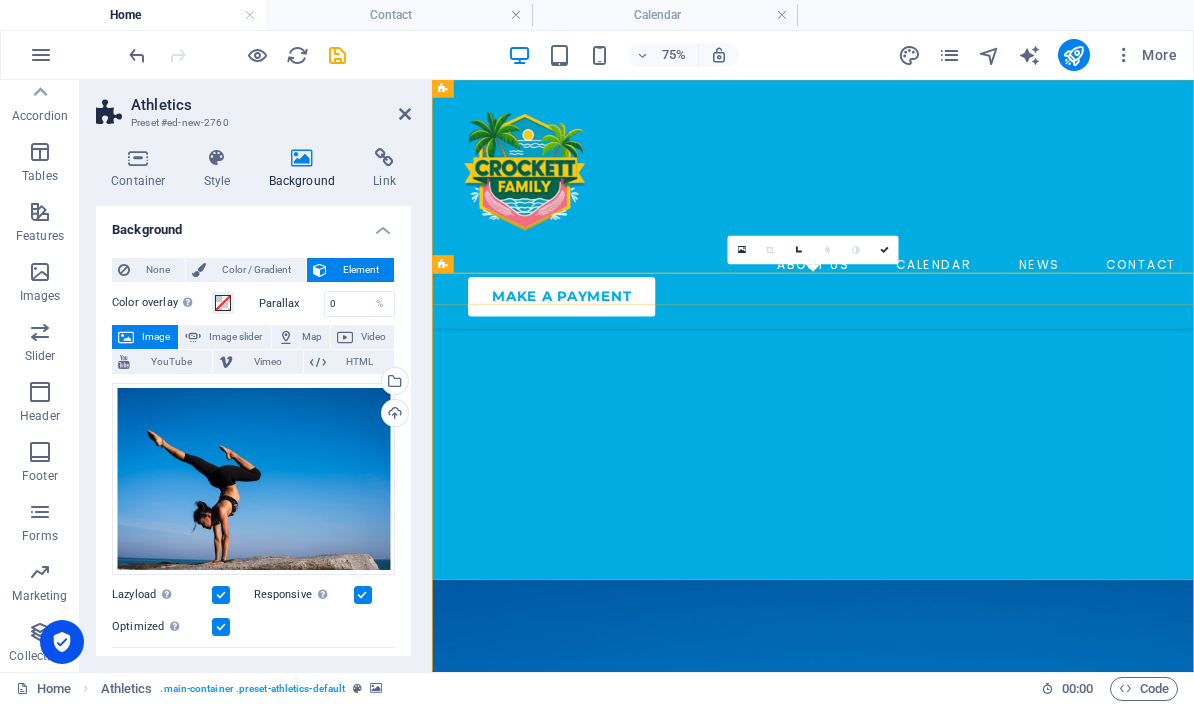 click on "Select files from the file manager, stock photos, or upload file(s)" at bounding box center [393, 383] 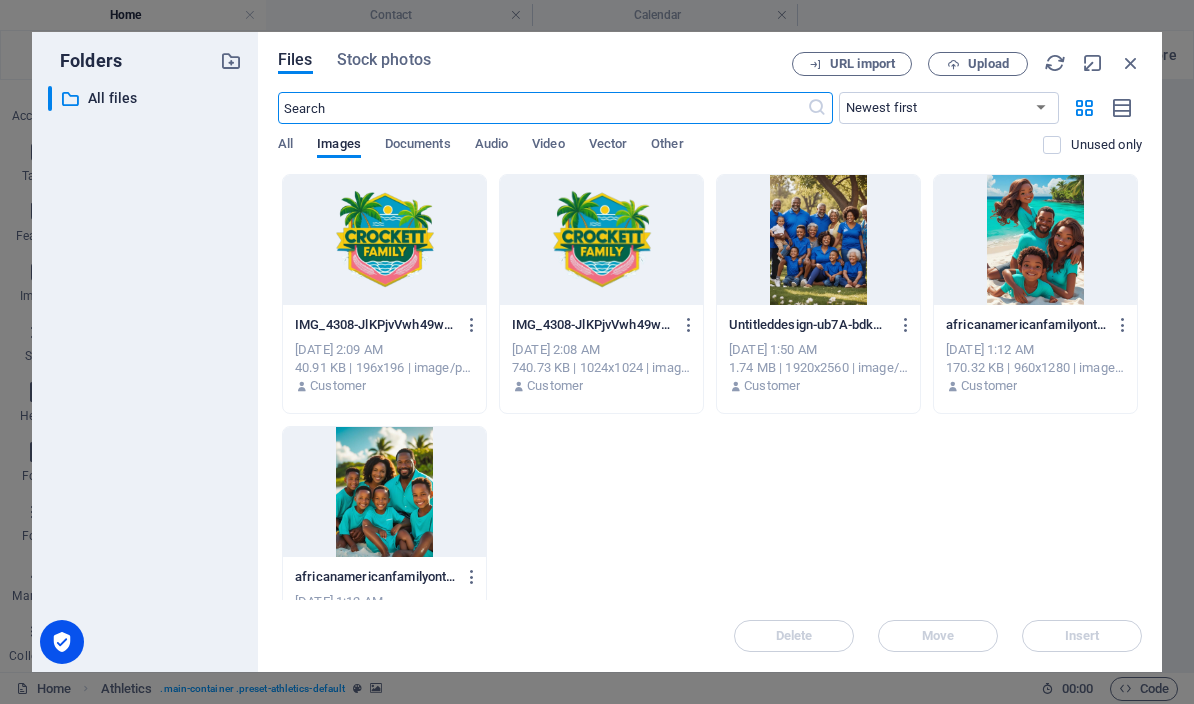 click at bounding box center [384, 492] 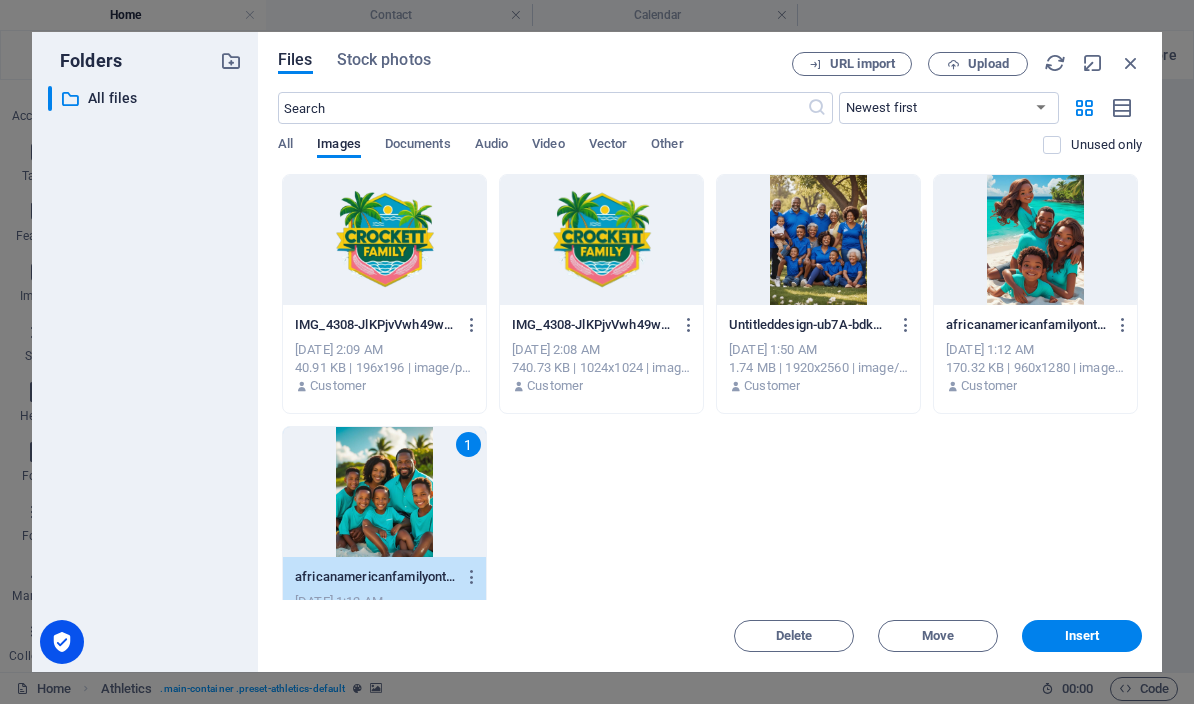 click on "Insert" at bounding box center (1082, 636) 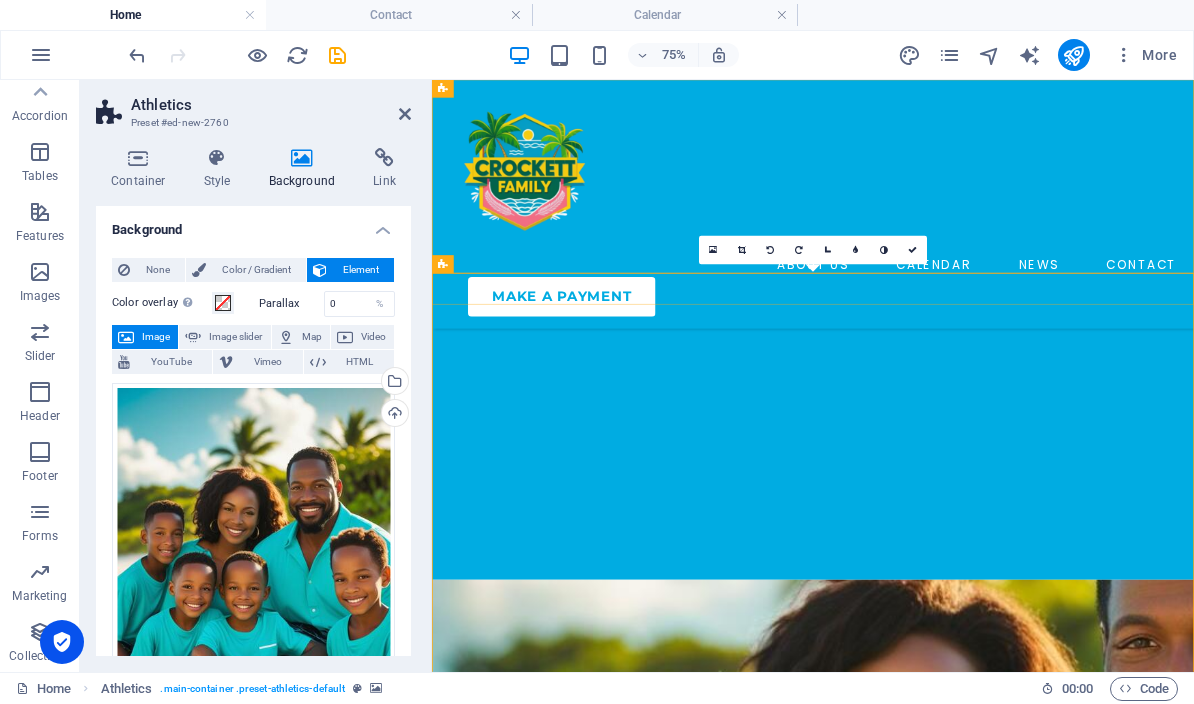 click on "Container" at bounding box center [142, 169] 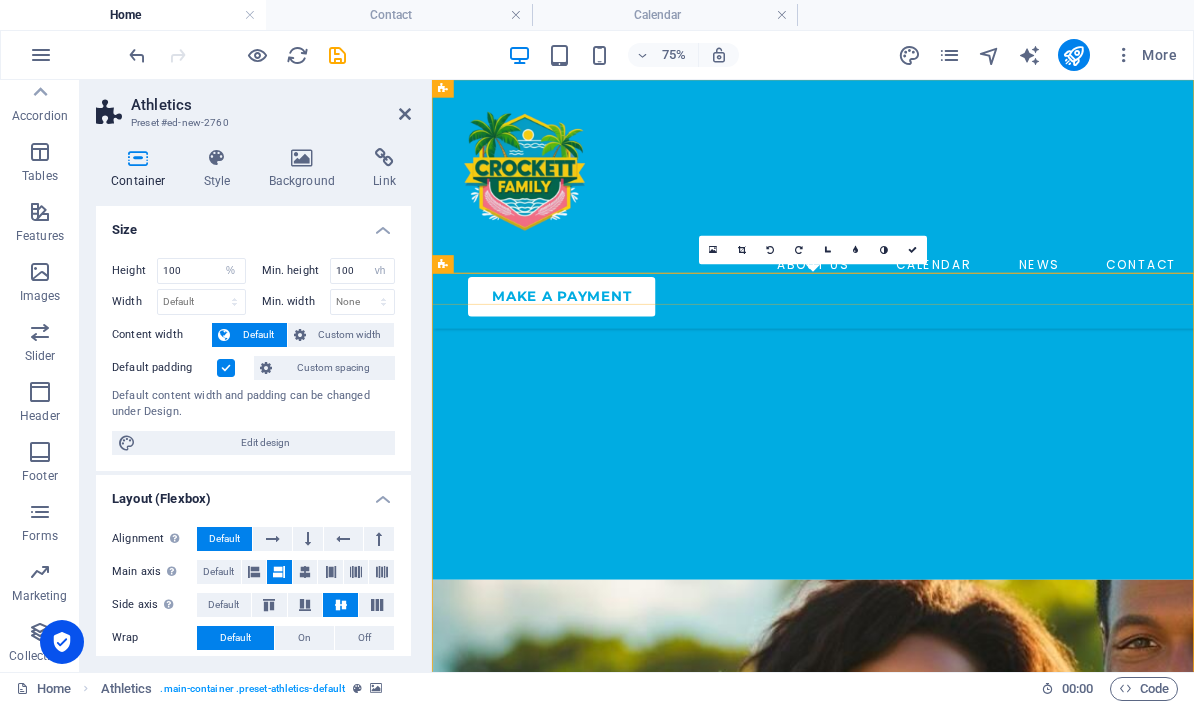 scroll, scrollTop: 0, scrollLeft: 0, axis: both 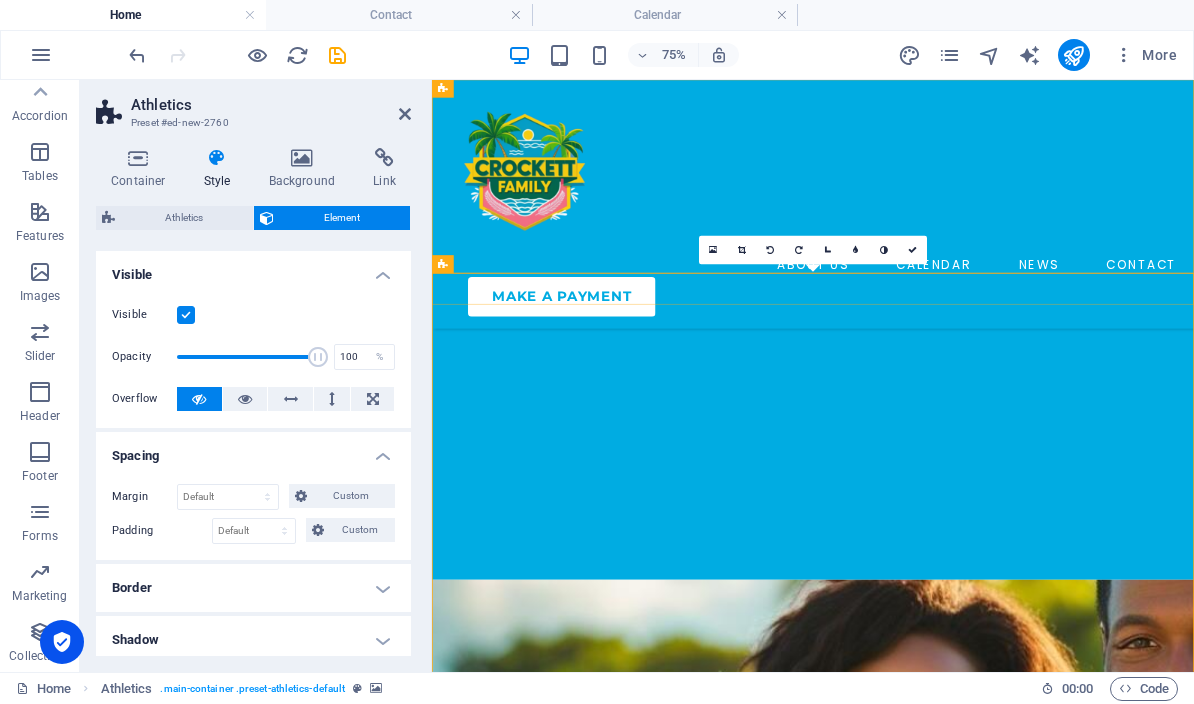 click on "Visible" at bounding box center [253, 269] 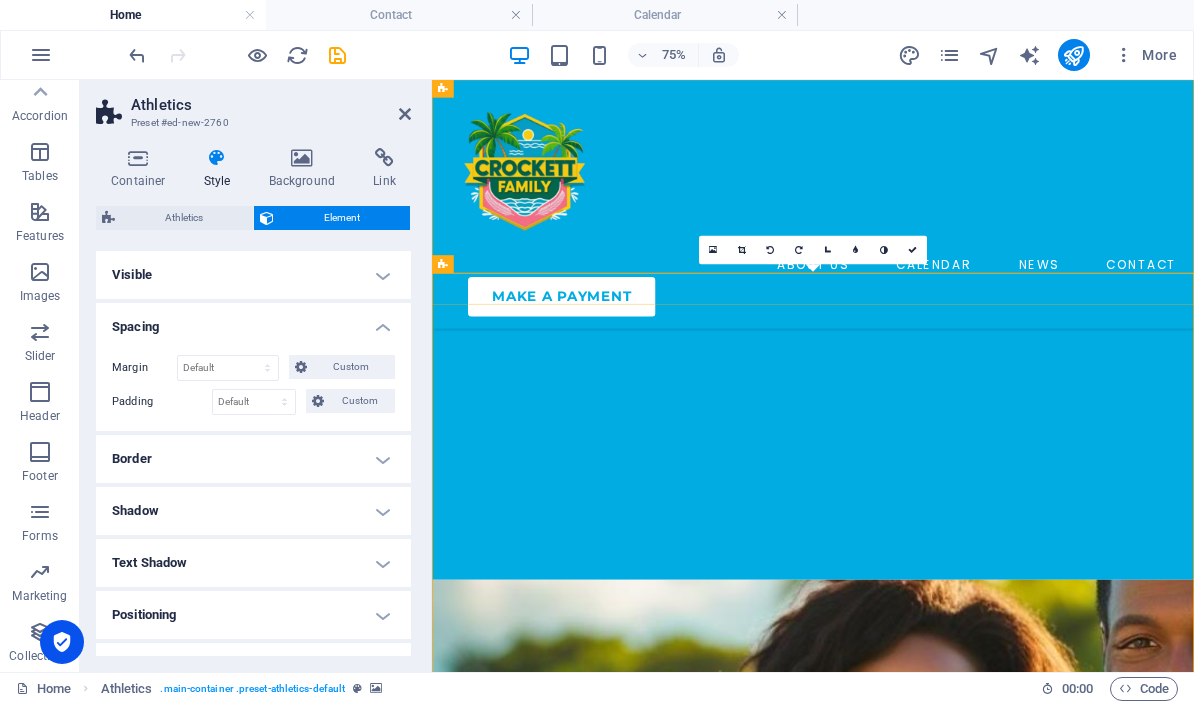 click on "Spacing" at bounding box center (253, 321) 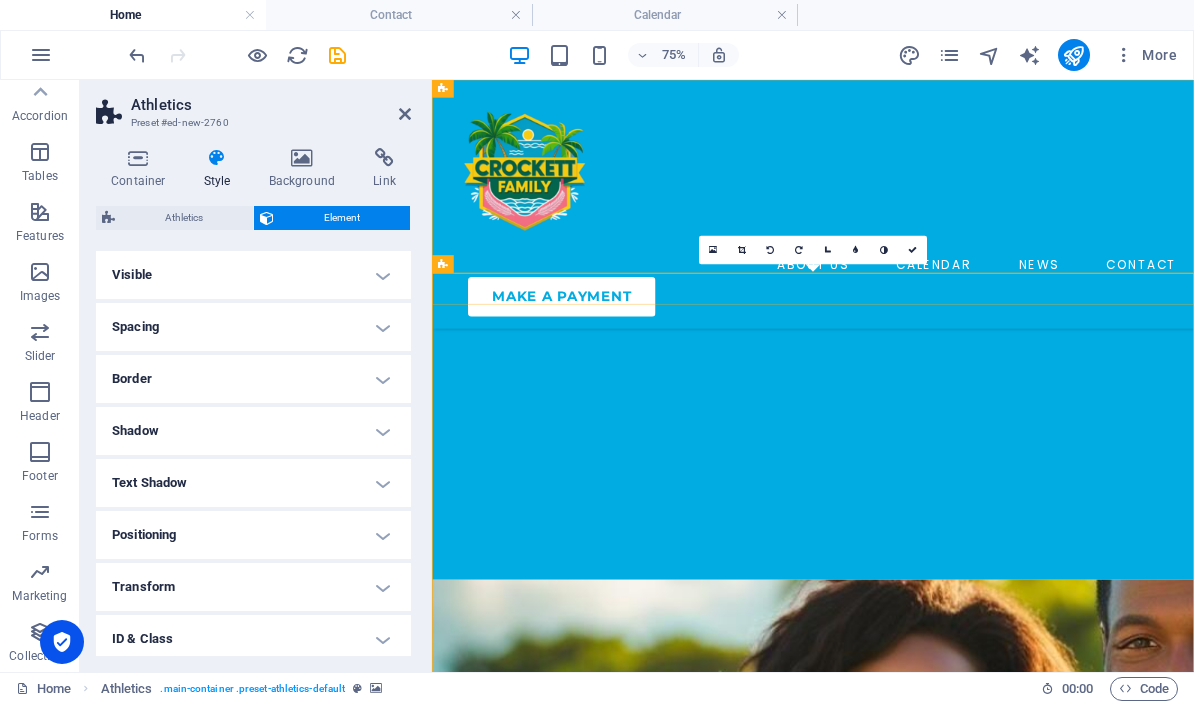 click on "Athletics" at bounding box center (184, 218) 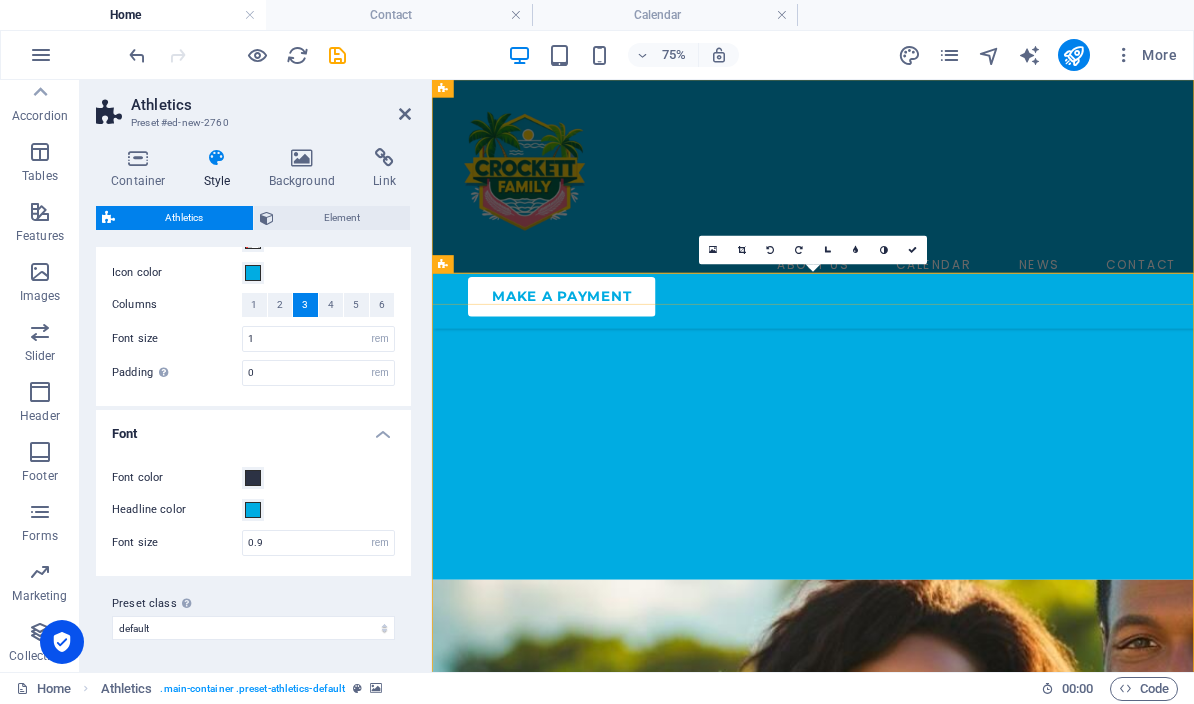 scroll, scrollTop: 245, scrollLeft: 0, axis: vertical 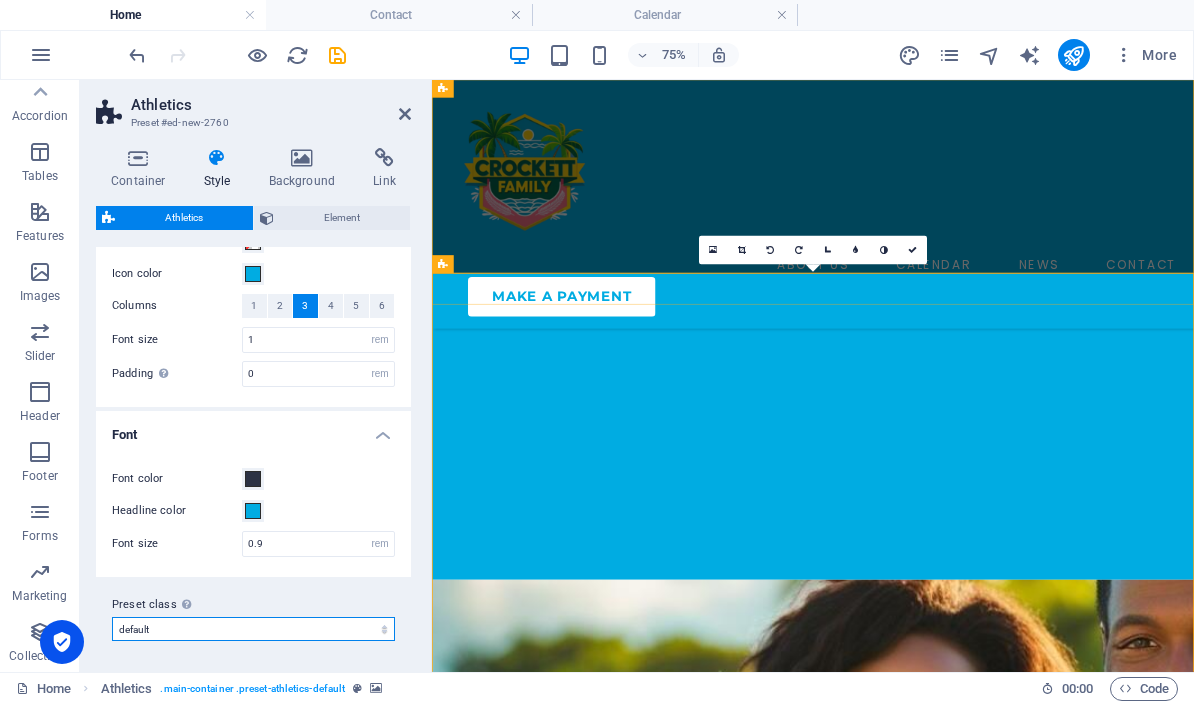 click on "default Add preset class" at bounding box center (253, 629) 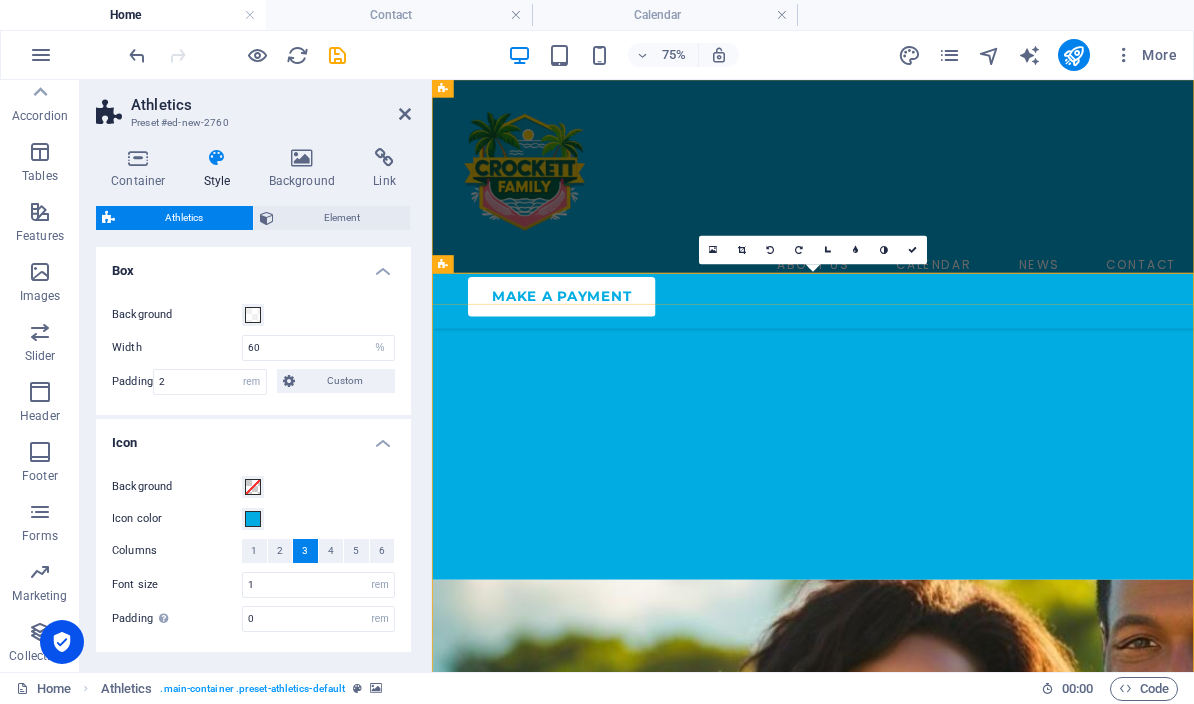 scroll, scrollTop: 0, scrollLeft: 0, axis: both 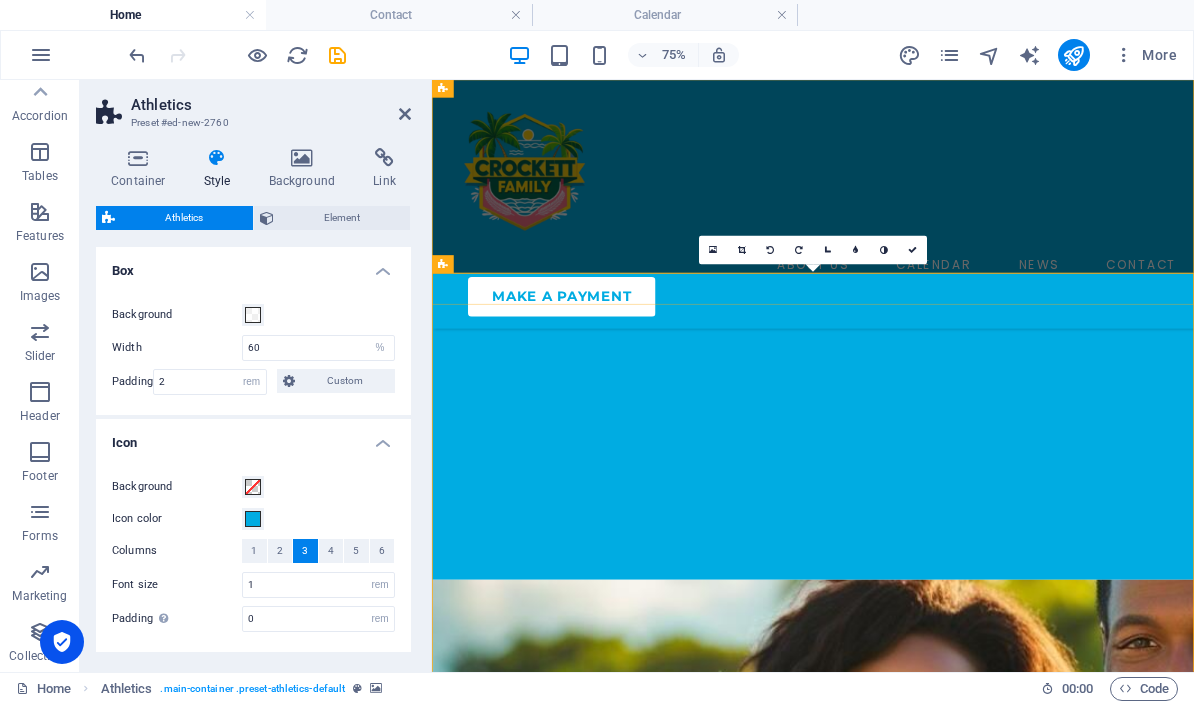 click on "Element" at bounding box center [342, 218] 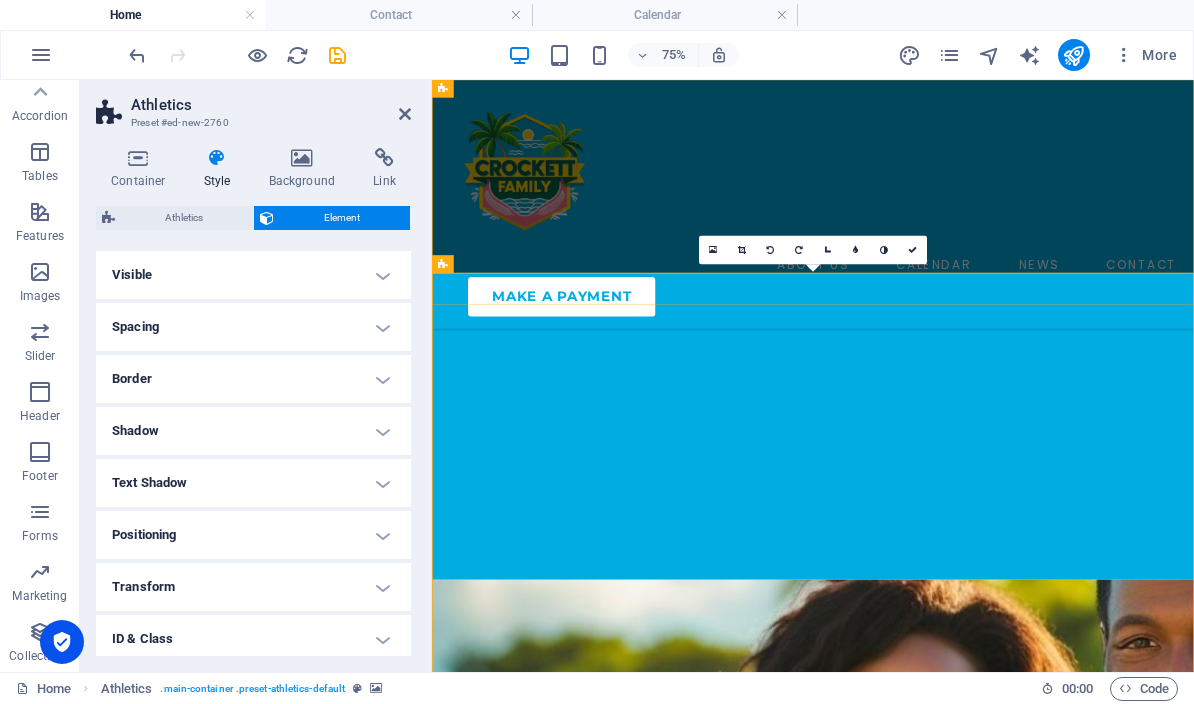 click on "Visible" at bounding box center (253, 275) 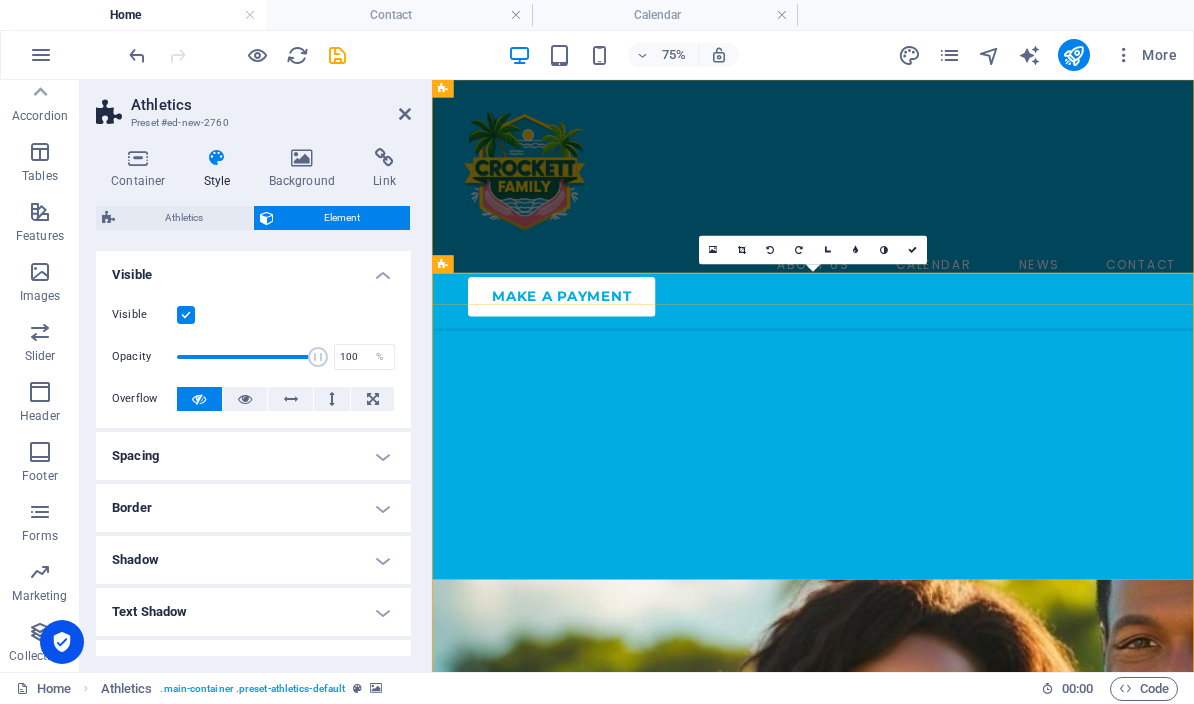 click at bounding box center (245, 399) 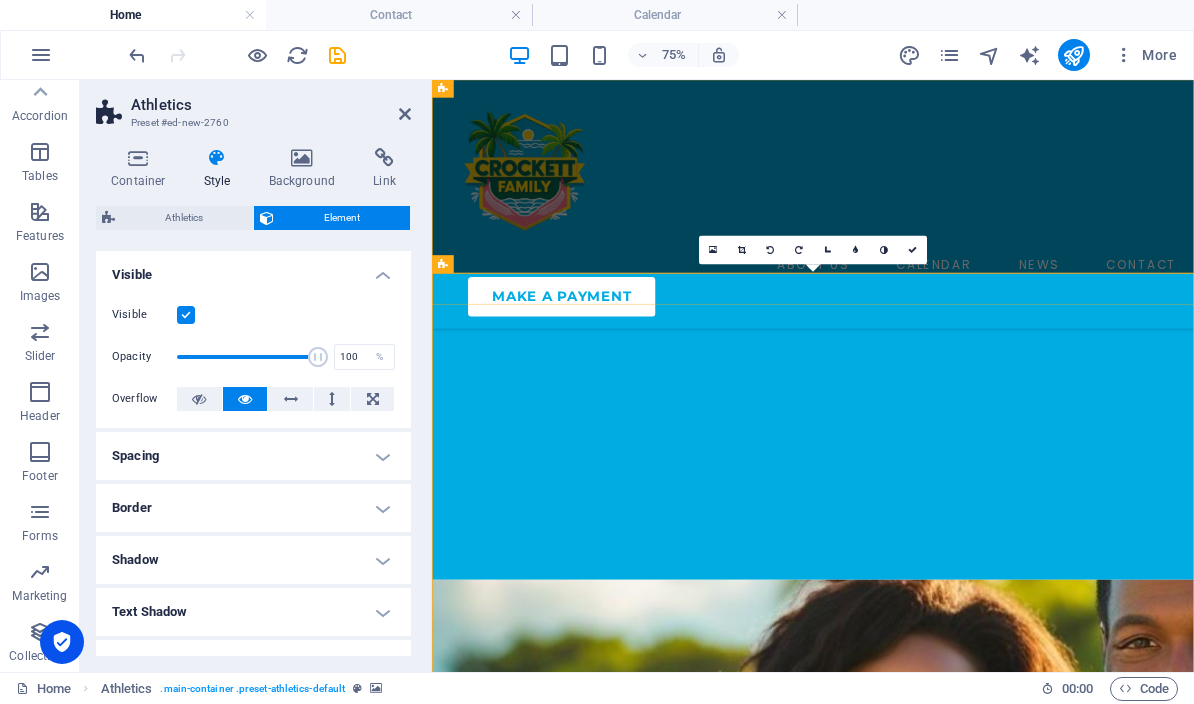 click at bounding box center [199, 399] 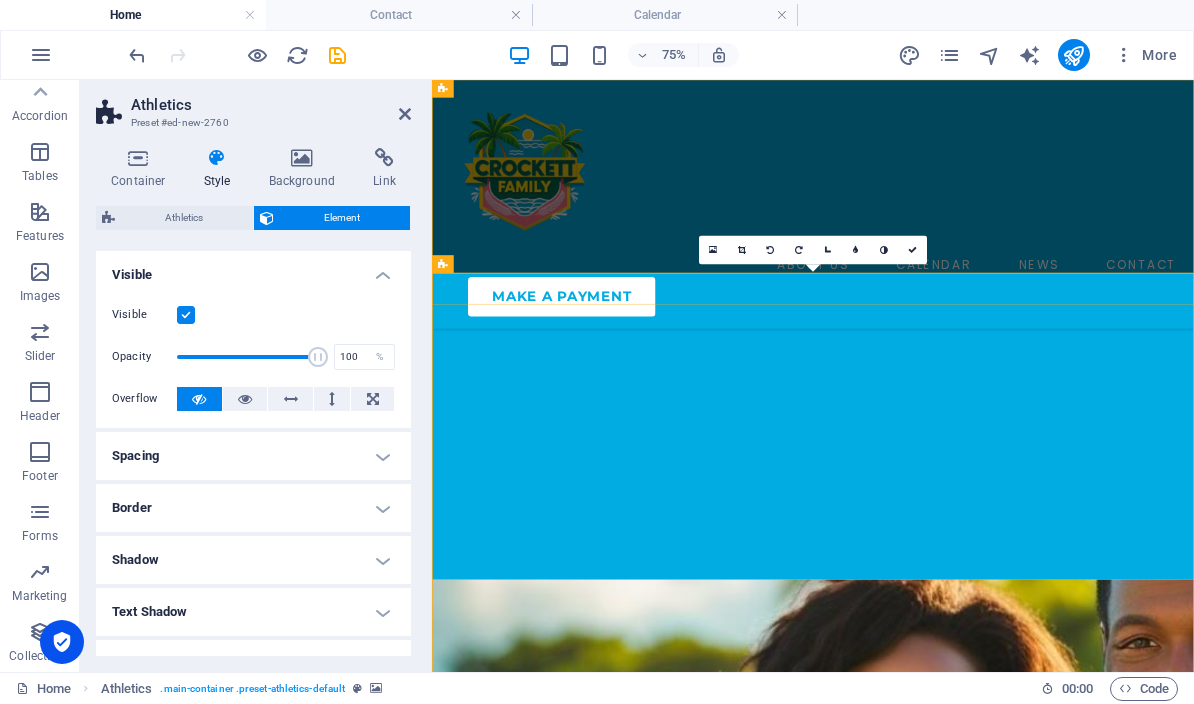 click on "Visible" at bounding box center [253, 269] 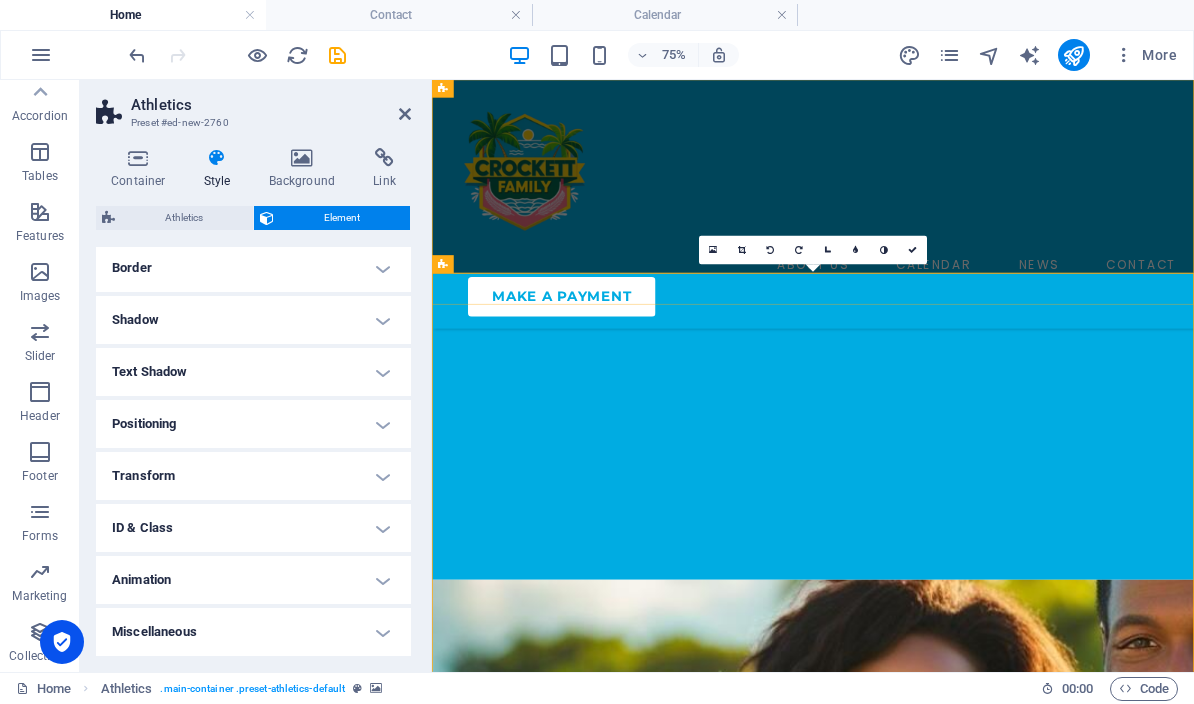 scroll, scrollTop: 110, scrollLeft: 0, axis: vertical 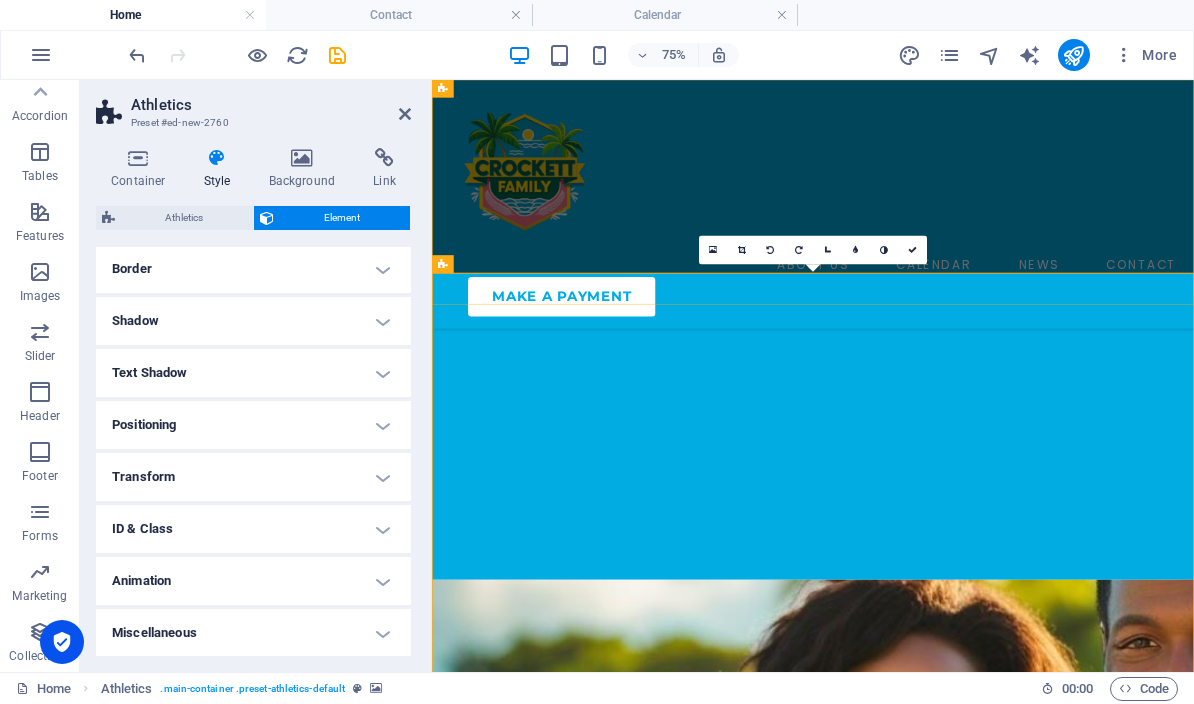 click on "Link" at bounding box center [384, 169] 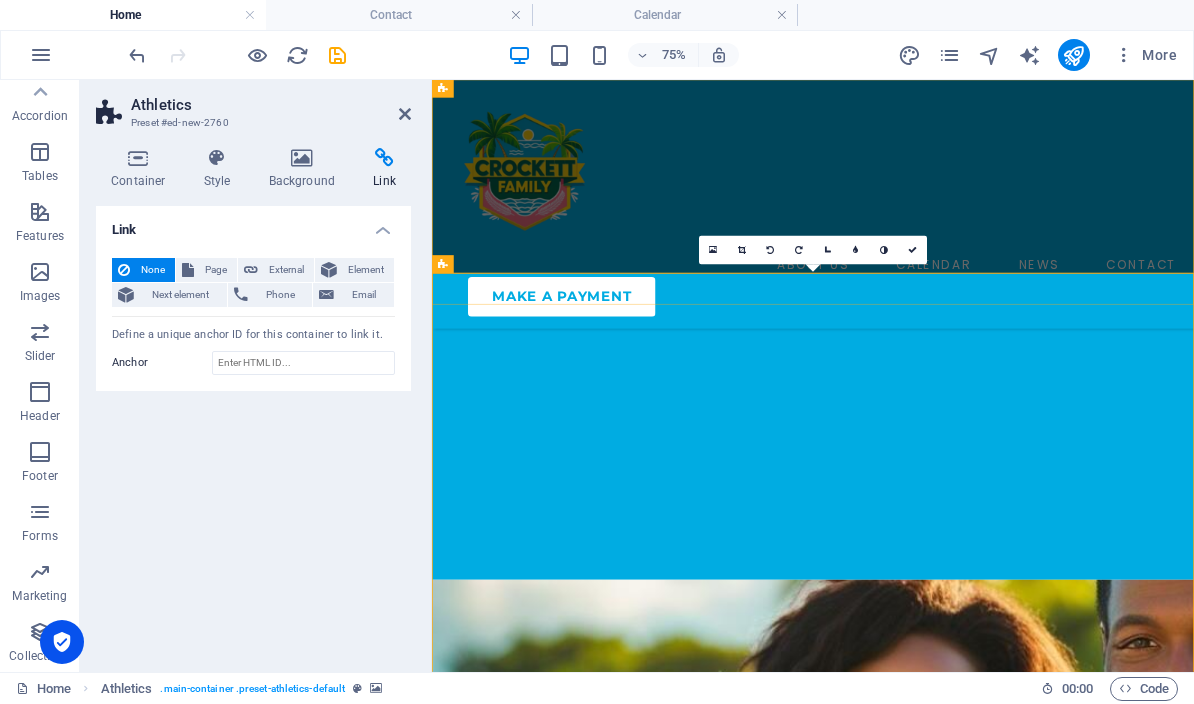 click at bounding box center (302, 158) 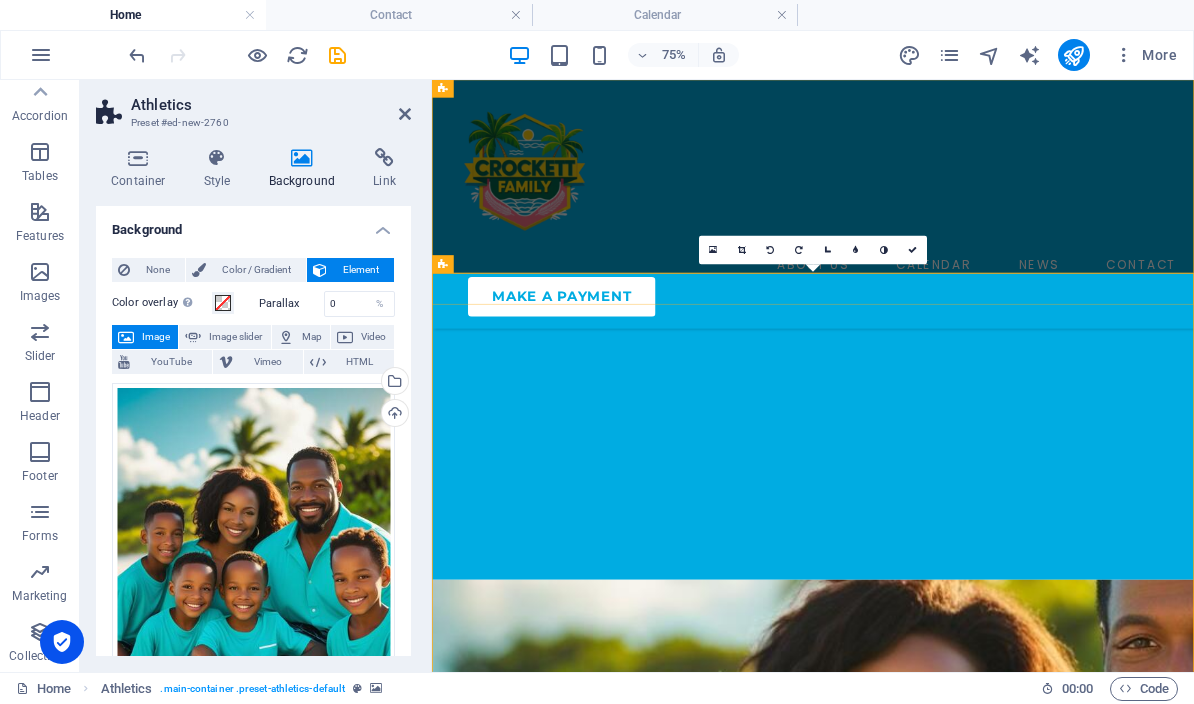 click at bounding box center [217, 158] 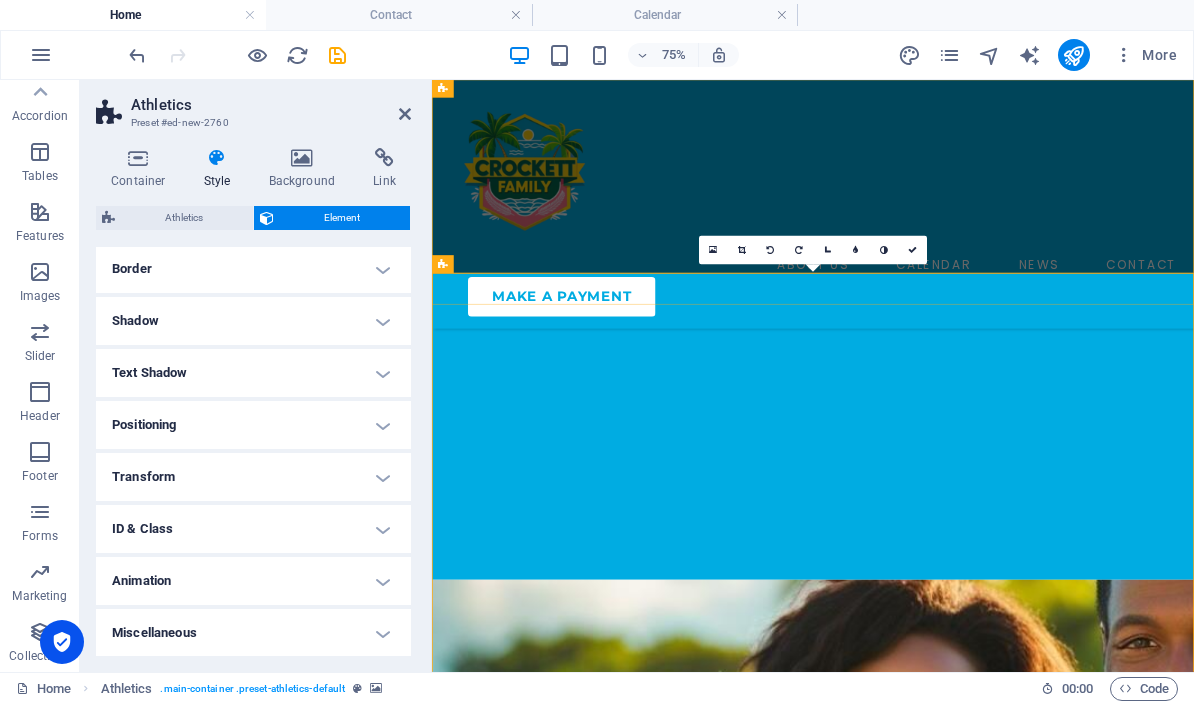 click at bounding box center (405, 114) 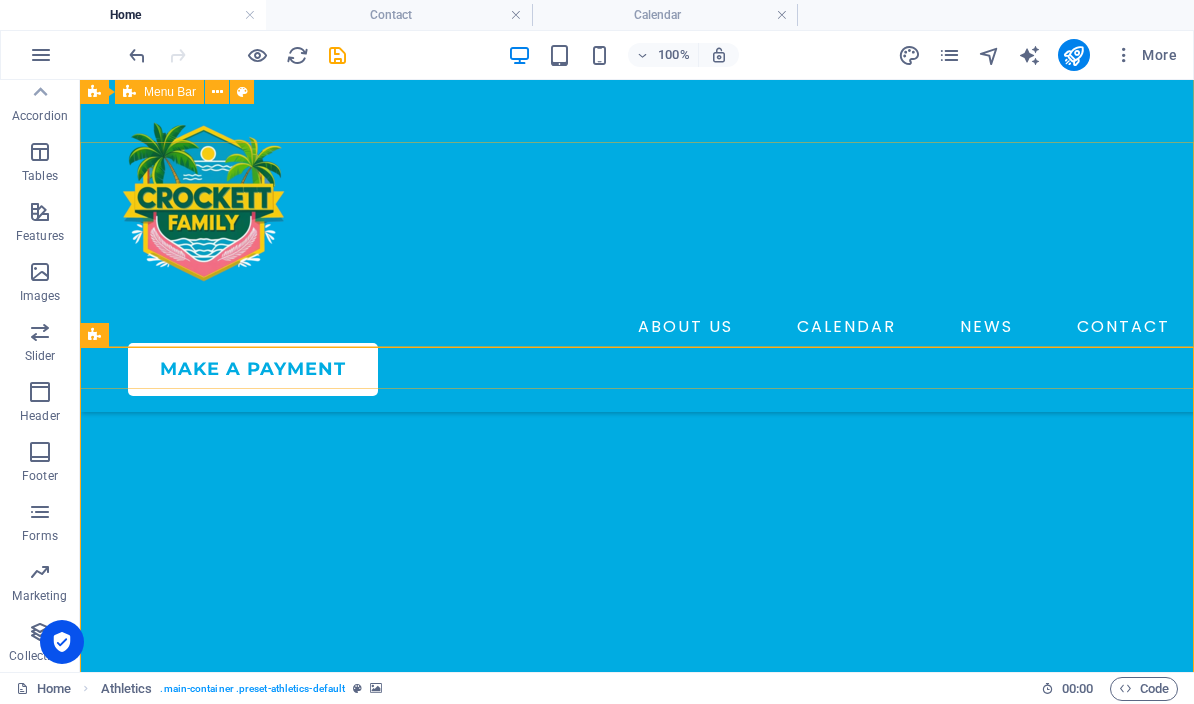 scroll, scrollTop: 723, scrollLeft: 0, axis: vertical 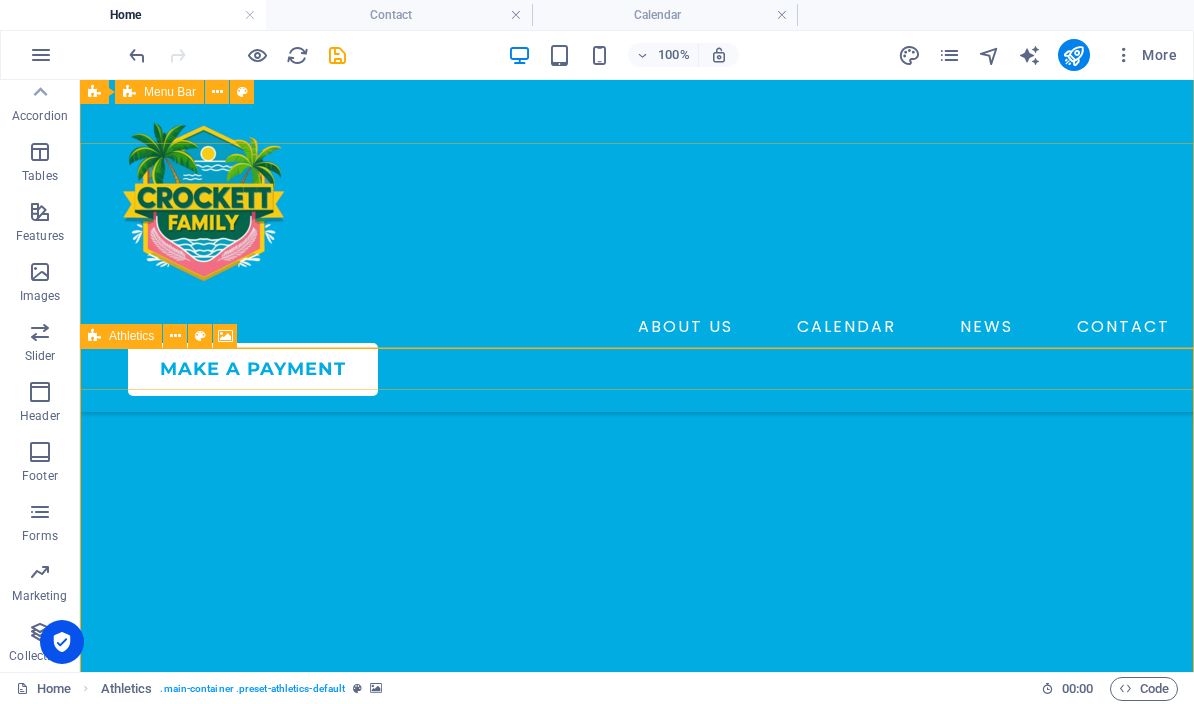 click at bounding box center [175, 336] 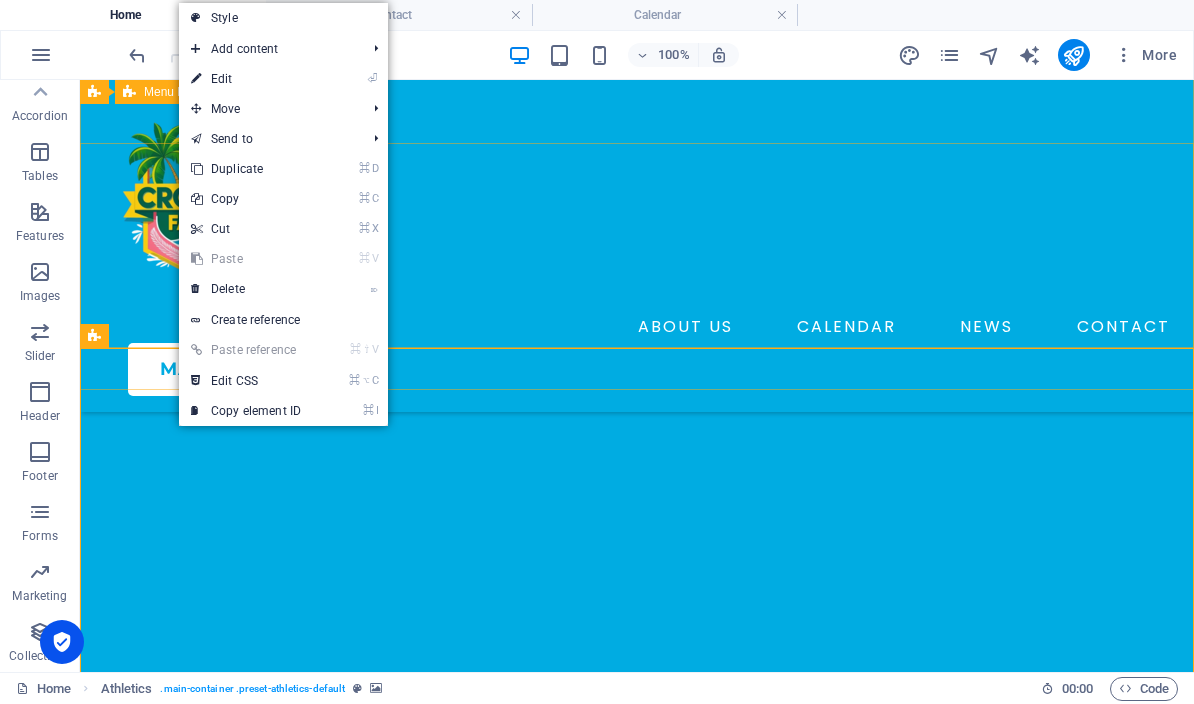 click on "⌦  Delete" at bounding box center (246, 289) 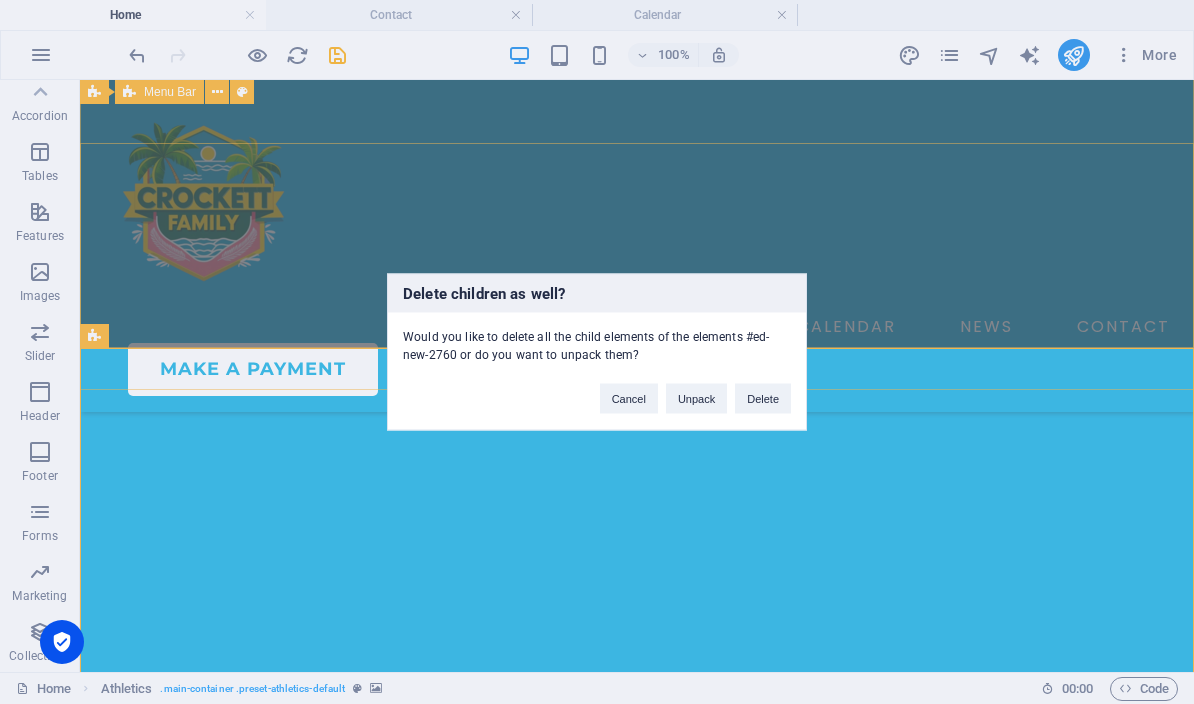 click on "Delete" at bounding box center [763, 399] 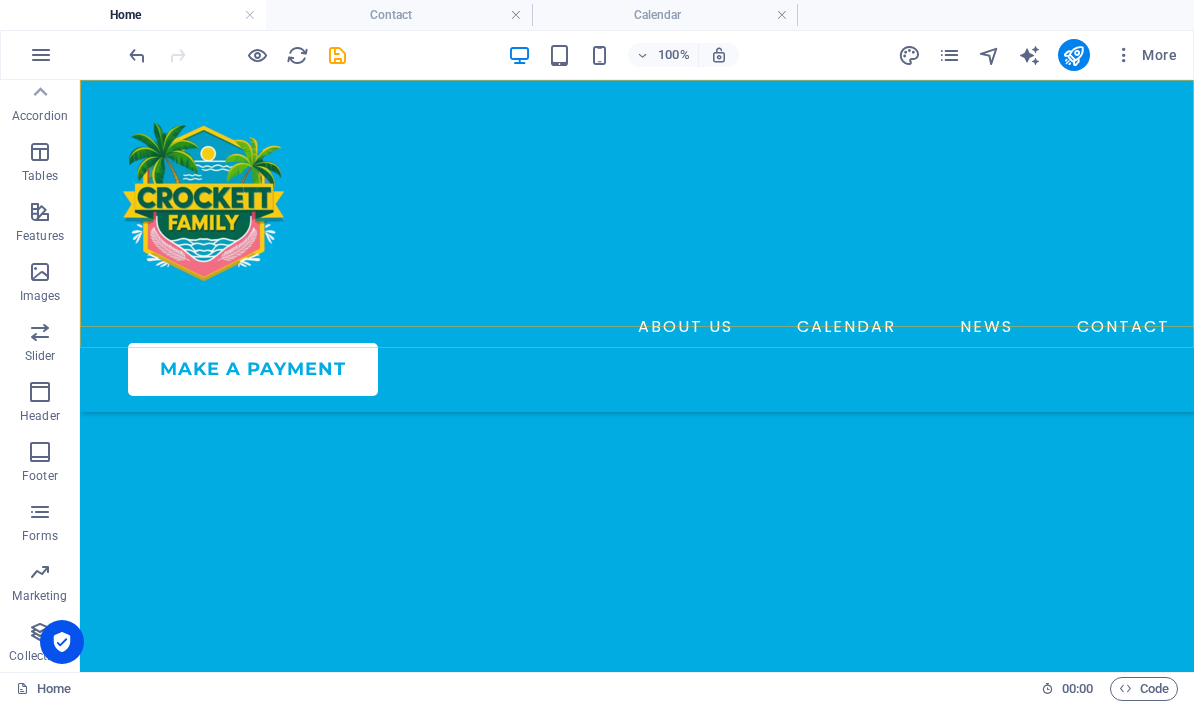 scroll, scrollTop: 308, scrollLeft: 0, axis: vertical 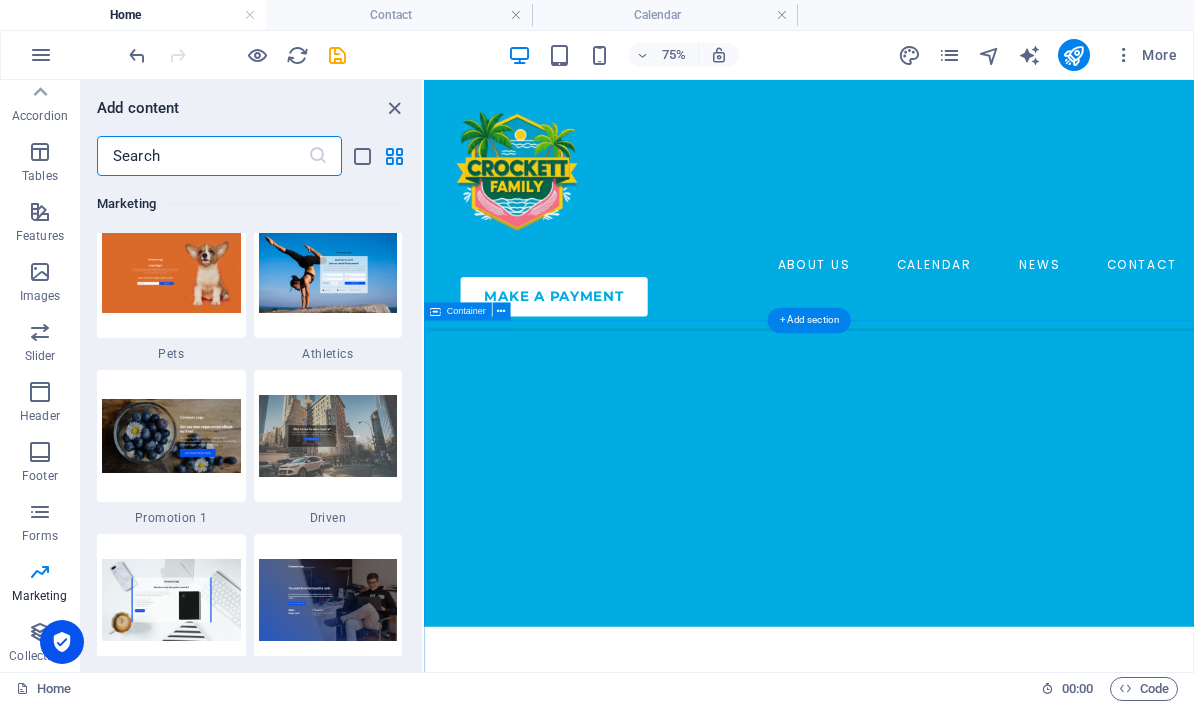 click on "Welcome to  The [PERSON_NAME] Family  from [GEOGRAPHIC_DATA], [GEOGRAPHIC_DATA]! Welcome to our corner of the internet! We're the [PERSON_NAME] family, and we're thrilled to share our story with you. Our journey began on the beautiful shores of [GEOGRAPHIC_DATA], [GEOGRAPHIC_DATA], a place rich with vibrant culture and cherished memories. From those sun-drenched beginnings, our family embarked on a new adventure, migrating to [GEOGRAPHIC_DATA] and proudly making our home in [GEOGRAPHIC_DATA][US_STATE]. This page is a place for us to share our updates, celebrate milestones, and keep our family's story alive, wherever you are in the world. We invite you to explore and connect with our past, present, and future." at bounding box center [937, 1044] 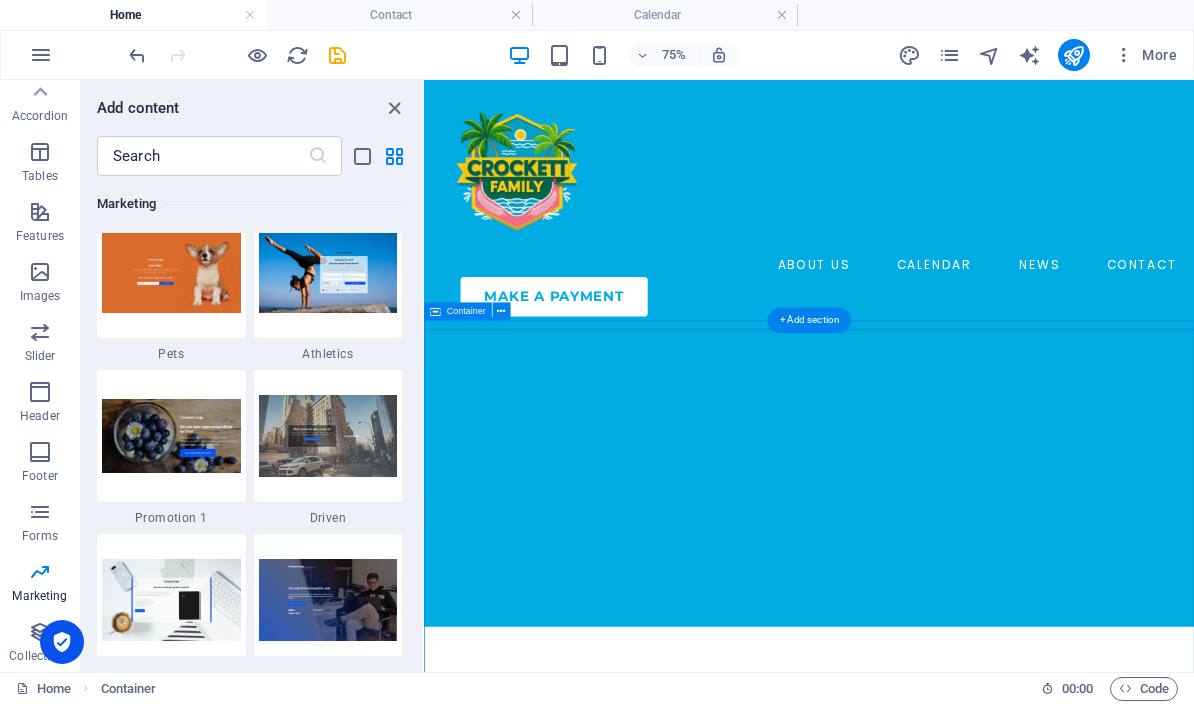 click at bounding box center [394, 108] 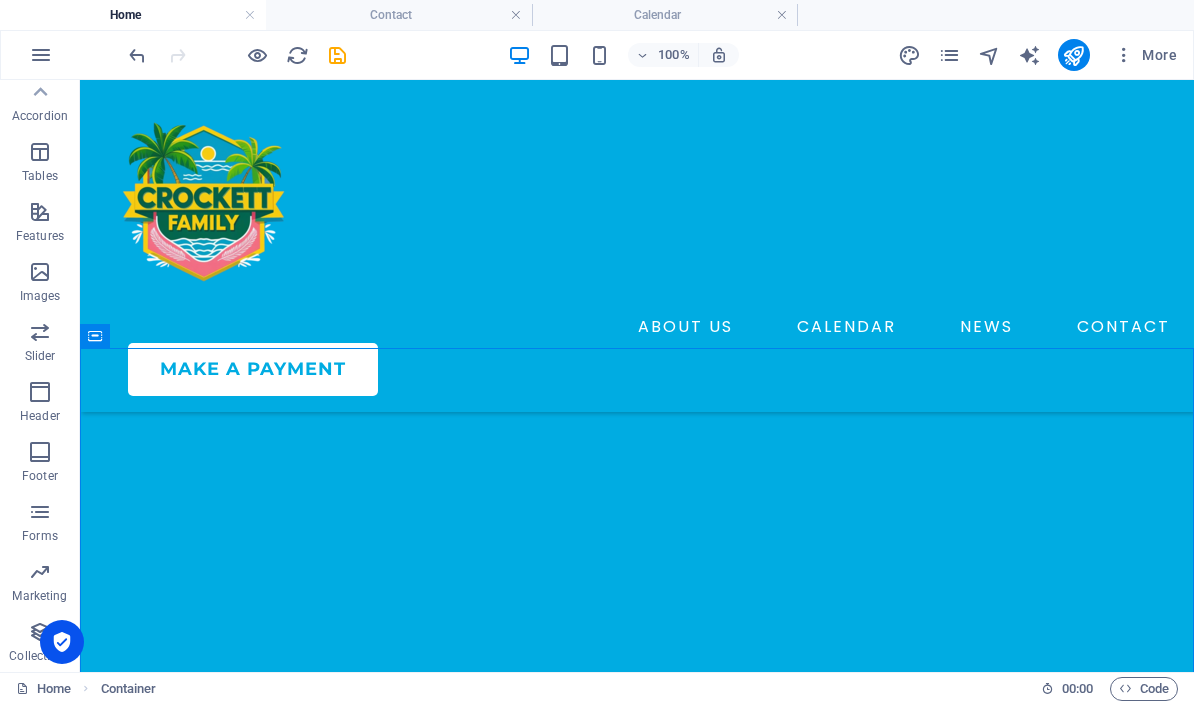 click at bounding box center [949, 55] 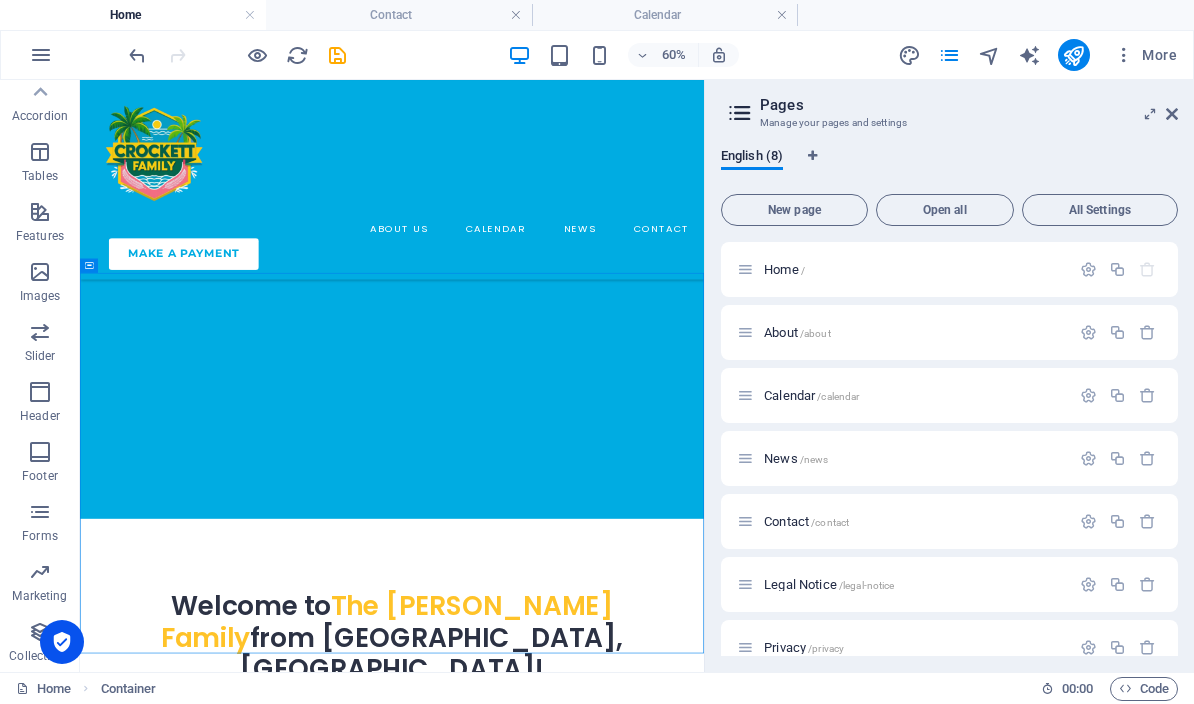 click on "News /news" at bounding box center [914, 458] 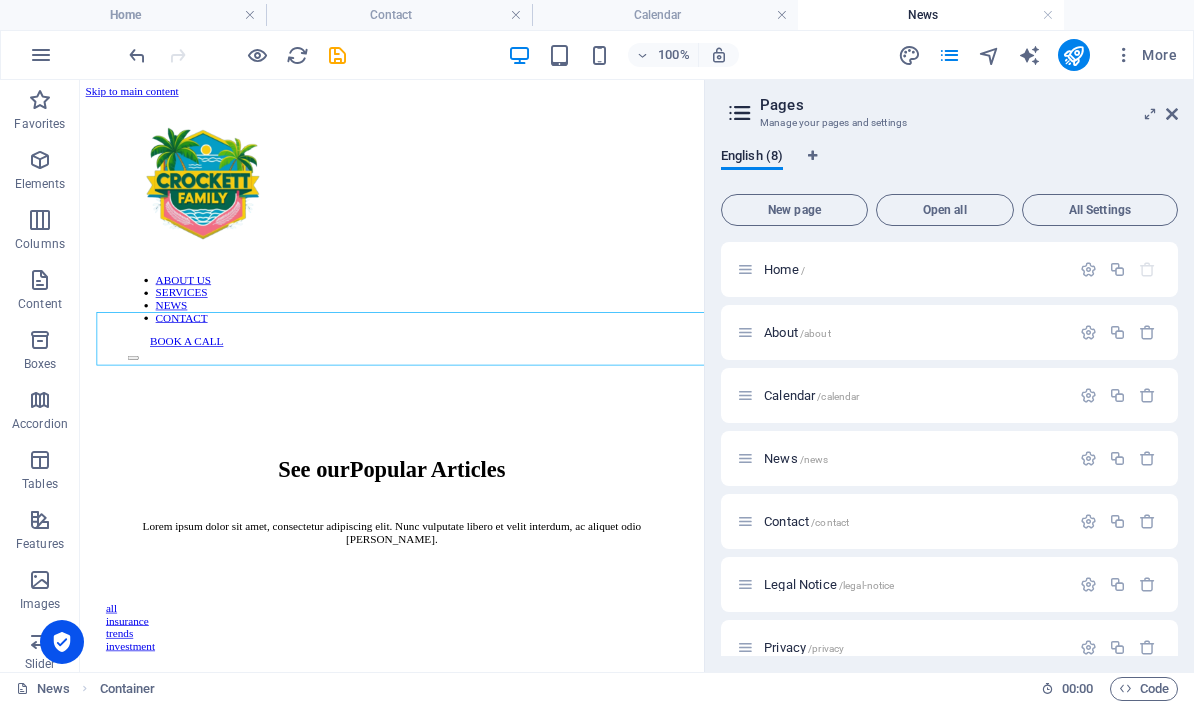 scroll, scrollTop: 0, scrollLeft: 0, axis: both 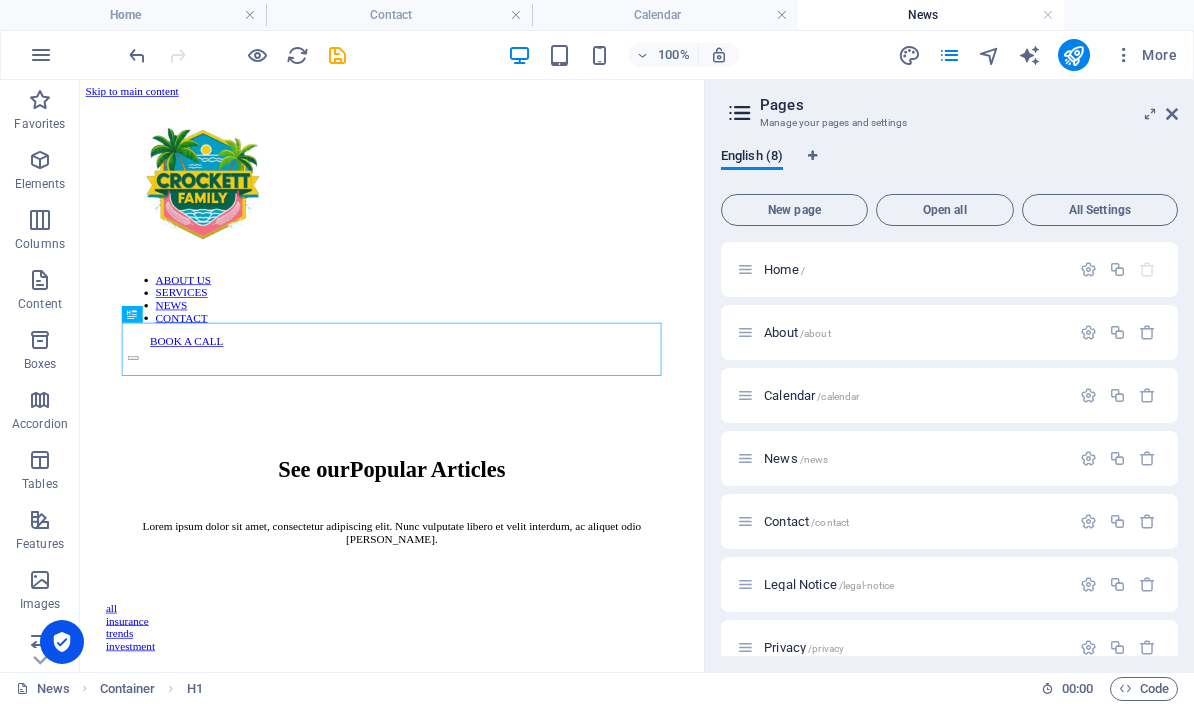 click at bounding box center (1172, 114) 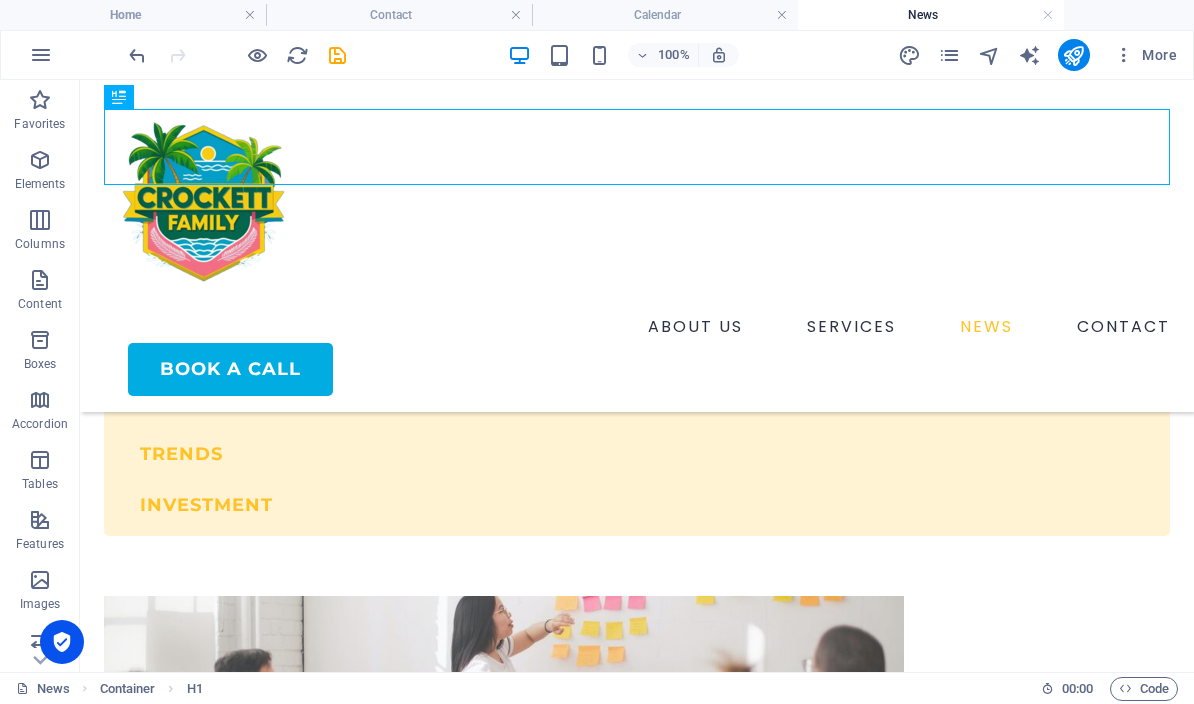 scroll, scrollTop: 288, scrollLeft: 0, axis: vertical 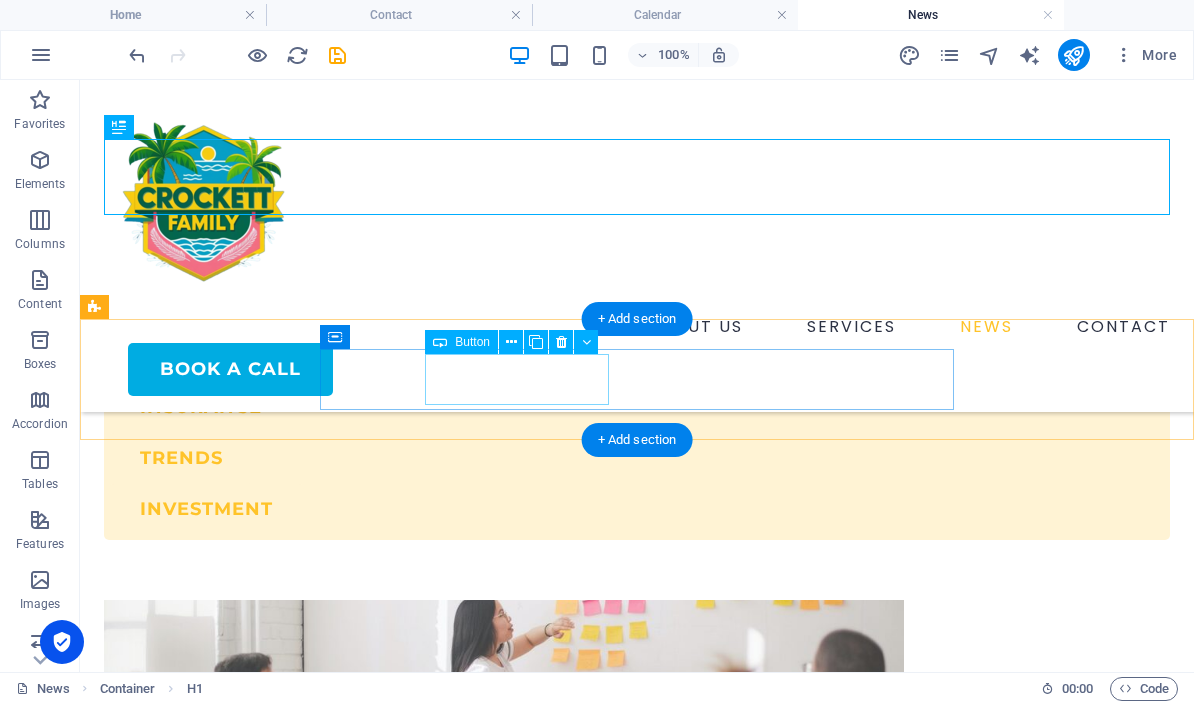 click on "insurance" at bounding box center [637, 407] 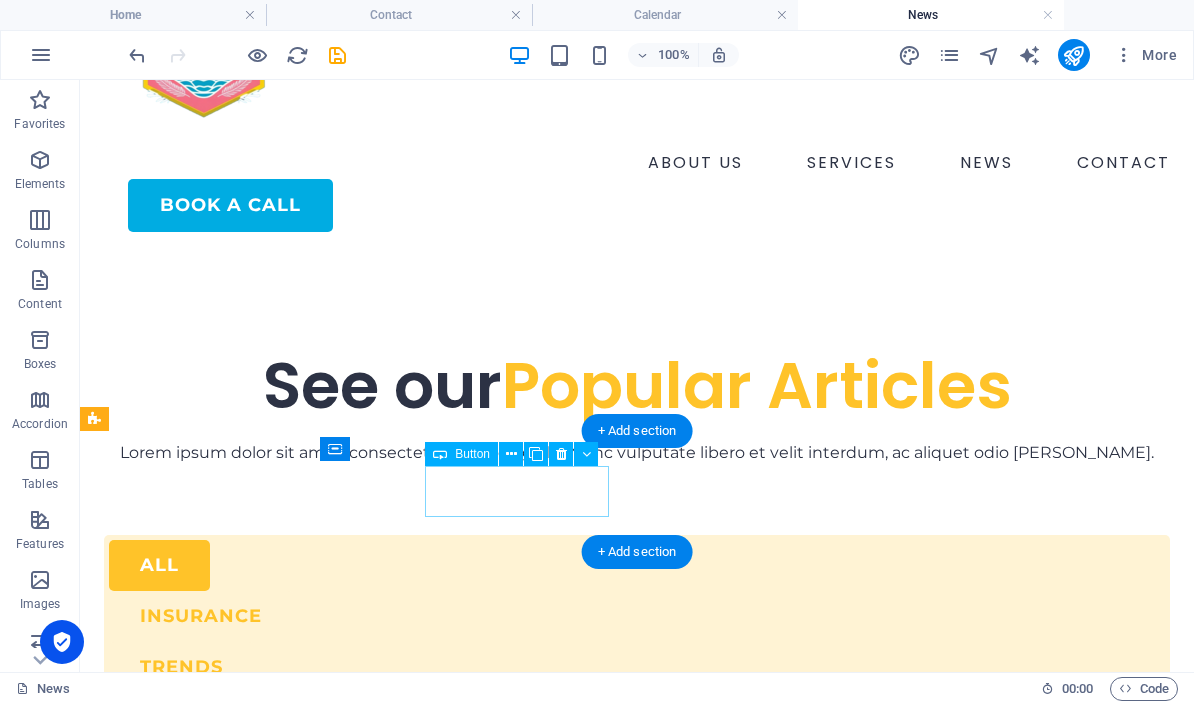 scroll, scrollTop: 157, scrollLeft: 0, axis: vertical 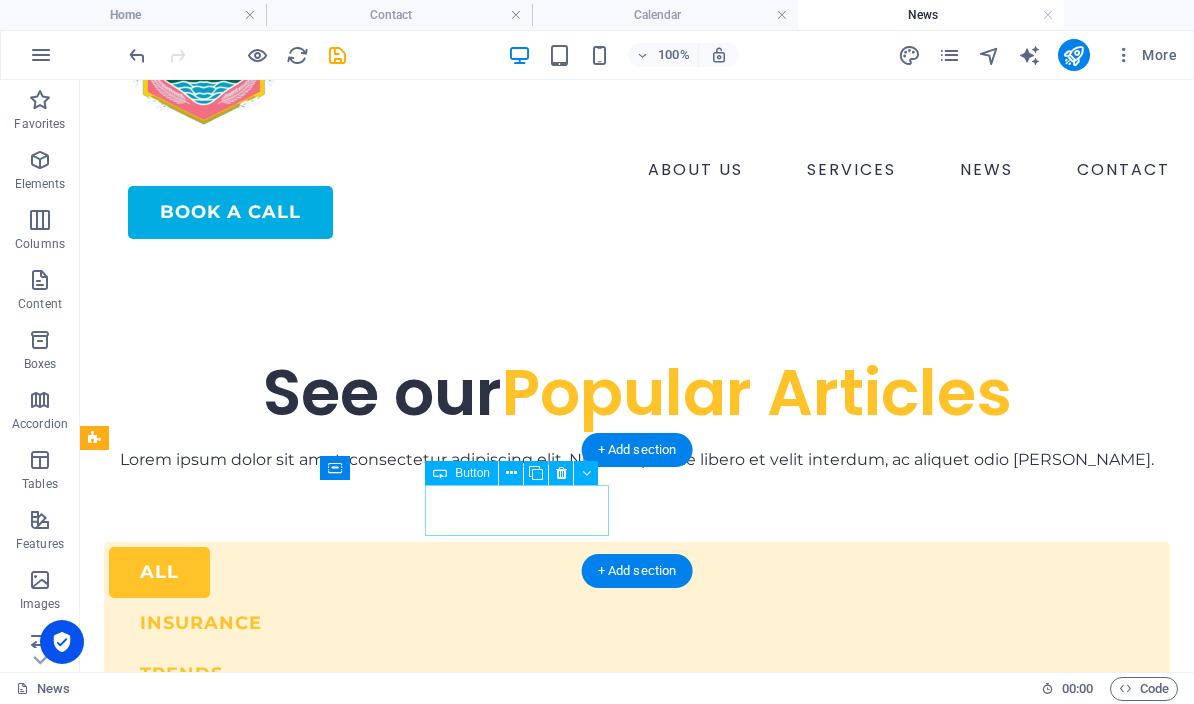click on "See our  Popular Articles" at bounding box center [637, 393] 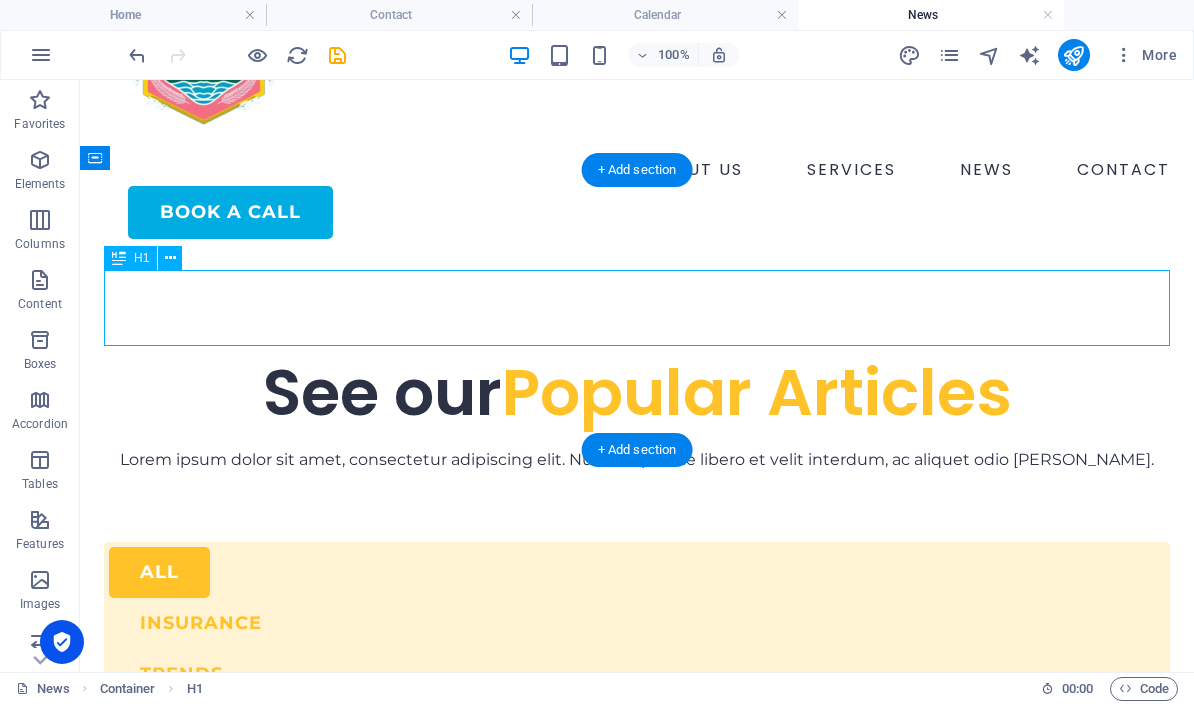 click on "See our  Popular Articles" at bounding box center [637, 393] 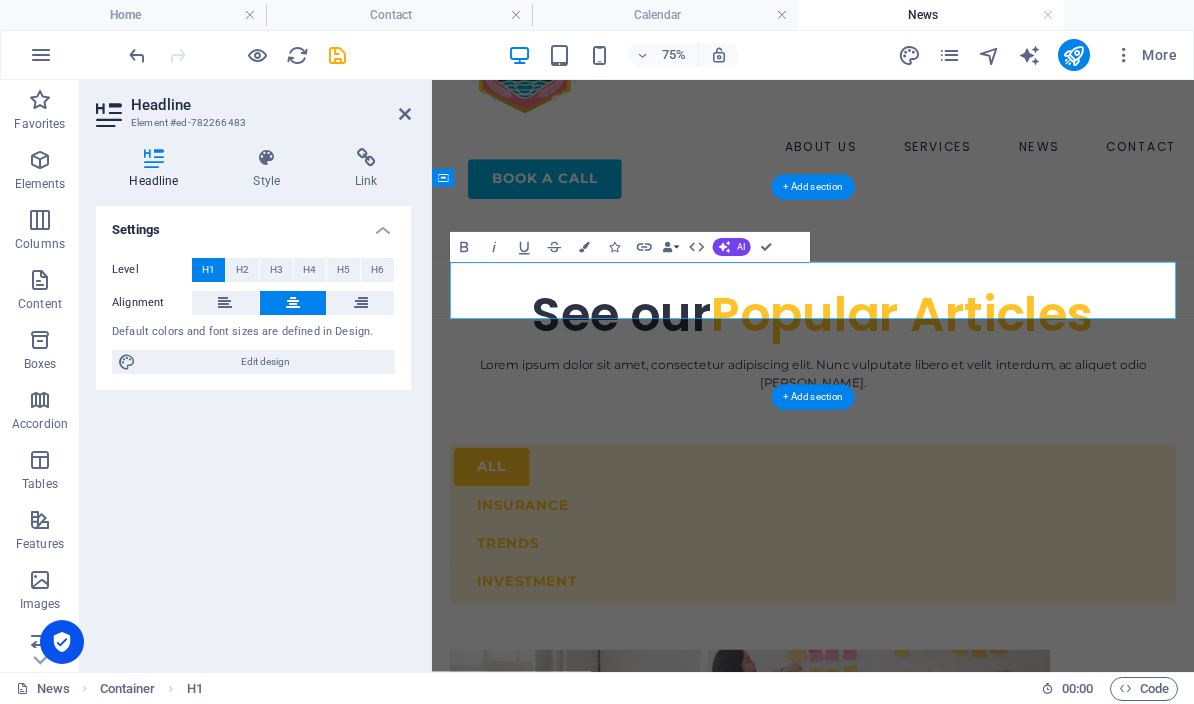 click on "Popular Articles" at bounding box center (1060, 392) 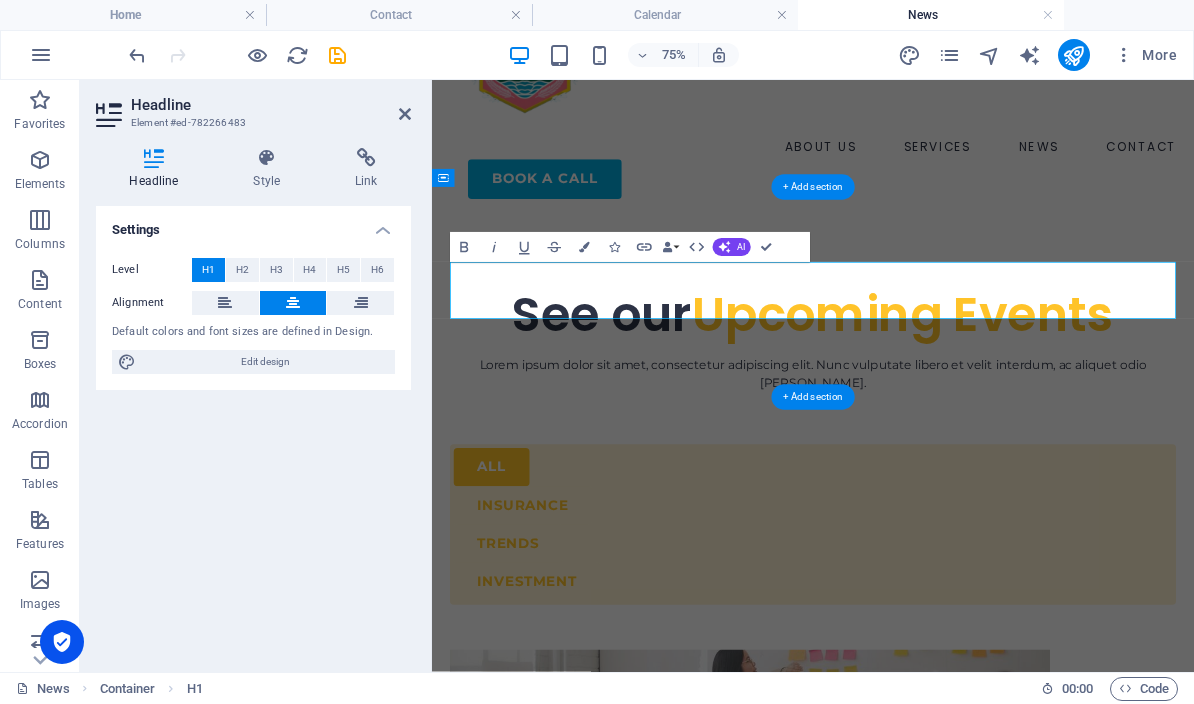 click on "See our  Upcoming Events Lorem ipsum dolor sit amet, consectetur adipiscing elit. Nunc vulputate libero et velit interdum, ac aliquet odio [PERSON_NAME]." at bounding box center (940, 395) 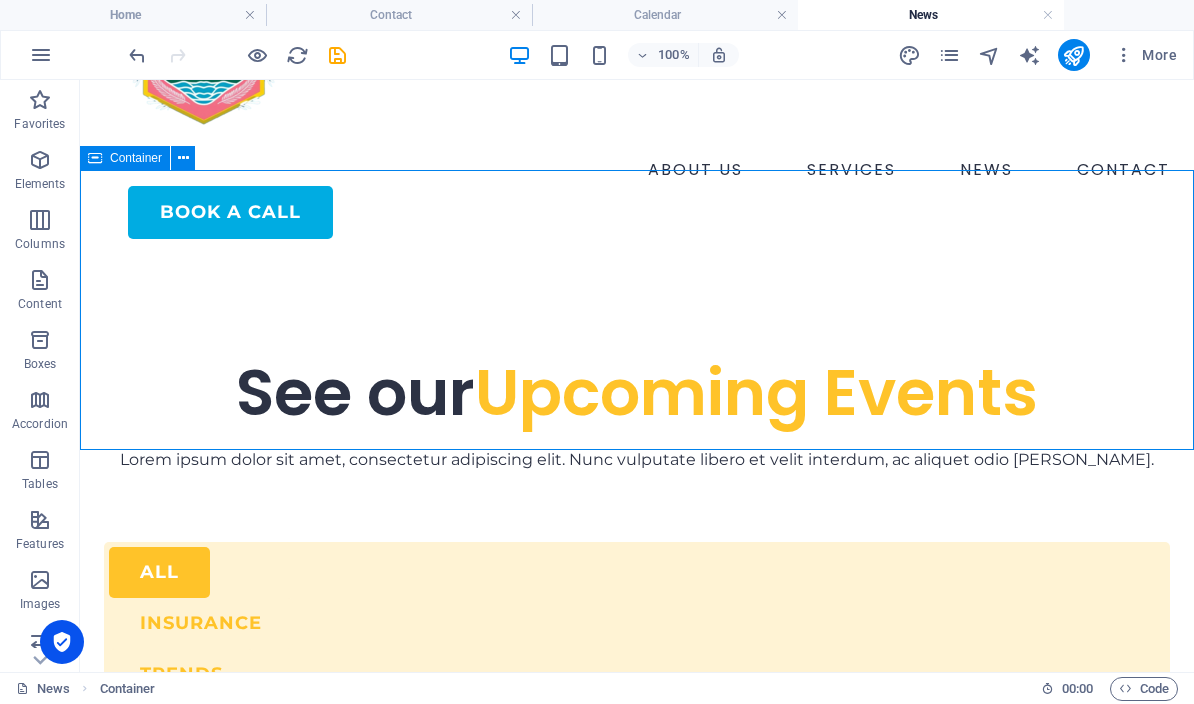 click on "See our  Upcoming Events Lorem ipsum dolor sit amet, consectetur adipiscing elit. Nunc vulputate libero et velit interdum, ac aliquet odio [PERSON_NAME]." at bounding box center [637, 383] 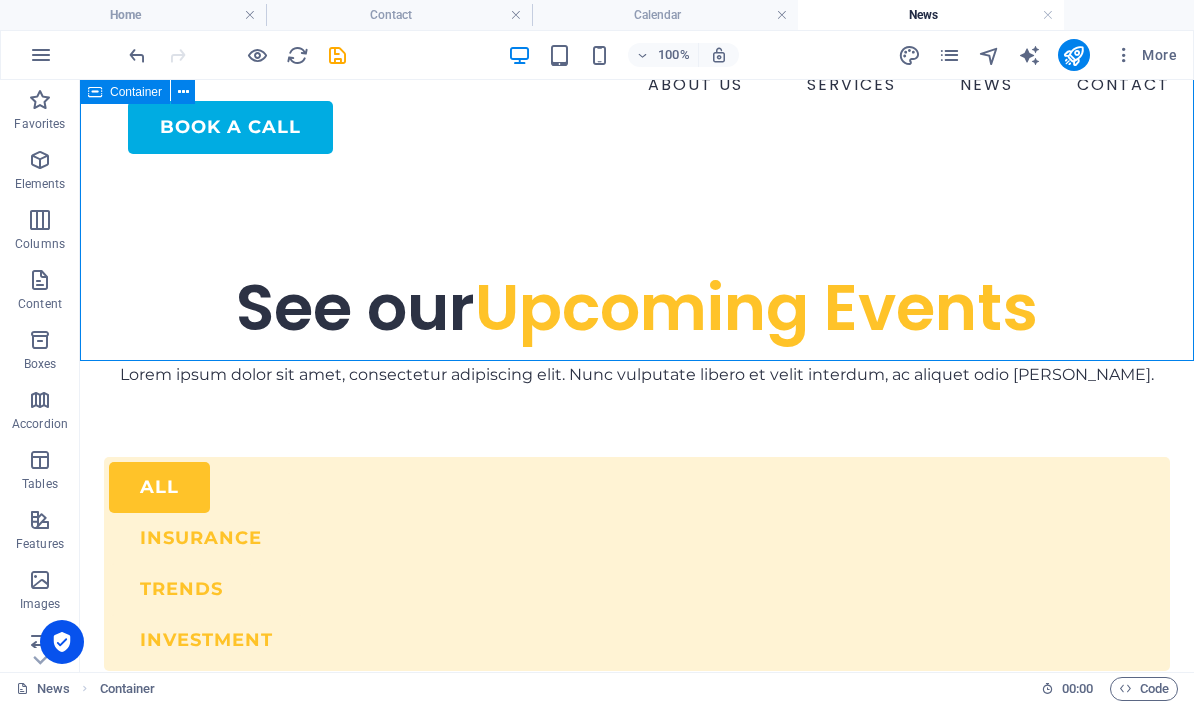 scroll, scrollTop: 228, scrollLeft: 0, axis: vertical 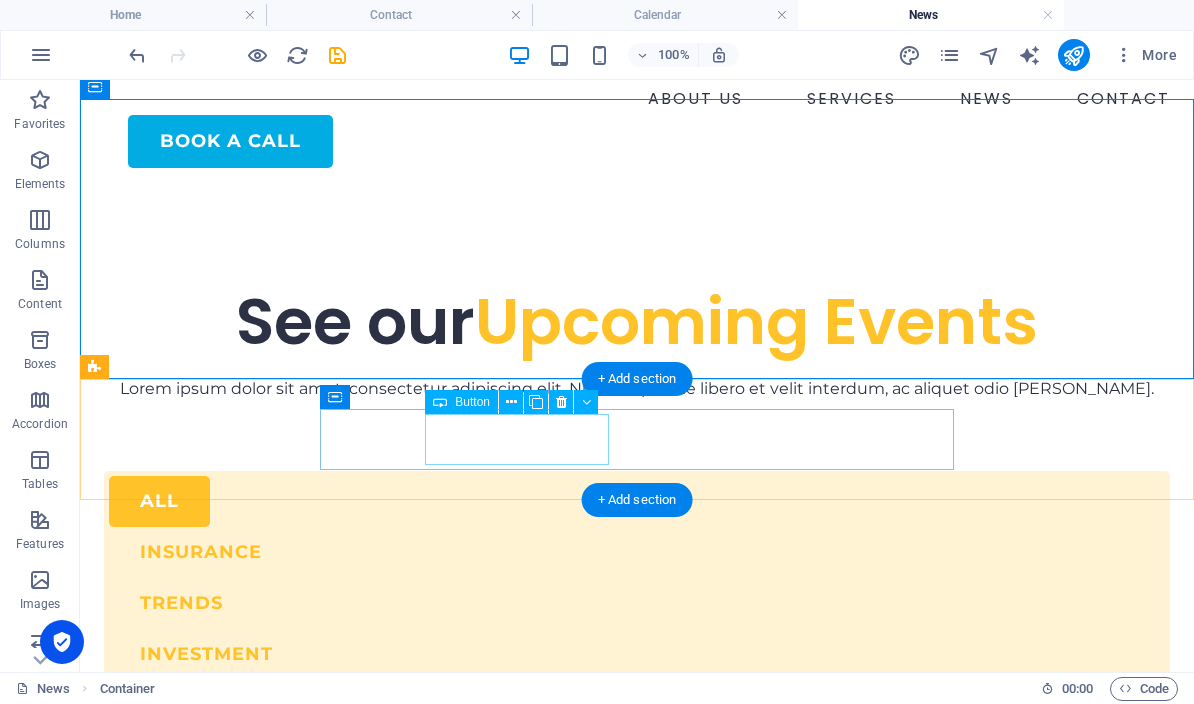 click on "insurance" at bounding box center [637, 552] 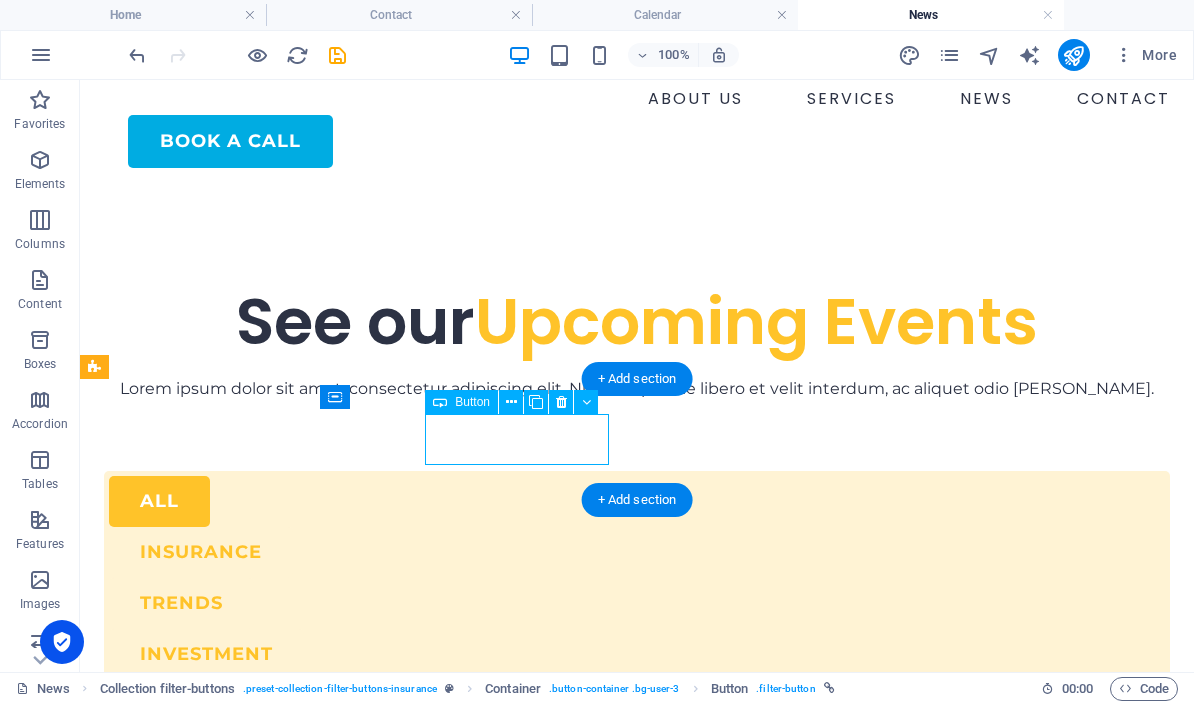 click on "insurance" at bounding box center (637, 552) 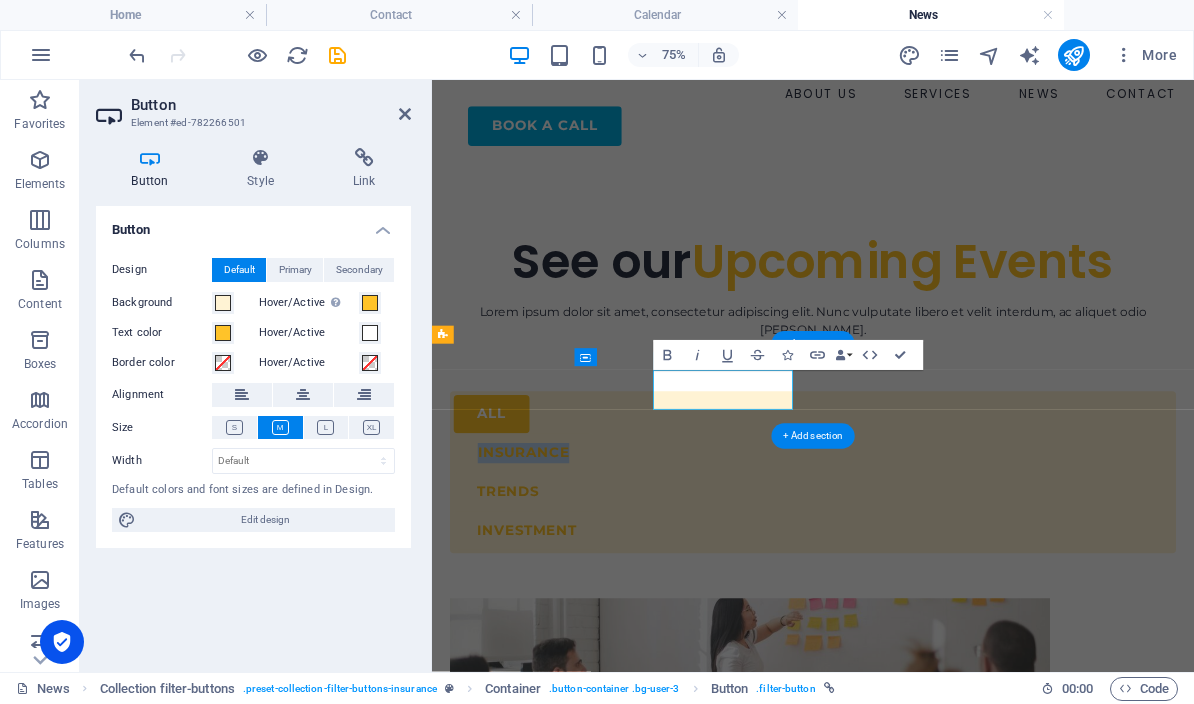 click on "insurance" at bounding box center (554, 577) 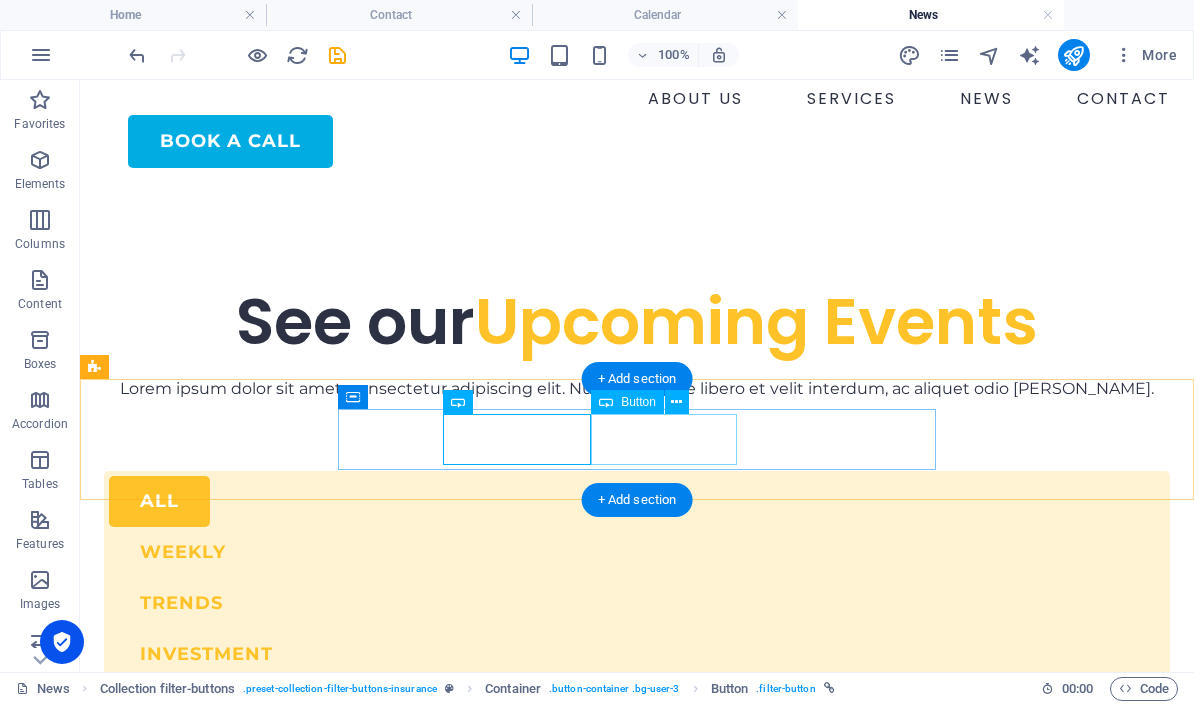 click on "trends" at bounding box center (637, 603) 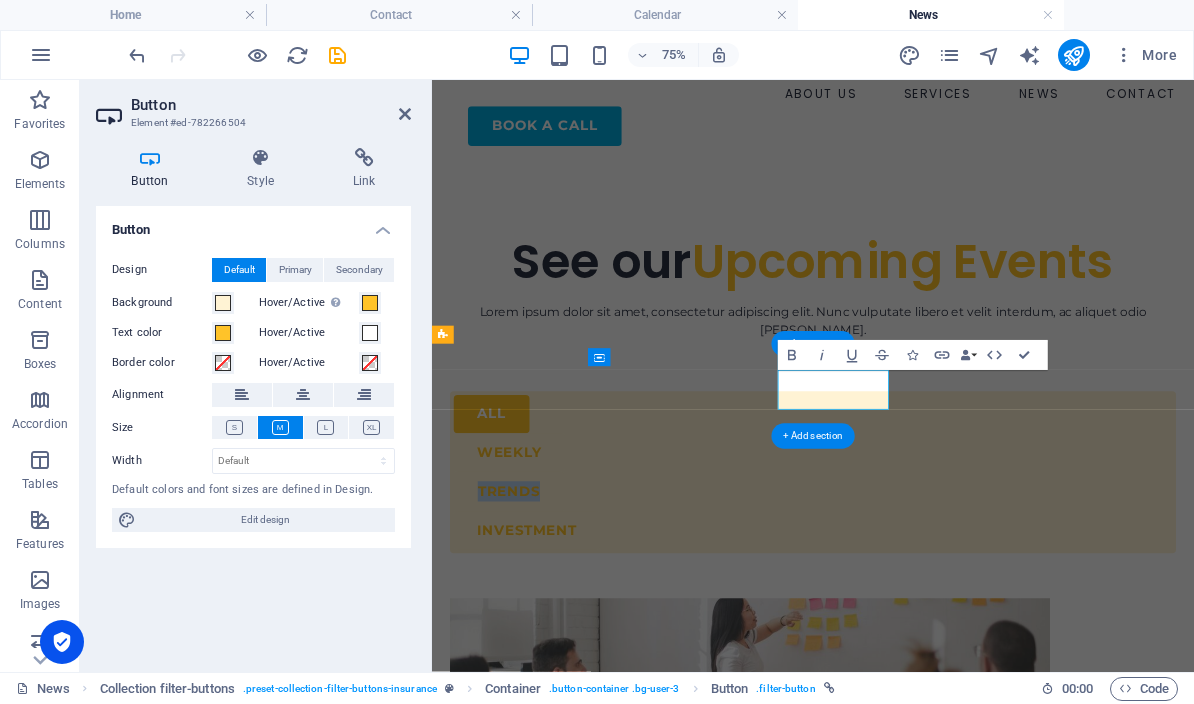 click on "trends" at bounding box center (534, 628) 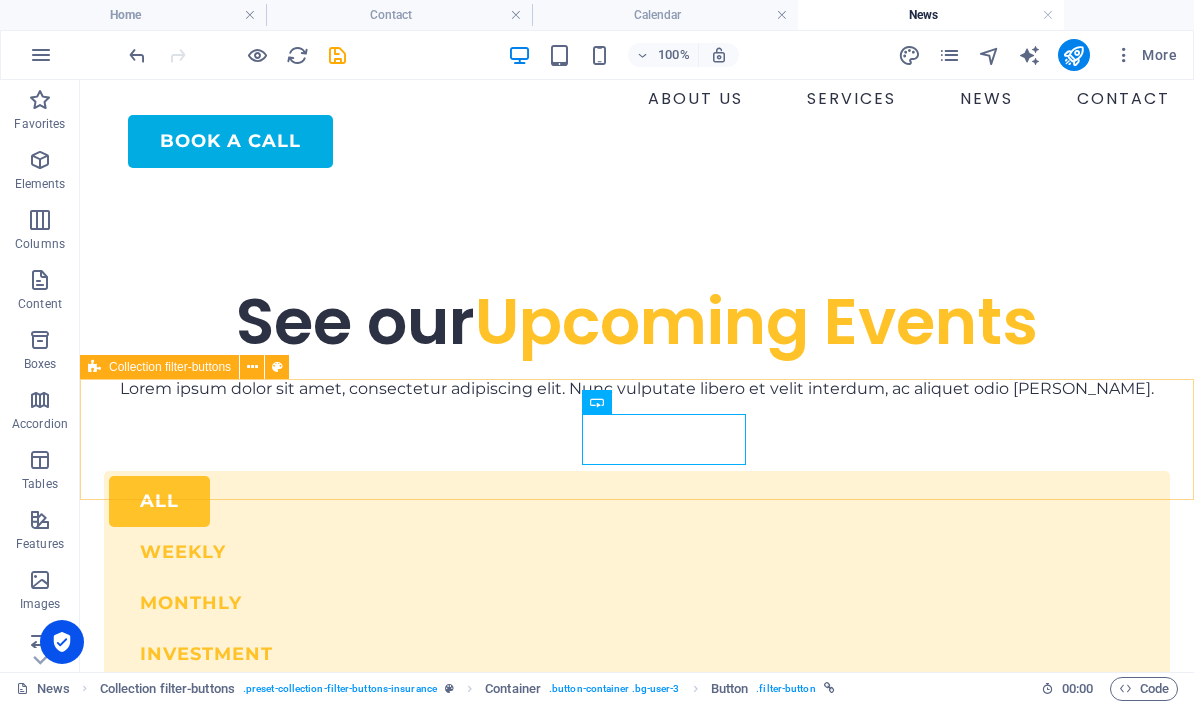 click on "investment" at bounding box center [637, 654] 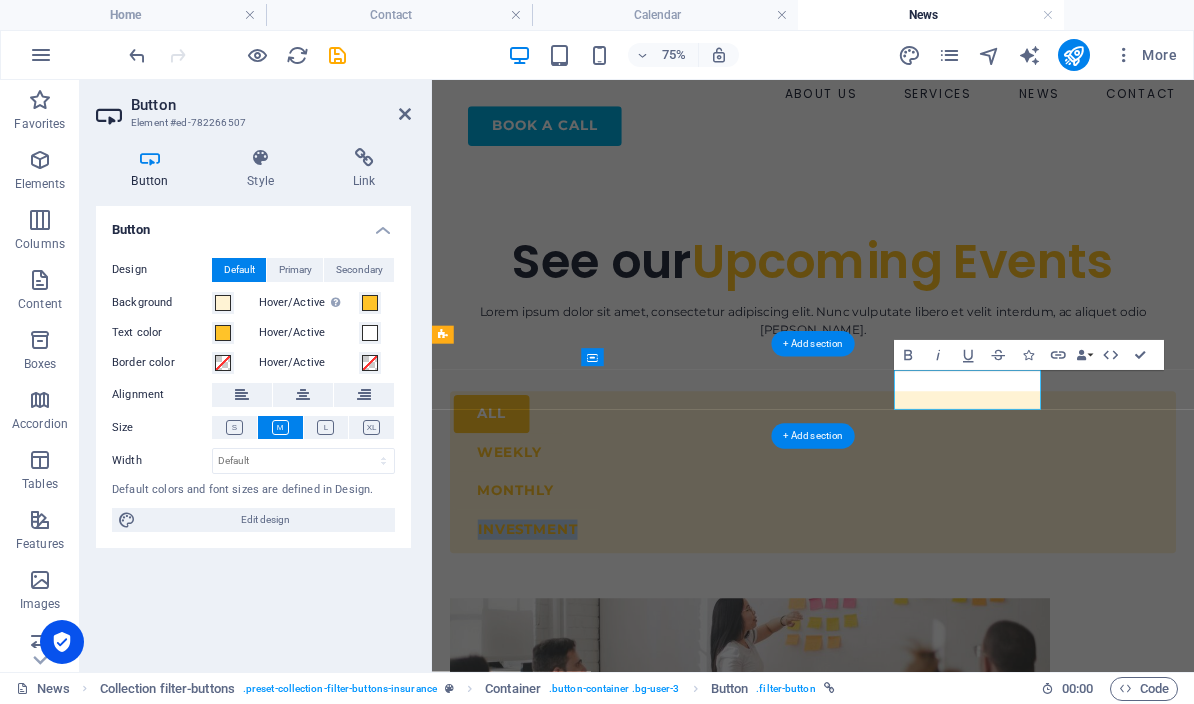 click on "investment" at bounding box center [559, 679] 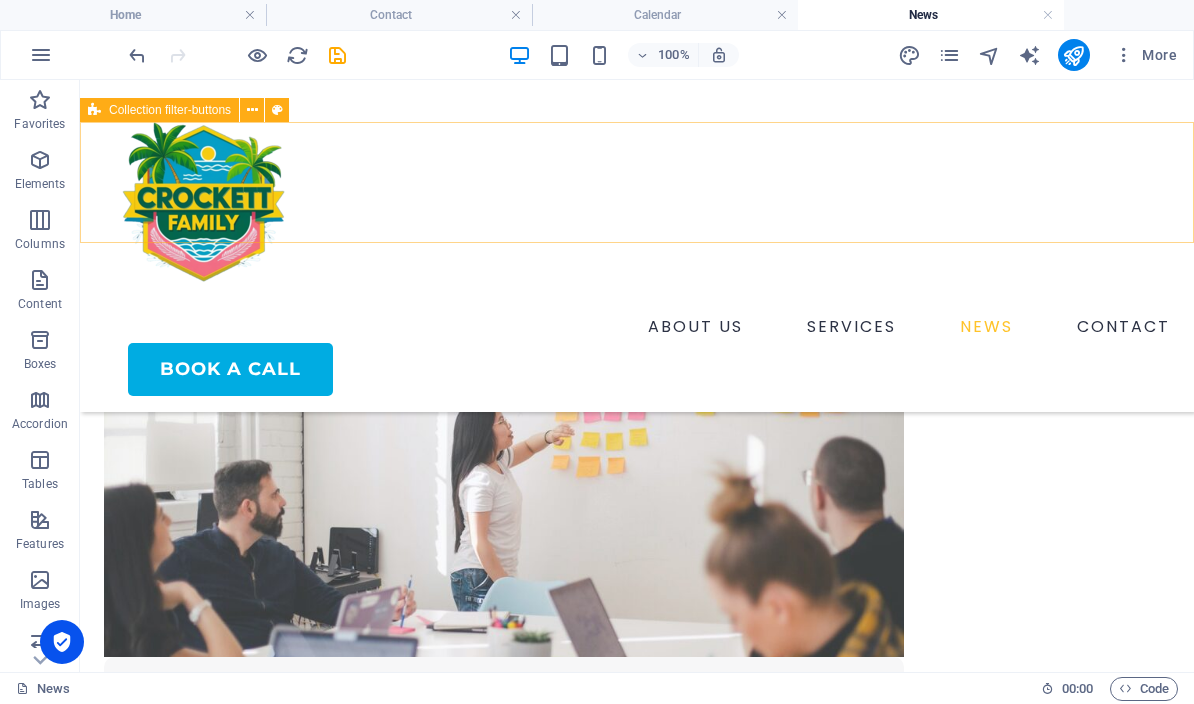scroll, scrollTop: 471, scrollLeft: 0, axis: vertical 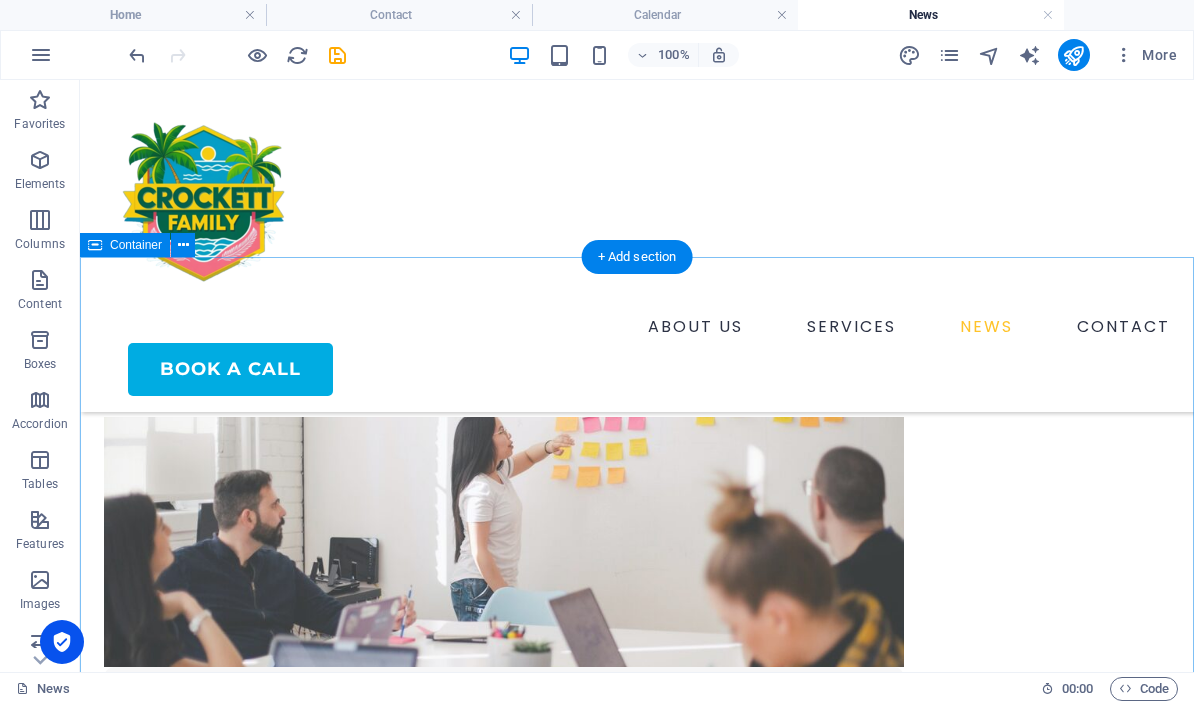click on "How much does web designer insurance cost? At vero [PERSON_NAME] et accusamus et iusto odioertis etdivimos ducimus qui blanditiis praentiuma voluptatum. [DATE] Read more       5 ways to encourage employees to be more creative At vero eos et accusamus et iusto odioertis etdivimos ducimus qui blanditiis praentiuma voluptatum. [DATE] Read more       Our Core Values Guide Every Decision we Make At vero eos et accusamus et iusto odioertis etdivimos ducimus qui blanditiis praentiuma voluptatum. [DATE] Read more       5 ways to encourage employees to hang out after working hours At vero eos et accusamus et iusto odioertis etdivimos ducimus qui blanditiis praentiuma voluptatum. [DATE] Read more        Previous Next" at bounding box center (637, 1923) 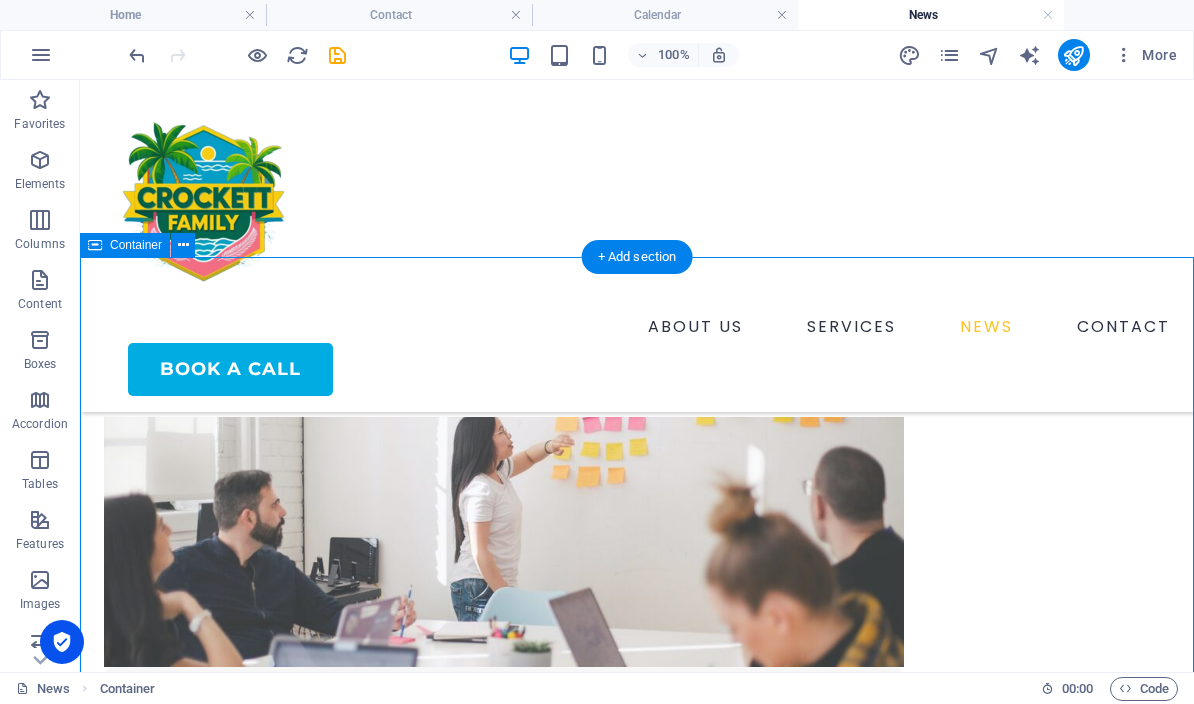 click at bounding box center [504, 787] 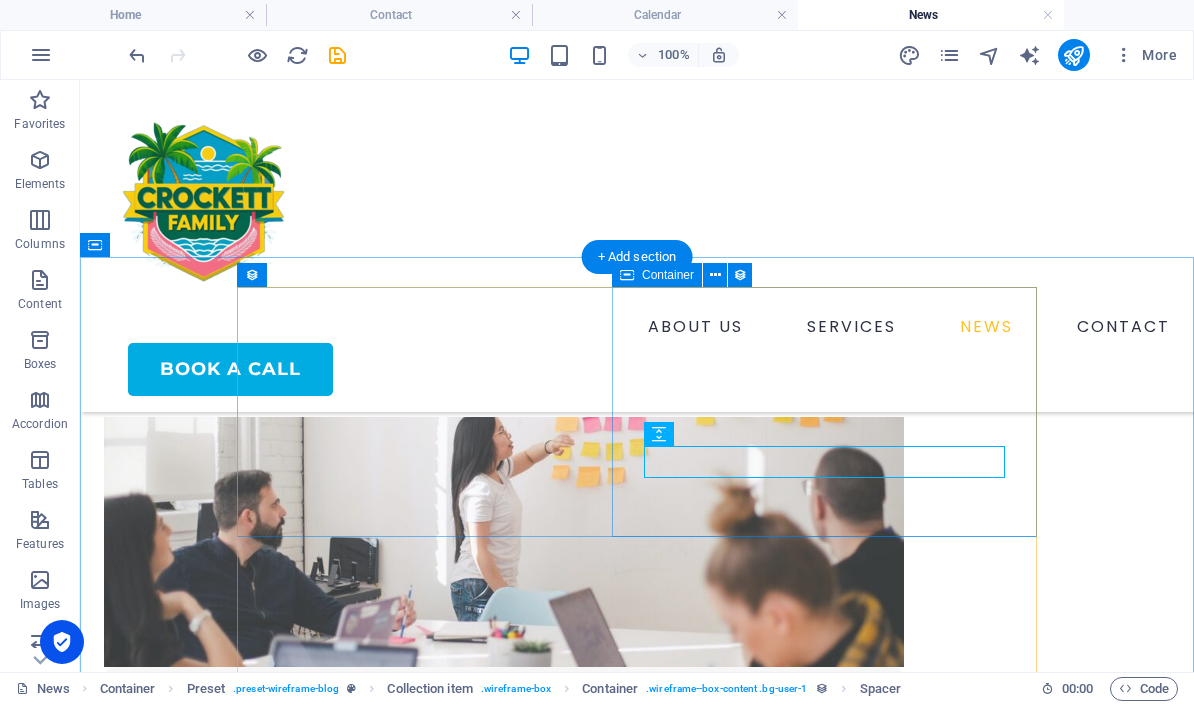 click on "How much does web designer insurance cost? At vero [PERSON_NAME] et accusamus et iusto odioertis etdivimos ducimus qui blanditiis praentiuma voluptatum. [DATE] Read more" at bounding box center [504, 883] 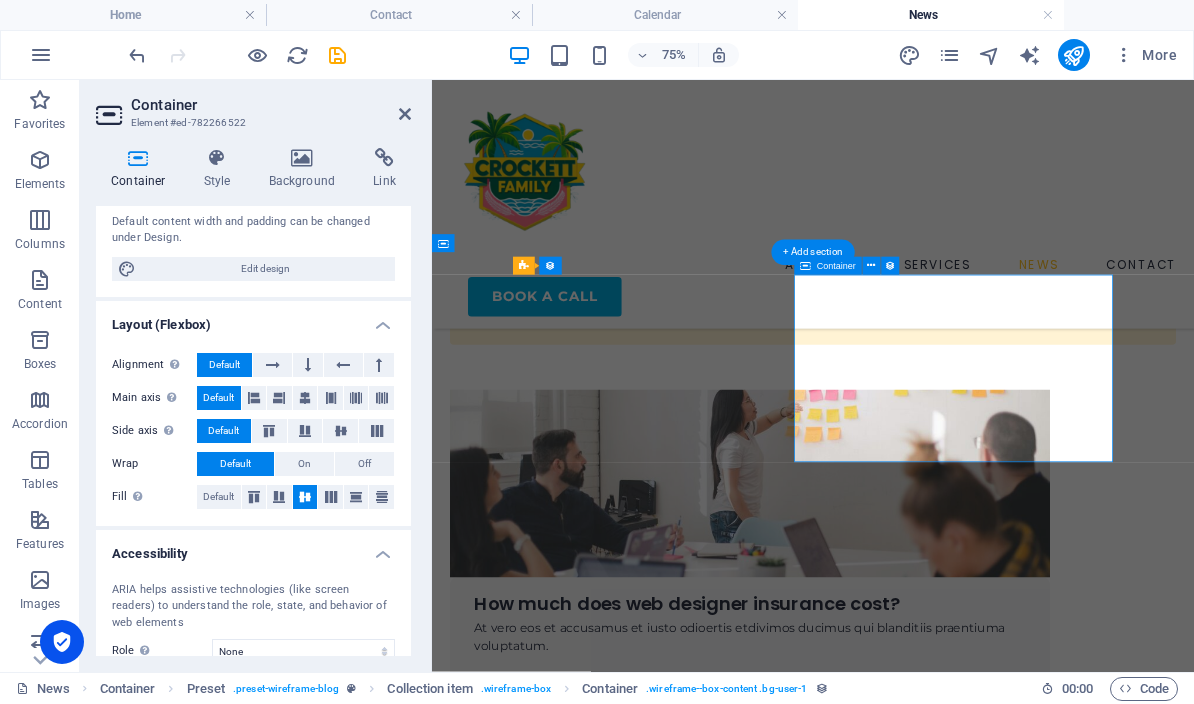 scroll, scrollTop: 655, scrollLeft: 0, axis: vertical 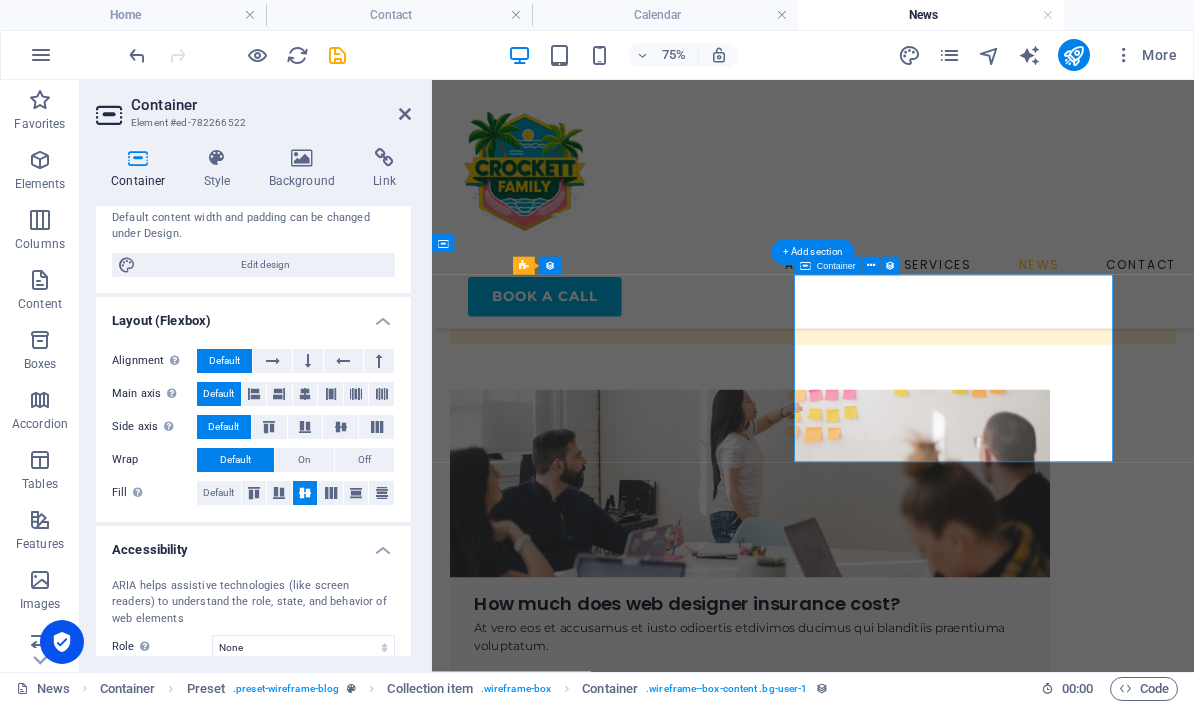 click at bounding box center [217, 158] 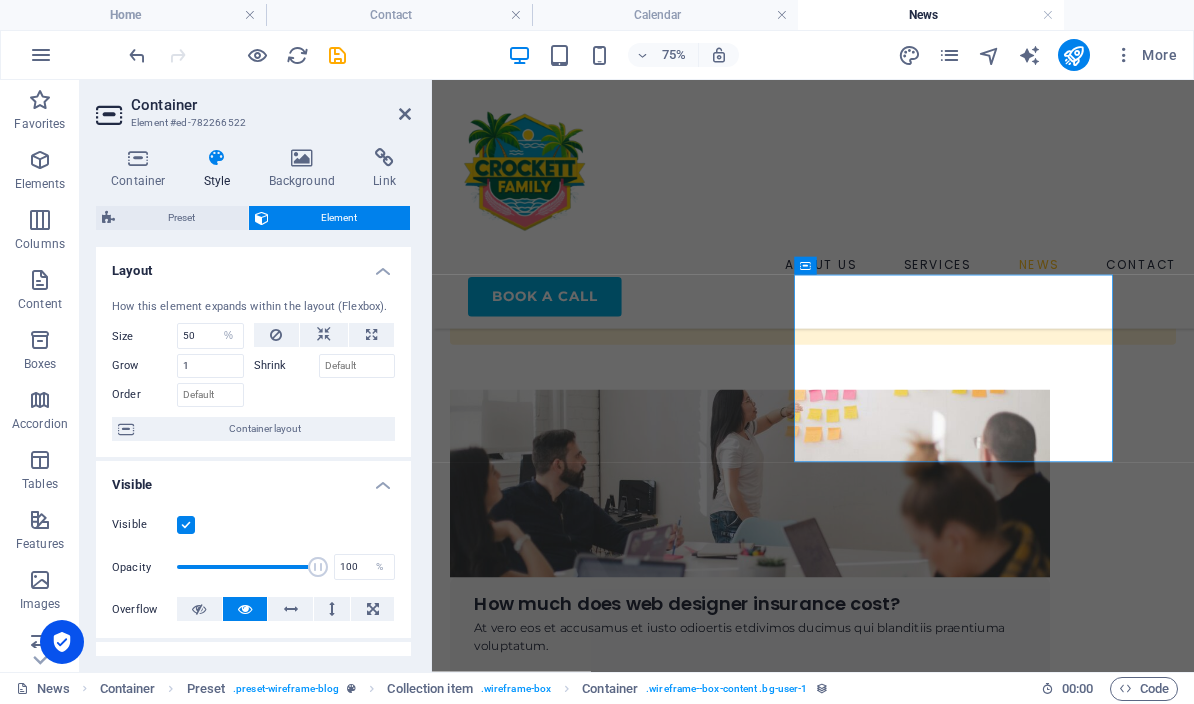 click at bounding box center (302, 158) 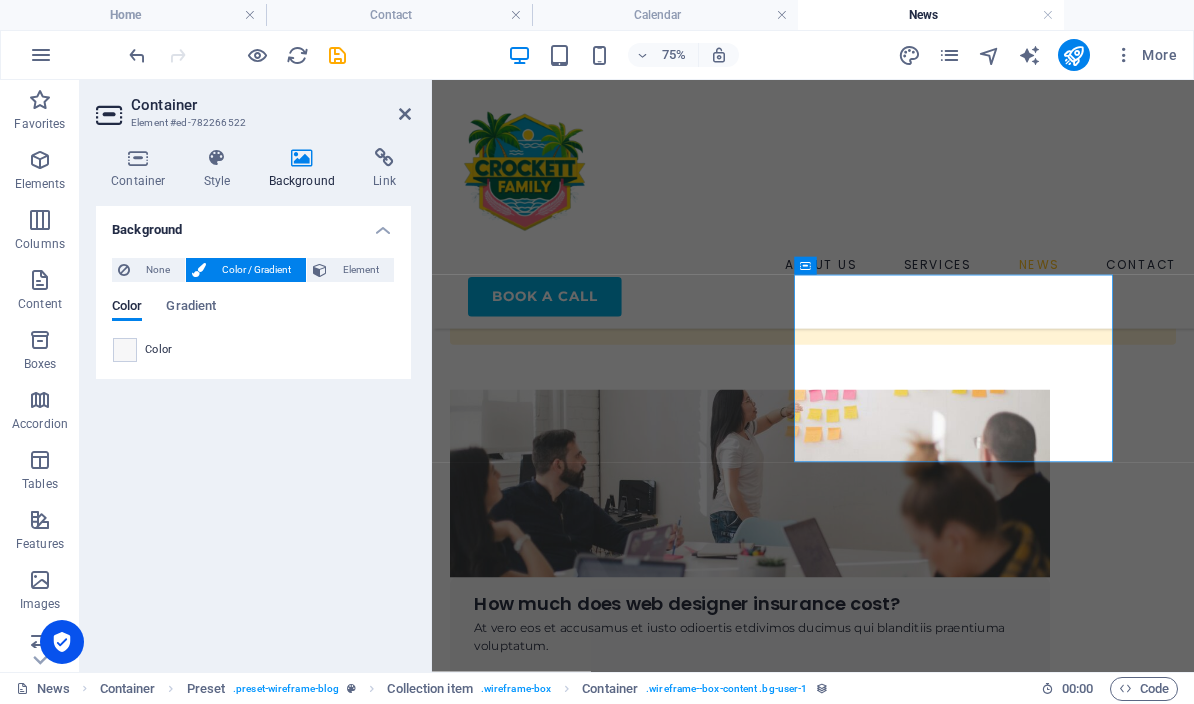 click at bounding box center (384, 158) 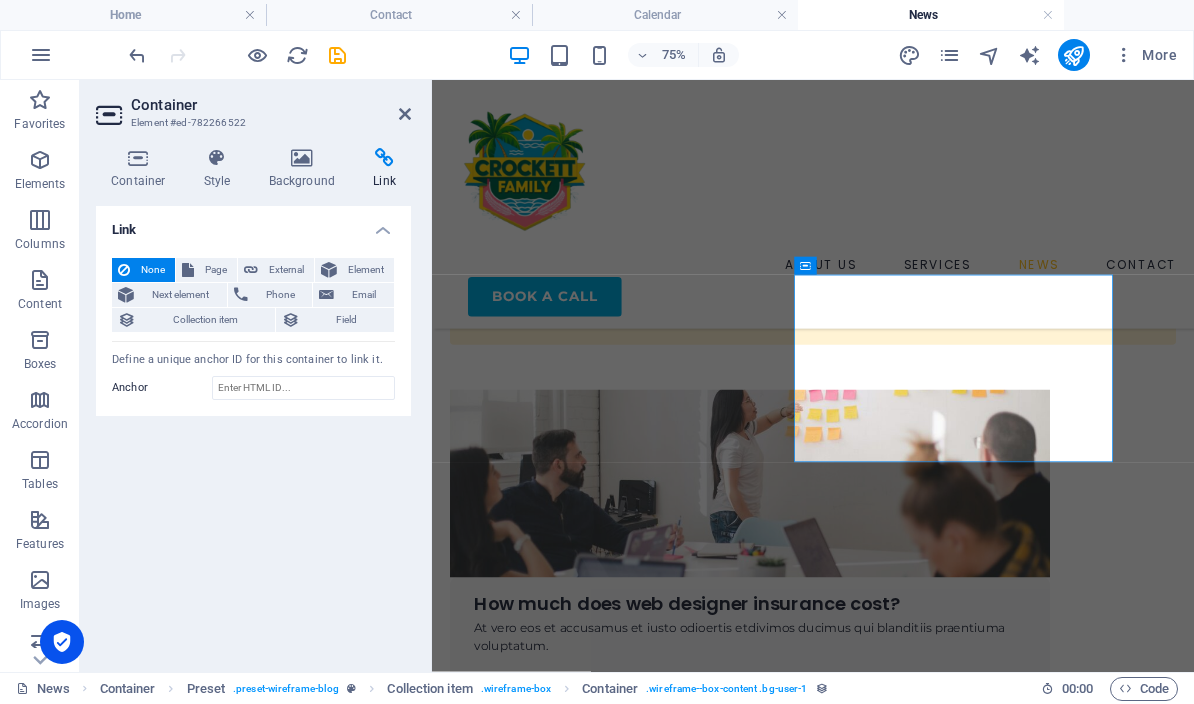 click at bounding box center [405, 114] 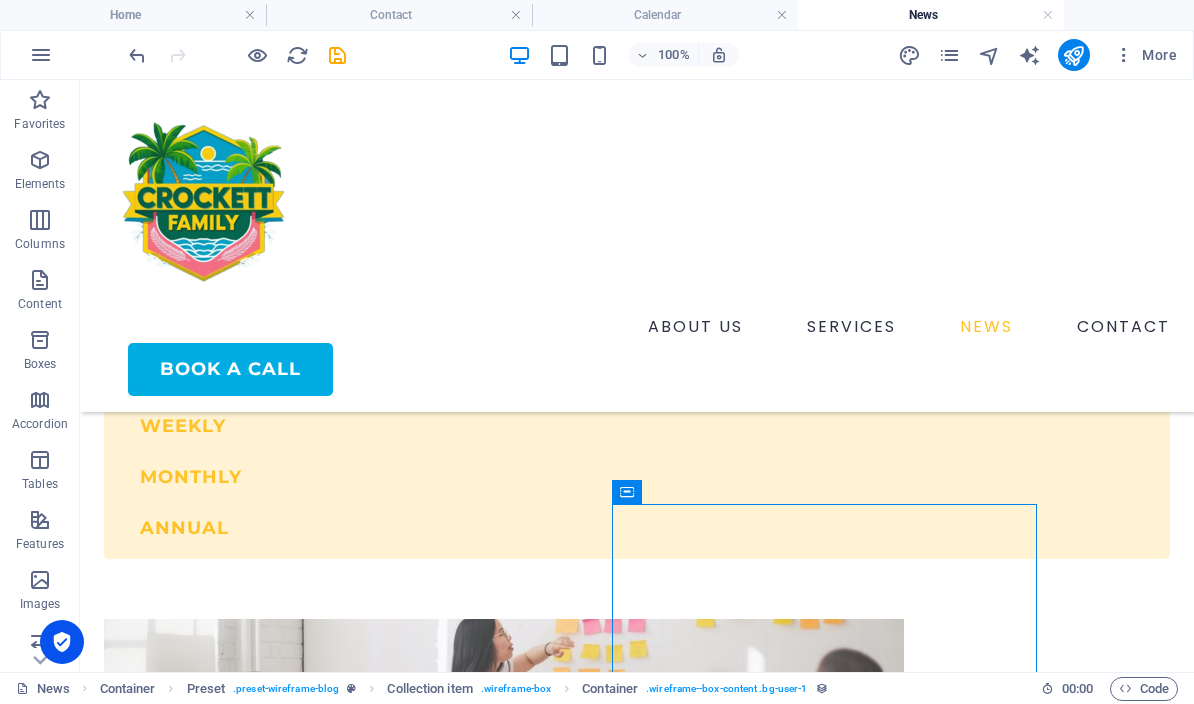 scroll, scrollTop: 250, scrollLeft: 0, axis: vertical 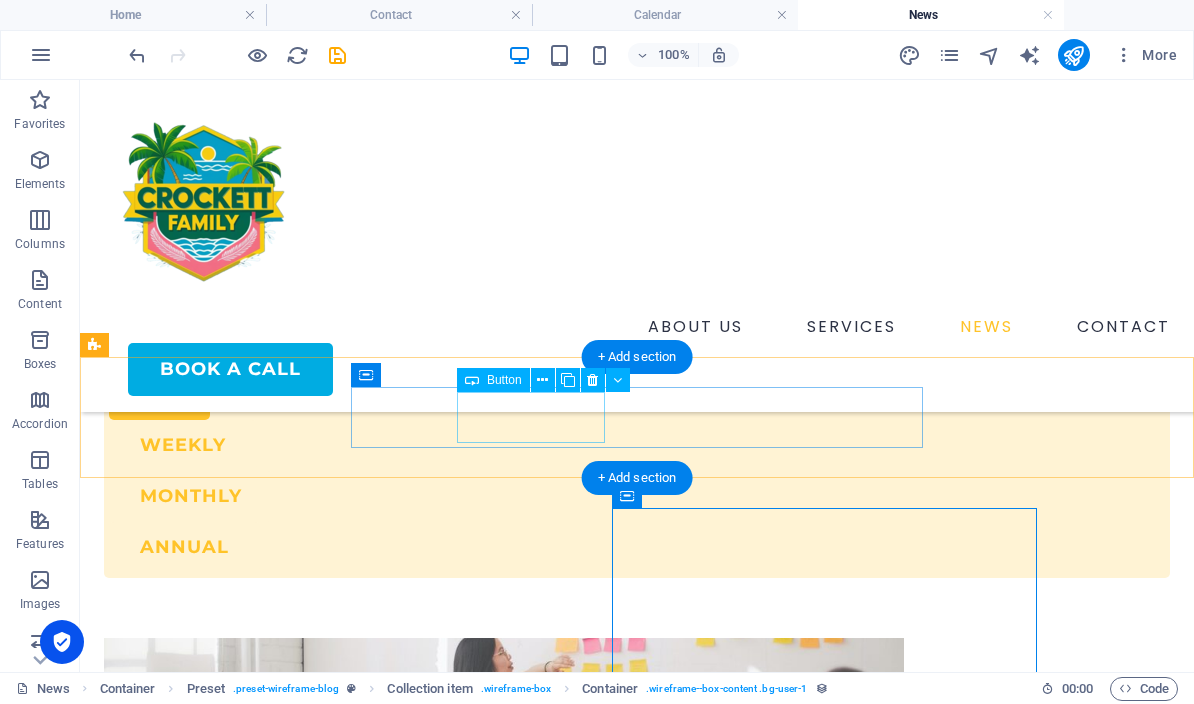 click on "weekly" at bounding box center [637, 445] 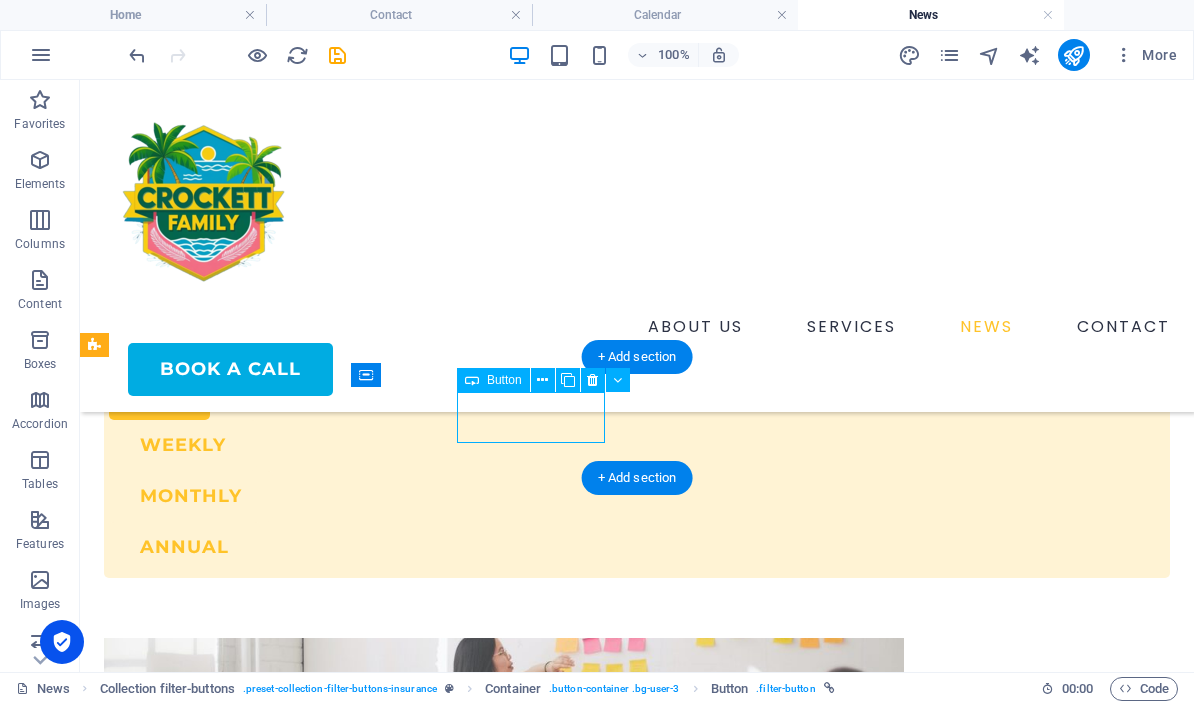 click on "weekly" at bounding box center [637, 445] 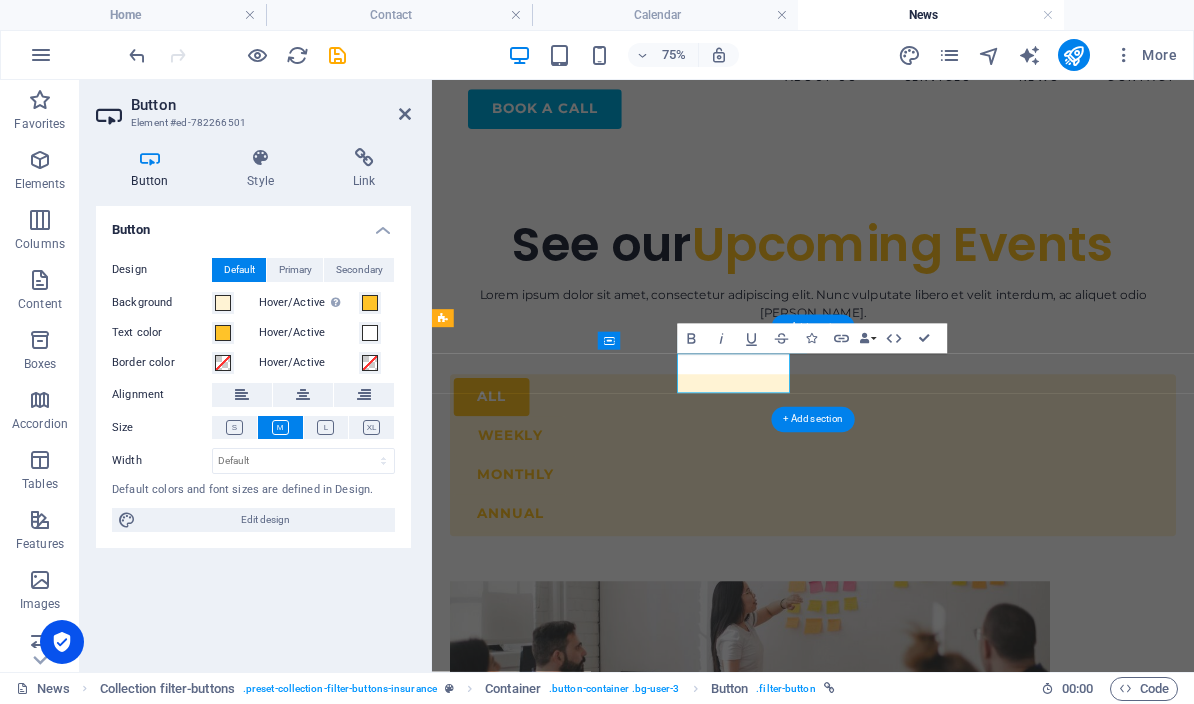 click on "Link" at bounding box center [364, 169] 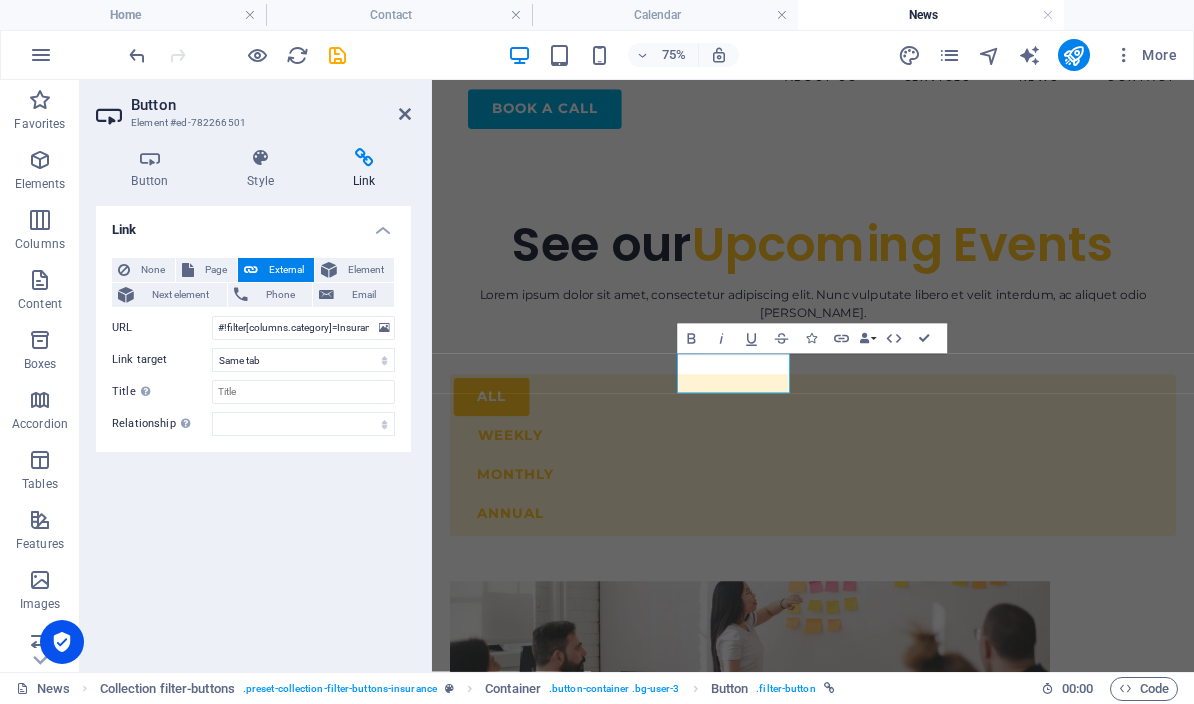 click at bounding box center [405, 114] 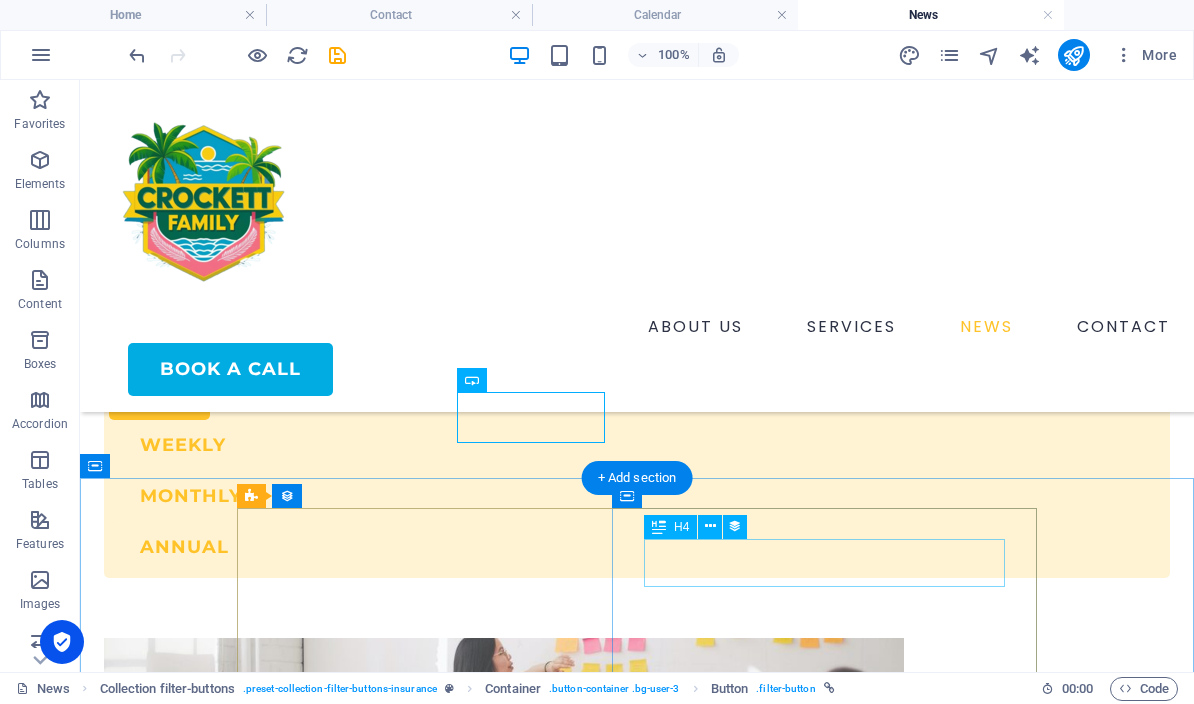 click on "How much does web designer insurance cost?" at bounding box center [504, 924] 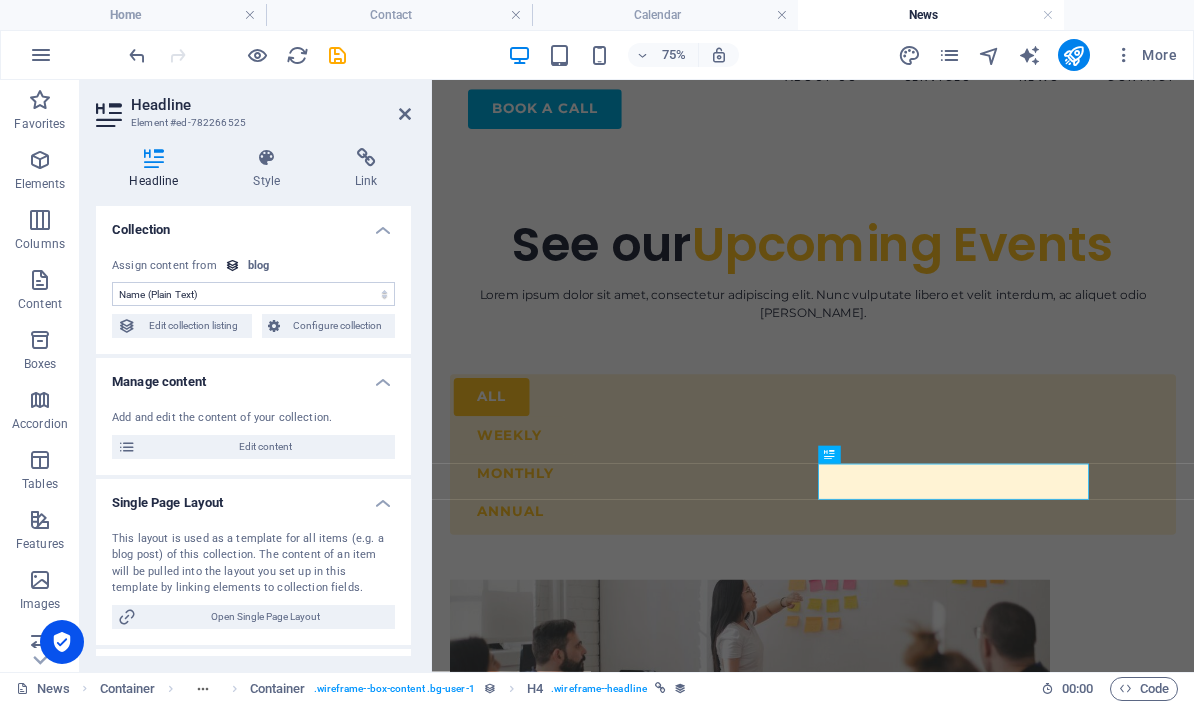 click at bounding box center [366, 158] 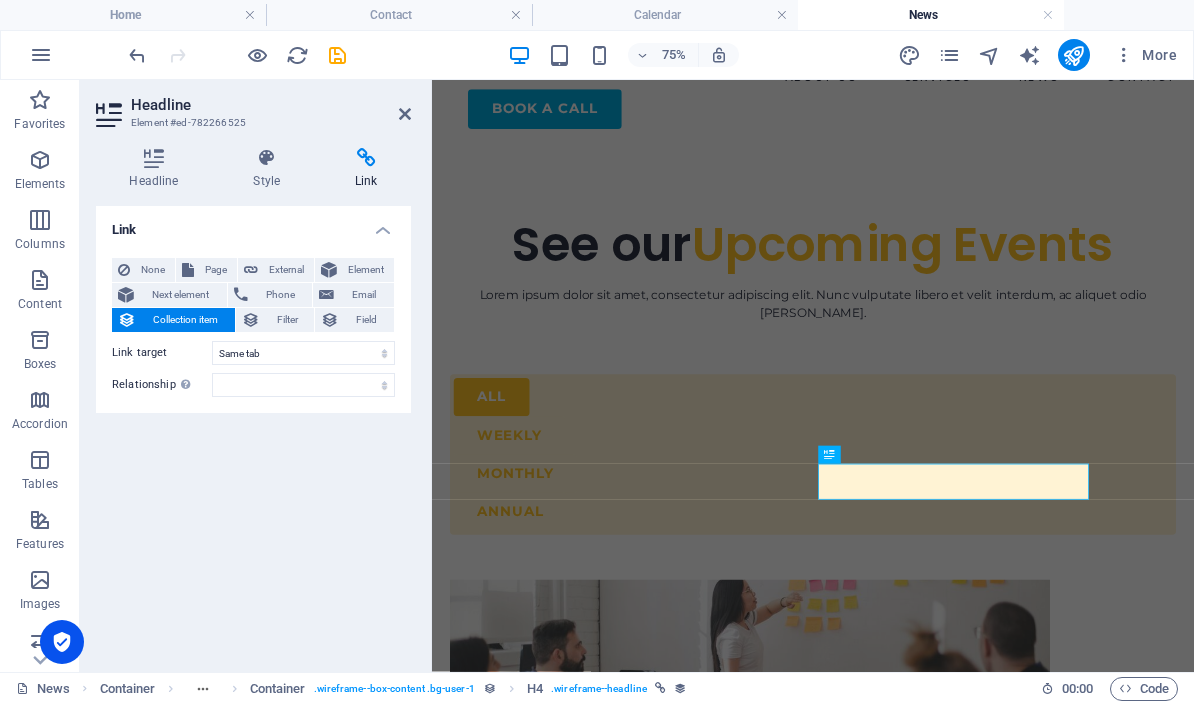 click at bounding box center (267, 158) 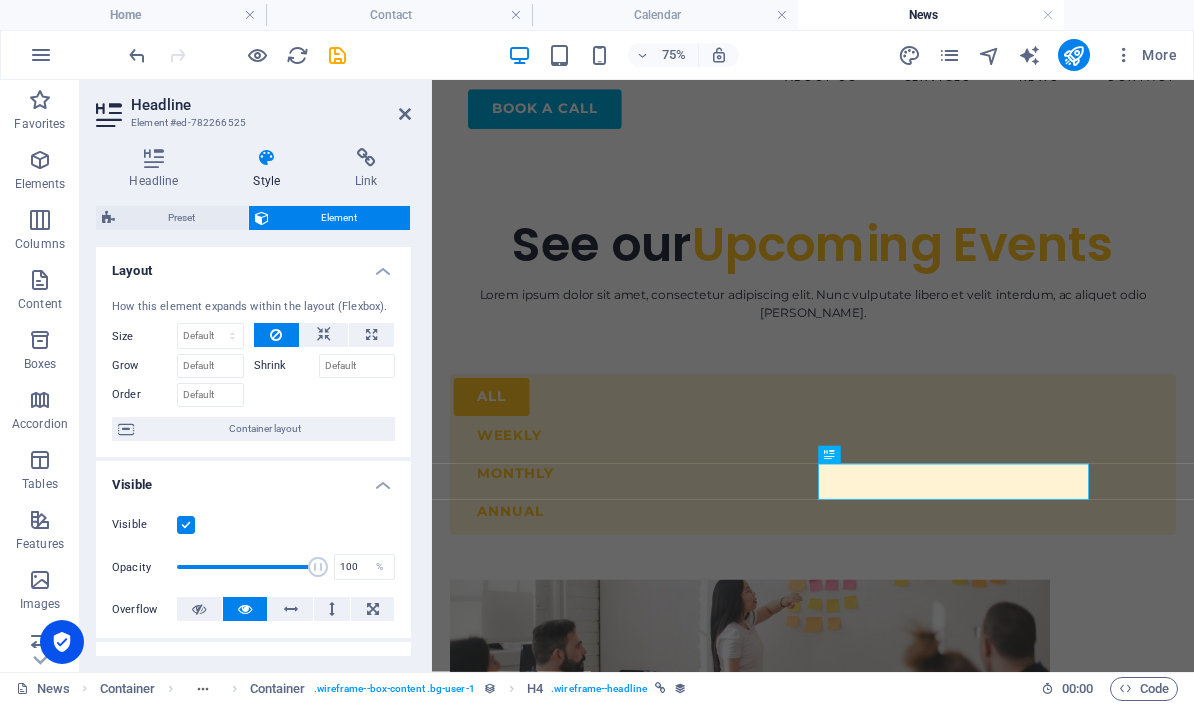 click at bounding box center [154, 158] 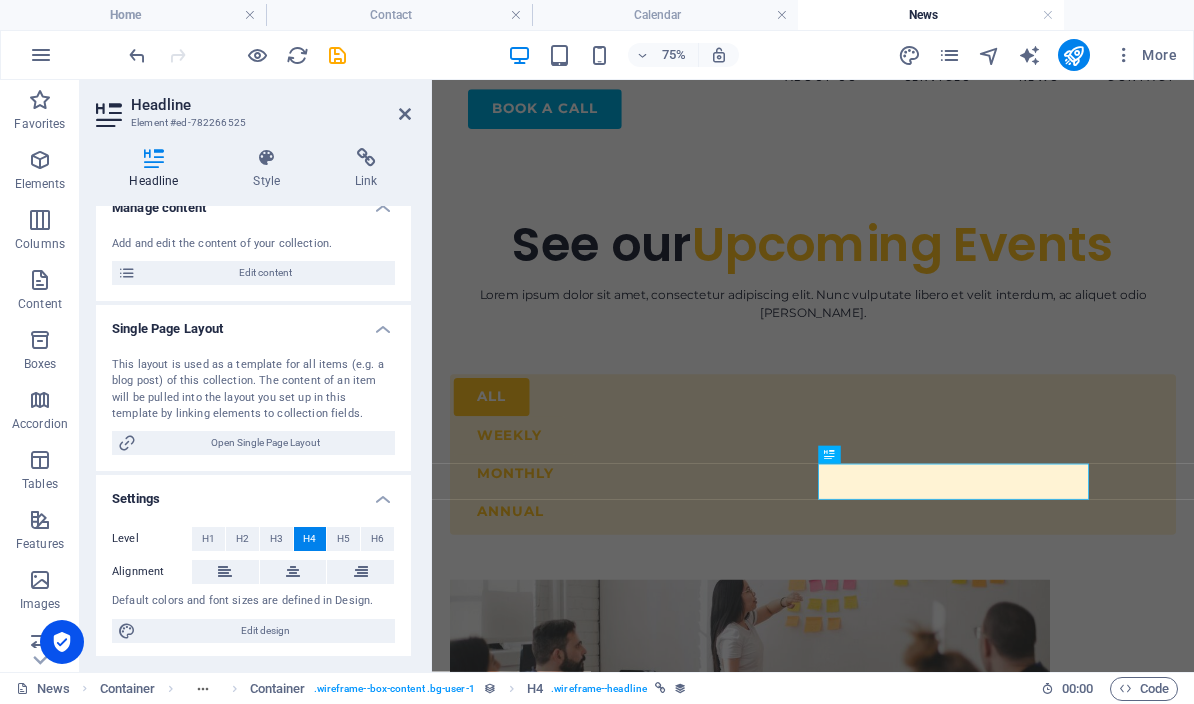 scroll, scrollTop: 173, scrollLeft: 0, axis: vertical 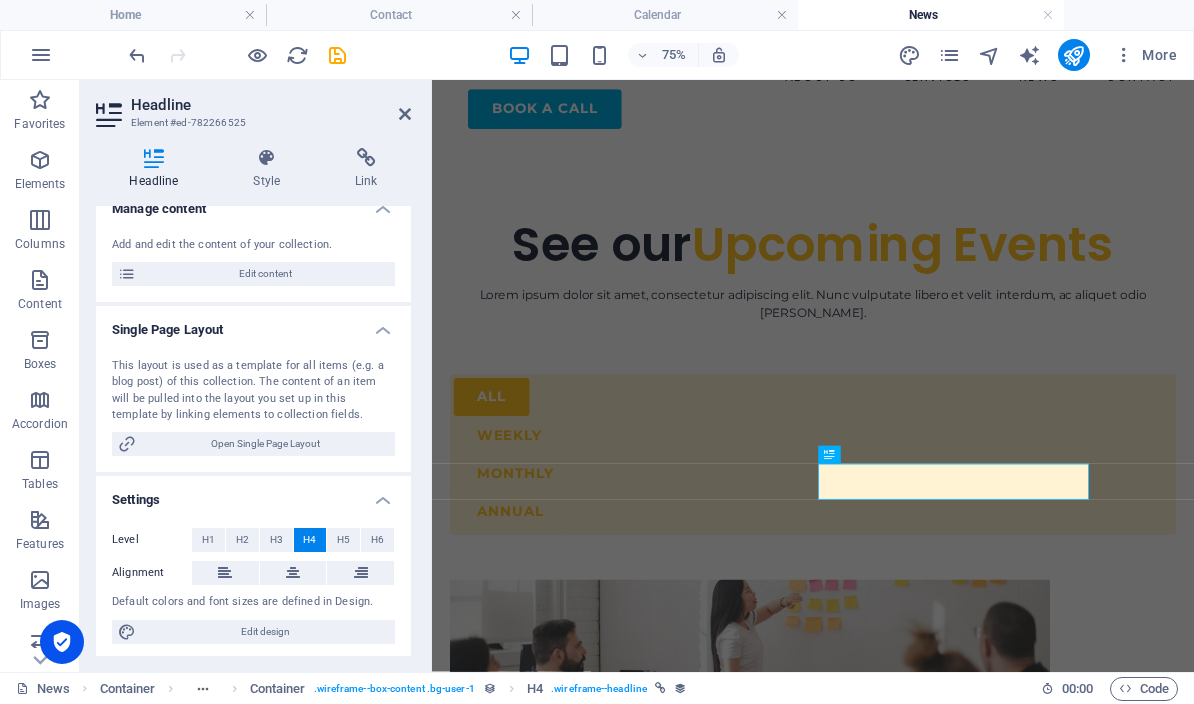 click on "all weekly Monthly Annual" at bounding box center [940, 580] 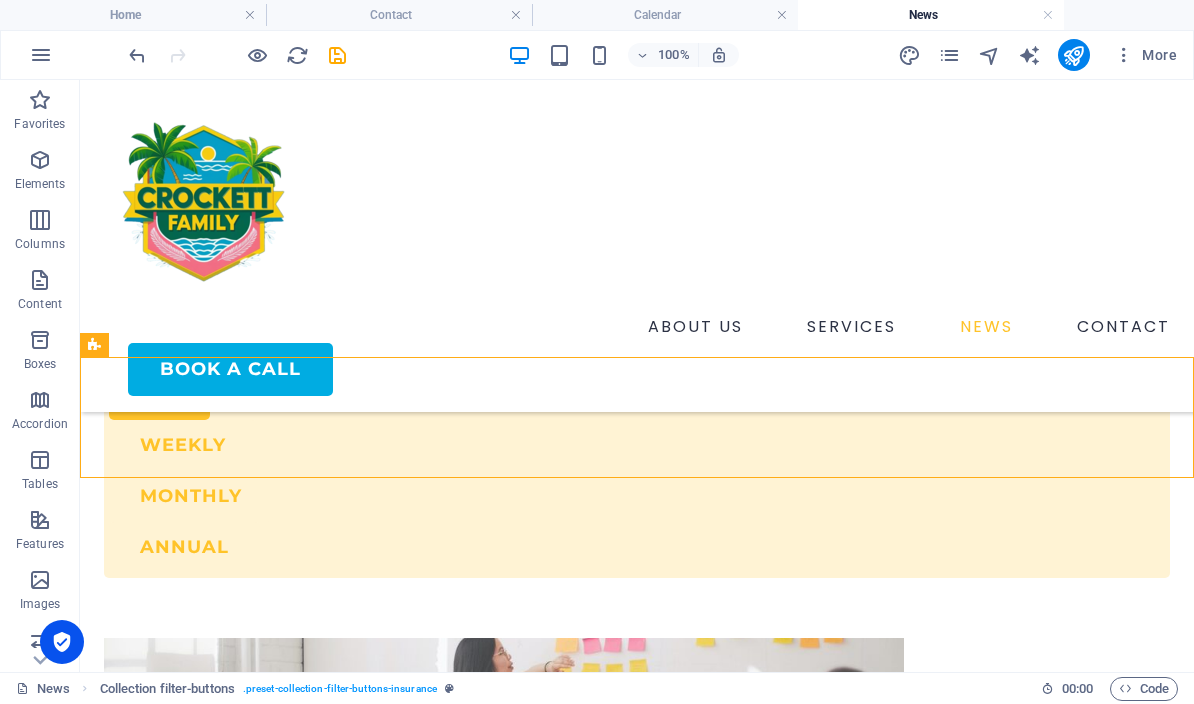 click at bounding box center [337, 55] 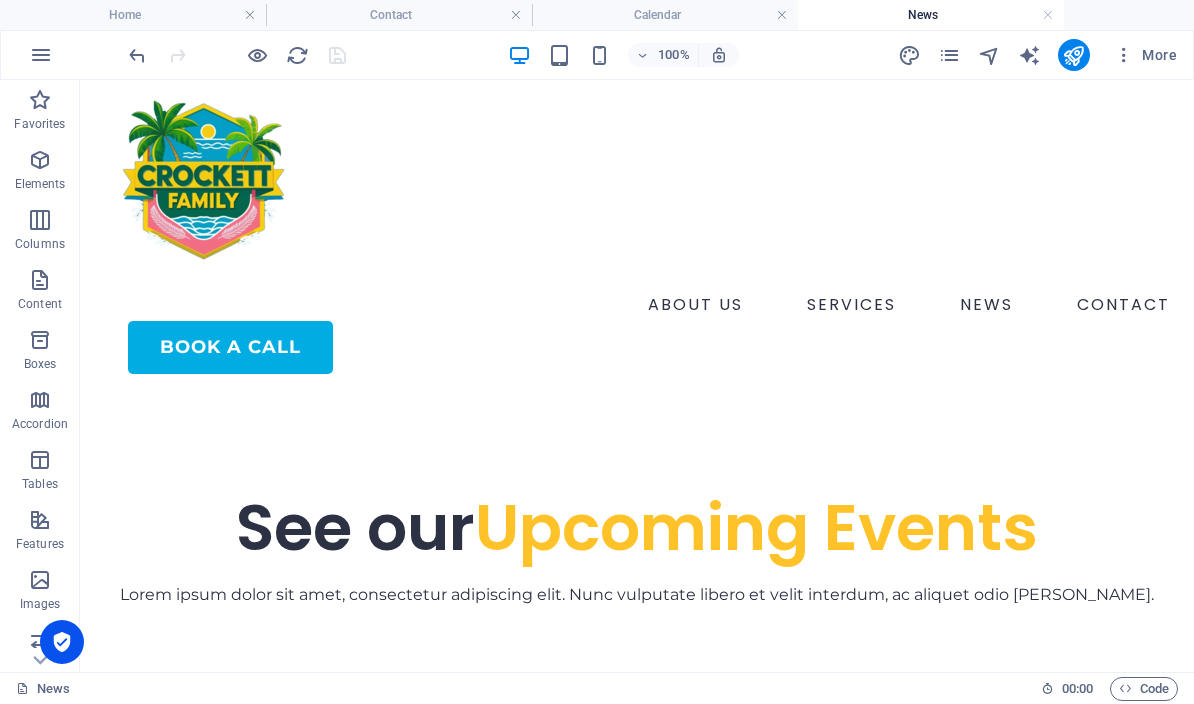 scroll, scrollTop: 23, scrollLeft: 0, axis: vertical 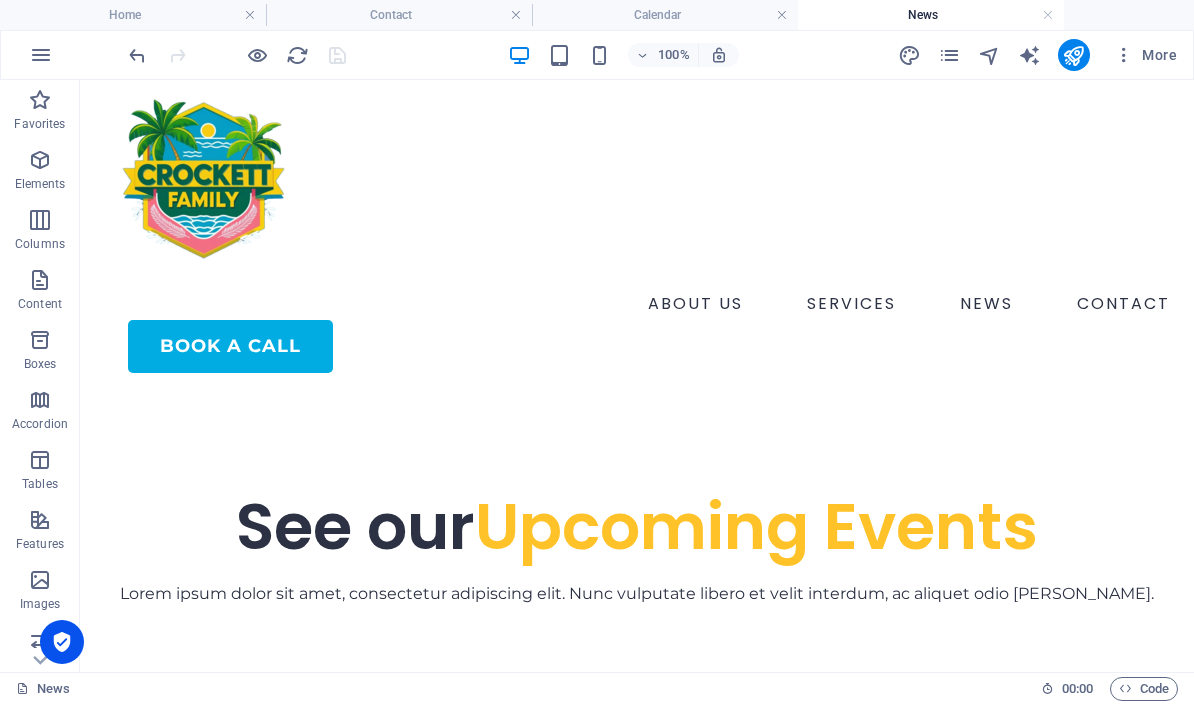 click on "Lorem ipsum dolor sit amet, consectetur adipiscing elit. Nunc vulputate libero et velit interdum, ac aliquet odio [PERSON_NAME]." at bounding box center [637, 594] 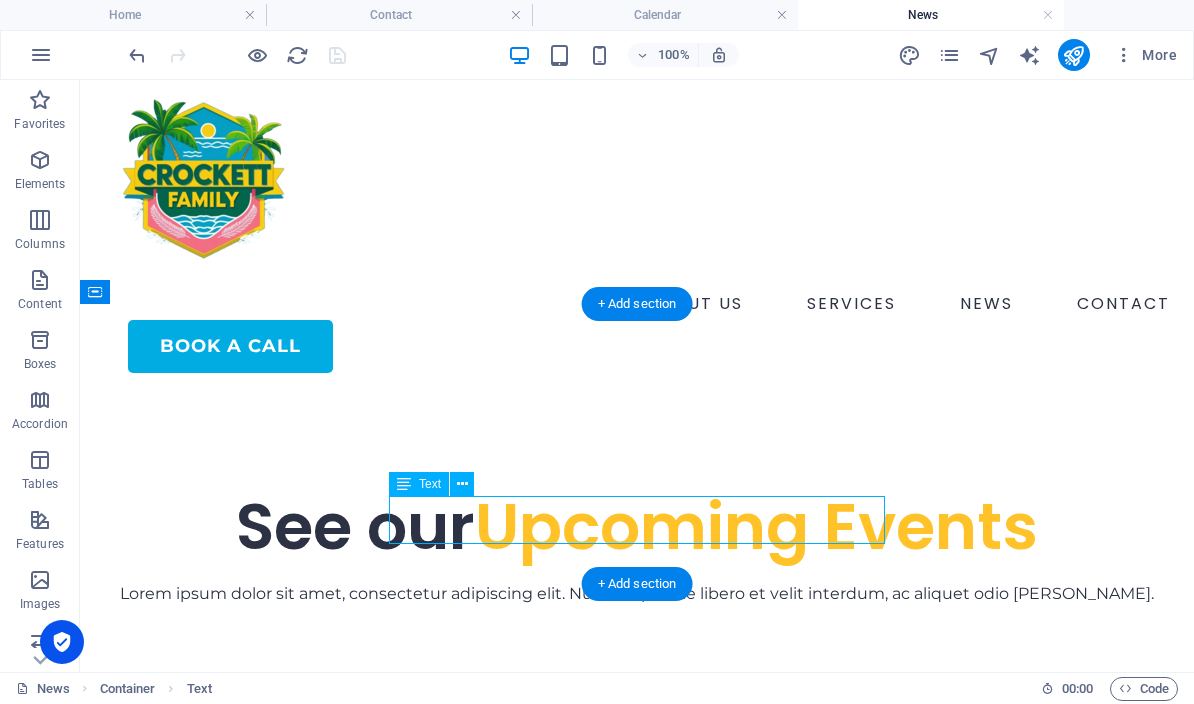click on "Lorem ipsum dolor sit amet, consectetur adipiscing elit. Nunc vulputate libero et velit interdum, ac aliquet odio [PERSON_NAME]." at bounding box center (637, 594) 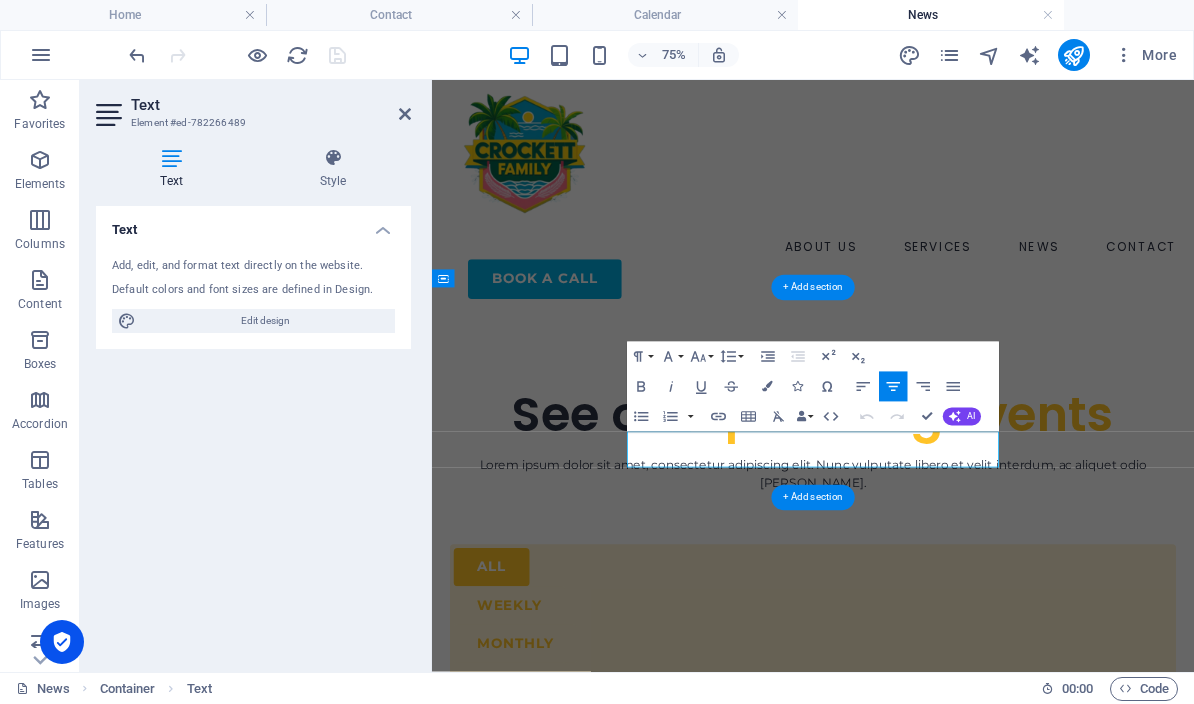 click on "Lorem ipsum dolor sit amet, consectetur adipiscing elit. Nunc vulputate libero et velit interdum, ac aliquet odio [PERSON_NAME]." at bounding box center (940, 606) 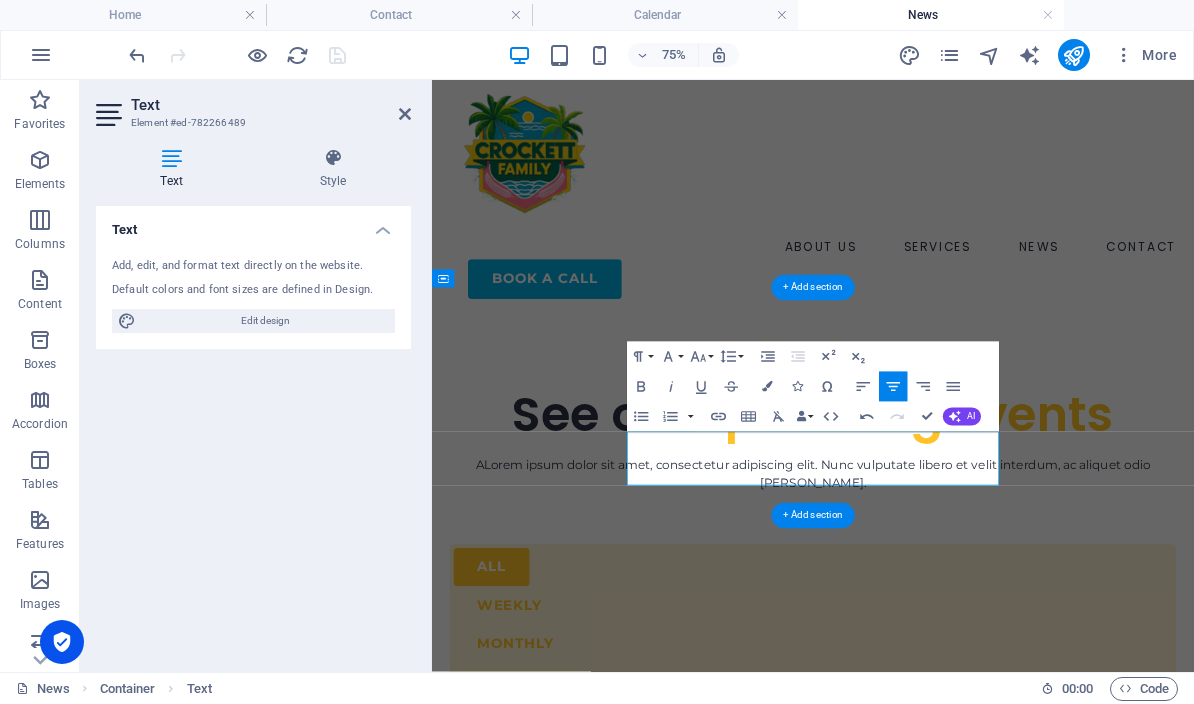 click on "ALorem ipsum dolor sit amet, consectetur adipiscing elit. Nunc vulputate libero et velit interdum, ac aliquet odio [PERSON_NAME]." at bounding box center (940, 606) 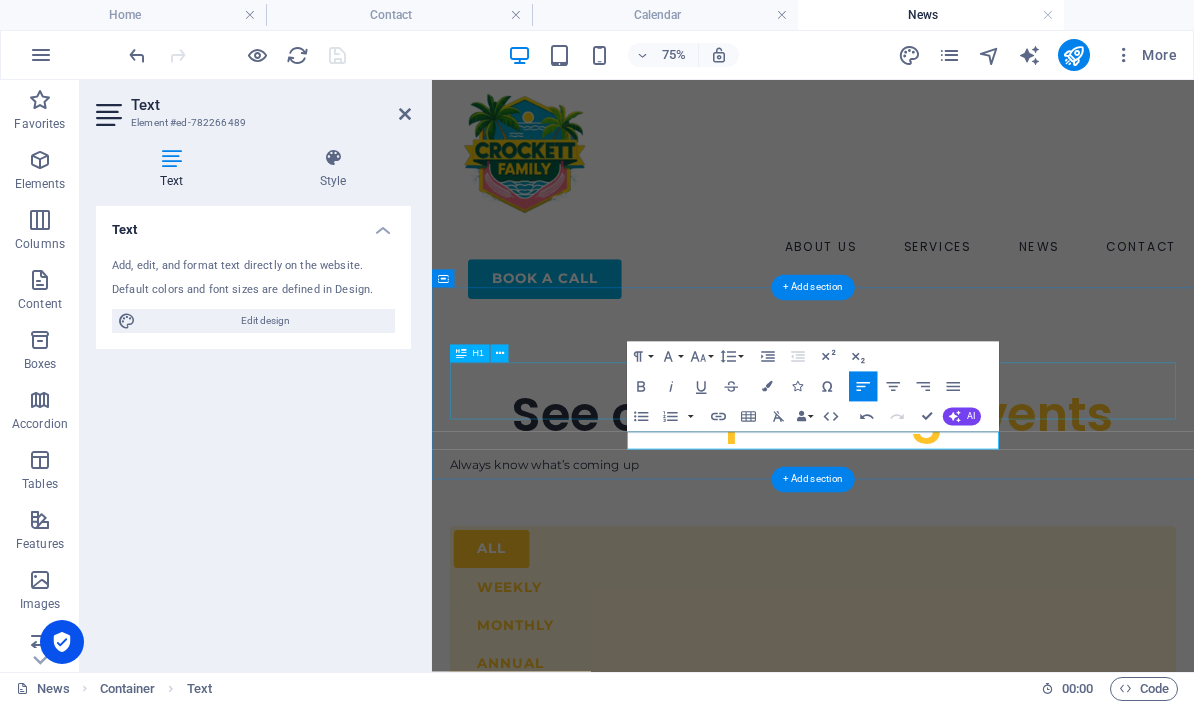click on "AI" at bounding box center [962, 417] 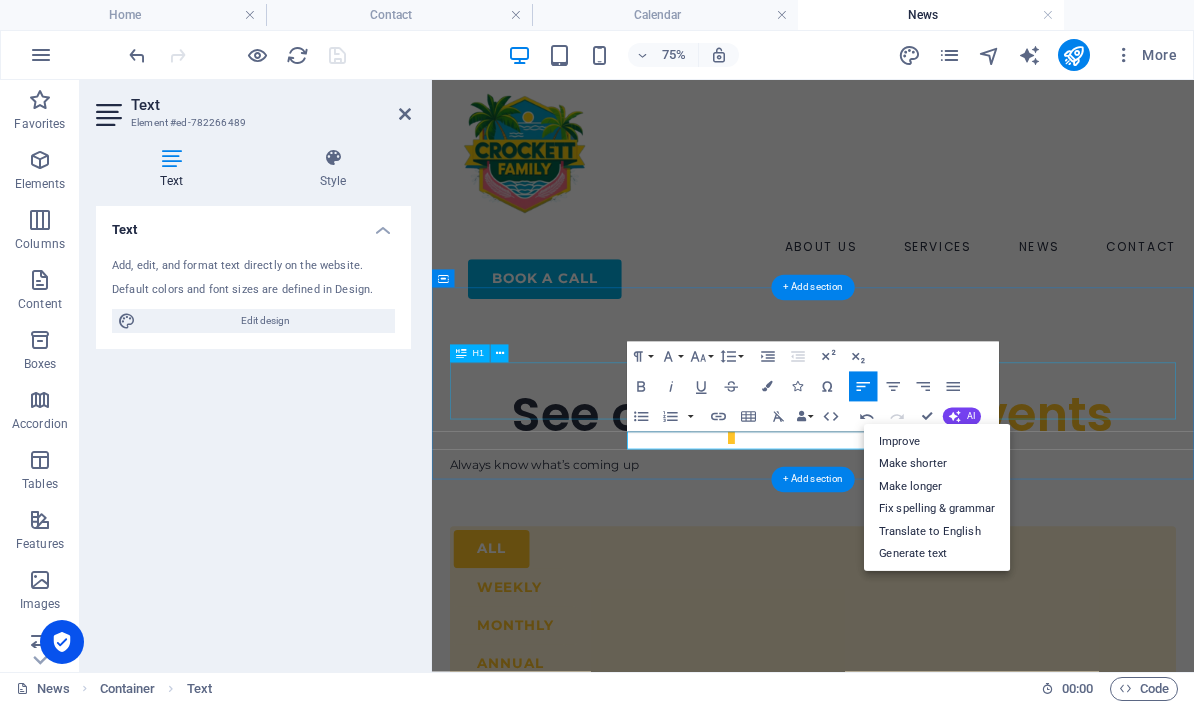 click on "Improve" at bounding box center [937, 441] 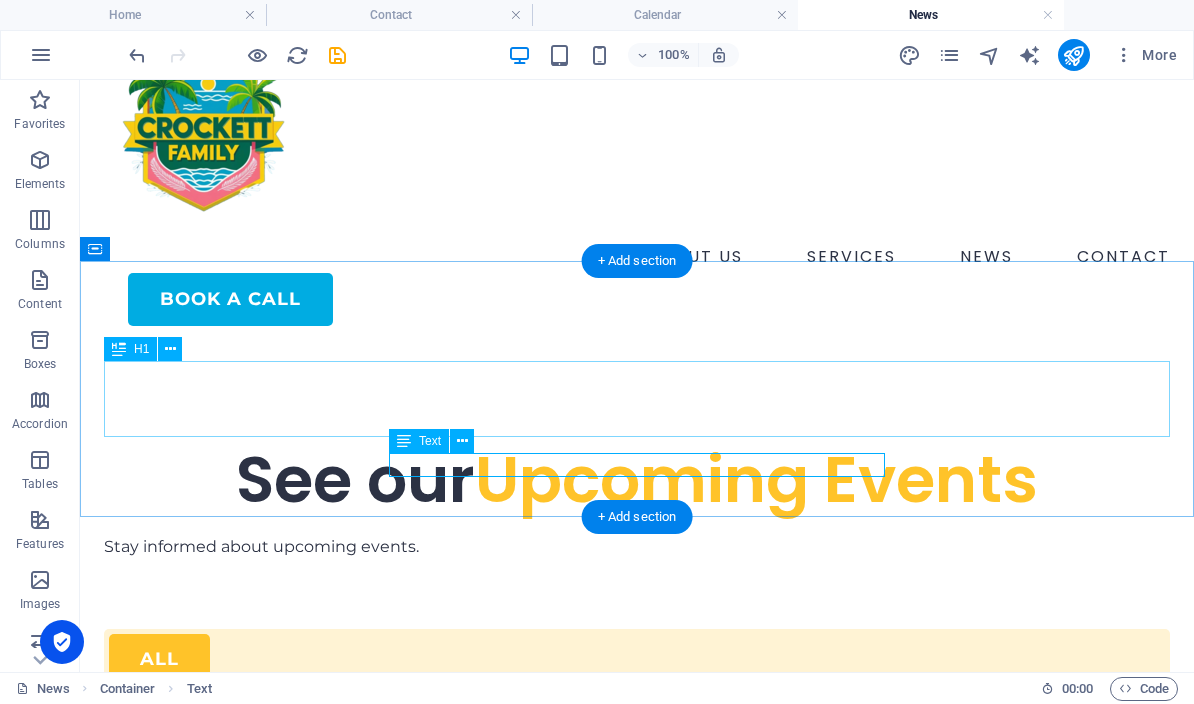 scroll, scrollTop: 52, scrollLeft: 0, axis: vertical 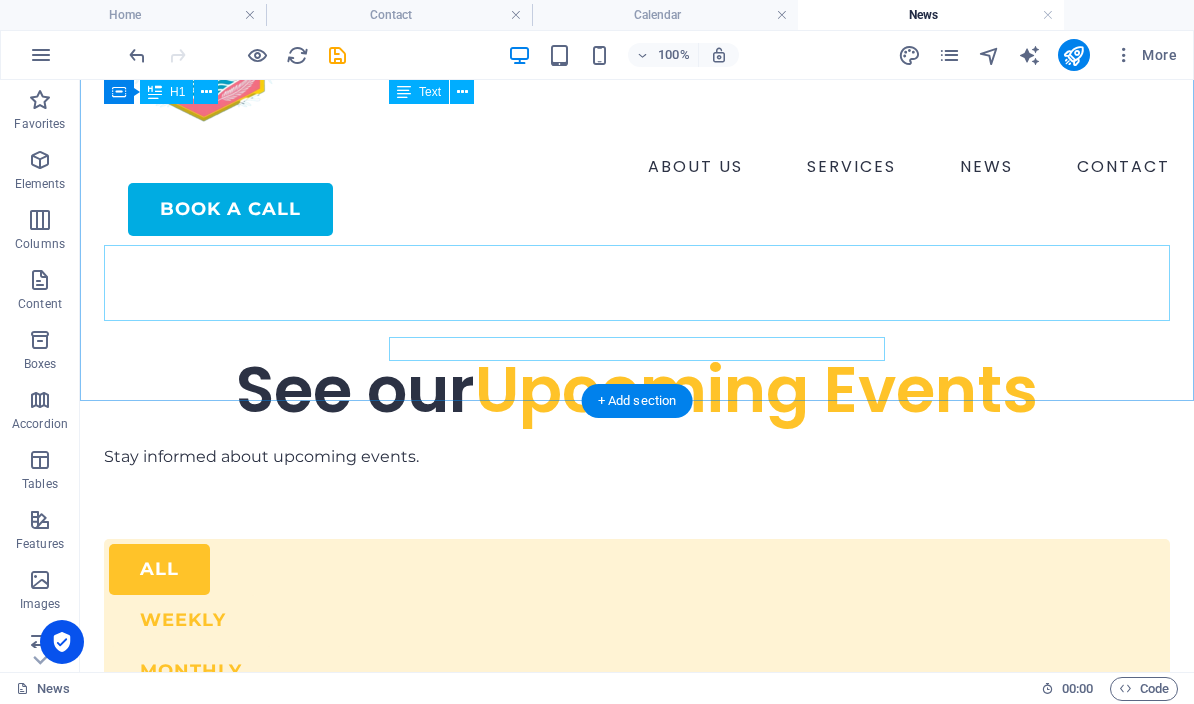 click on "100% More" at bounding box center (655, 55) 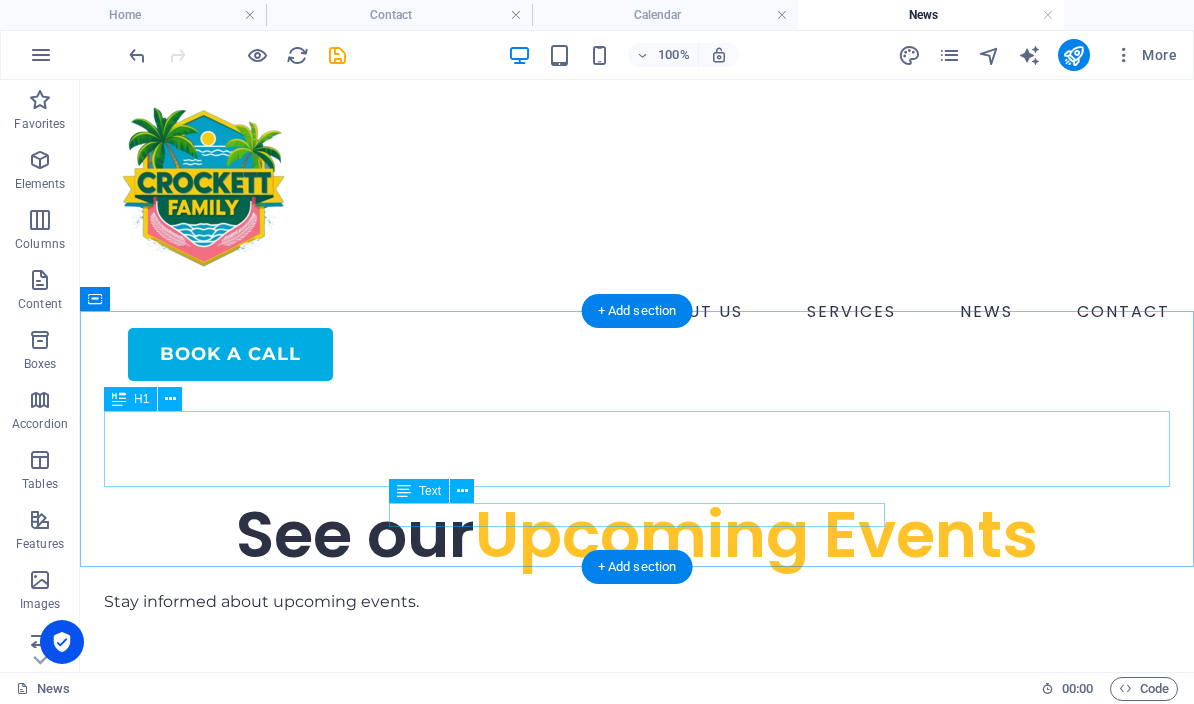 click on "100% More" at bounding box center (655, 55) 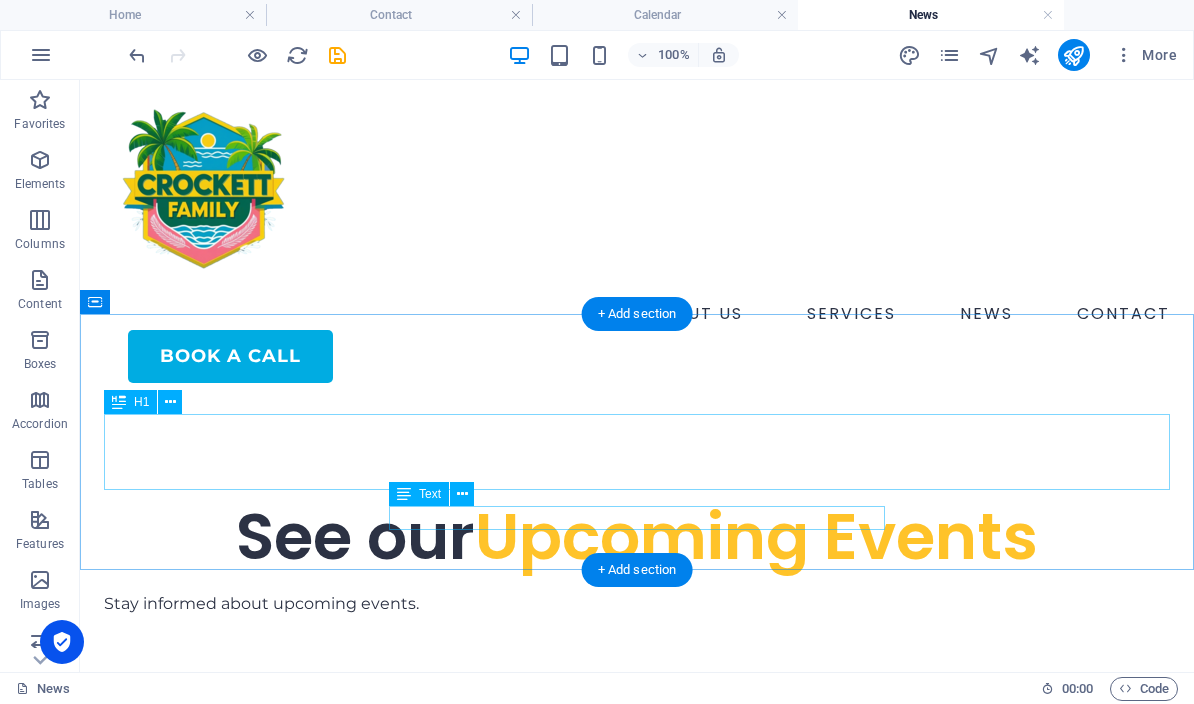 scroll, scrollTop: 12, scrollLeft: 0, axis: vertical 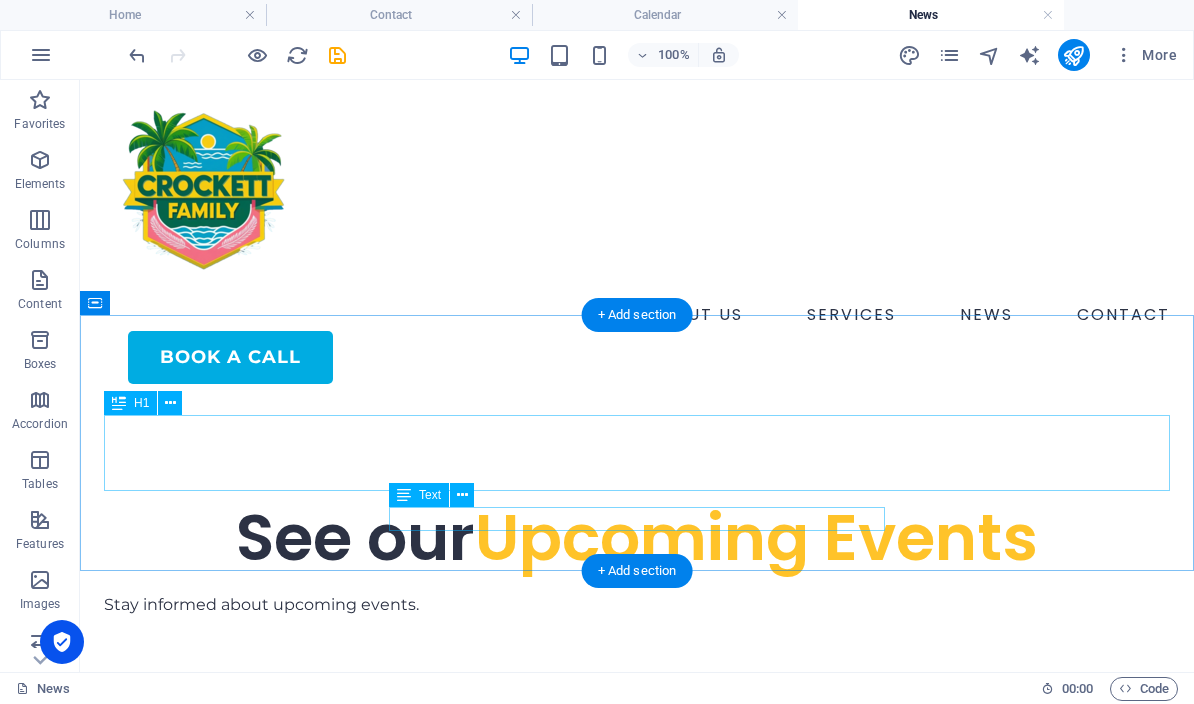click at bounding box center (337, 55) 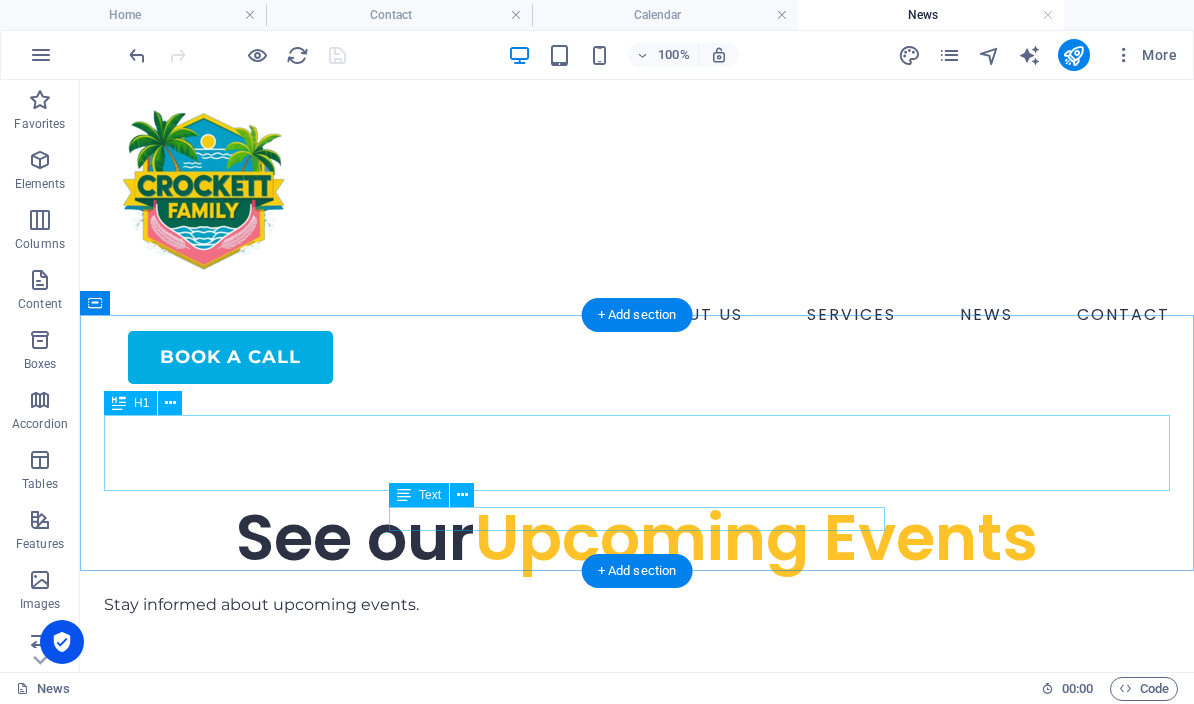 click on "Home" at bounding box center [133, 15] 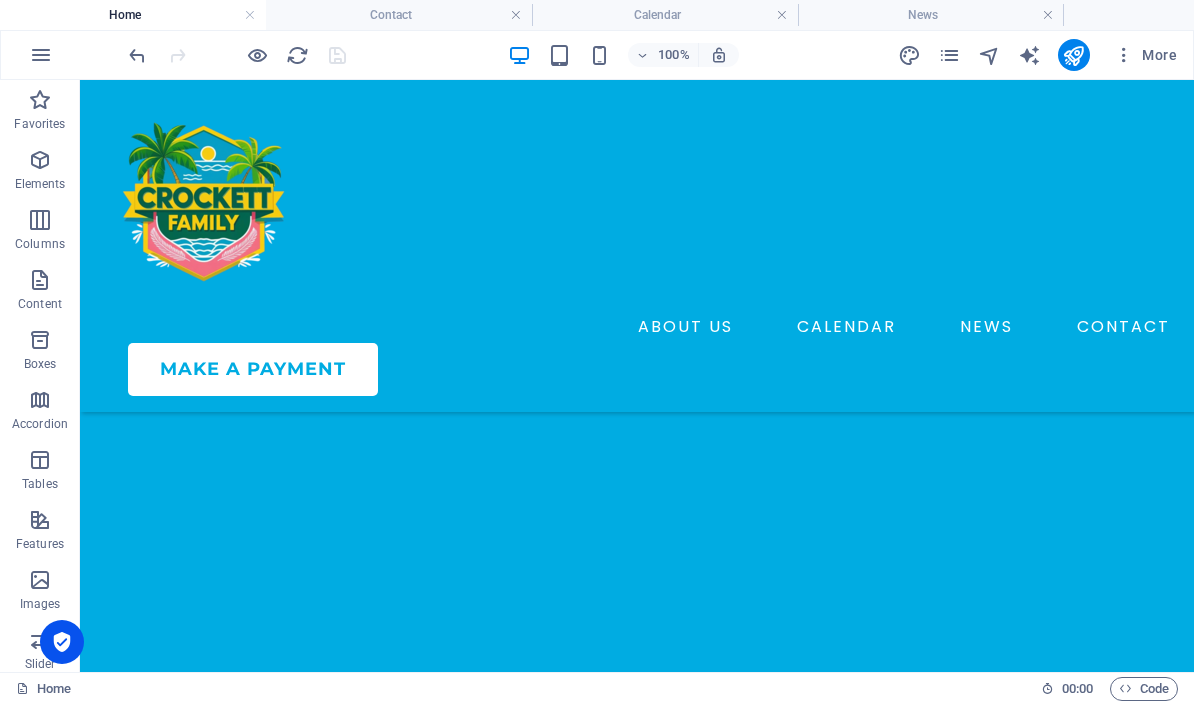 click on "ABOUT US CALENDAR NEWS CONTACT" at bounding box center [637, 327] 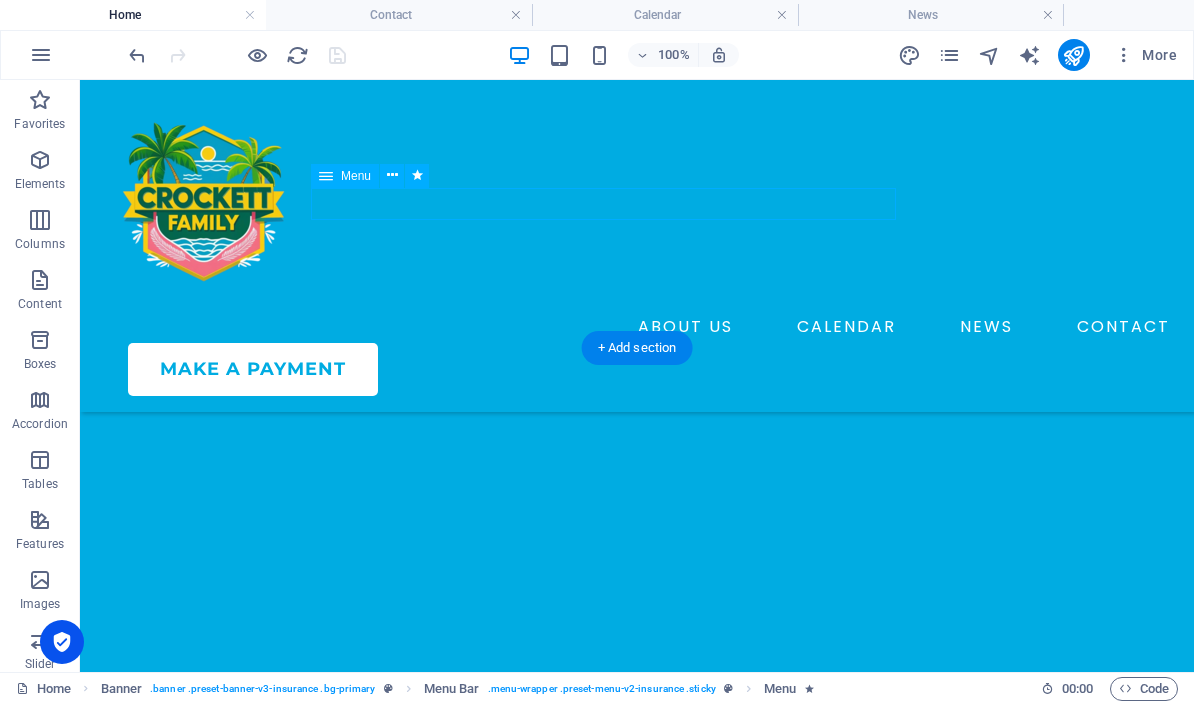 click on "ABOUT US CALENDAR NEWS CONTACT" at bounding box center (637, 327) 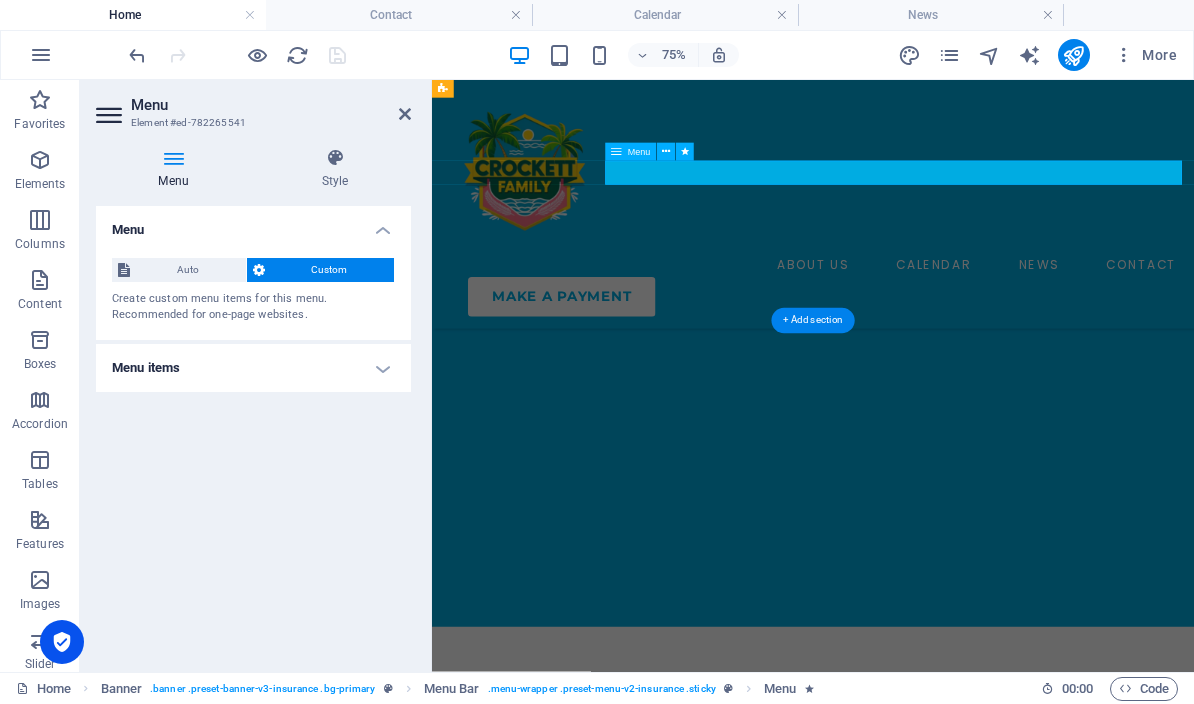 click on "ABOUT US CALENDAR NEWS CONTACT" at bounding box center [940, 327] 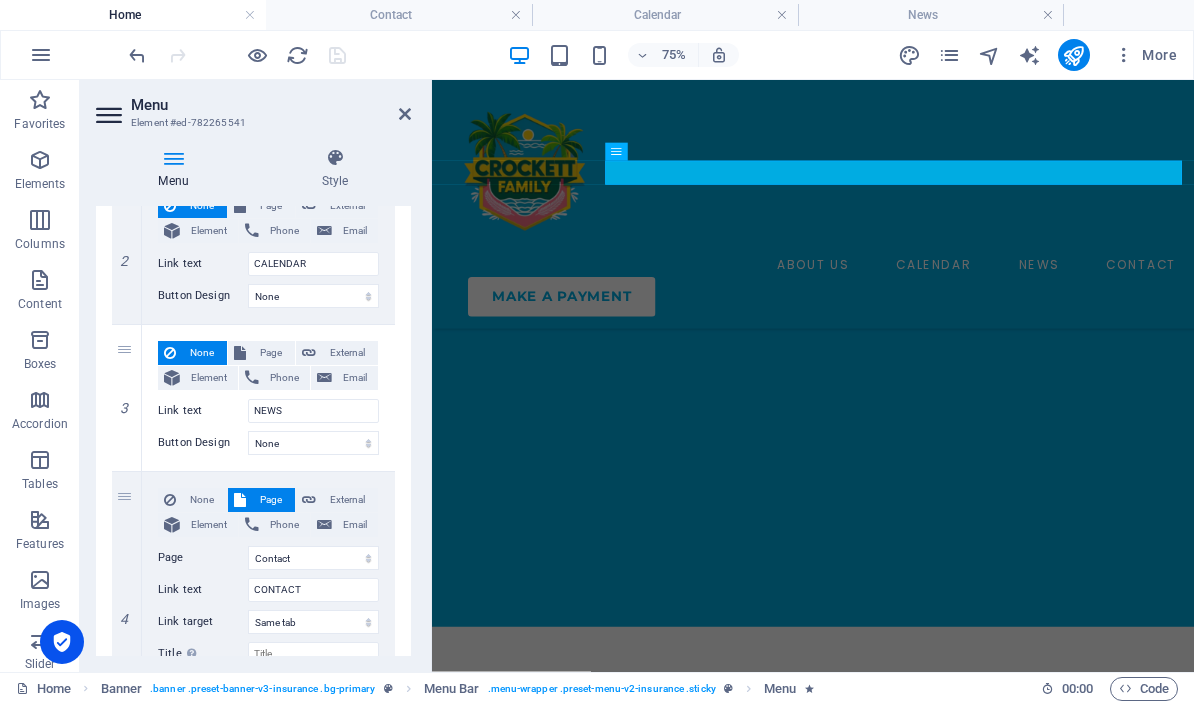 scroll, scrollTop: 357, scrollLeft: 0, axis: vertical 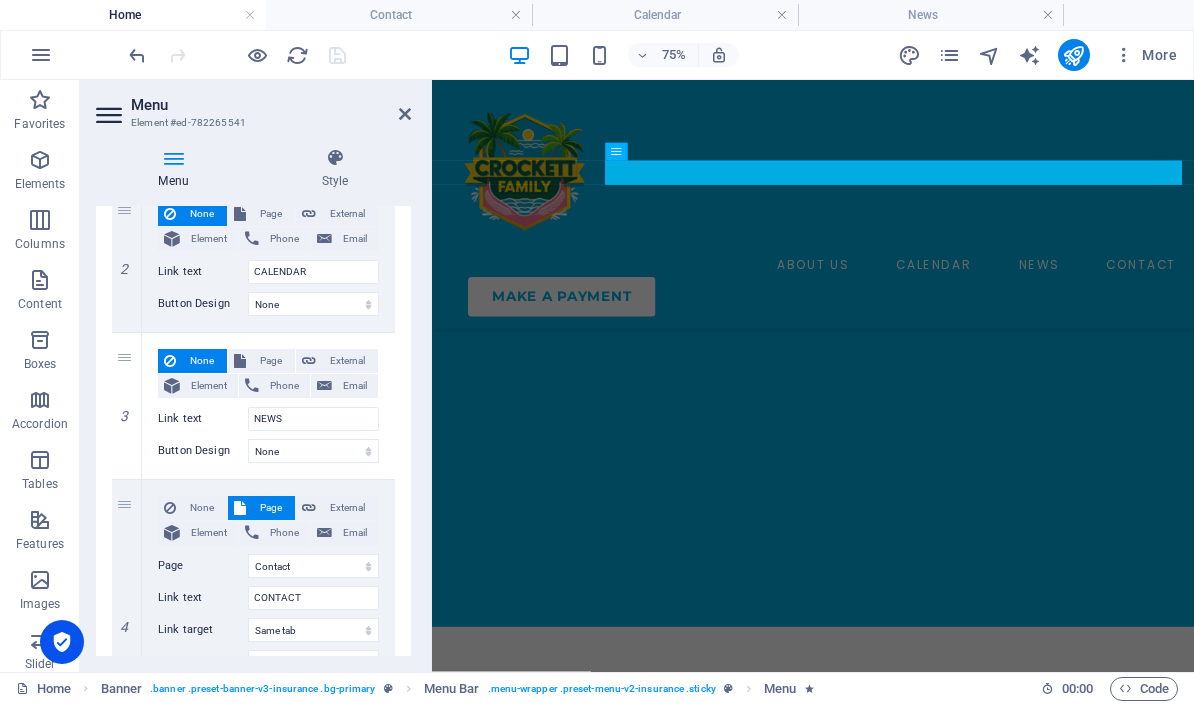 click on "Page" at bounding box center [270, 361] 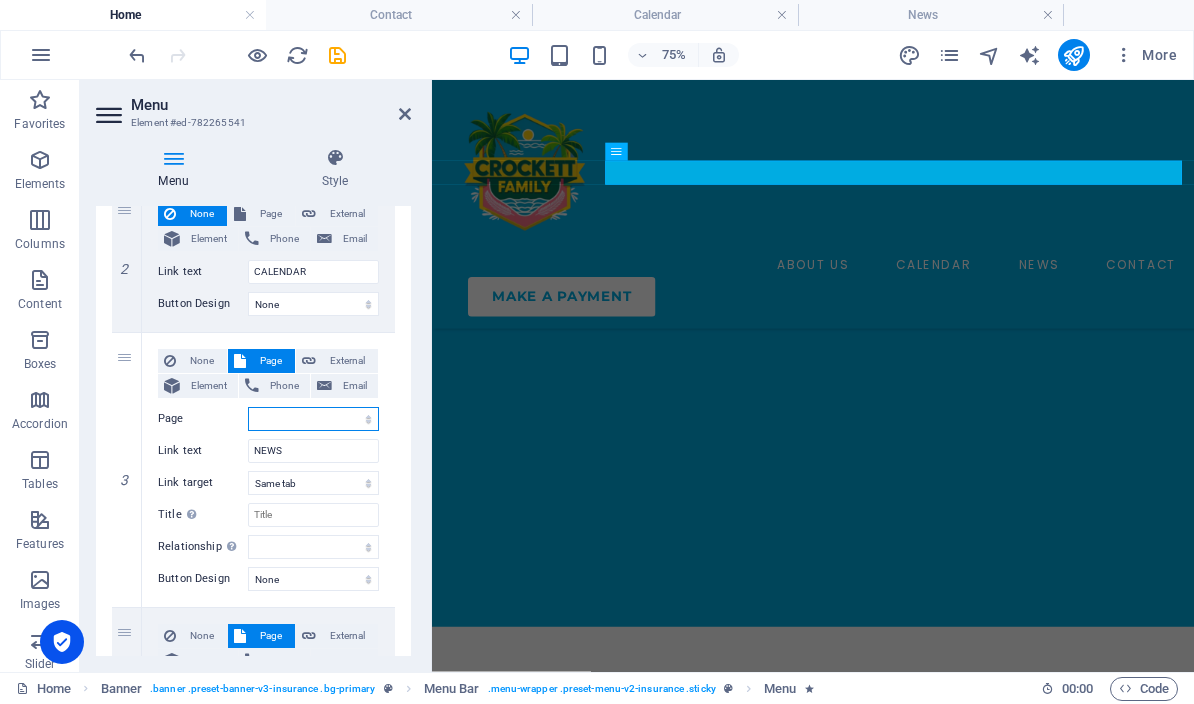 select on "3" 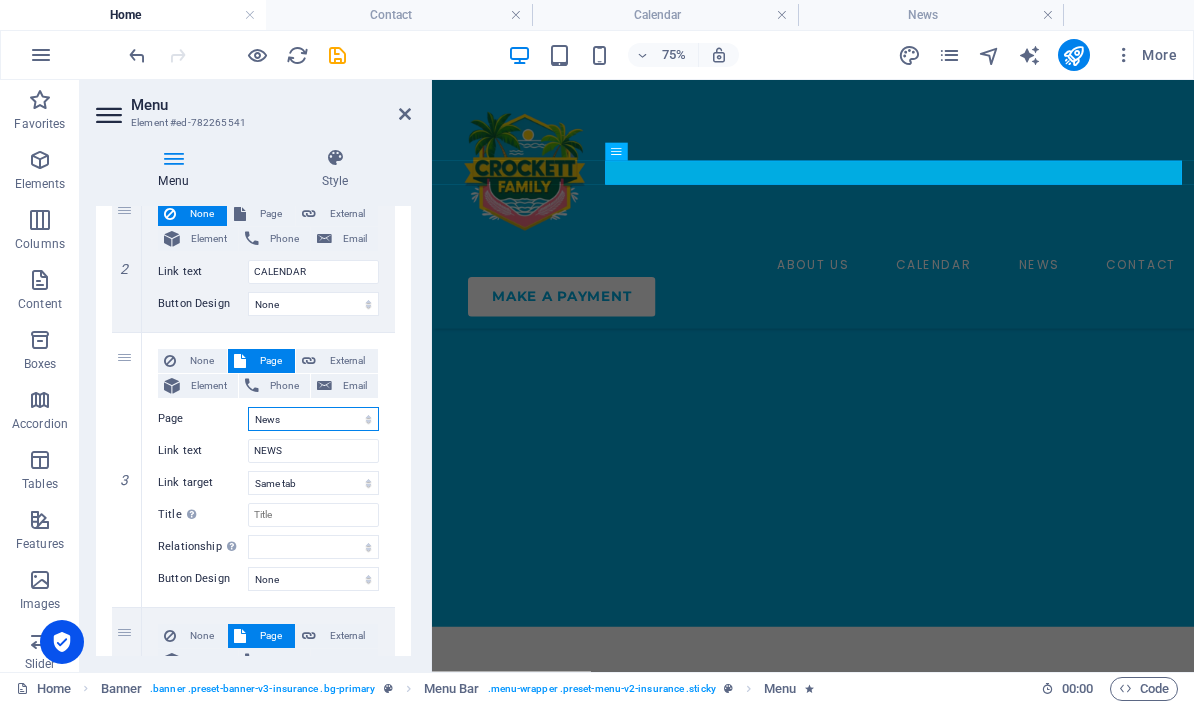 select 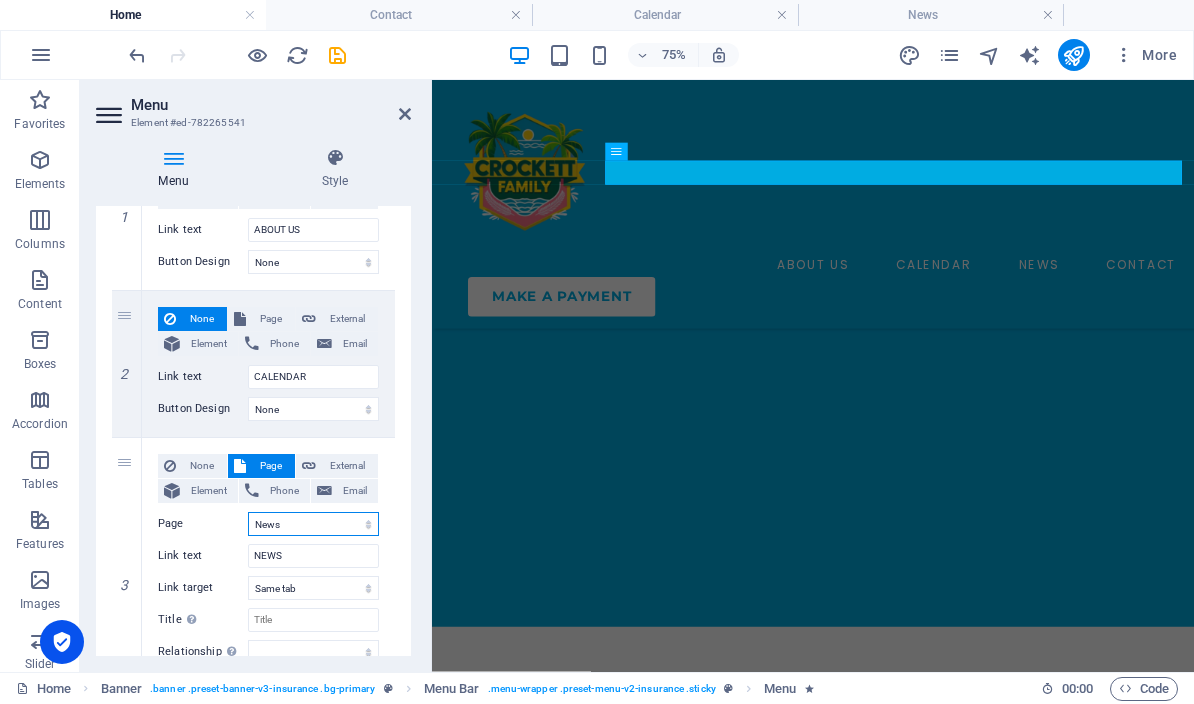 scroll, scrollTop: 244, scrollLeft: 0, axis: vertical 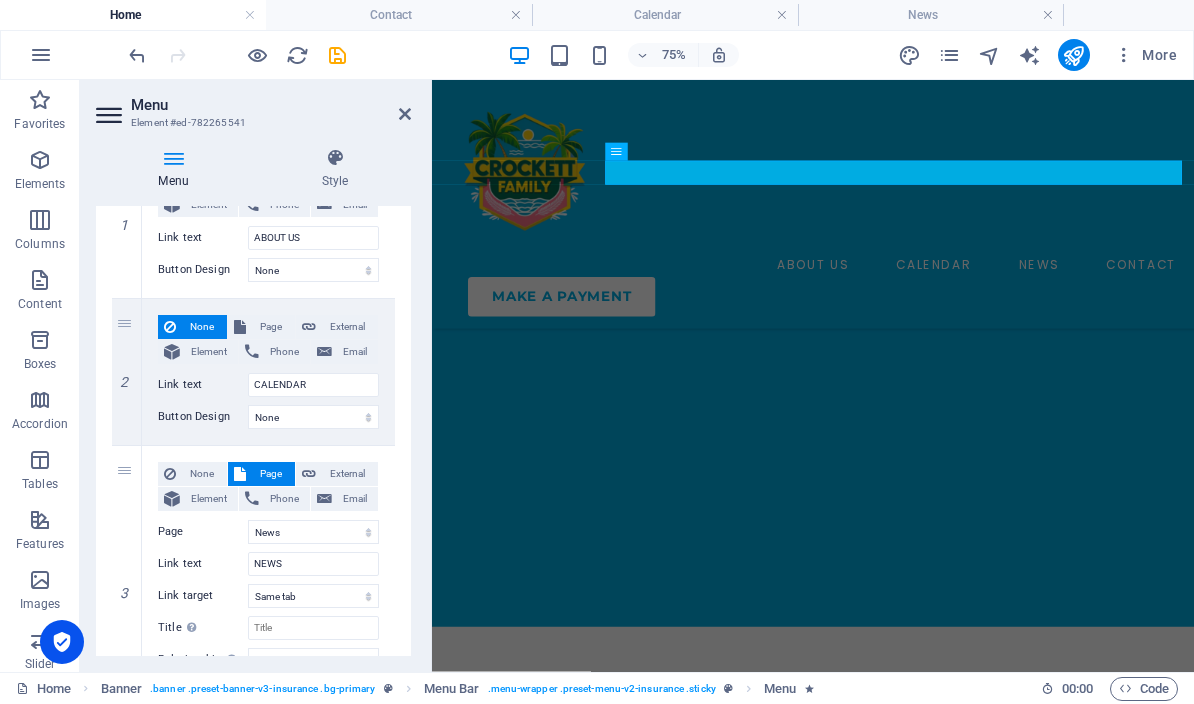 click at bounding box center [405, 114] 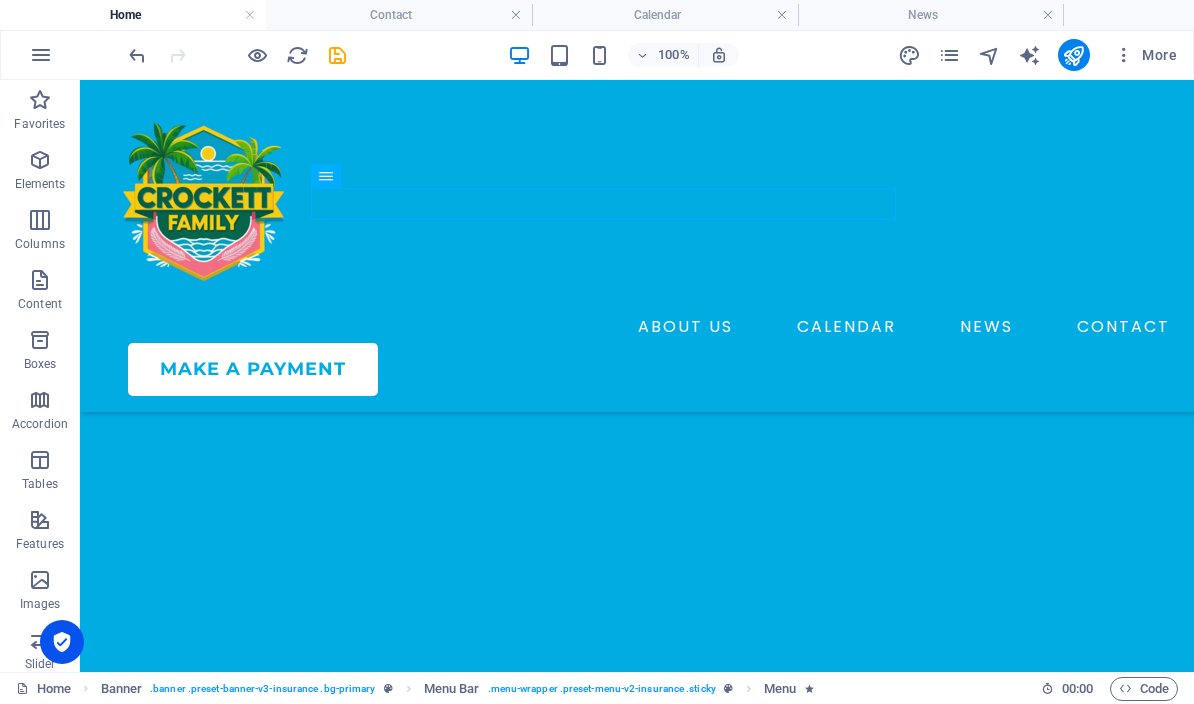 click at bounding box center [337, 55] 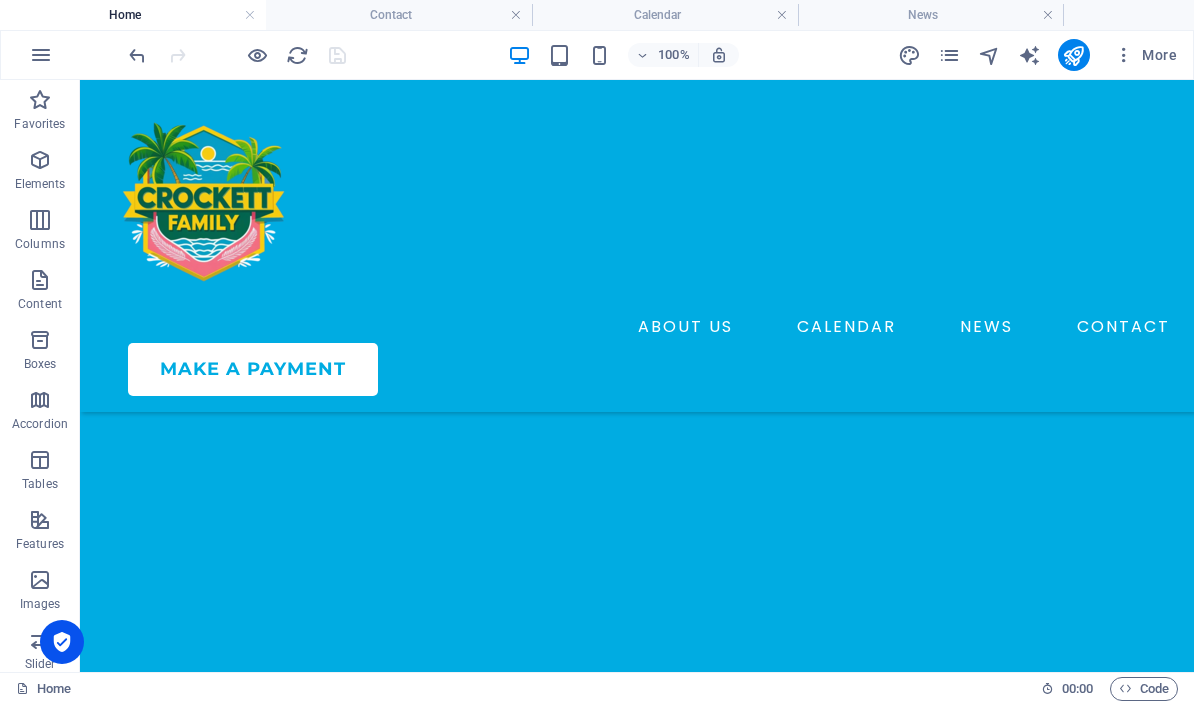 click on "Calendar" at bounding box center (665, 15) 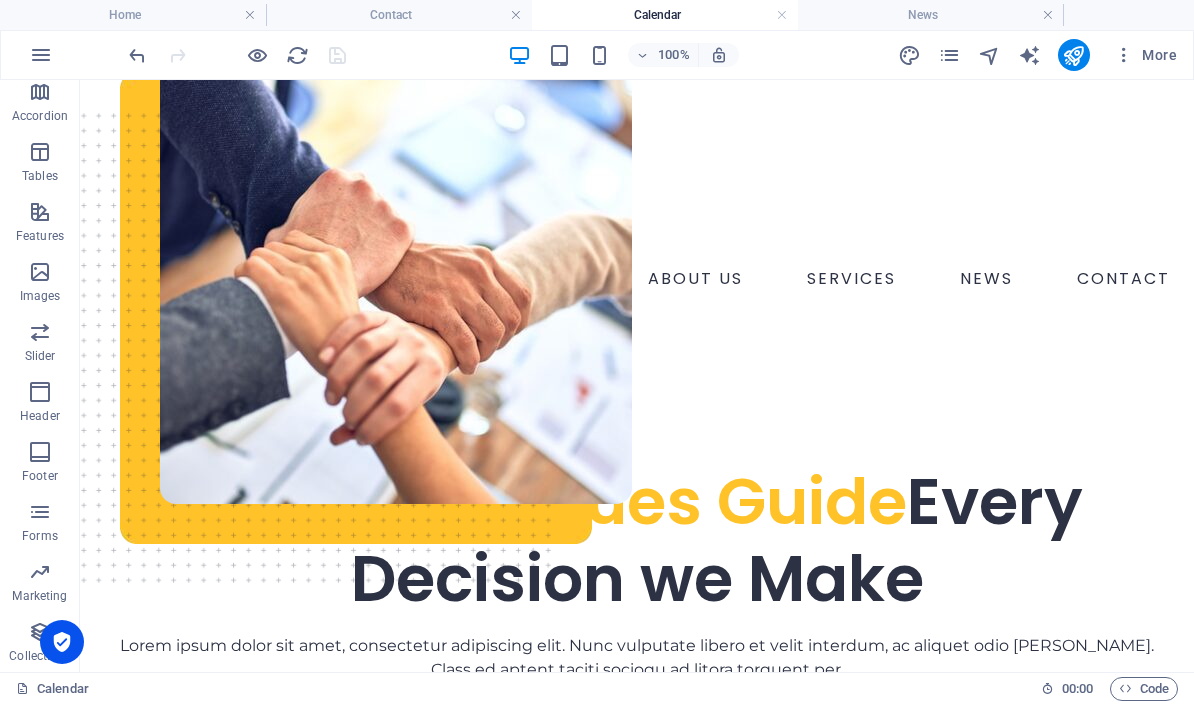 scroll, scrollTop: 50, scrollLeft: 0, axis: vertical 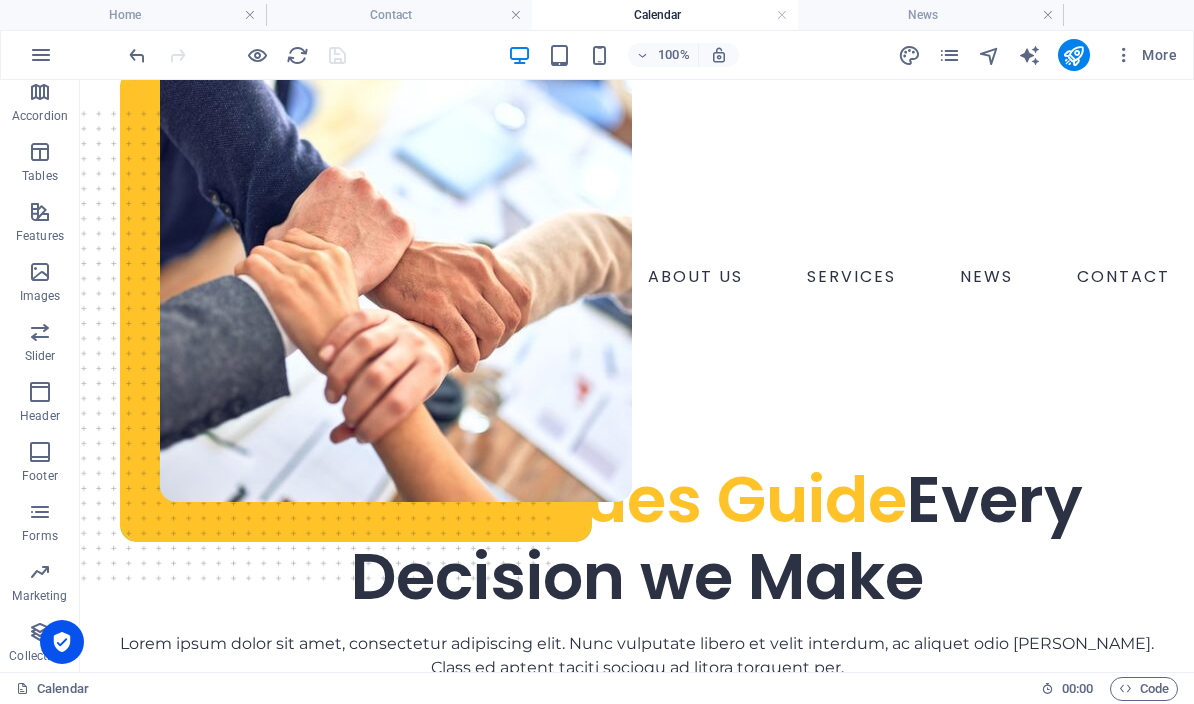 click on "News" at bounding box center (931, 15) 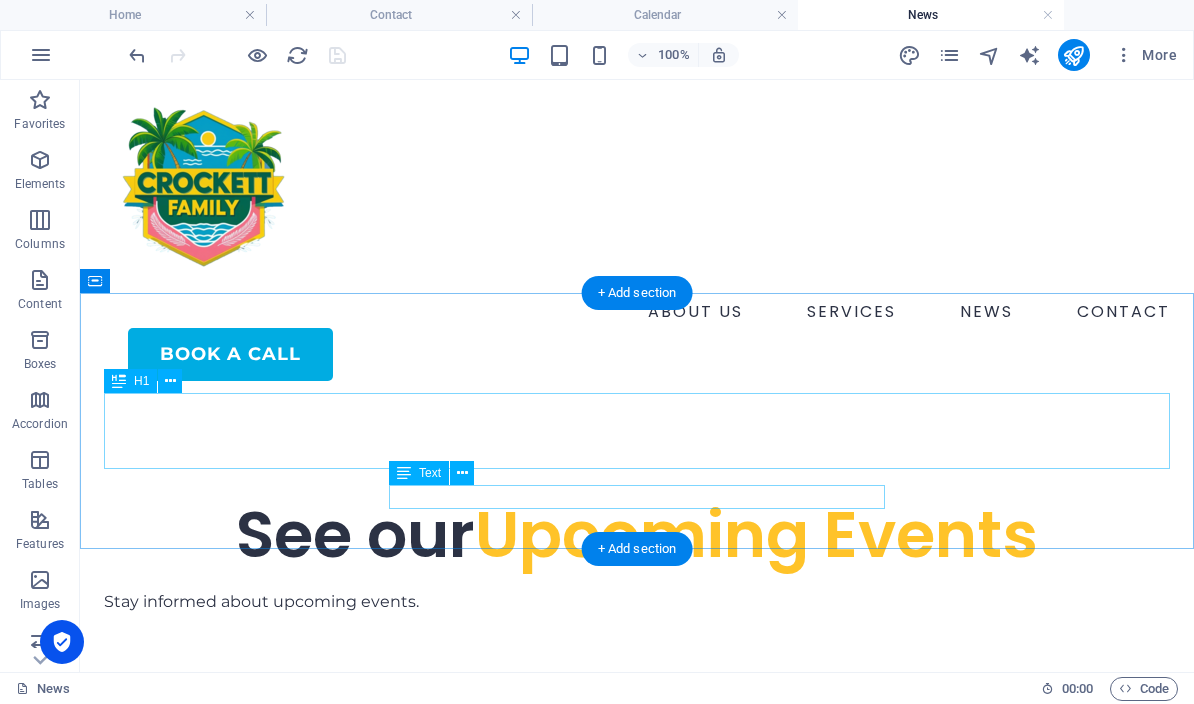 scroll, scrollTop: 61, scrollLeft: 0, axis: vertical 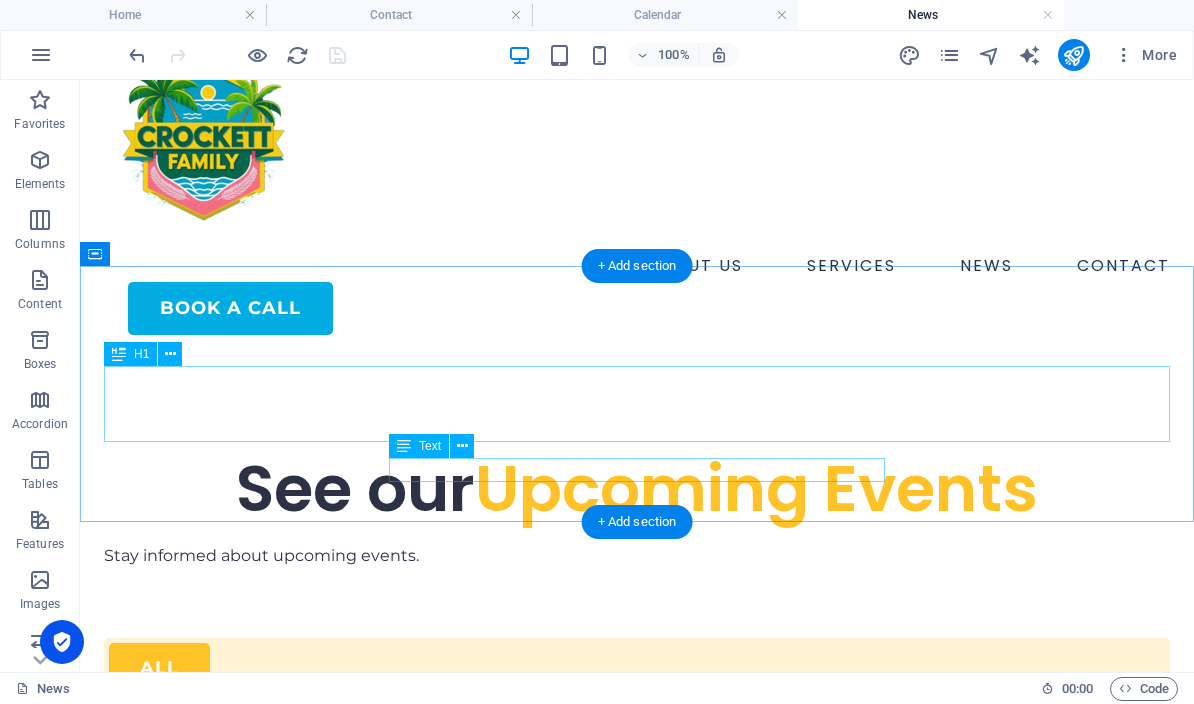 click on "See our  Upcoming Events" at bounding box center [637, 489] 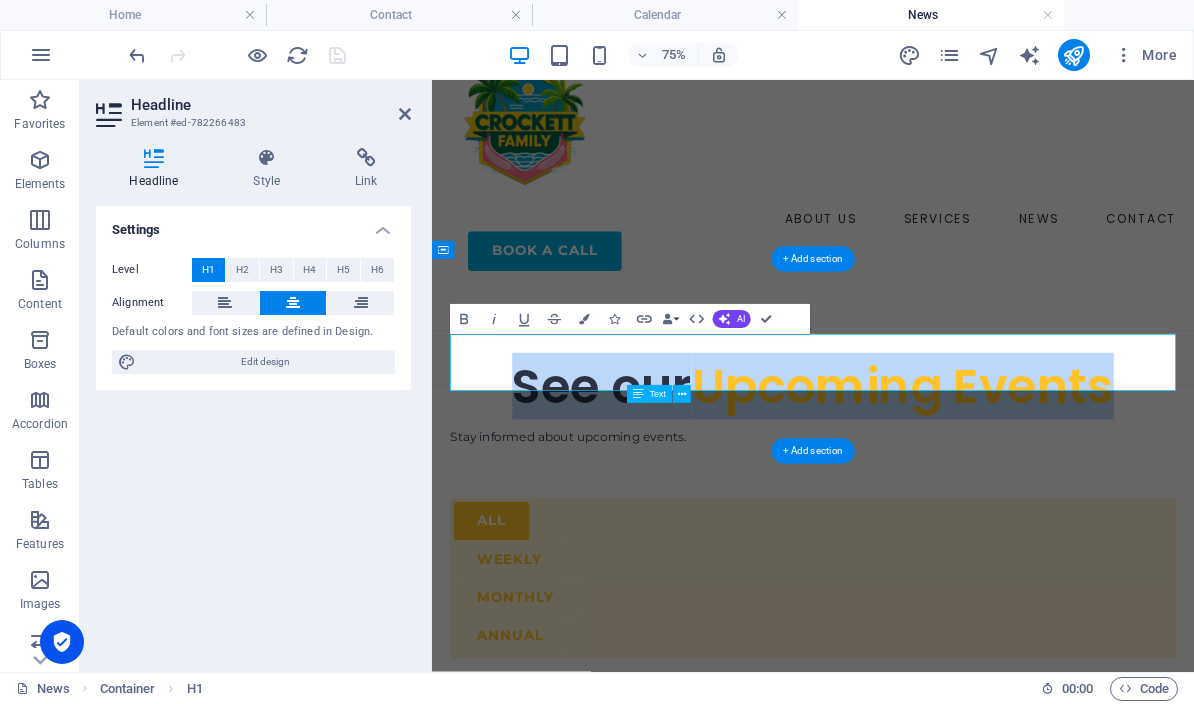 click on "Upcoming Events" at bounding box center [1059, 488] 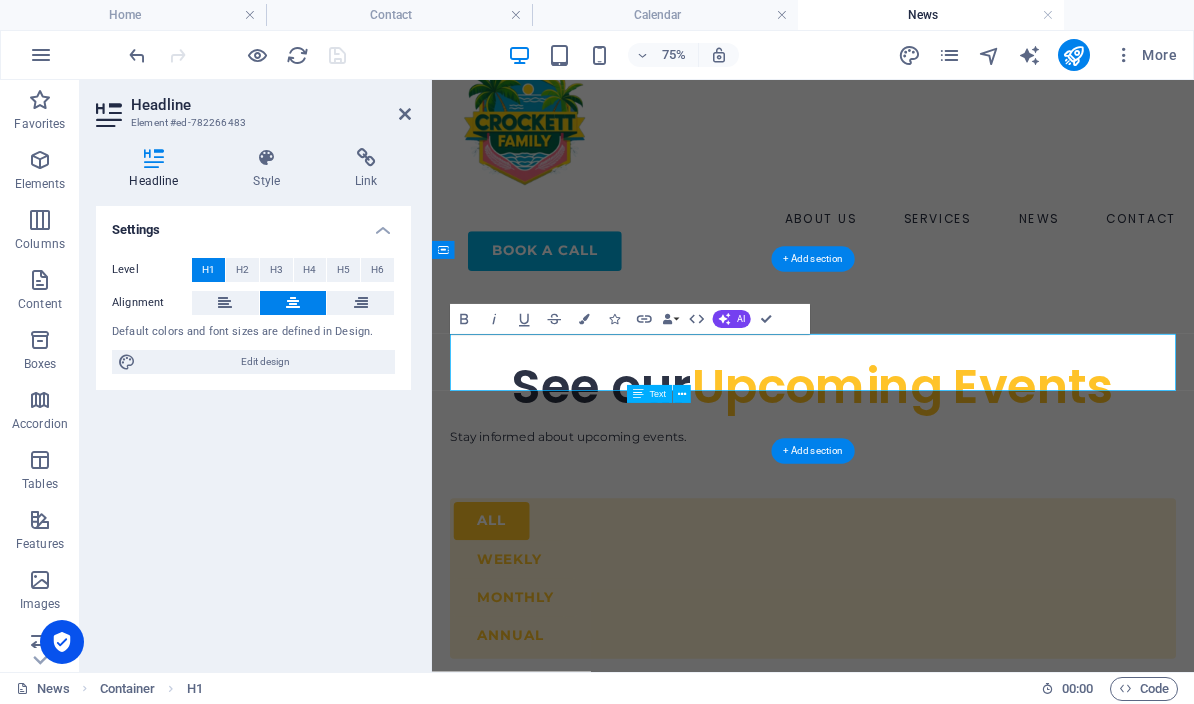 click on "Upcoming Events" at bounding box center (1059, 488) 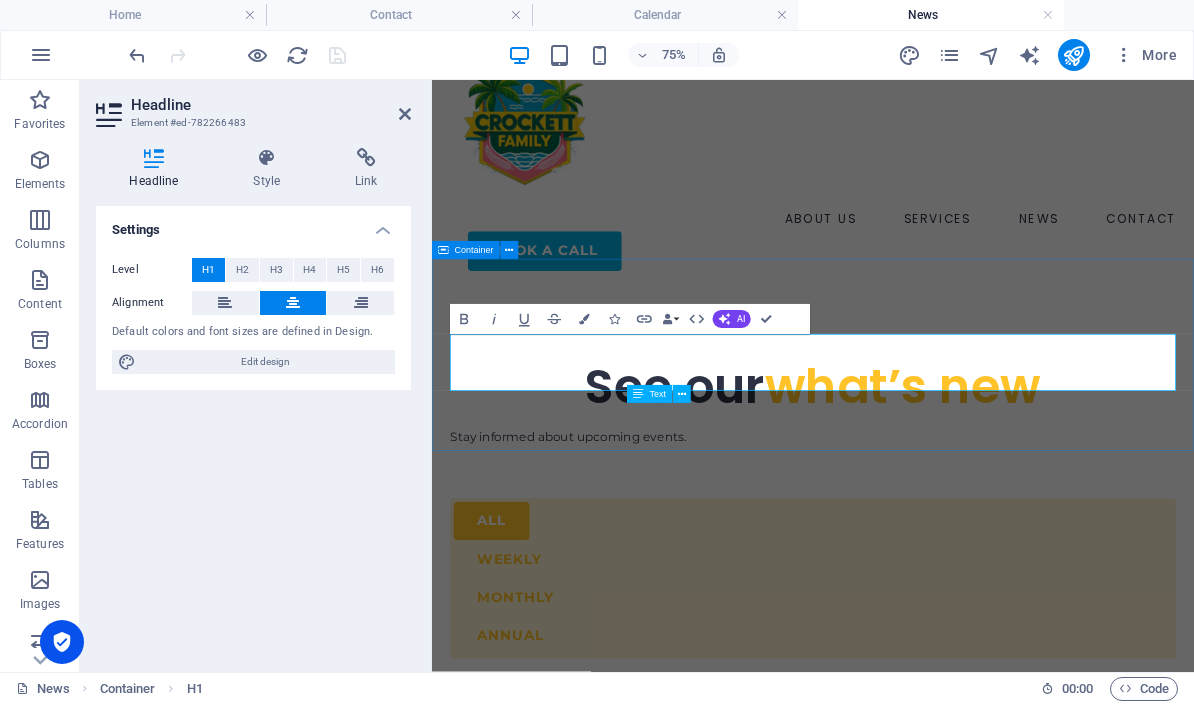 click on "AI" at bounding box center (732, 319) 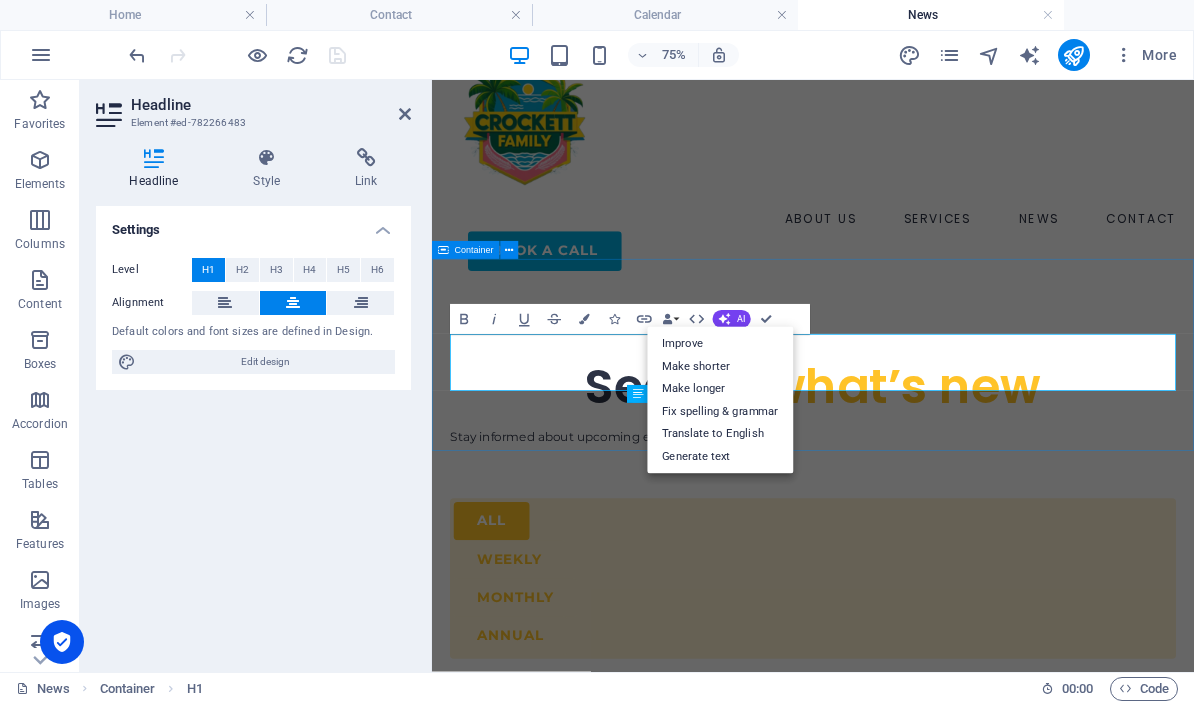 click on "Improve" at bounding box center [720, 343] 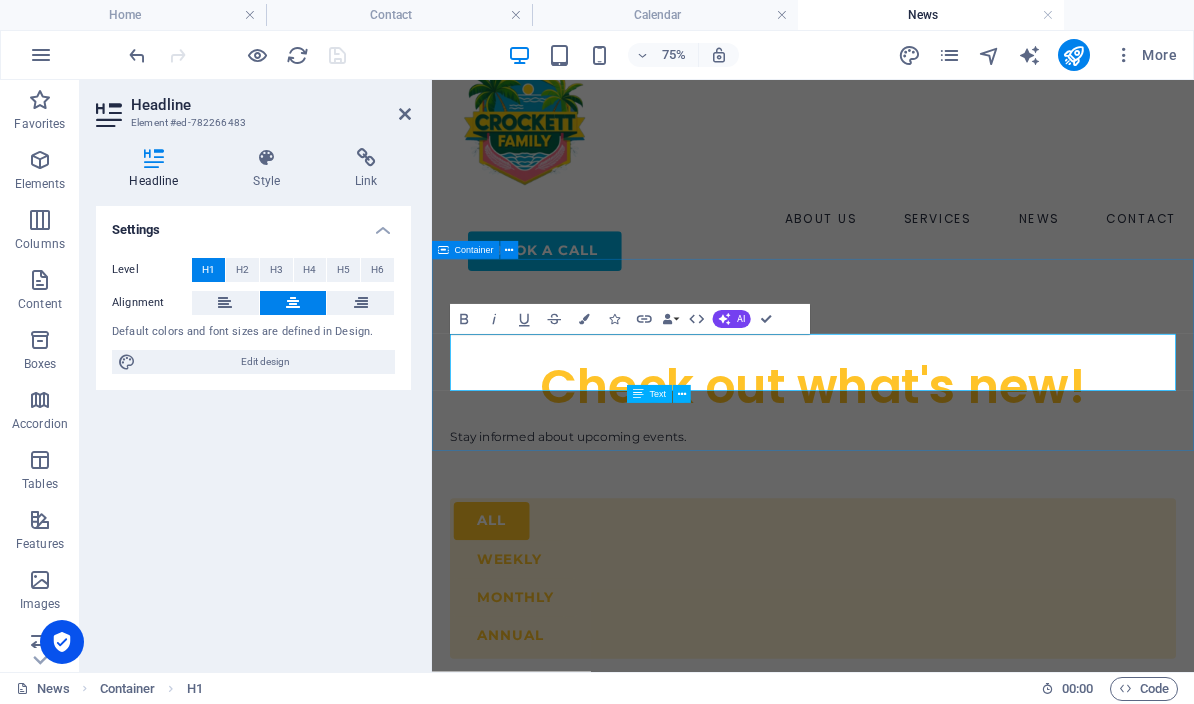 click on "Check out what's new!" at bounding box center (940, 488) 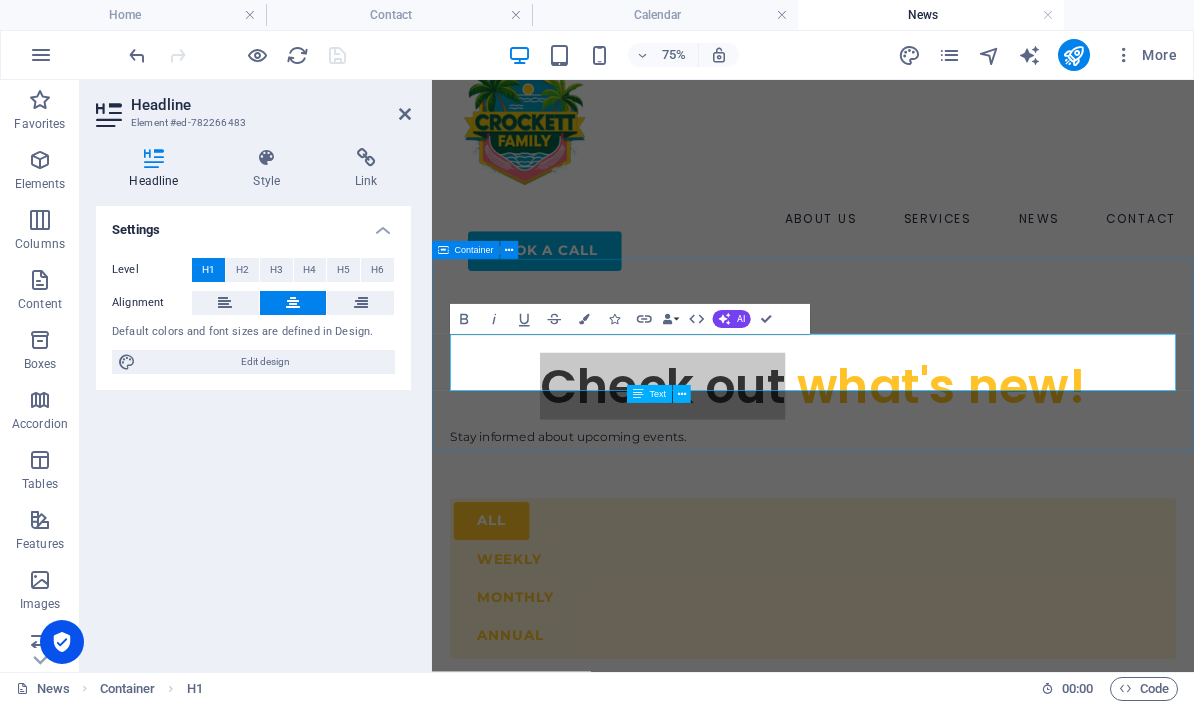 click at bounding box center (584, 319) 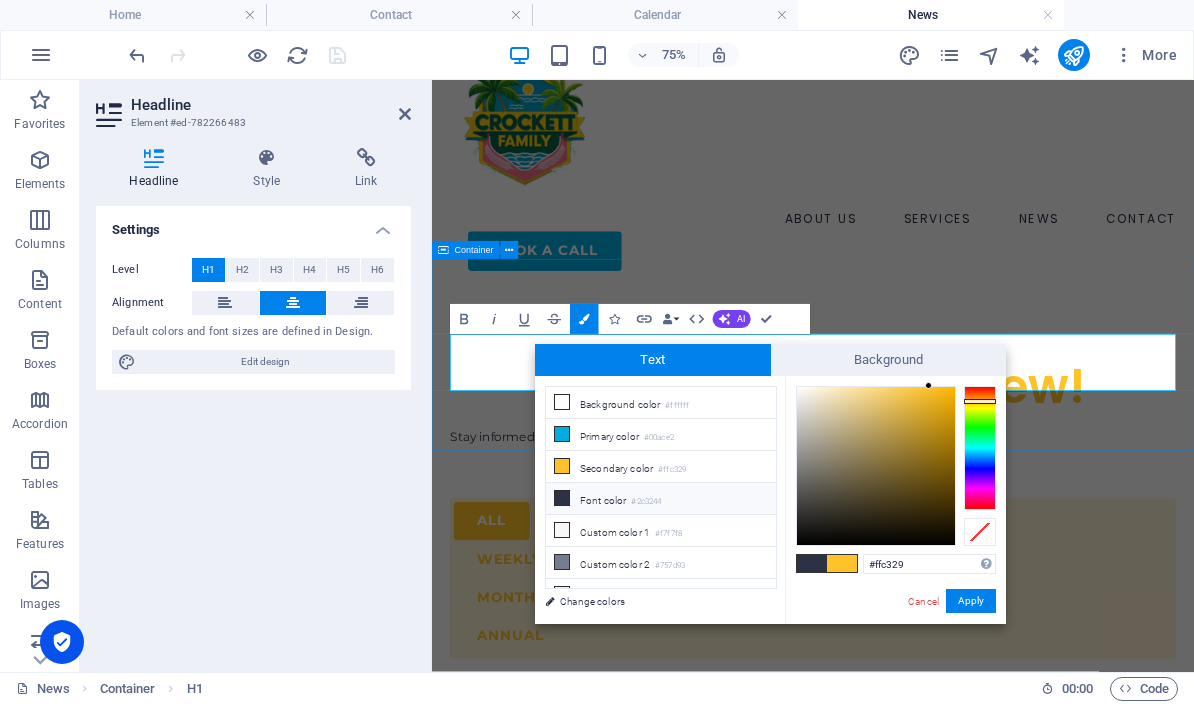 click on "Font color
#2c3244" at bounding box center [661, 499] 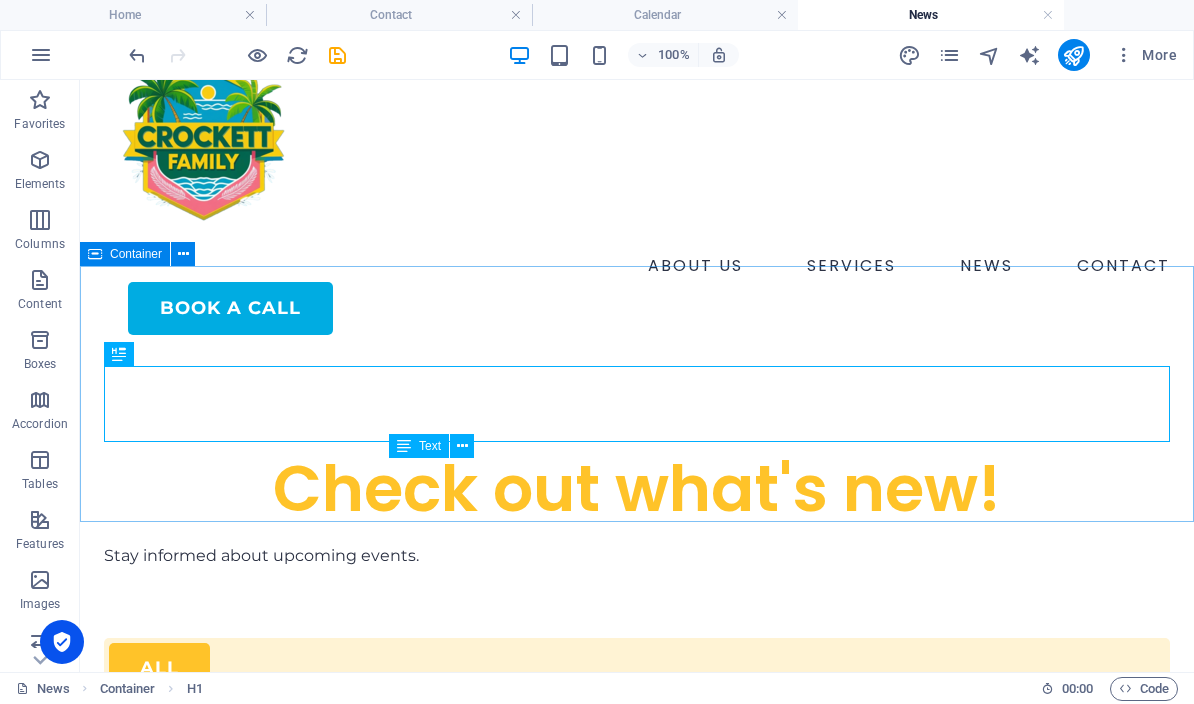 click on "Check out what's new!" at bounding box center [637, 489] 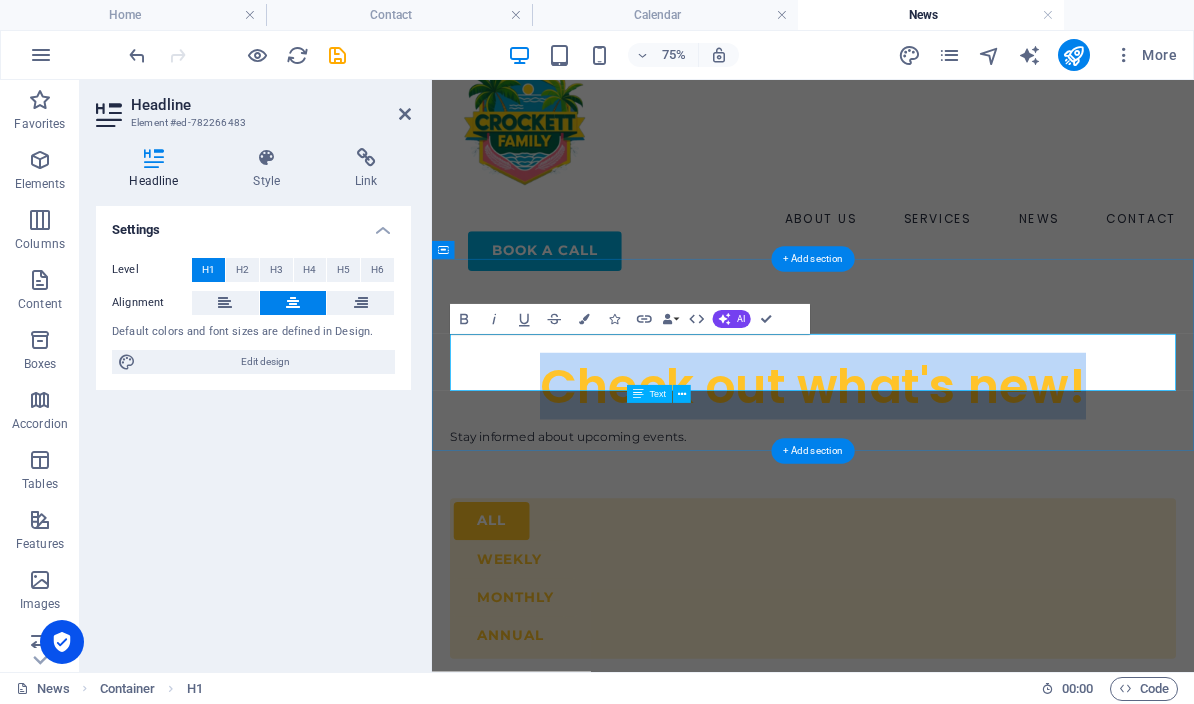 click on "Check out what's new!" at bounding box center (940, 488) 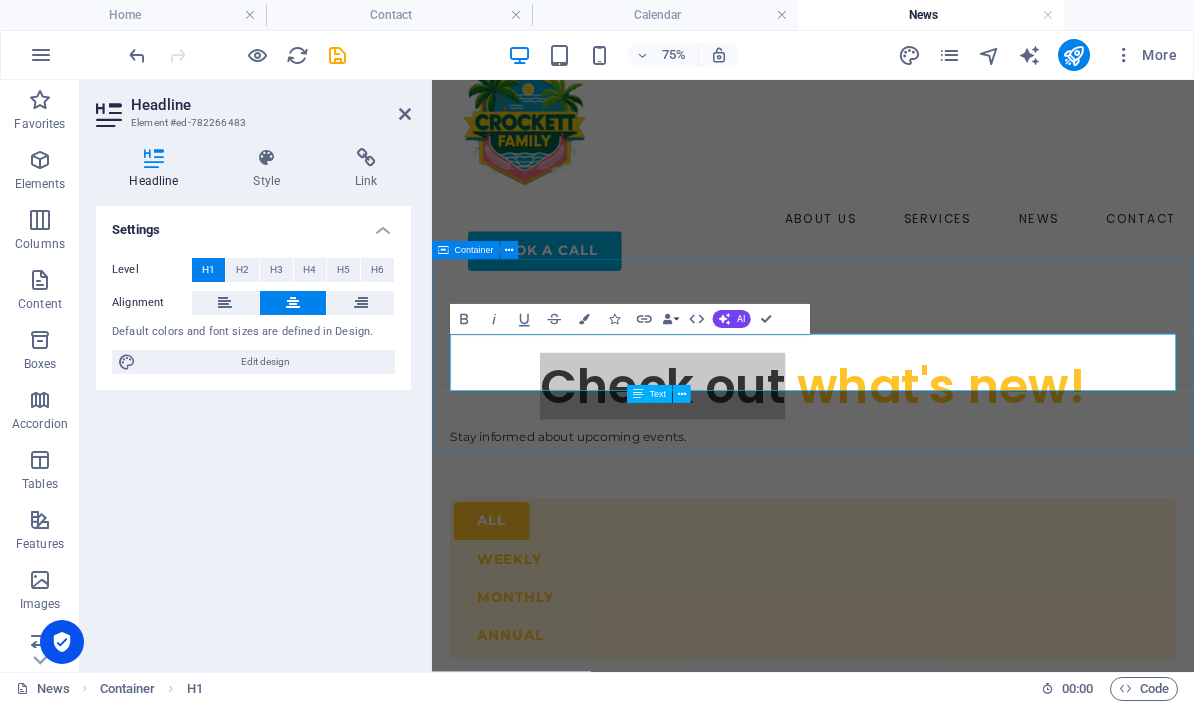 click at bounding box center (584, 319) 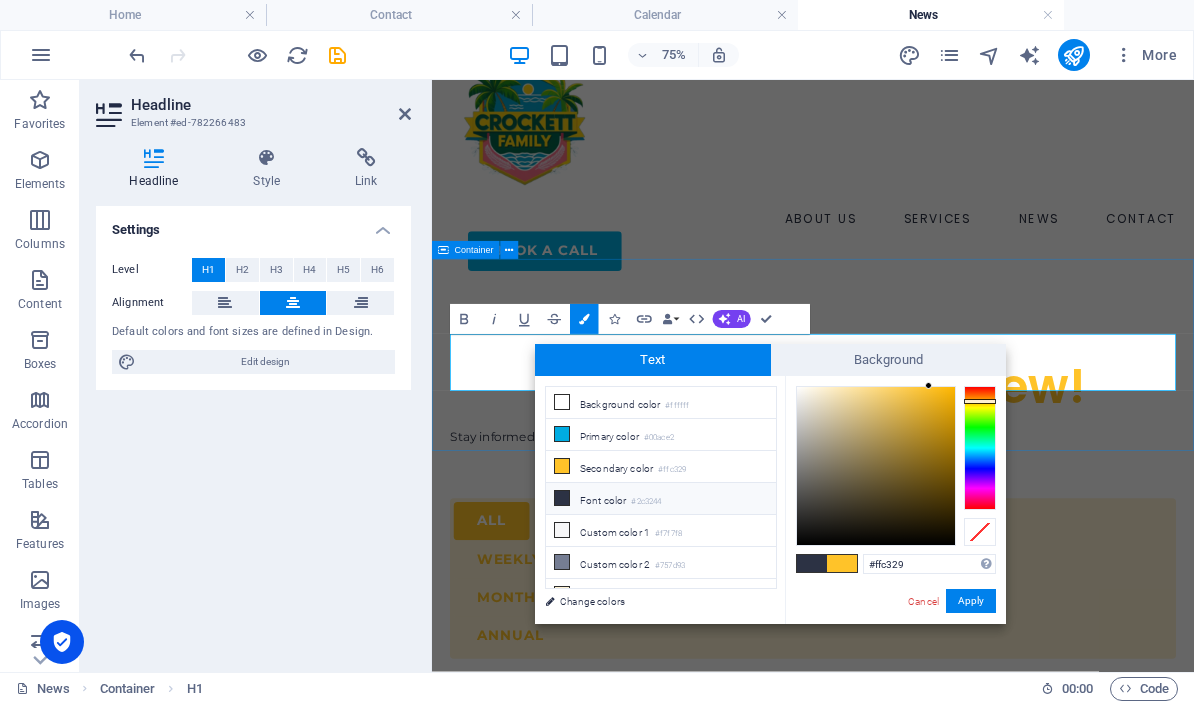 click at bounding box center (562, 498) 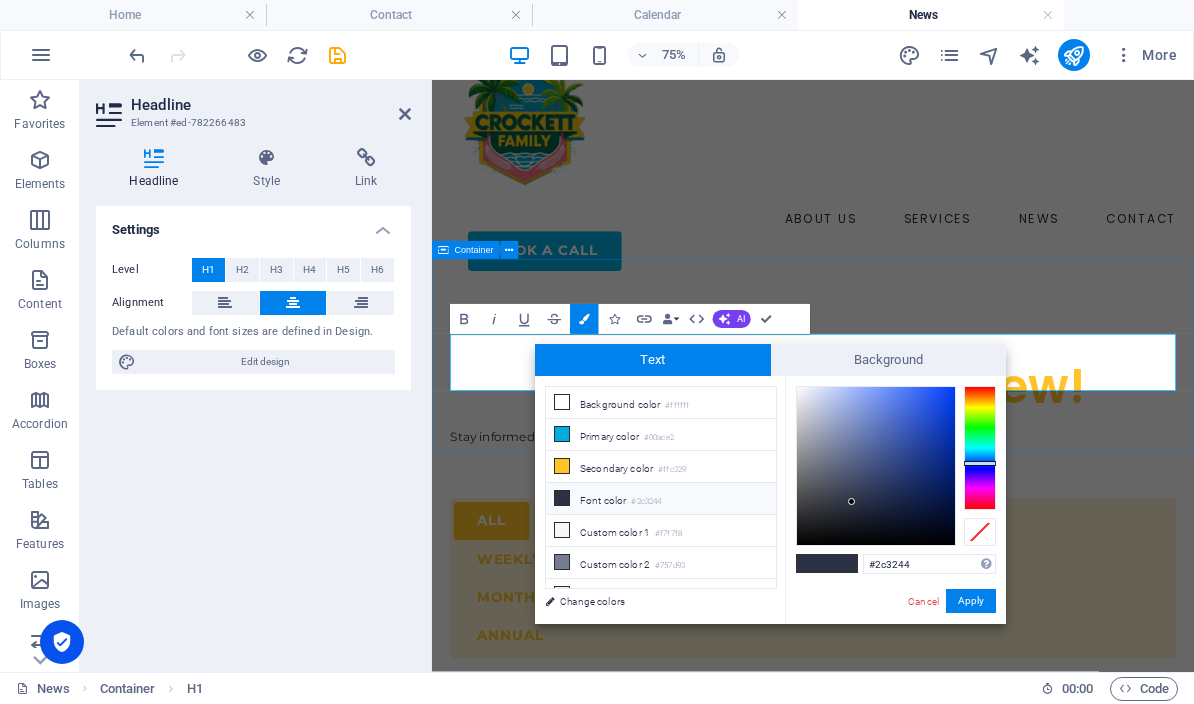 click on "Apply" at bounding box center (971, 601) 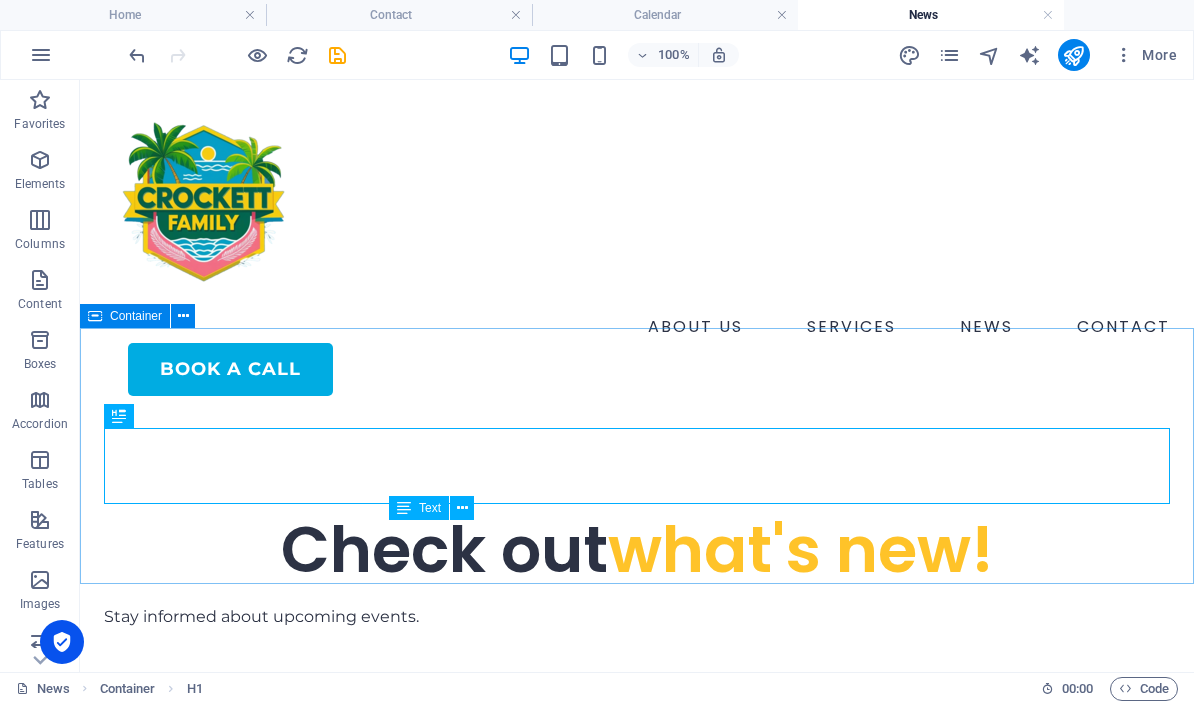 scroll, scrollTop: 0, scrollLeft: 0, axis: both 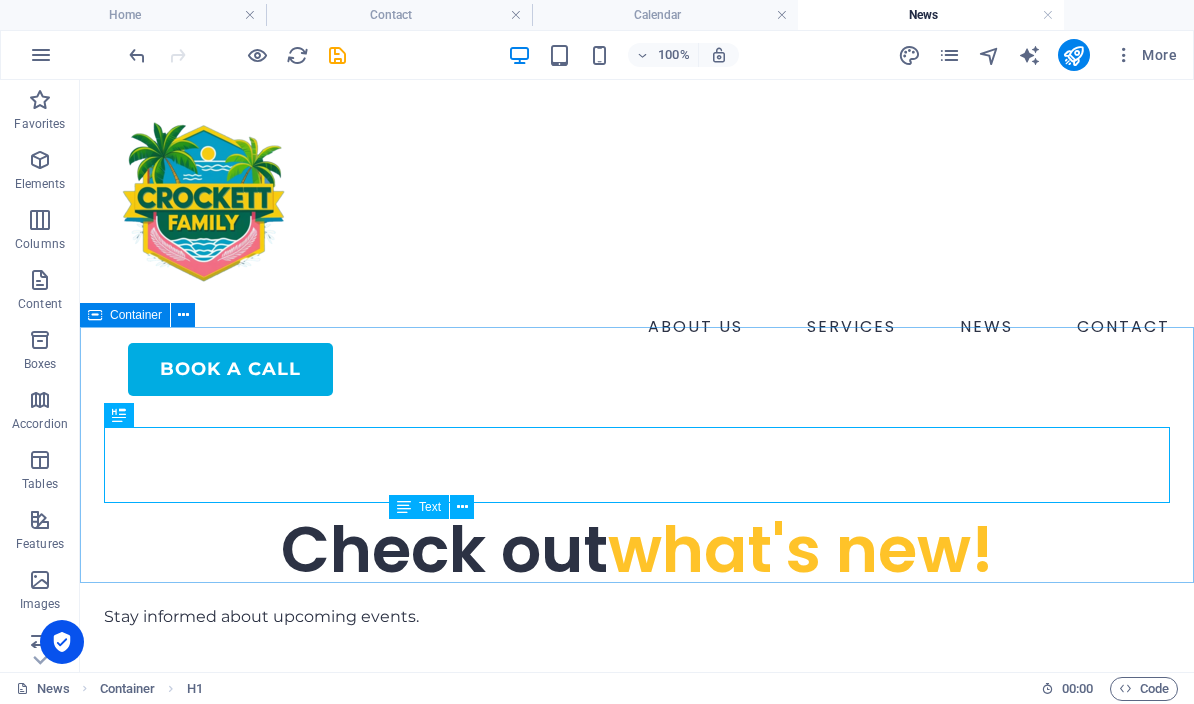 click on "ABOUT US SERVICES NEWS CONTACT" at bounding box center (637, 327) 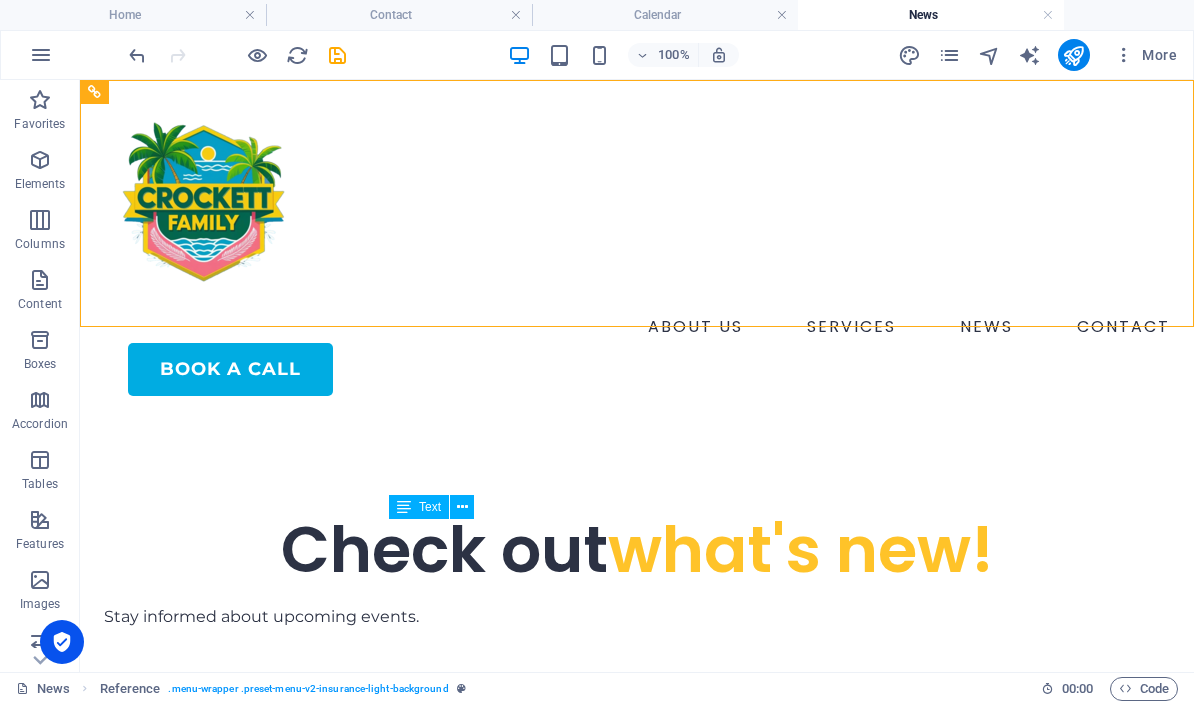 click on "Calendar" at bounding box center (665, 15) 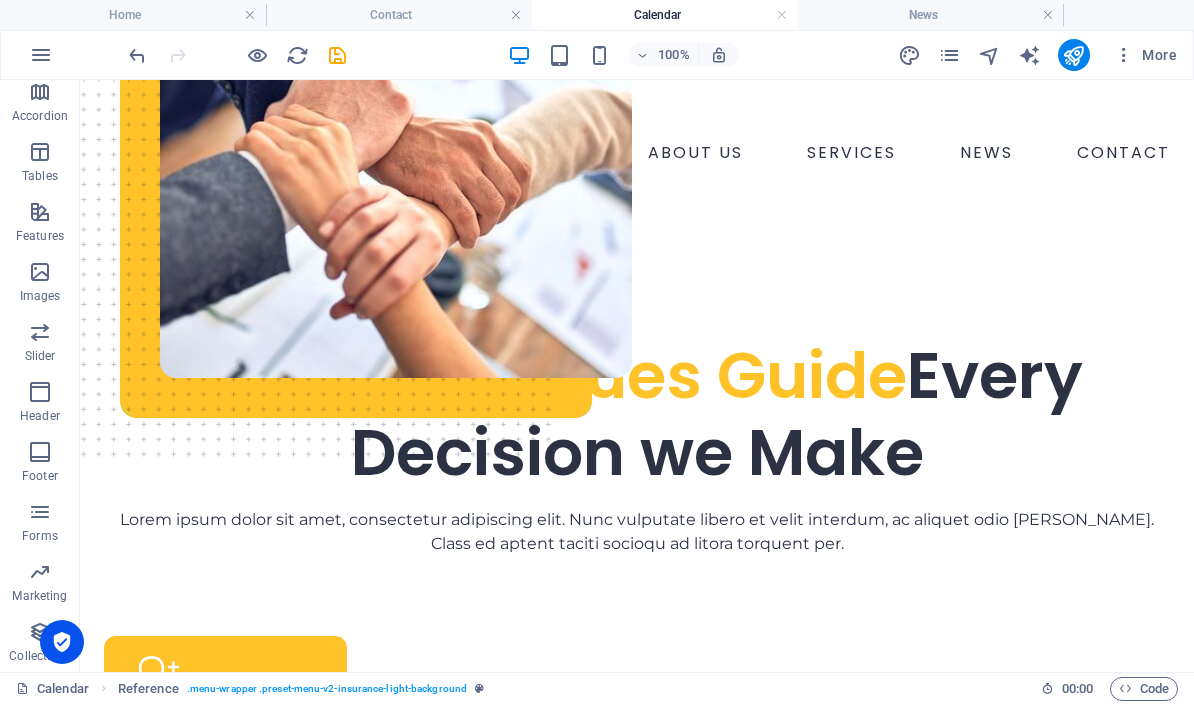 scroll, scrollTop: 172, scrollLeft: 0, axis: vertical 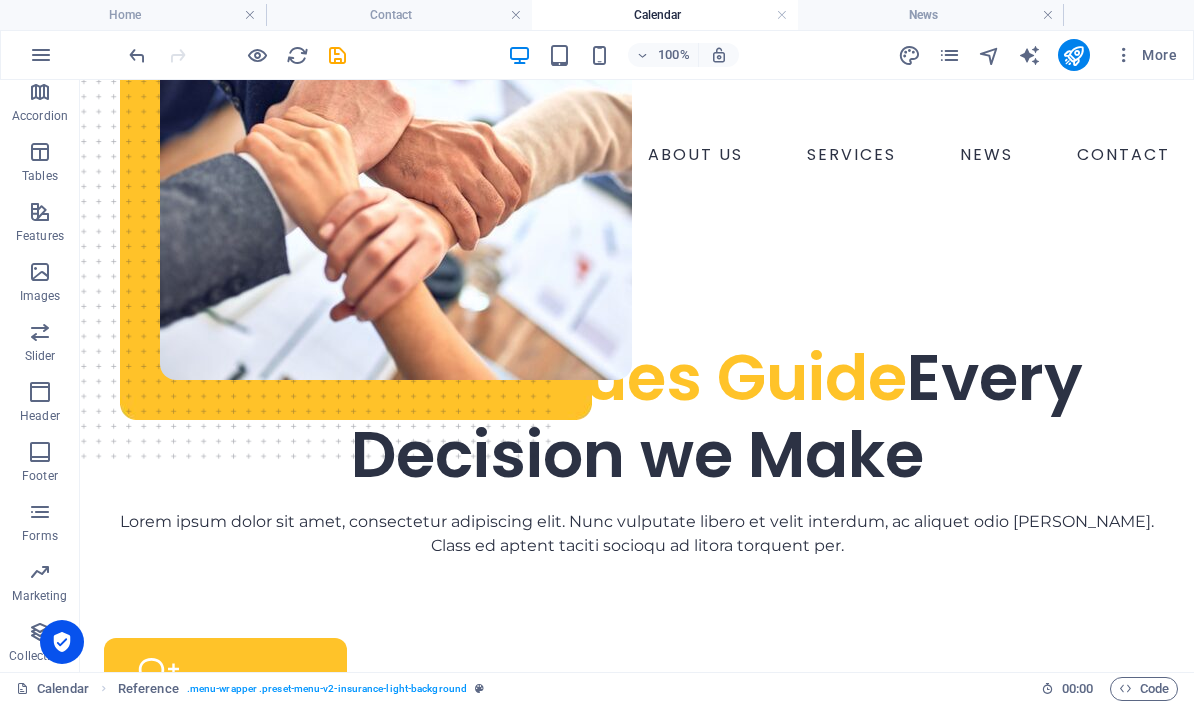 click at bounding box center [337, 55] 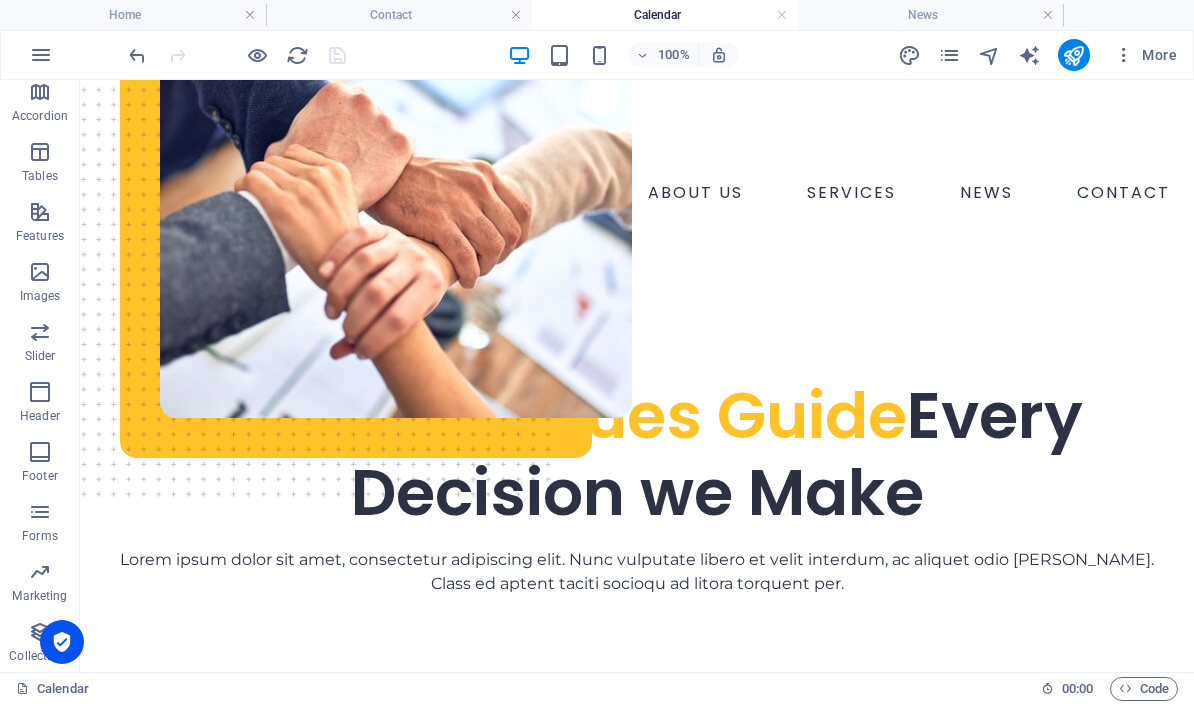 scroll, scrollTop: 107, scrollLeft: 0, axis: vertical 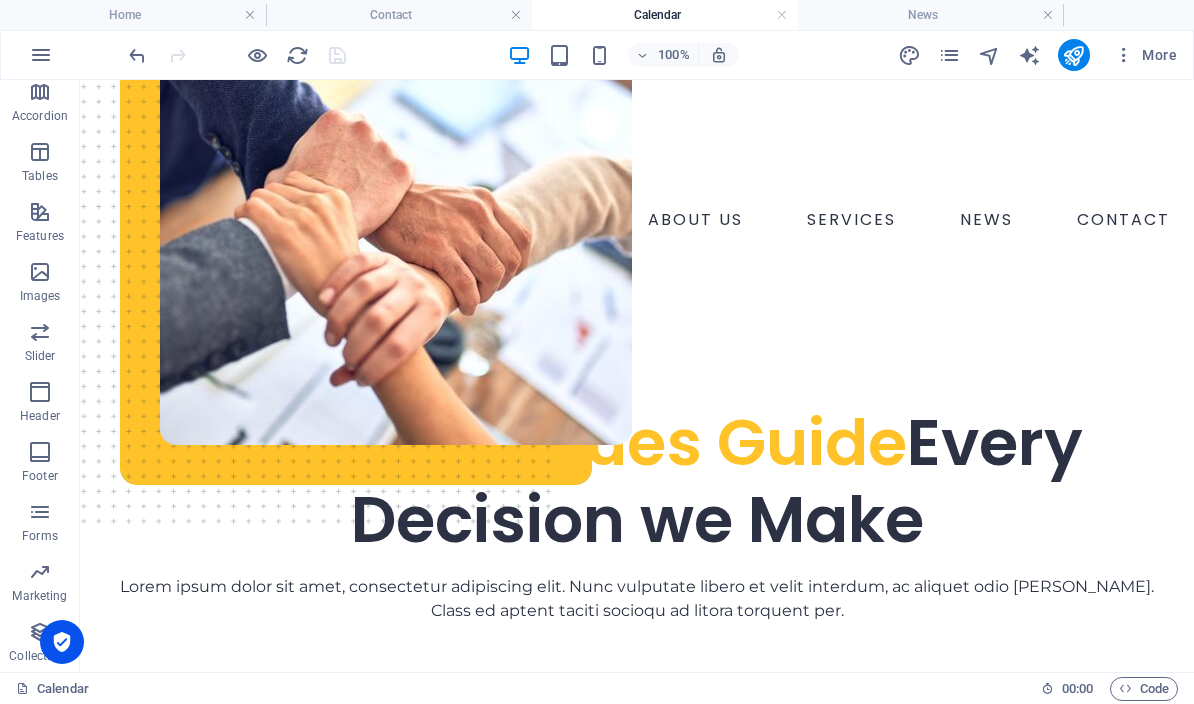 click on "News" at bounding box center [931, 15] 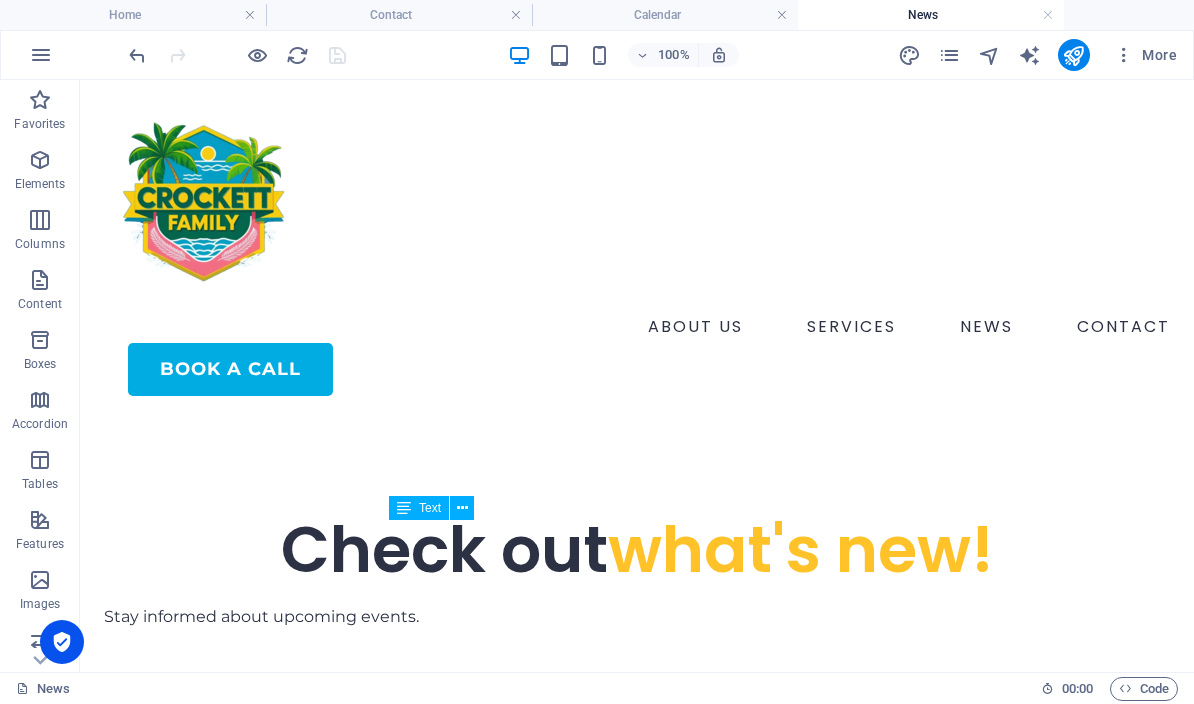 scroll, scrollTop: 0, scrollLeft: 0, axis: both 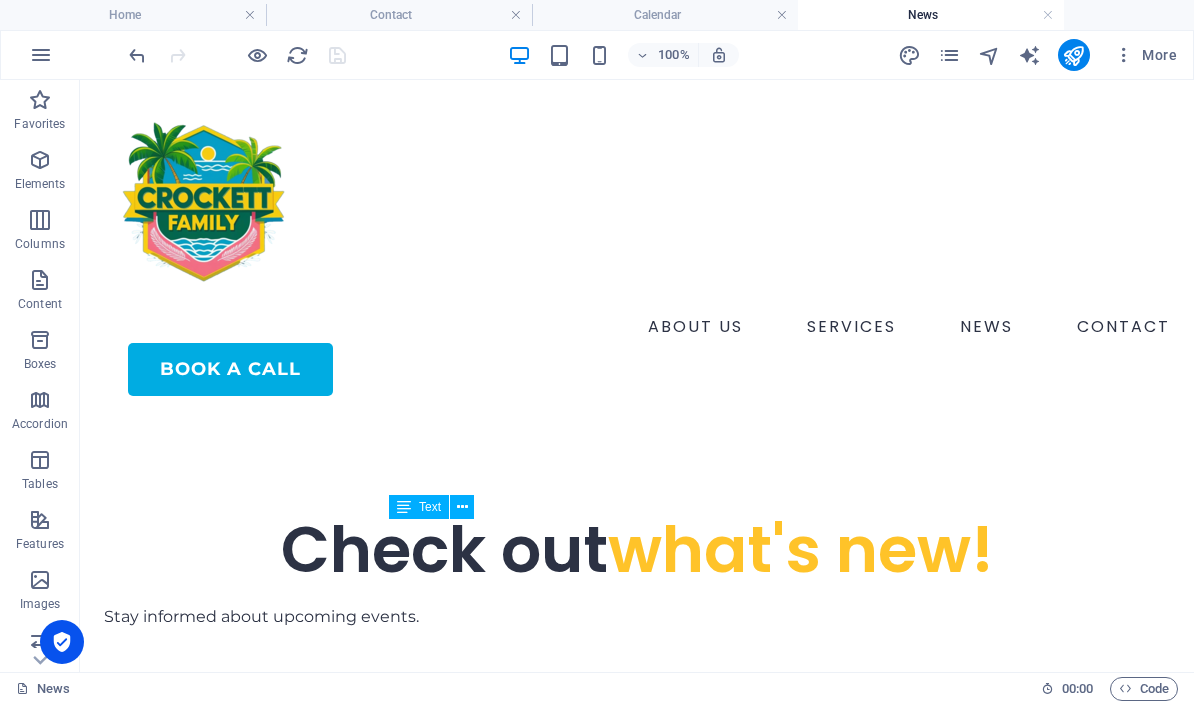 click on "Calendar" at bounding box center (665, 15) 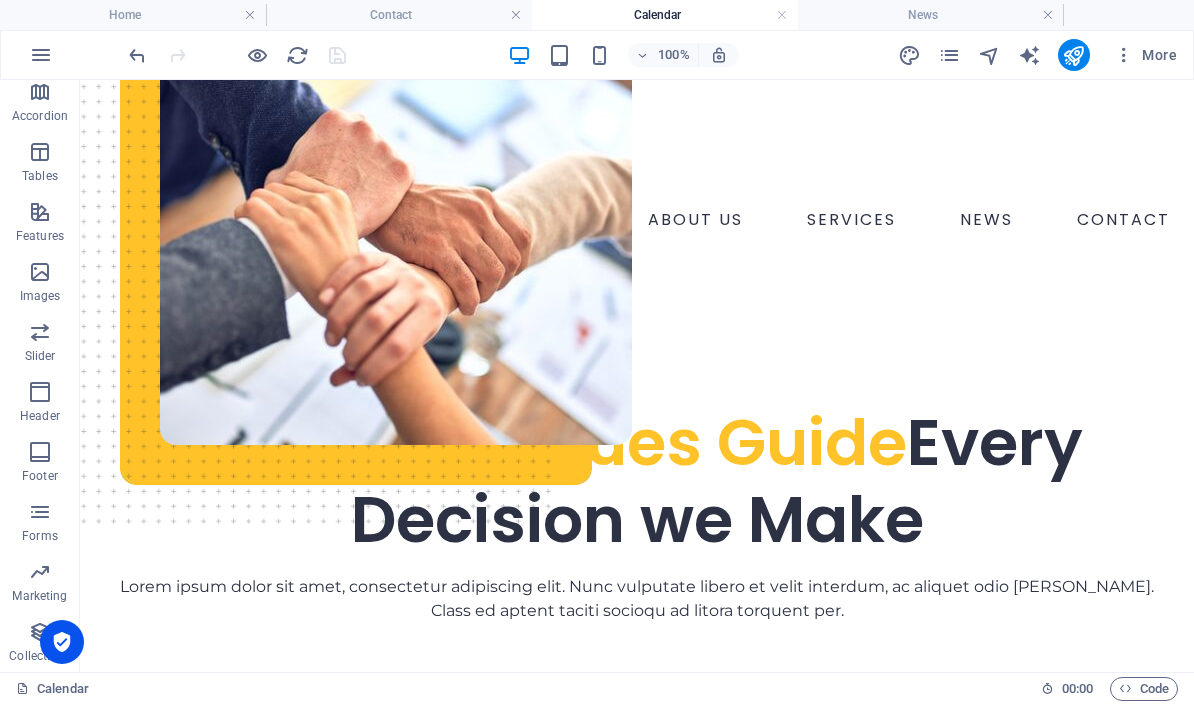 click on "Contact" at bounding box center (399, 15) 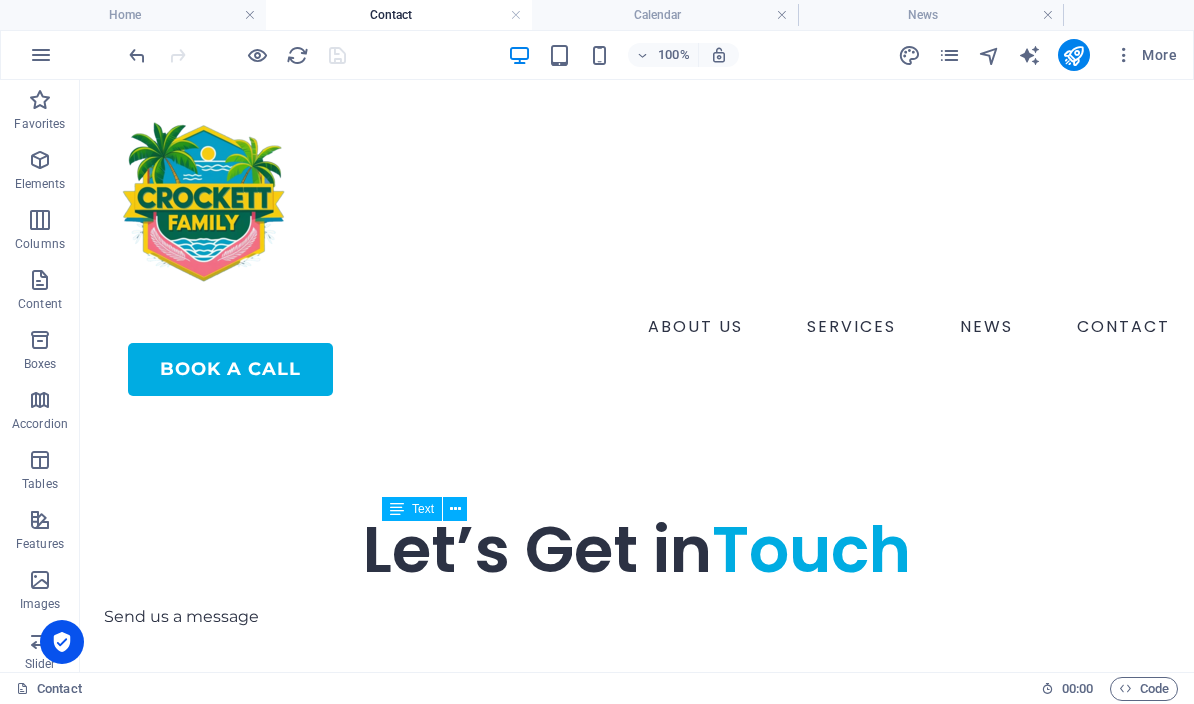 scroll, scrollTop: 0, scrollLeft: 0, axis: both 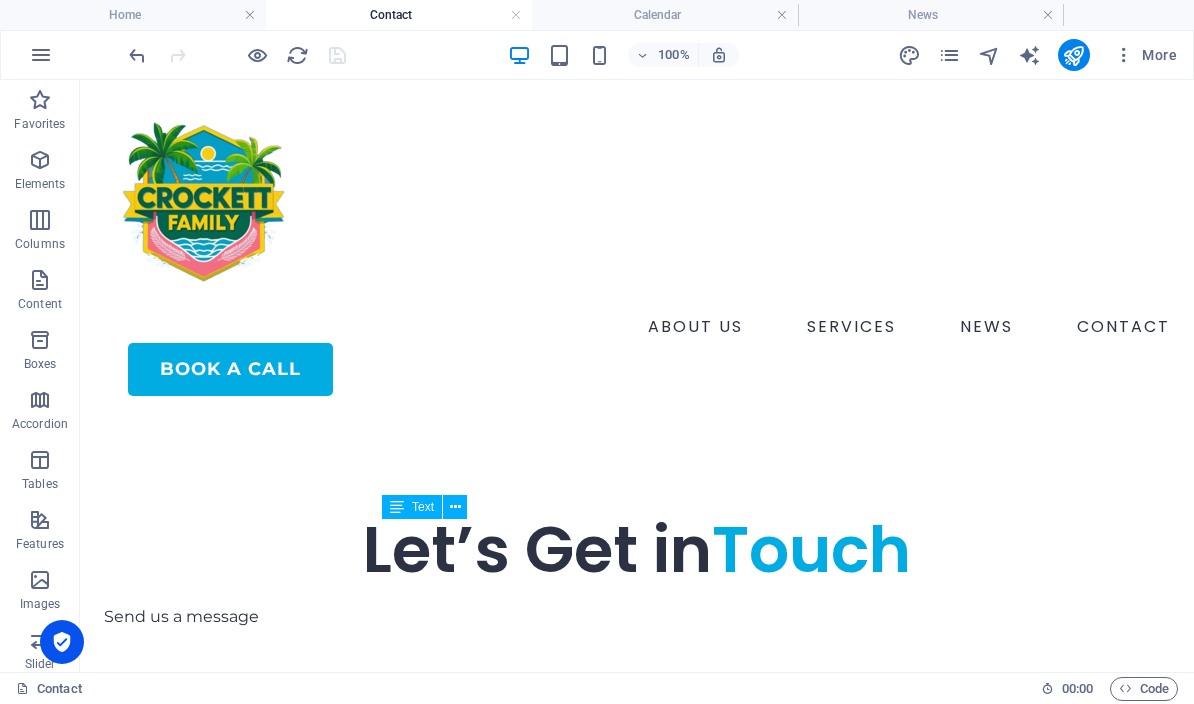 click on "More" at bounding box center (1145, 55) 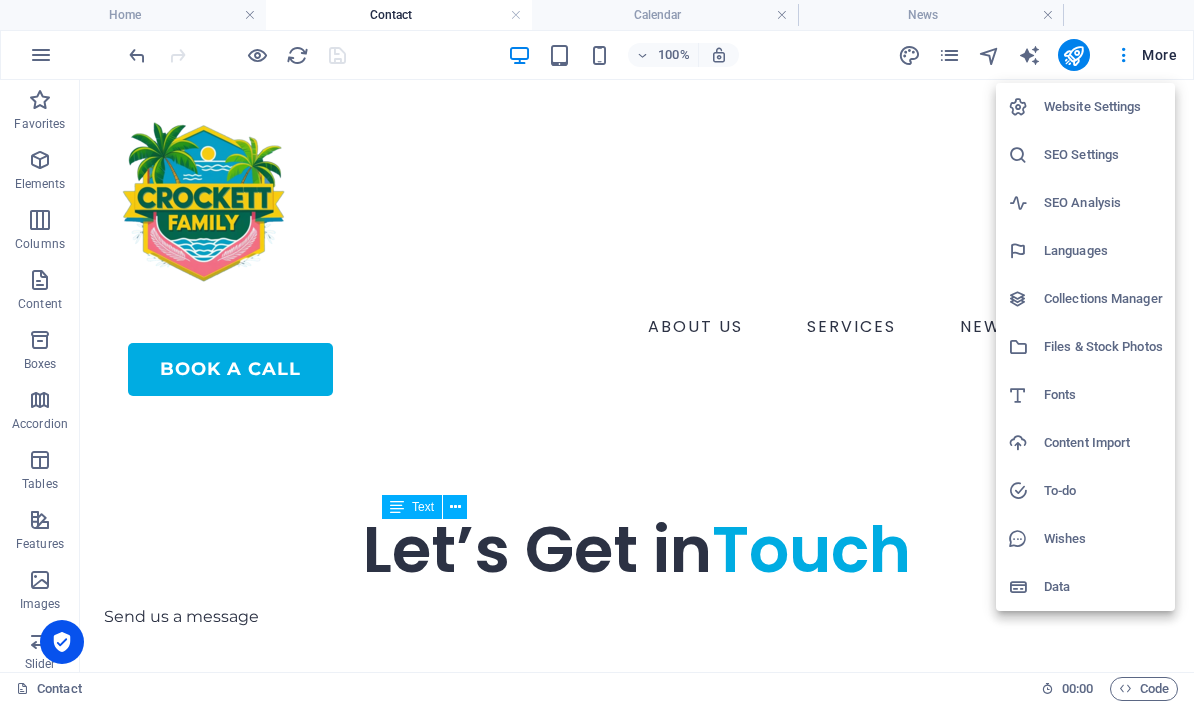 click on "Website Settings" at bounding box center (1103, 107) 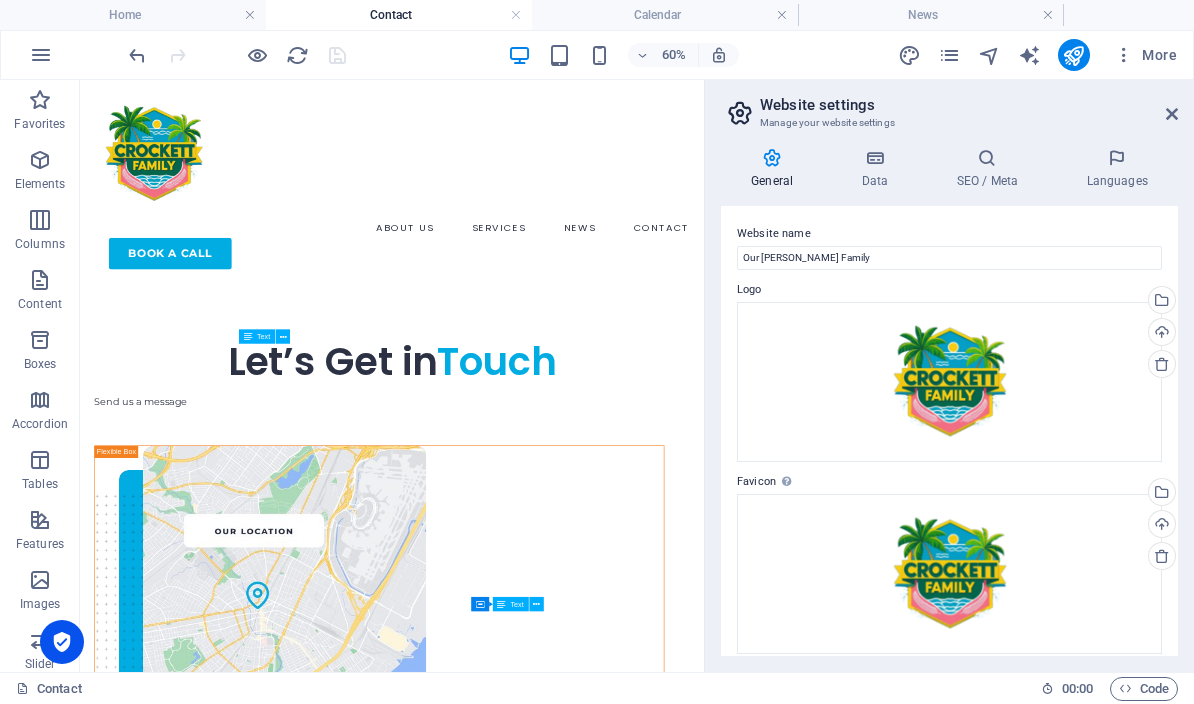 click on "Data" at bounding box center (878, 169) 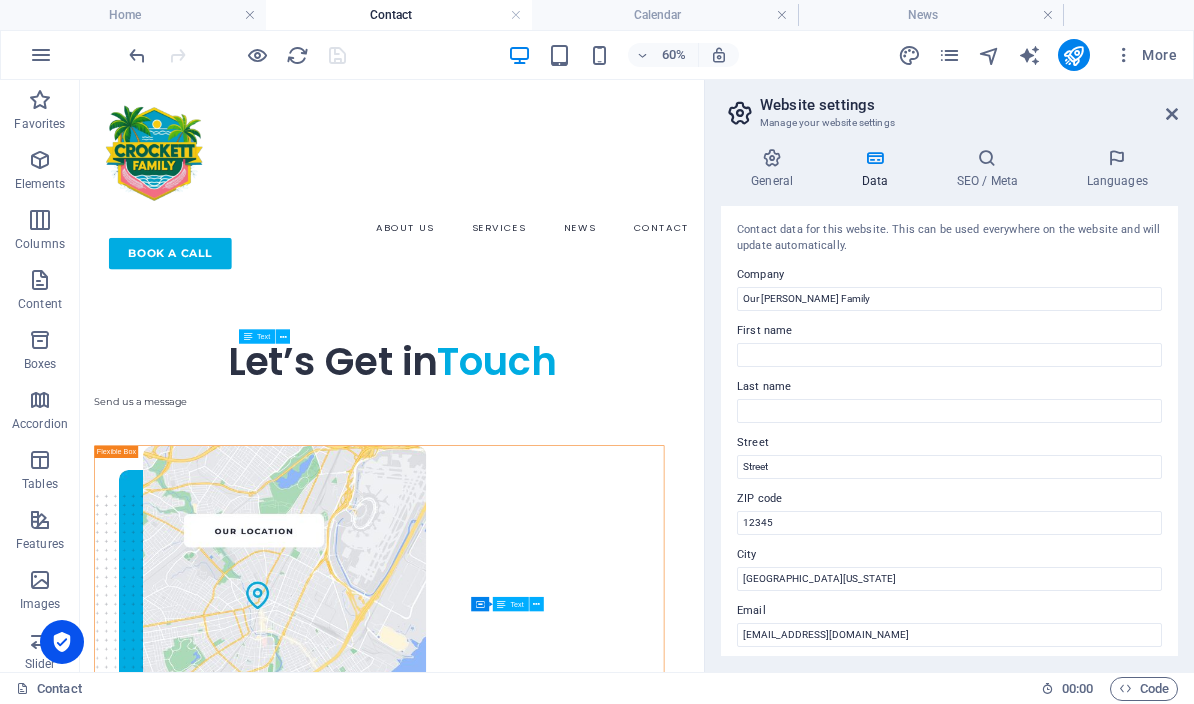 scroll, scrollTop: 0, scrollLeft: 0, axis: both 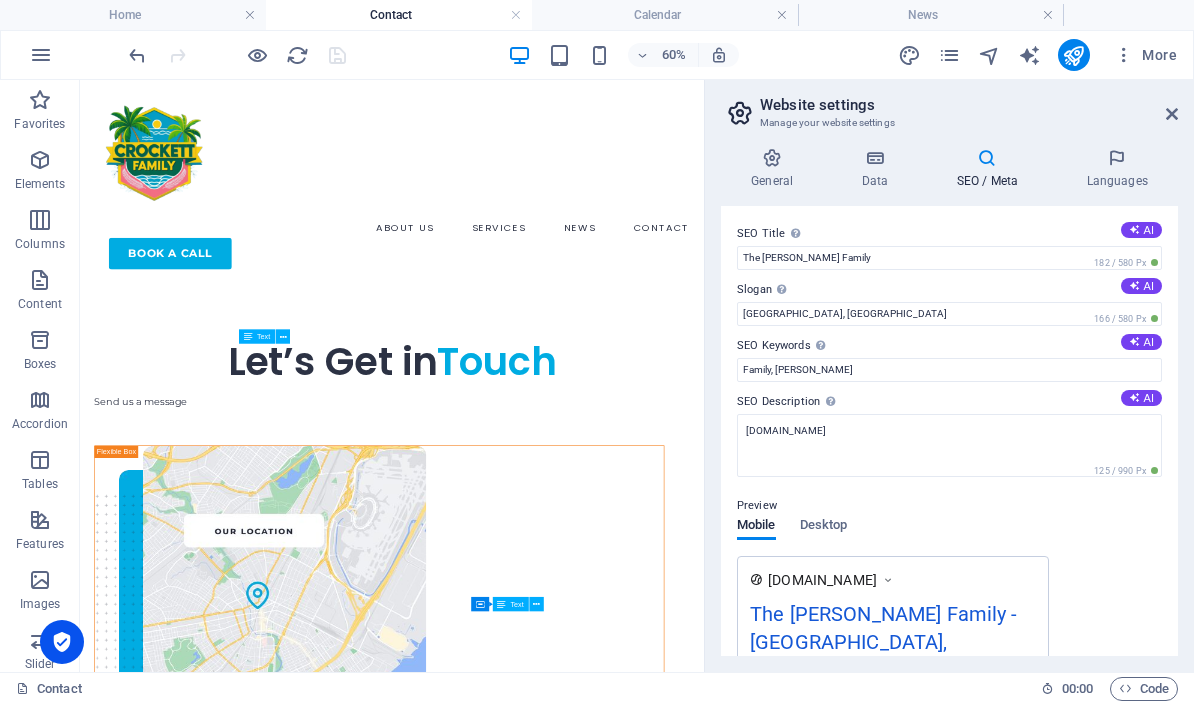 click at bounding box center (772, 158) 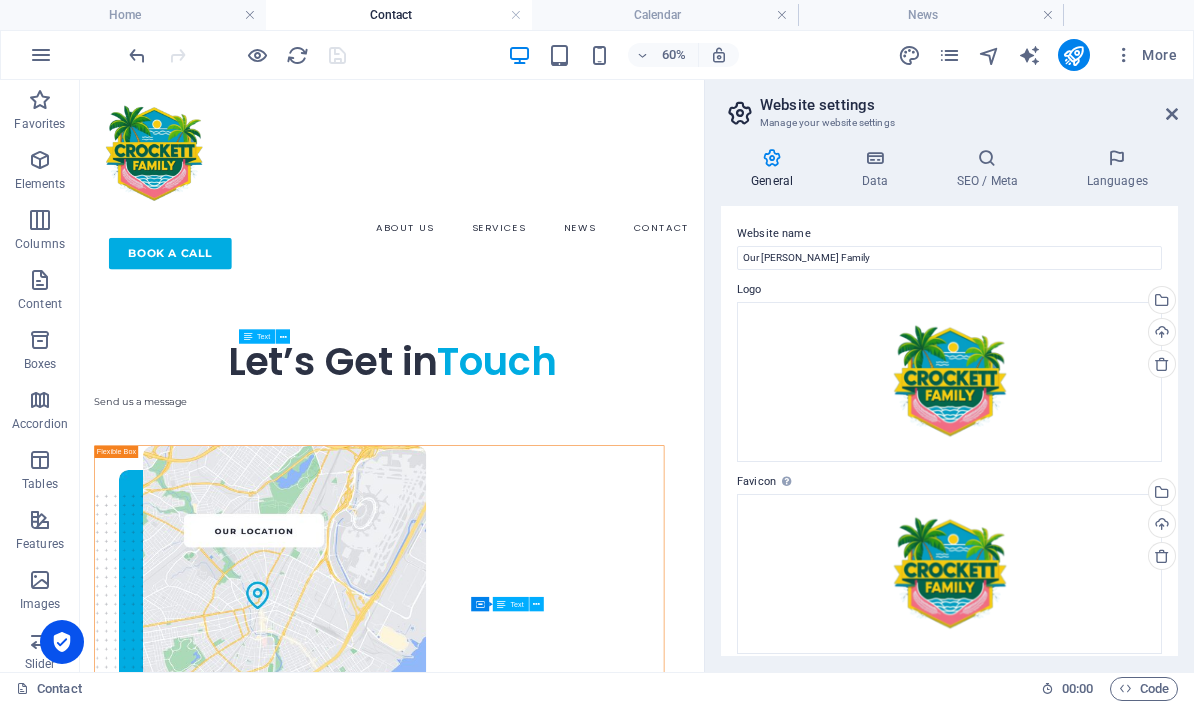 scroll, scrollTop: 0, scrollLeft: 0, axis: both 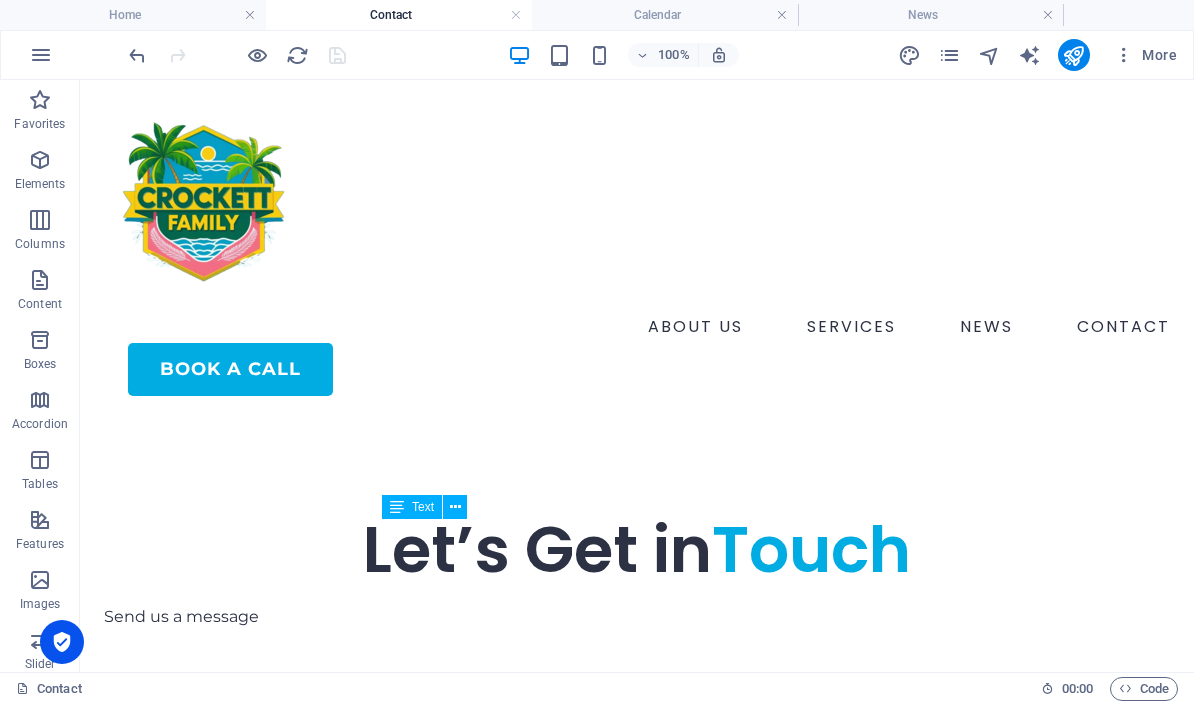 click at bounding box center [1124, 55] 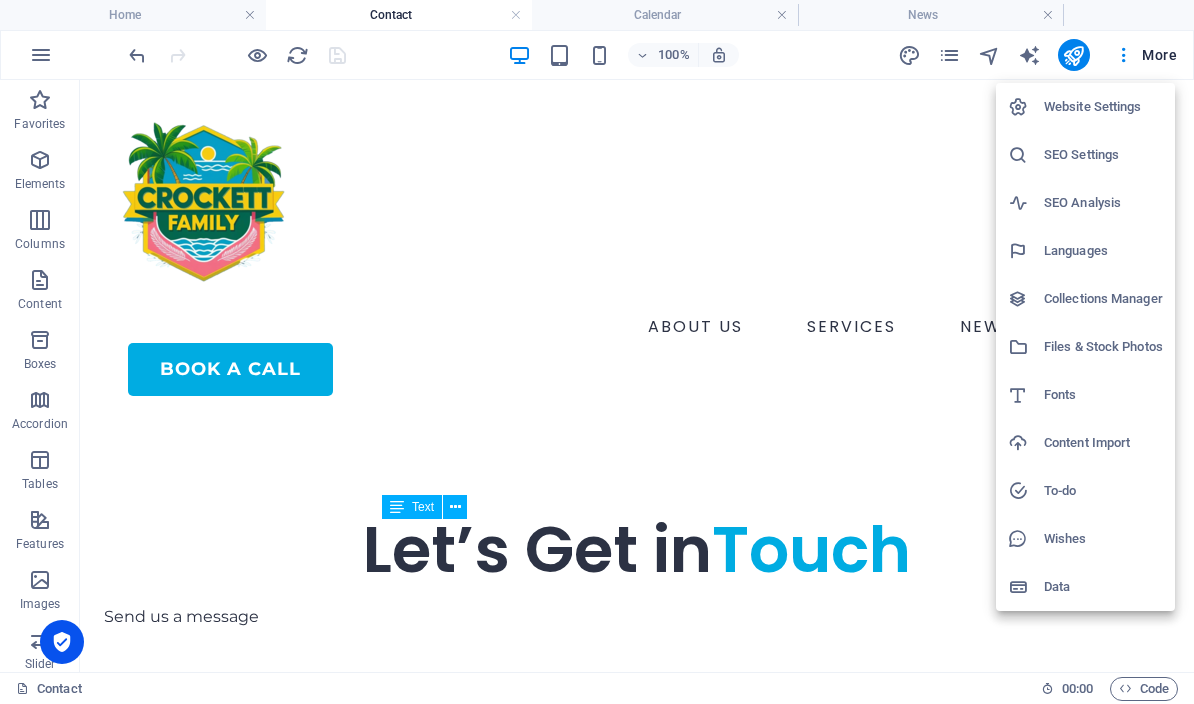 click on "Fonts" at bounding box center [1103, 395] 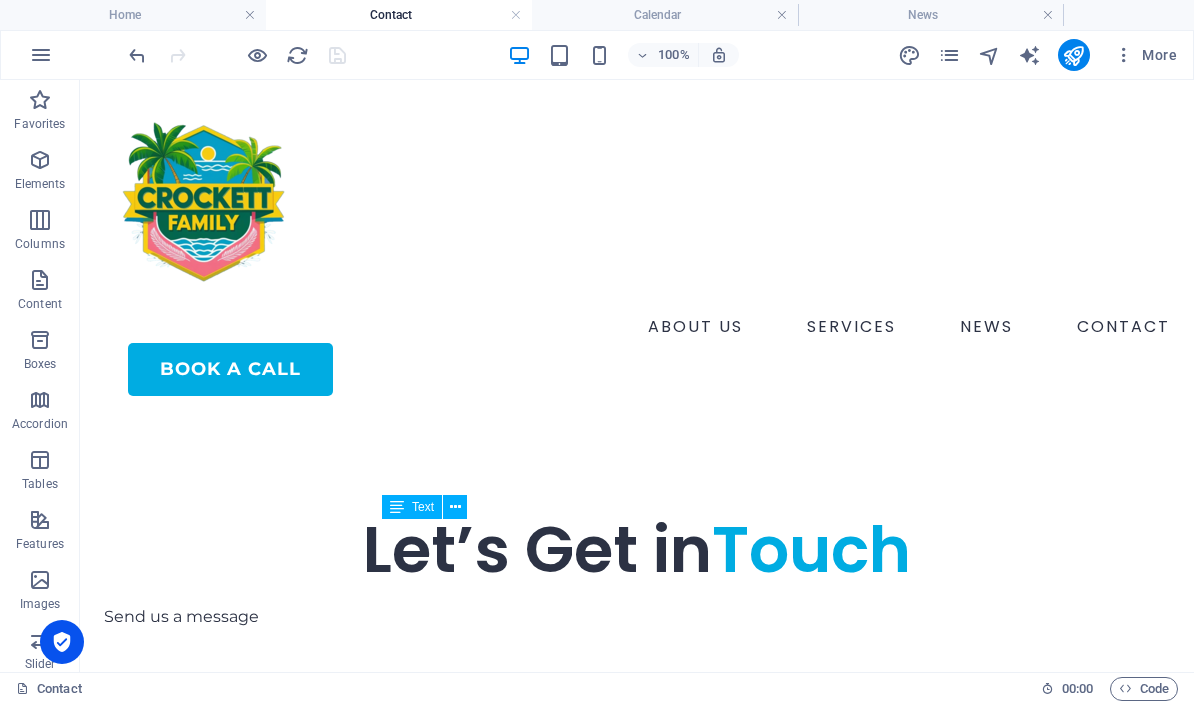 select on "popularity" 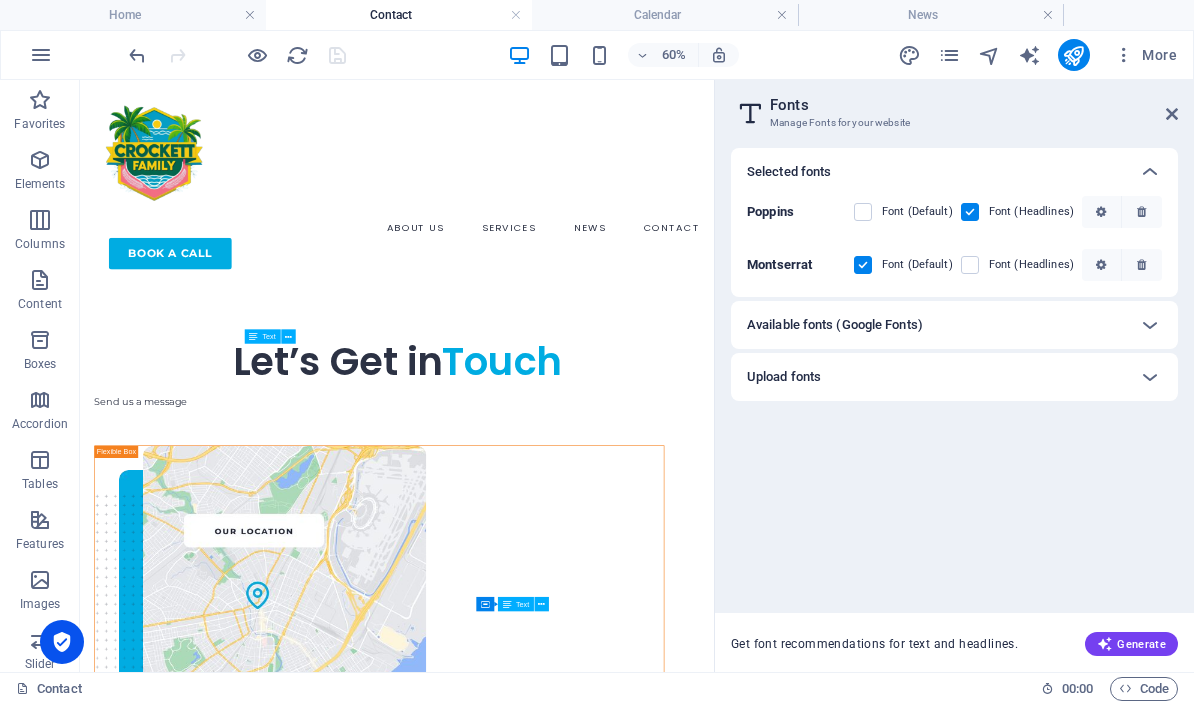 click at bounding box center [1150, 377] 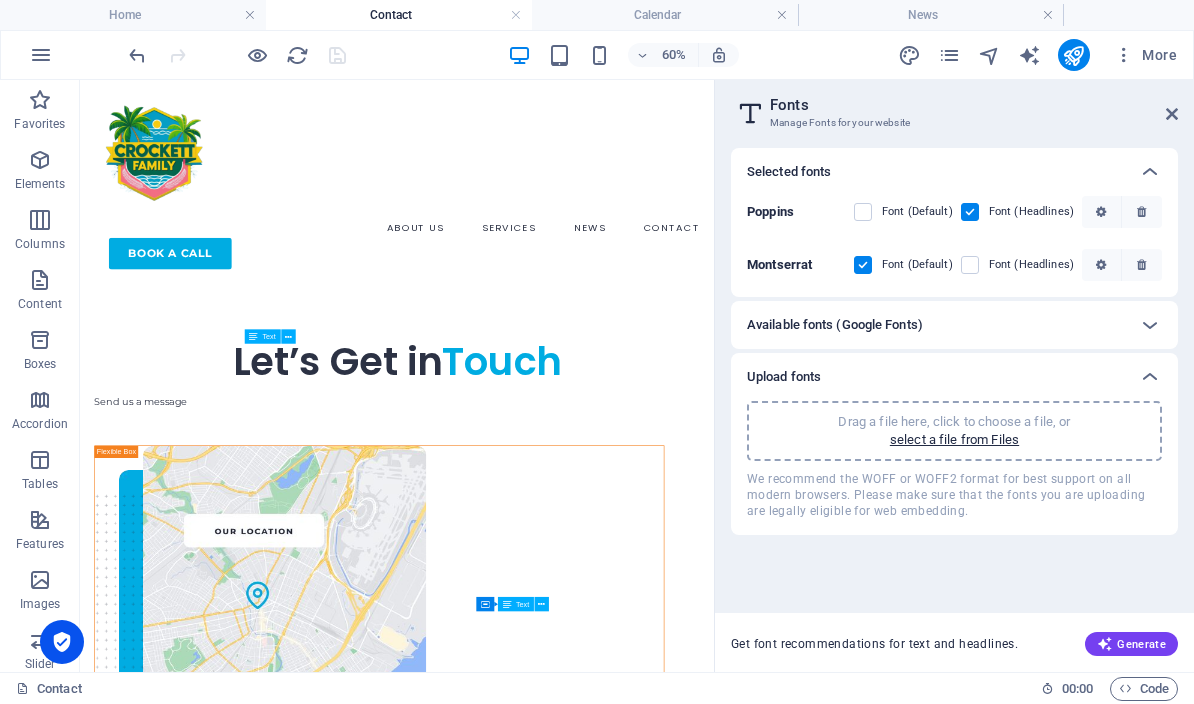 click at bounding box center [1172, 114] 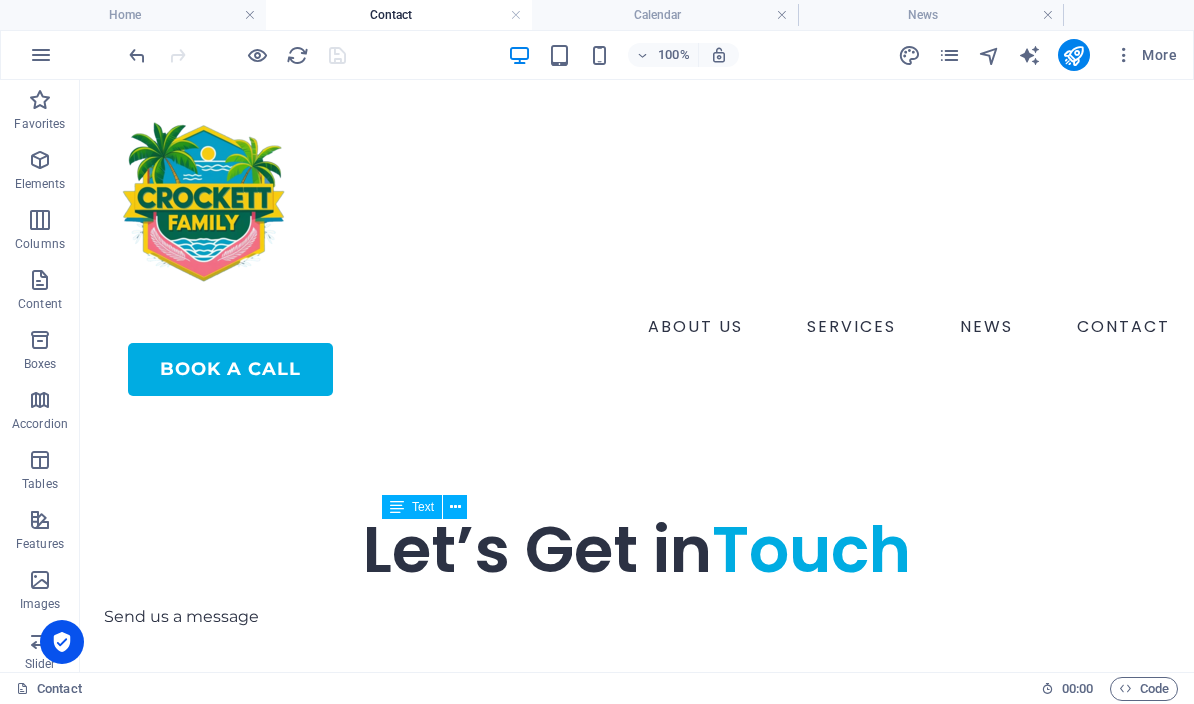 click on "More" at bounding box center (1145, 55) 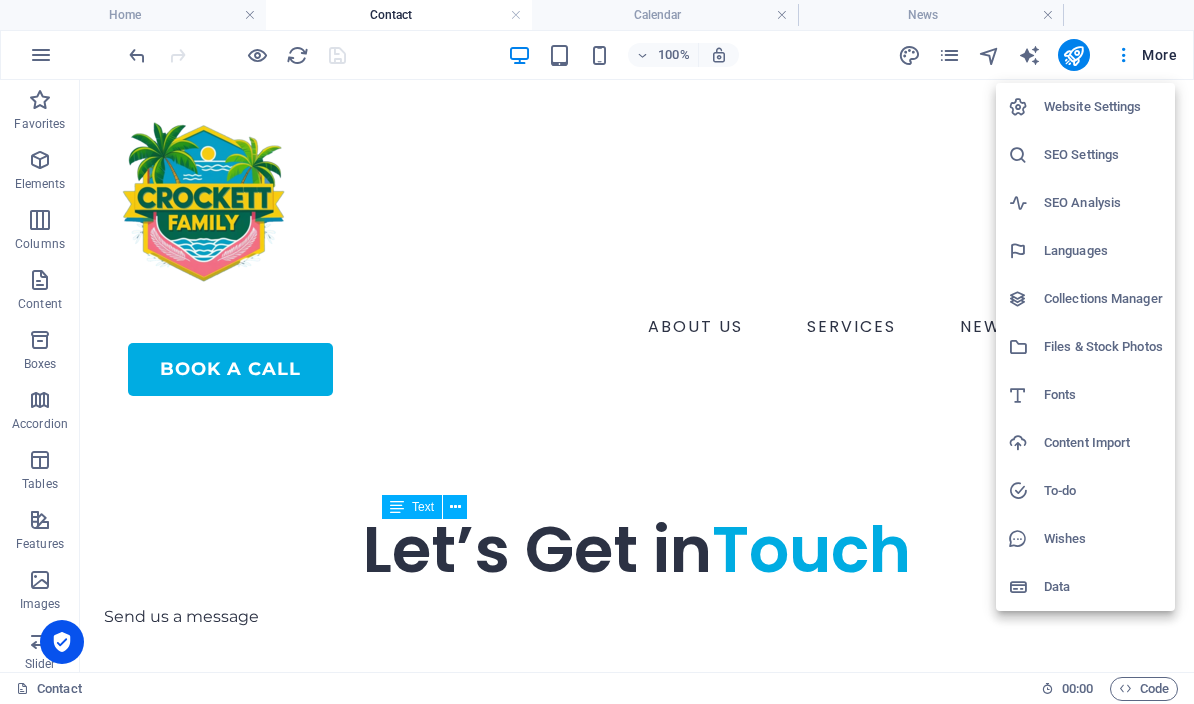 click at bounding box center (597, 352) 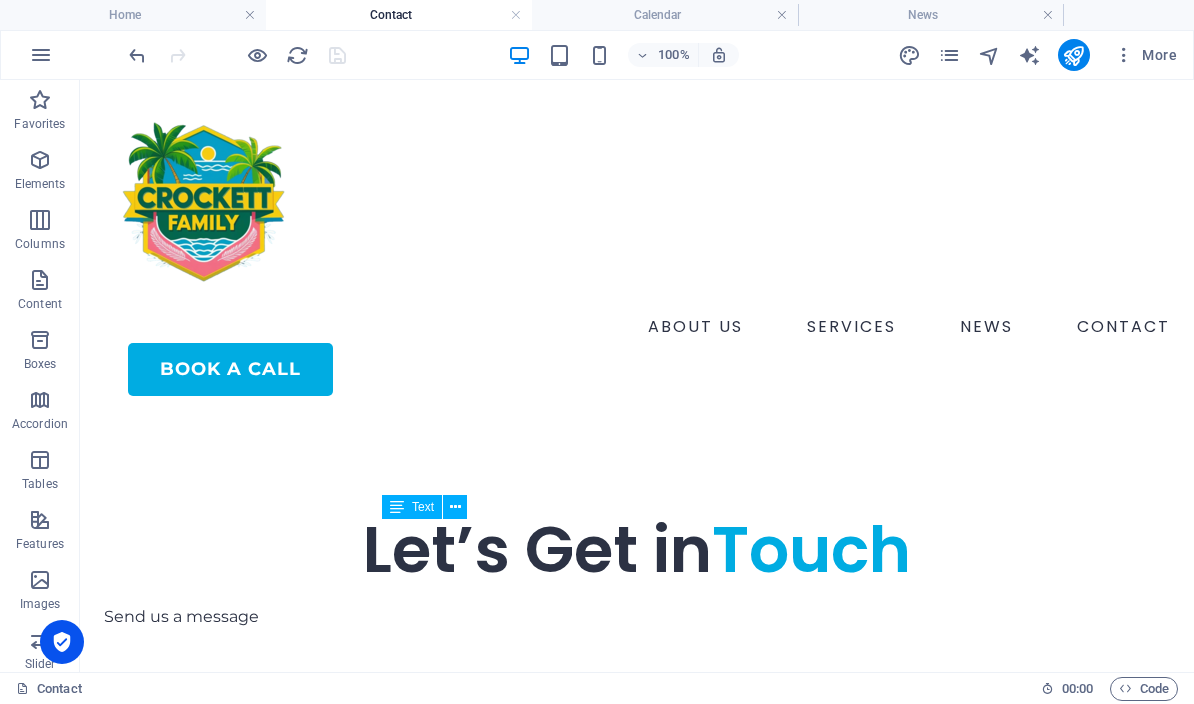 click at bounding box center [1029, 55] 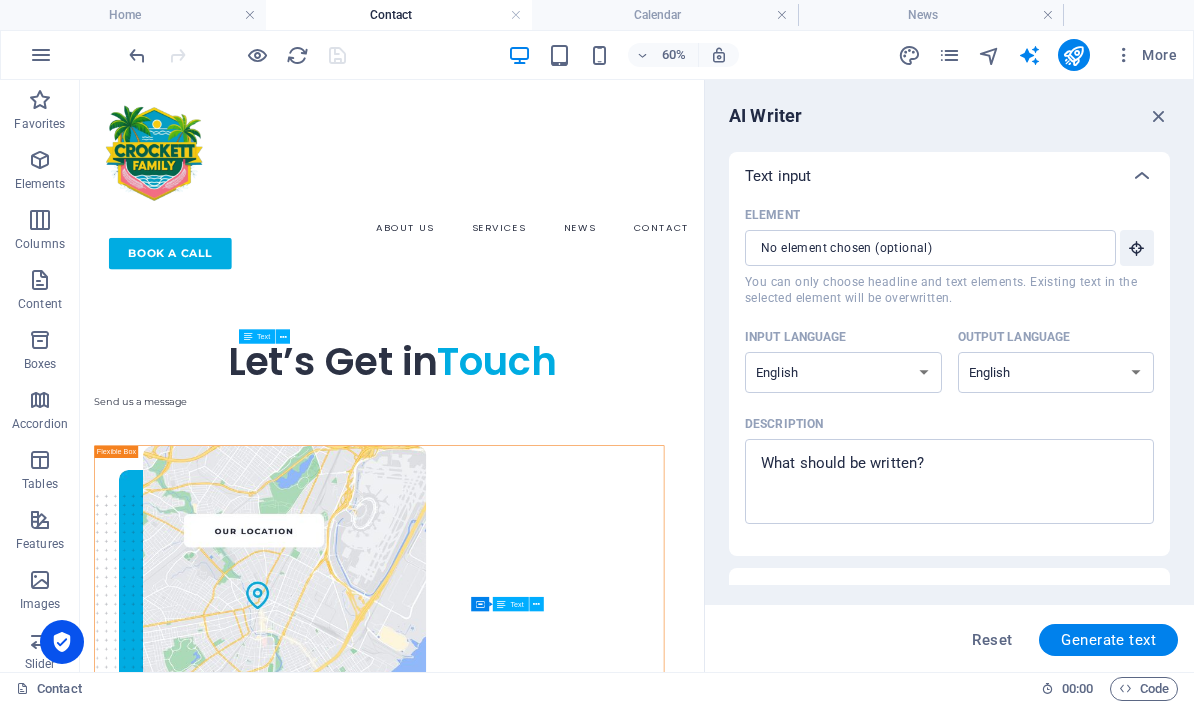 scroll, scrollTop: 0, scrollLeft: 0, axis: both 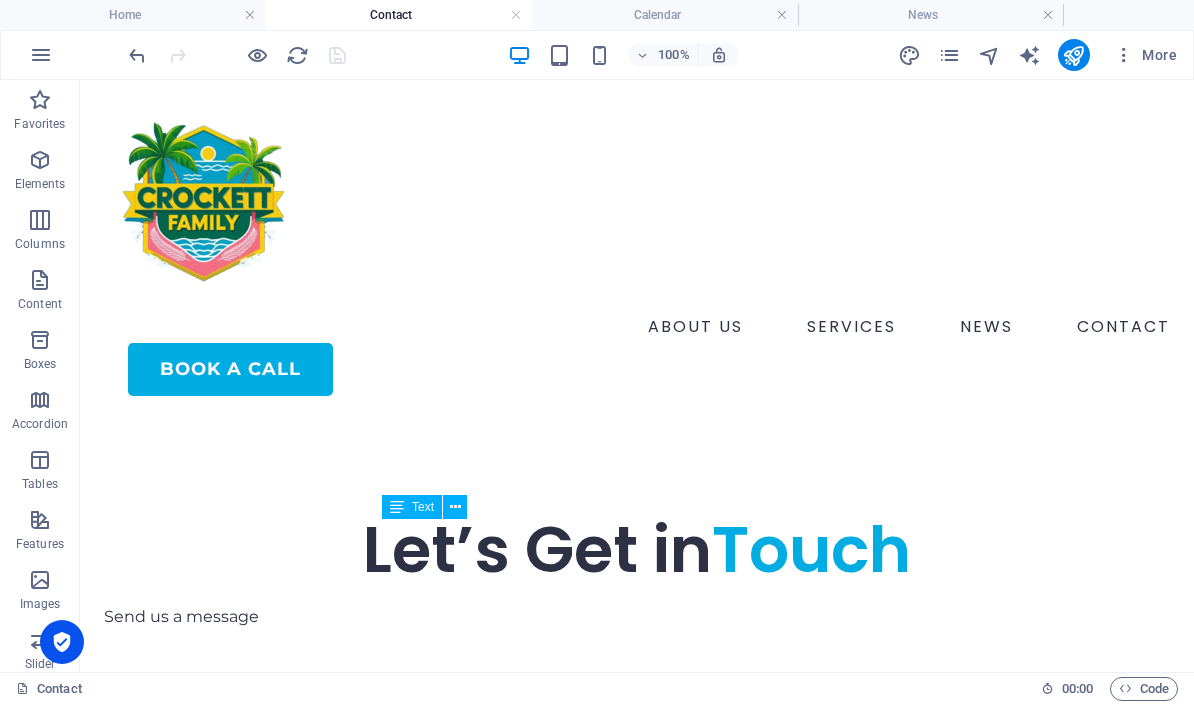 click at bounding box center (949, 55) 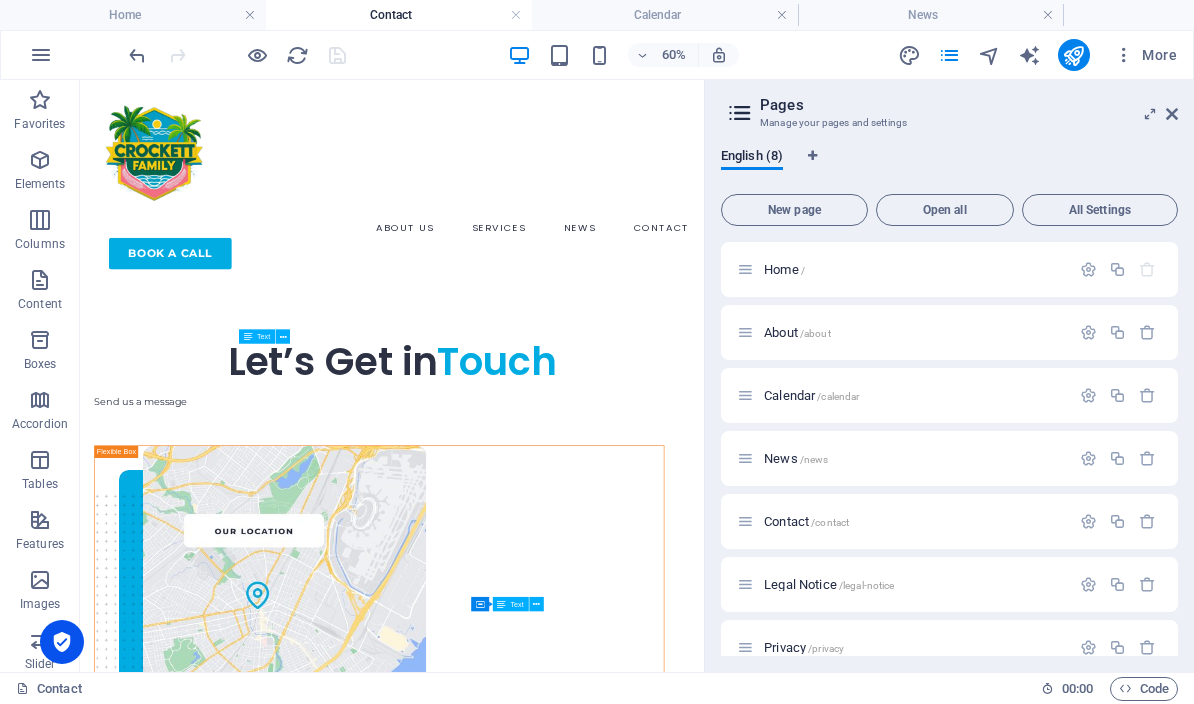 click at bounding box center (1172, 114) 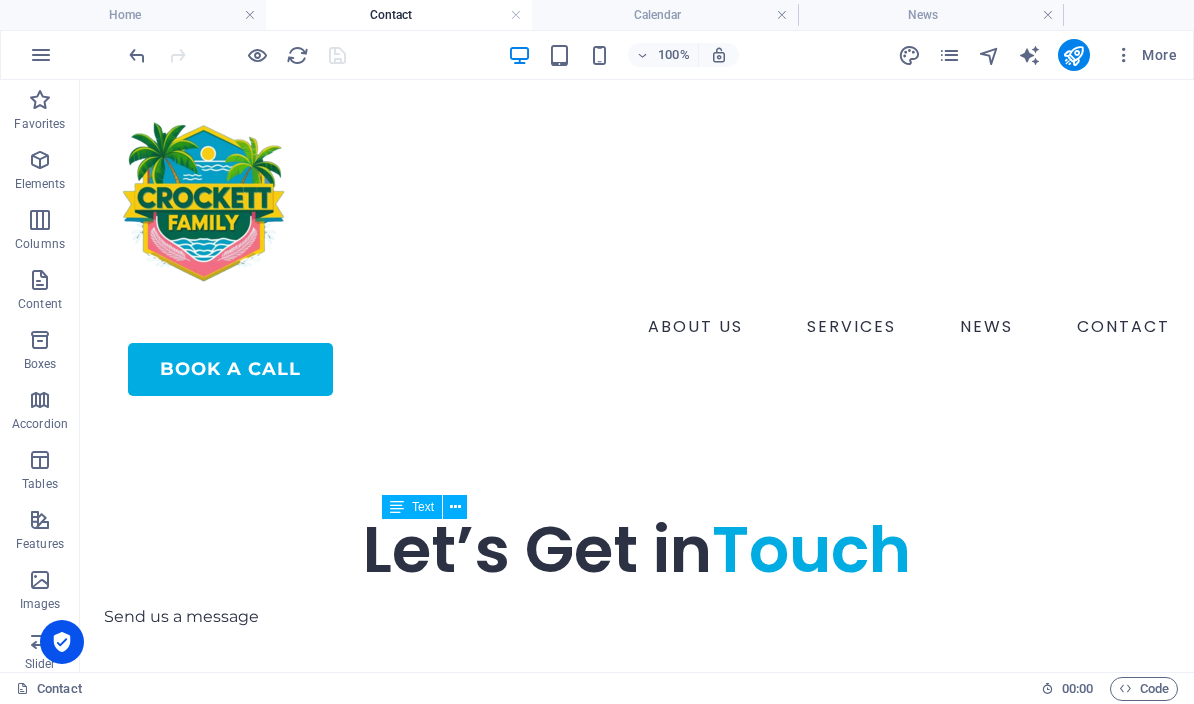 click at bounding box center (909, 55) 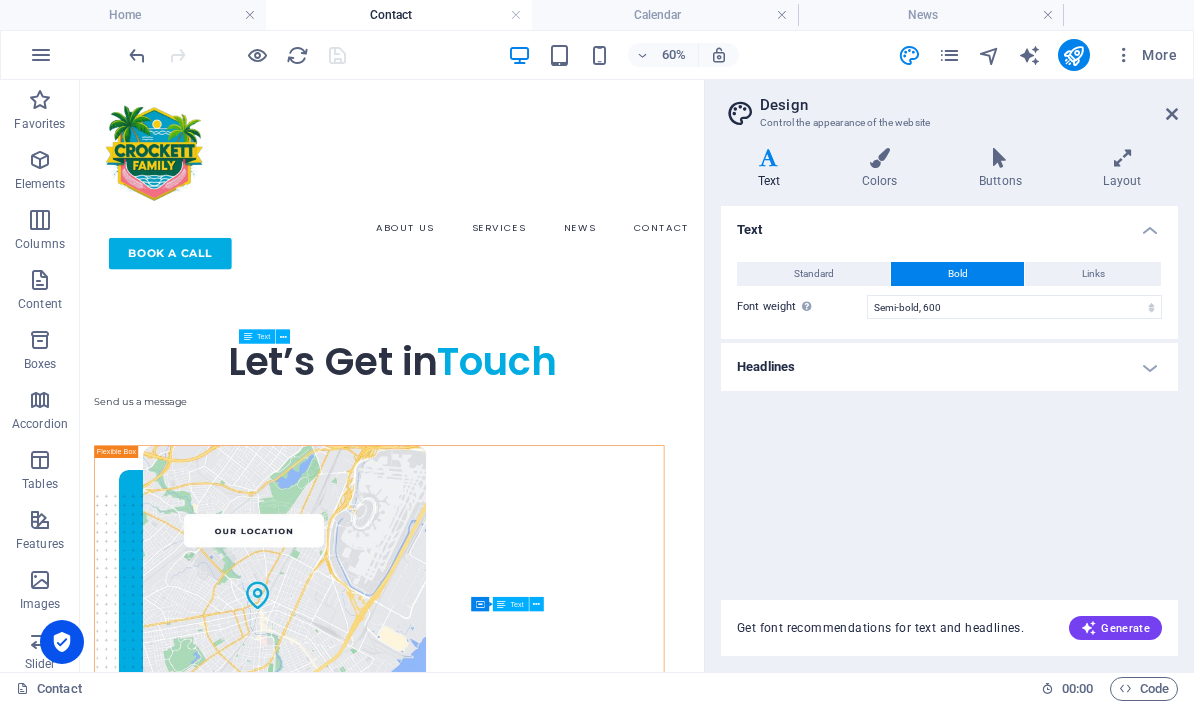 click on "Colors" at bounding box center [883, 169] 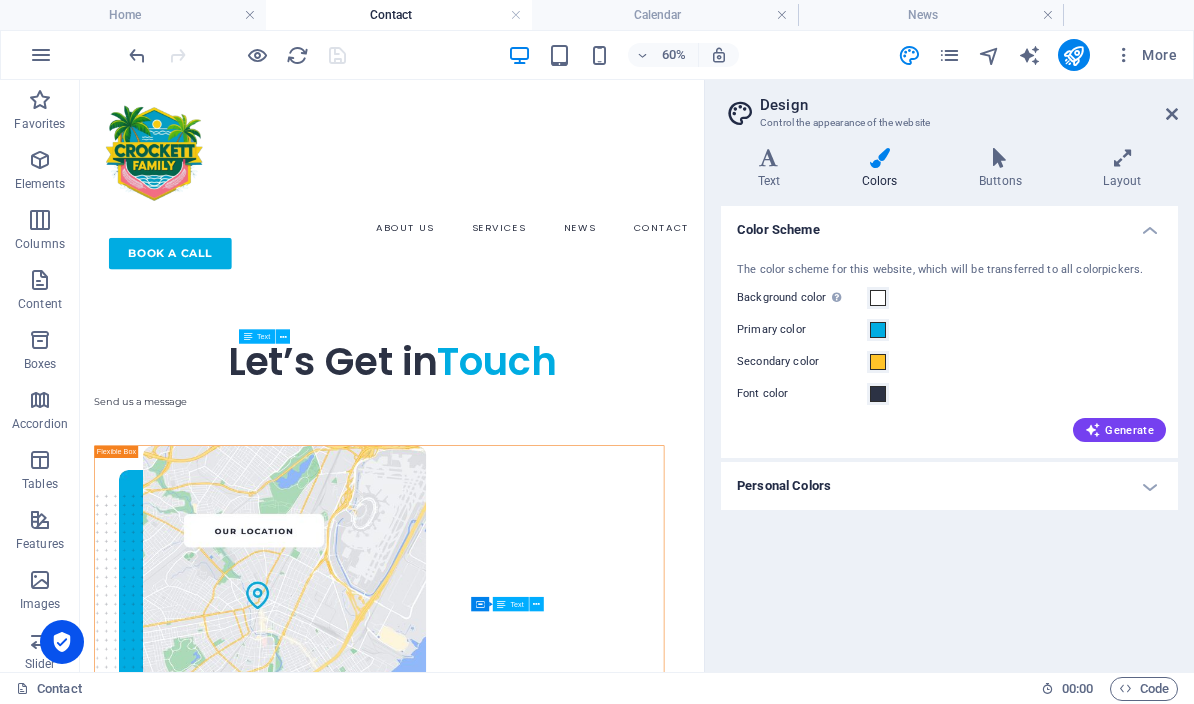 click on "Personal Colors" at bounding box center [949, 486] 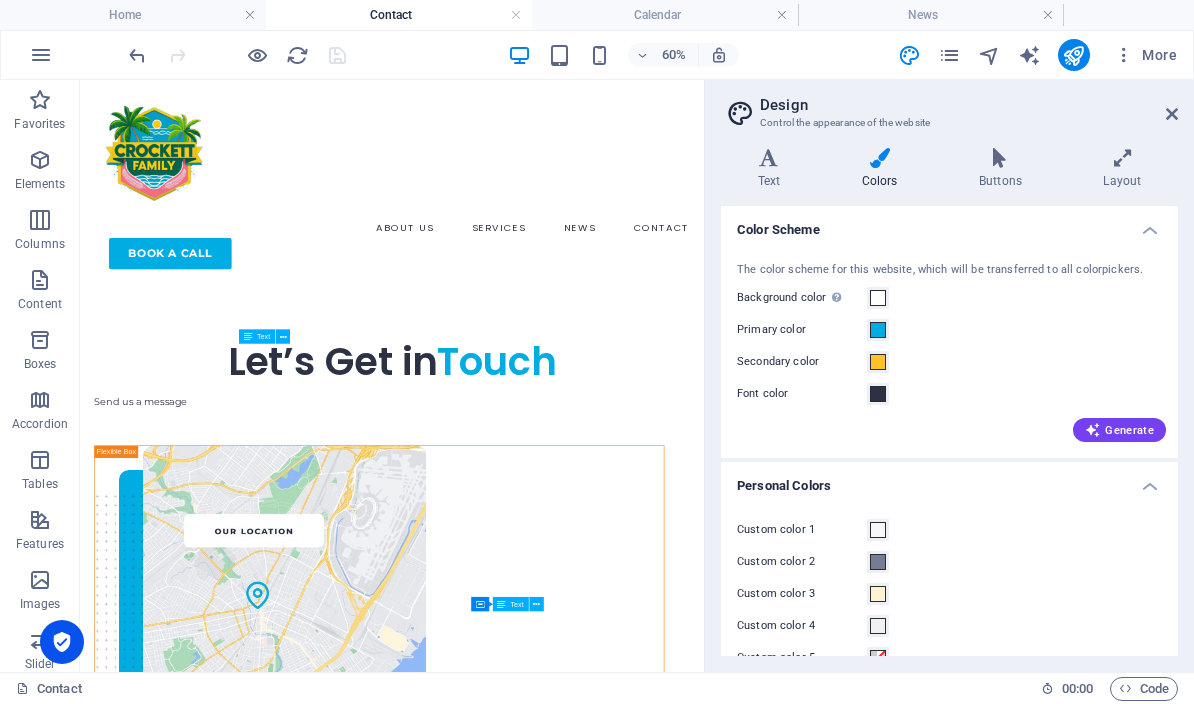 scroll, scrollTop: 0, scrollLeft: 0, axis: both 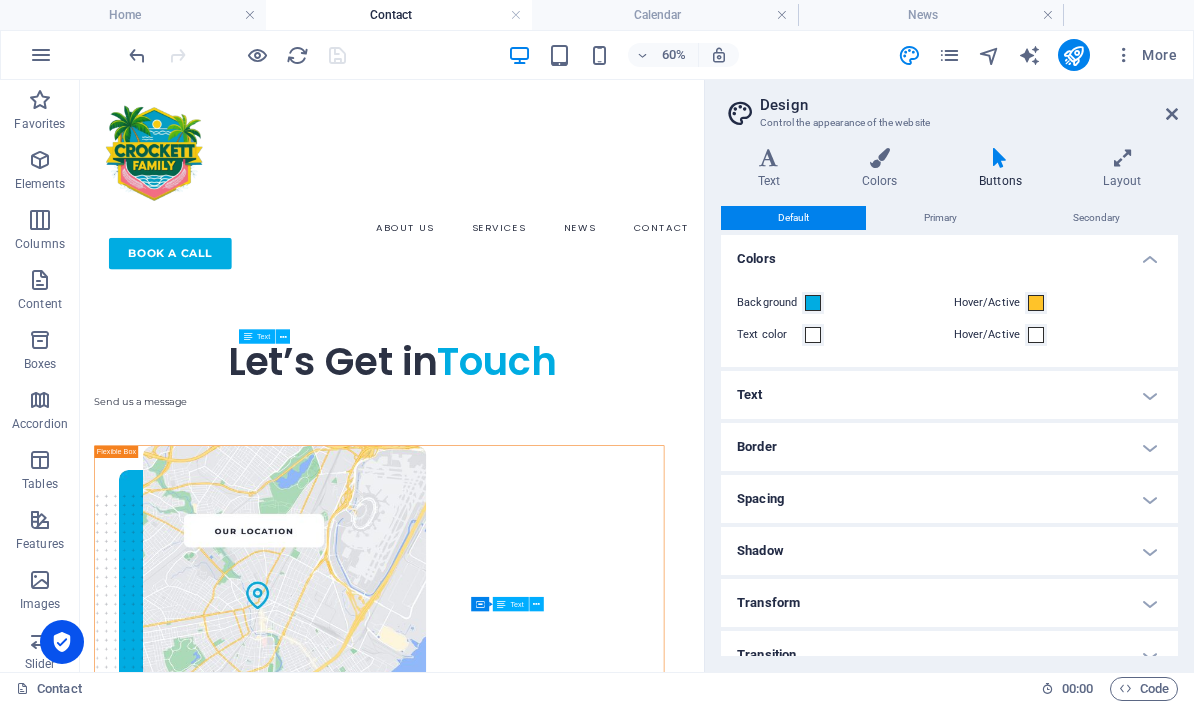 click at bounding box center (1122, 158) 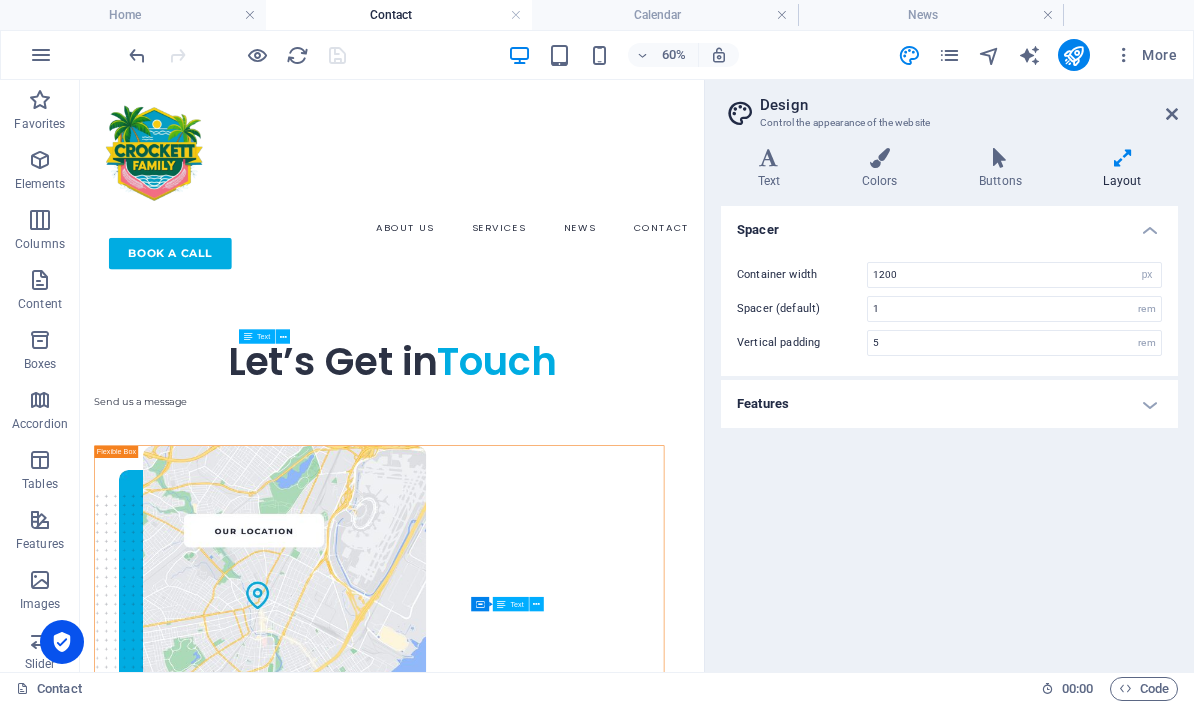 click at bounding box center [1172, 114] 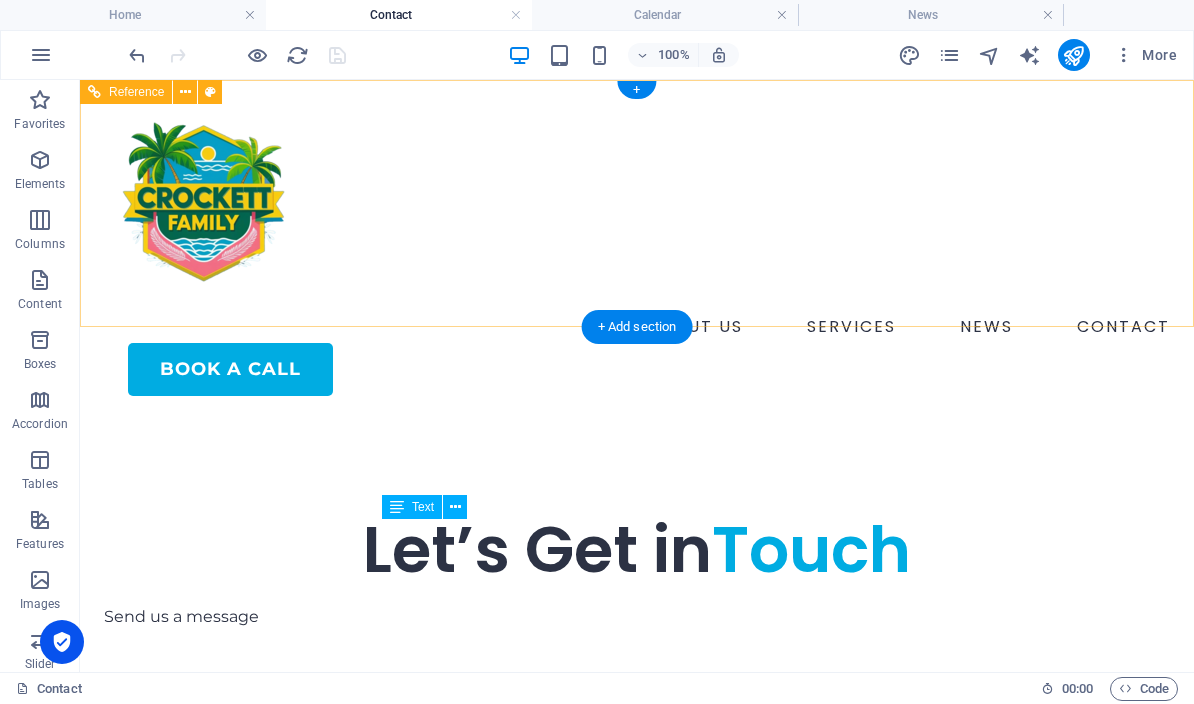 click on "ABOUT US SERVICES NEWS CONTACT" at bounding box center (637, 327) 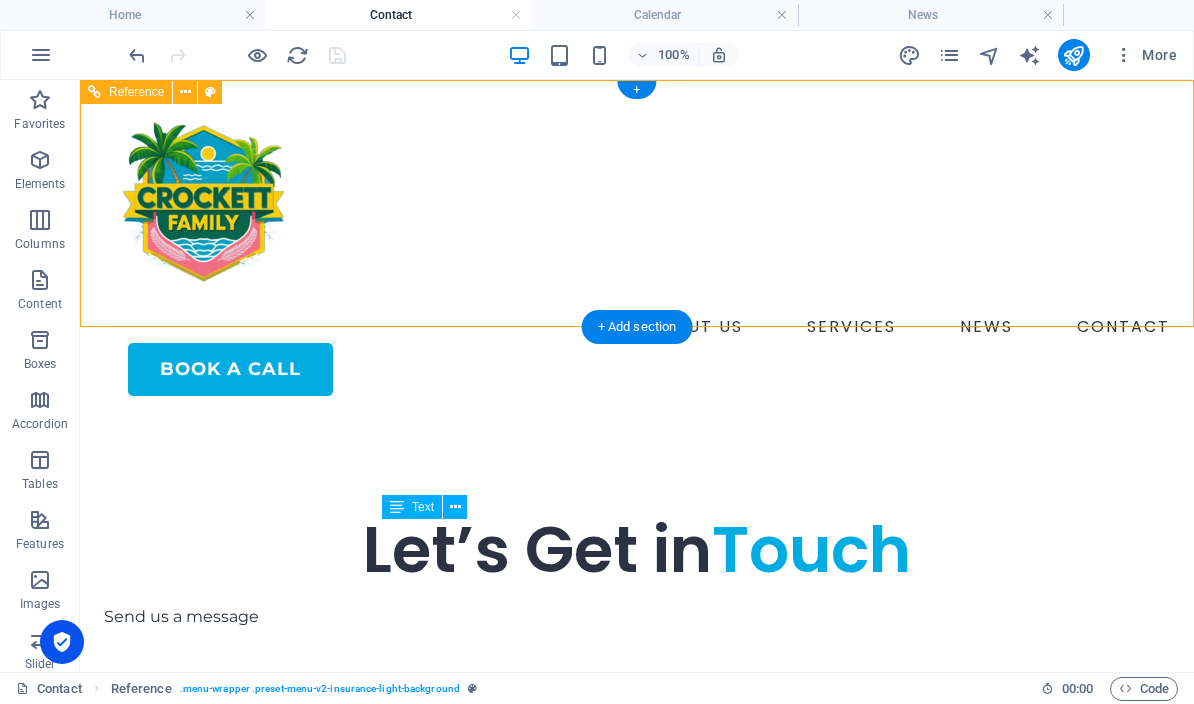 click at bounding box center (210, 92) 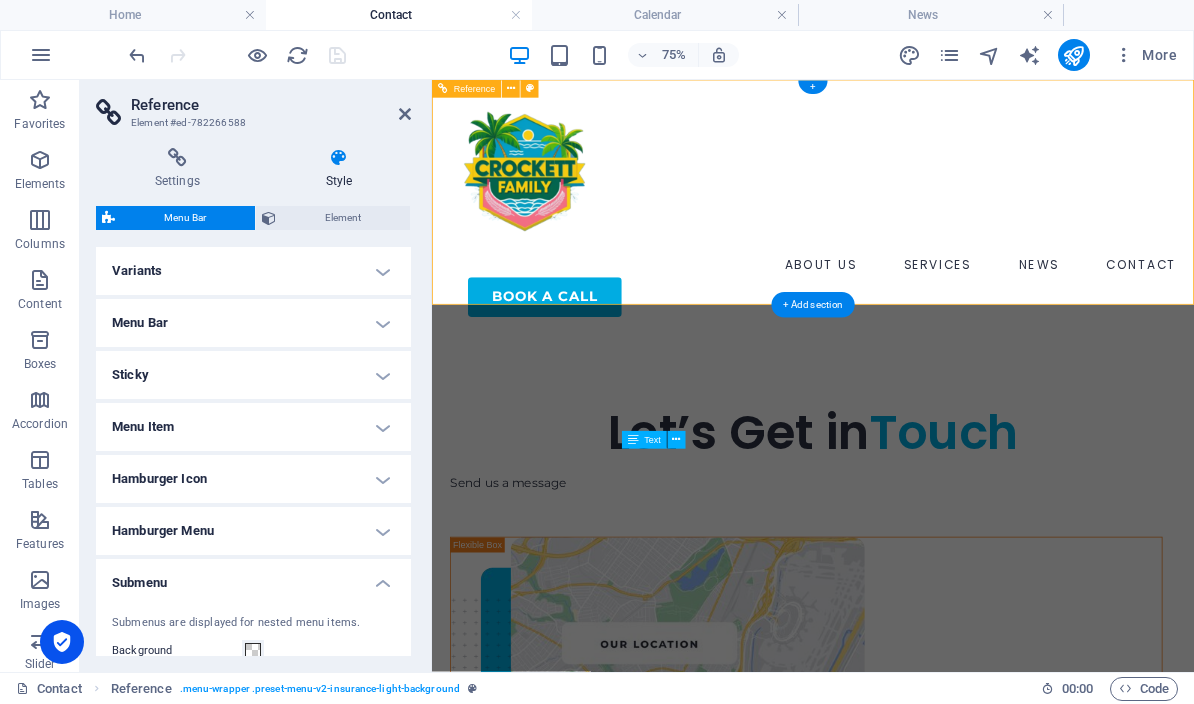 click on "Element" at bounding box center (343, 218) 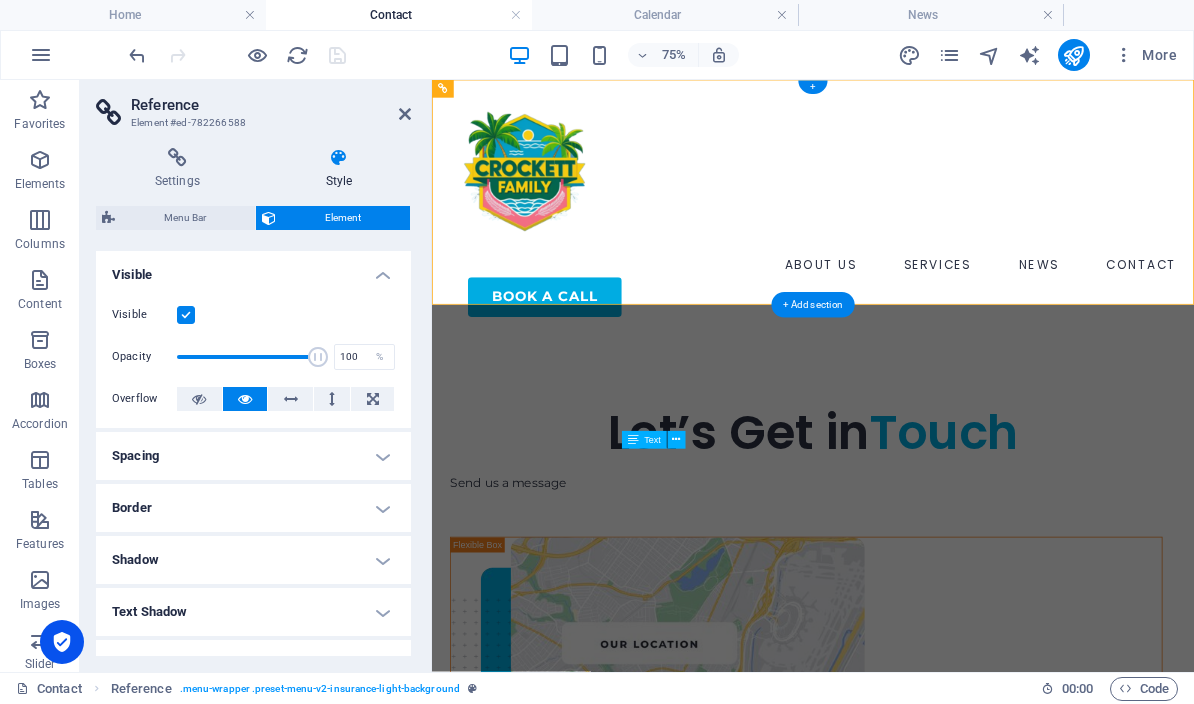 click on "Settings" at bounding box center [181, 169] 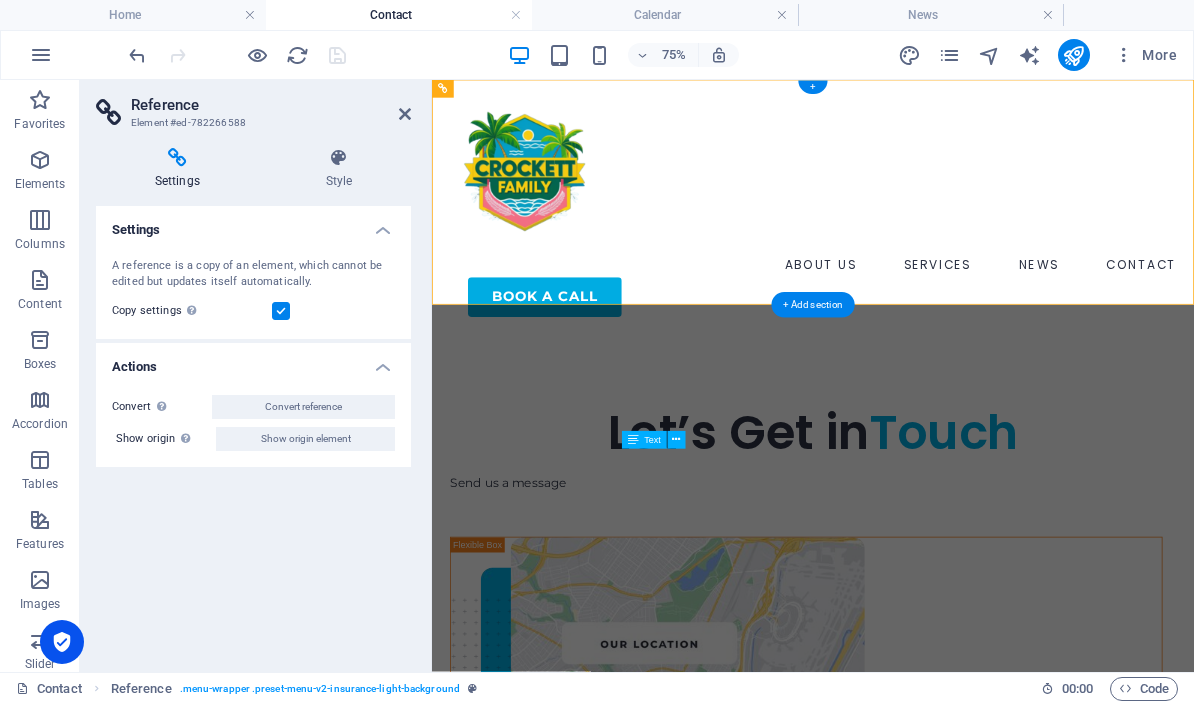 click on "Show origin element" at bounding box center [305, 439] 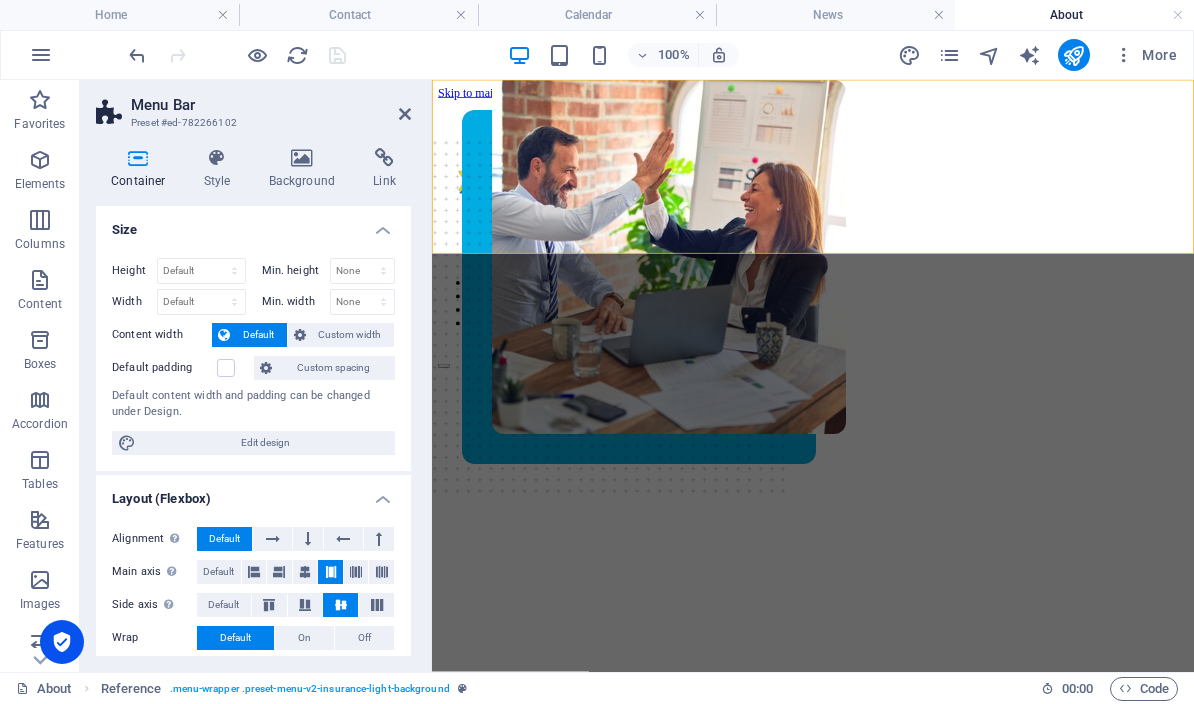 scroll, scrollTop: 0, scrollLeft: 0, axis: both 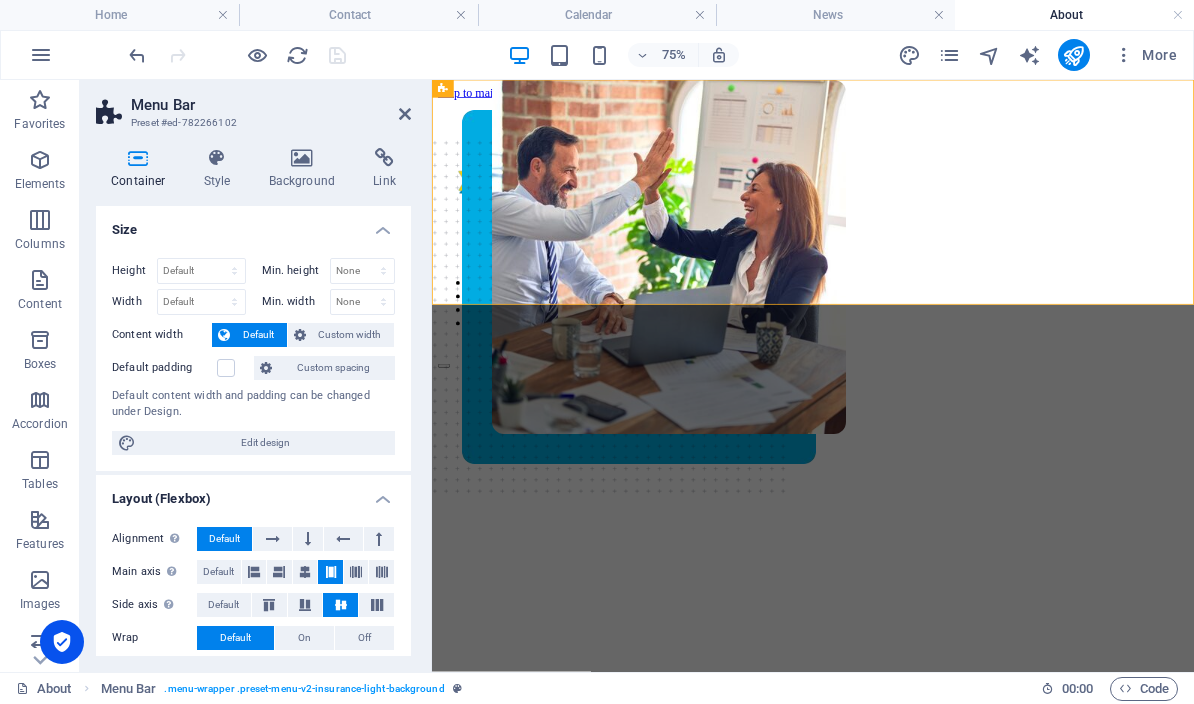 click on "Contact" at bounding box center [358, 15] 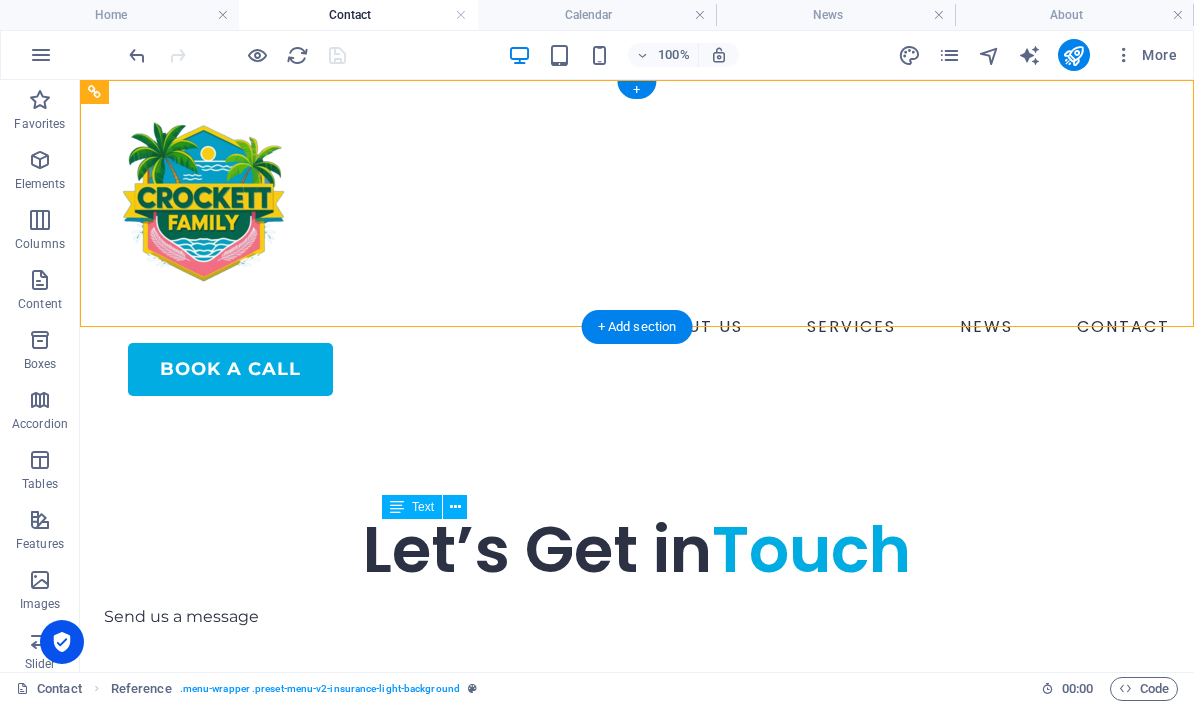 click at bounding box center [637, 203] 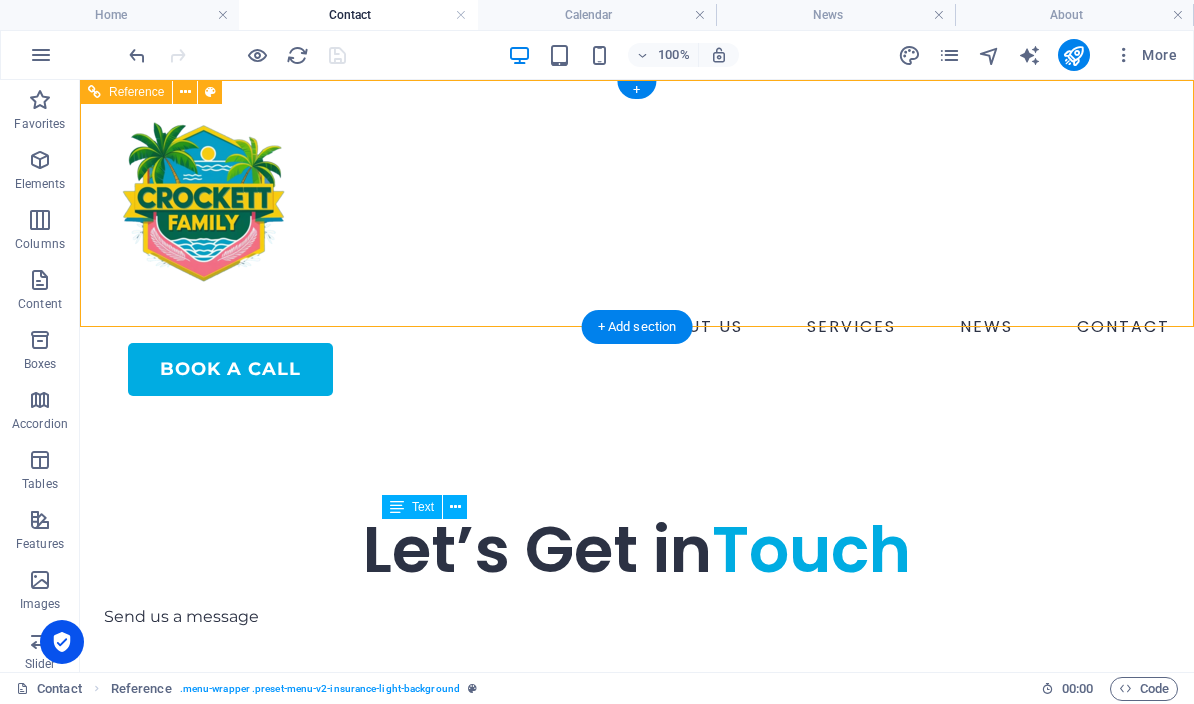 click on "ABOUT US SERVICES NEWS CONTACT BOOK A CALL" at bounding box center [637, 246] 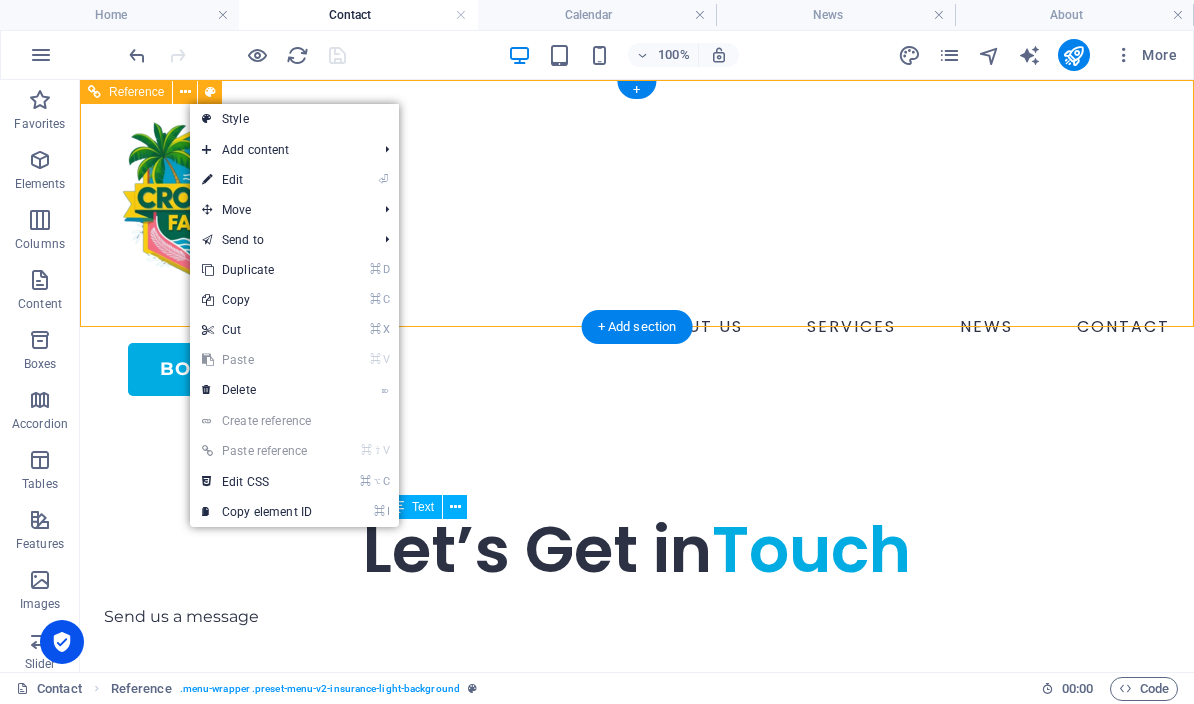 click on "⏎  Edit" at bounding box center [257, 180] 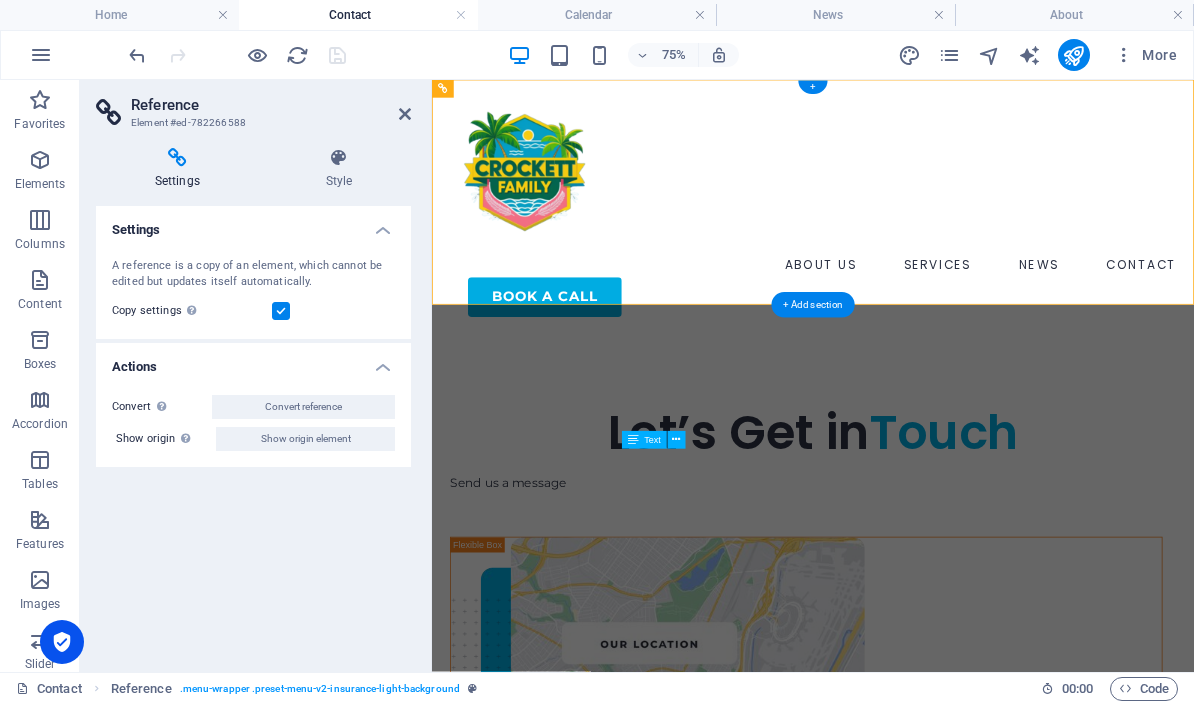 click on "Use the same settings (flex, animation, position, style) as for the reference target element" at bounding box center [192, 310] 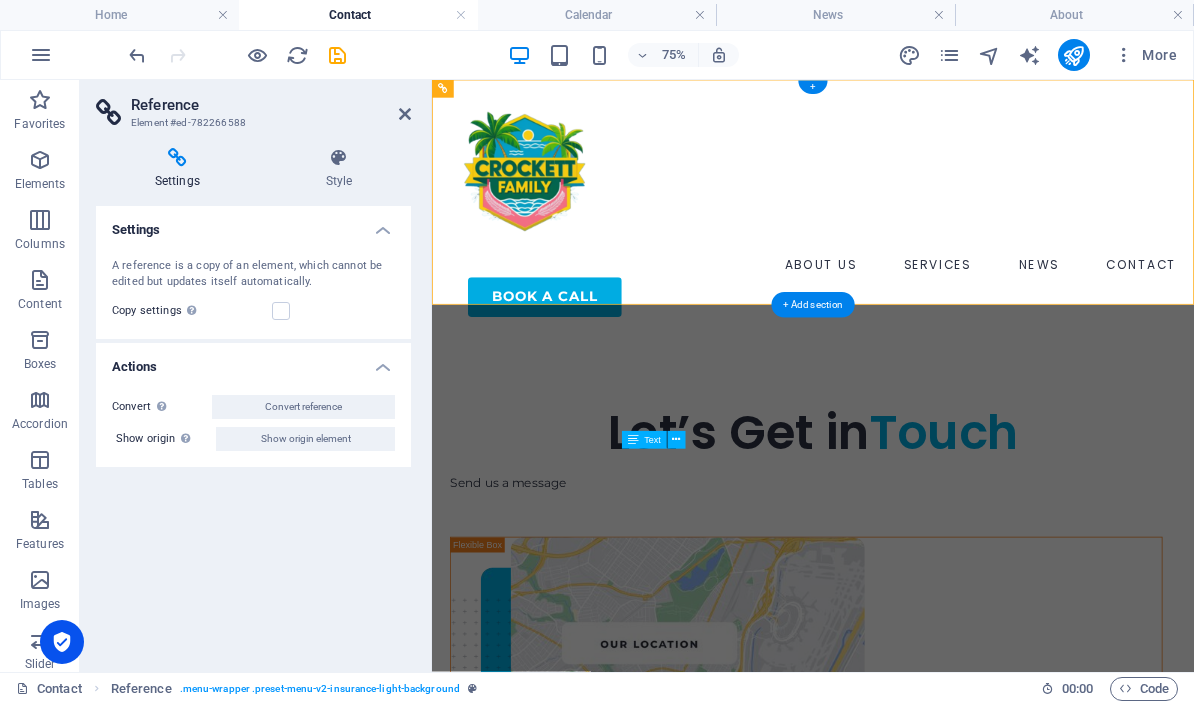click at bounding box center [281, 311] 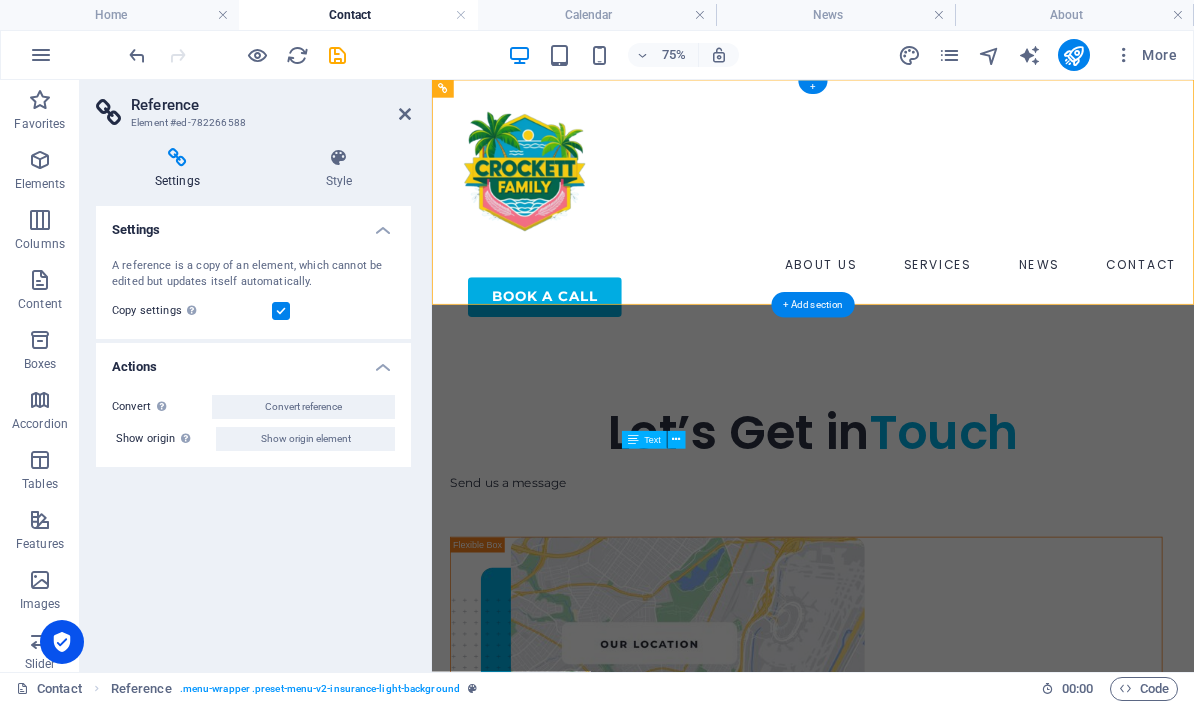 click at bounding box center (405, 114) 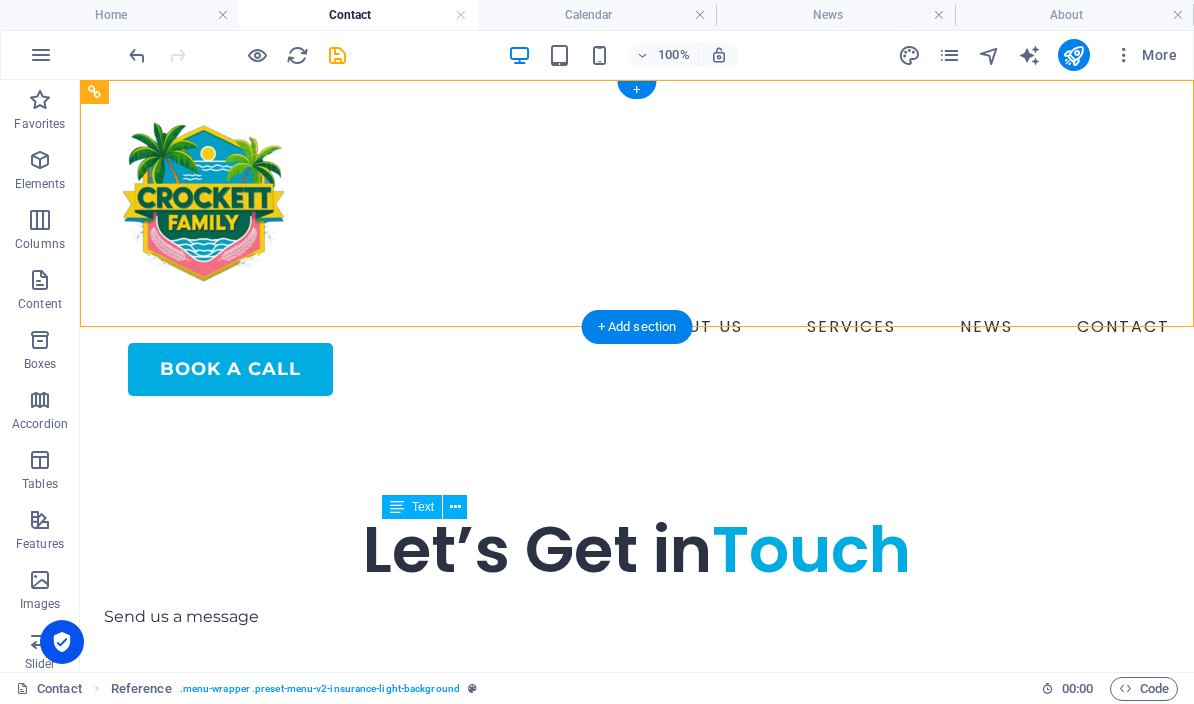 click on "Calendar" at bounding box center [597, 15] 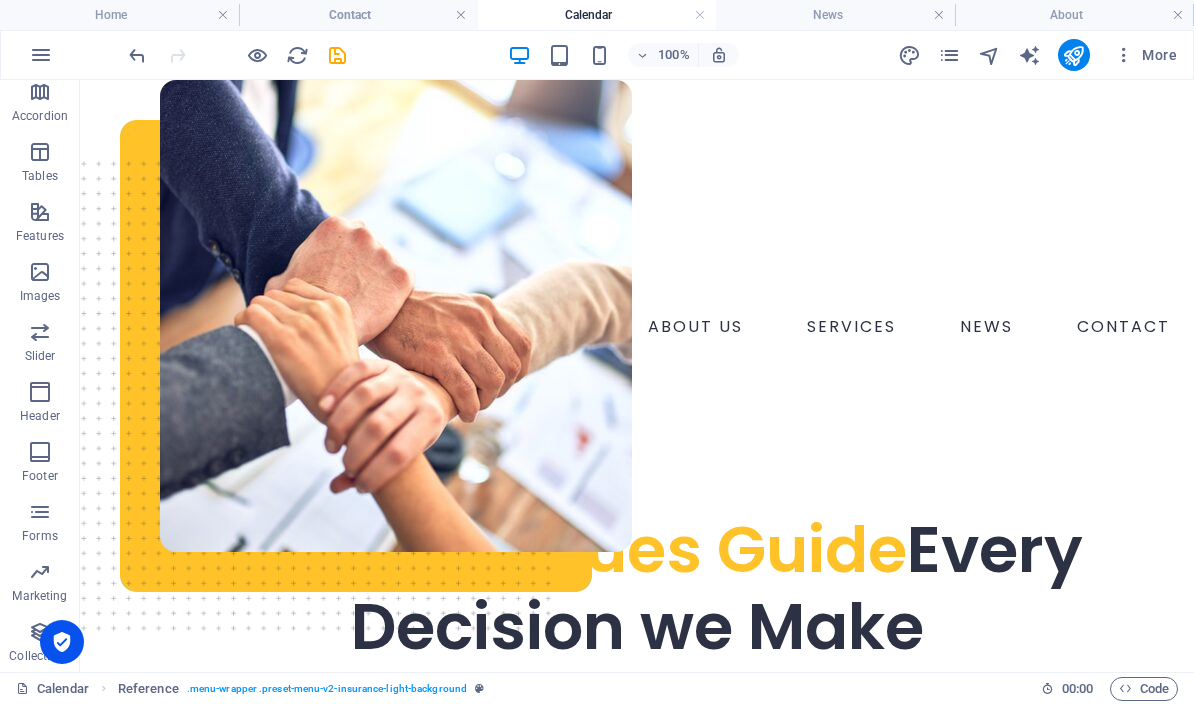 scroll, scrollTop: 0, scrollLeft: 0, axis: both 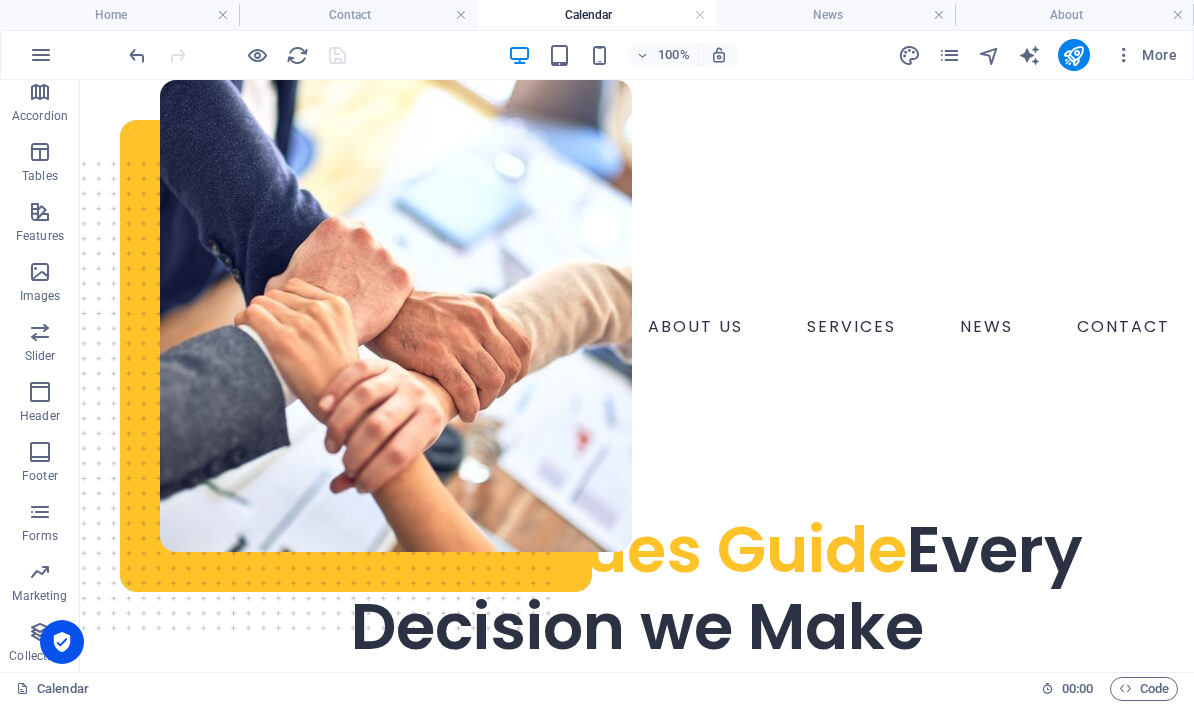 click on "About" at bounding box center (1074, 15) 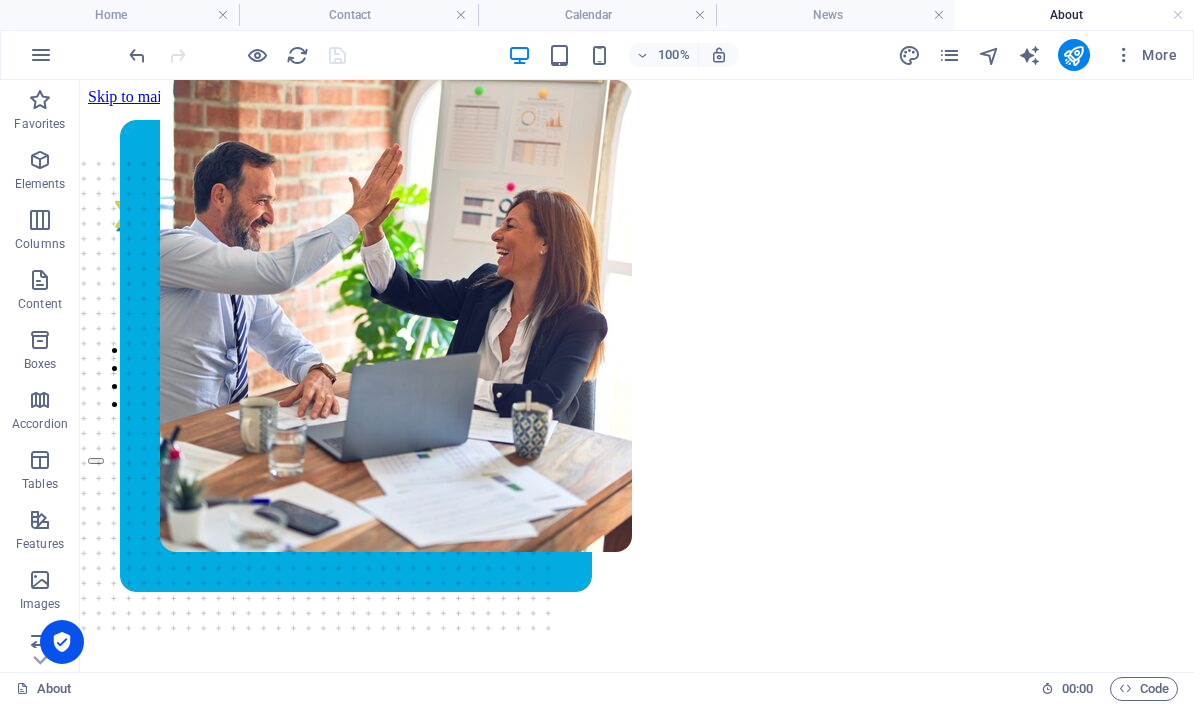 click at bounding box center [1178, 15] 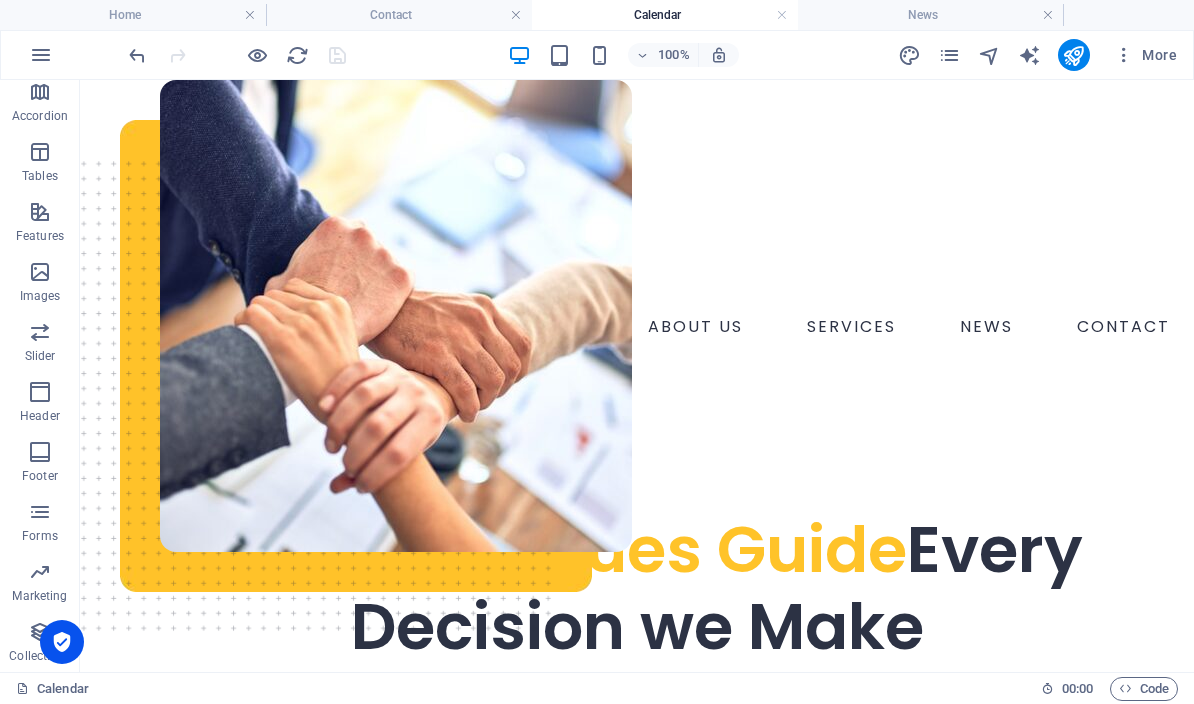 scroll, scrollTop: 112, scrollLeft: 0, axis: vertical 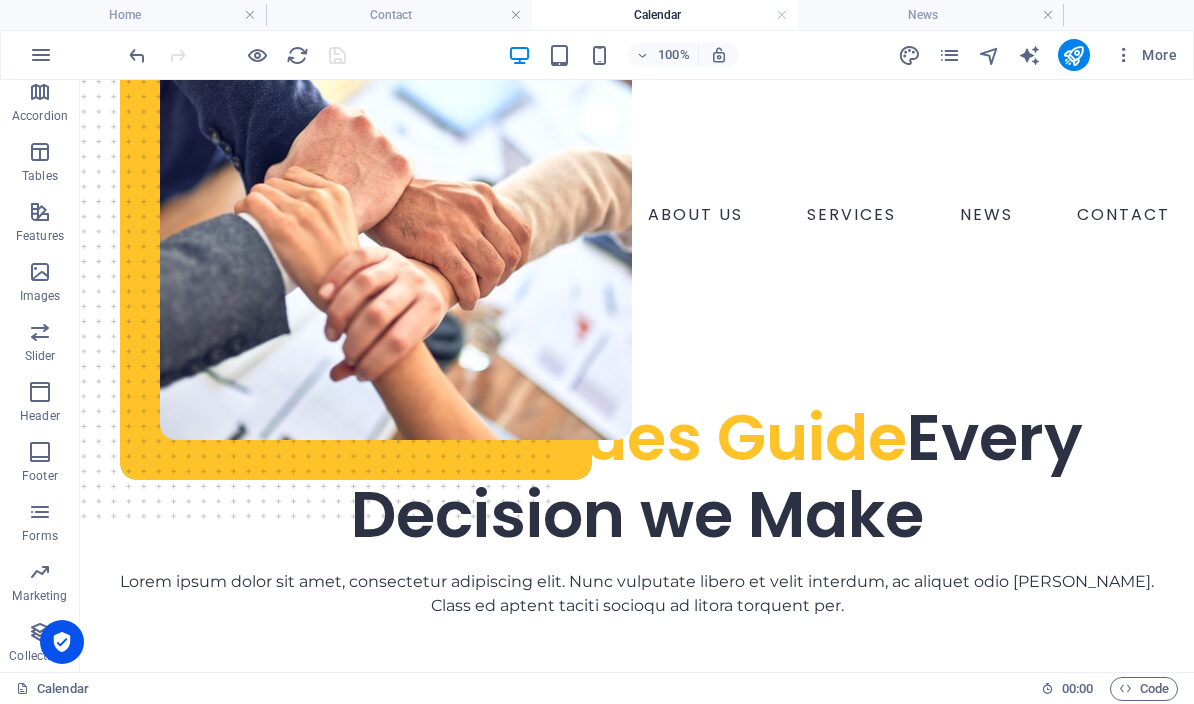 click on "News" at bounding box center [931, 15] 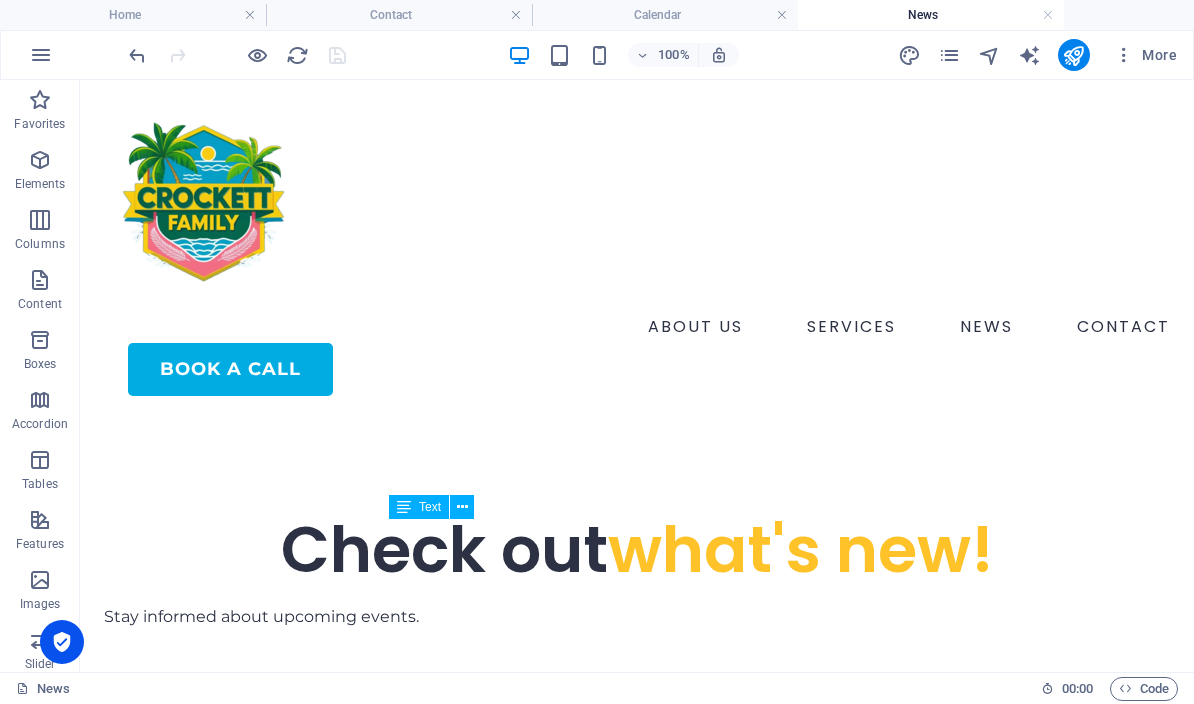 scroll, scrollTop: -36, scrollLeft: 0, axis: vertical 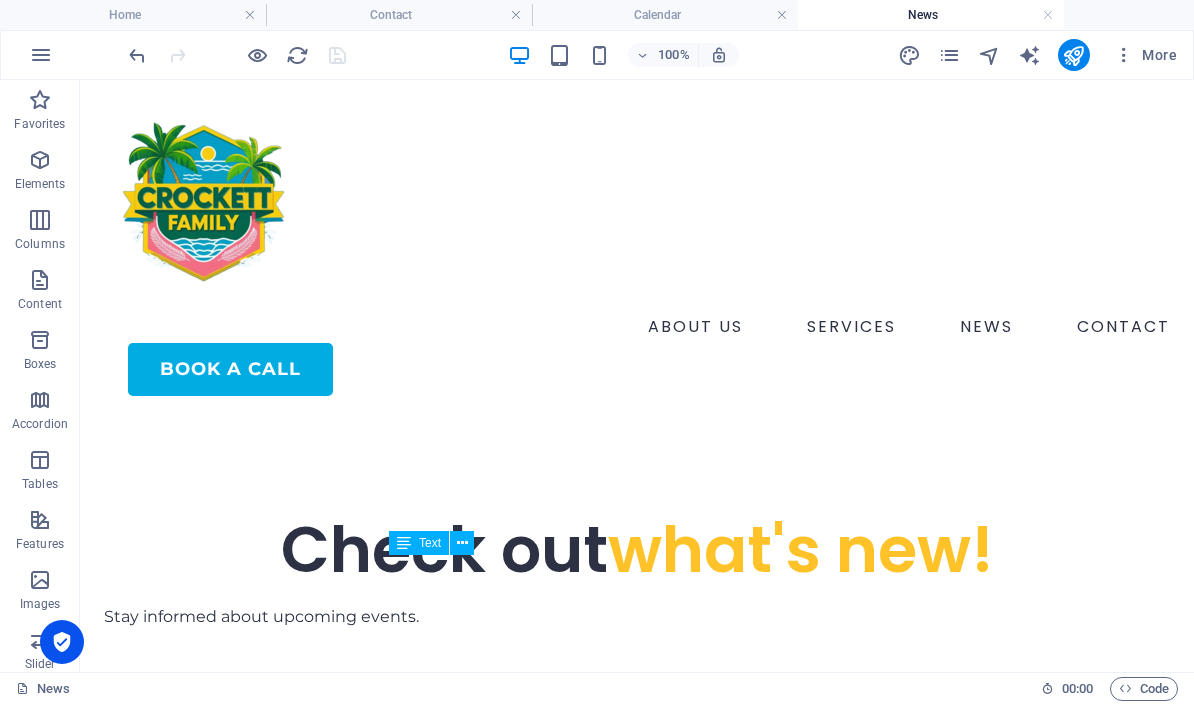 click at bounding box center [1048, 15] 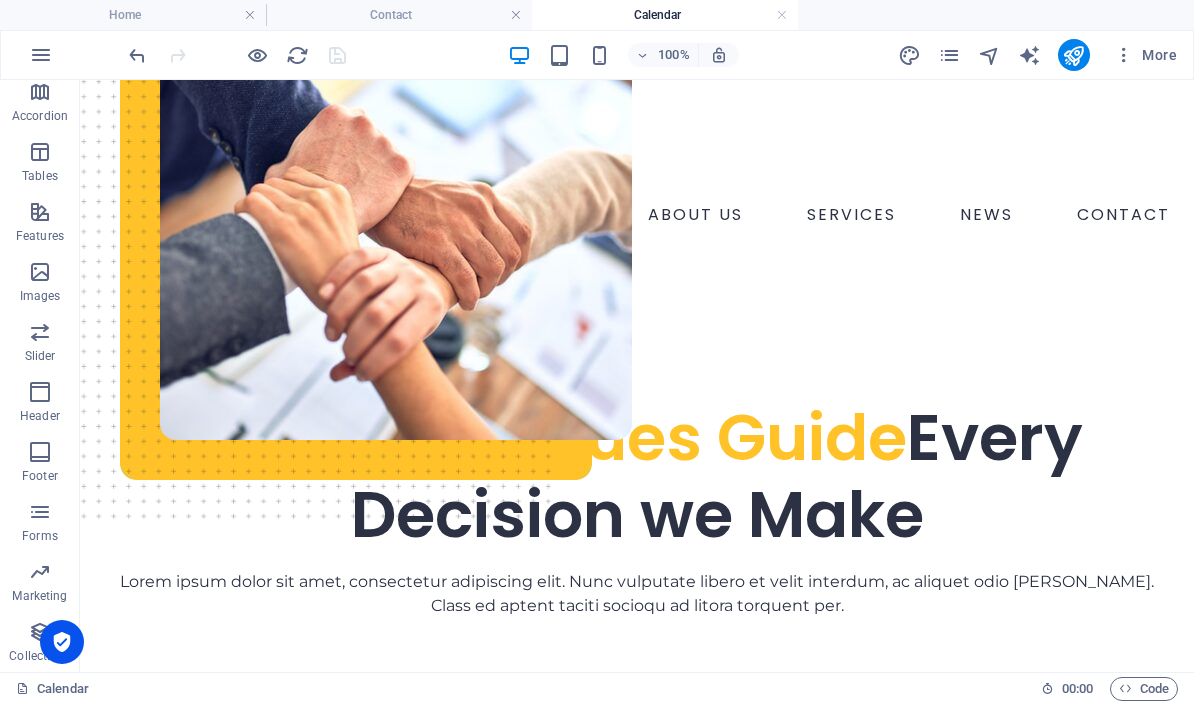 click on "Home" at bounding box center [133, 15] 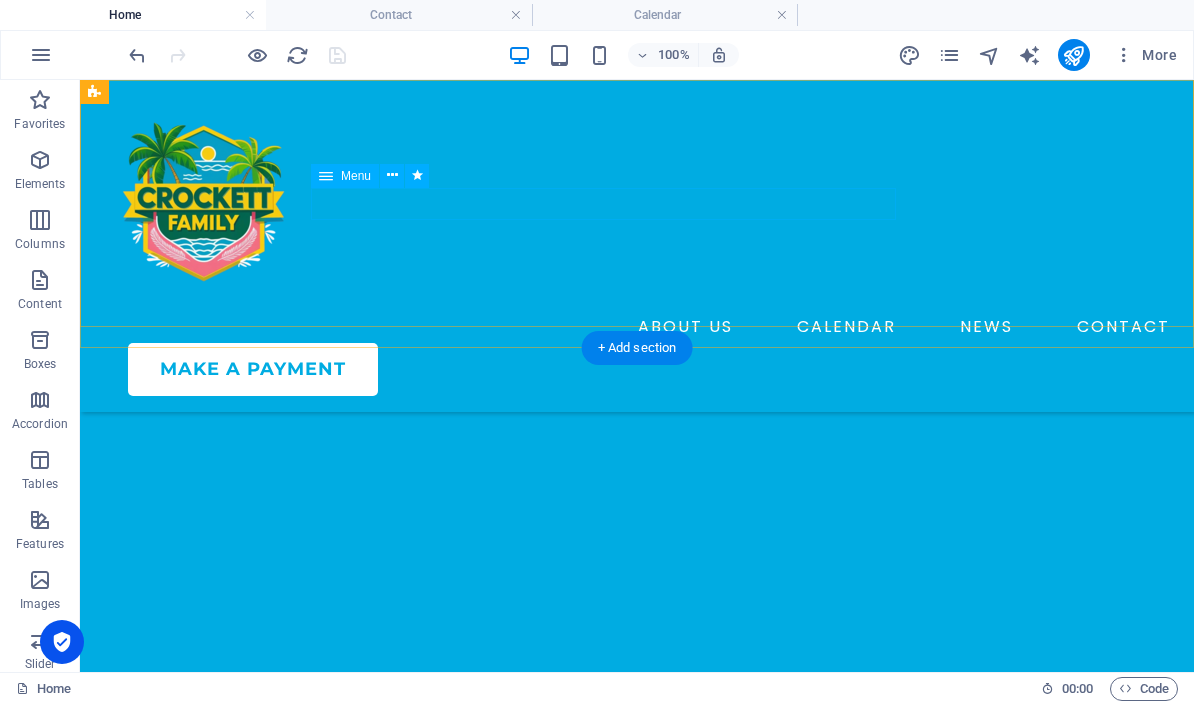 click on "ABOUT US CALENDAR NEWS CONTACT" at bounding box center [637, 327] 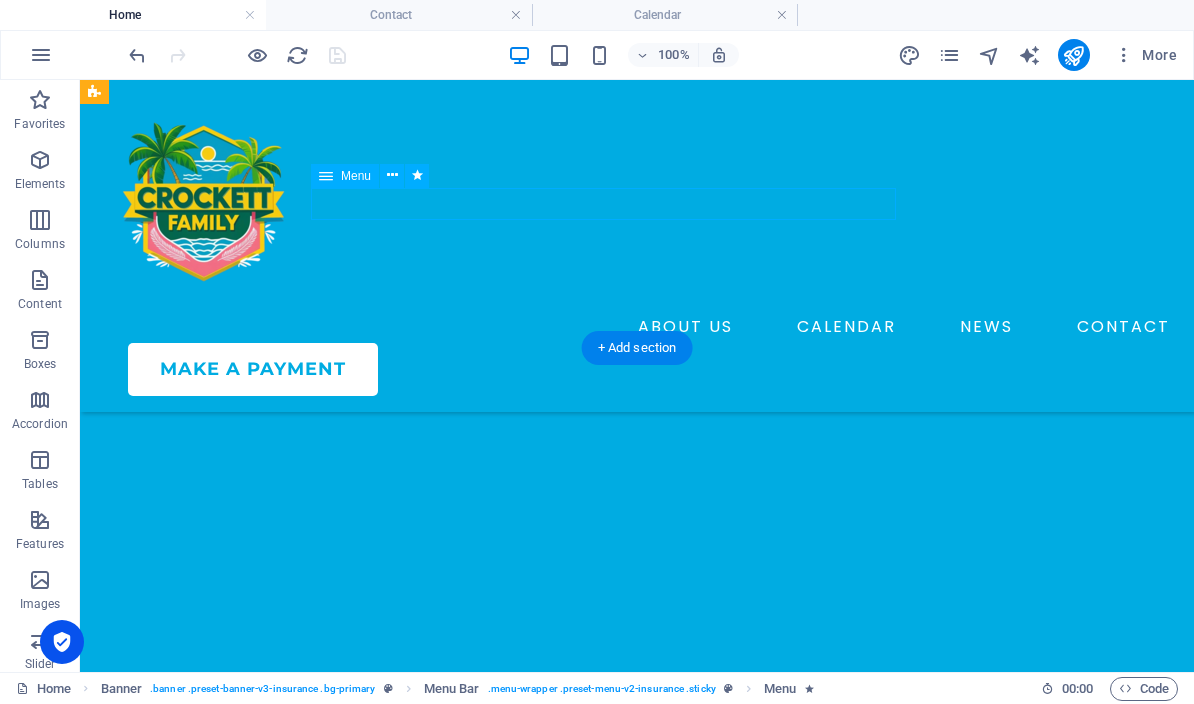 click on "ABOUT US CALENDAR NEWS CONTACT" at bounding box center (637, 327) 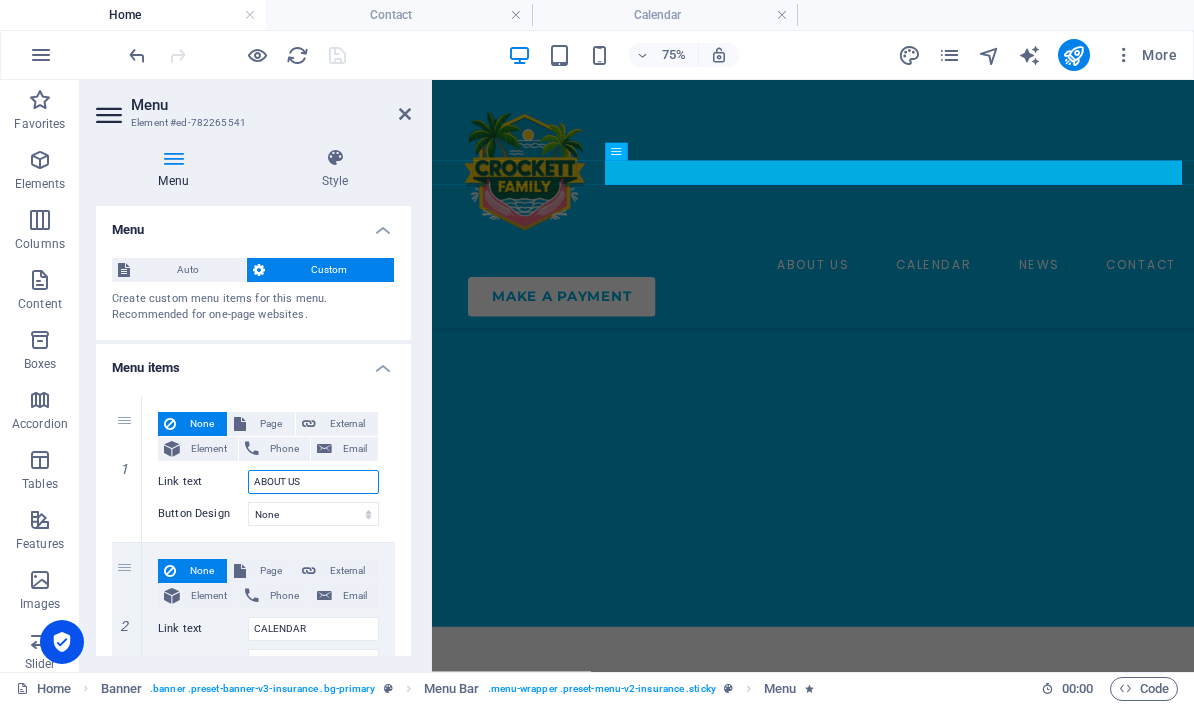 click on "ABOUT US" at bounding box center [313, 482] 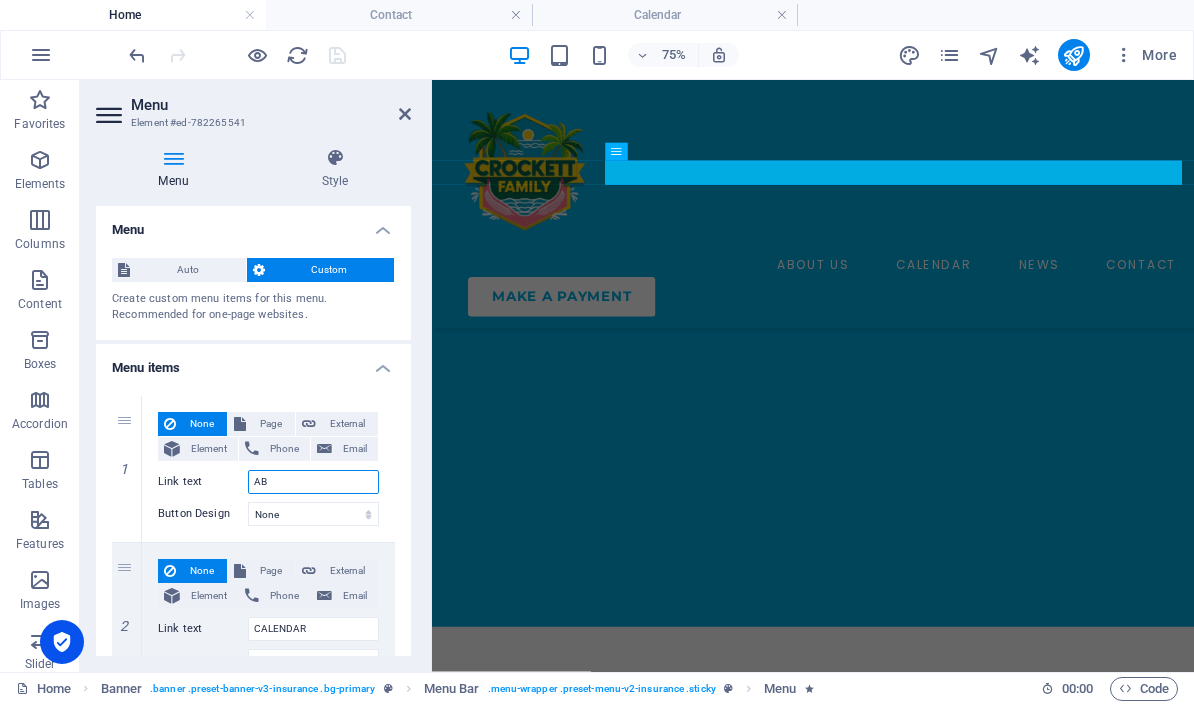 type on "A" 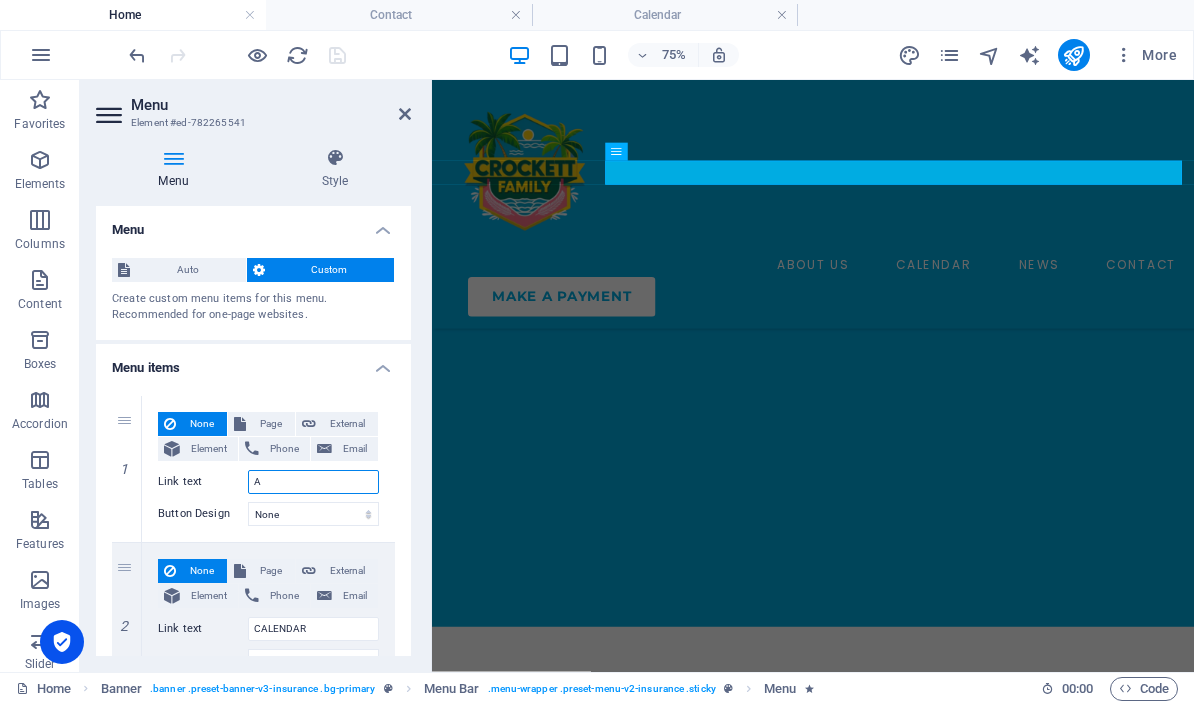 type 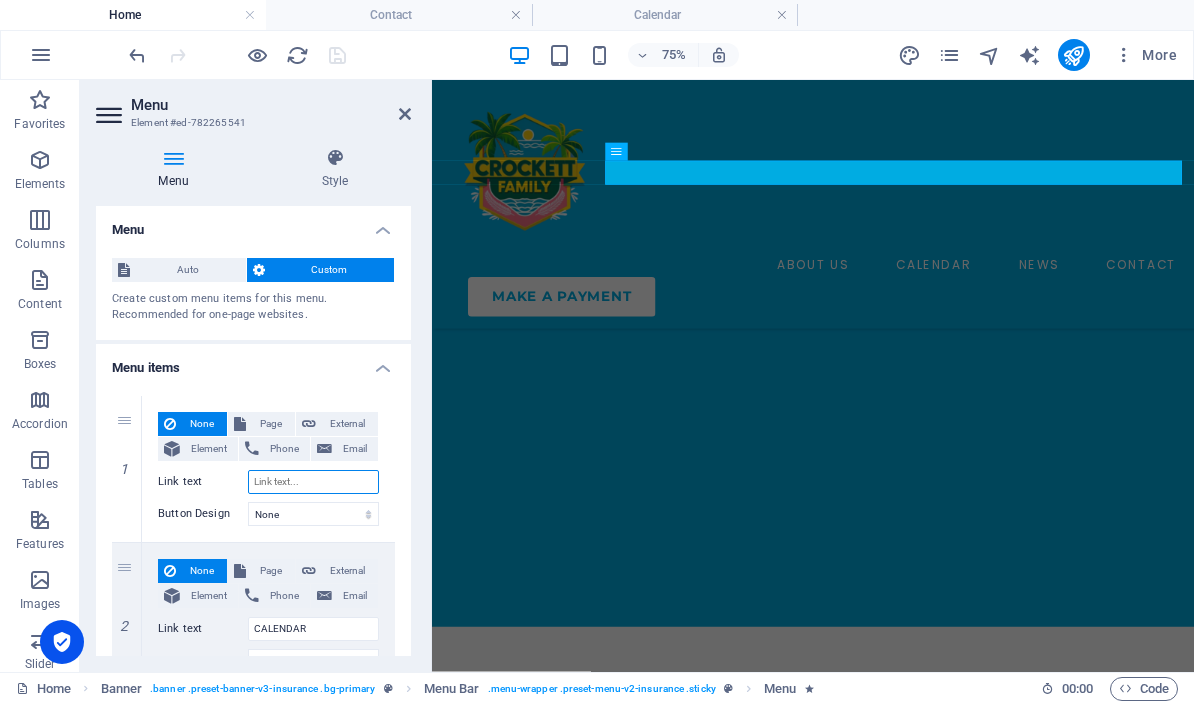 select 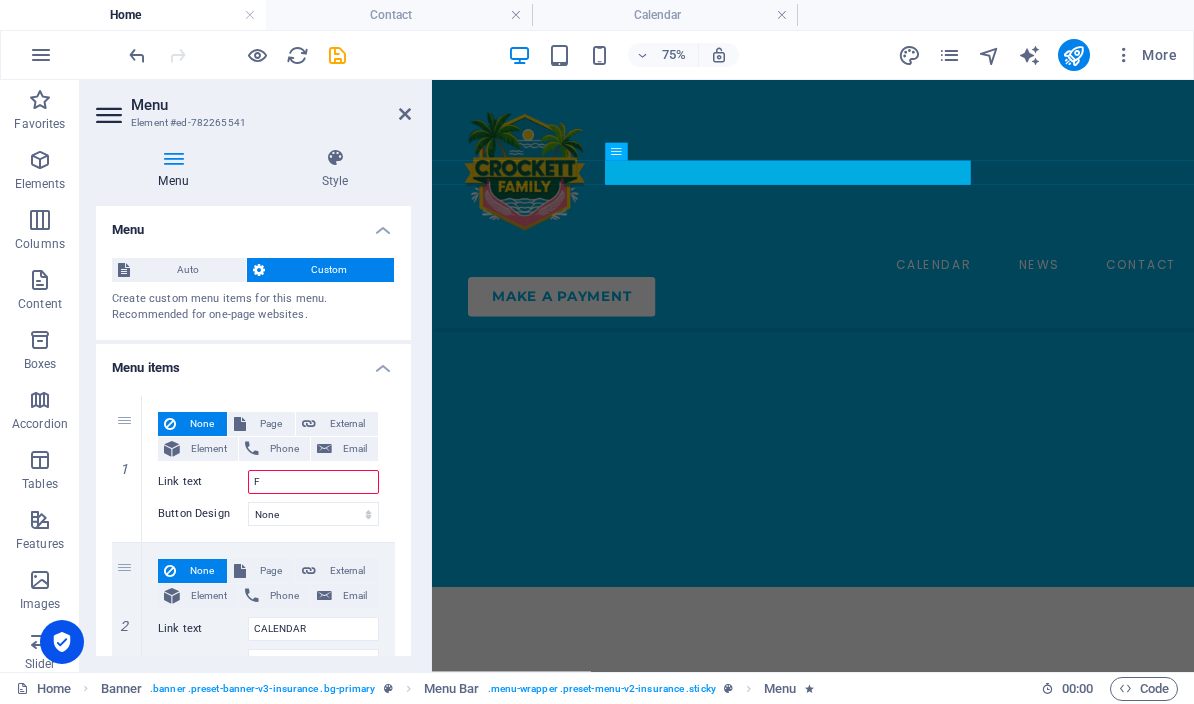 type on "FA" 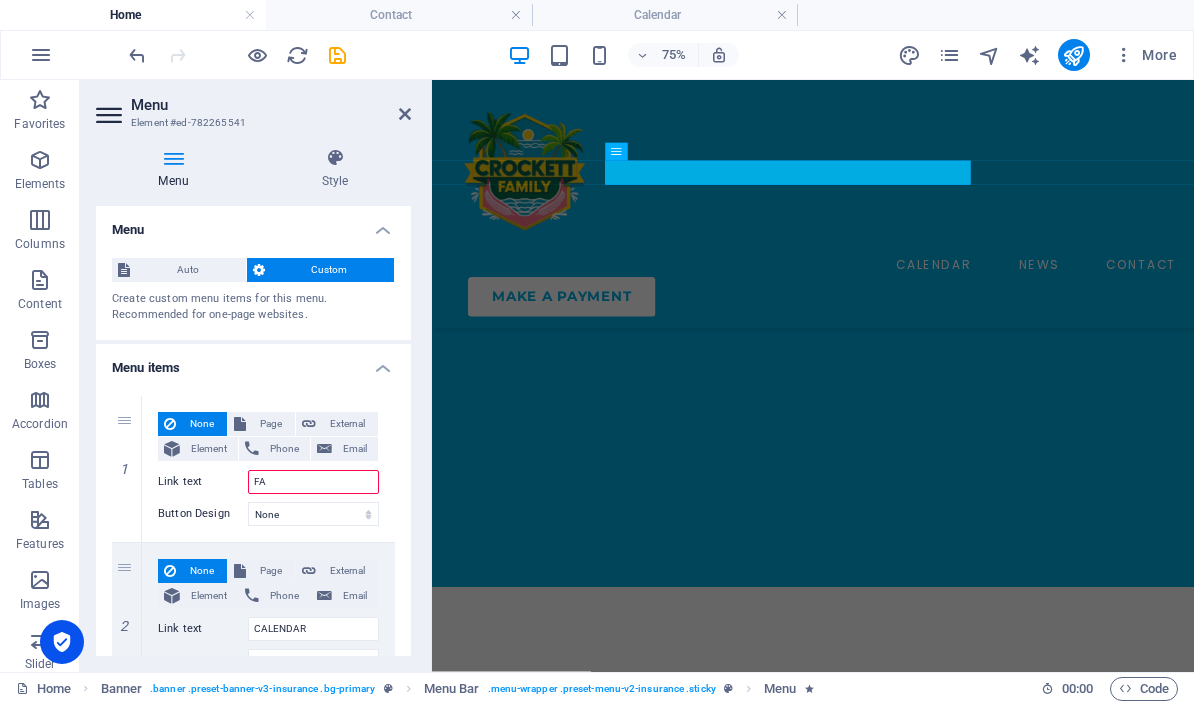 select 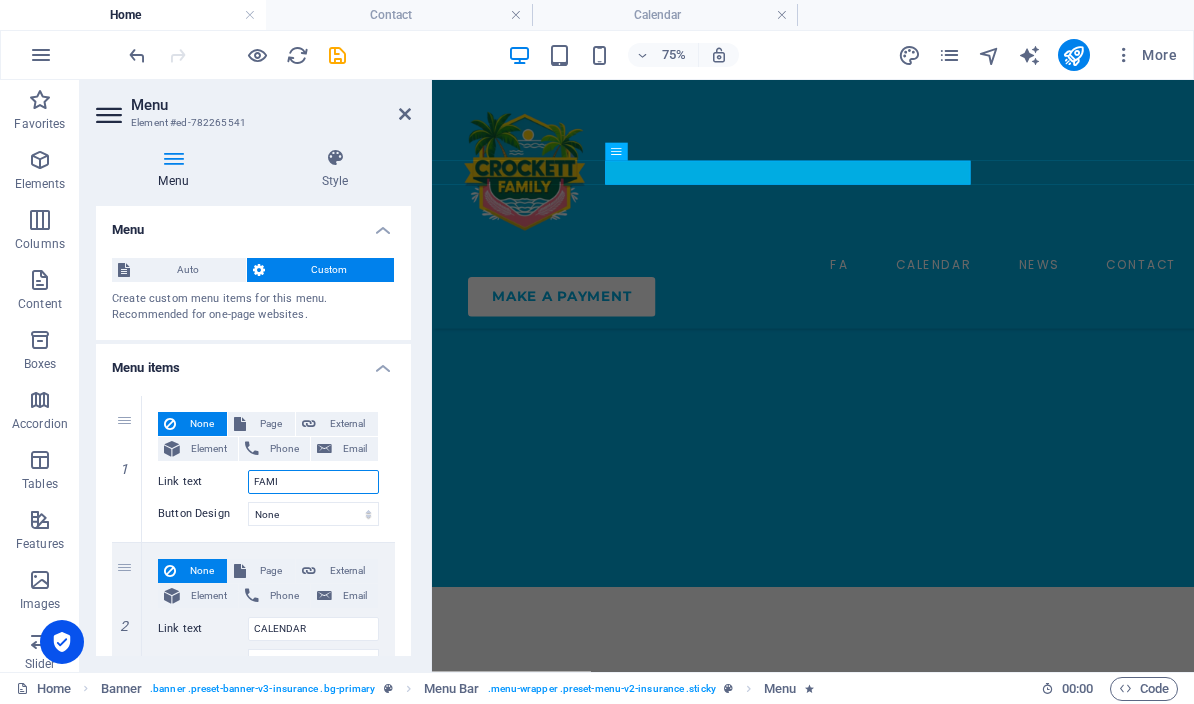 type on "FAMIL" 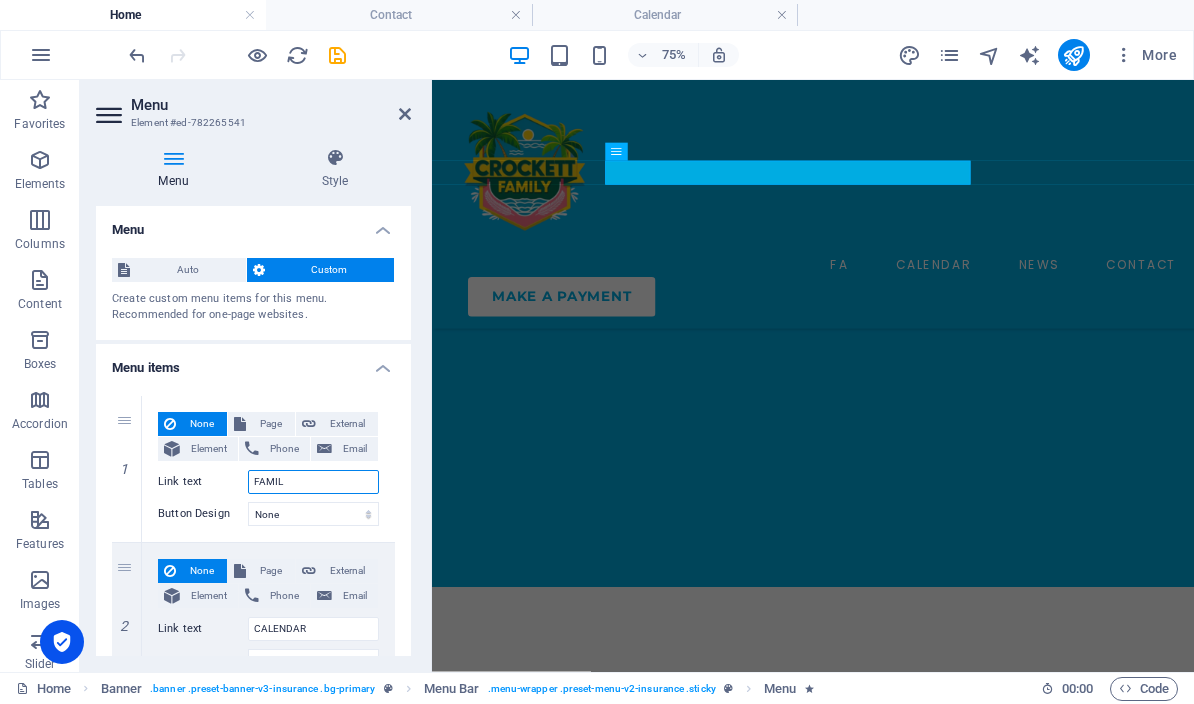 select 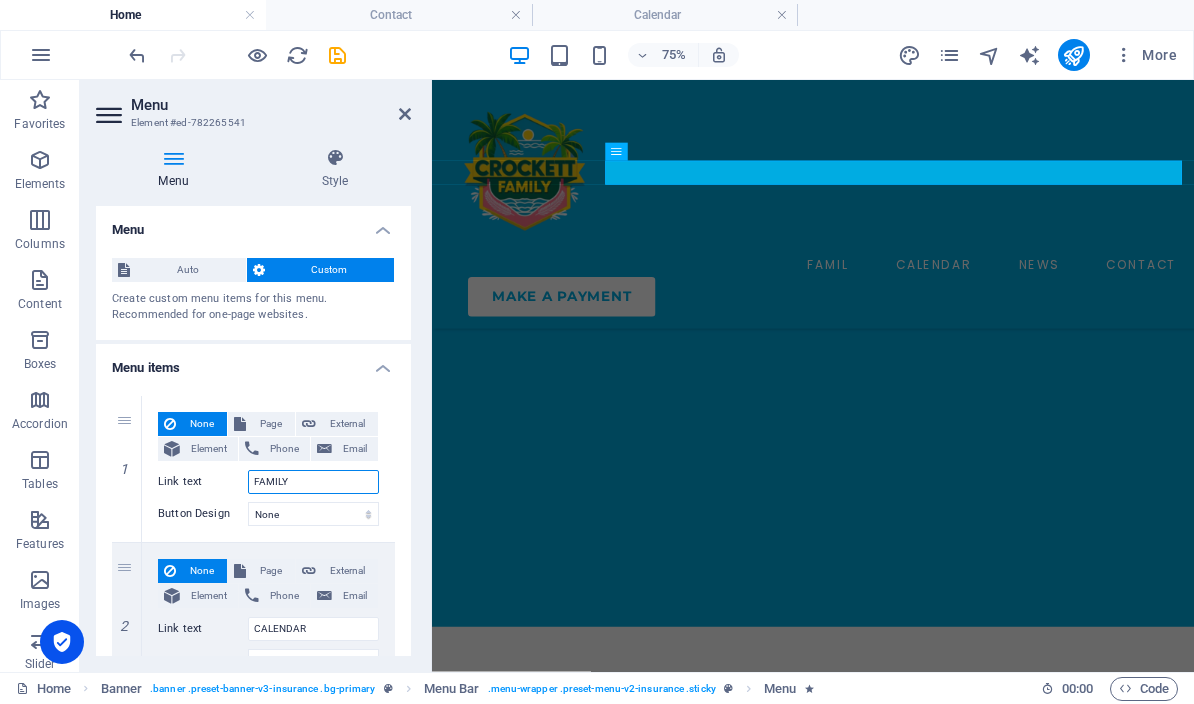 select 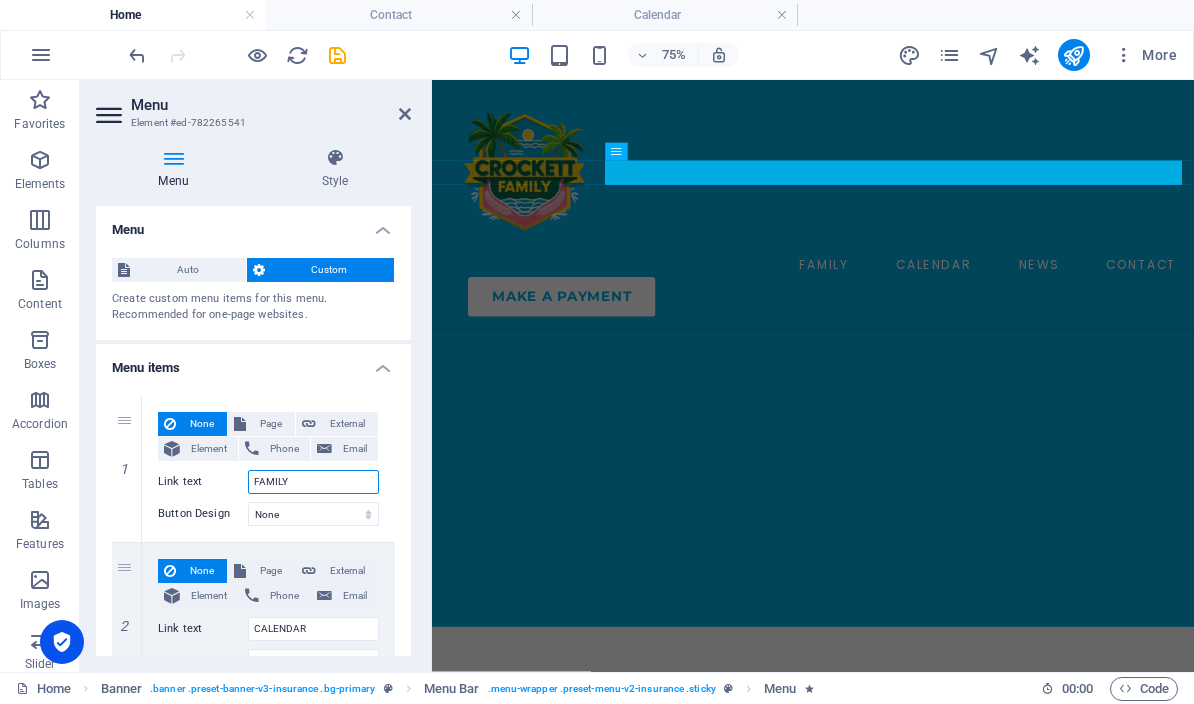 type on "FAMILY" 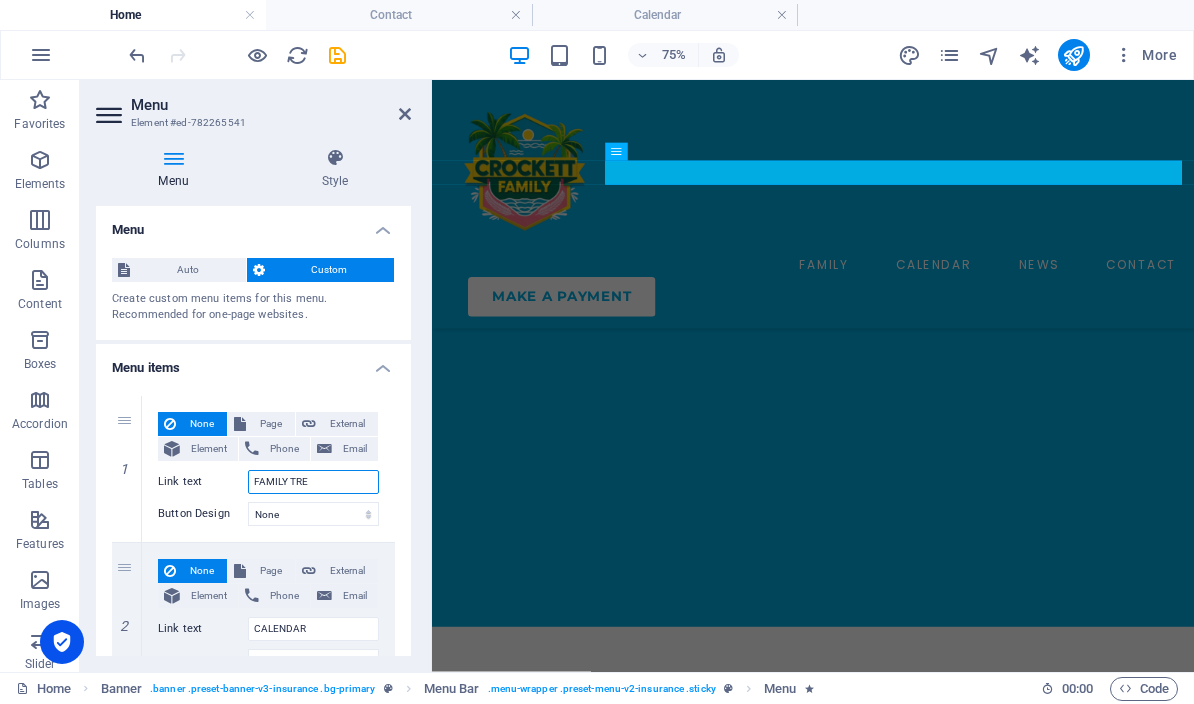 type on "FAMILY TREE" 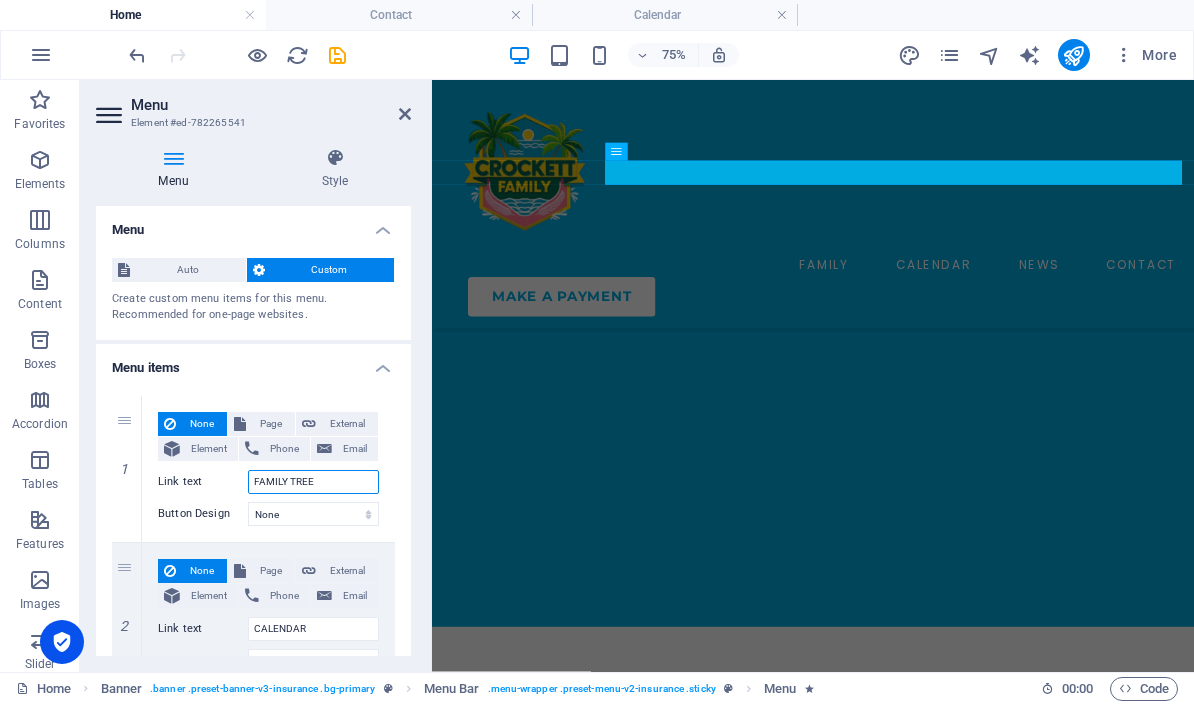 select 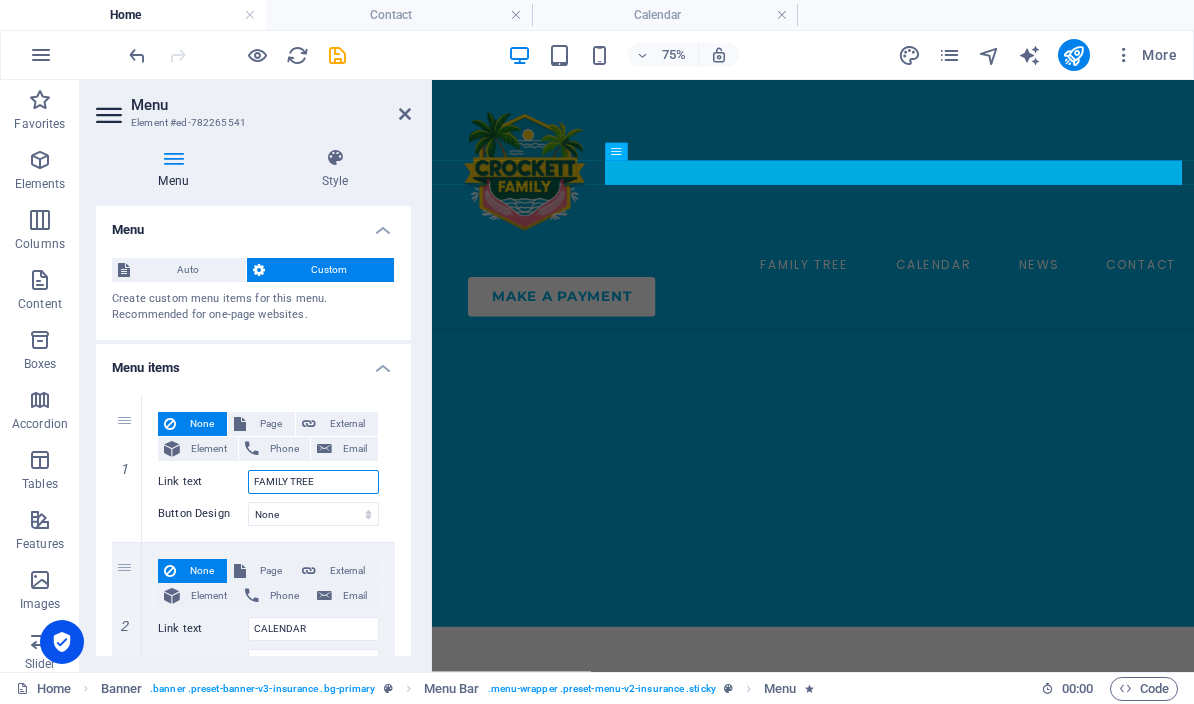 type on "FAMILY TREE" 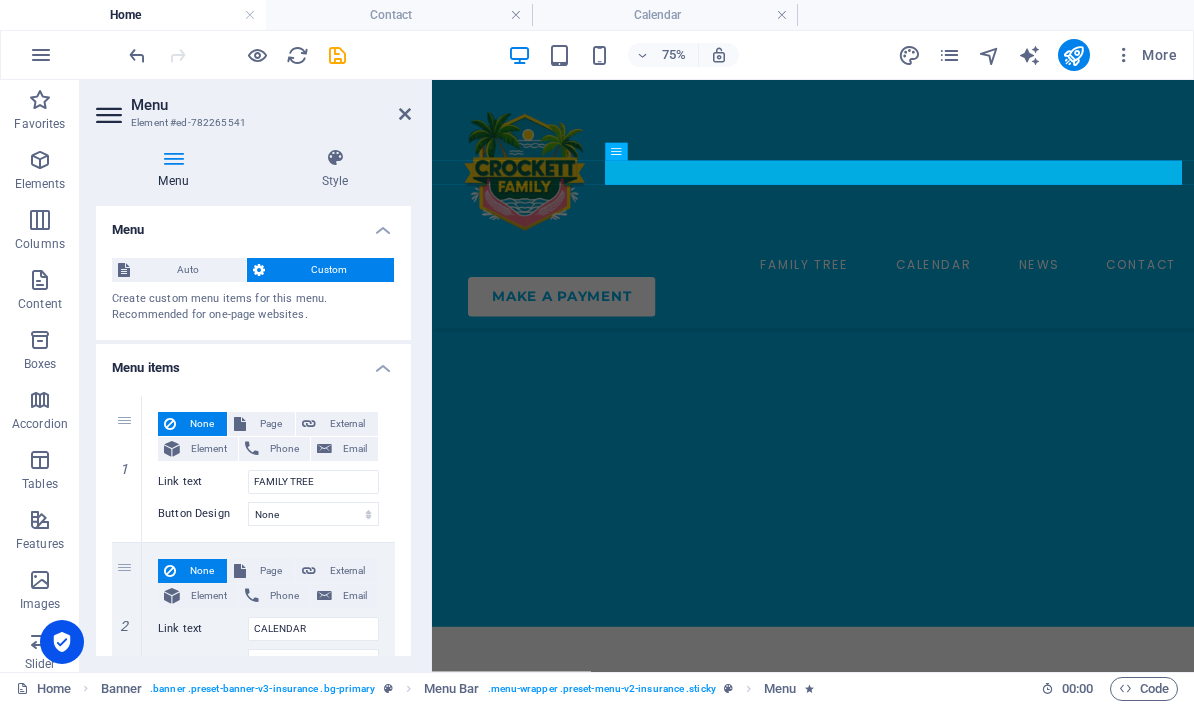 click on "None Page External Element Phone Email Page Home About Calendar News Contact Legal Notice Privacy Element
URL Phone Email Link text FAMILY TREE Link target New tab Same tab Overlay Title Additional link description, should not be the same as the link text. The title is most often shown as a tooltip text when the mouse moves over the element. Leave empty if uncertain. Relationship Sets the  relationship of this link to the link target . For example, the value "nofollow" instructs search engines not to follow the link. Can be left empty. alternate author bookmark external help license next nofollow noreferrer noopener prev search tag Button Design None Default Primary Secondary" at bounding box center [268, 469] 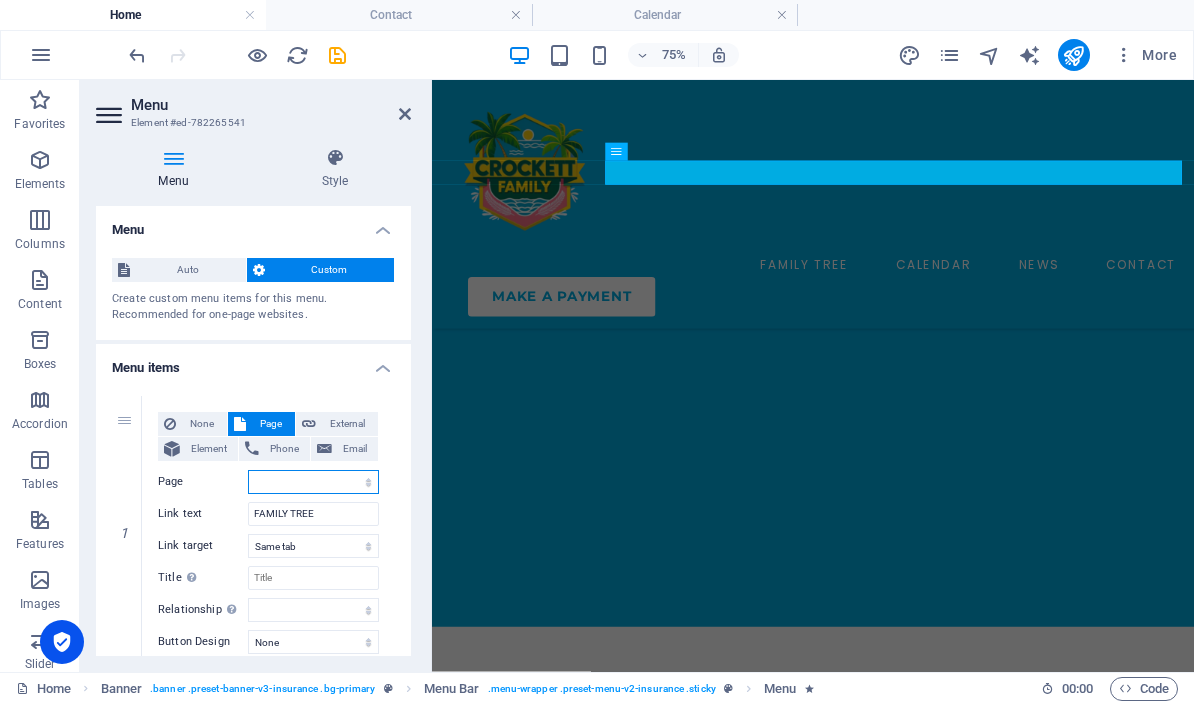 select on "1" 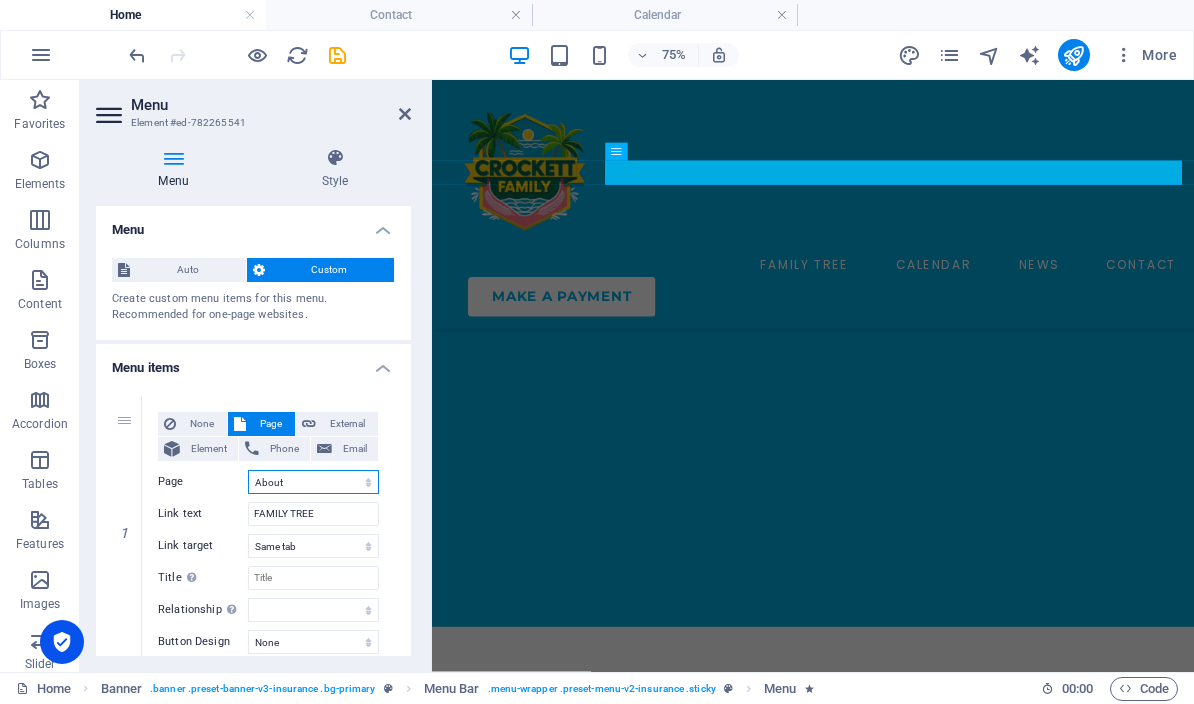select 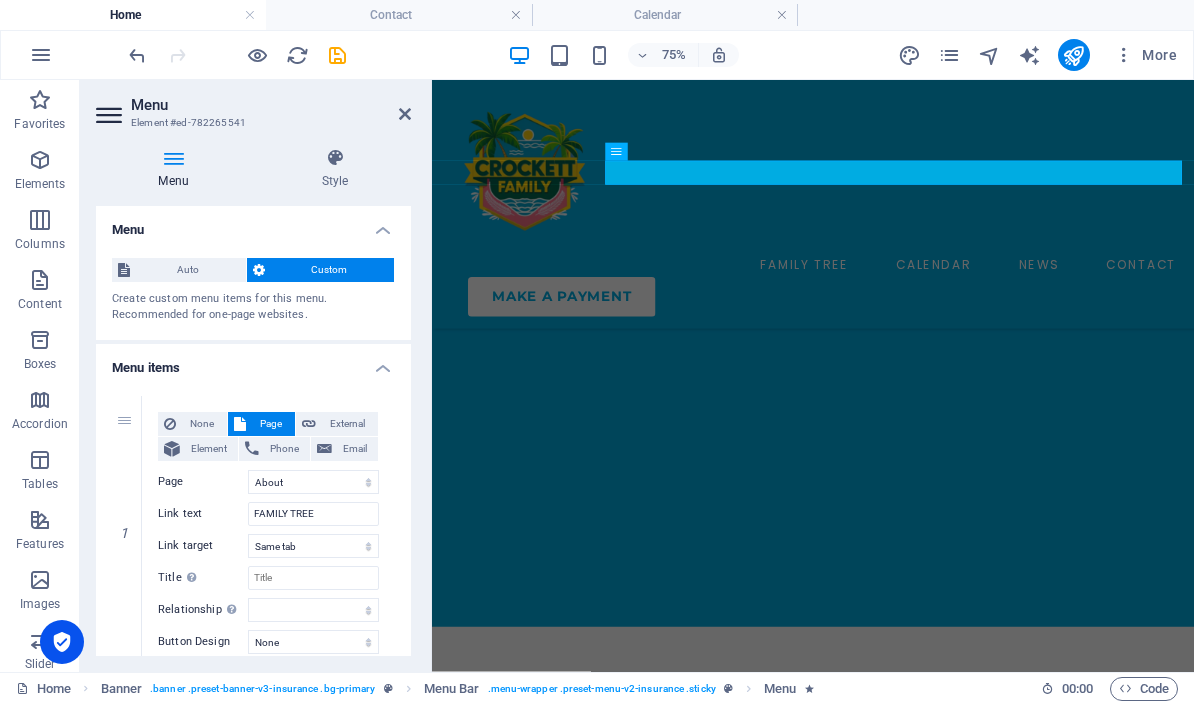click at bounding box center (405, 114) 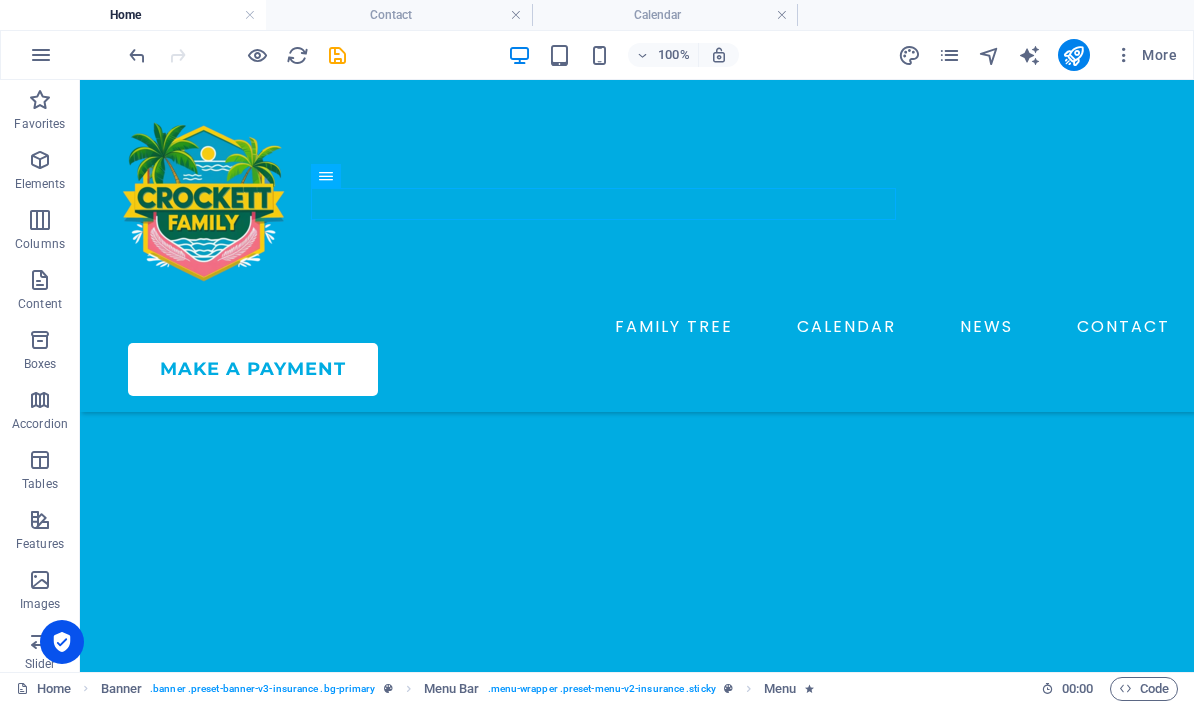 click at bounding box center (337, 55) 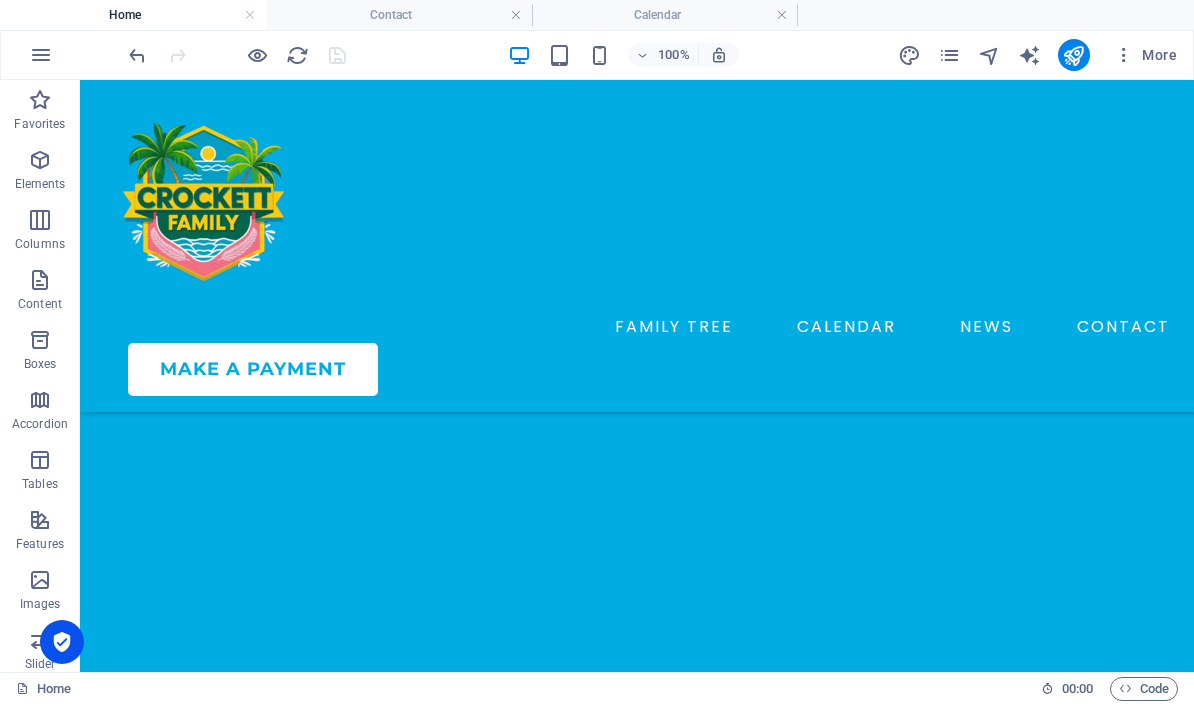 click at bounding box center (949, 55) 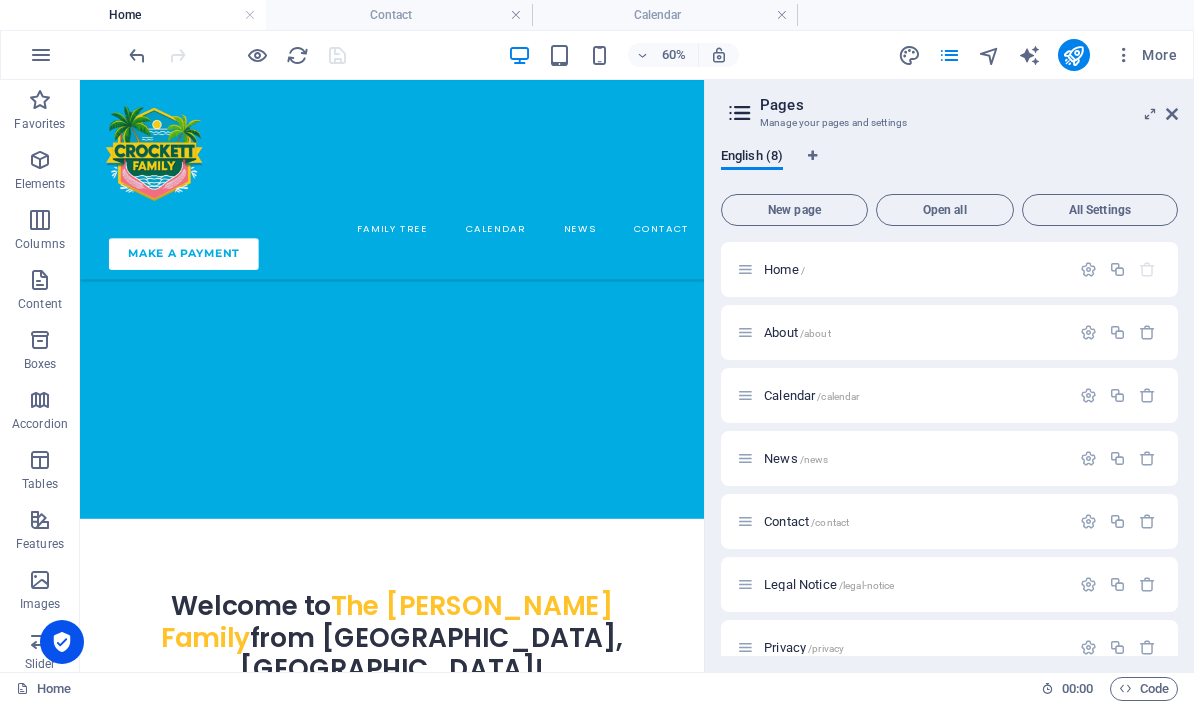 click at bounding box center (1088, 332) 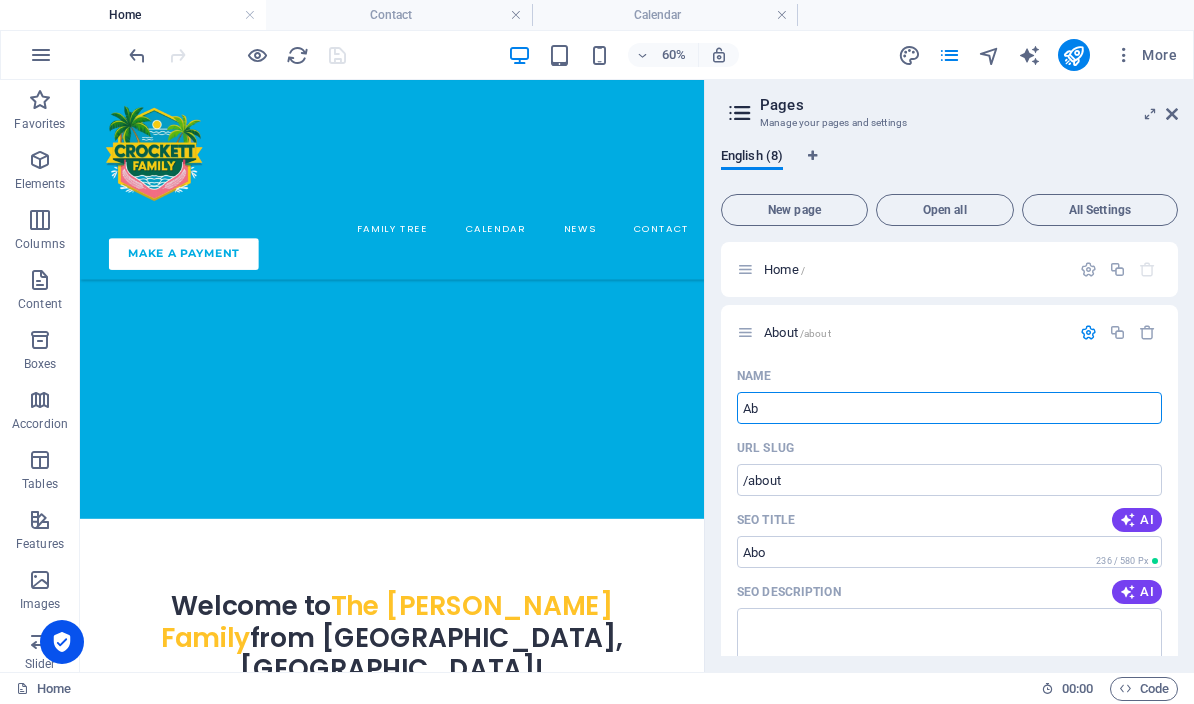 type on "A" 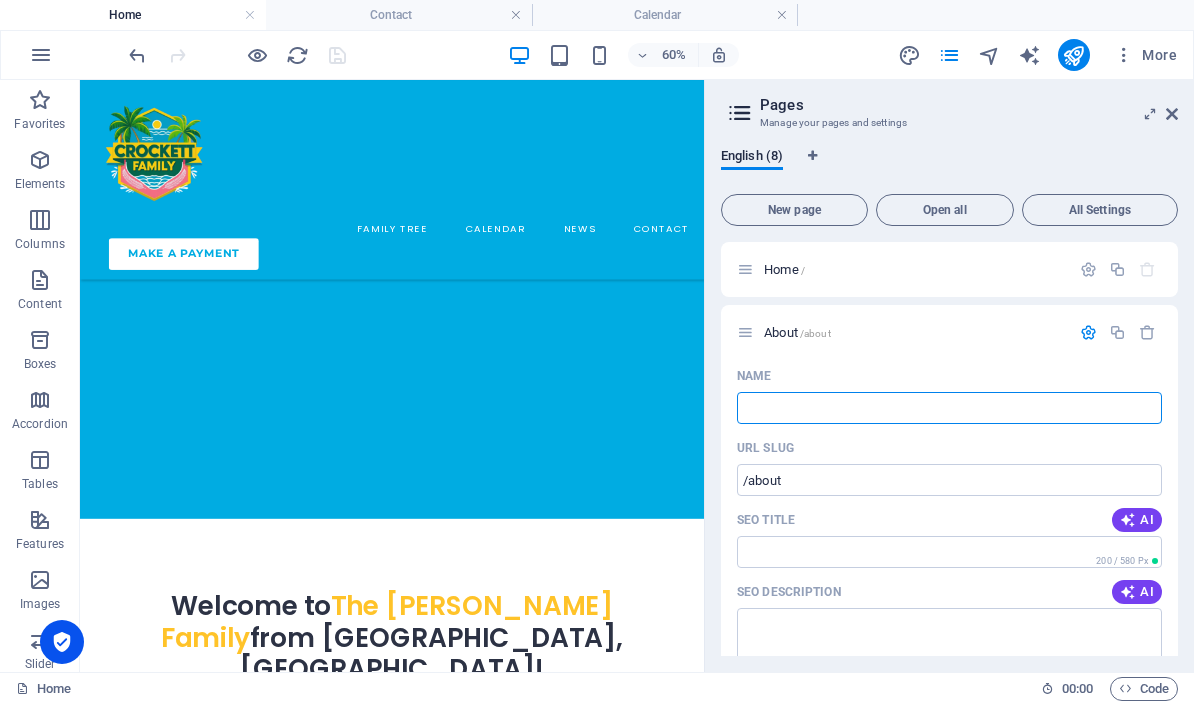 type 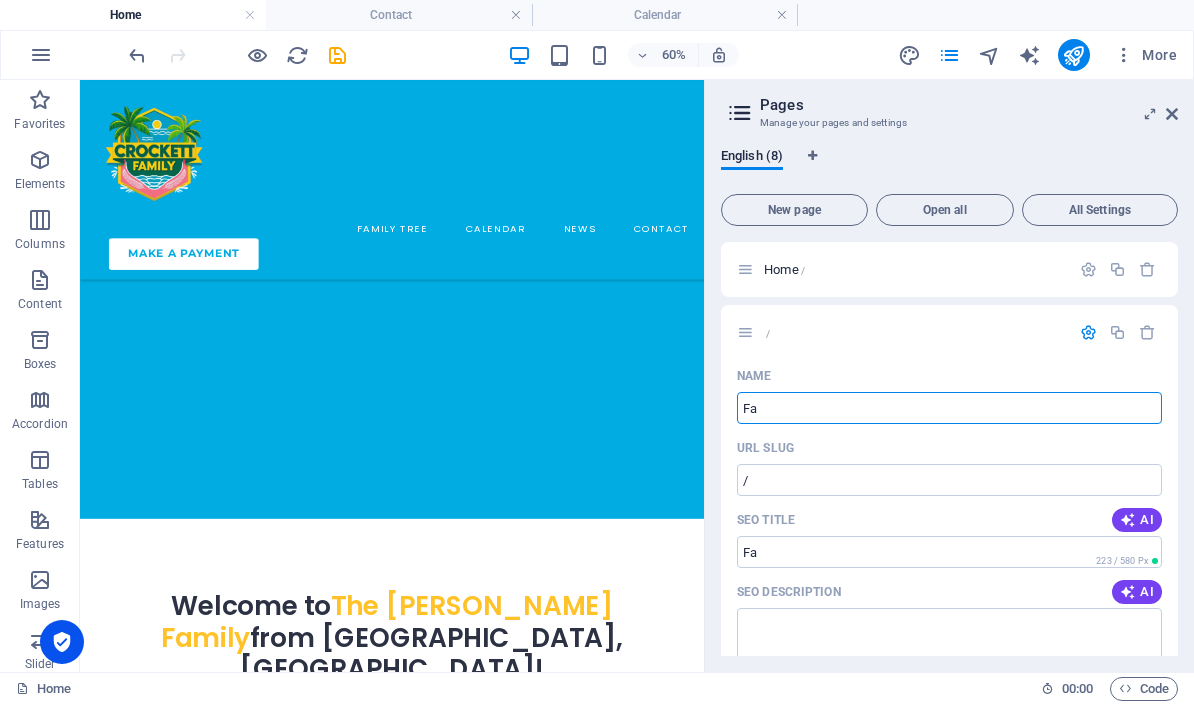 type on "Fa" 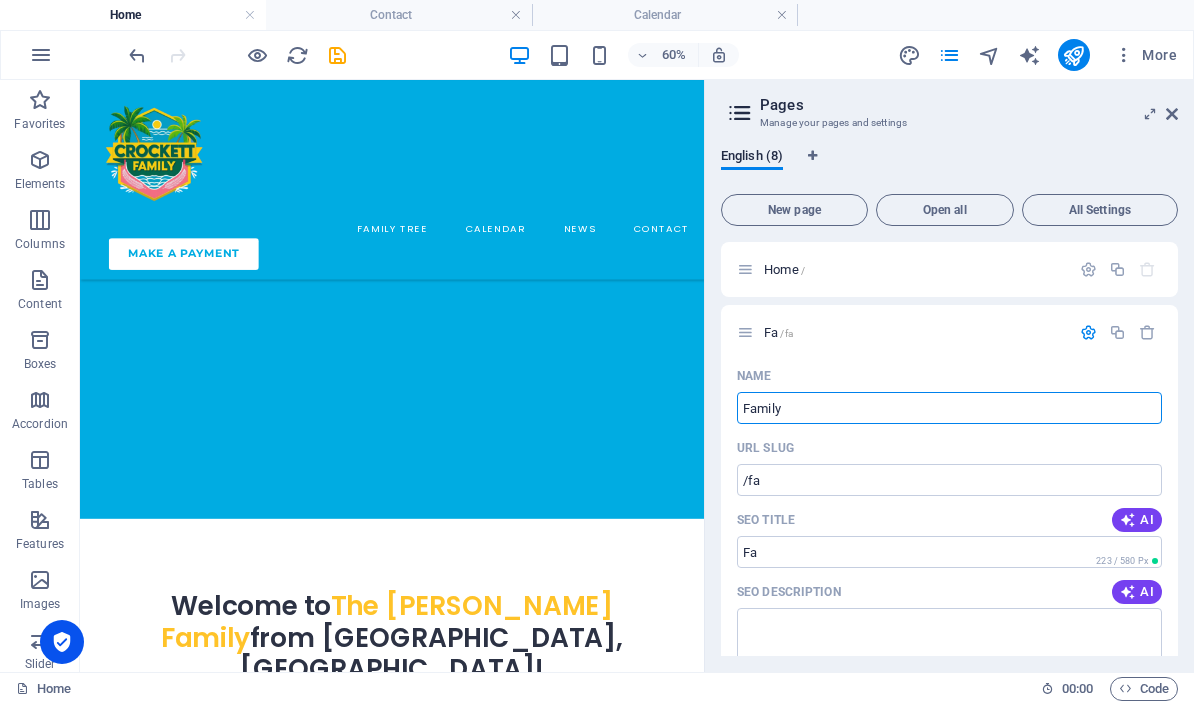 type on "Family" 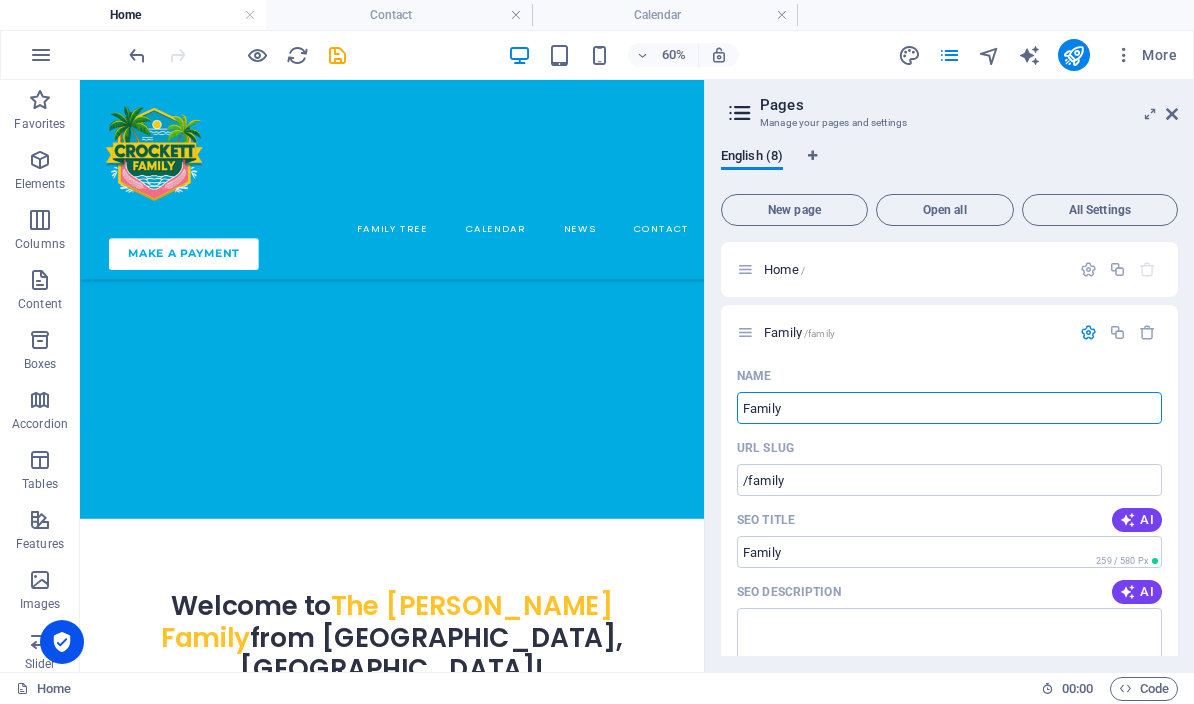 type on "Family" 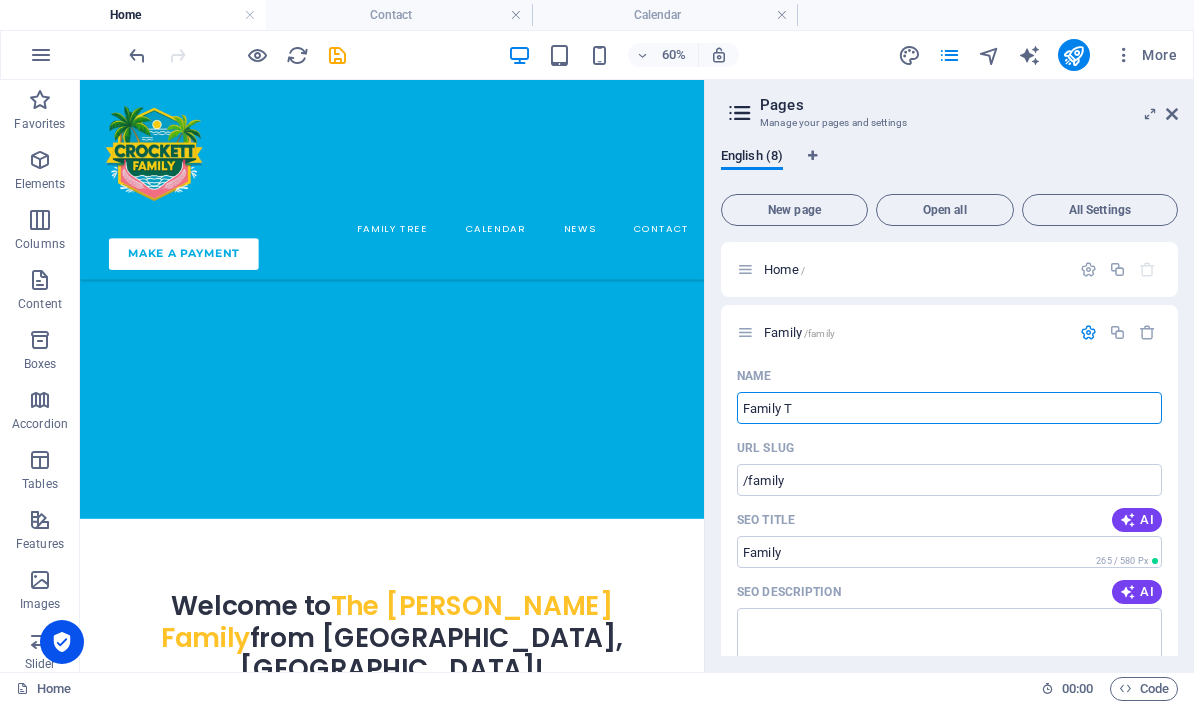 type on "Family T" 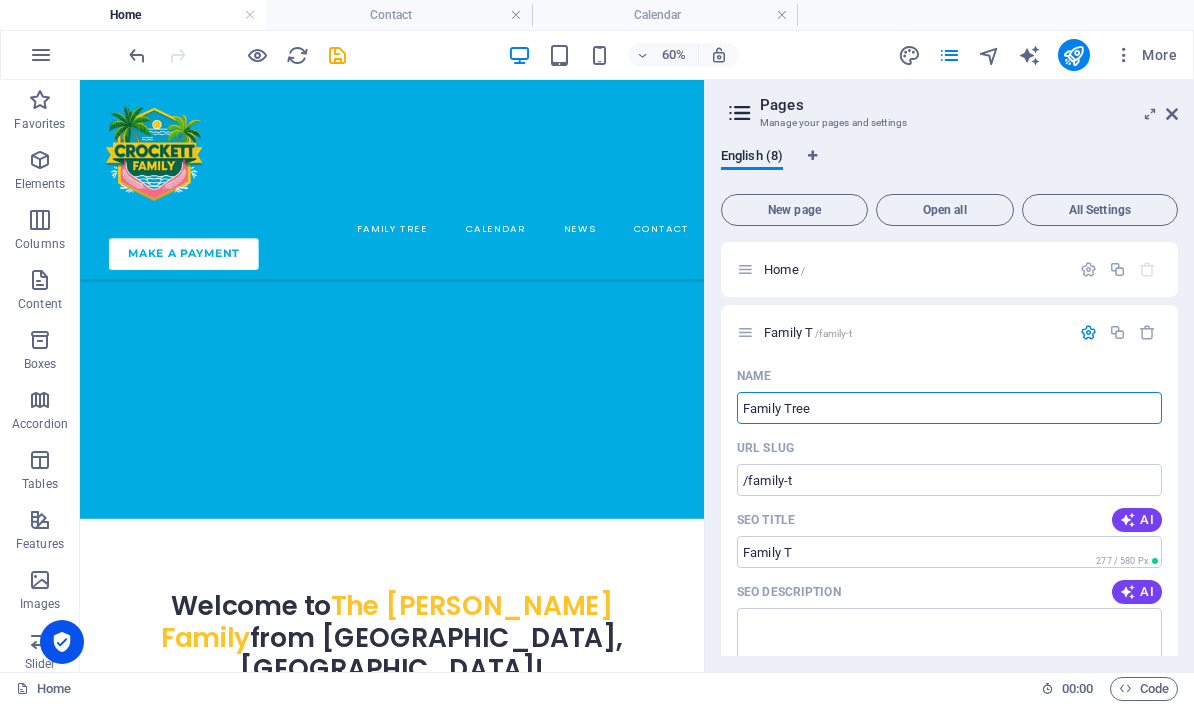 type on "Family Tree" 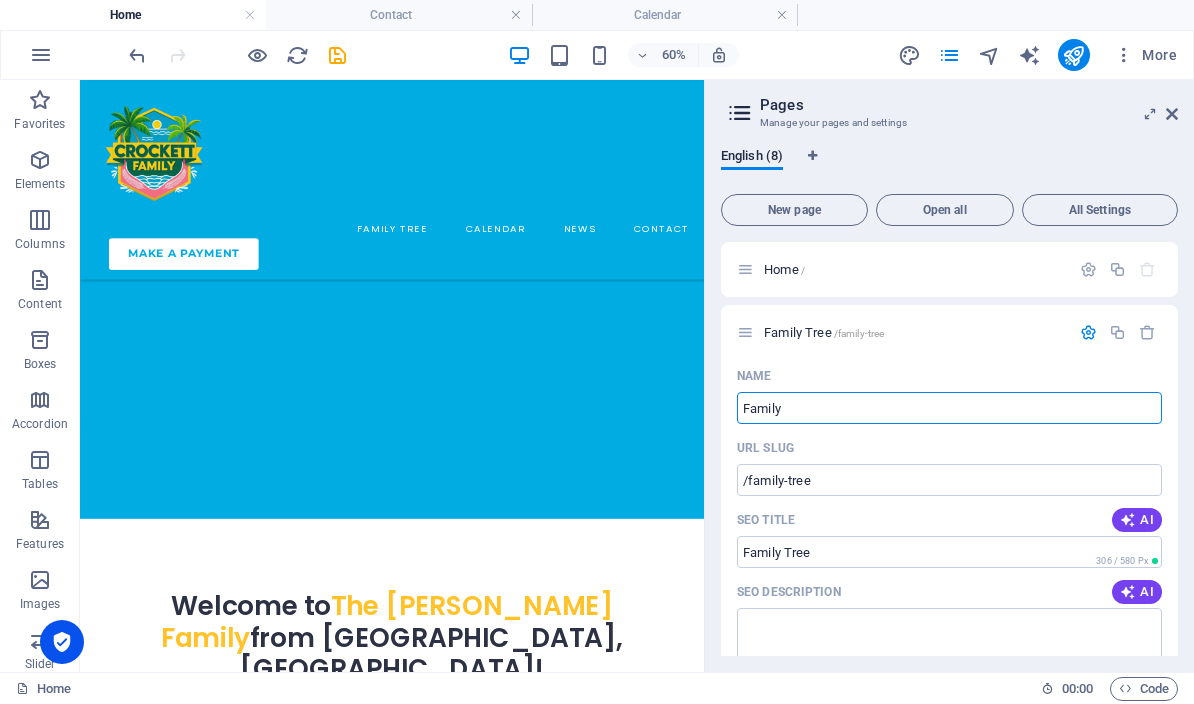 type on "Family" 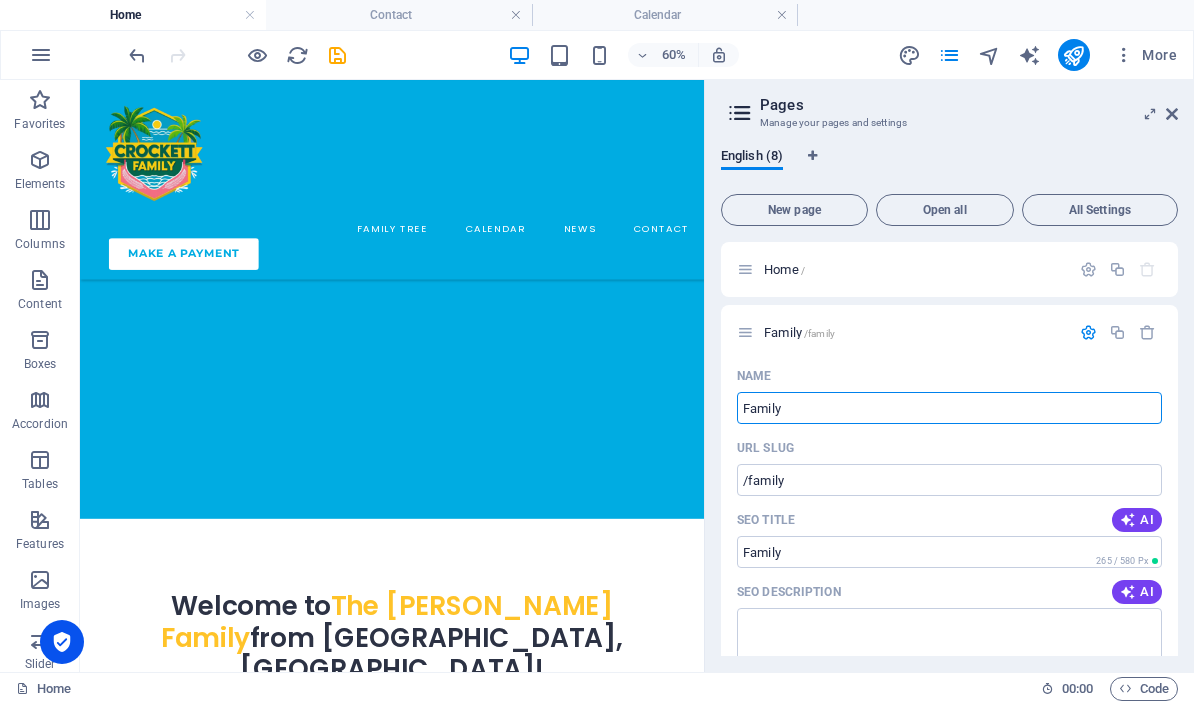type on "Family" 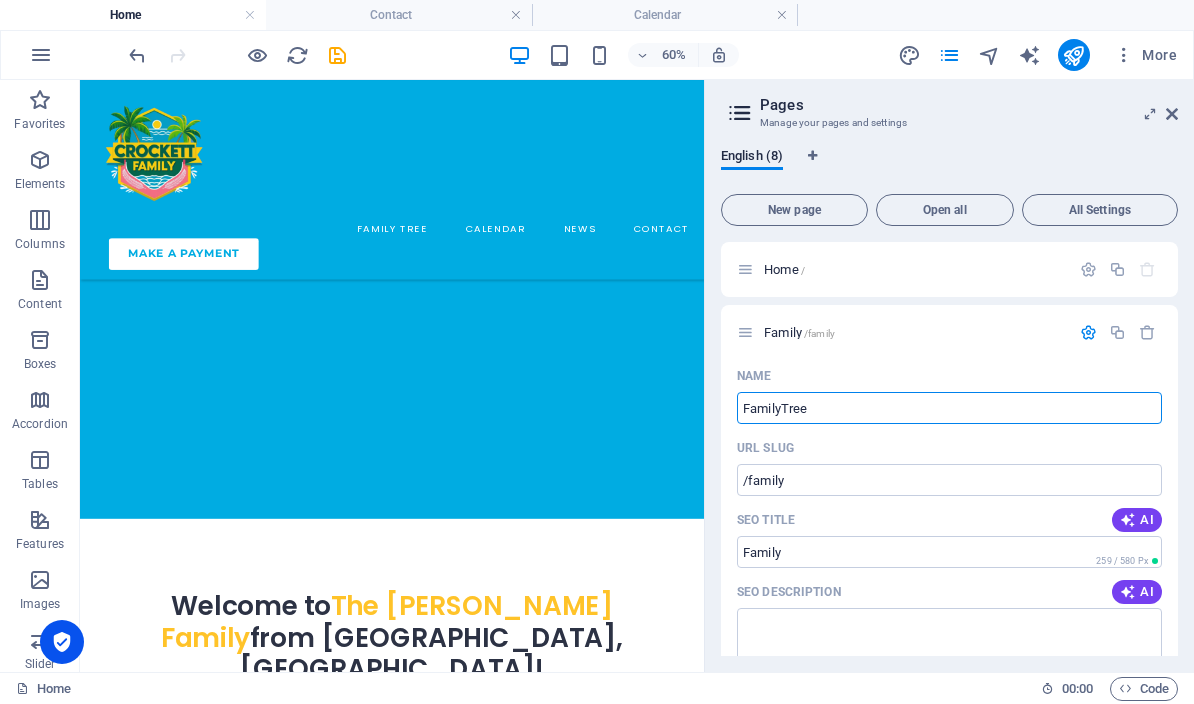 type on "FamilyTree" 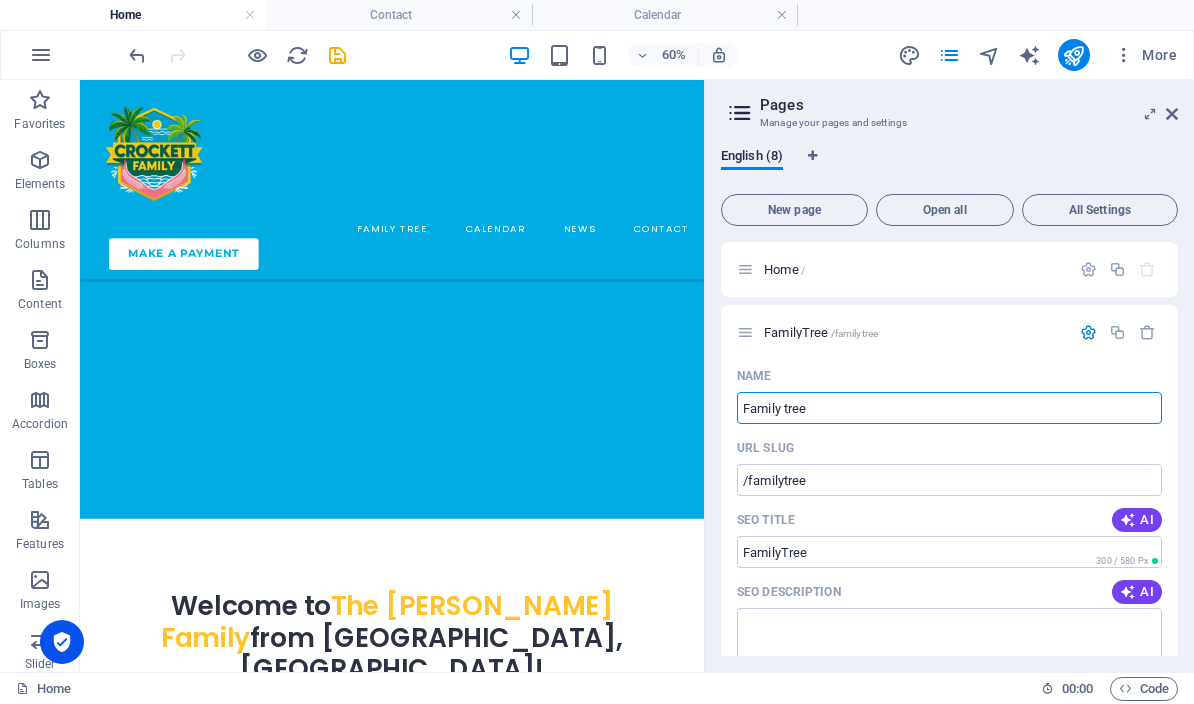 type on "Family tree" 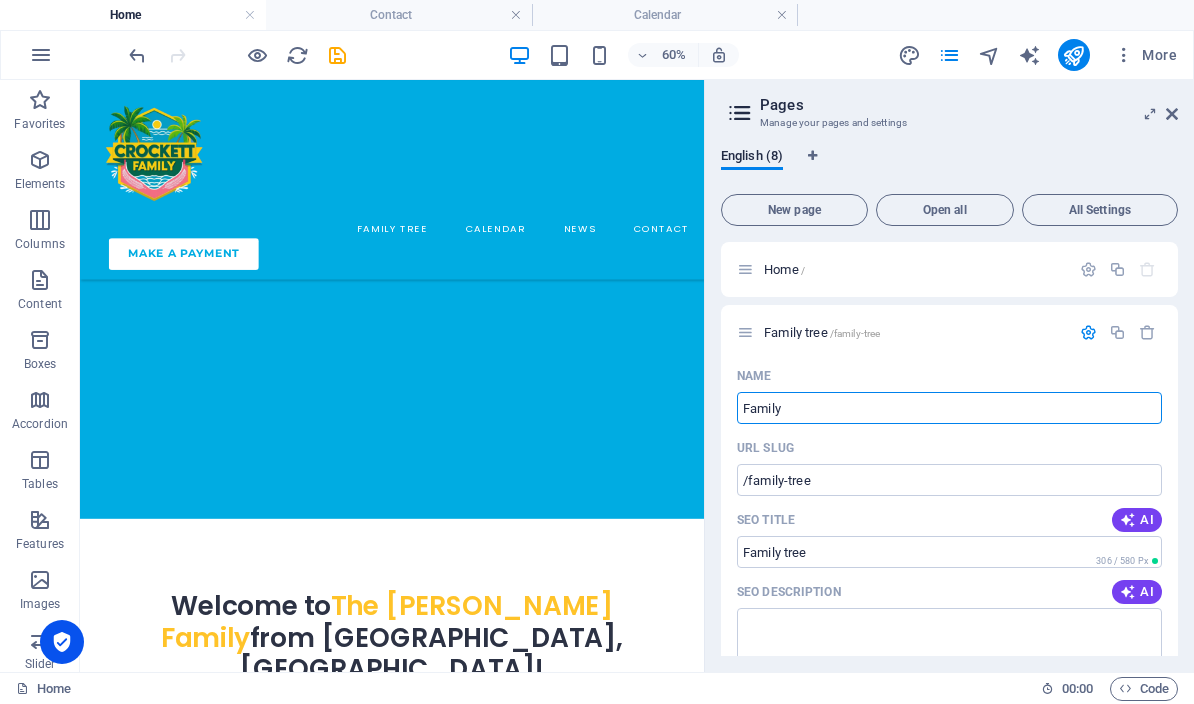 type on "Family" 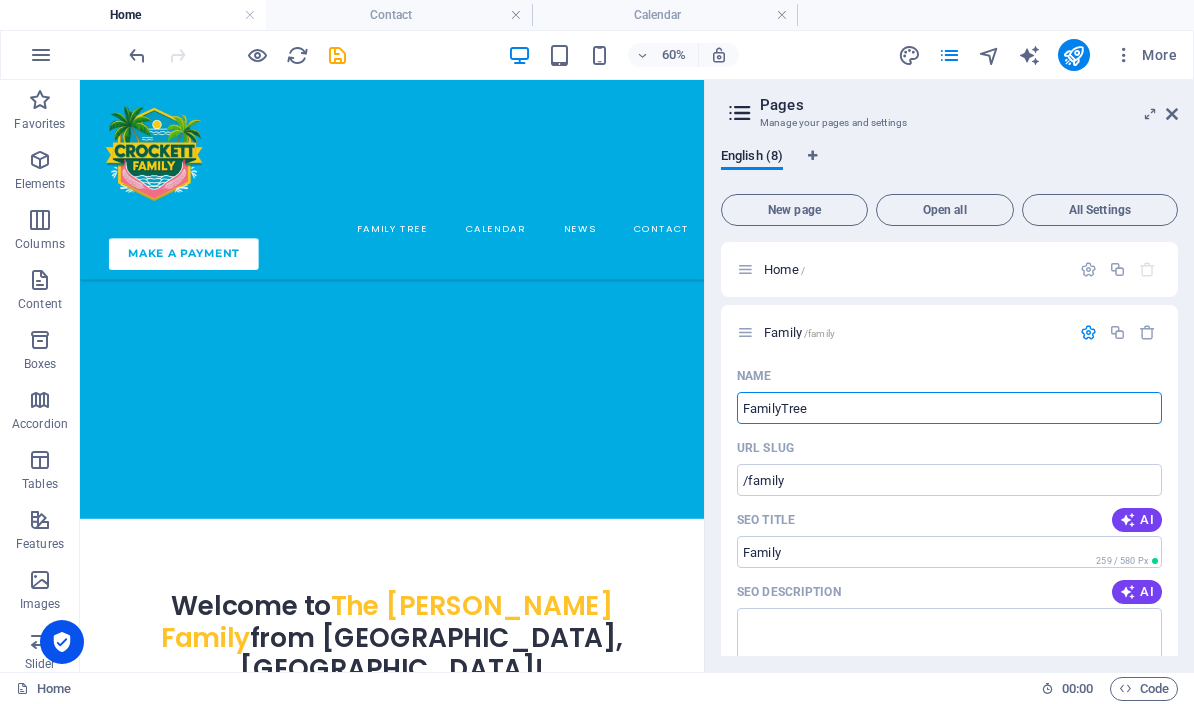 type on "FamilyTree" 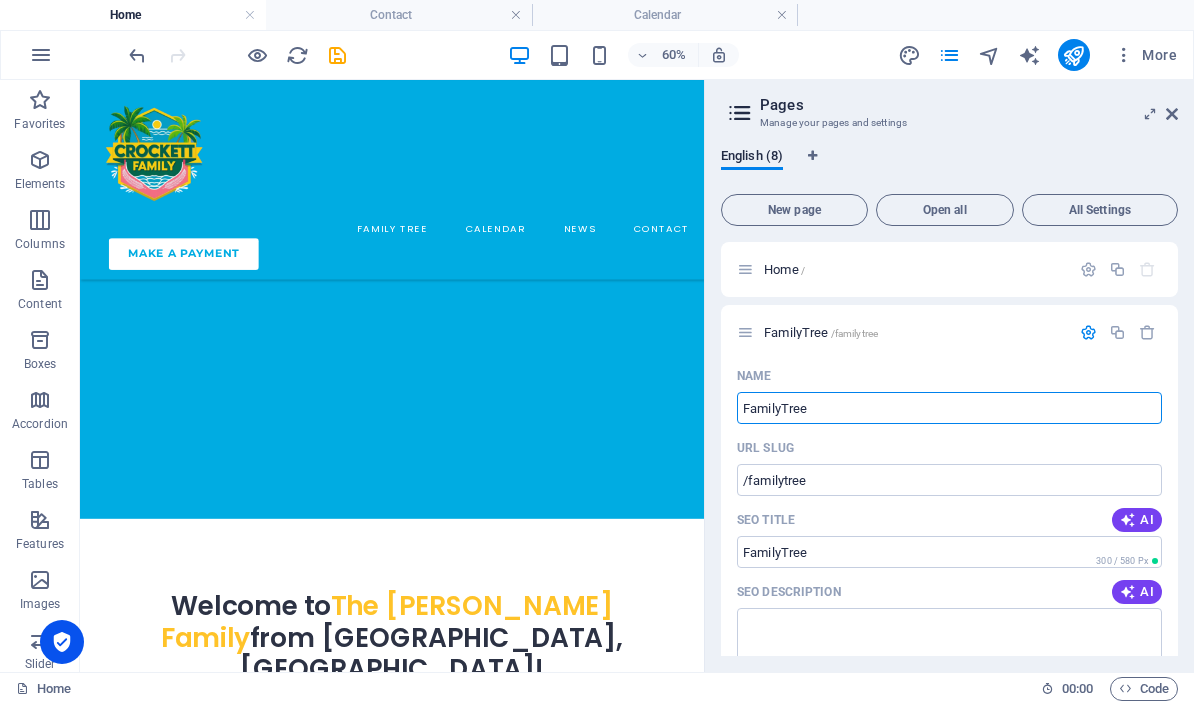 click on "FamilyTree" at bounding box center [949, 408] 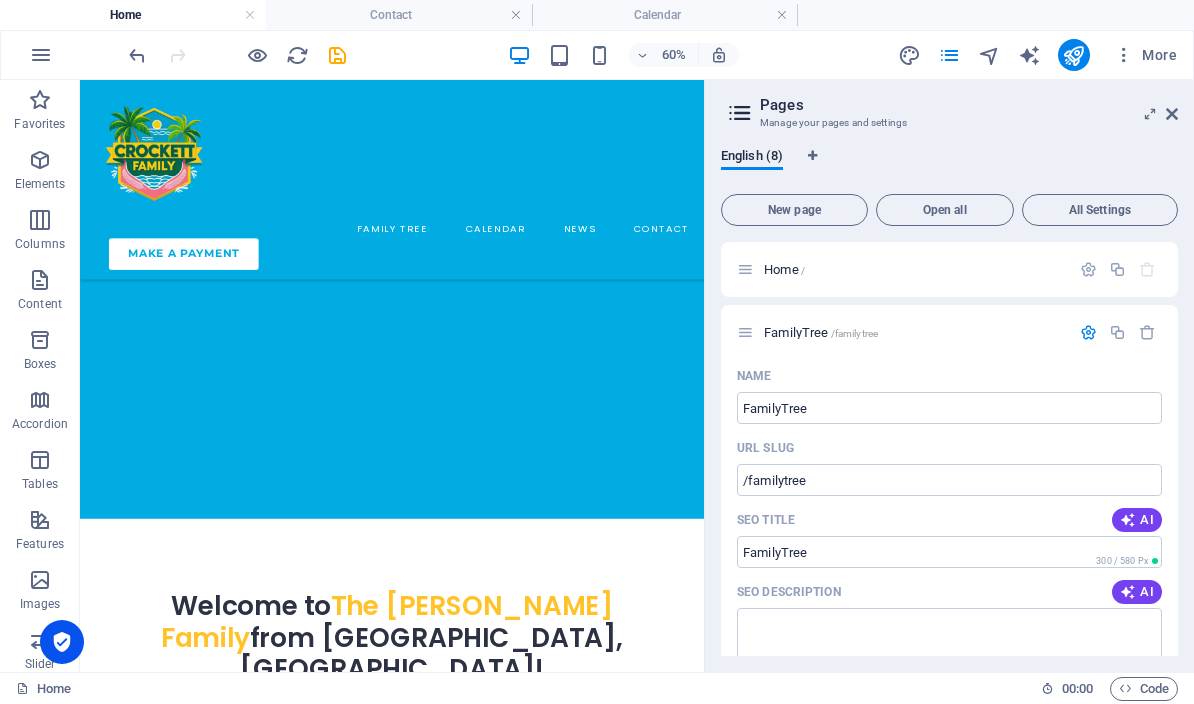 click at bounding box center (1172, 114) 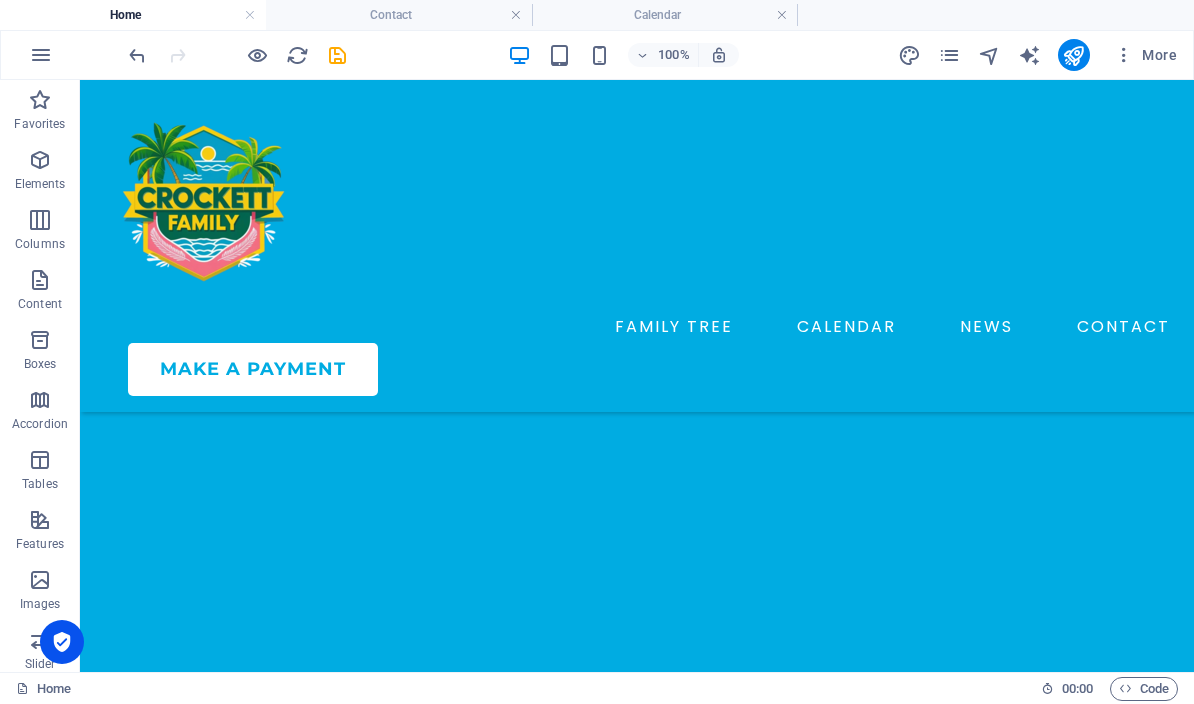 click at bounding box center (337, 55) 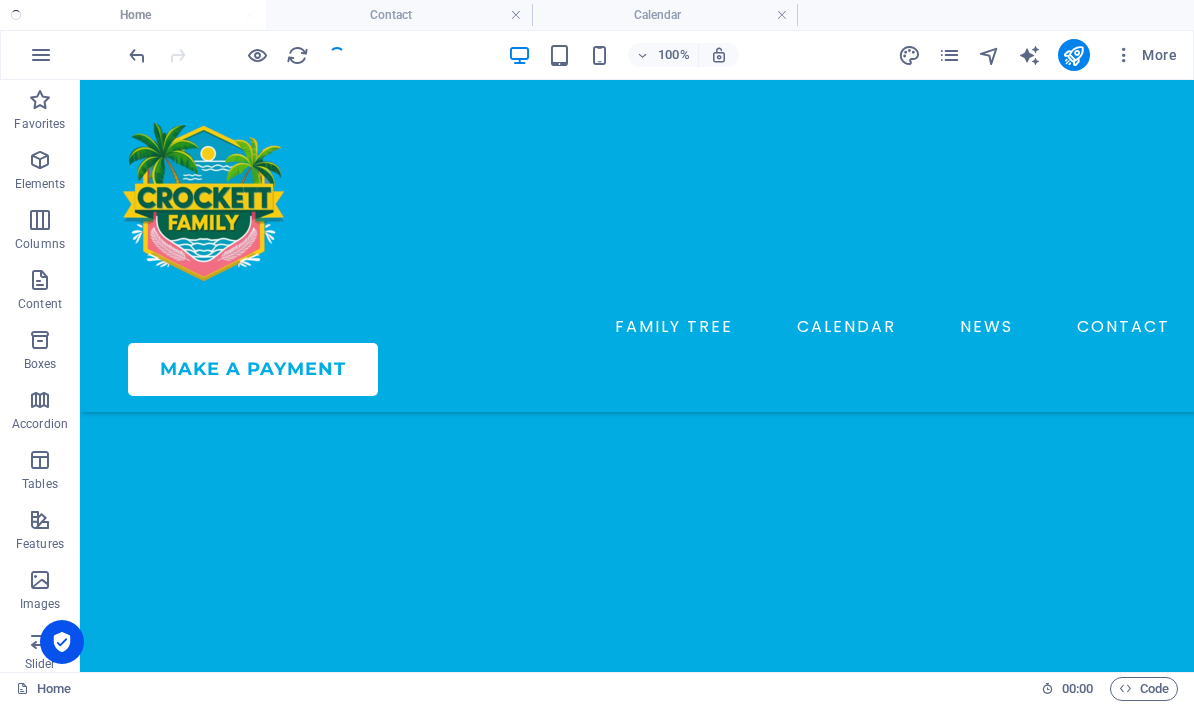 scroll, scrollTop: 402, scrollLeft: 0, axis: vertical 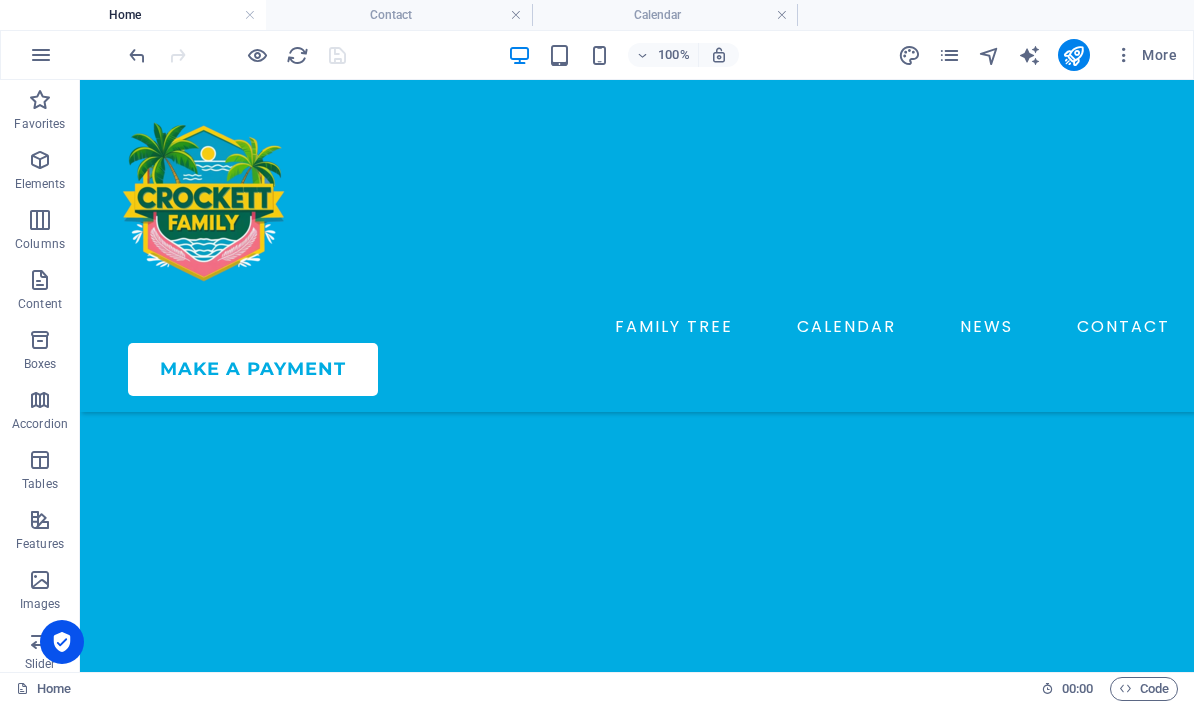 click at bounding box center (297, 55) 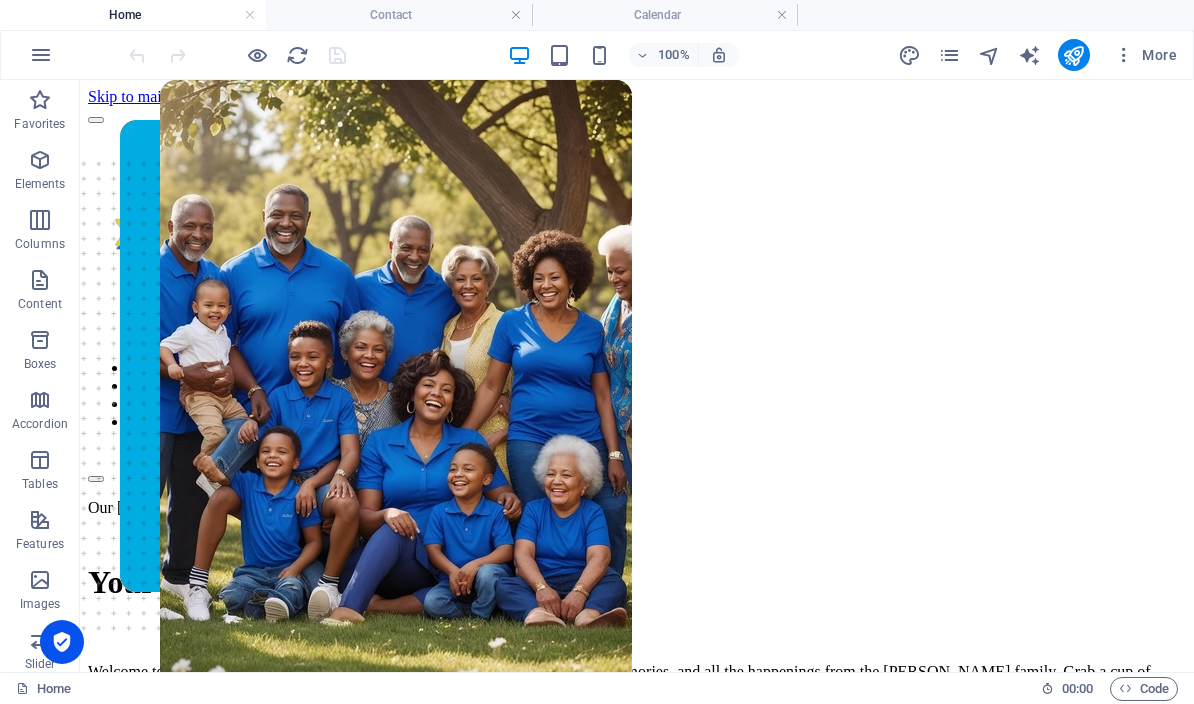 scroll, scrollTop: 0, scrollLeft: 0, axis: both 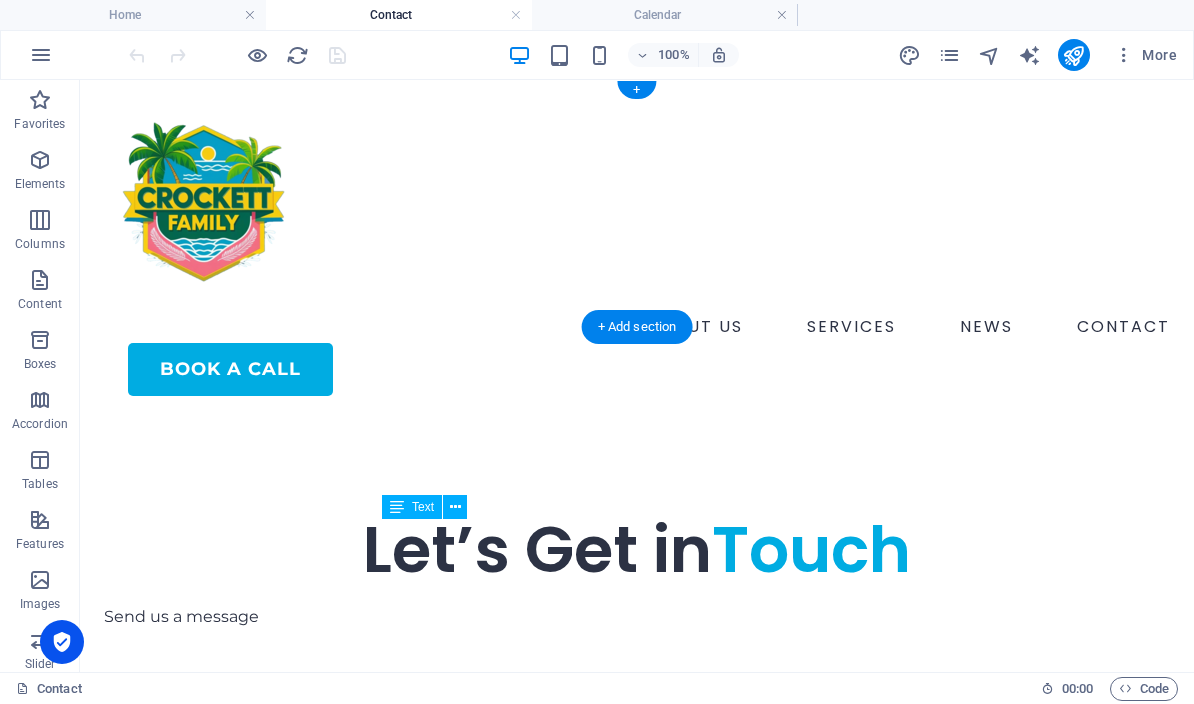 click at bounding box center [297, 55] 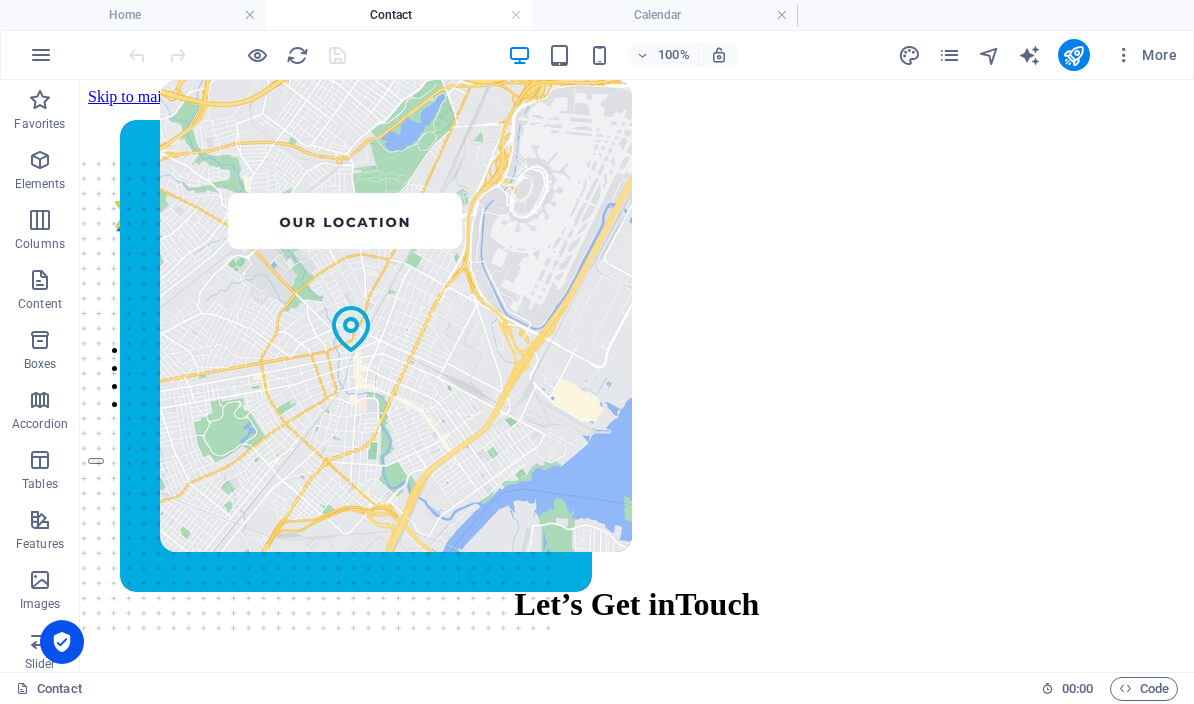 scroll, scrollTop: 0, scrollLeft: 0, axis: both 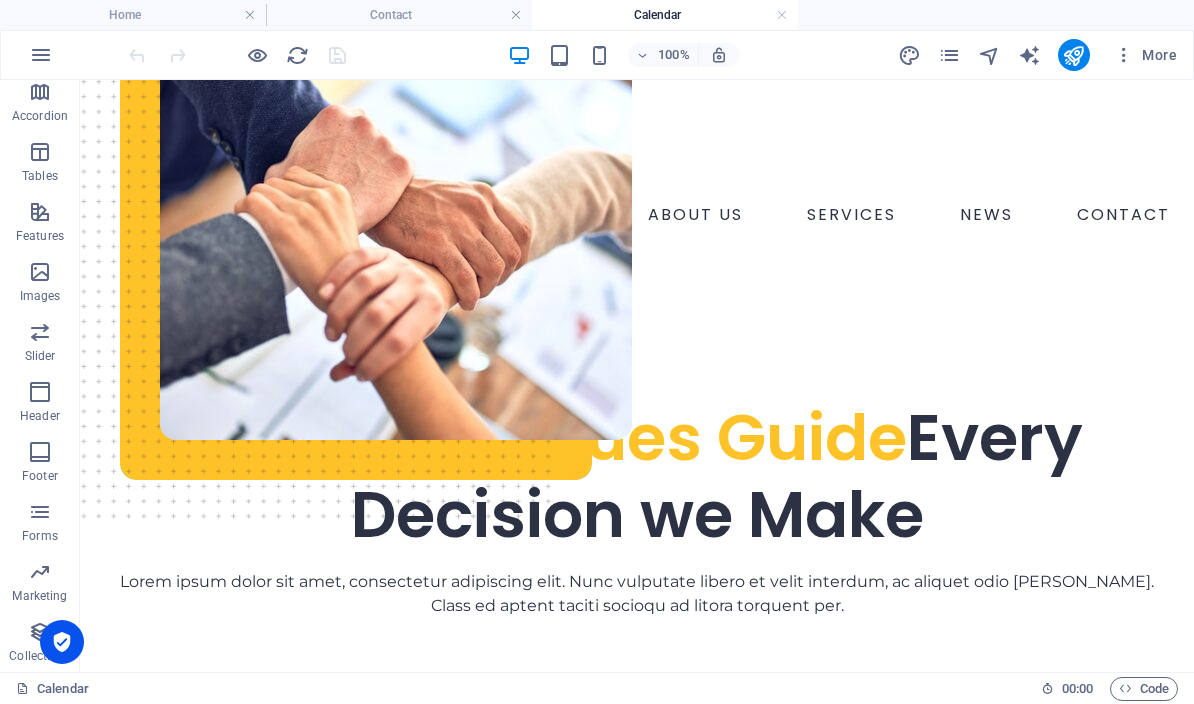 click at bounding box center (297, 55) 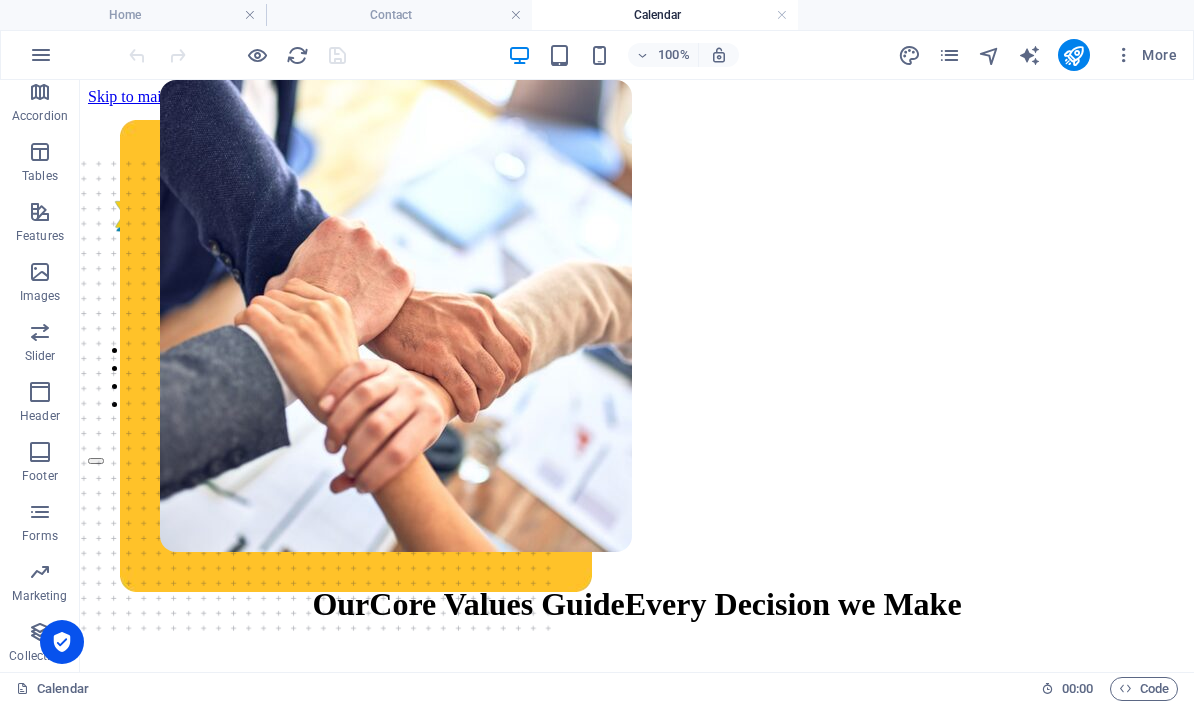 scroll, scrollTop: 0, scrollLeft: 0, axis: both 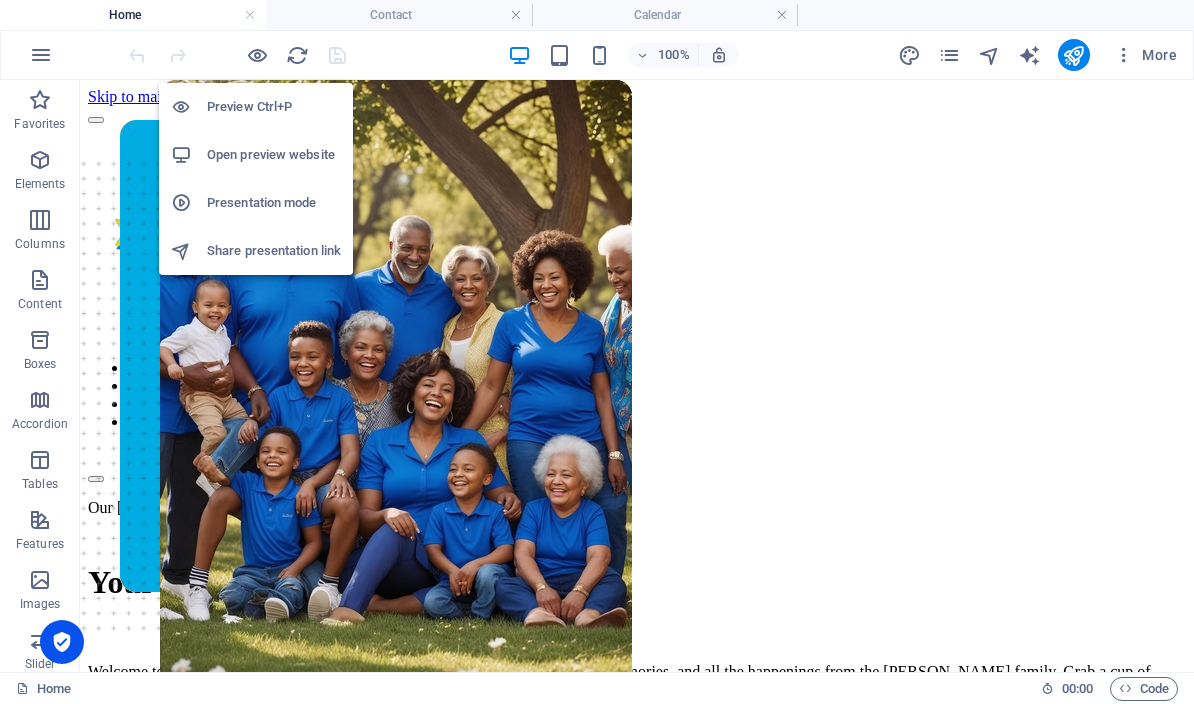 click on "Preview Ctrl+P" at bounding box center (274, 107) 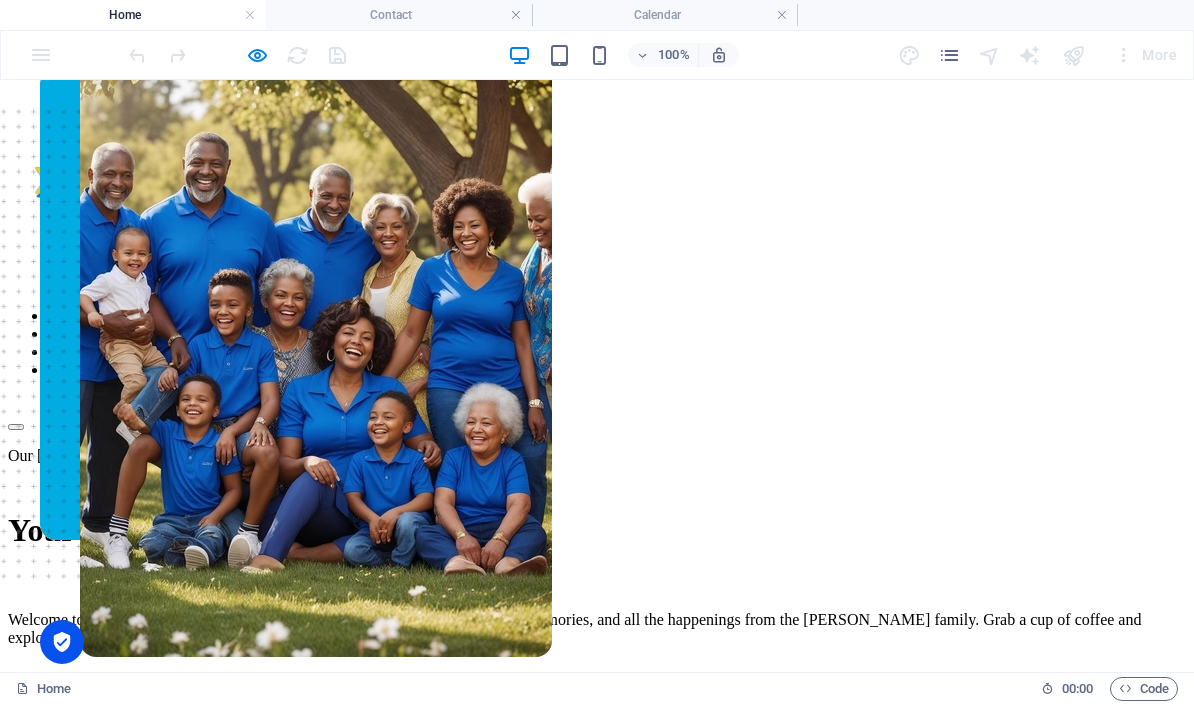 scroll, scrollTop: 0, scrollLeft: 0, axis: both 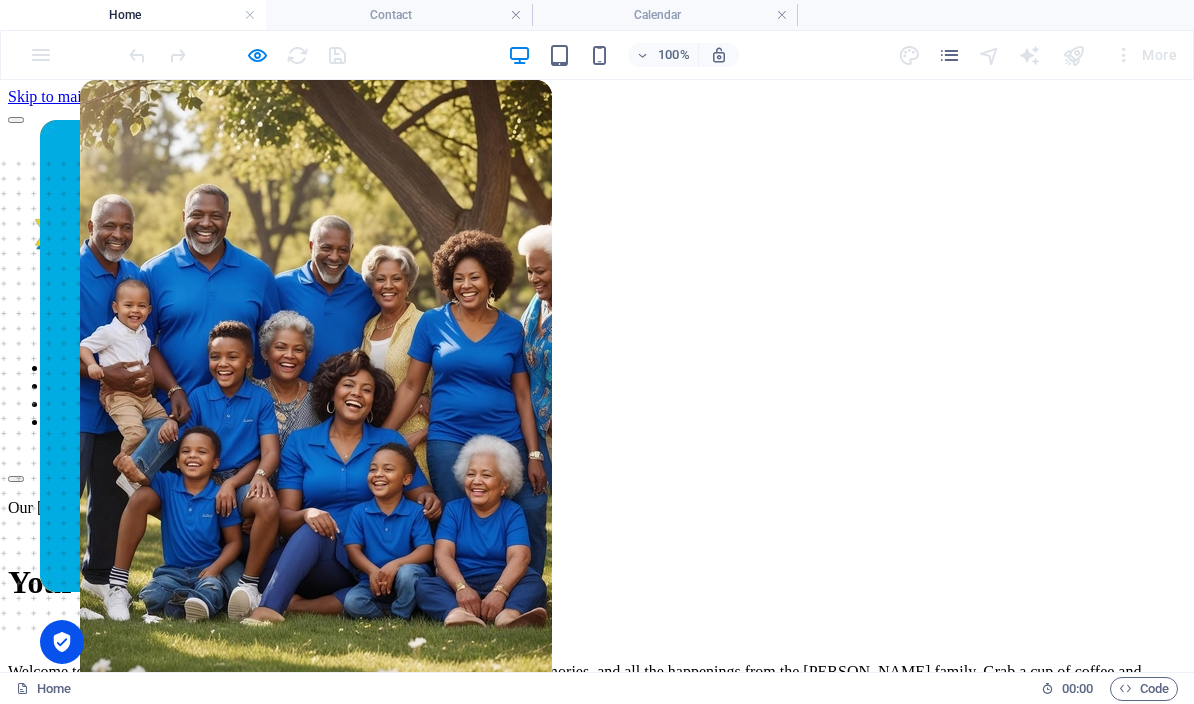 click on "CONTACT" at bounding box center [85, 421] 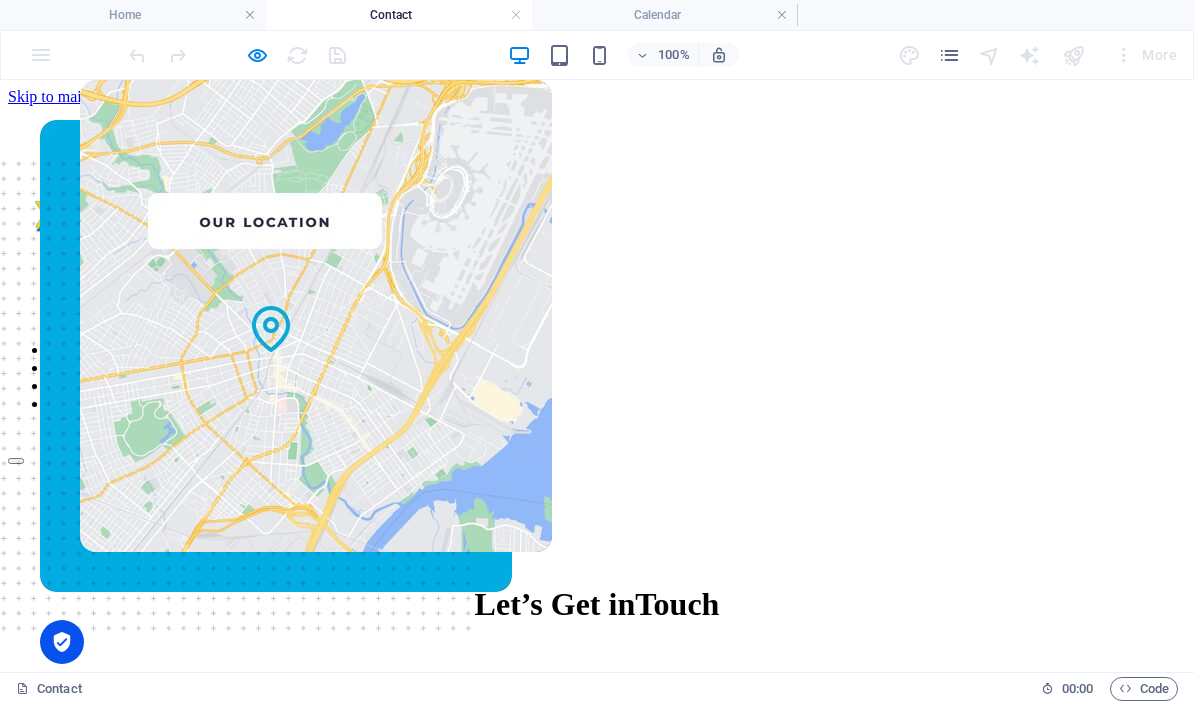 scroll, scrollTop: 0, scrollLeft: 0, axis: both 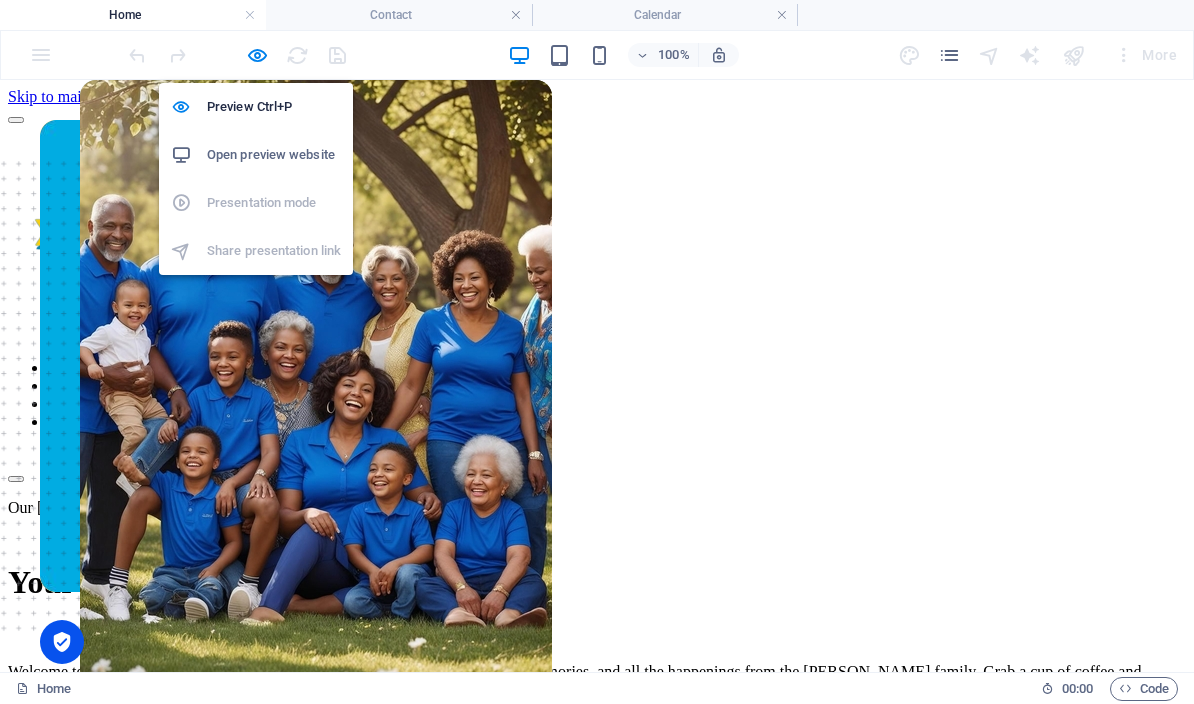 click on "Preview Ctrl+P" at bounding box center (274, 107) 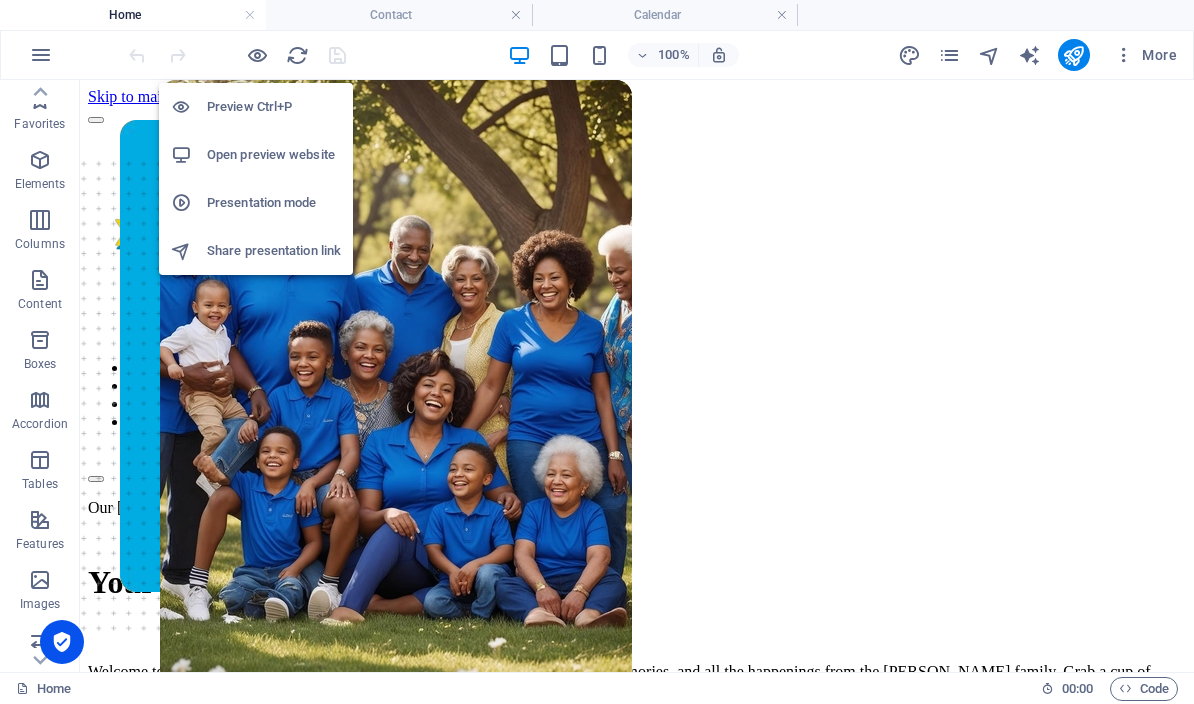 click on "FAMILY TREE CALENDAR NEWS CONTACT" at bounding box center (637, 395) 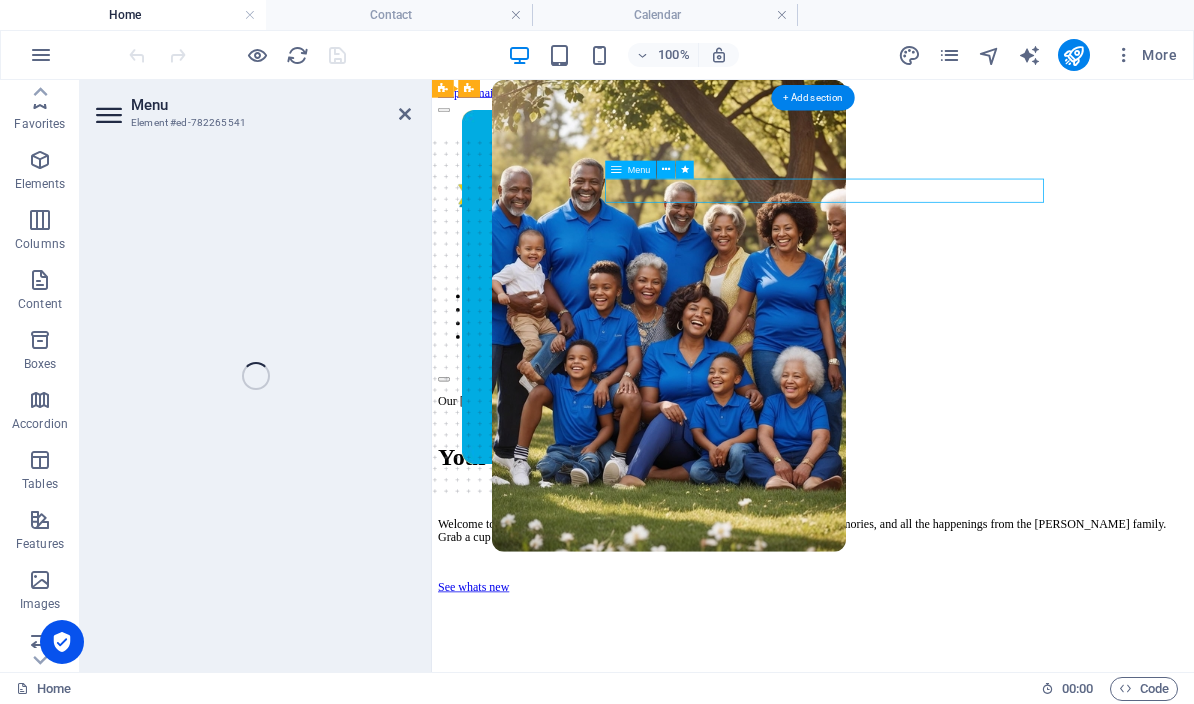 select on "1" 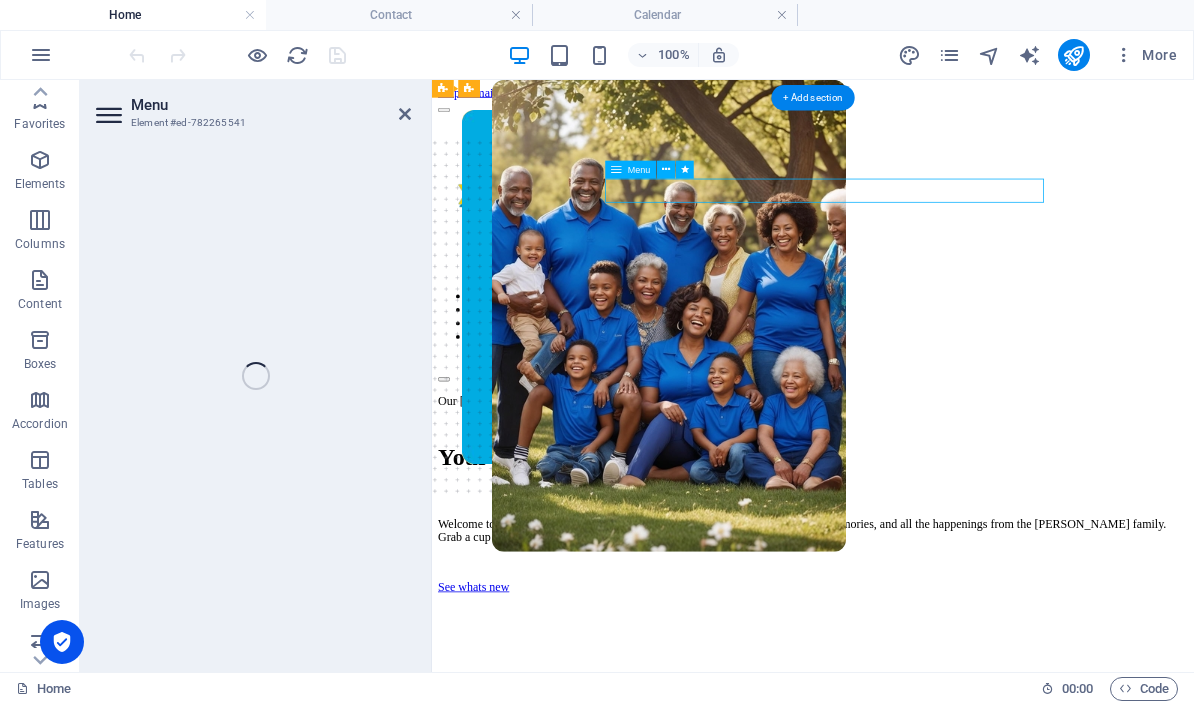 select 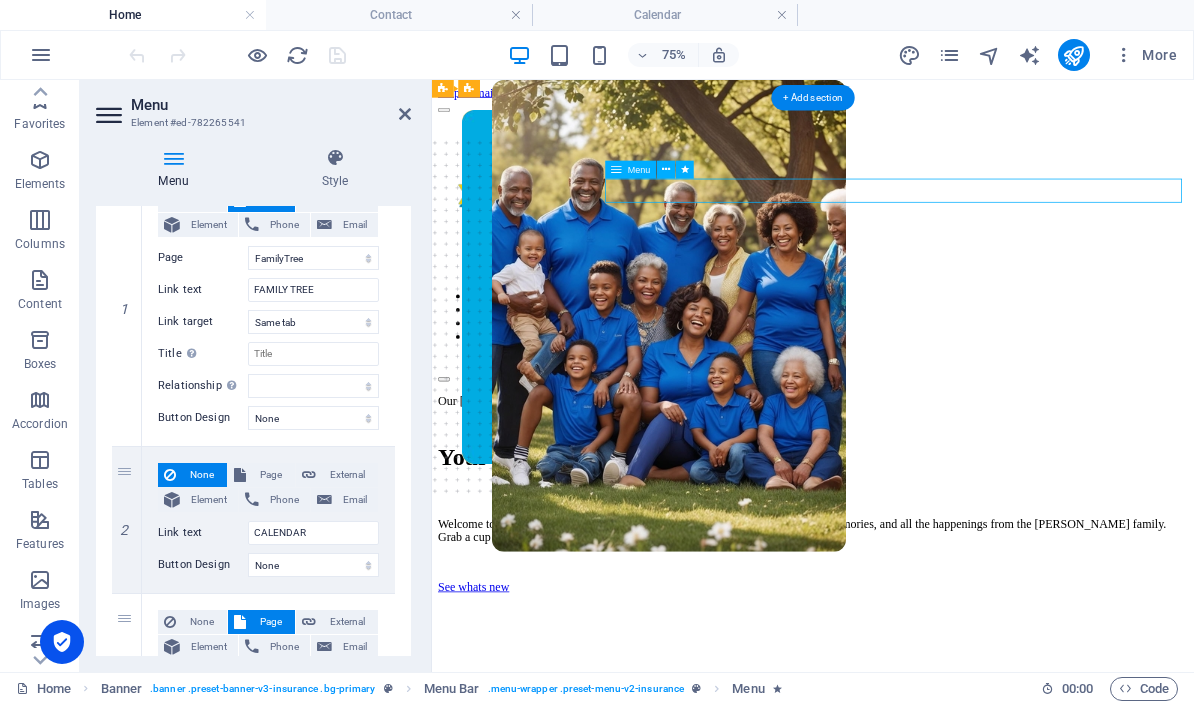 scroll, scrollTop: 225, scrollLeft: 0, axis: vertical 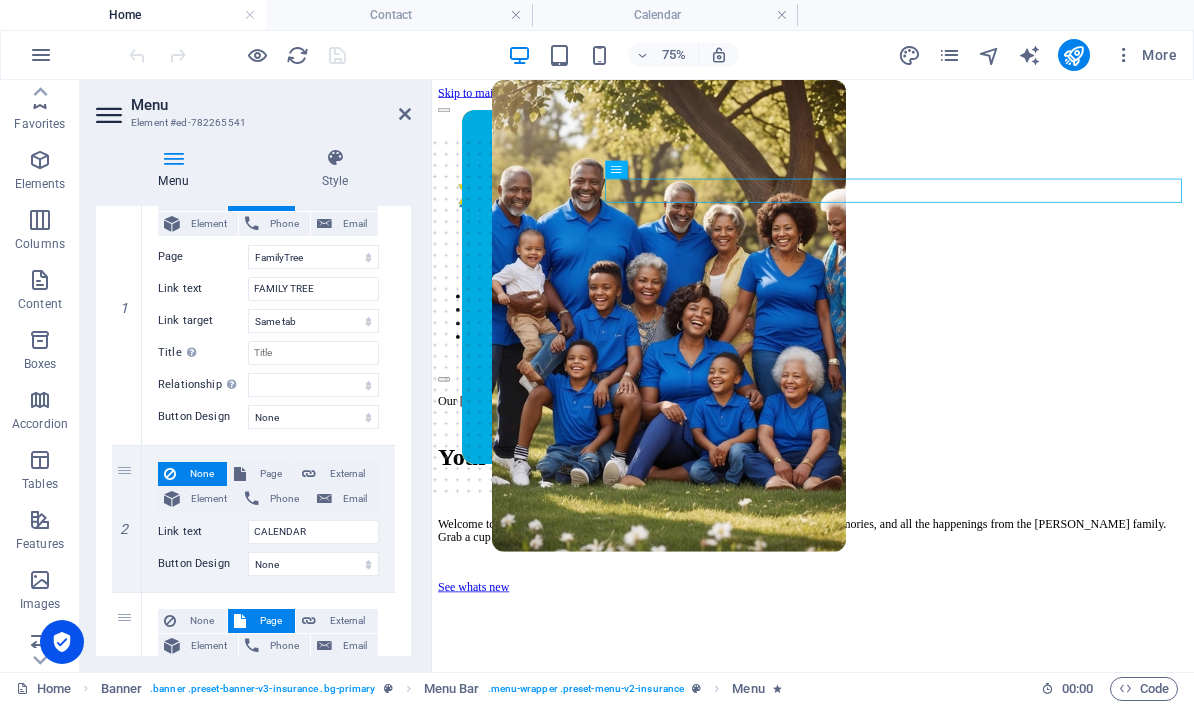 click on "Page" at bounding box center [270, 474] 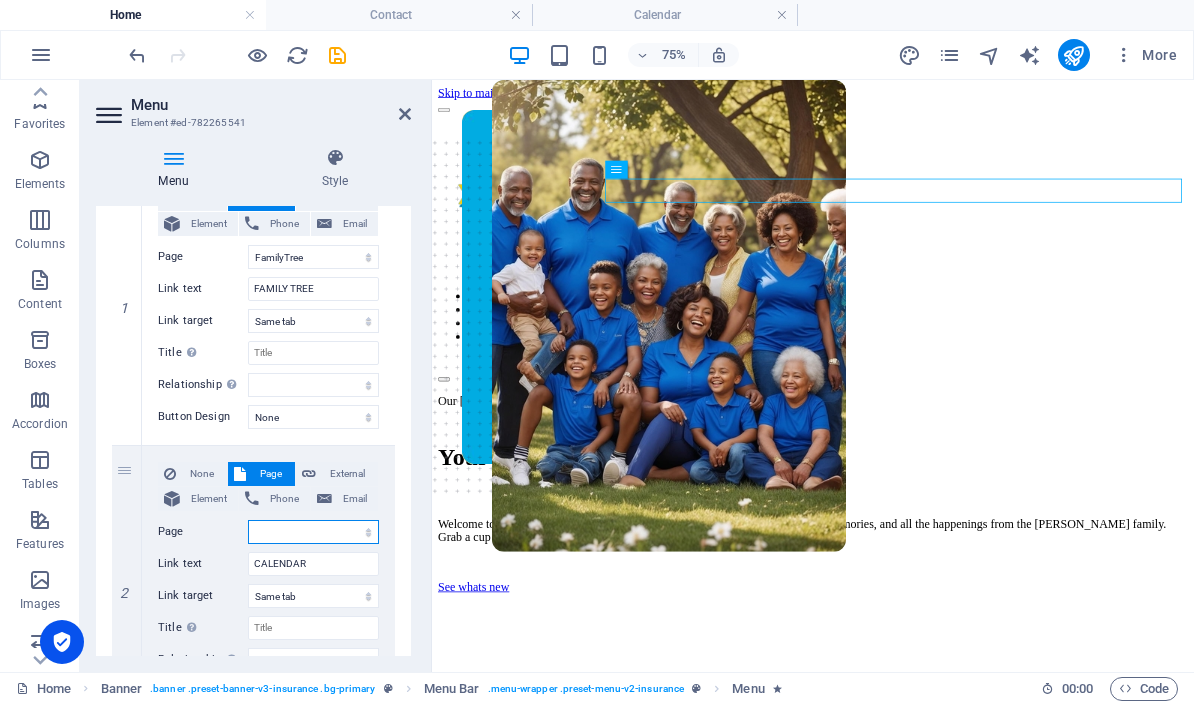 select on "2" 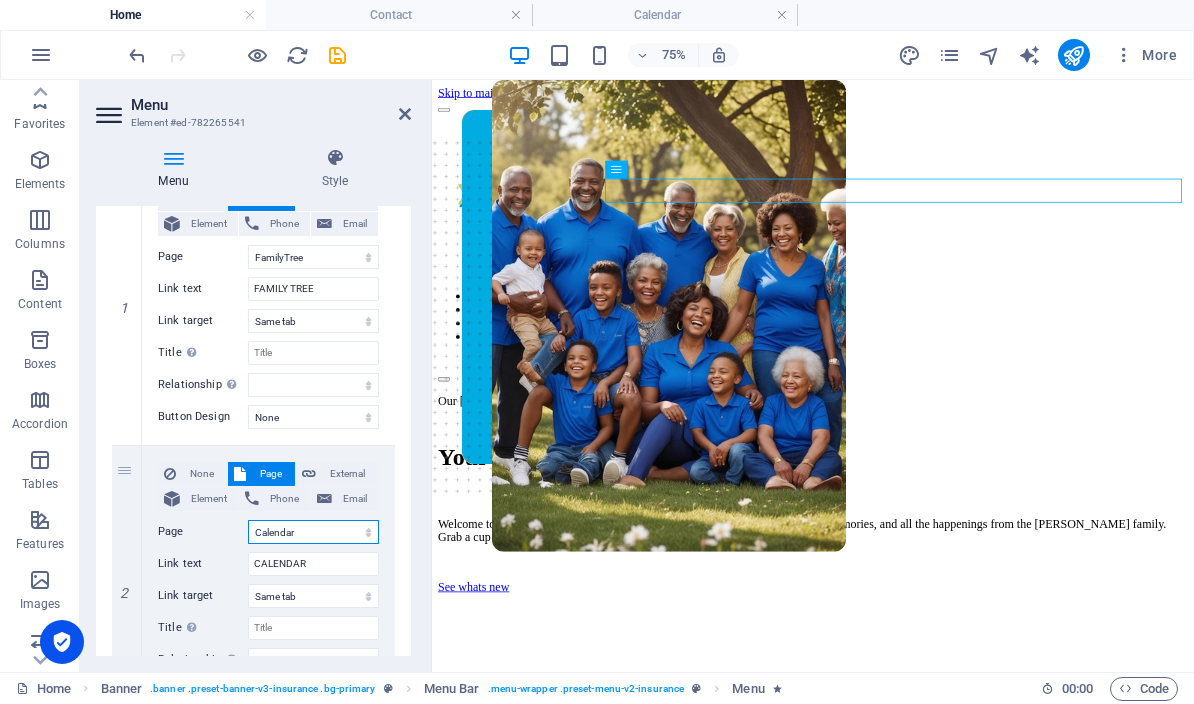 select 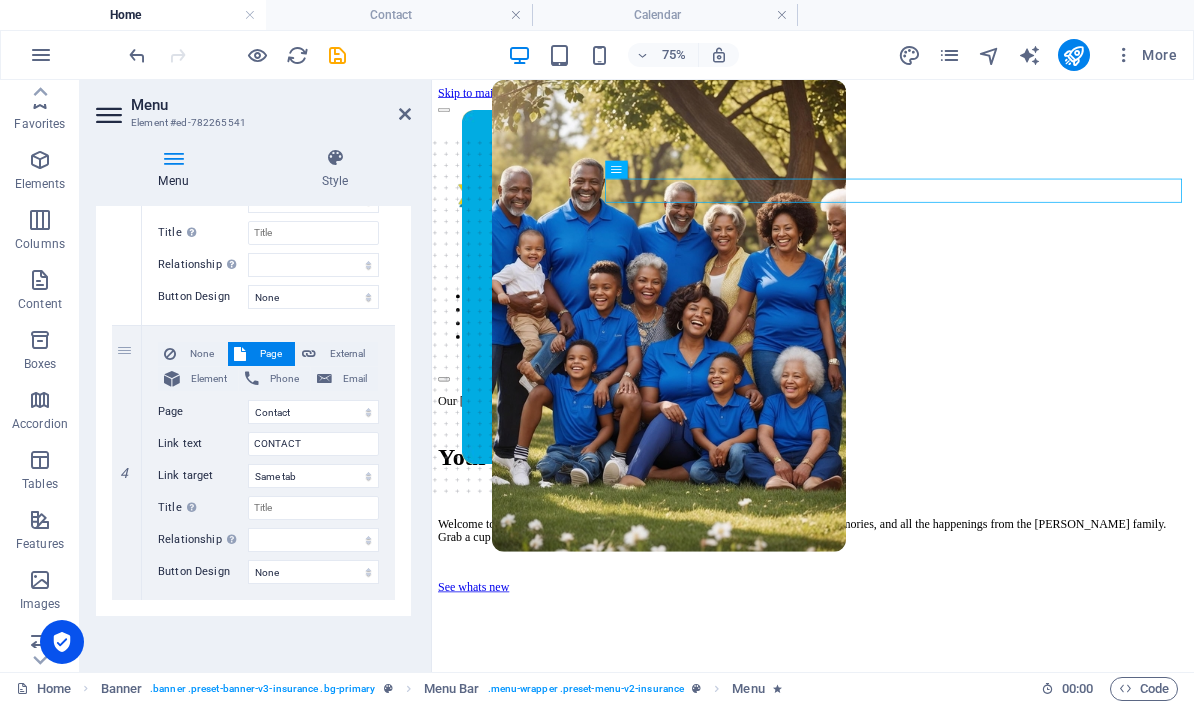 scroll, scrollTop: 896, scrollLeft: 0, axis: vertical 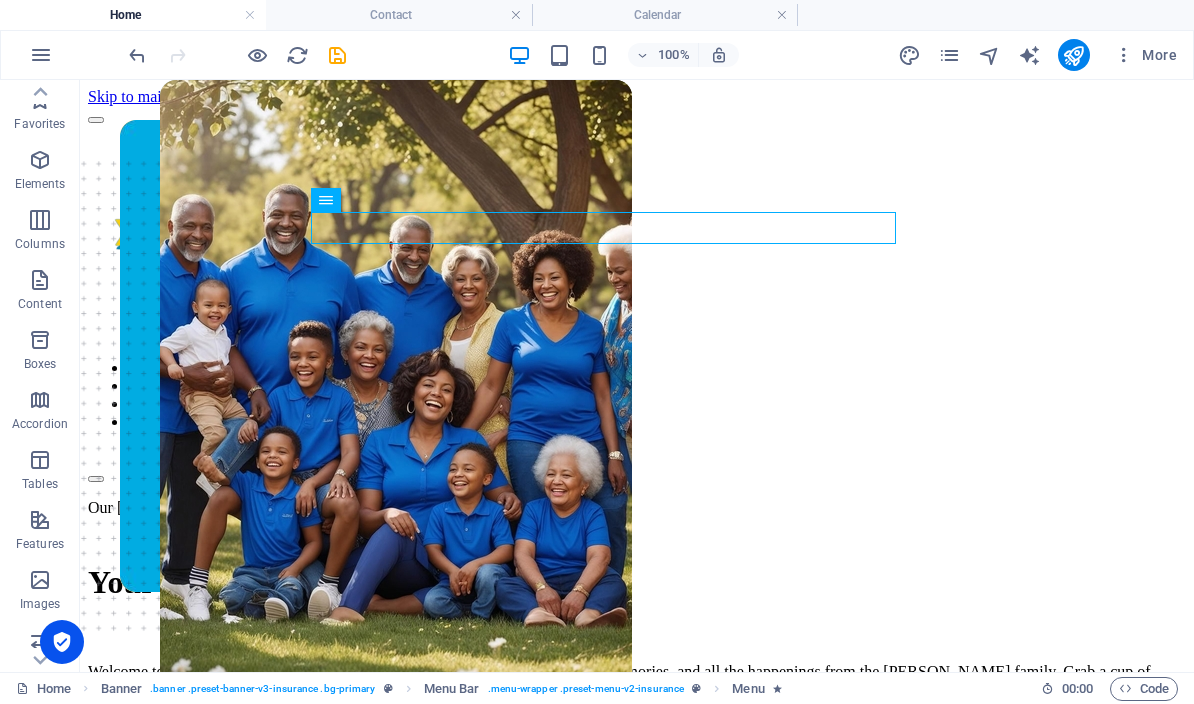 click on "Our [PERSON_NAME] Family Your Family Hub Welcome to our online home! This is where you'll find the latest updates, shared memories, and all the happenings from the [PERSON_NAME] family. Grab a cup of coffee and explore! See whats new" at bounding box center [637, 904] 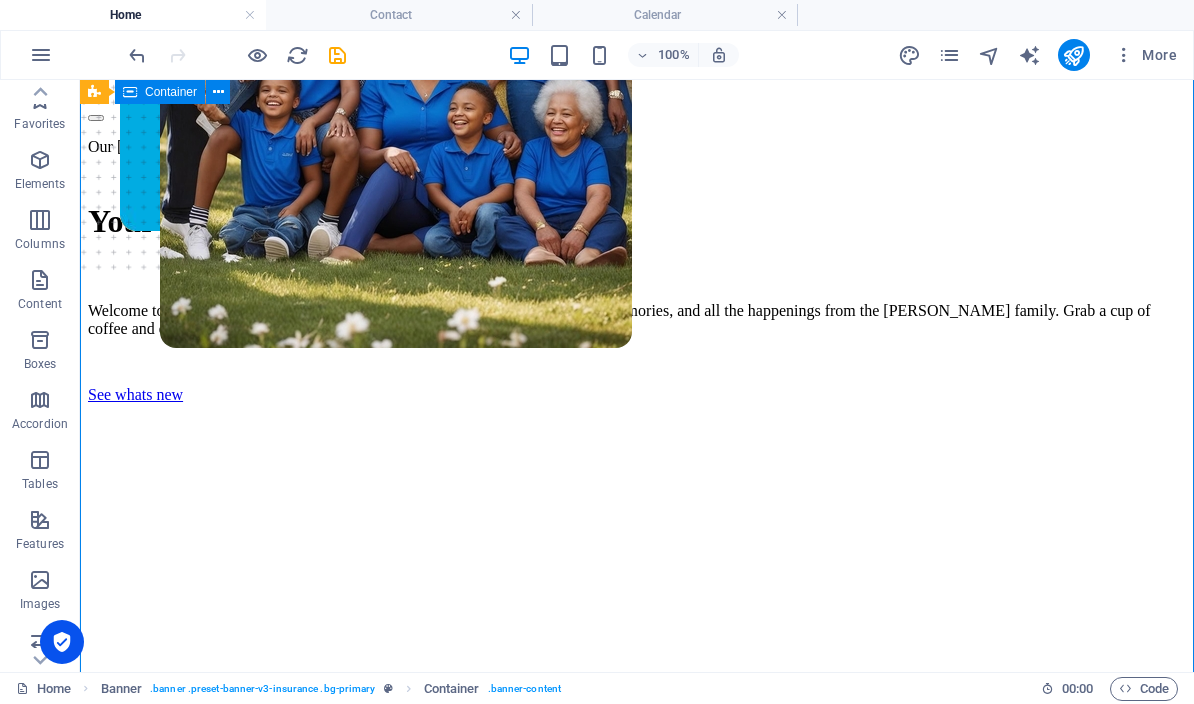 scroll, scrollTop: 353, scrollLeft: 0, axis: vertical 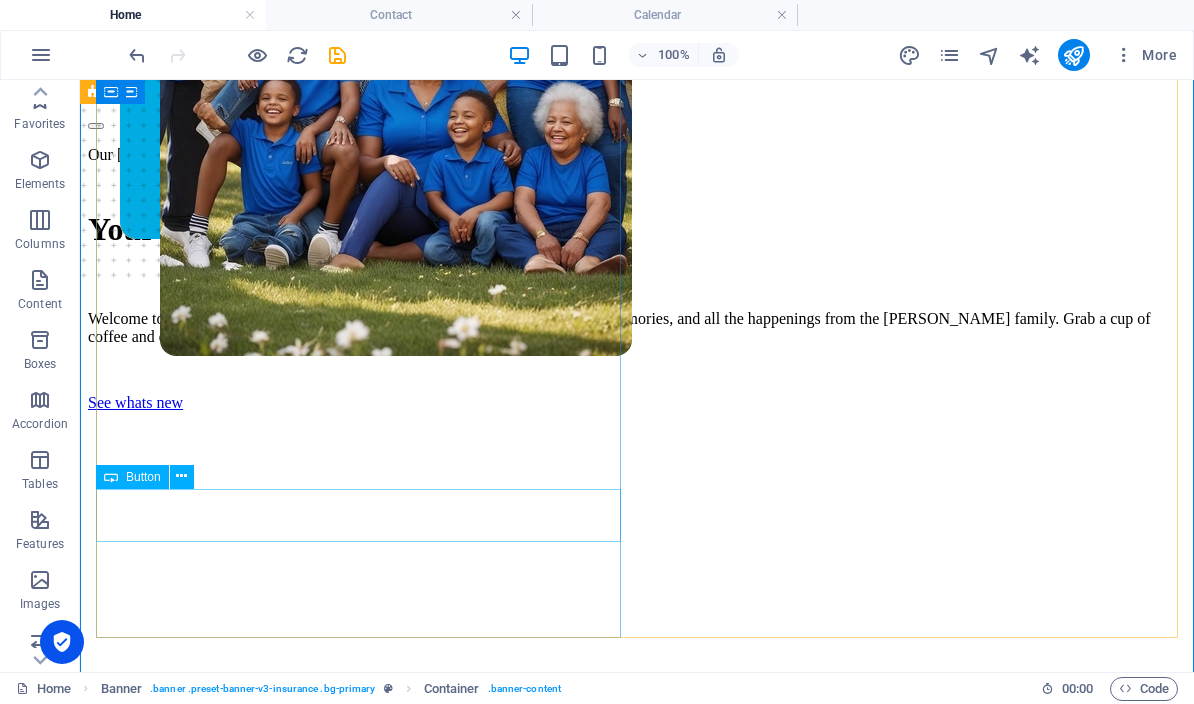 click on "See whats new" at bounding box center (637, 403) 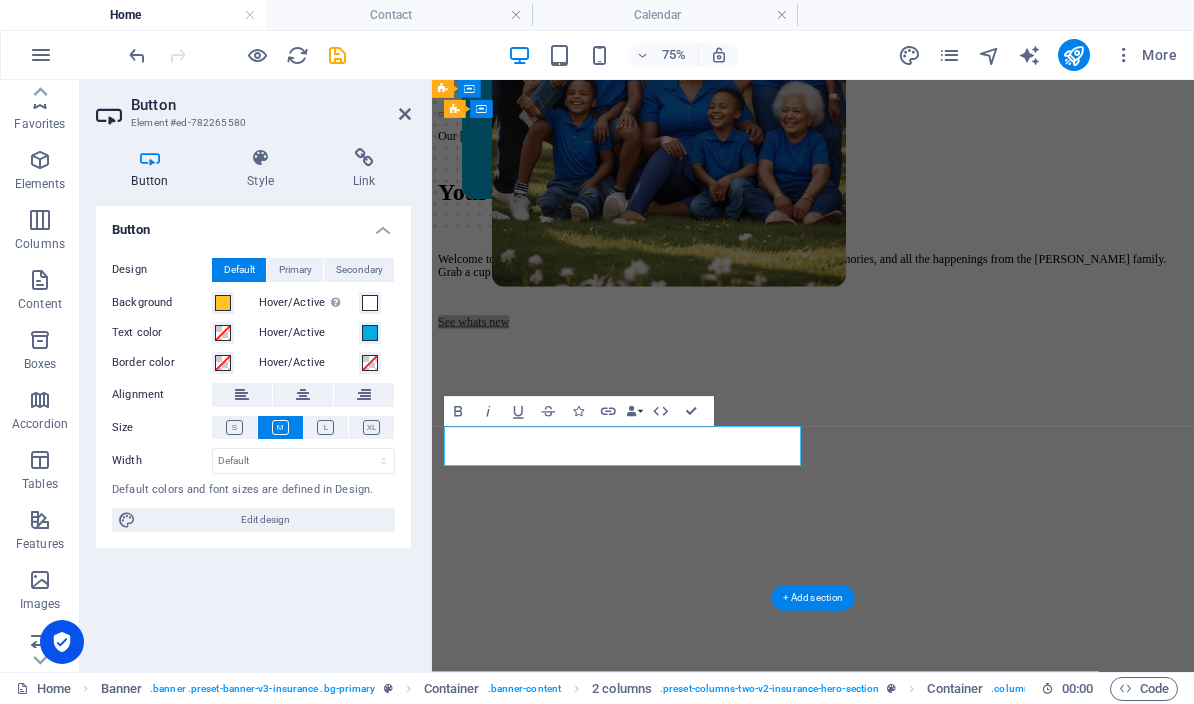 click on "Link" at bounding box center (364, 169) 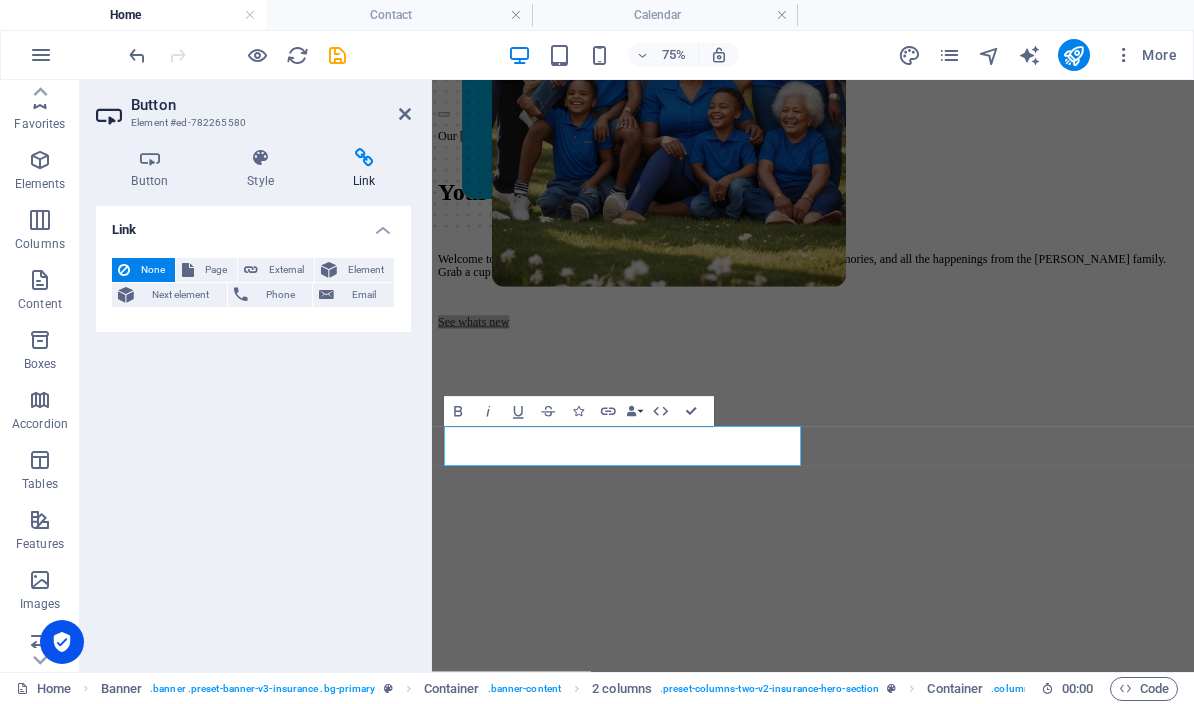 click on "Page" at bounding box center [215, 270] 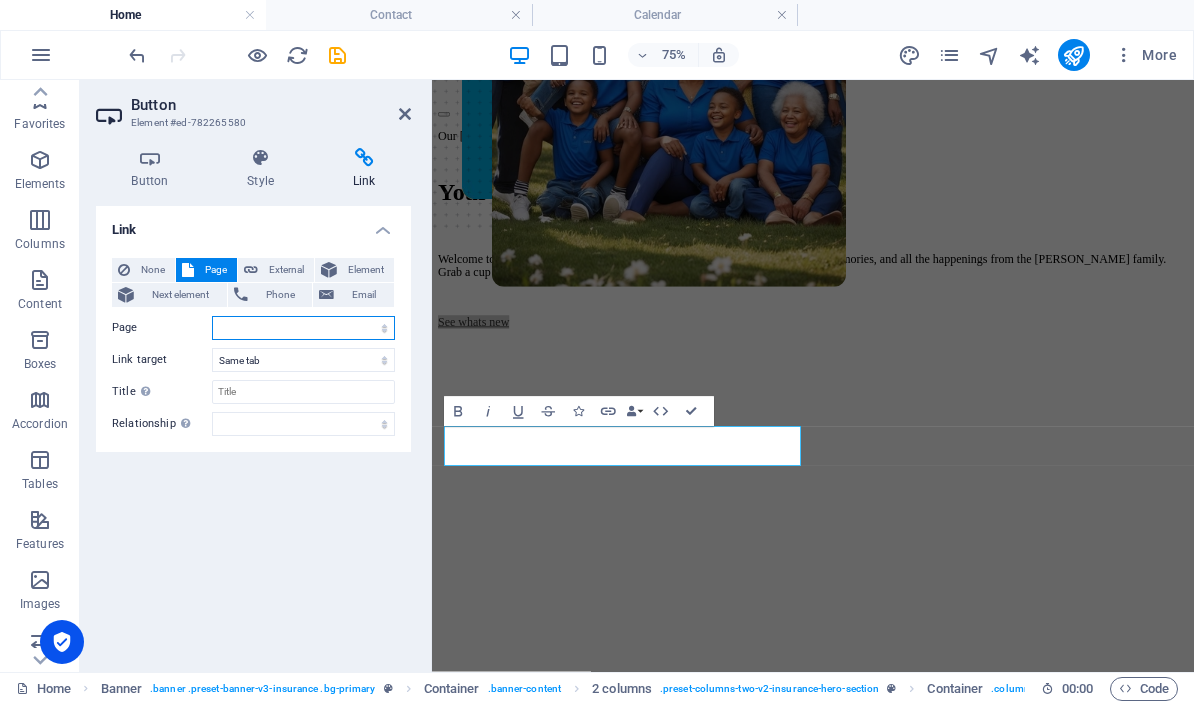 select on "3" 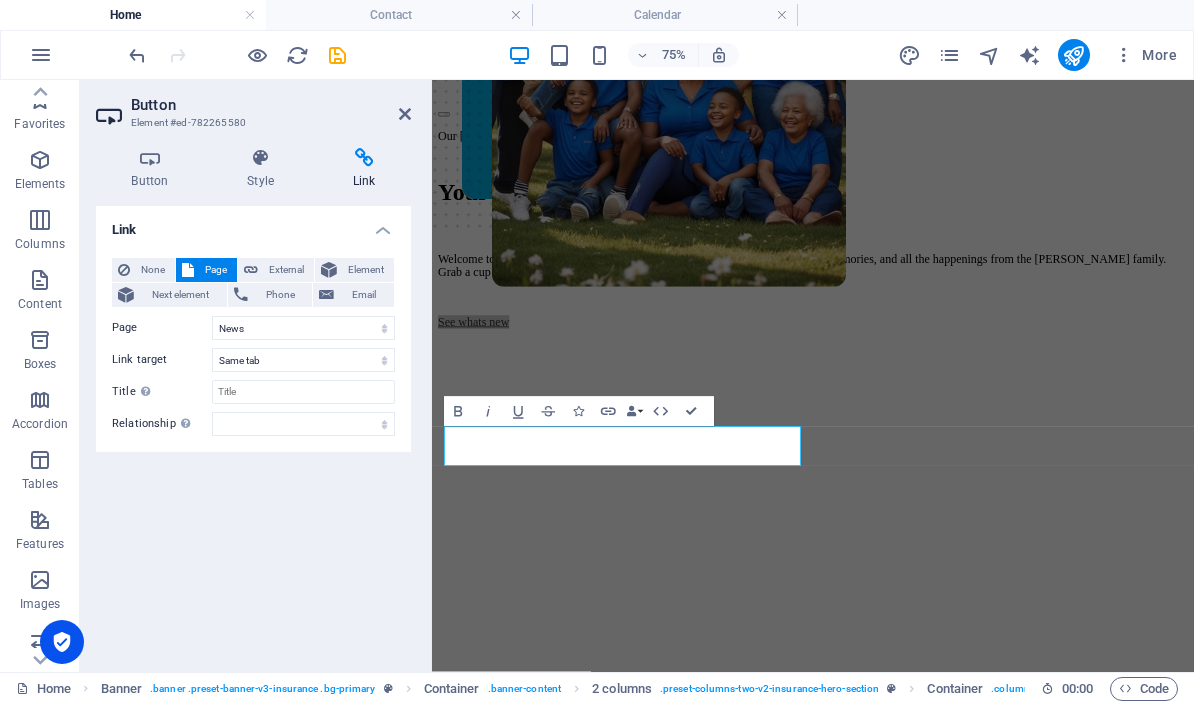 click at bounding box center [405, 114] 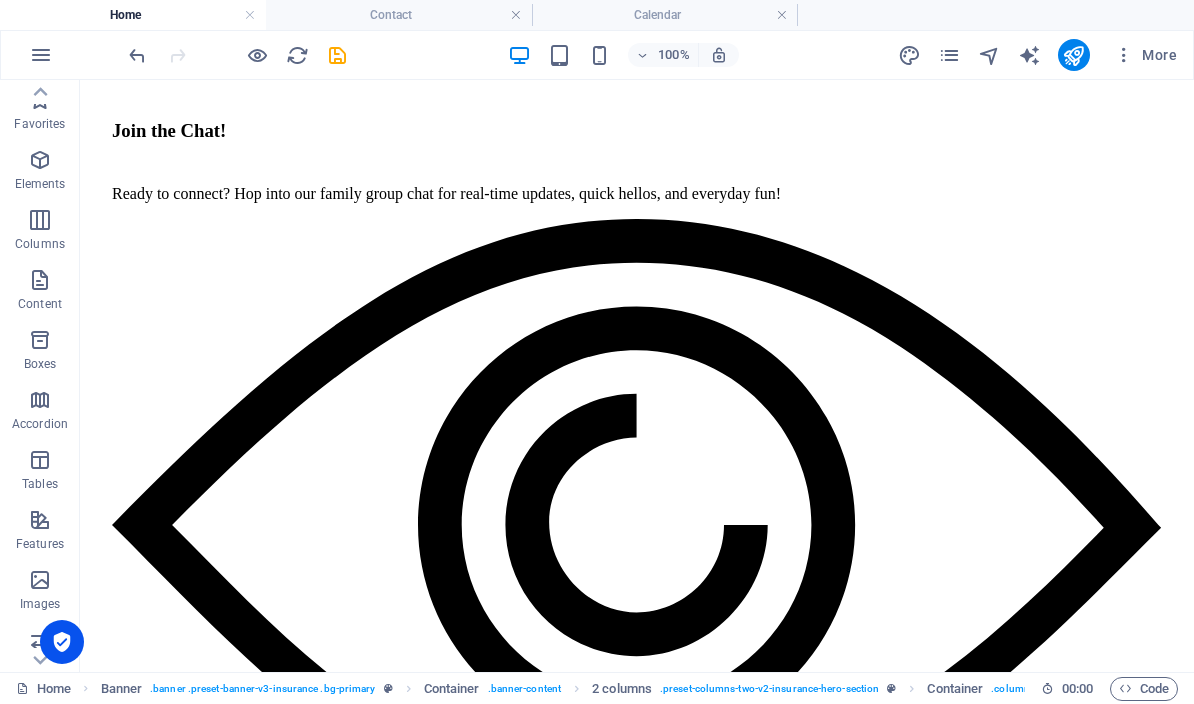 scroll, scrollTop: 3981, scrollLeft: 0, axis: vertical 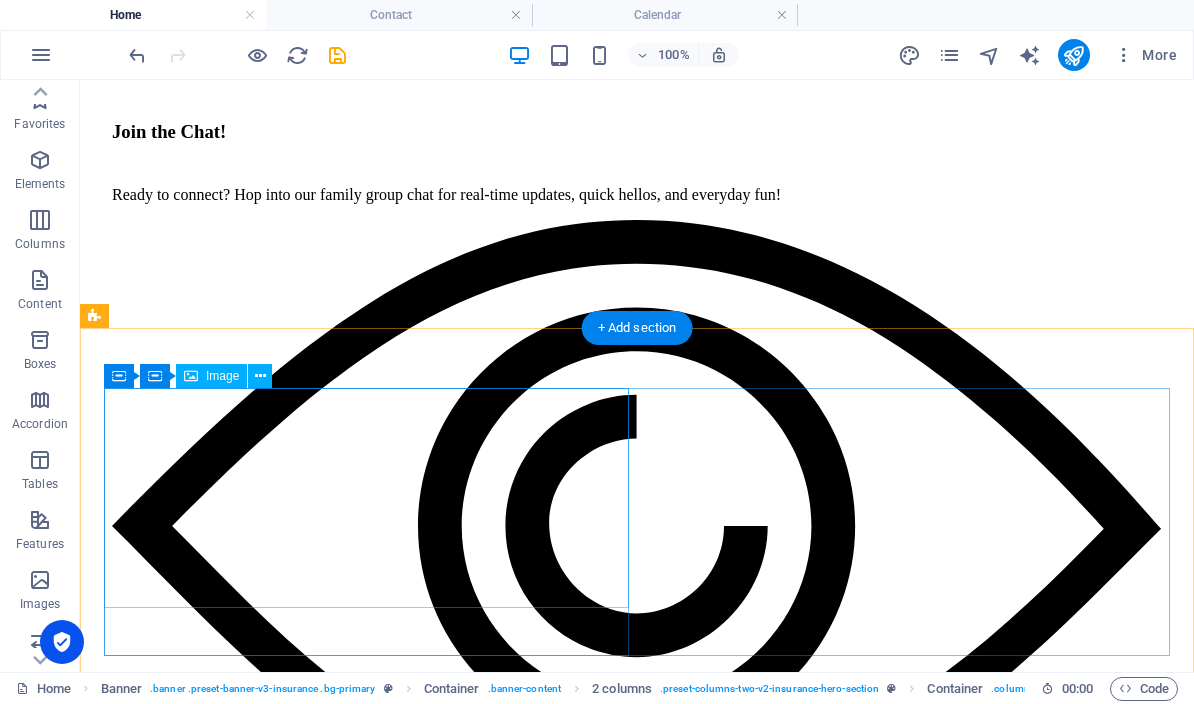 click at bounding box center [637, 7012] 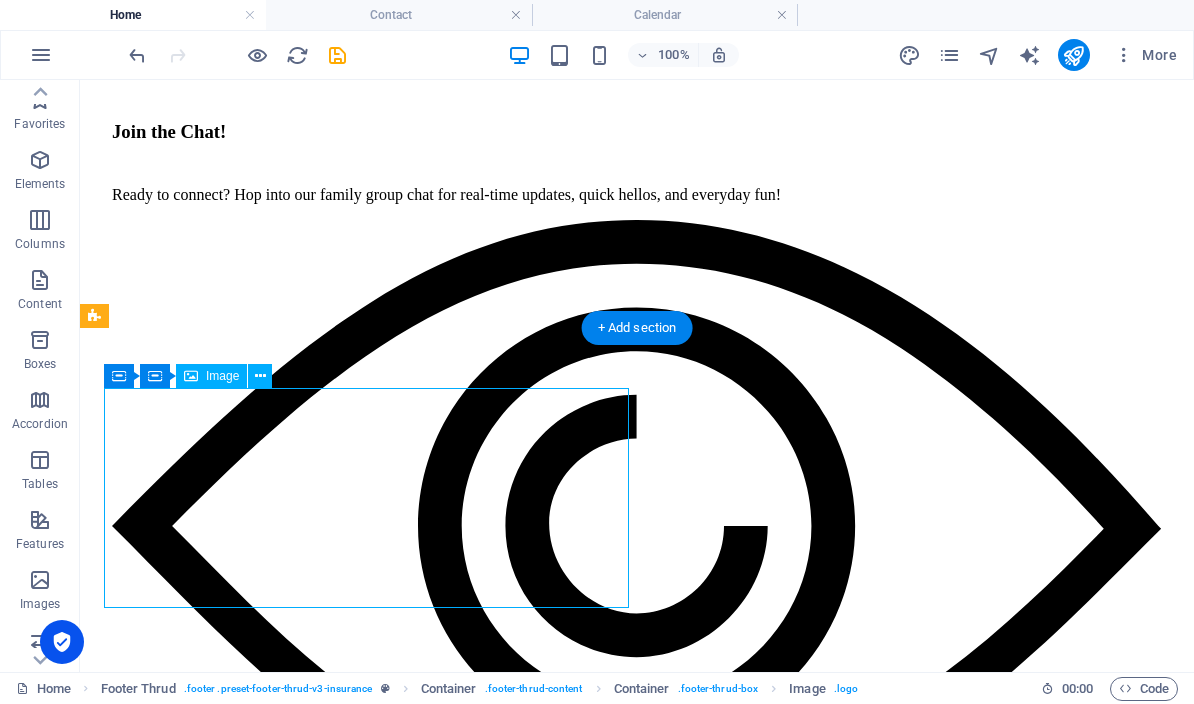 click on "Privacy Policy         Legal Notice ABOUT US SERVICES NEWS CONTACT PRIVACY POLICY LEGAL NOTICE" at bounding box center (637, 7135) 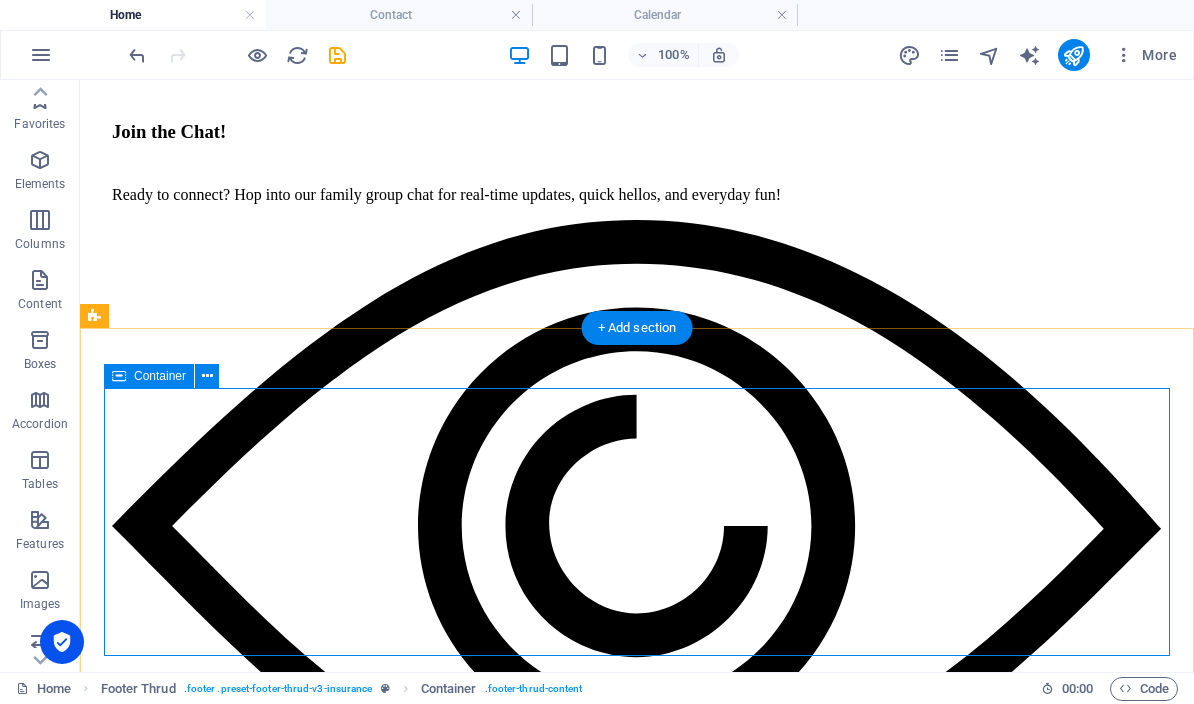 click on "Container" at bounding box center (160, 376) 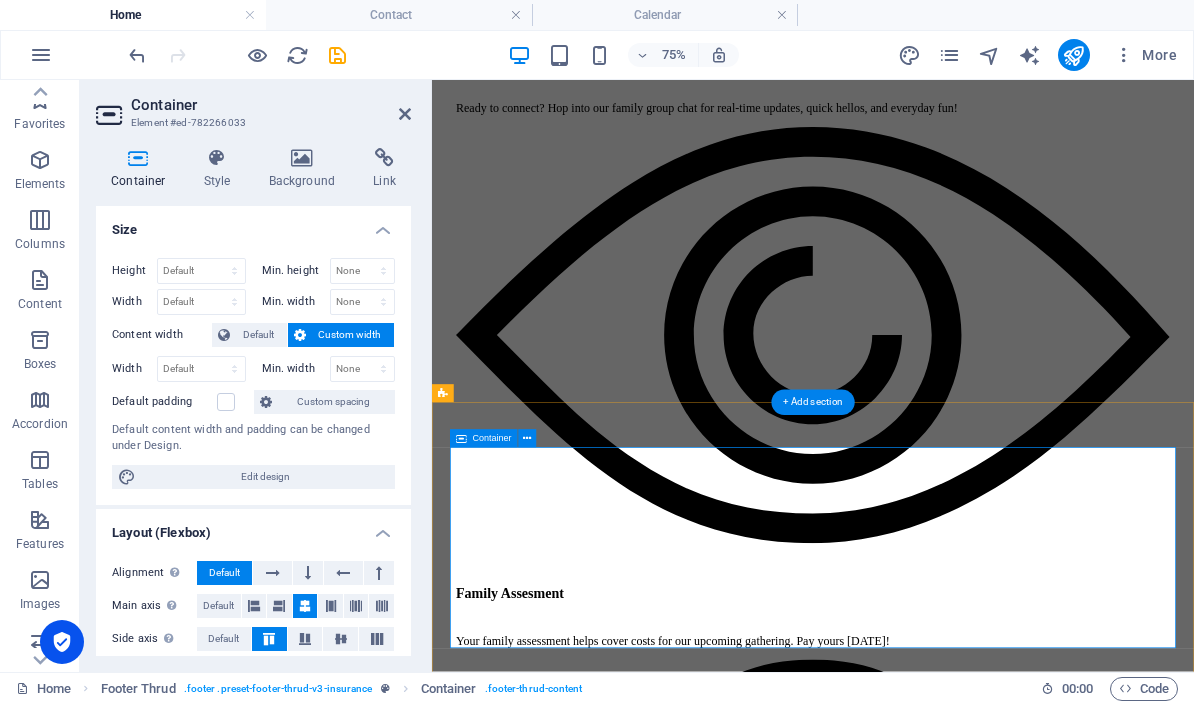 click on "Privacy Policy         Legal Notice ABOUT US SERVICES NEWS CONTACT PRIVACY POLICY LEGAL NOTICE" at bounding box center [940, 6634] 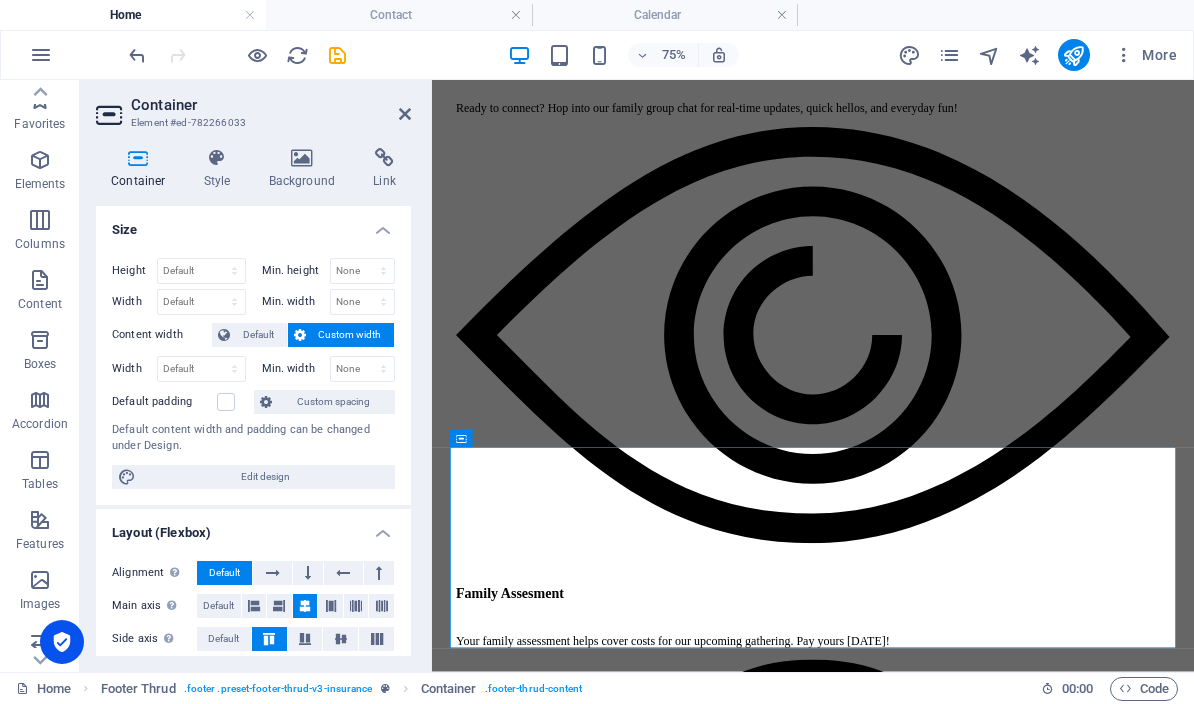 click at bounding box center [405, 114] 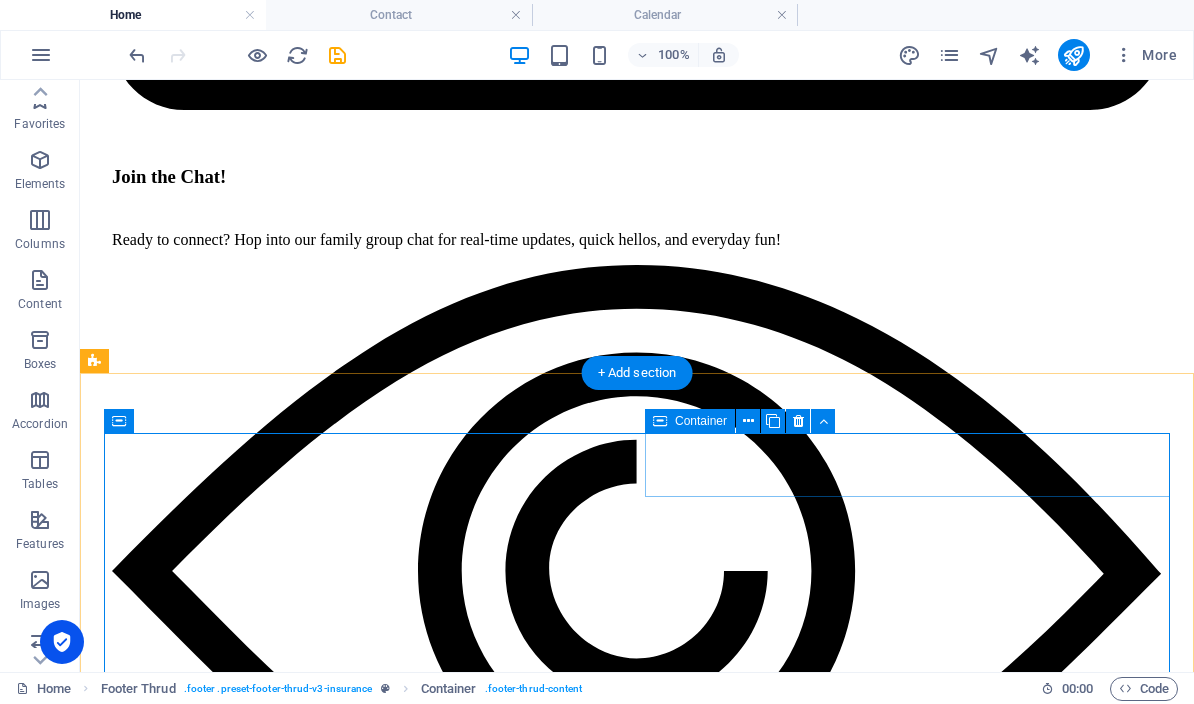 click on "ABOUT US SERVICES NEWS CONTACT PRIVACY POLICY LEGAL NOTICE" at bounding box center (637, 7321) 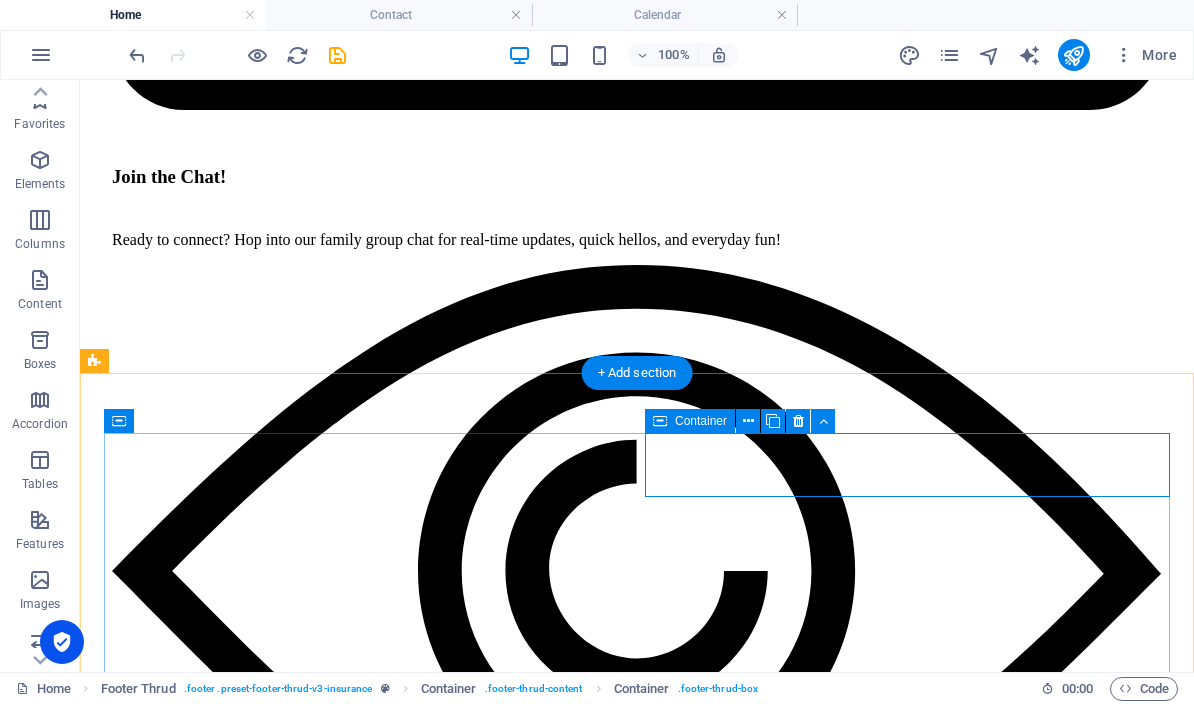 click on "Container" at bounding box center (701, 421) 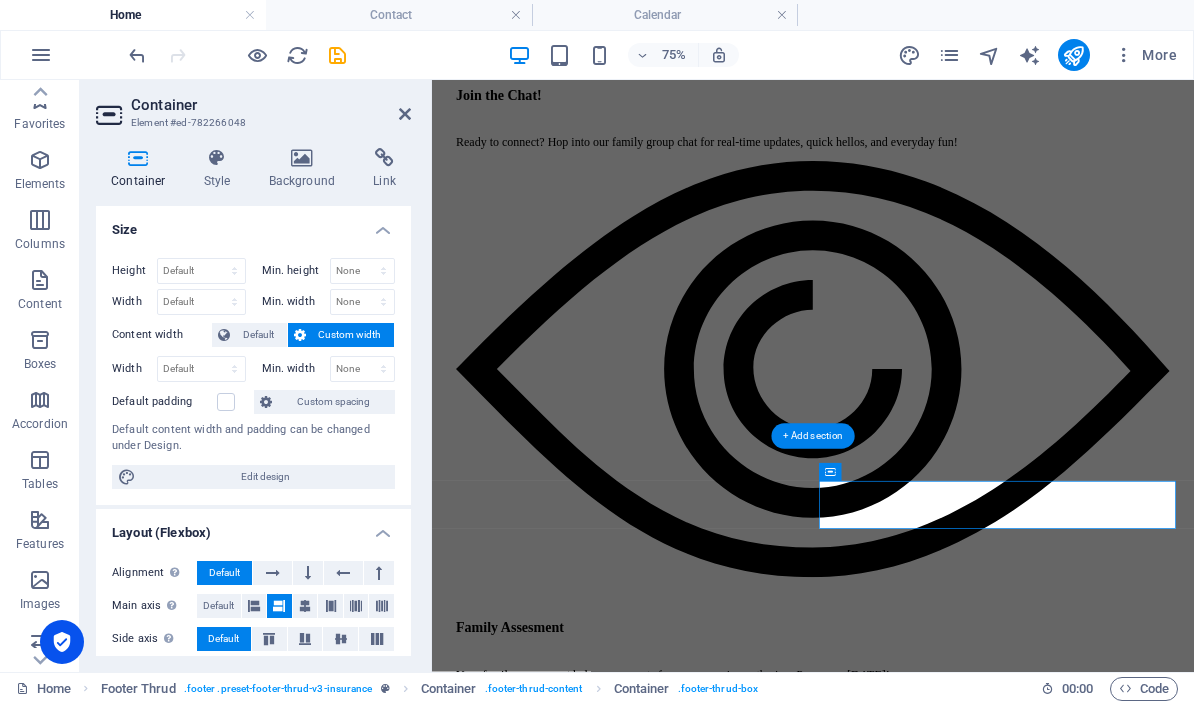 click at bounding box center (217, 158) 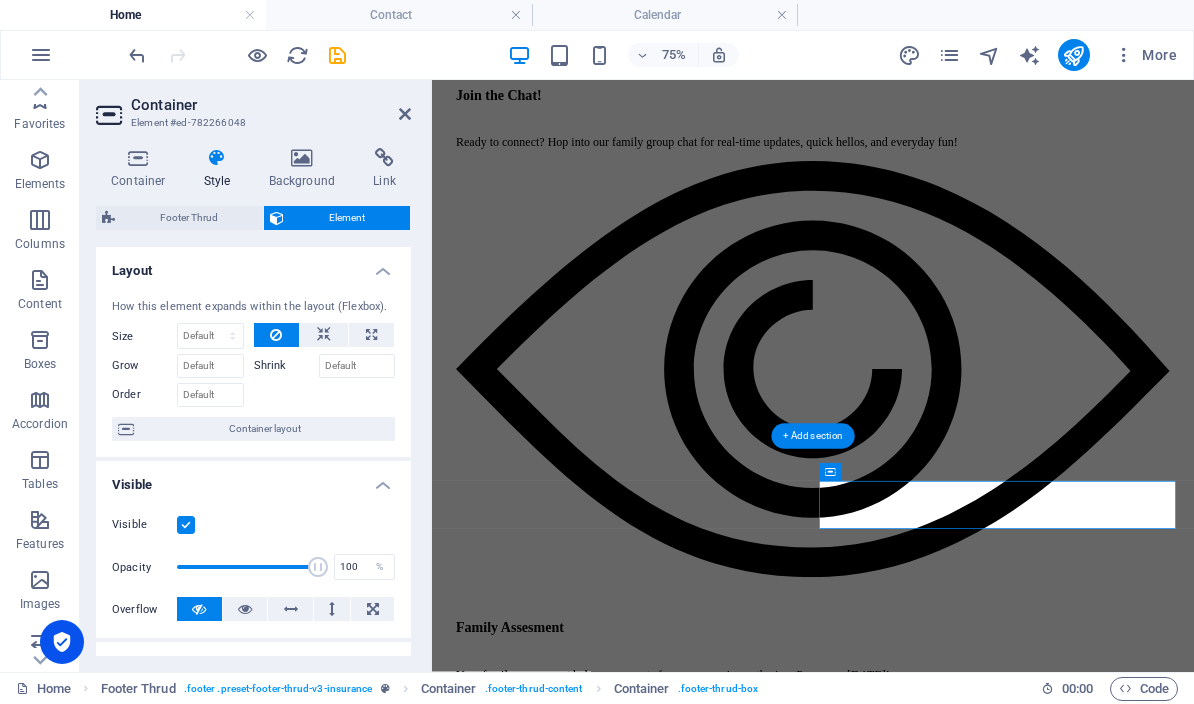 scroll, scrollTop: -2, scrollLeft: 0, axis: vertical 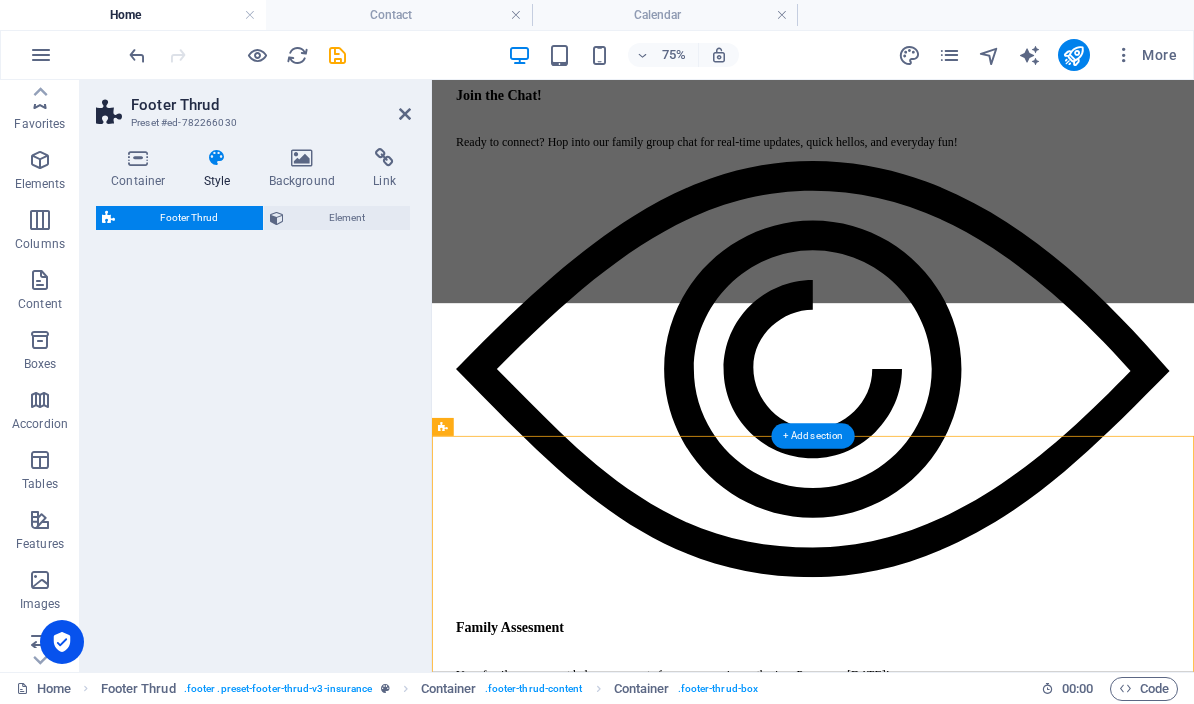 select on "rem" 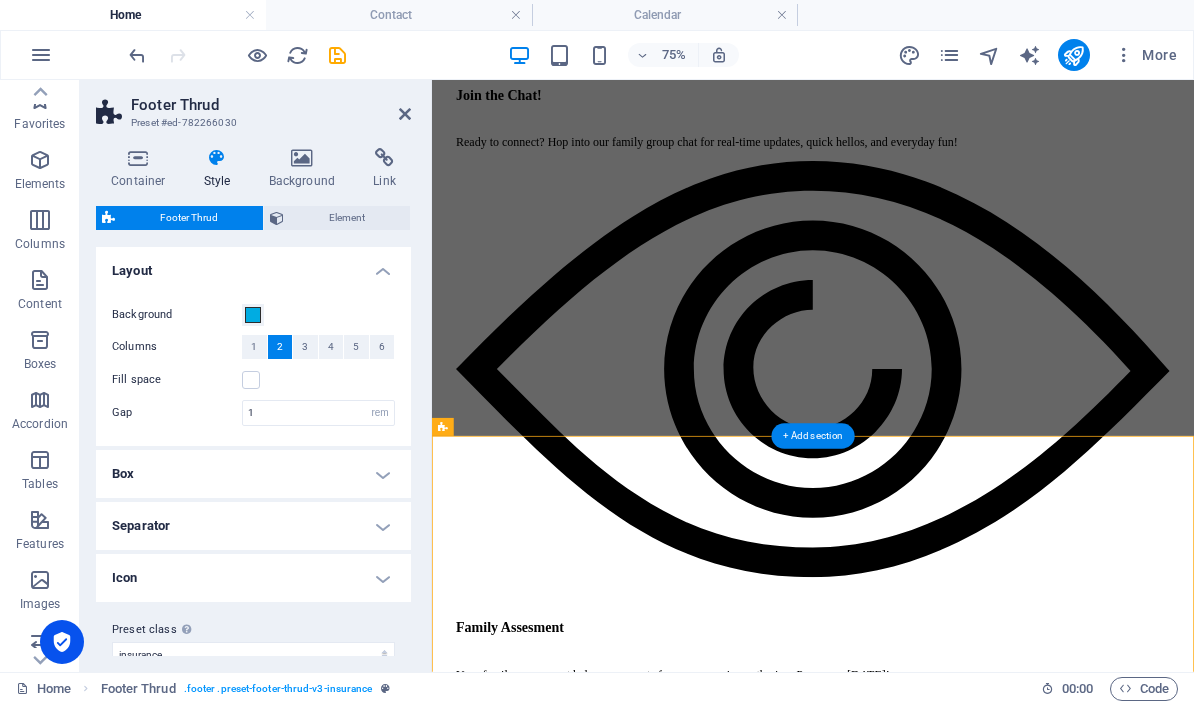 scroll, scrollTop: 0, scrollLeft: 0, axis: both 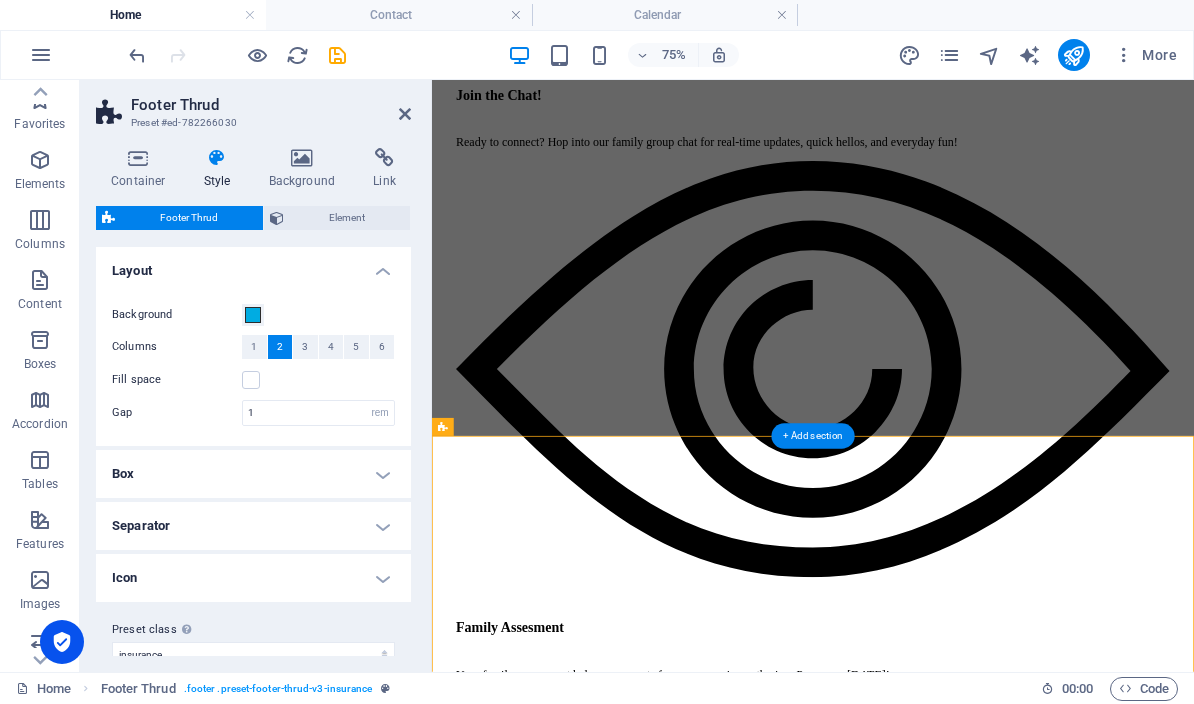 click at bounding box center (405, 114) 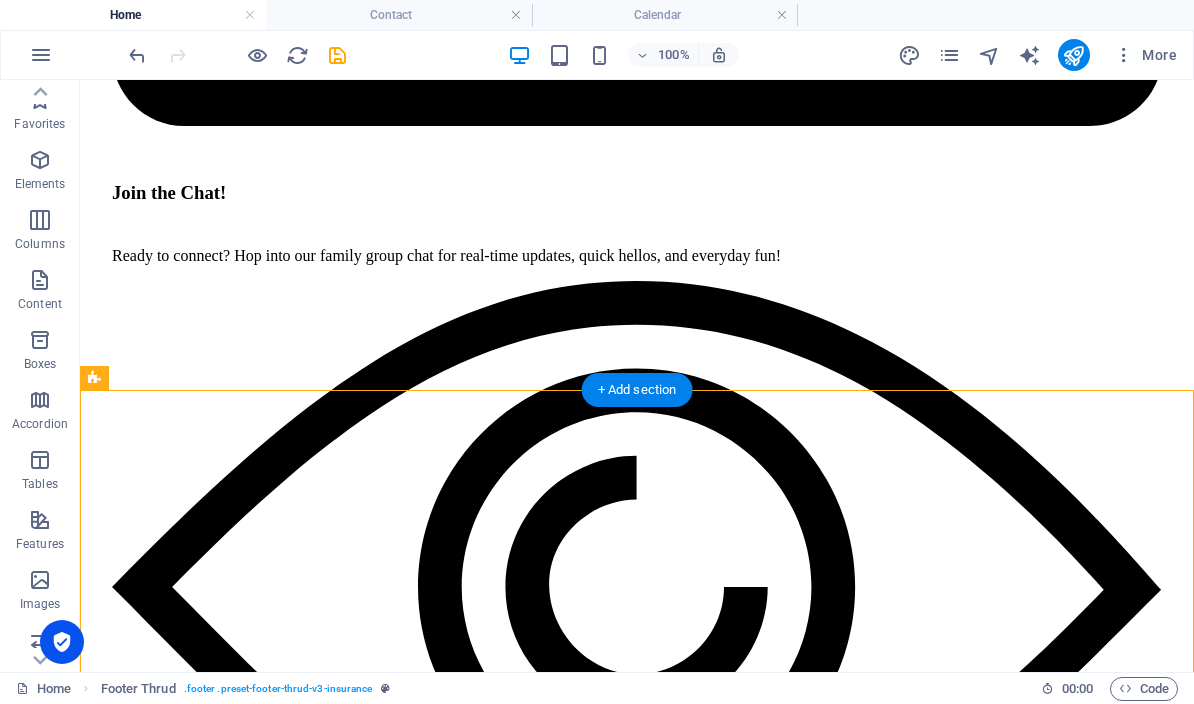 scroll, scrollTop: 3919, scrollLeft: 0, axis: vertical 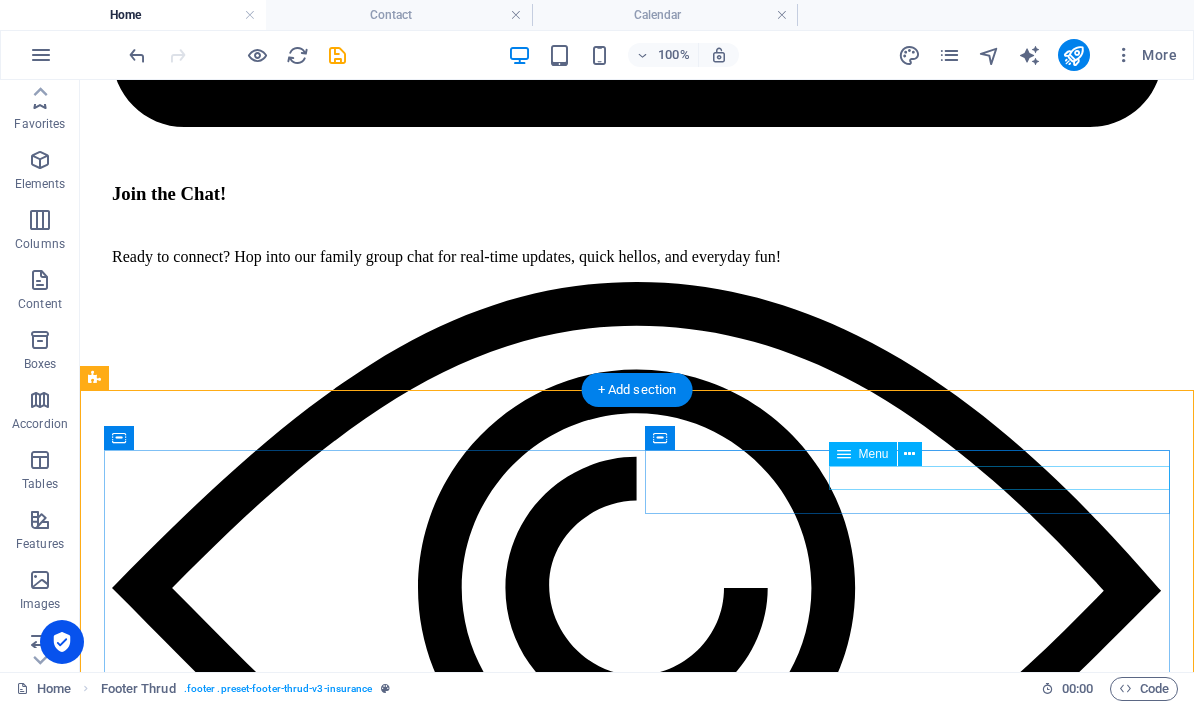 click on "ABOUT US SERVICES NEWS CONTACT" at bounding box center (637, 7328) 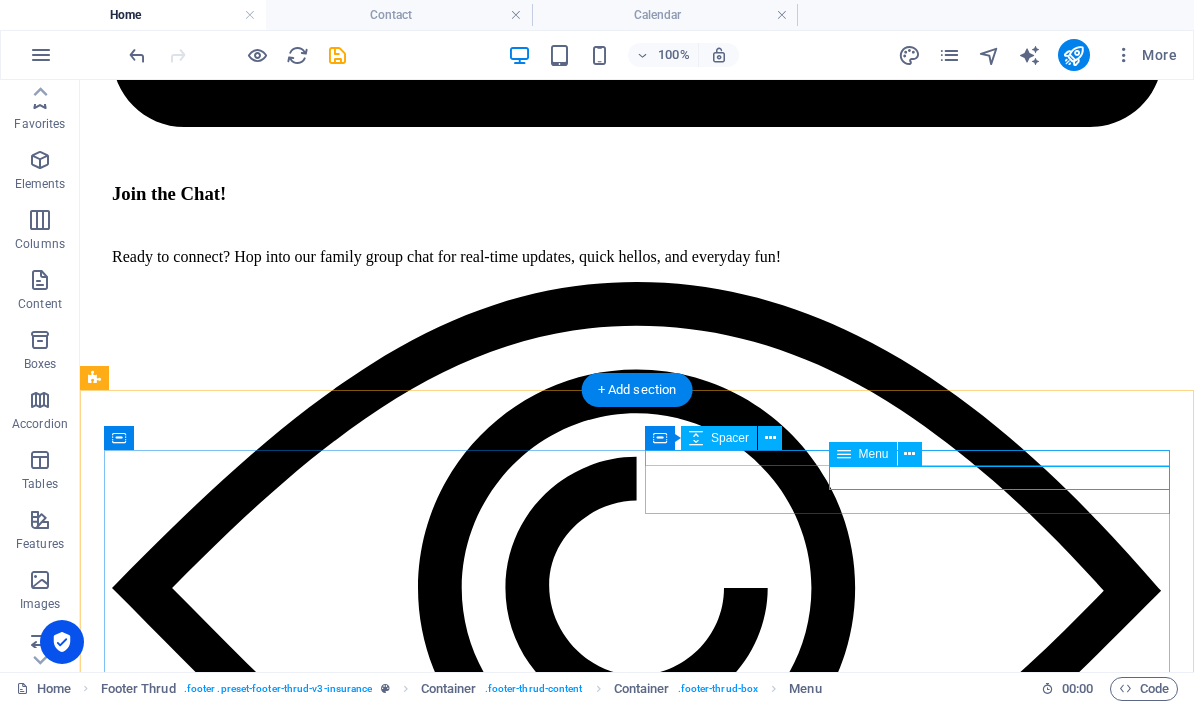 click on "Menu" at bounding box center [874, 454] 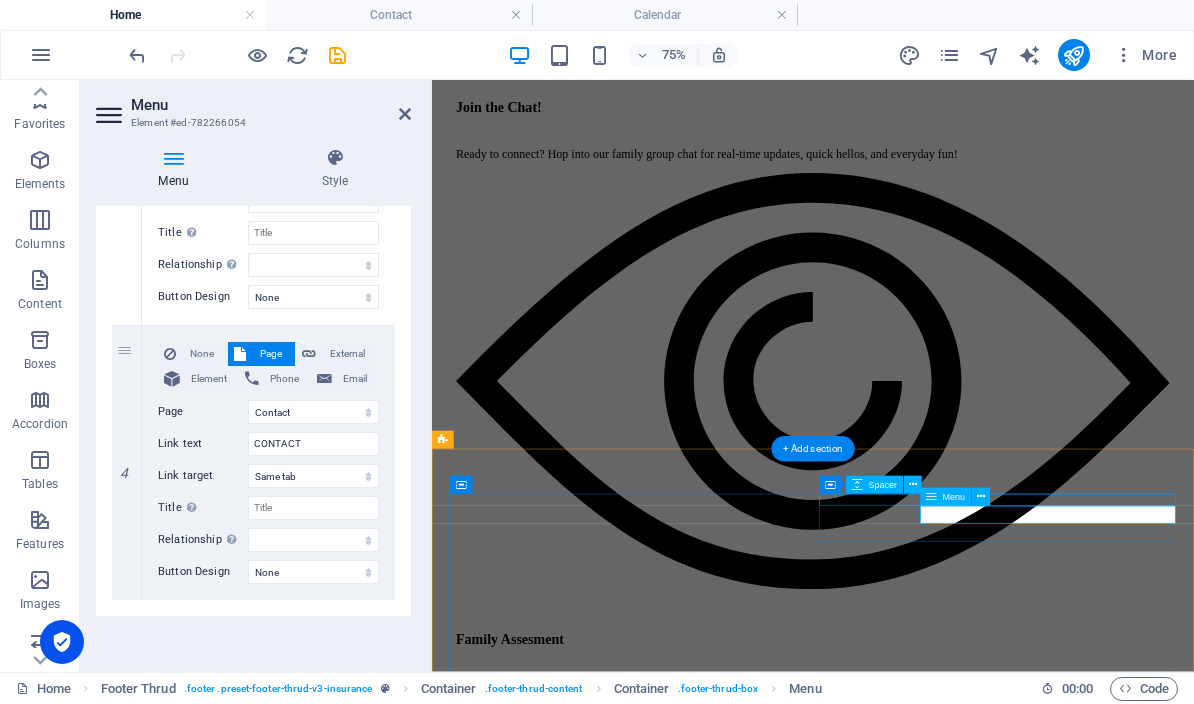 scroll, scrollTop: 896, scrollLeft: 0, axis: vertical 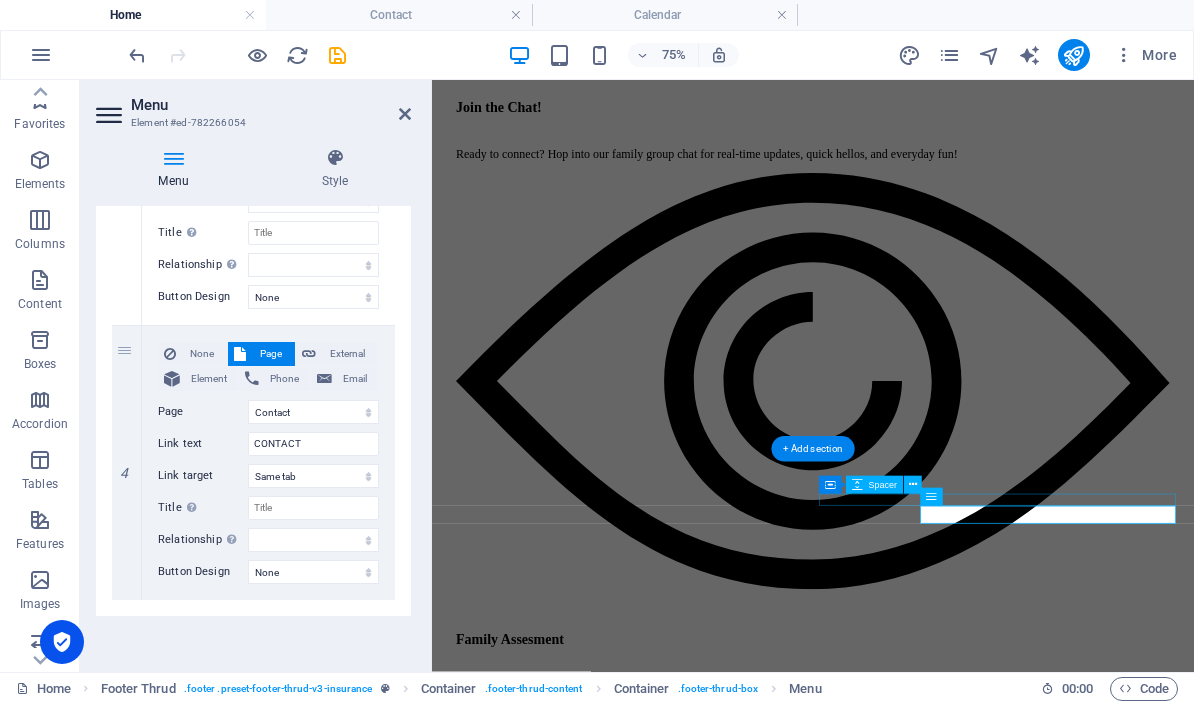 click at bounding box center [405, 114] 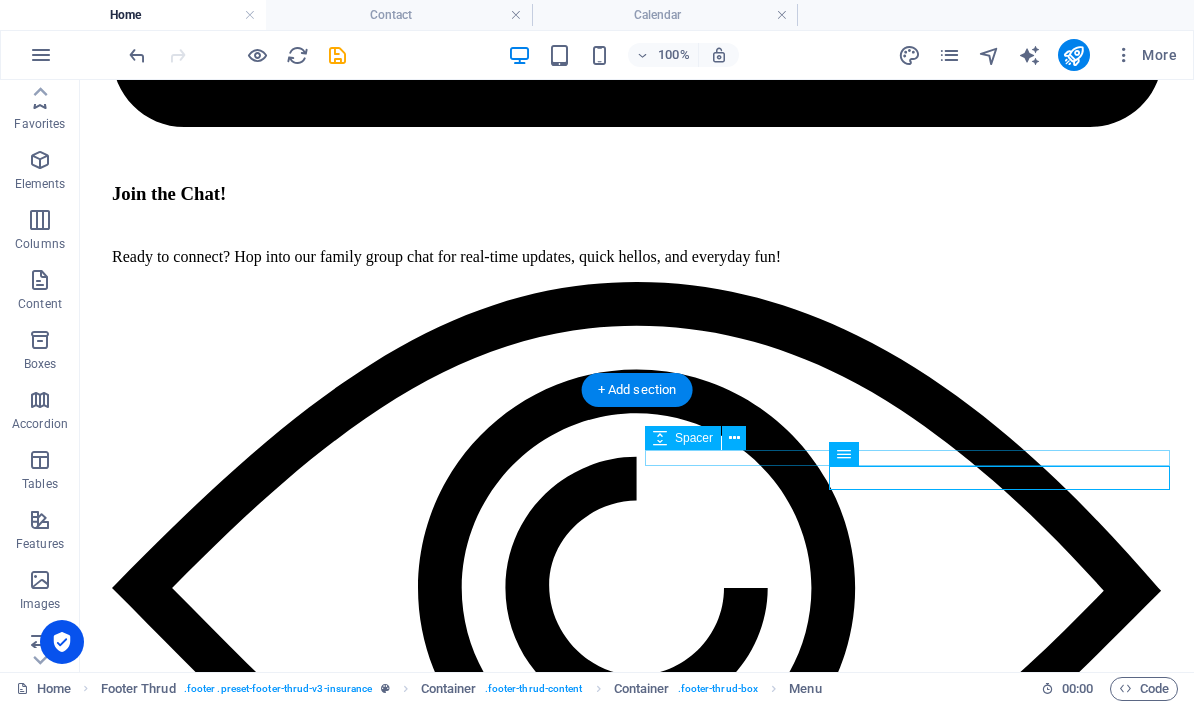 click at bounding box center [337, 55] 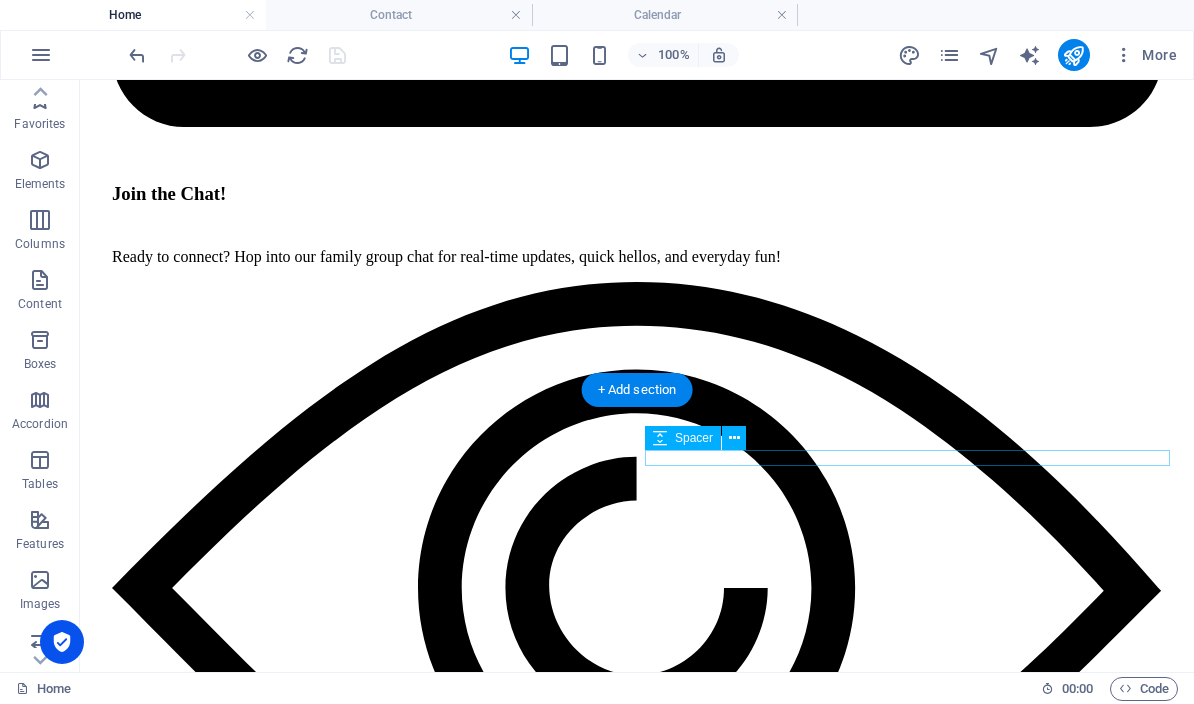 click at bounding box center (297, 55) 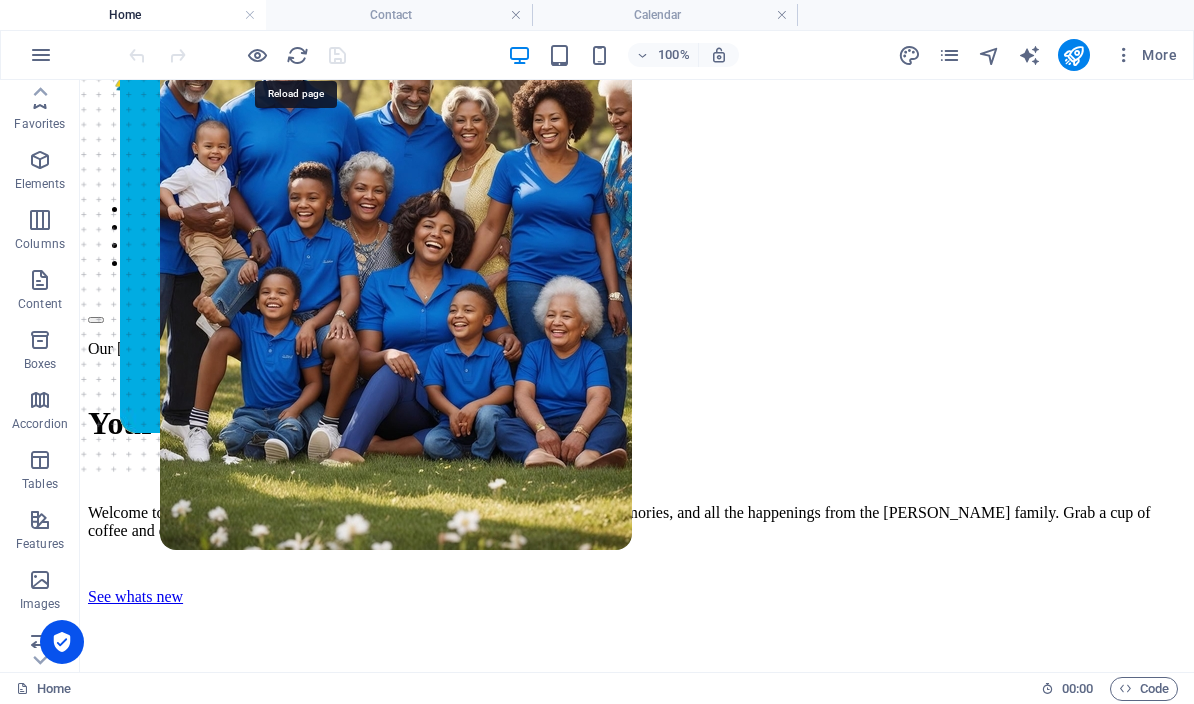 scroll, scrollTop: 156, scrollLeft: 0, axis: vertical 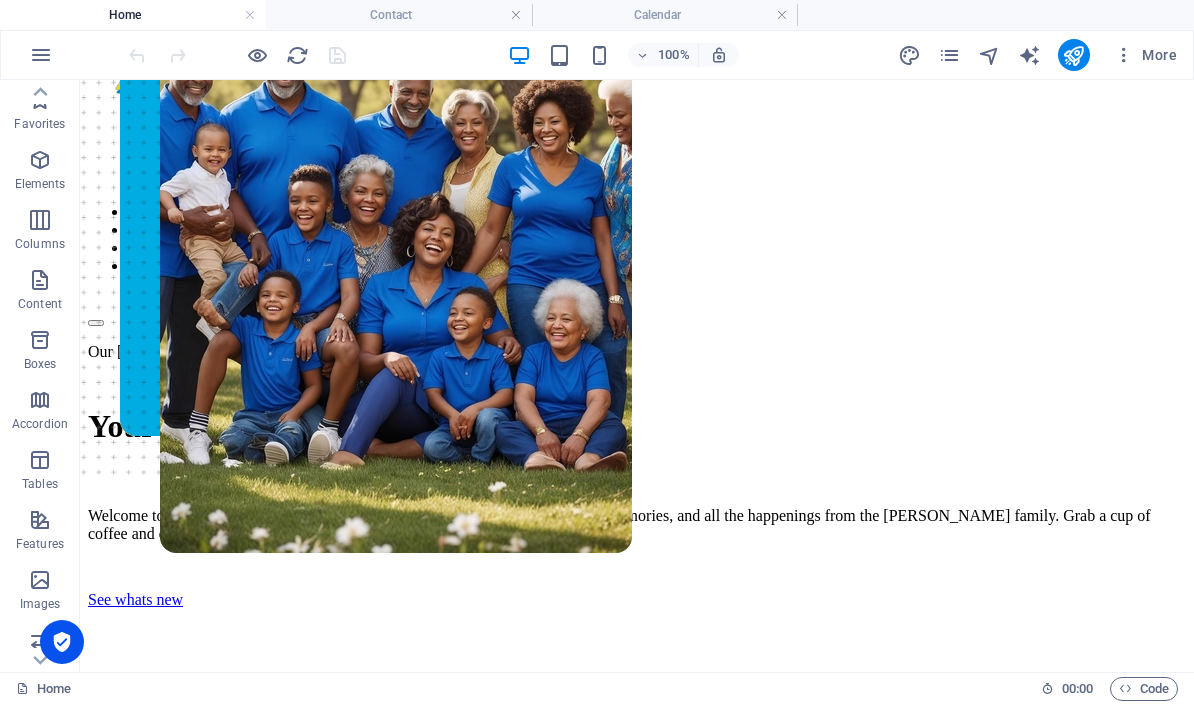 click at bounding box center [1074, 55] 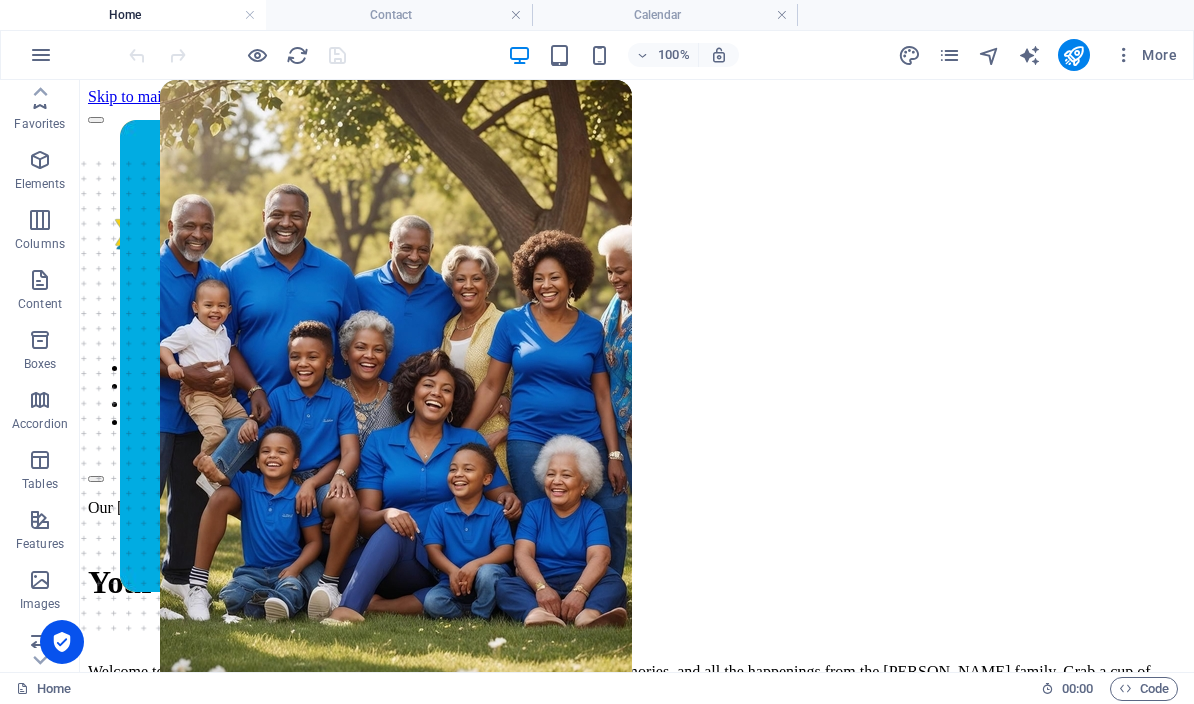 scroll, scrollTop: 0, scrollLeft: 0, axis: both 